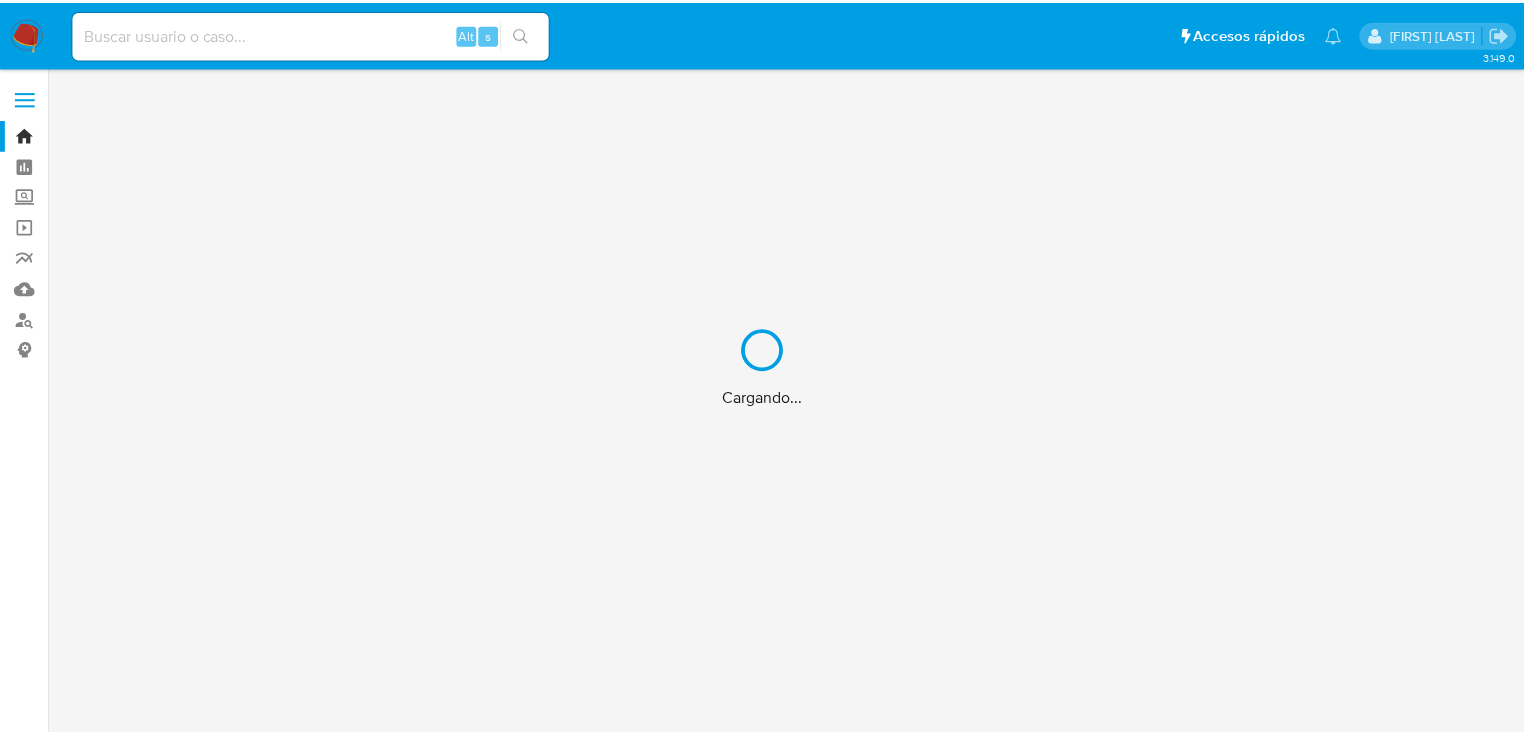 scroll, scrollTop: 0, scrollLeft: 0, axis: both 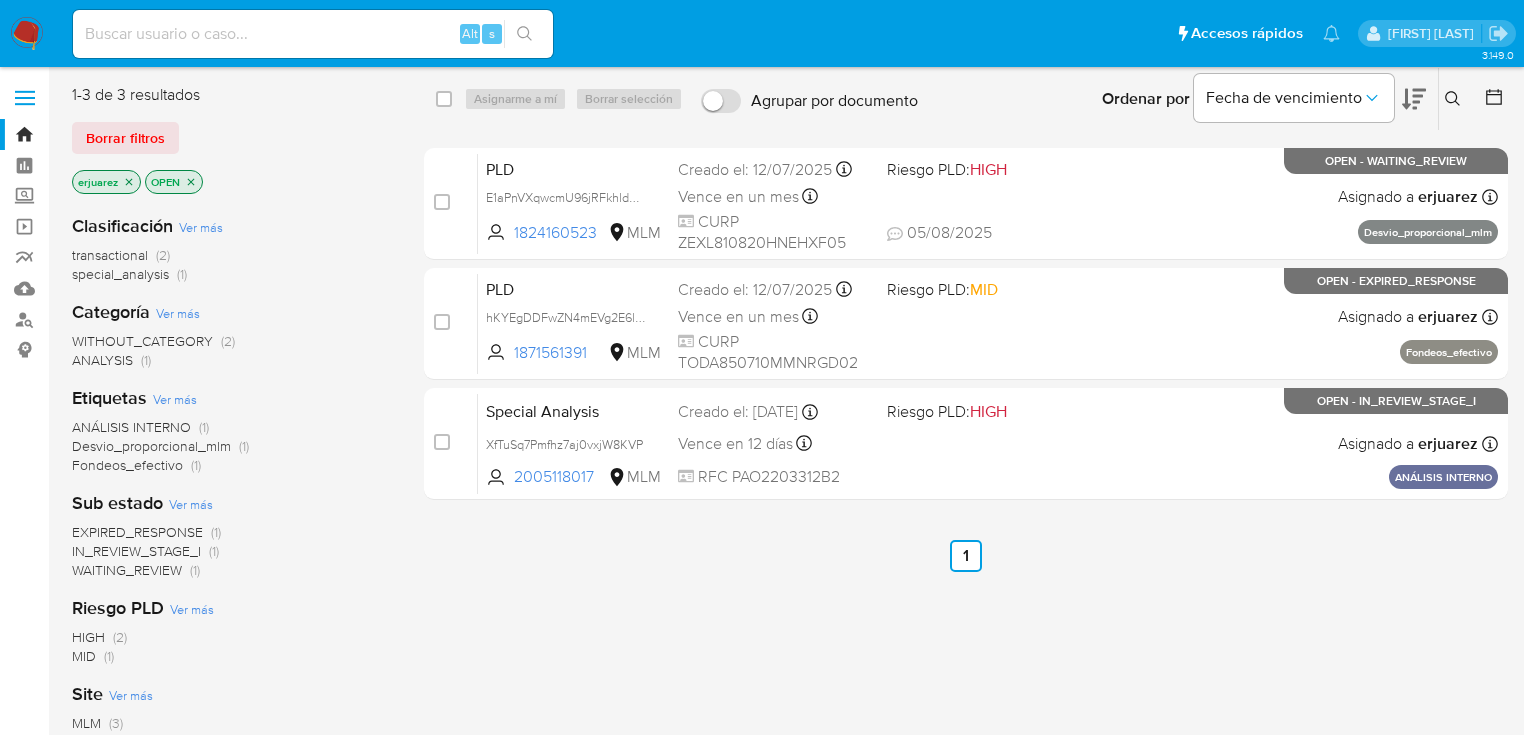 click 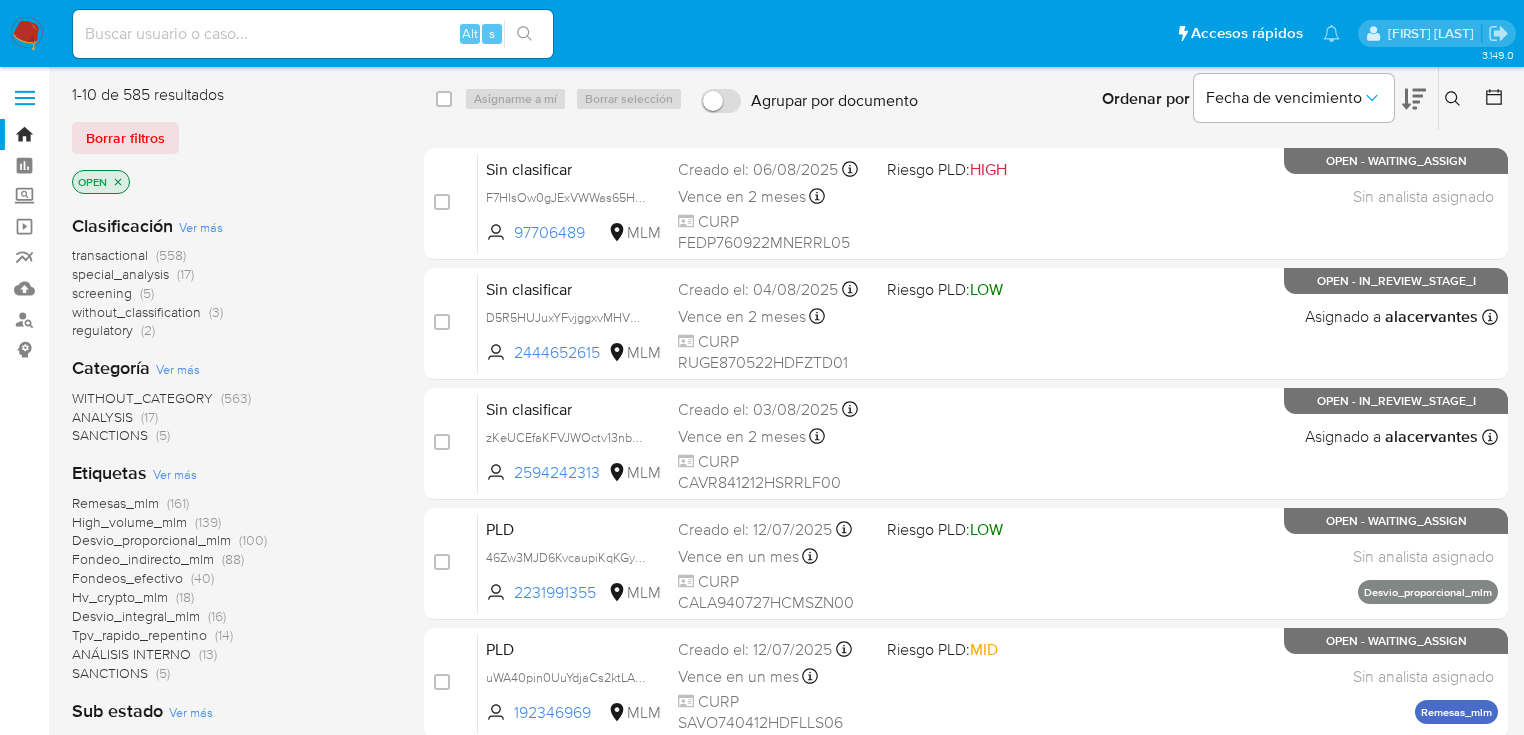 click 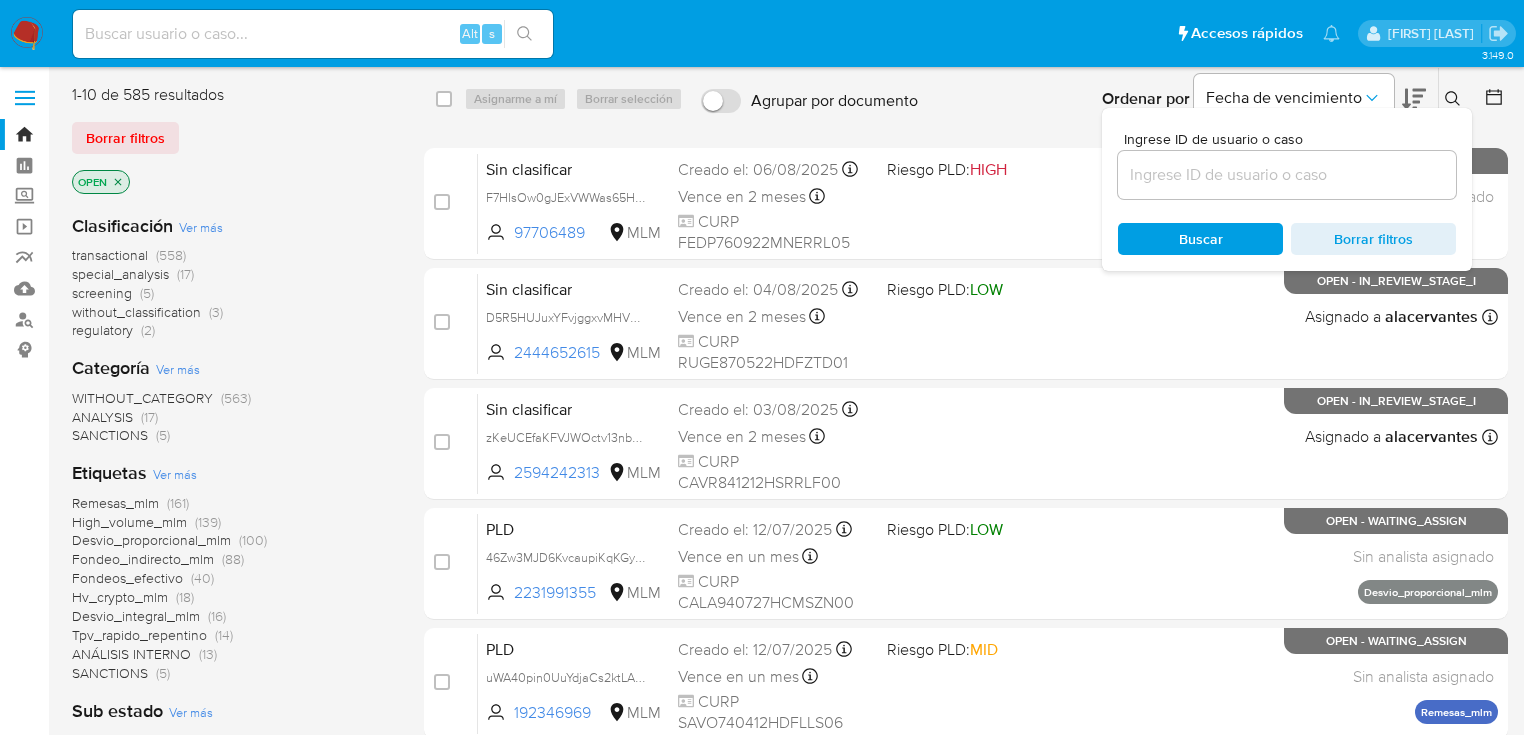 click at bounding box center [1287, 175] 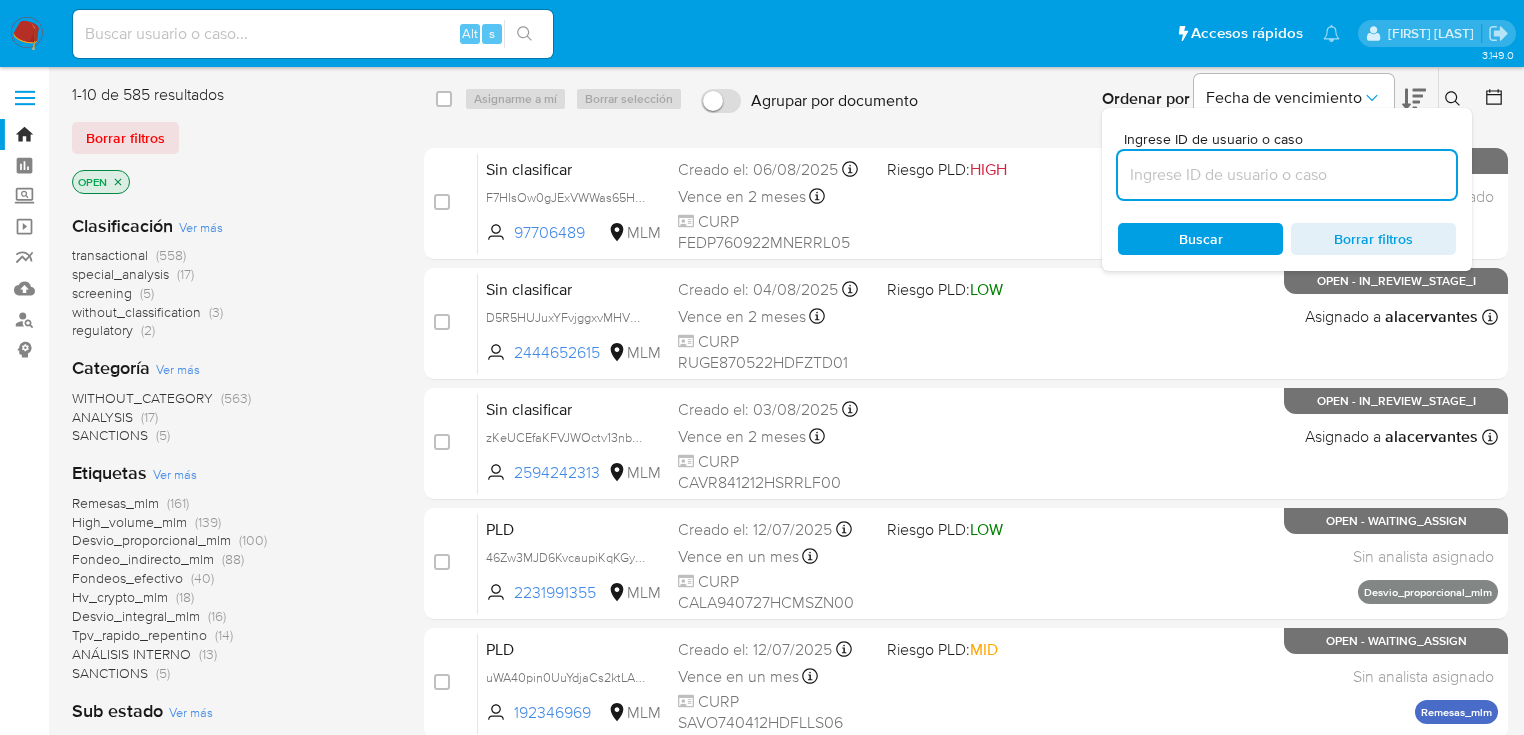click at bounding box center [1287, 175] 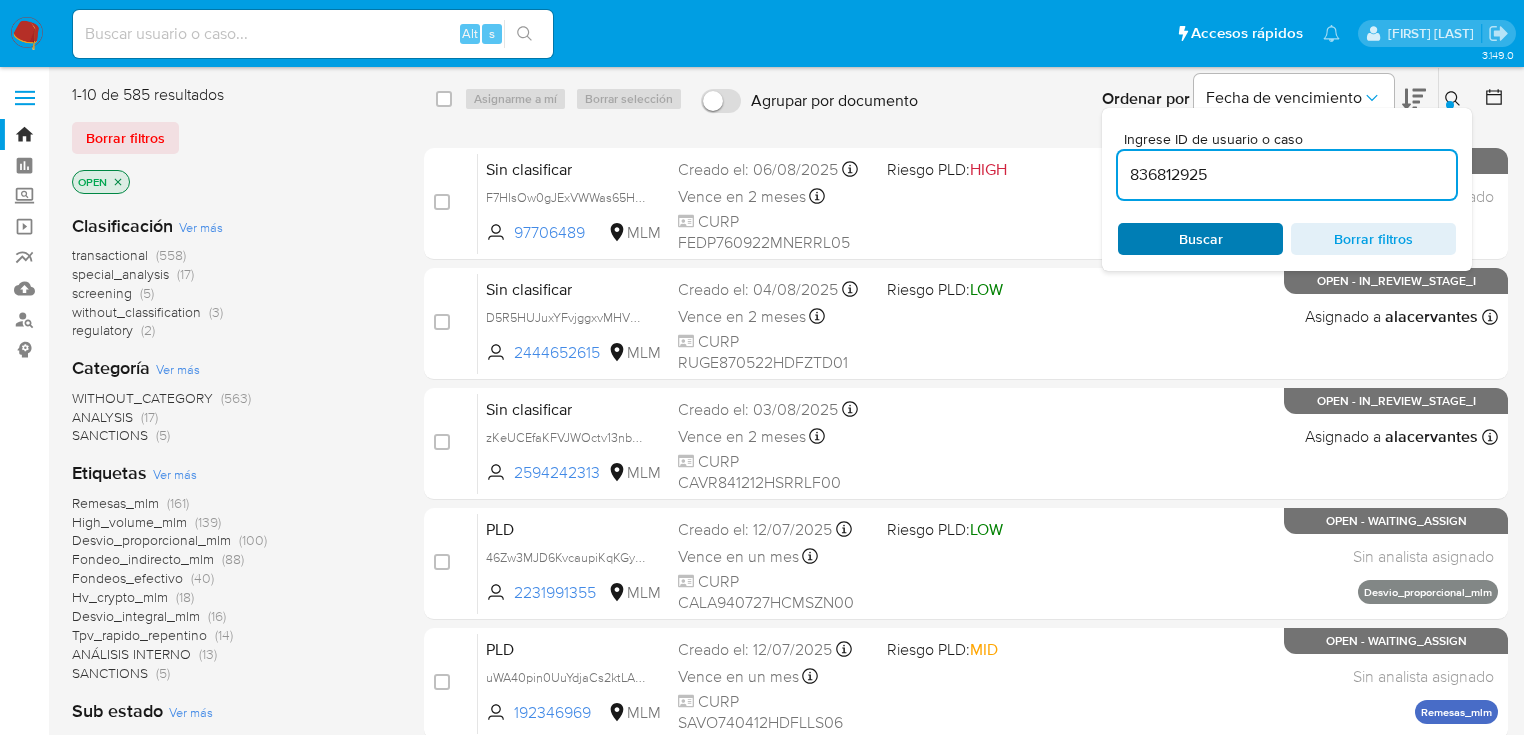 type on "836812925" 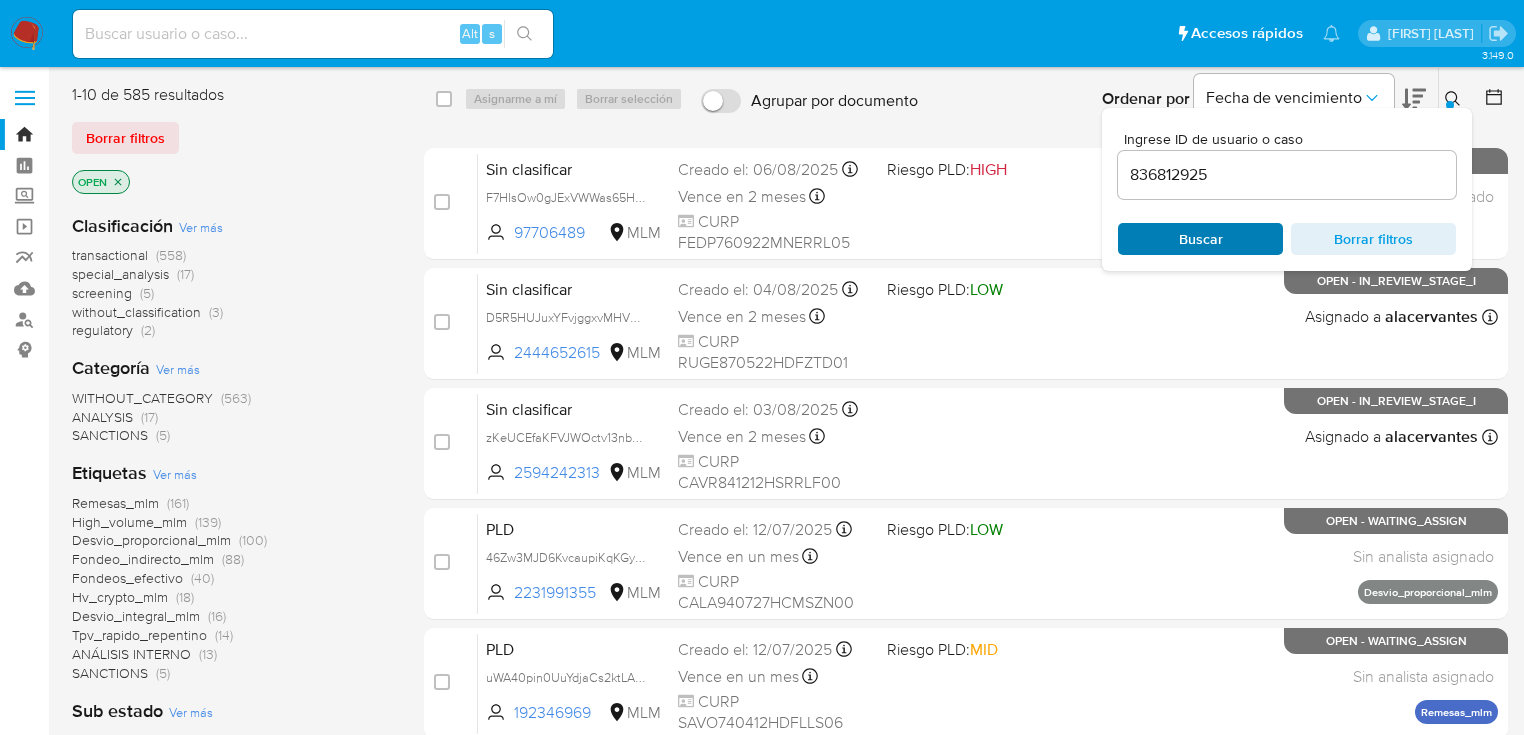 click on "Buscar" at bounding box center [1201, 239] 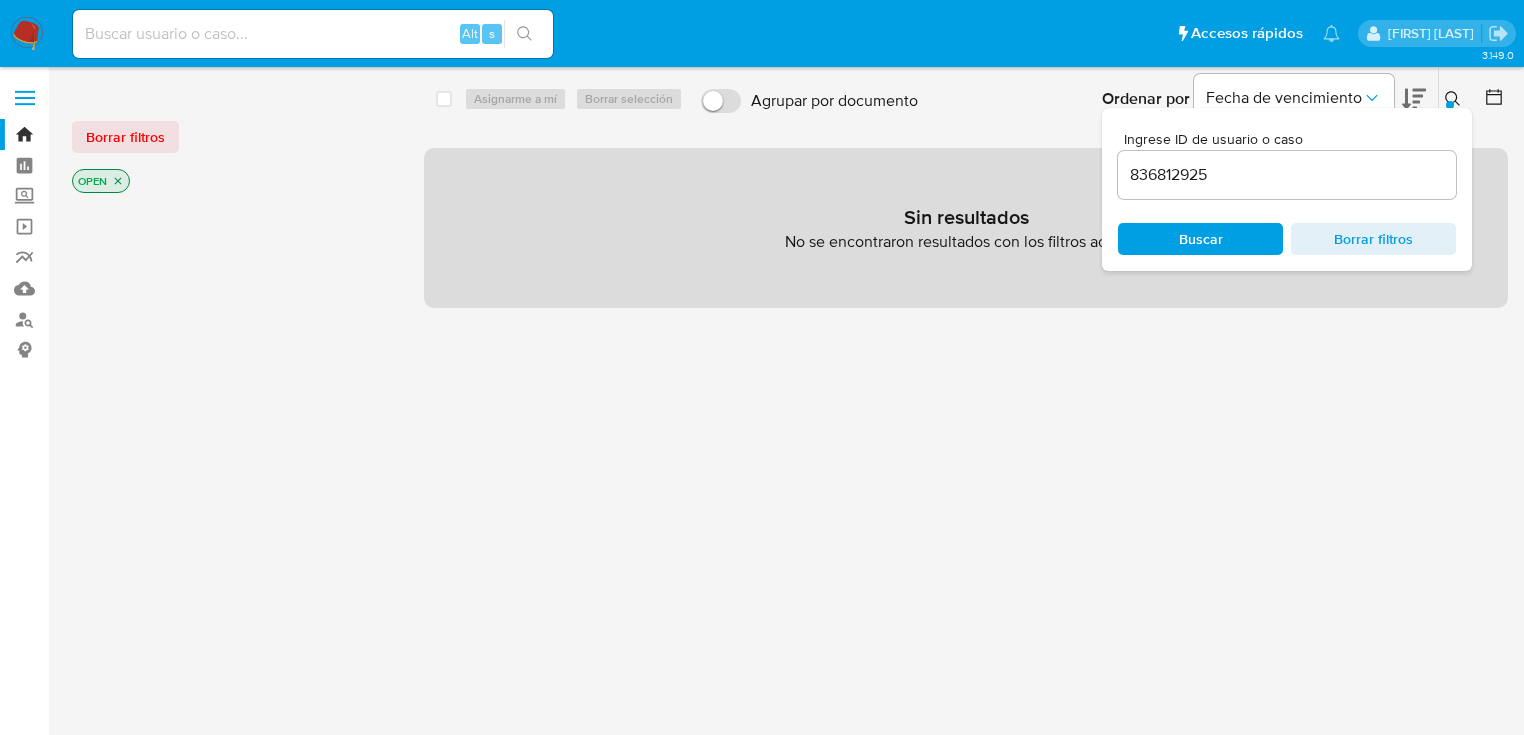 click on "Alt s" at bounding box center (313, 34) 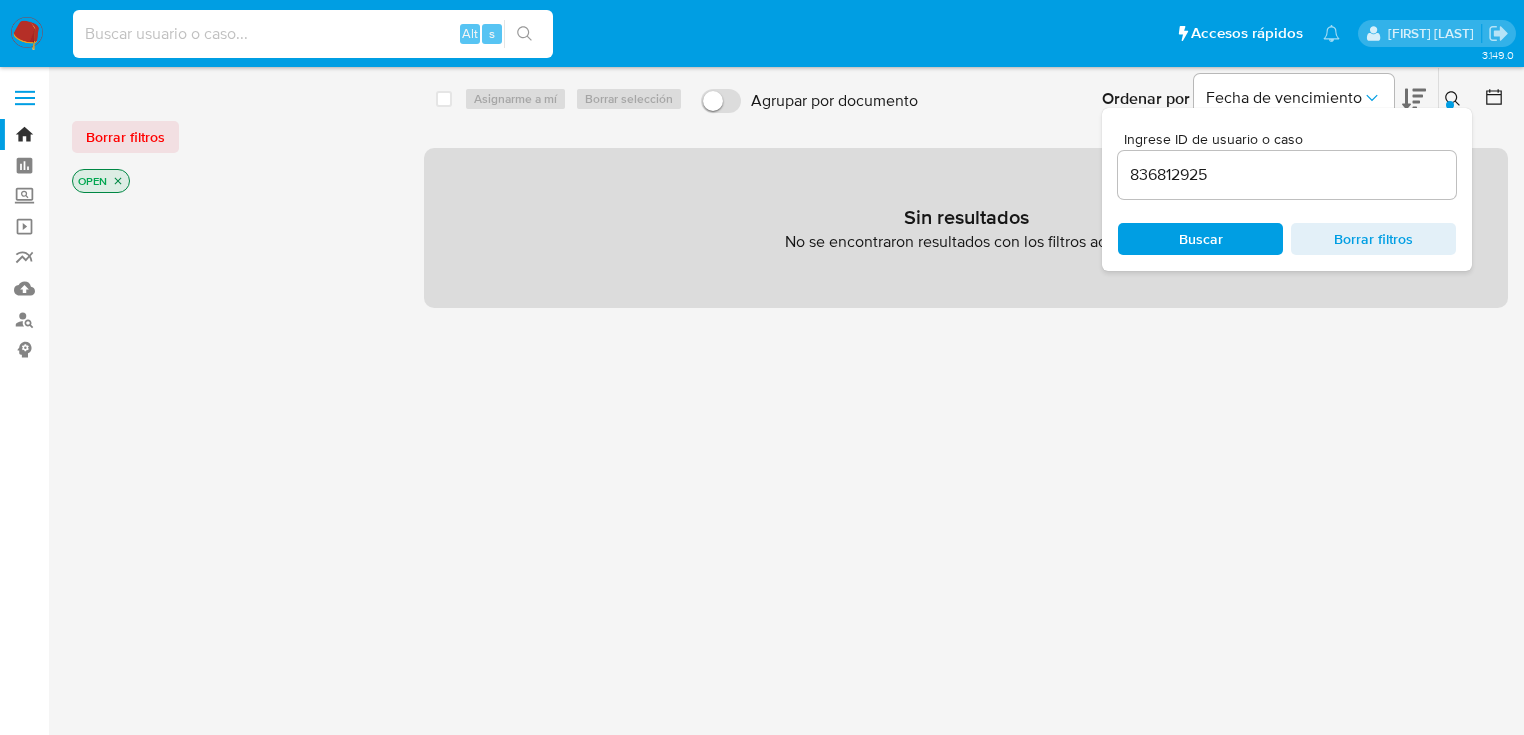 click at bounding box center [313, 34] 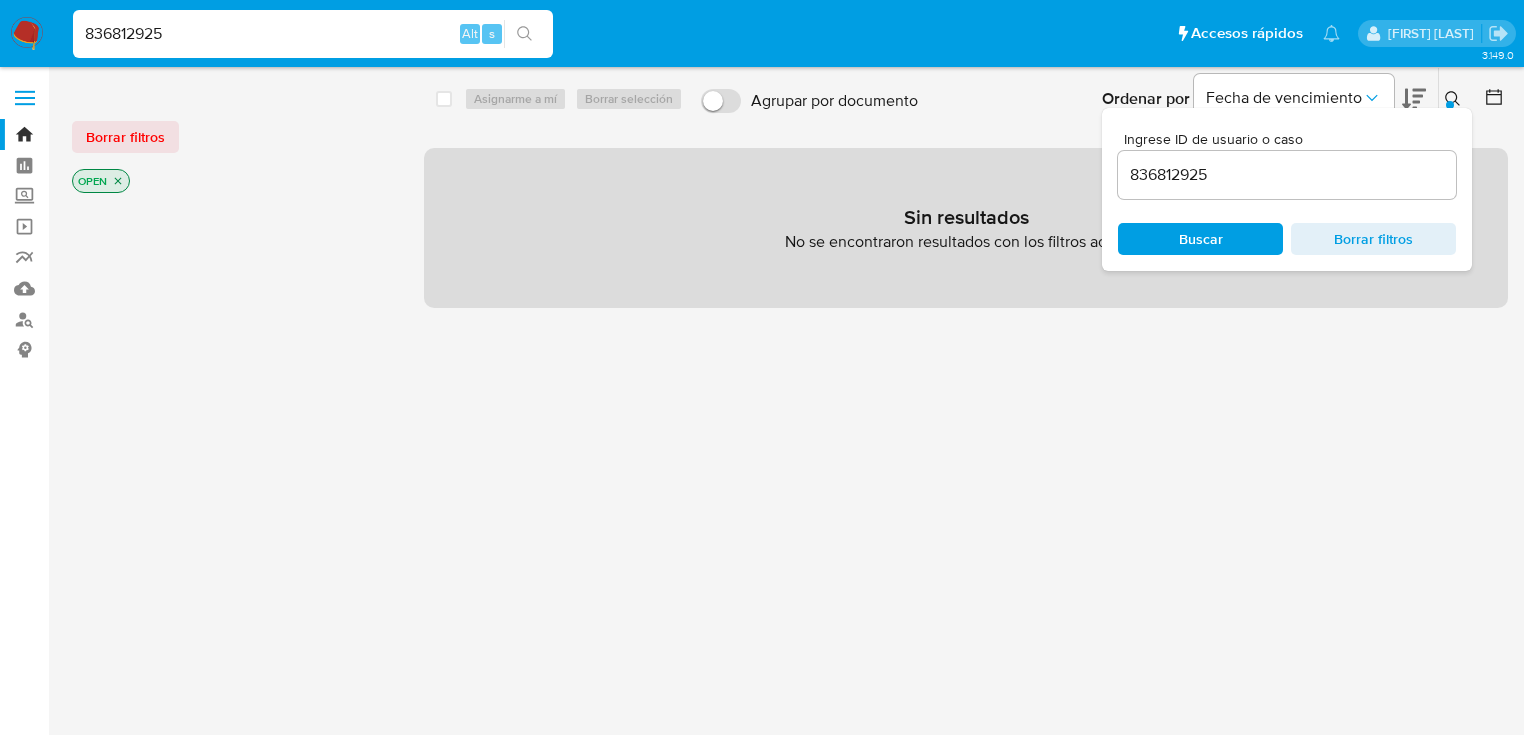 type on "836812925" 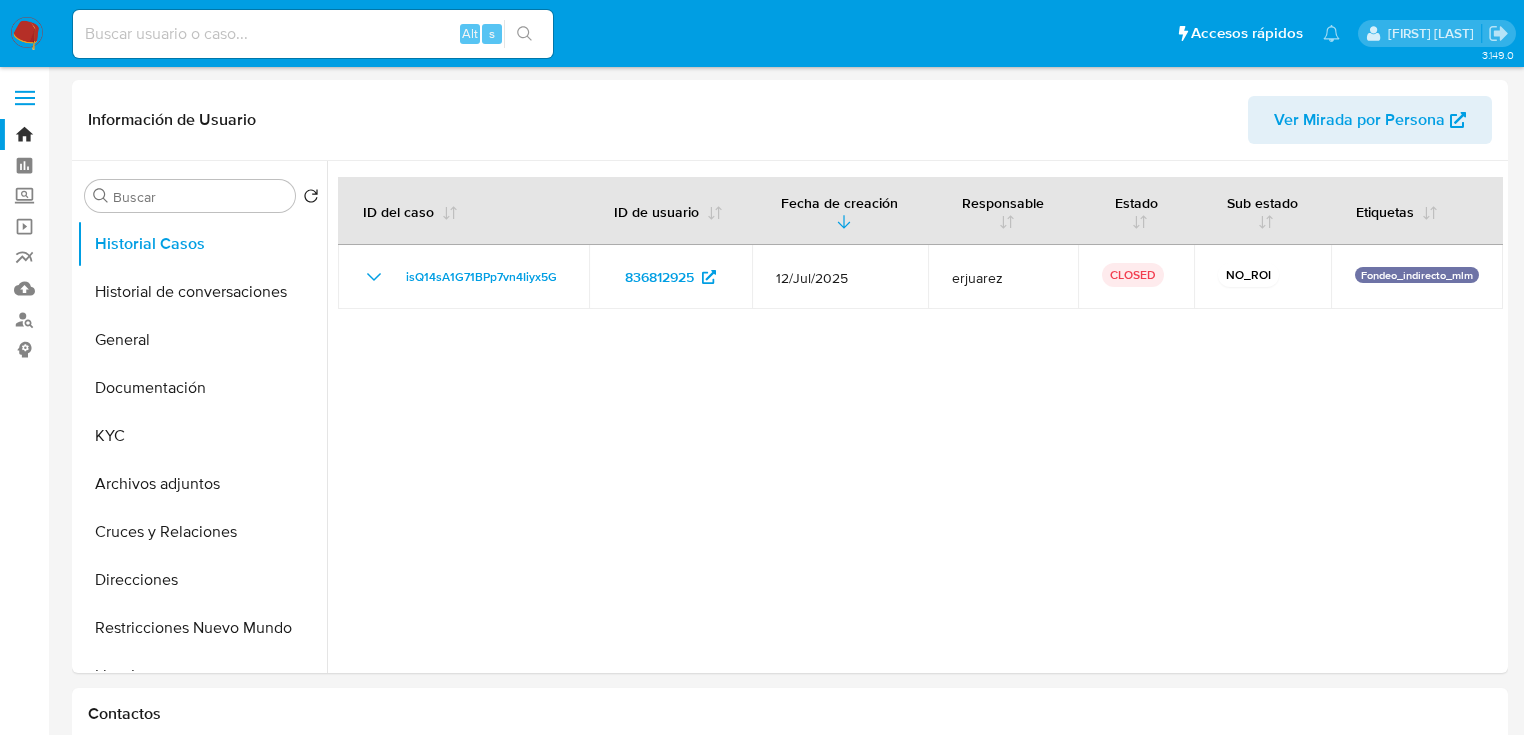 select on "10" 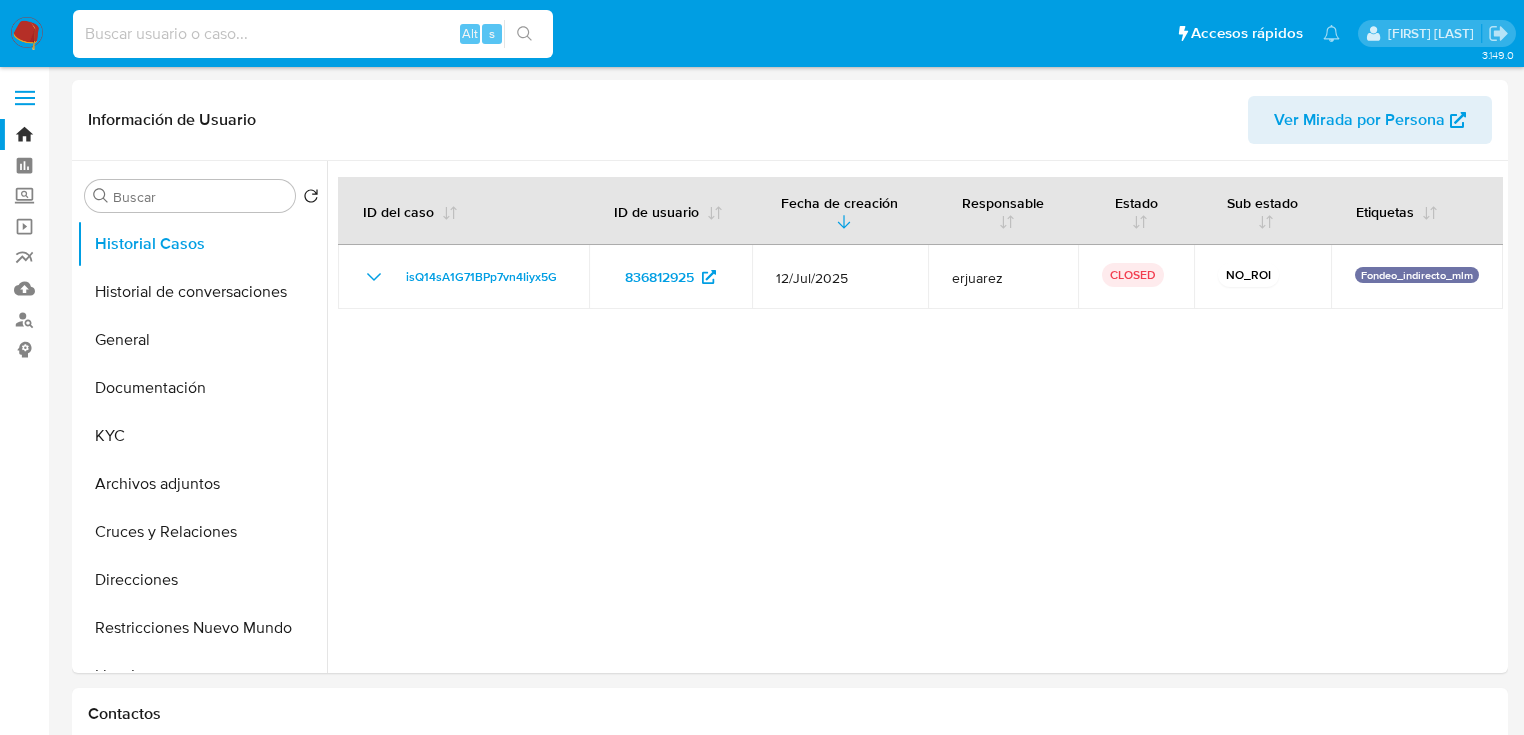 click at bounding box center (313, 34) 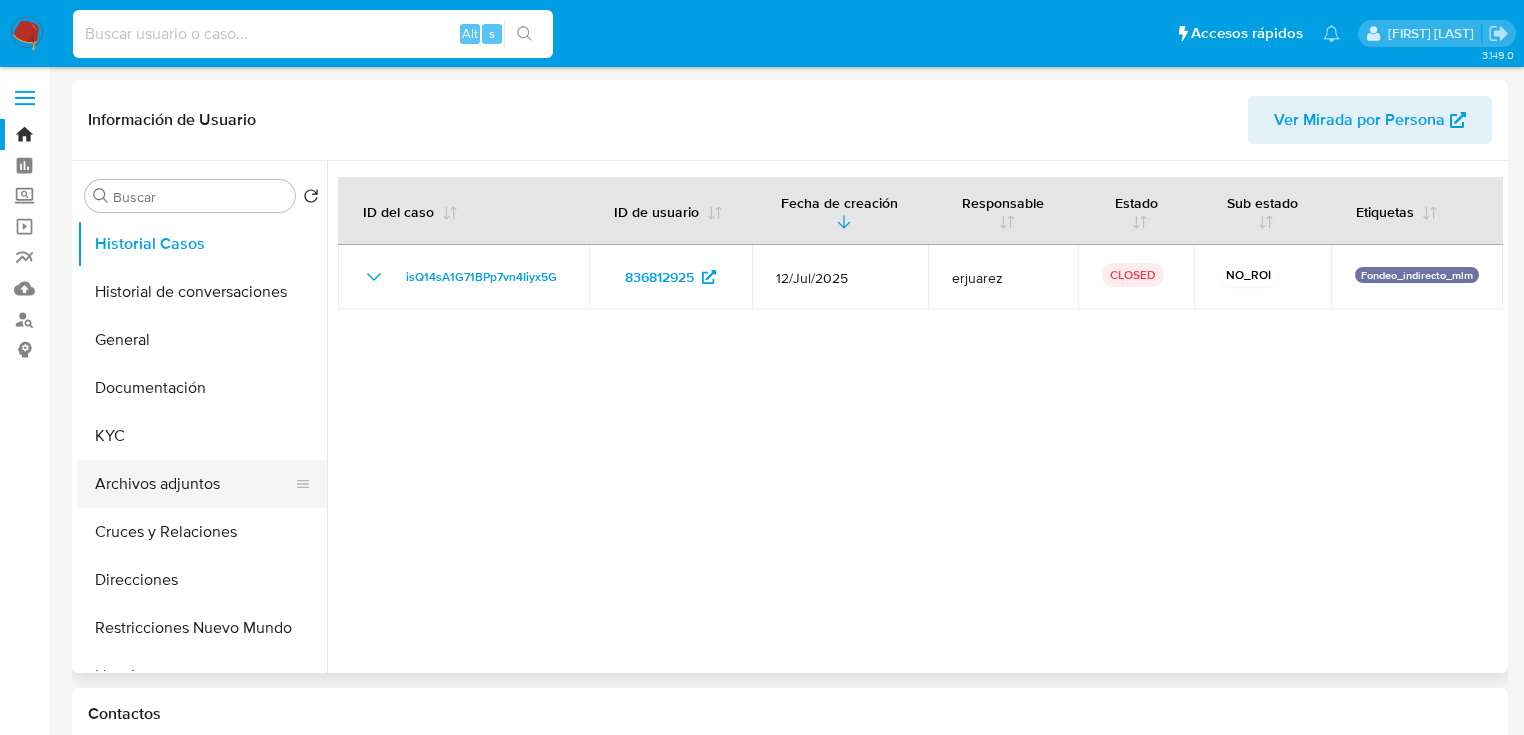 click on "Archivos adjuntos" at bounding box center [194, 484] 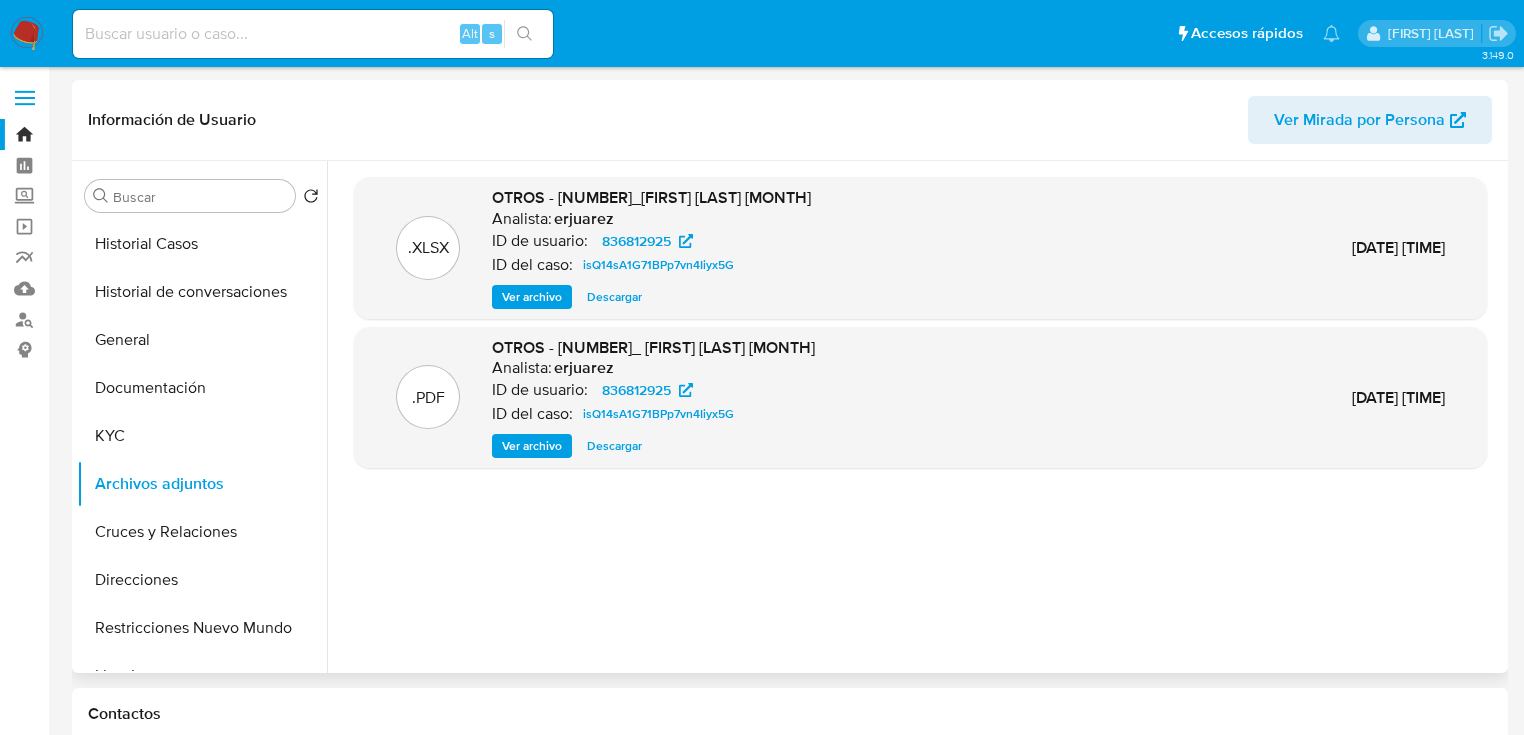 click on "Descargar" at bounding box center [614, 297] 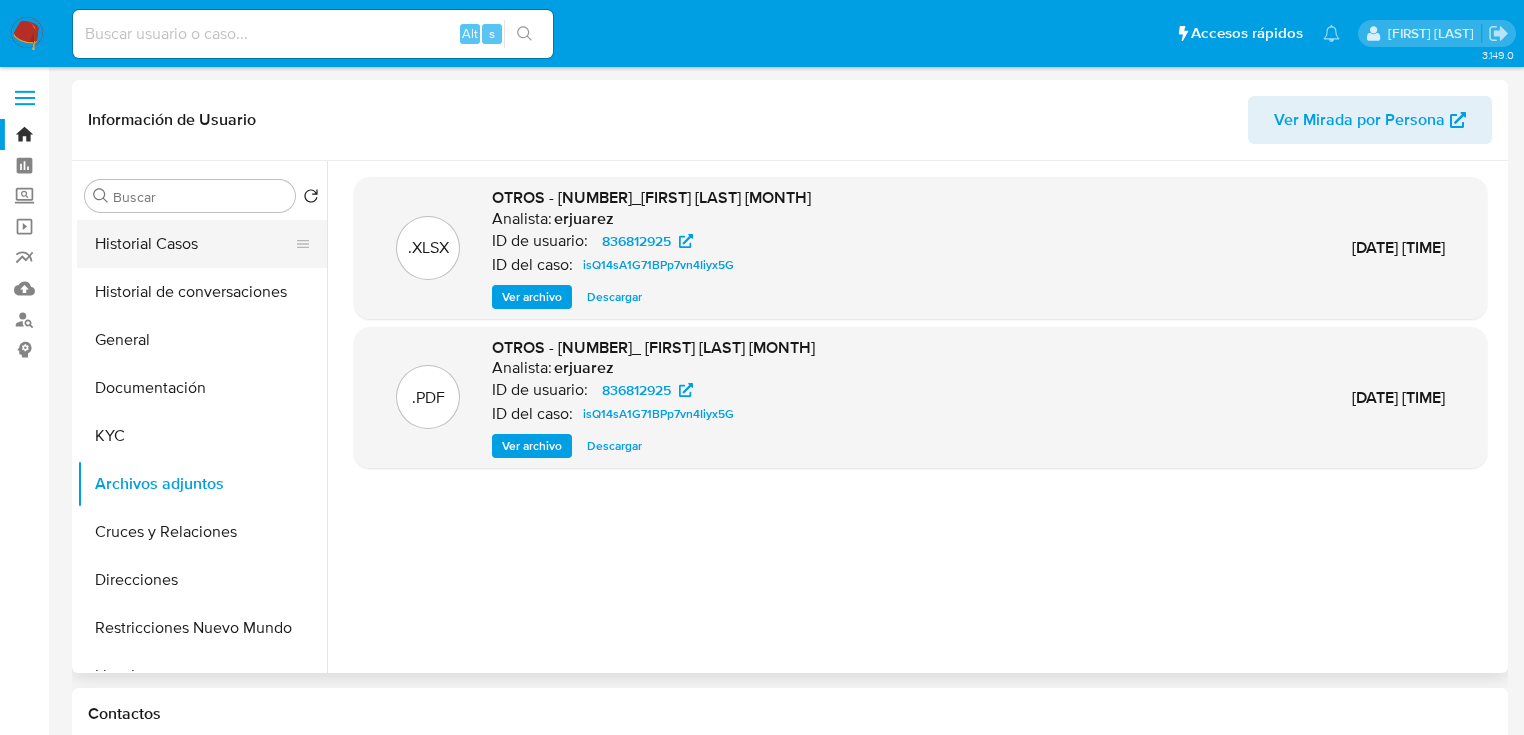 click on "Historial Casos" at bounding box center (194, 244) 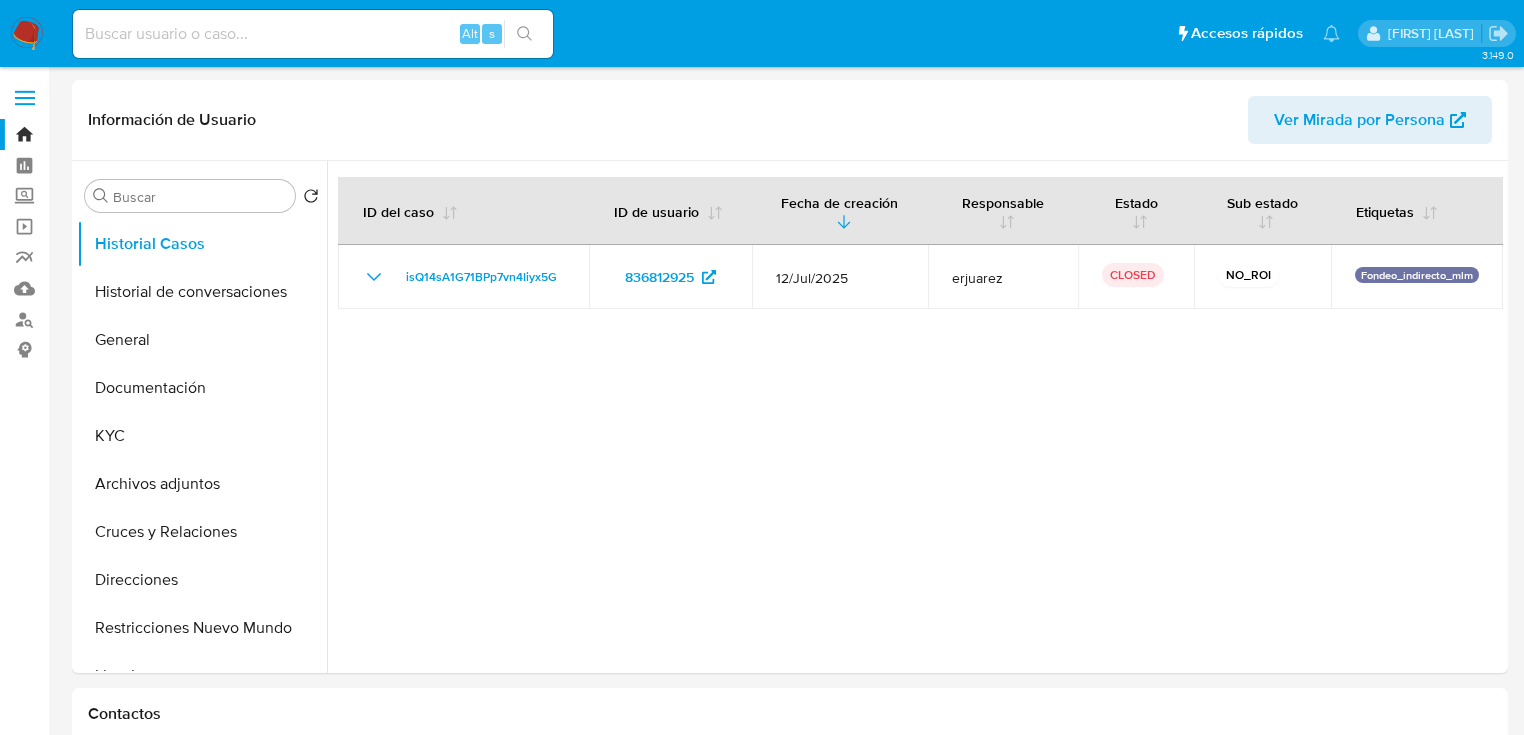 drag, startPoint x: 162, startPoint y: 21, endPoint x: 204, endPoint y: 28, distance: 42.579338 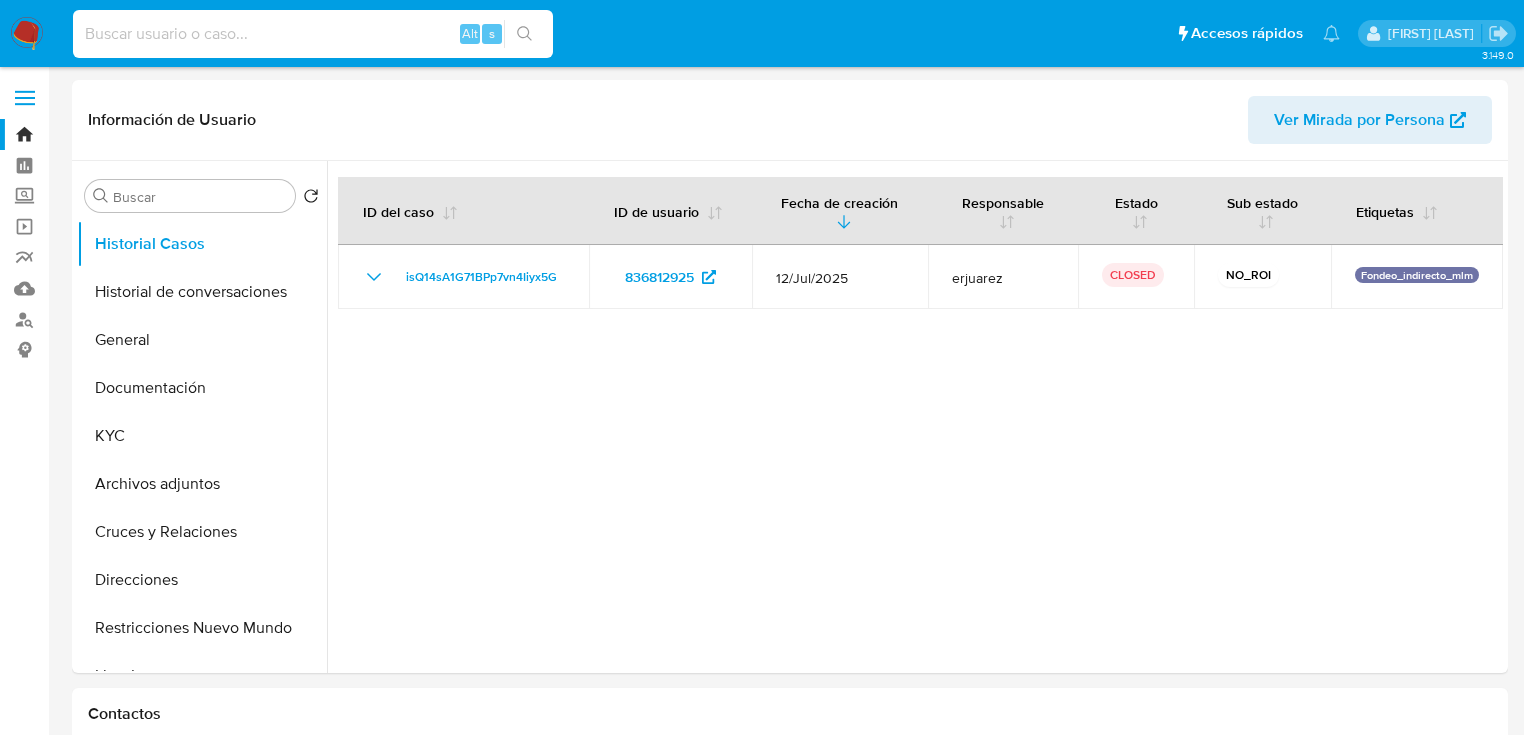 paste on "1911780413" 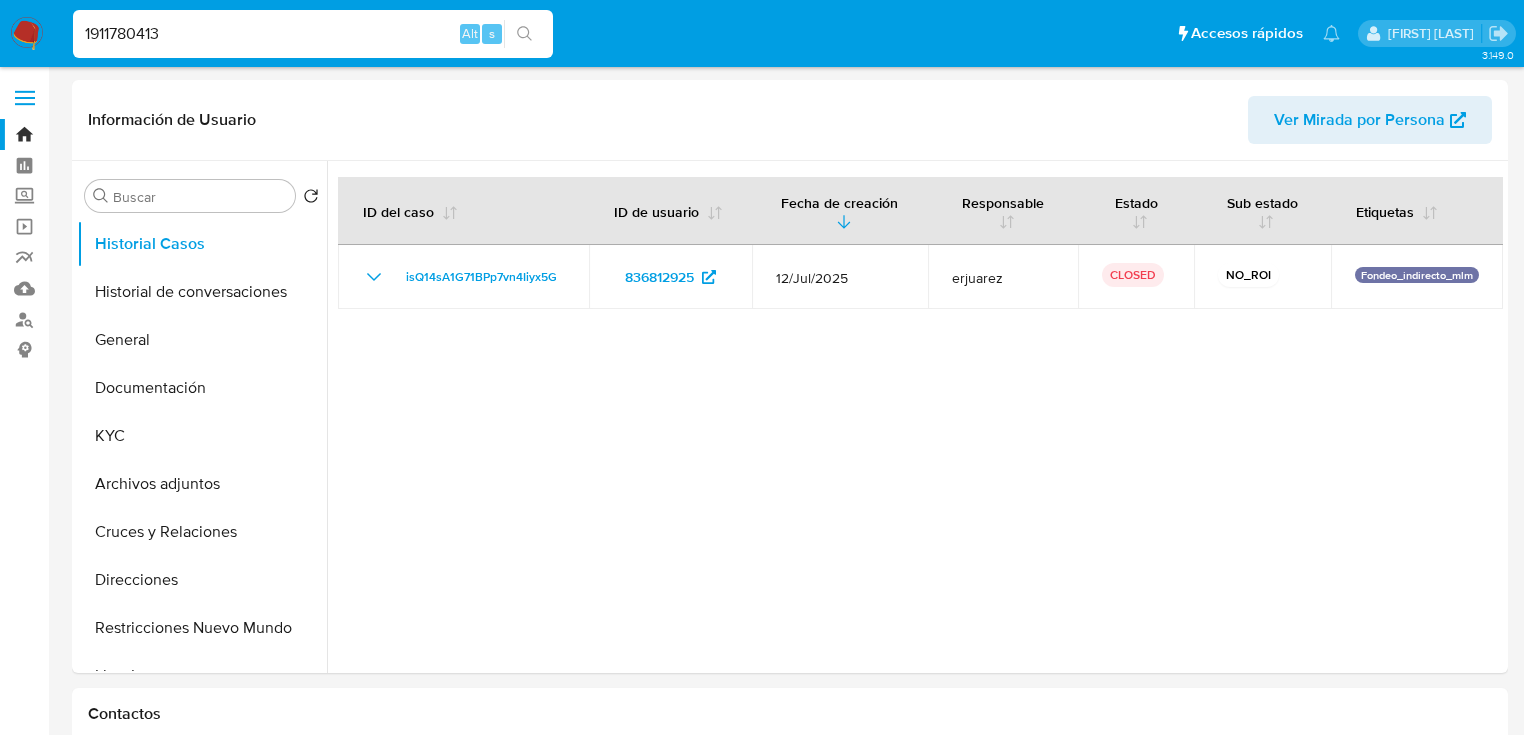 type on "1911780413" 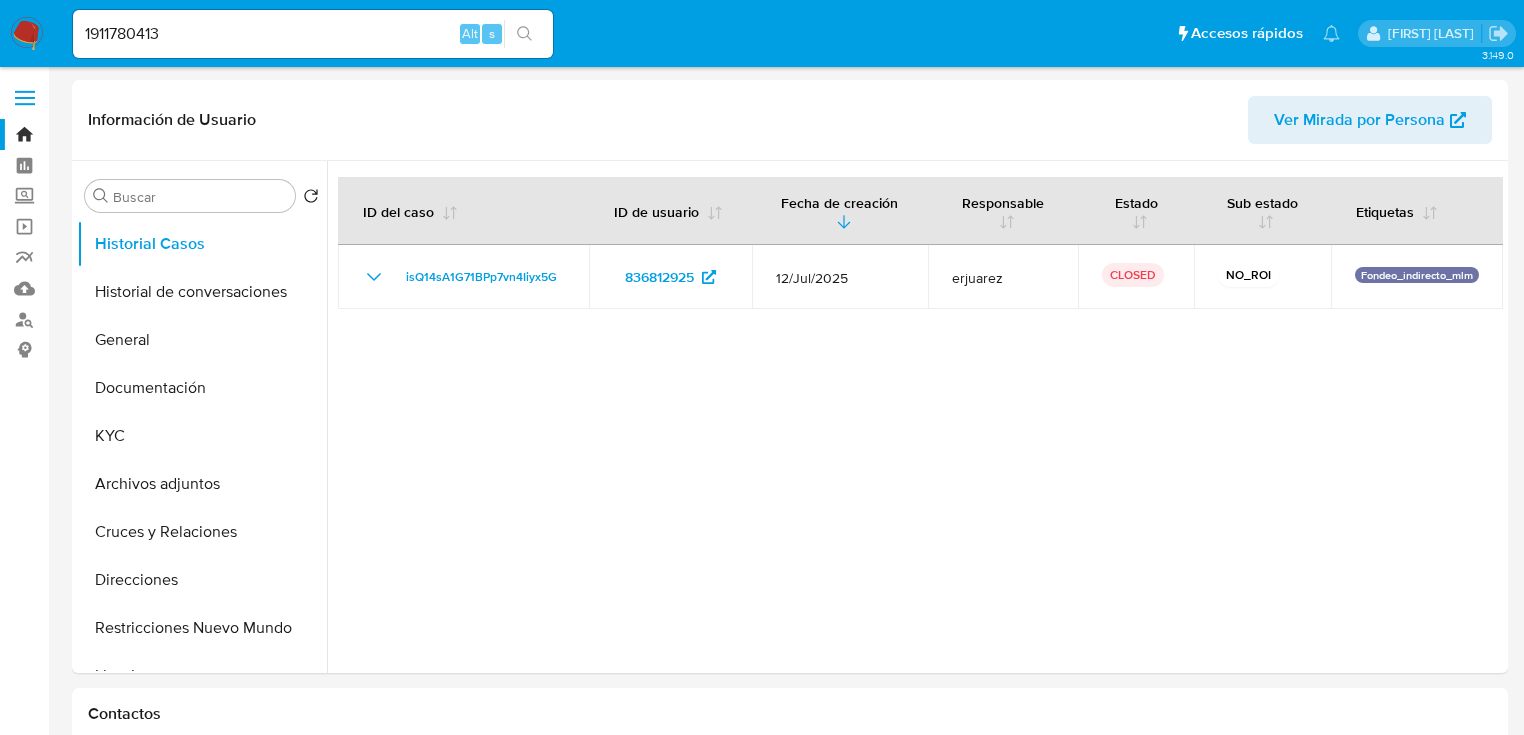 click 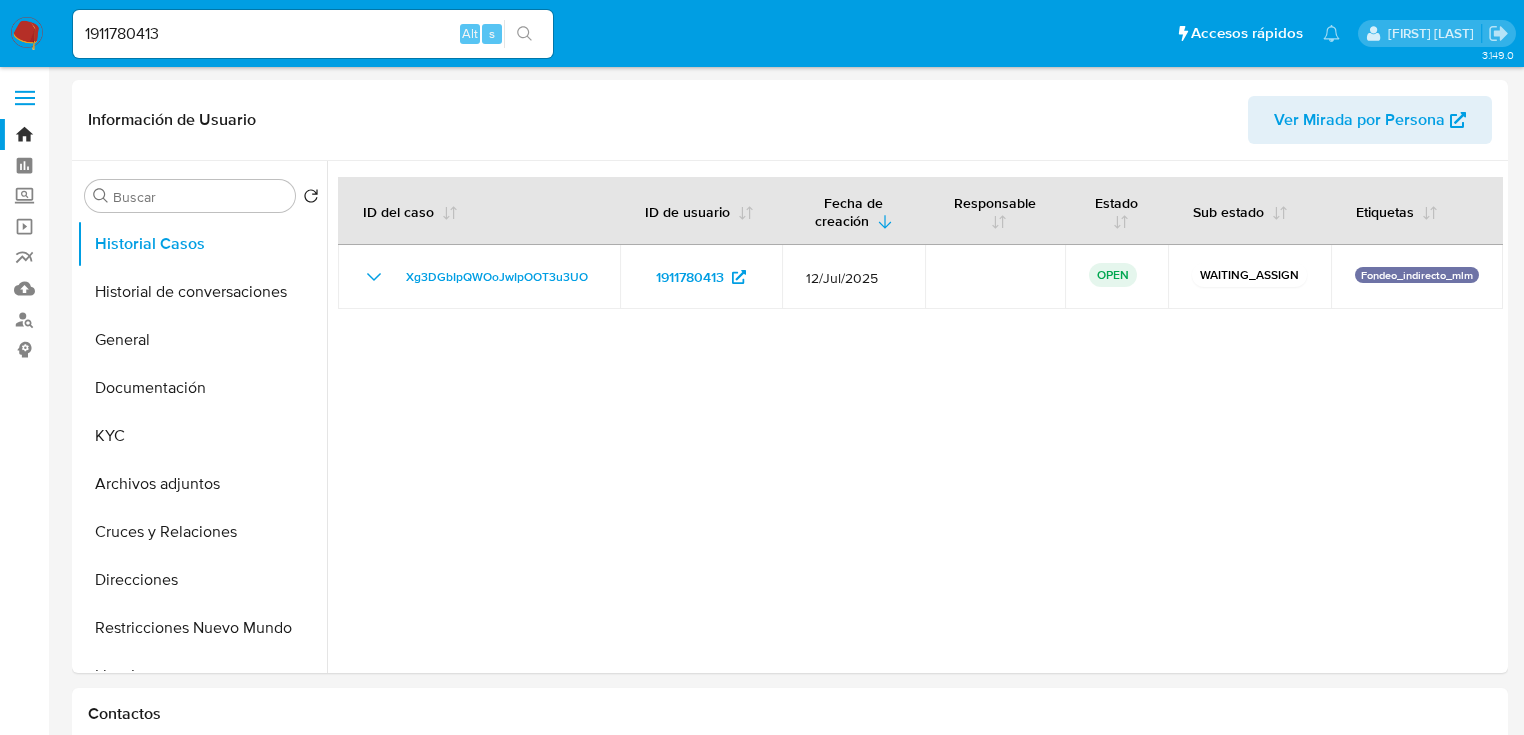 select on "10" 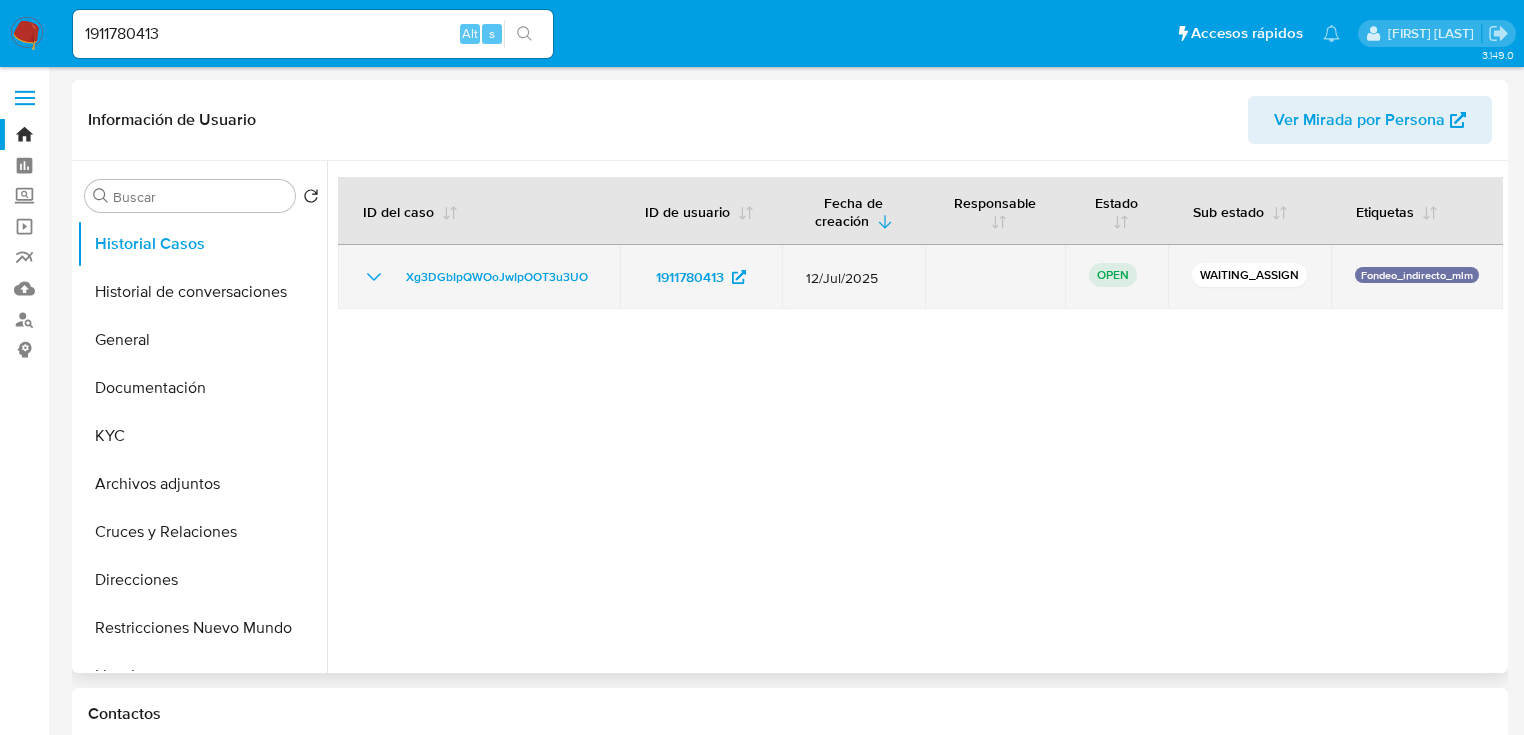 drag, startPoint x: 609, startPoint y: 273, endPoint x: 382, endPoint y: 274, distance: 227.0022 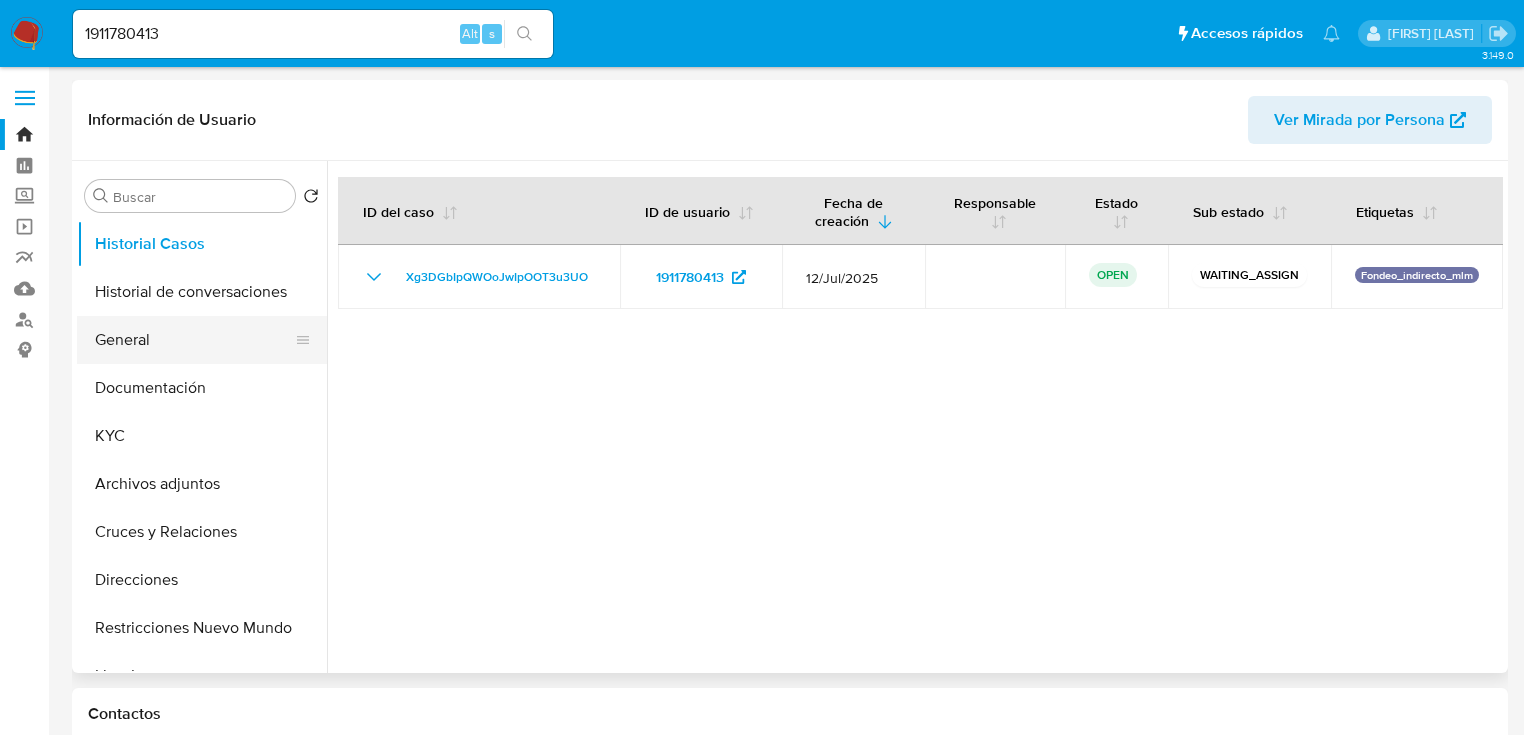 click on "General" at bounding box center [194, 340] 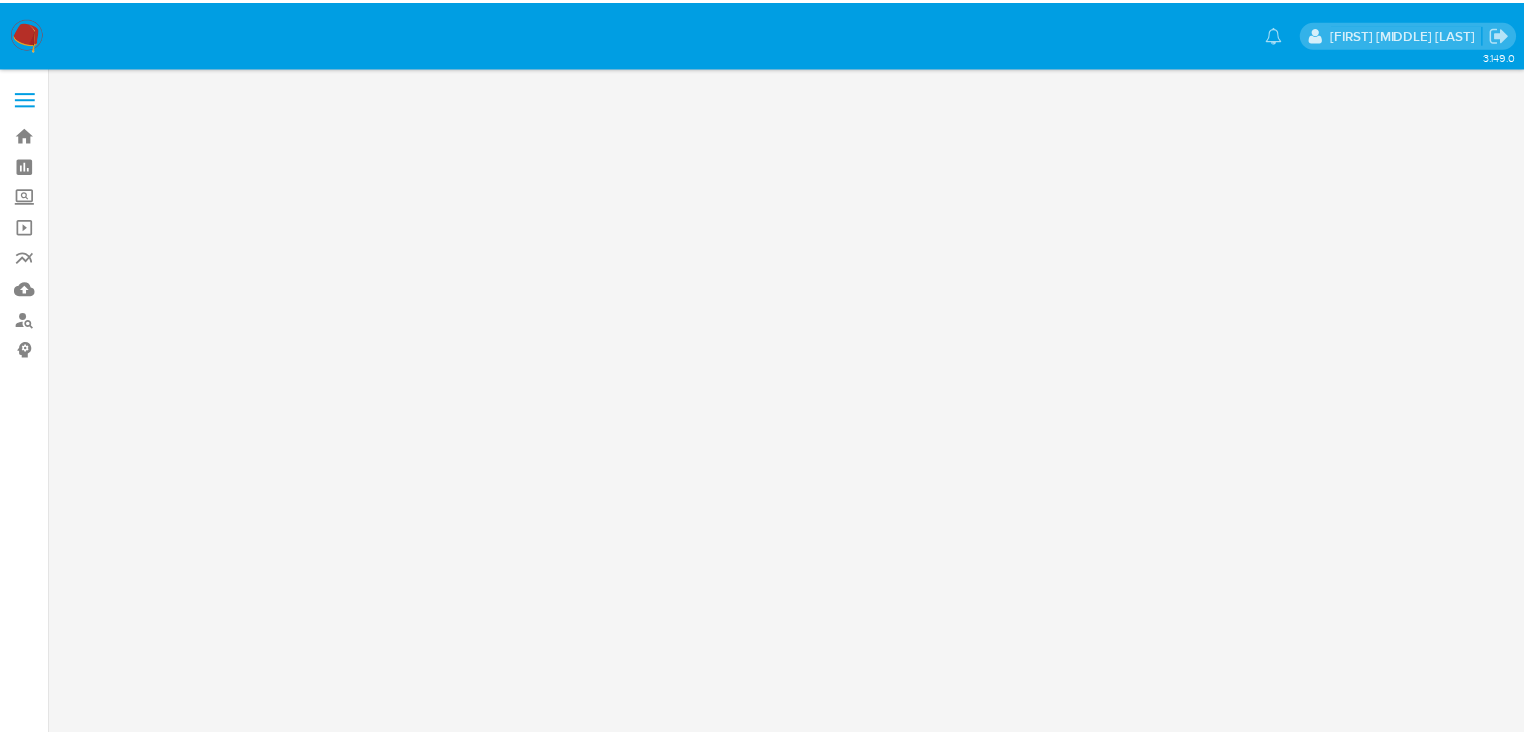 scroll, scrollTop: 0, scrollLeft: 0, axis: both 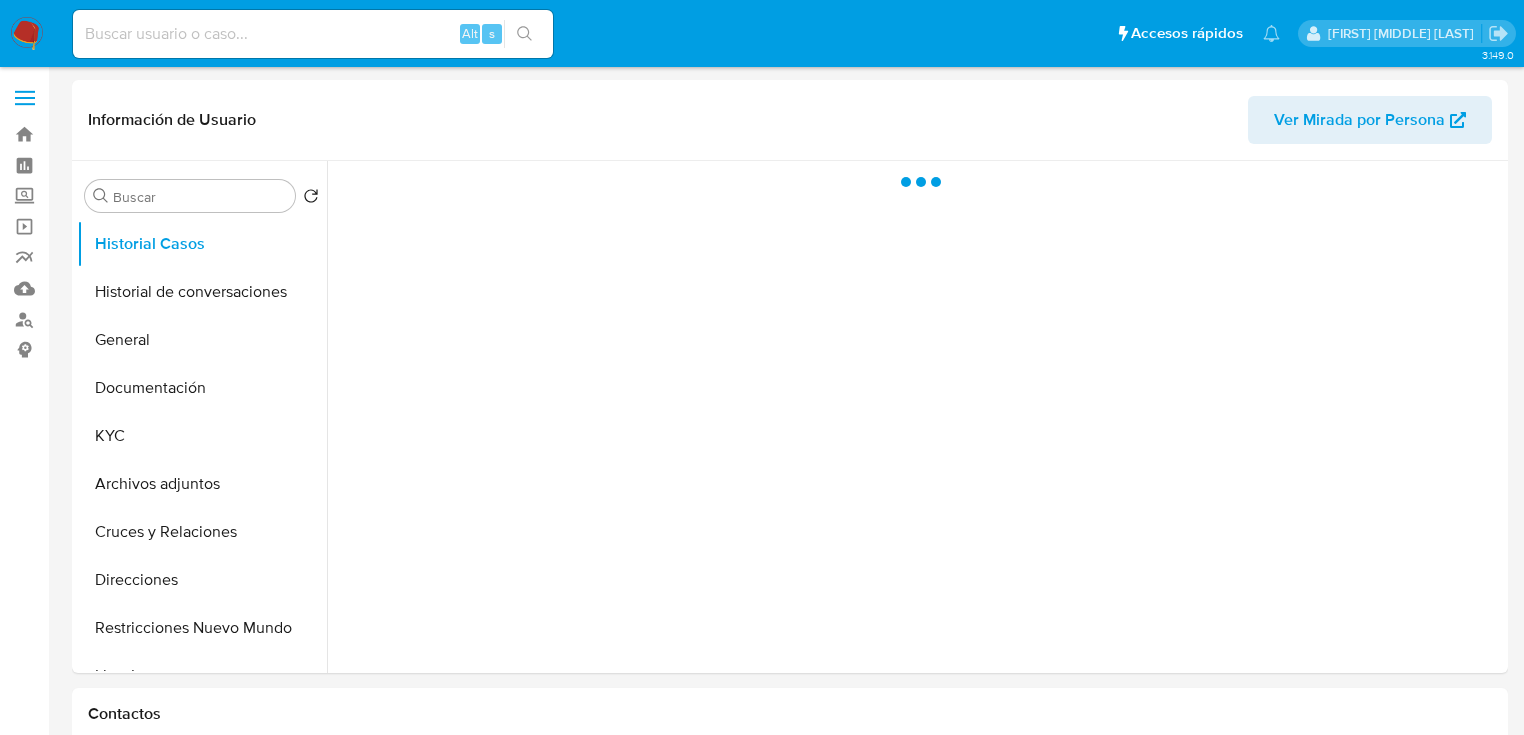 click at bounding box center (27, 34) 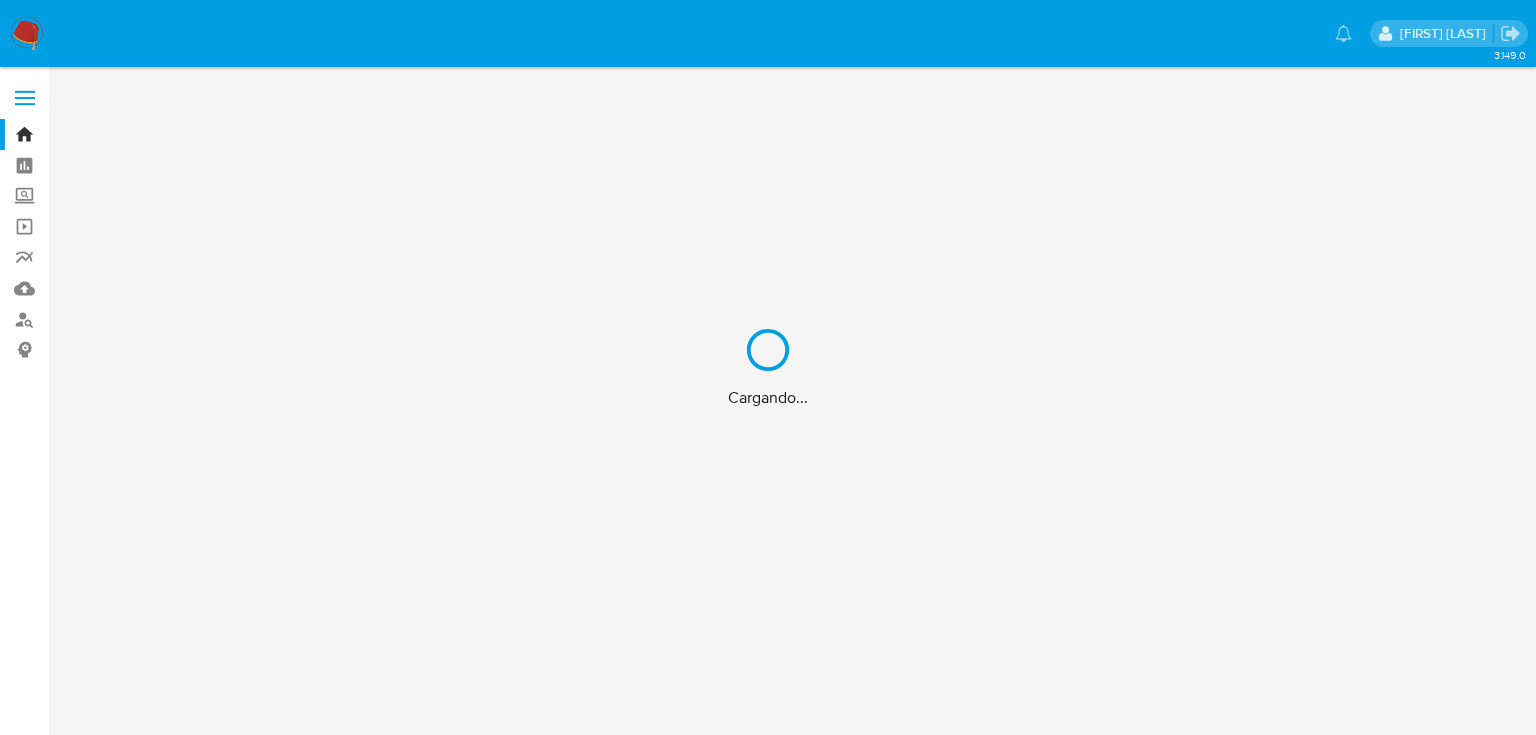scroll, scrollTop: 0, scrollLeft: 0, axis: both 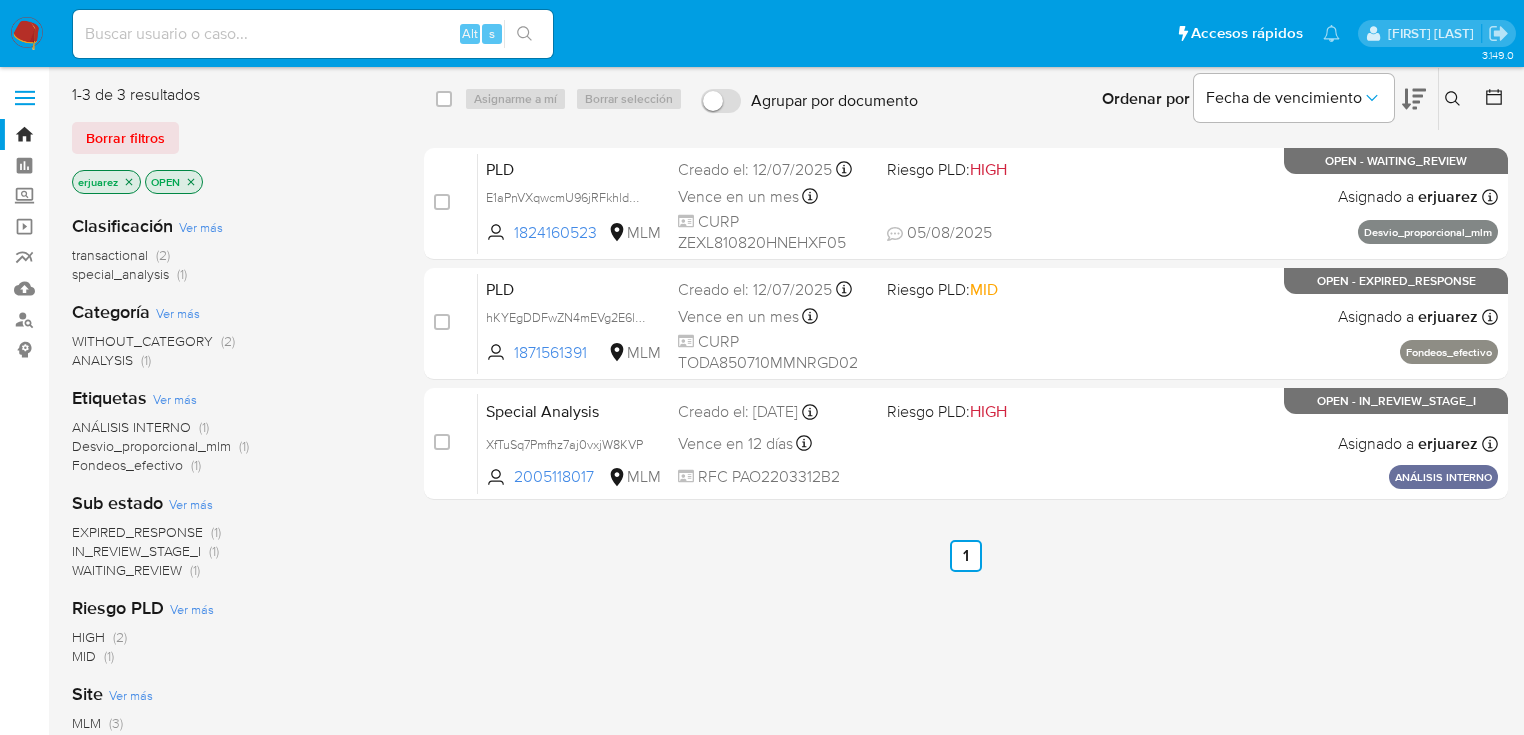 click on "erjuarez" at bounding box center (106, 182) 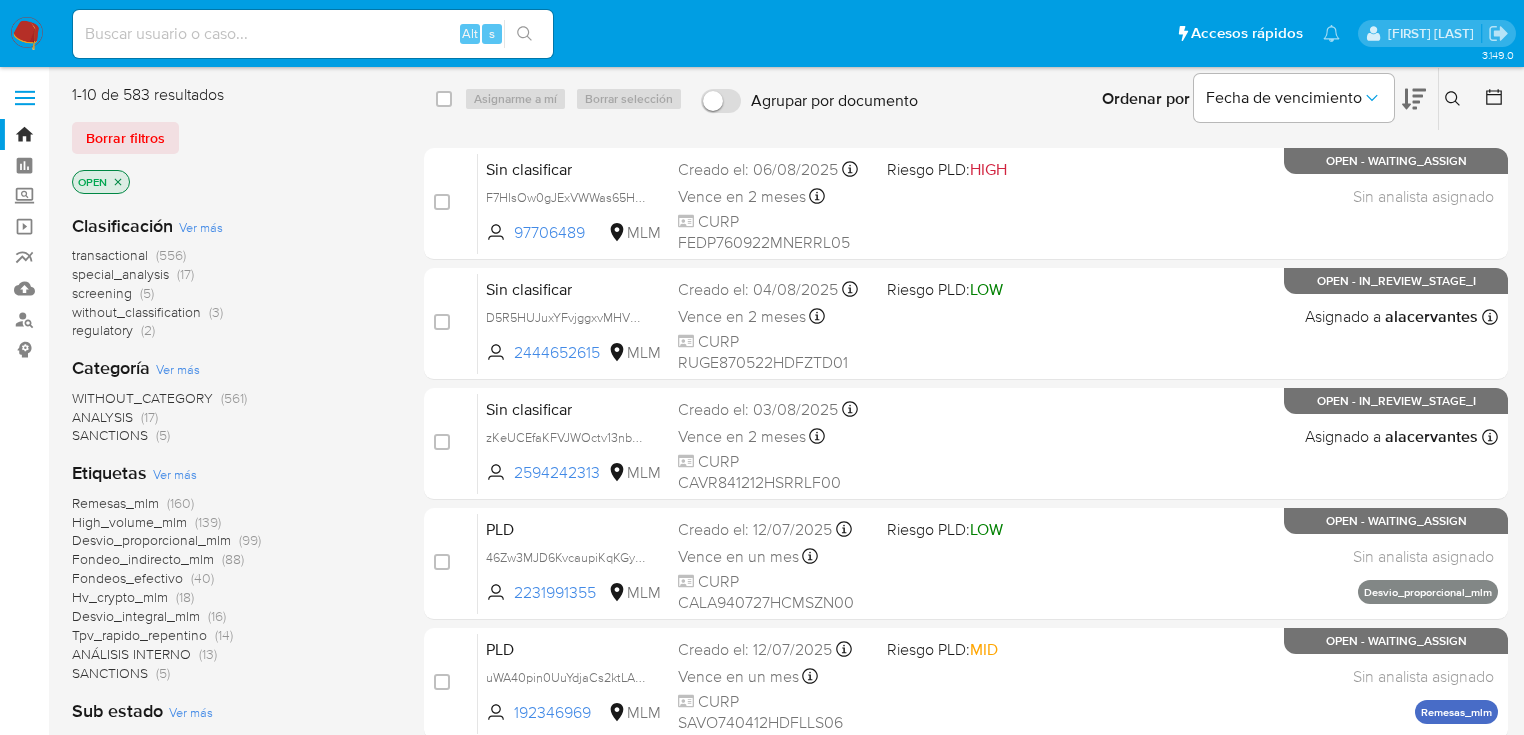 click 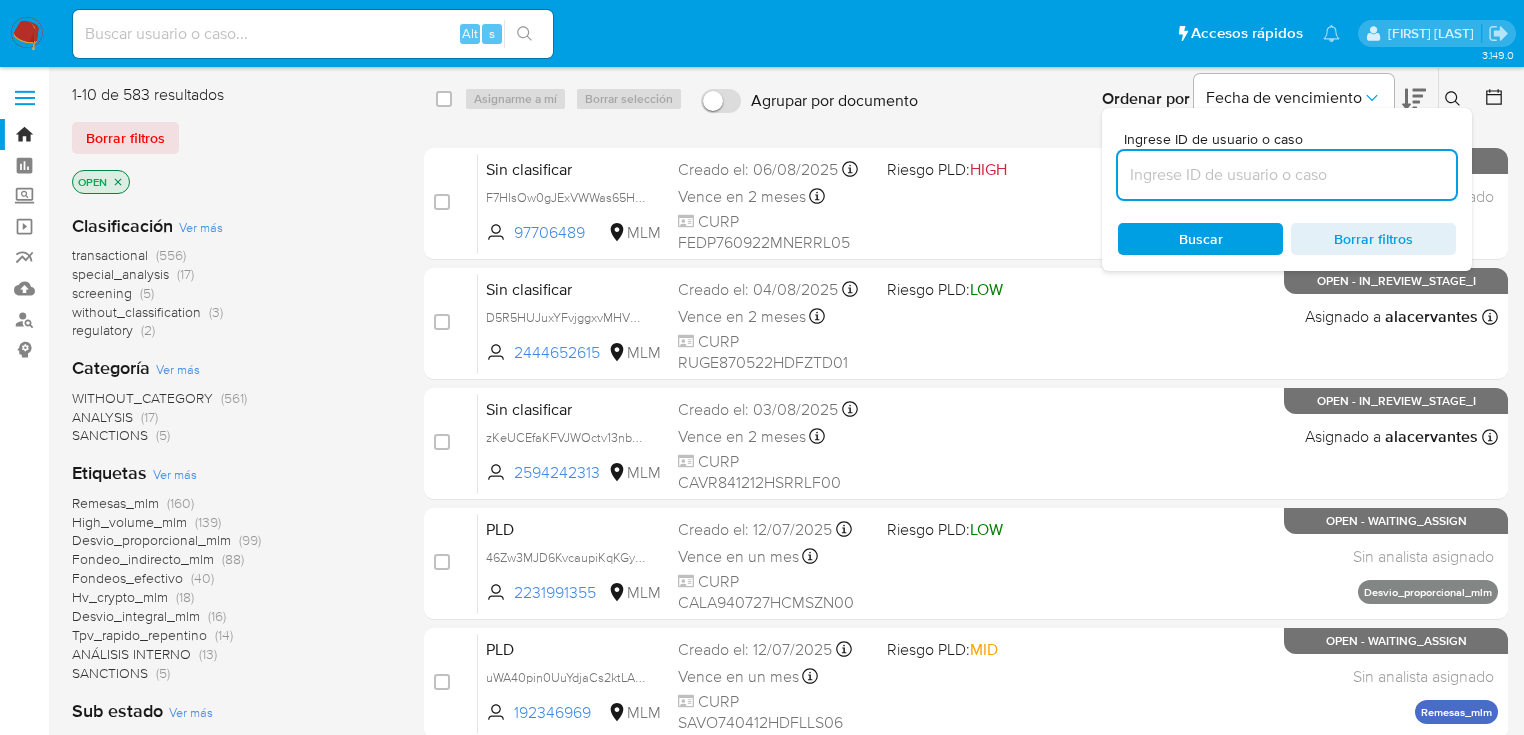 click at bounding box center (1287, 175) 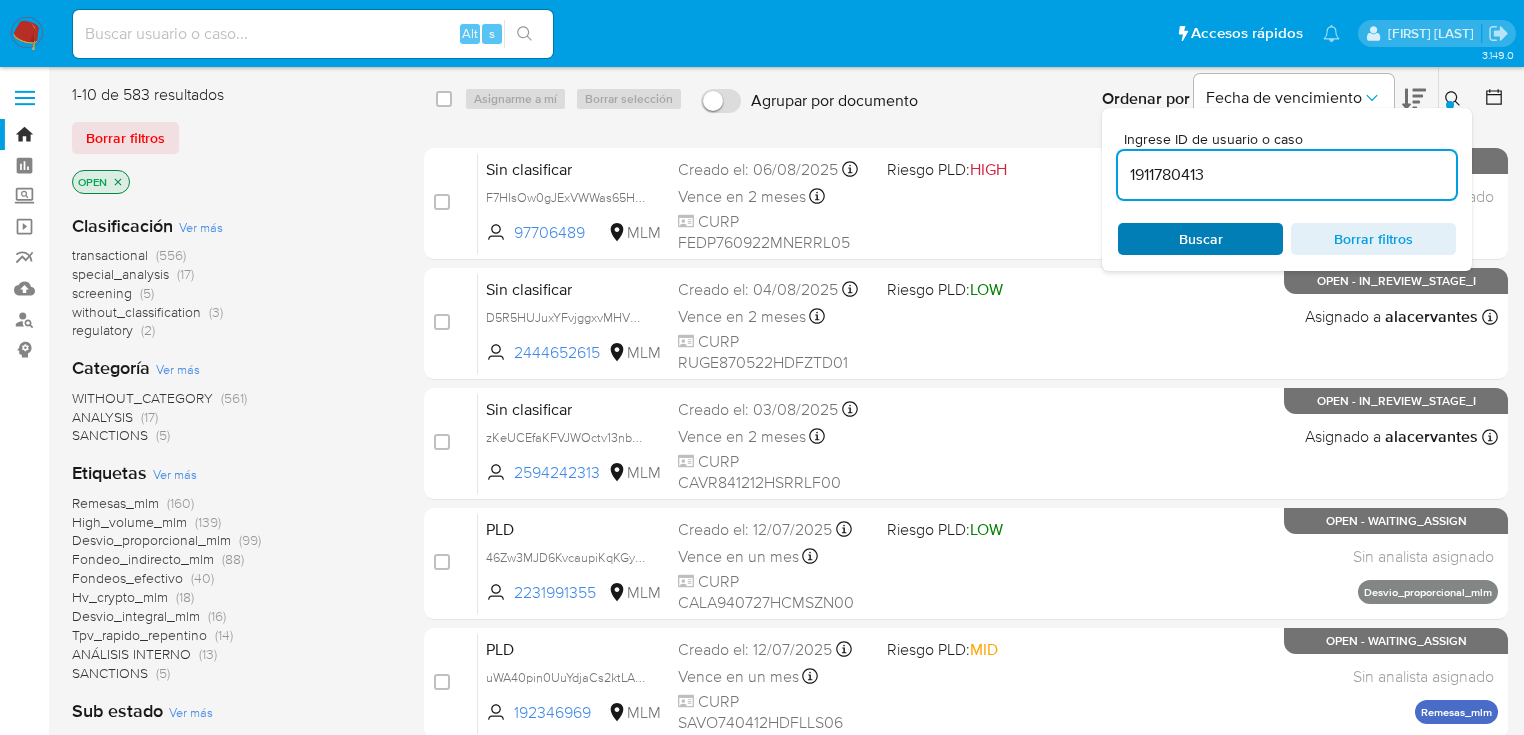 type on "1911780413" 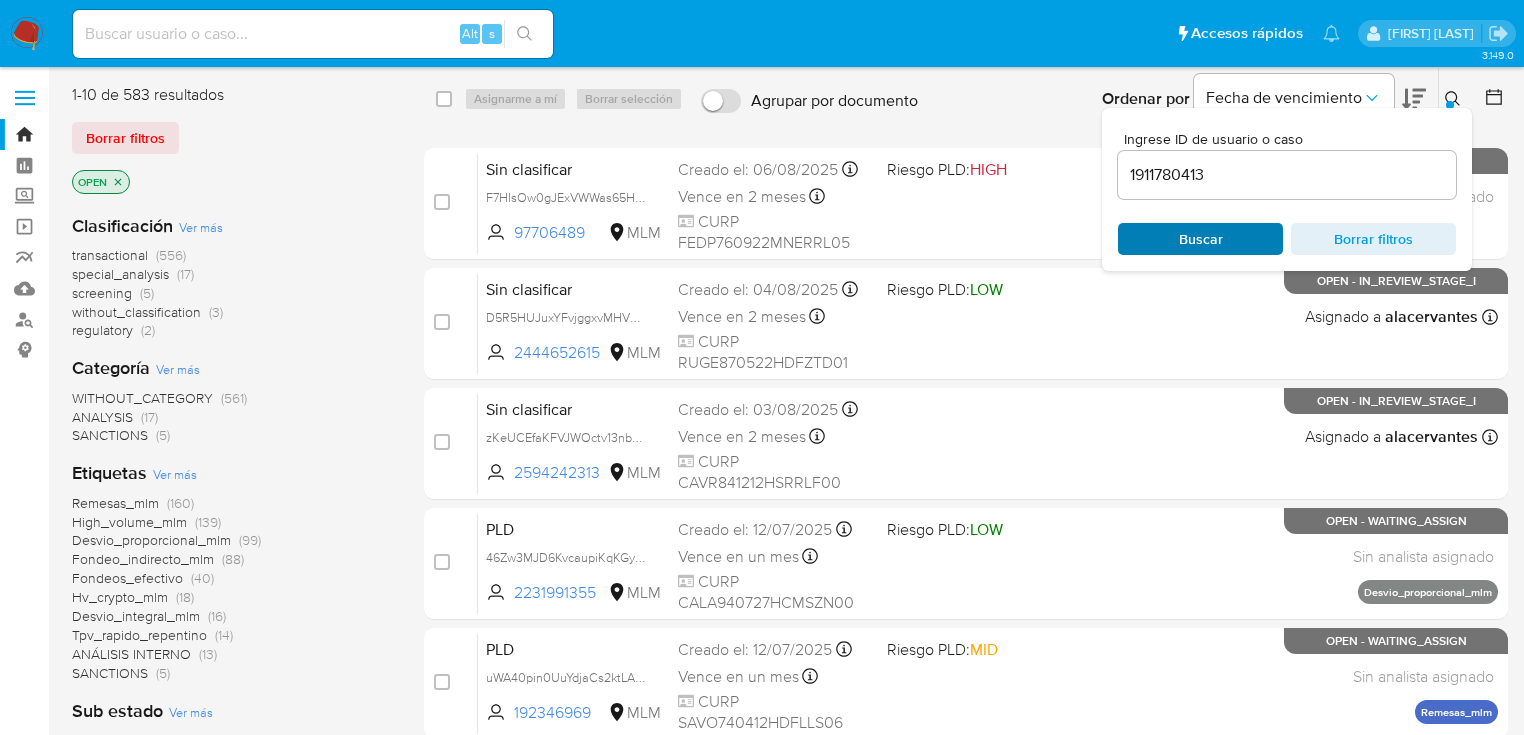 click on "Buscar" at bounding box center (1201, 239) 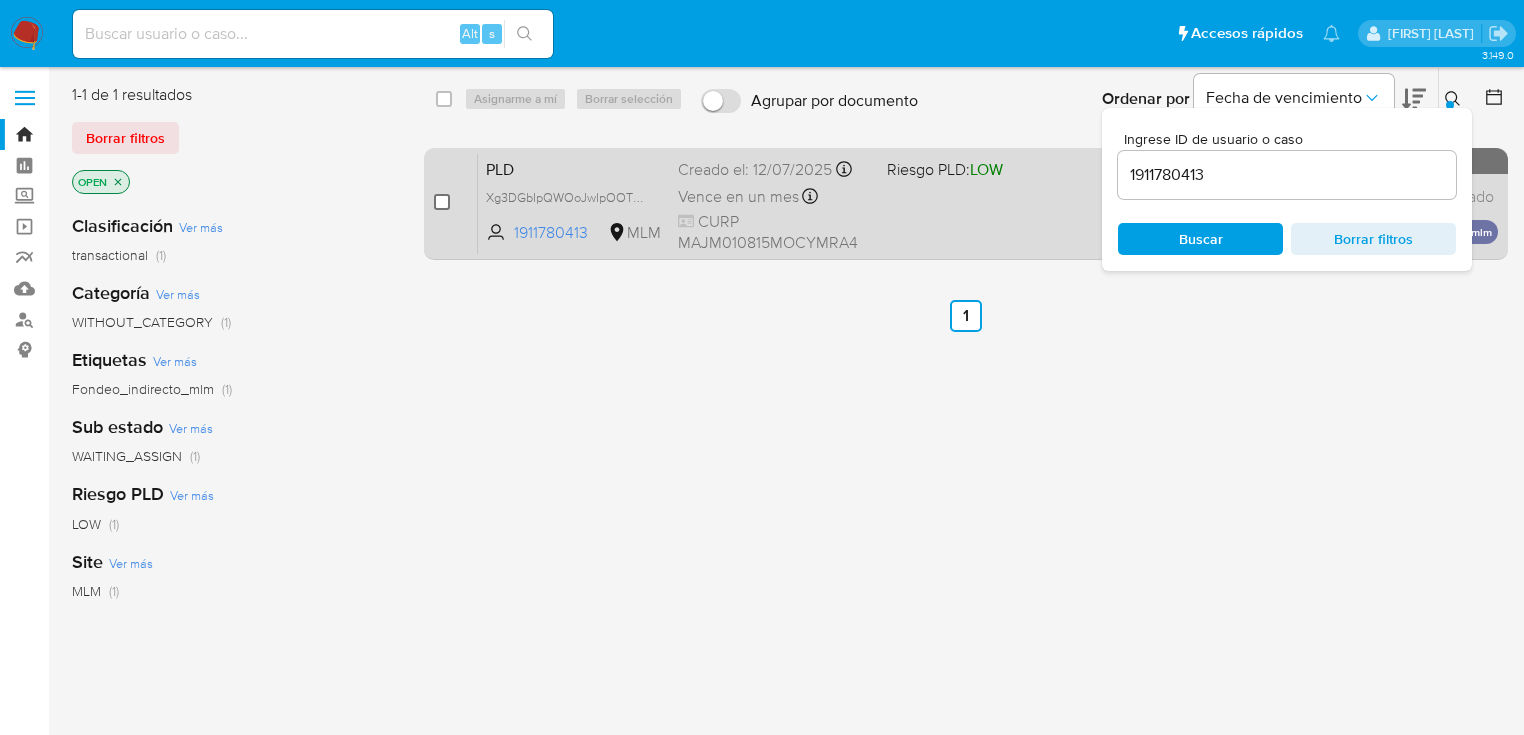 click at bounding box center (442, 202) 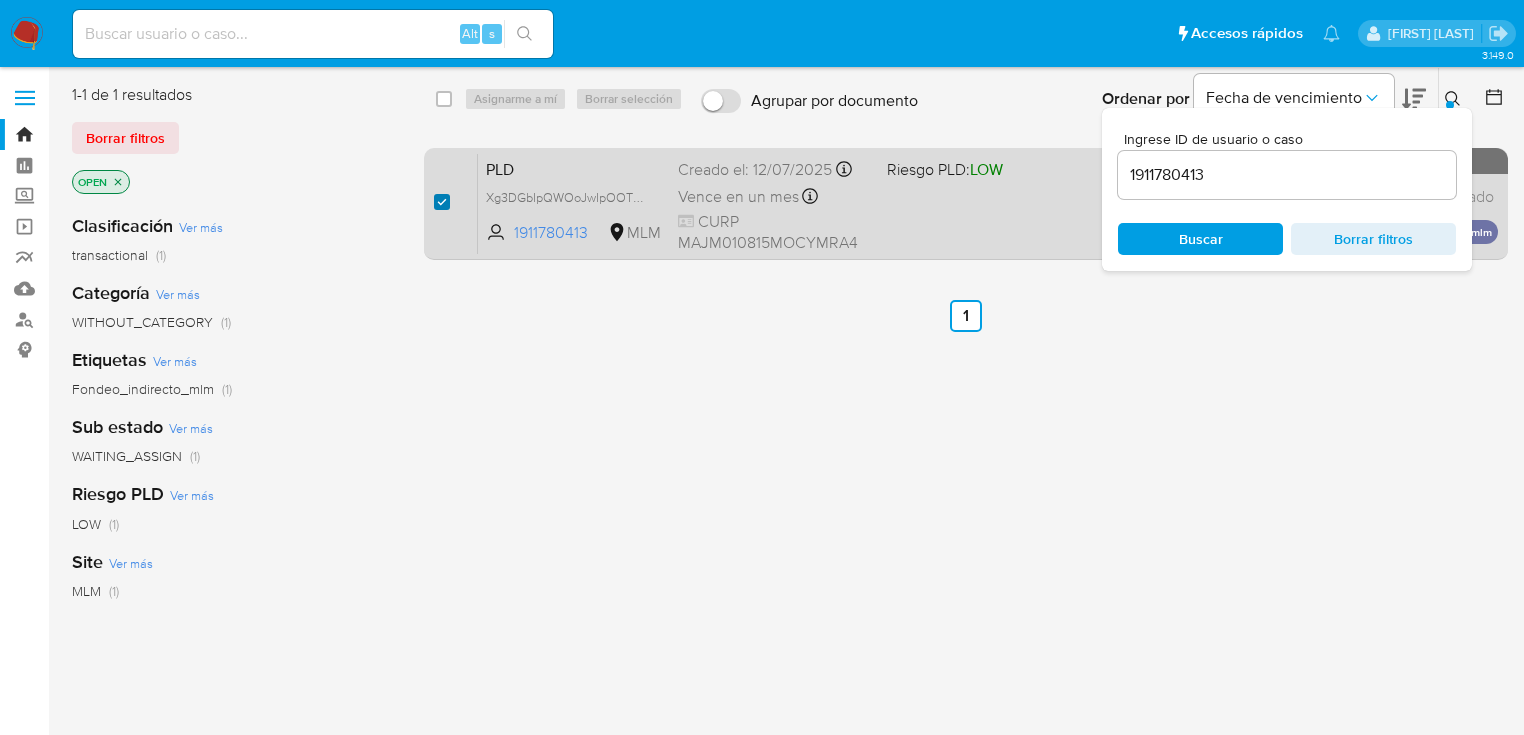 checkbox on "true" 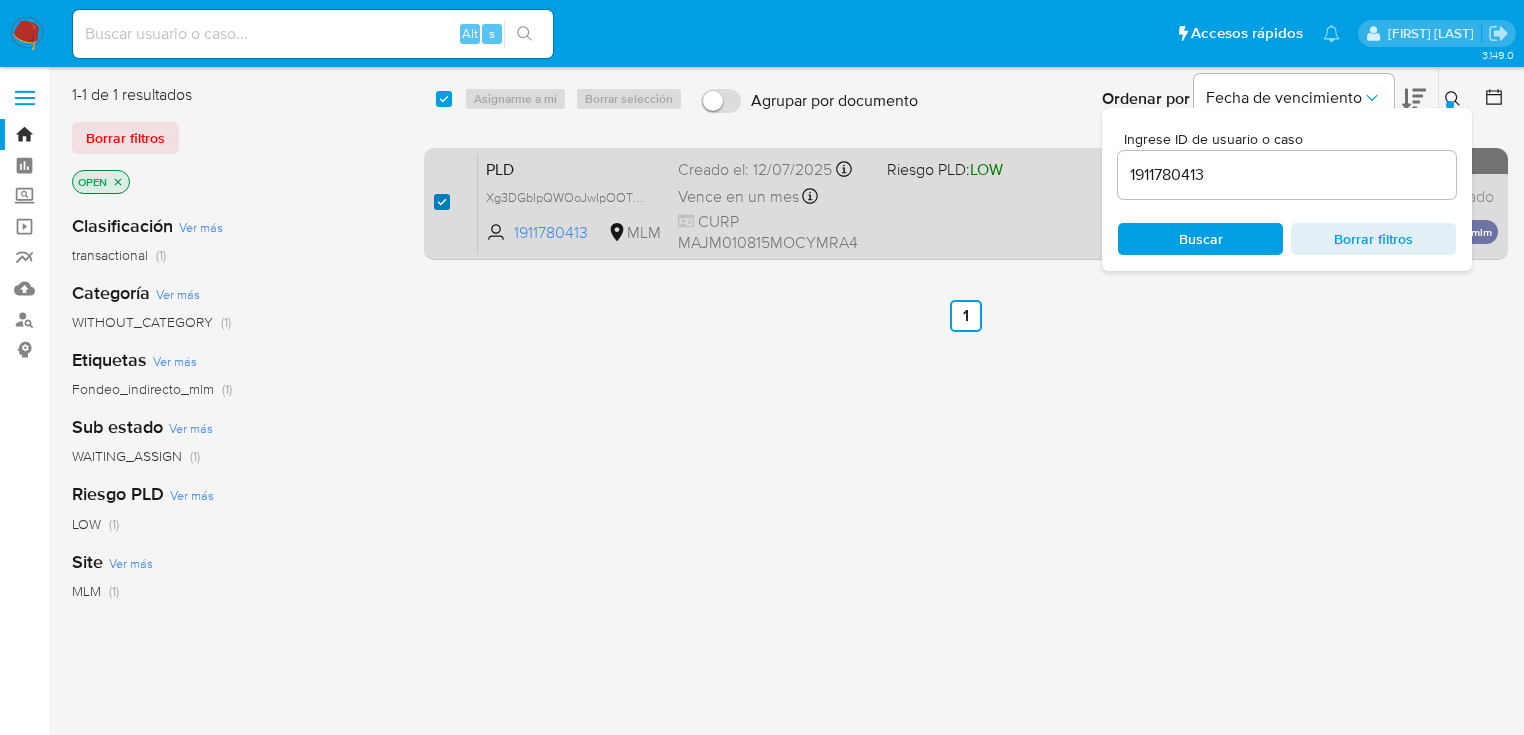 checkbox on "true" 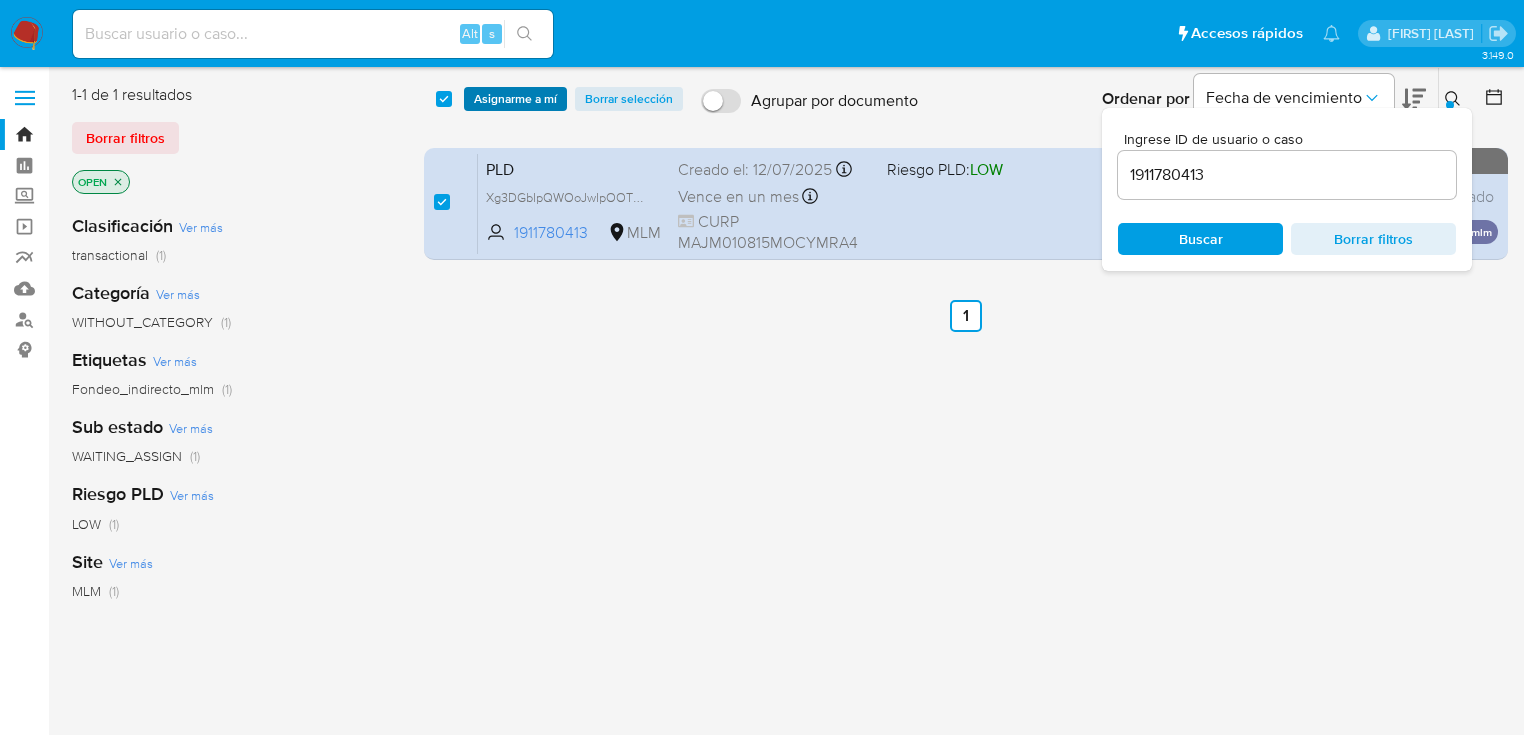 click on "Asignarme a mí" at bounding box center [515, 99] 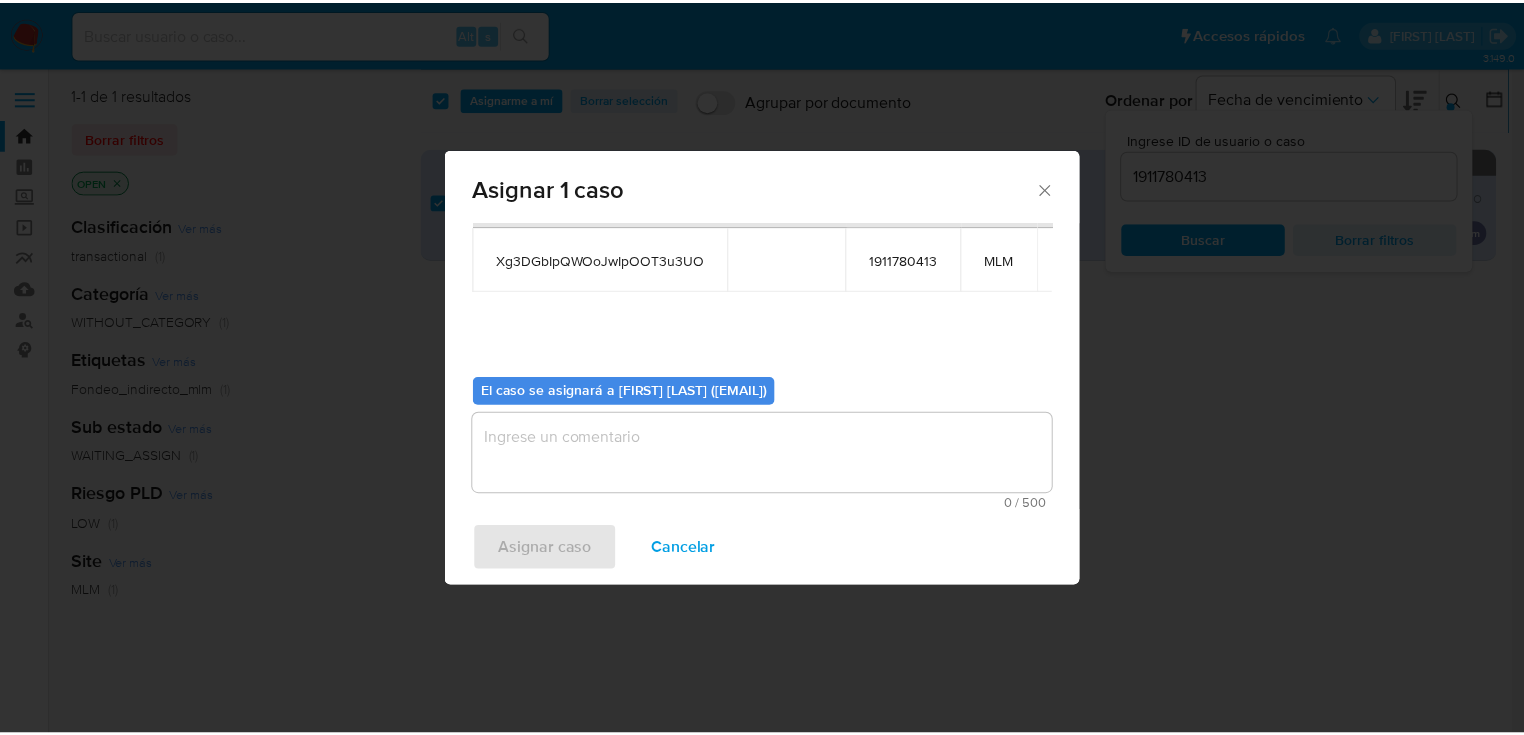 scroll, scrollTop: 103, scrollLeft: 0, axis: vertical 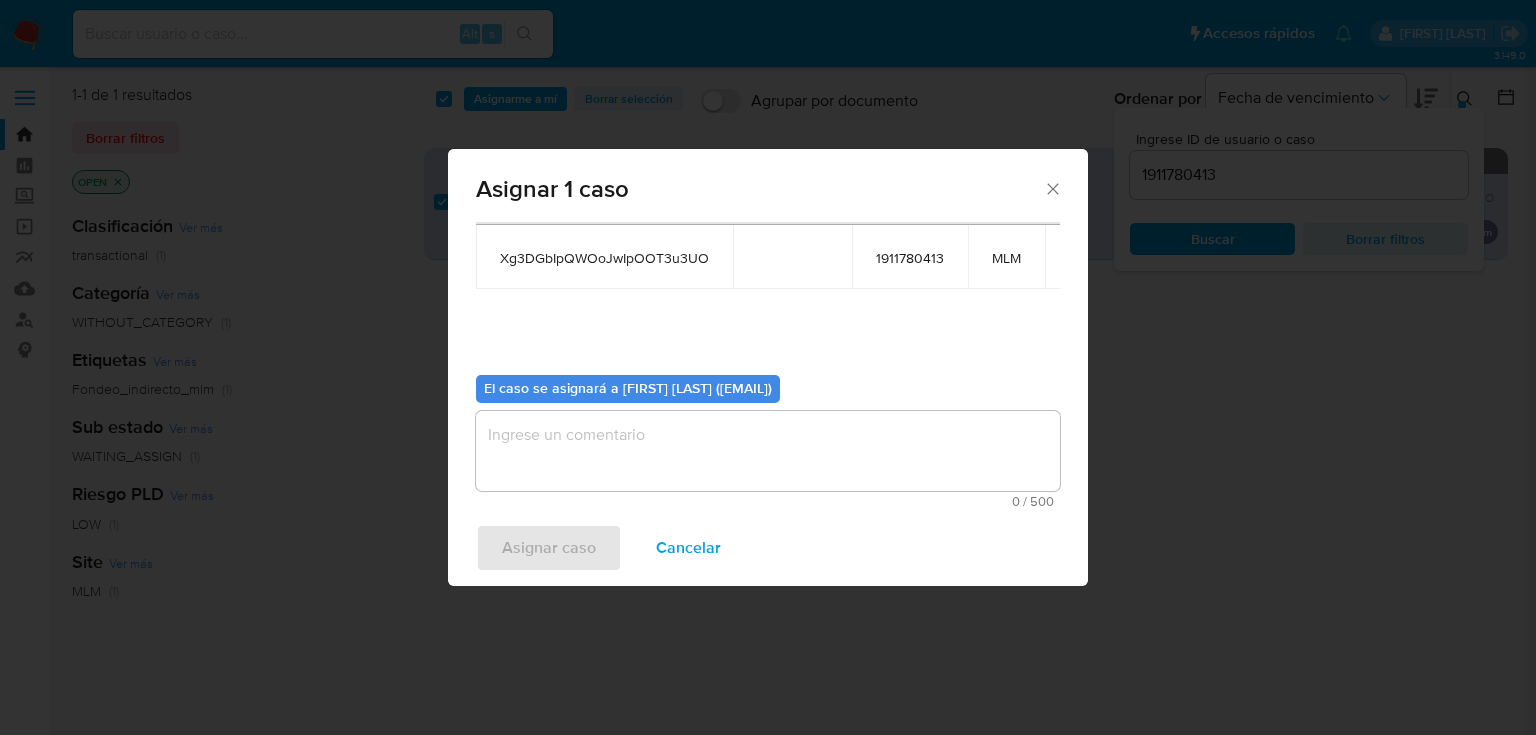 click at bounding box center [768, 451] 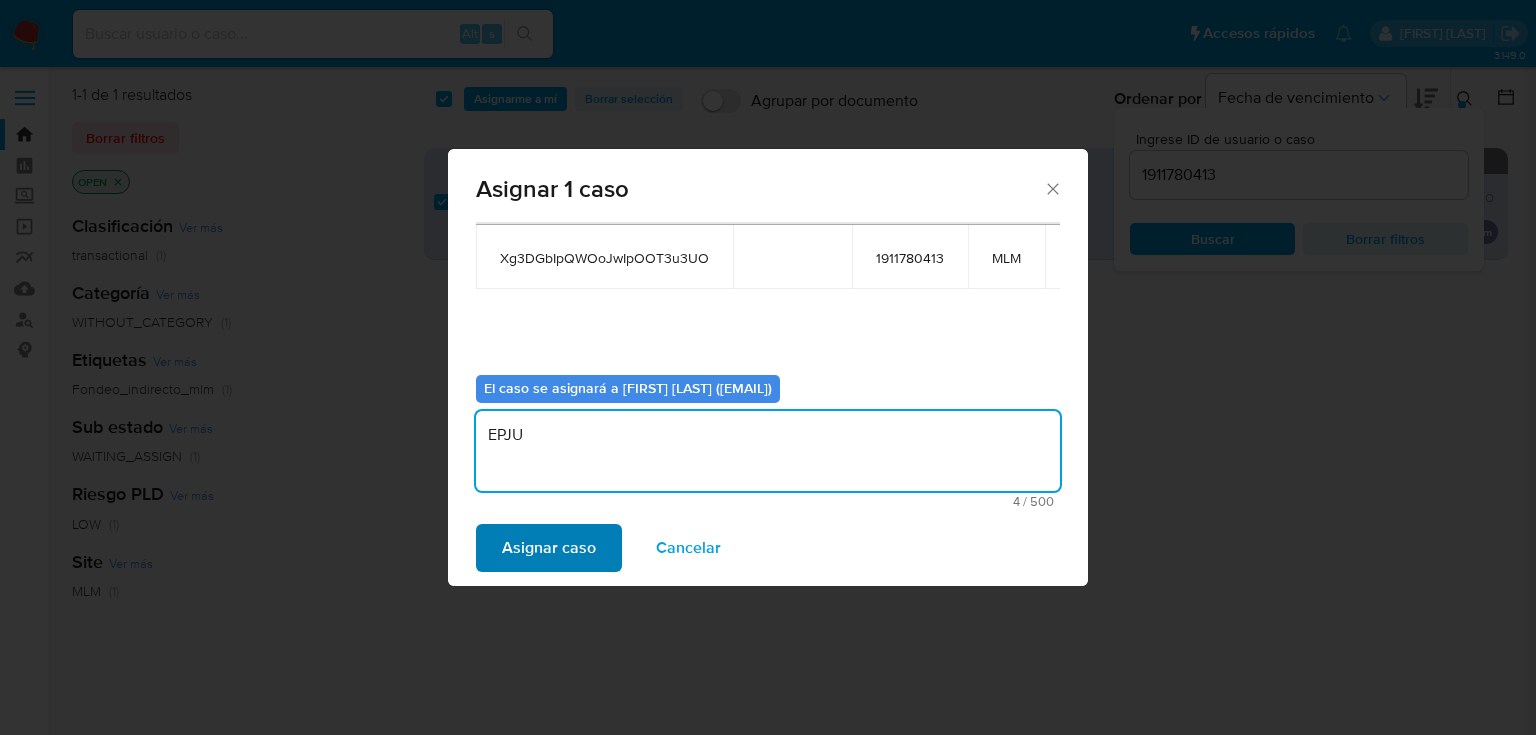 type on "EPJU" 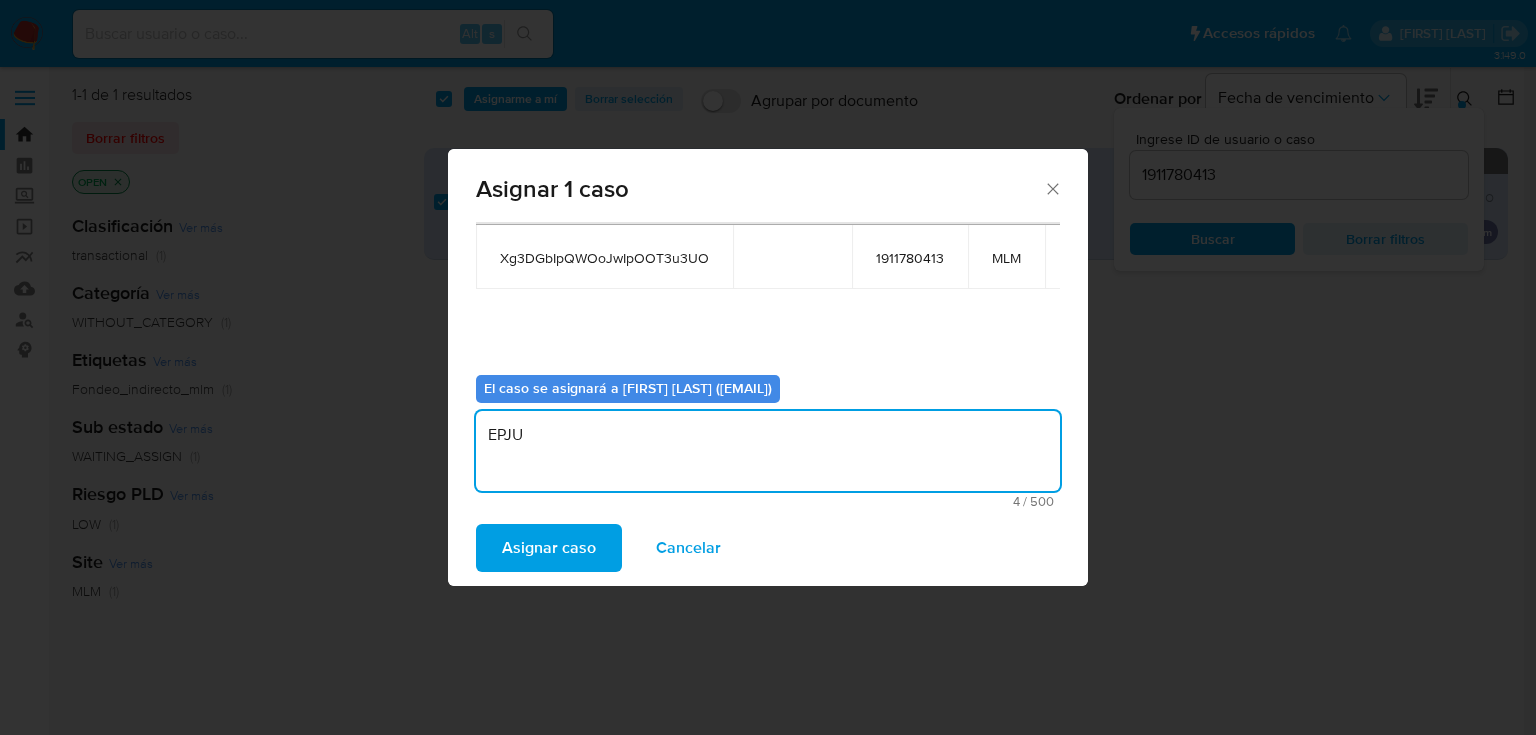 click on "Asignar caso" at bounding box center [549, 548] 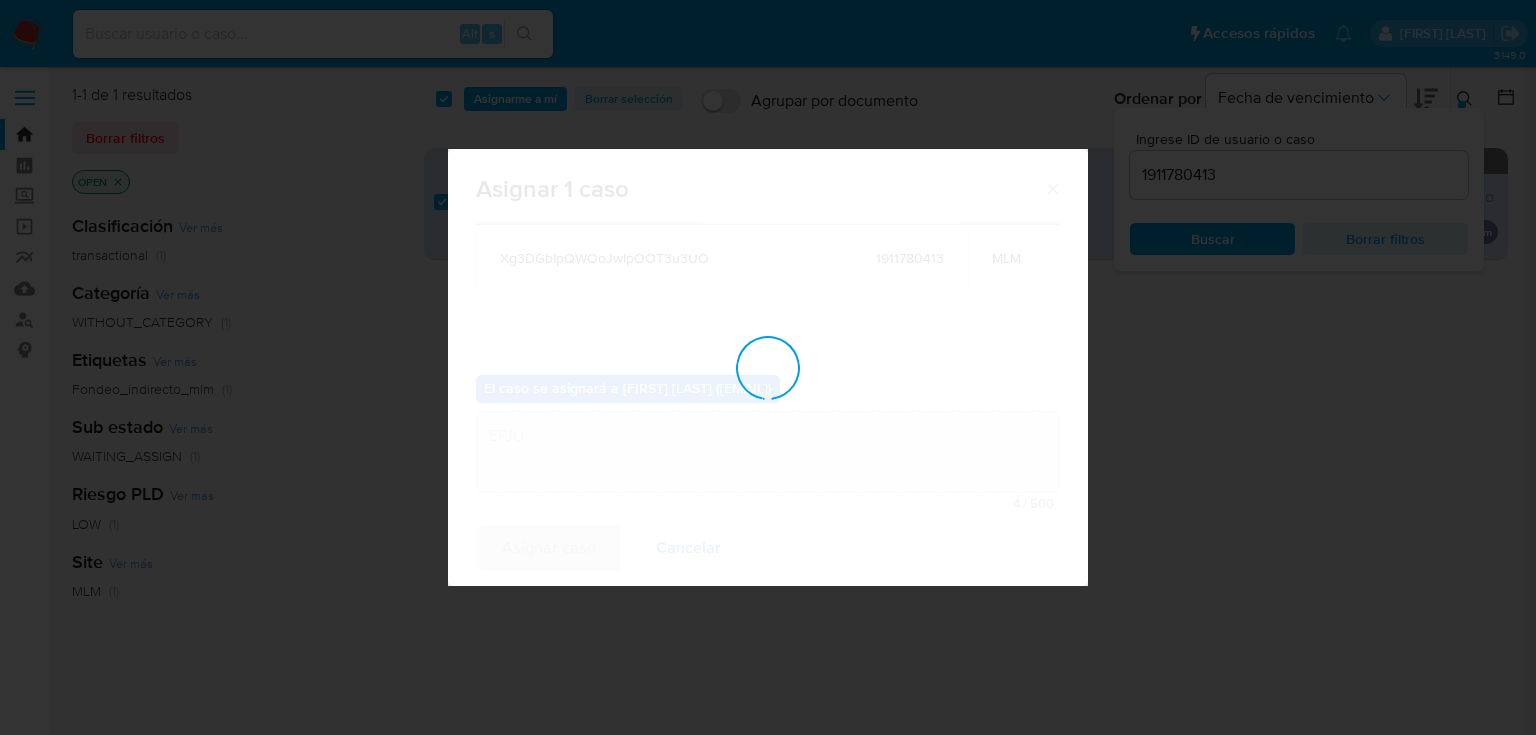 type 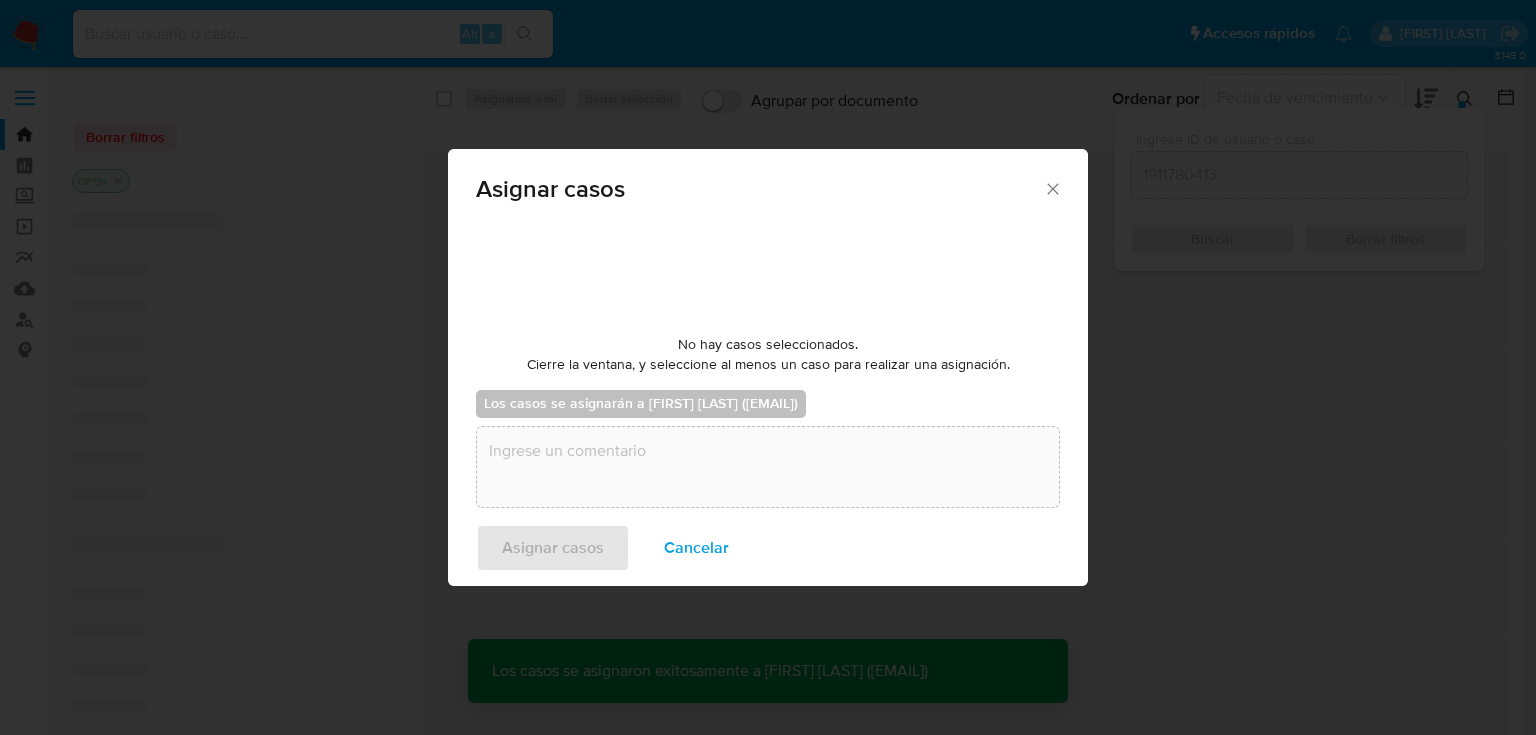 checkbox on "false" 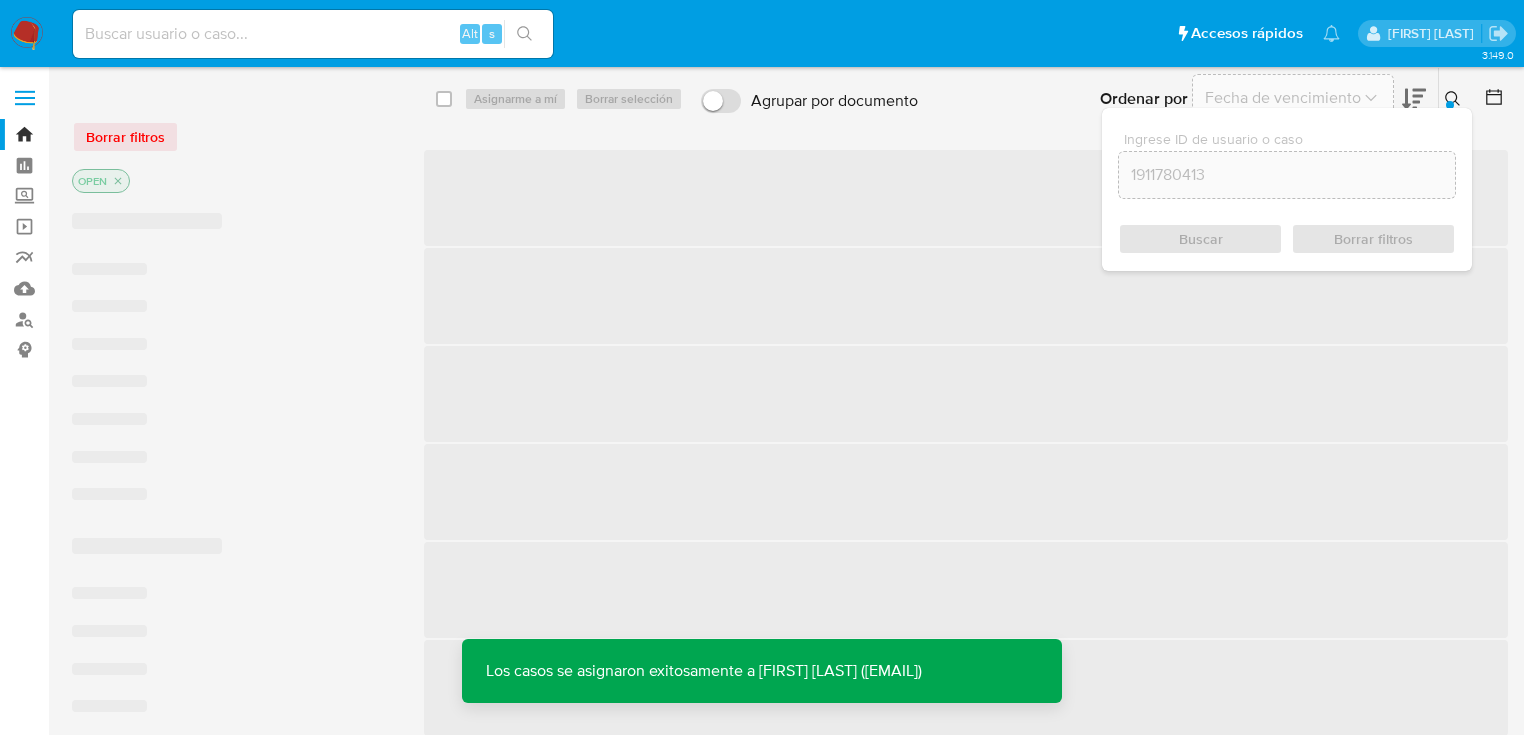 click 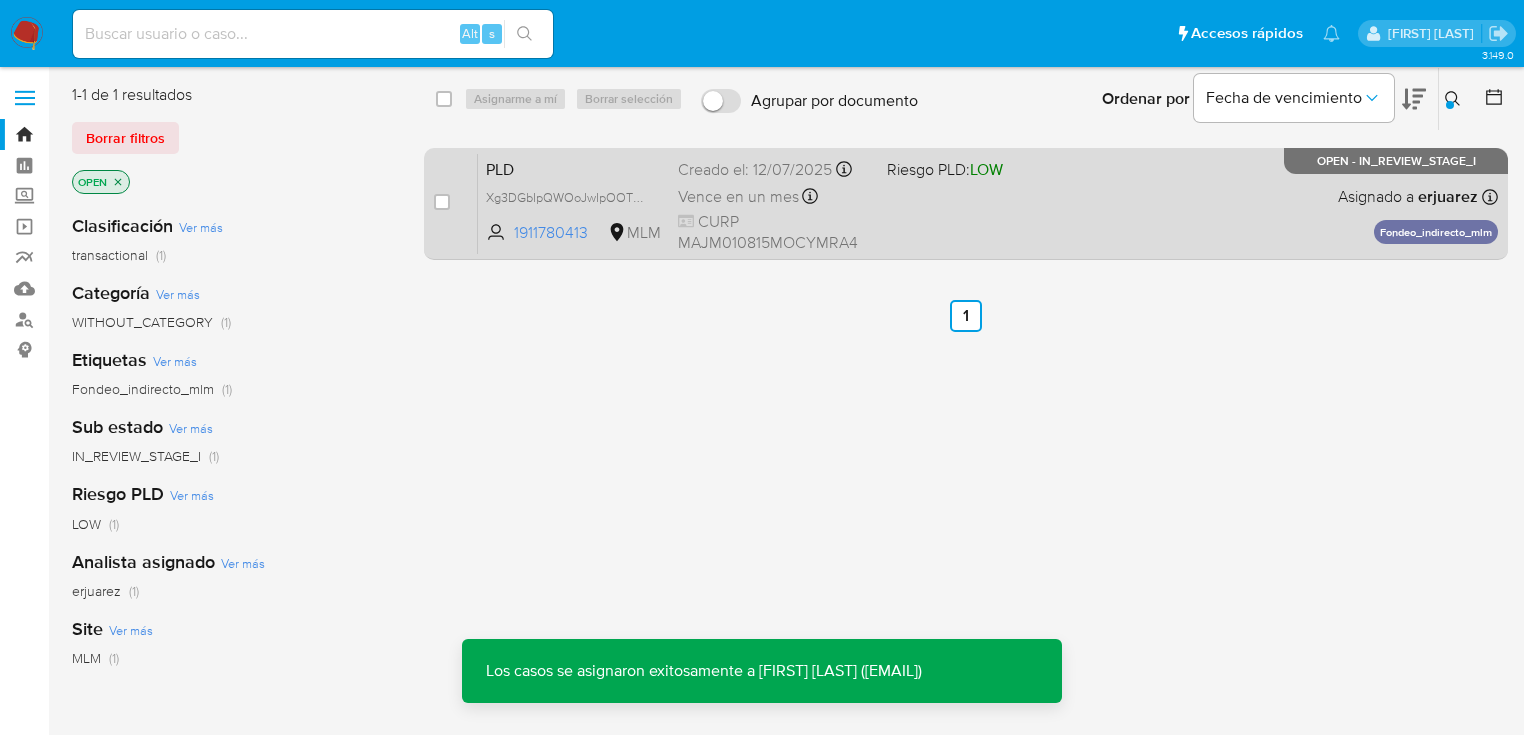 click on "Vence en un mes   Vence el 10/09/2025 02:07:09" at bounding box center (774, 196) 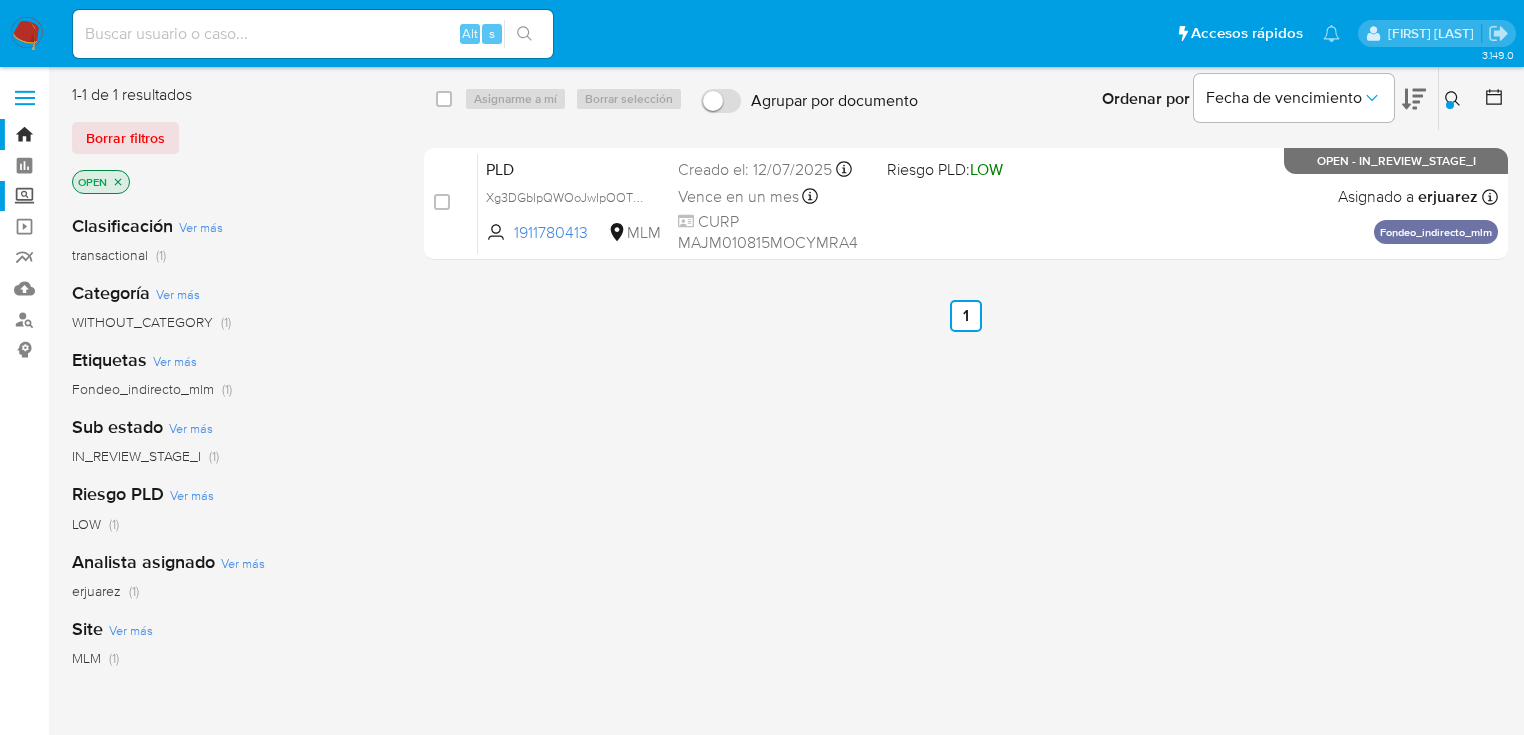 click on "Screening" at bounding box center (119, 196) 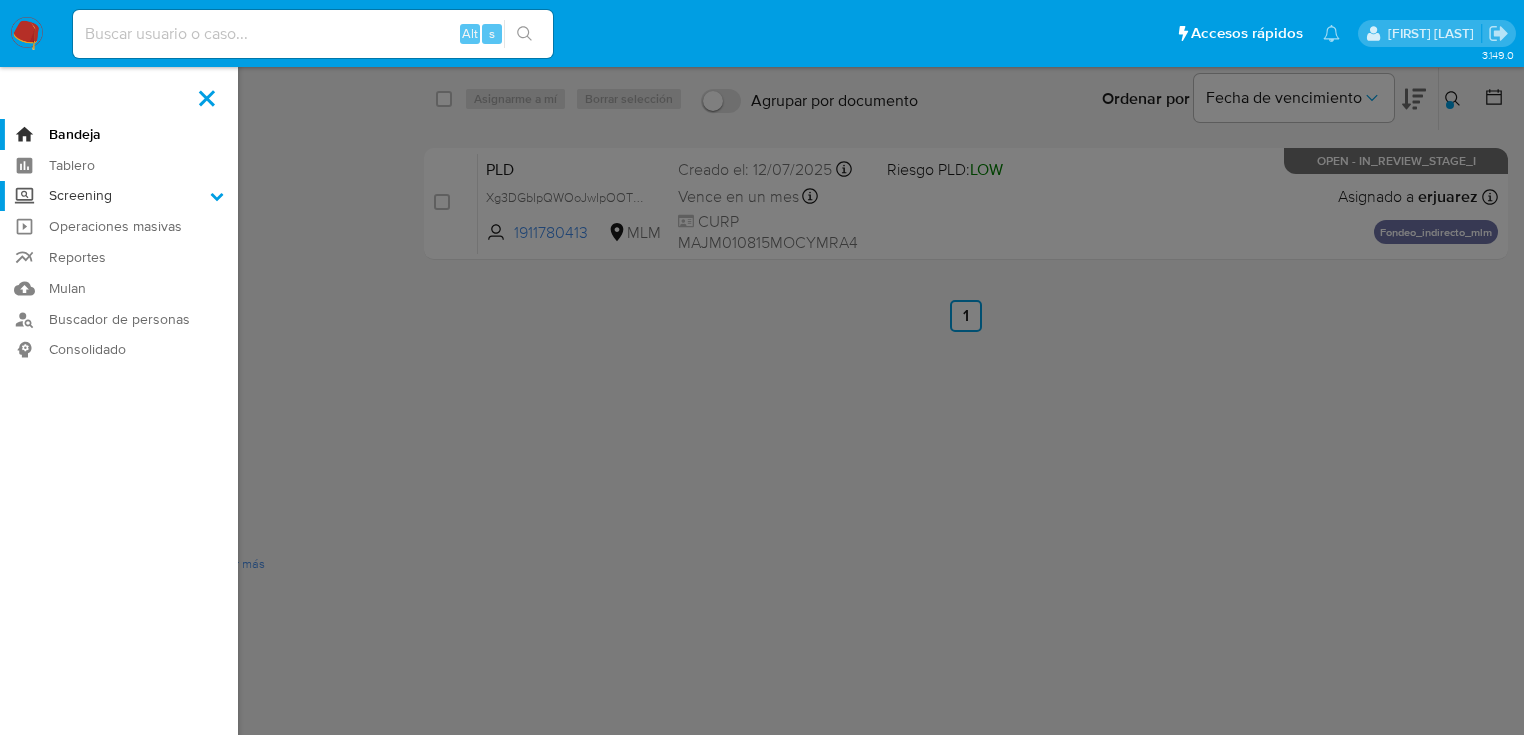 click on "Screening" at bounding box center (0, 0) 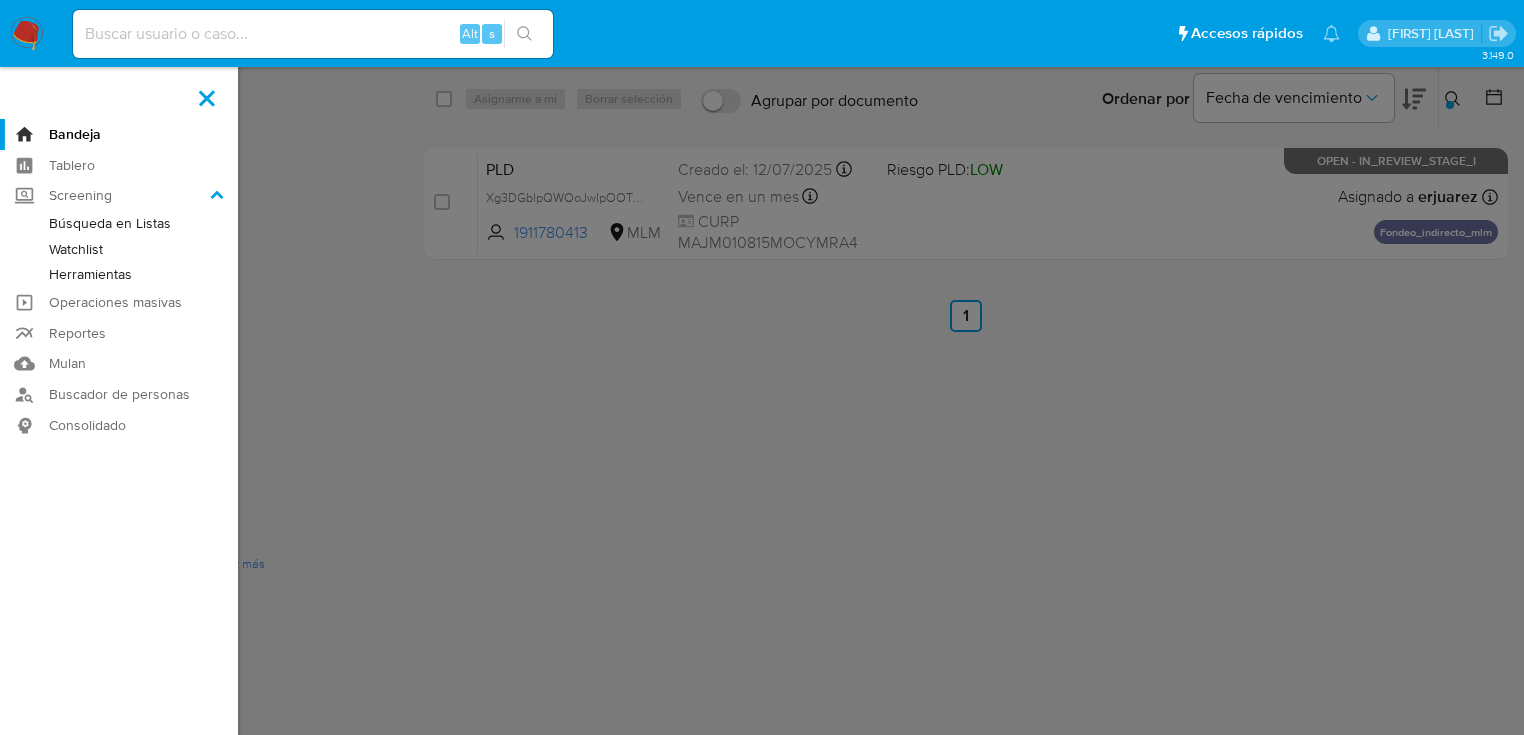 click on "Herramientas" at bounding box center [119, 274] 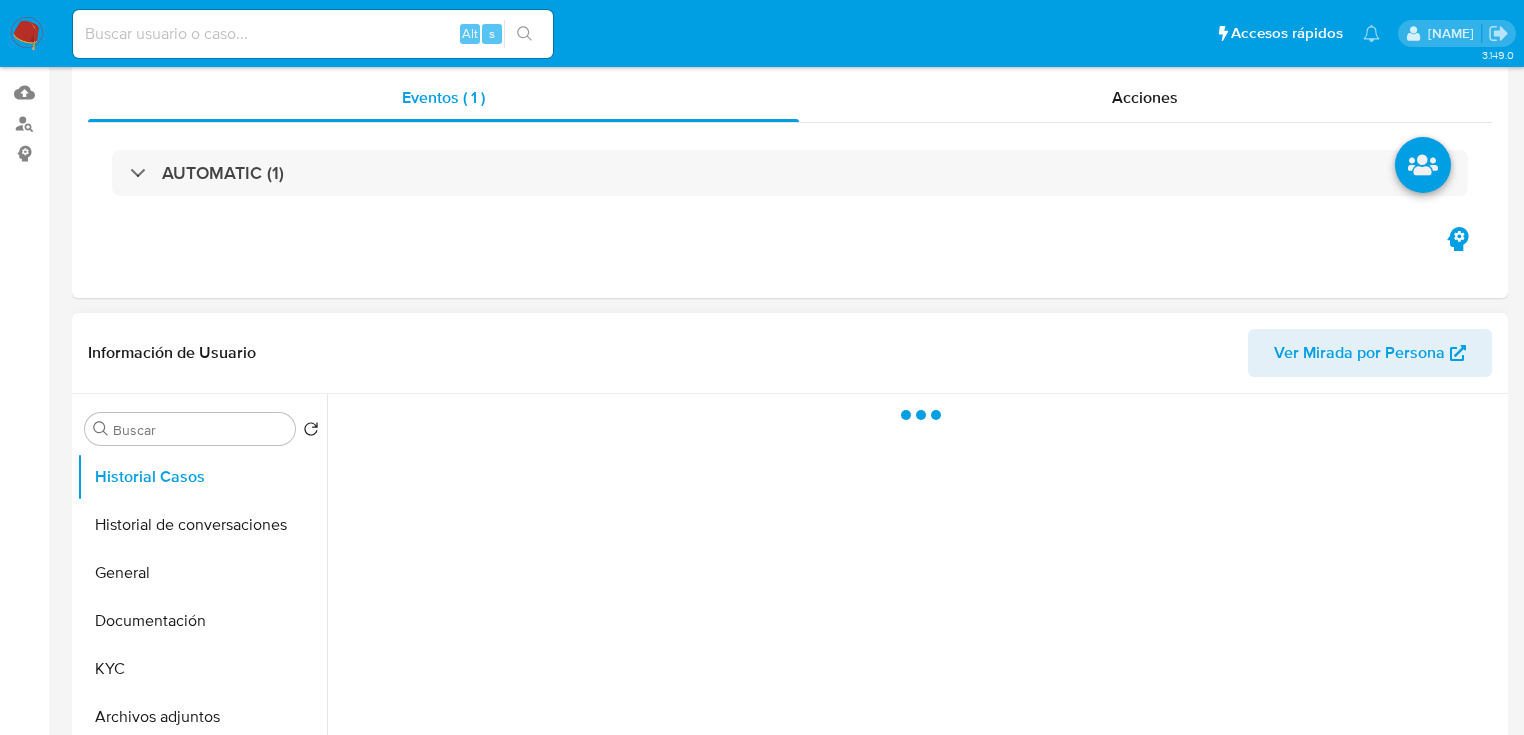 scroll, scrollTop: 320, scrollLeft: 0, axis: vertical 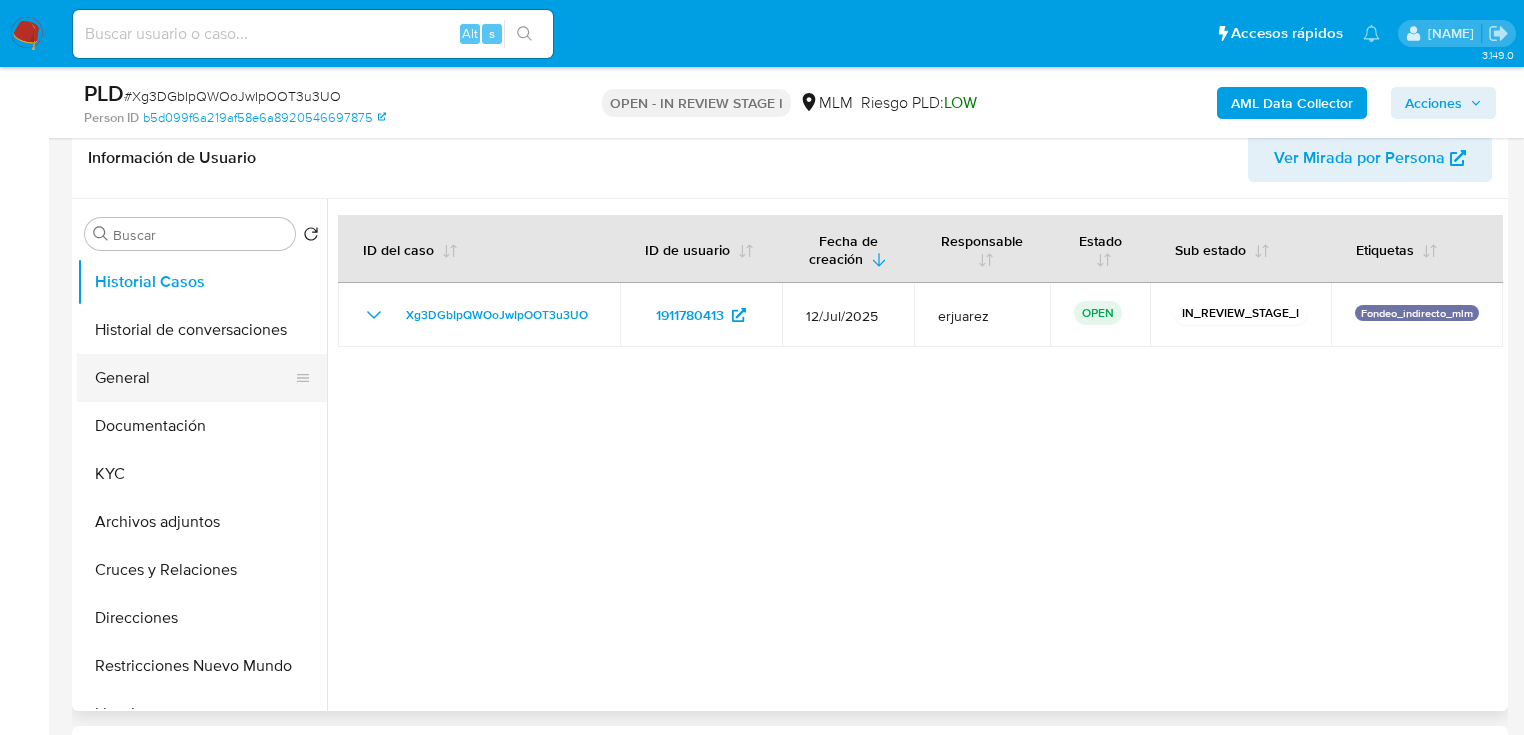 click on "General" at bounding box center [194, 378] 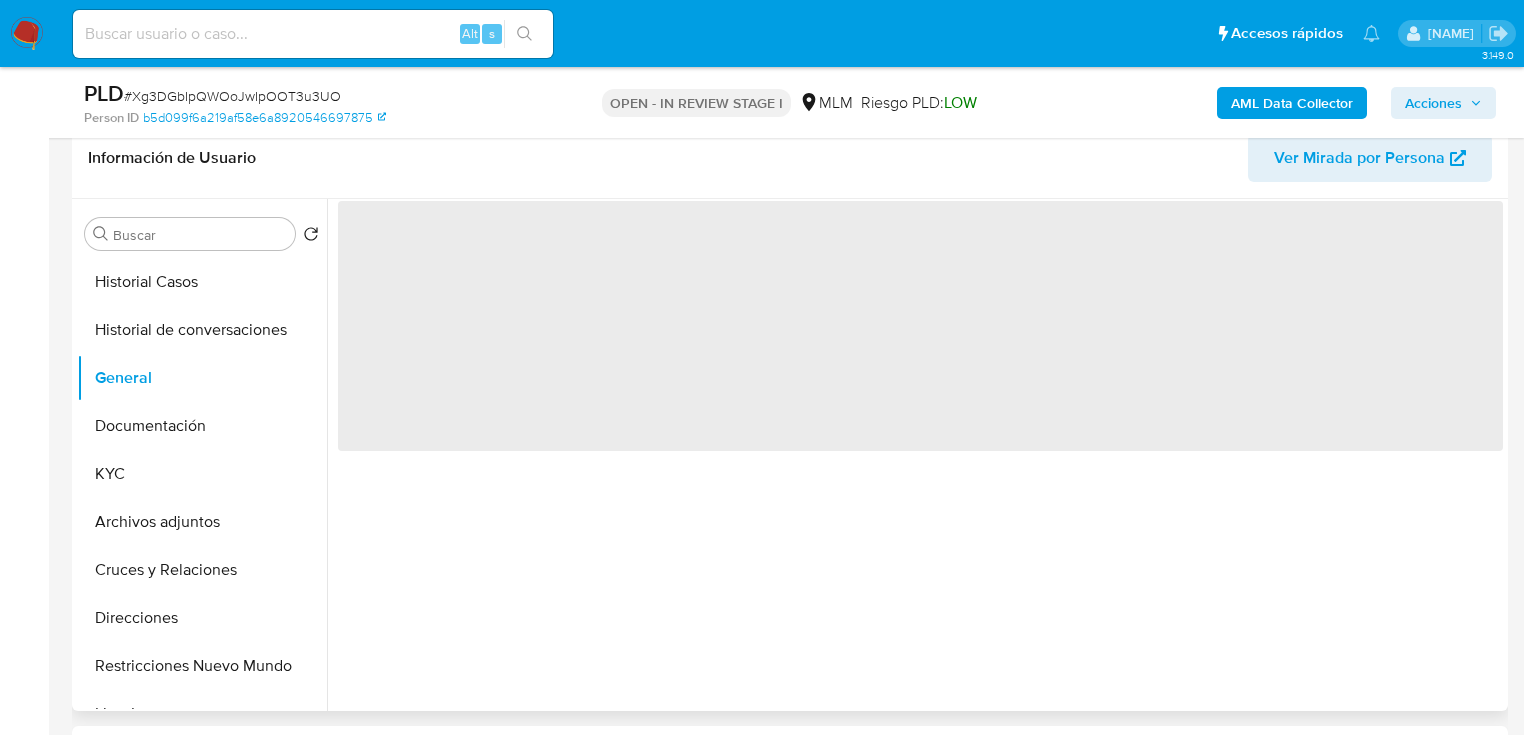 select on "10" 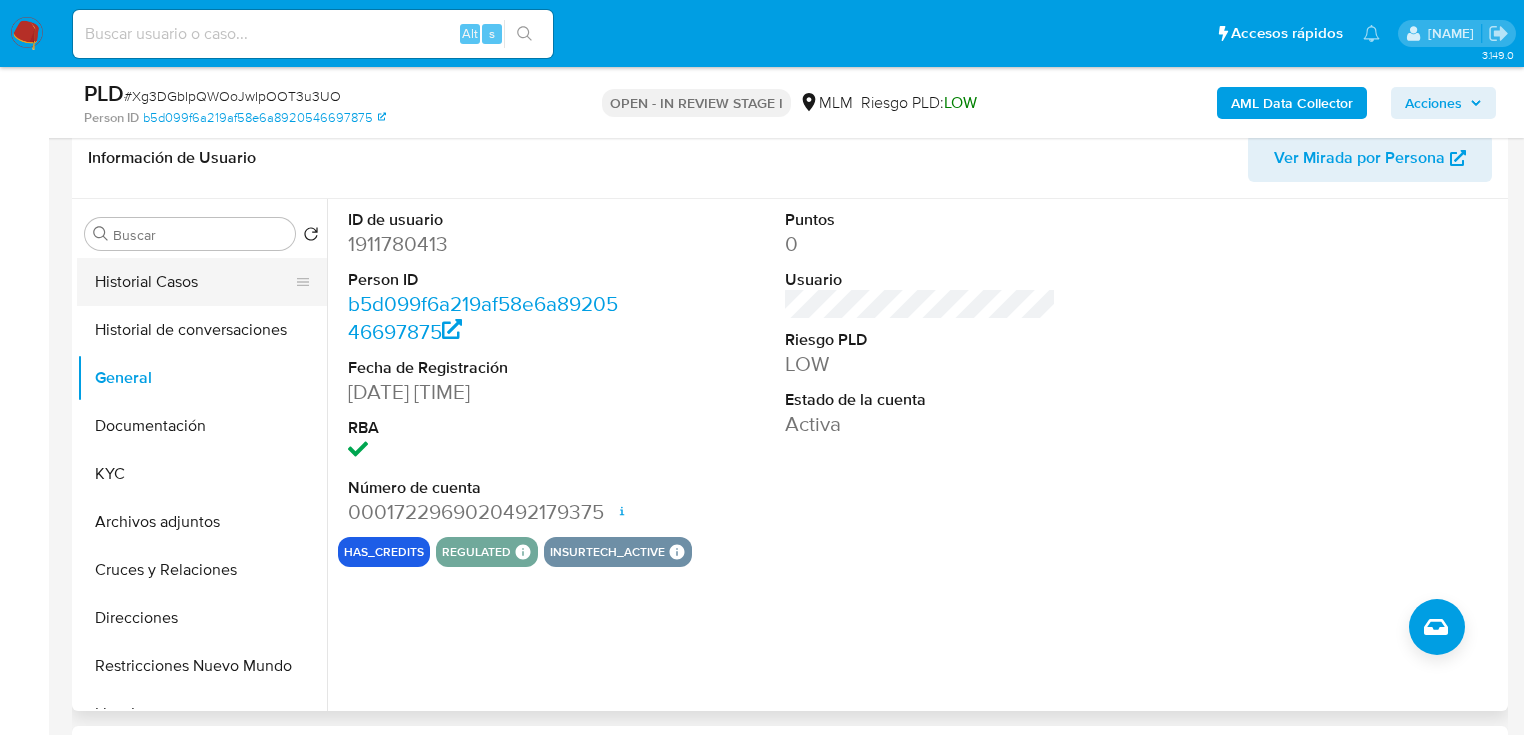 click on "Historial Casos" at bounding box center [194, 282] 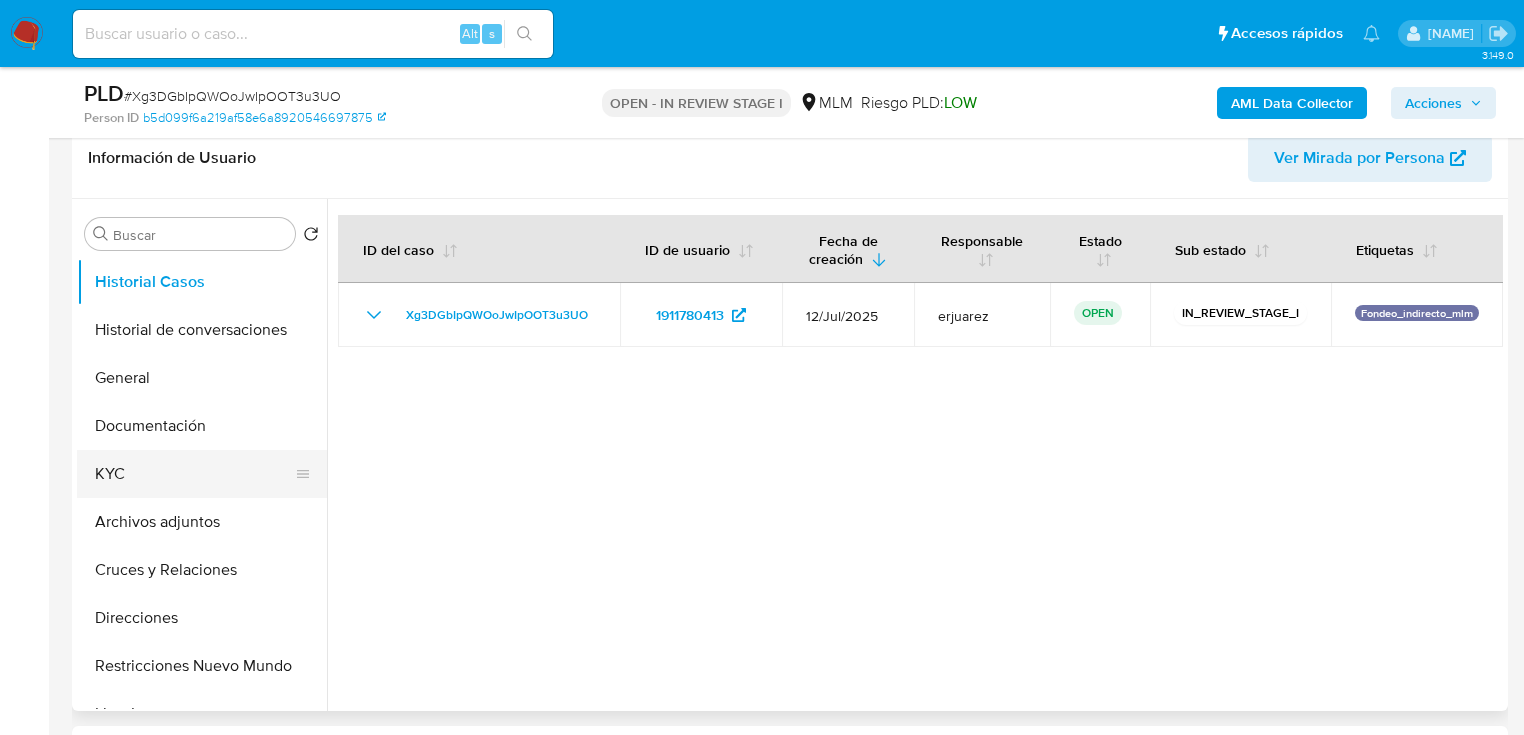 click on "KYC" at bounding box center (194, 474) 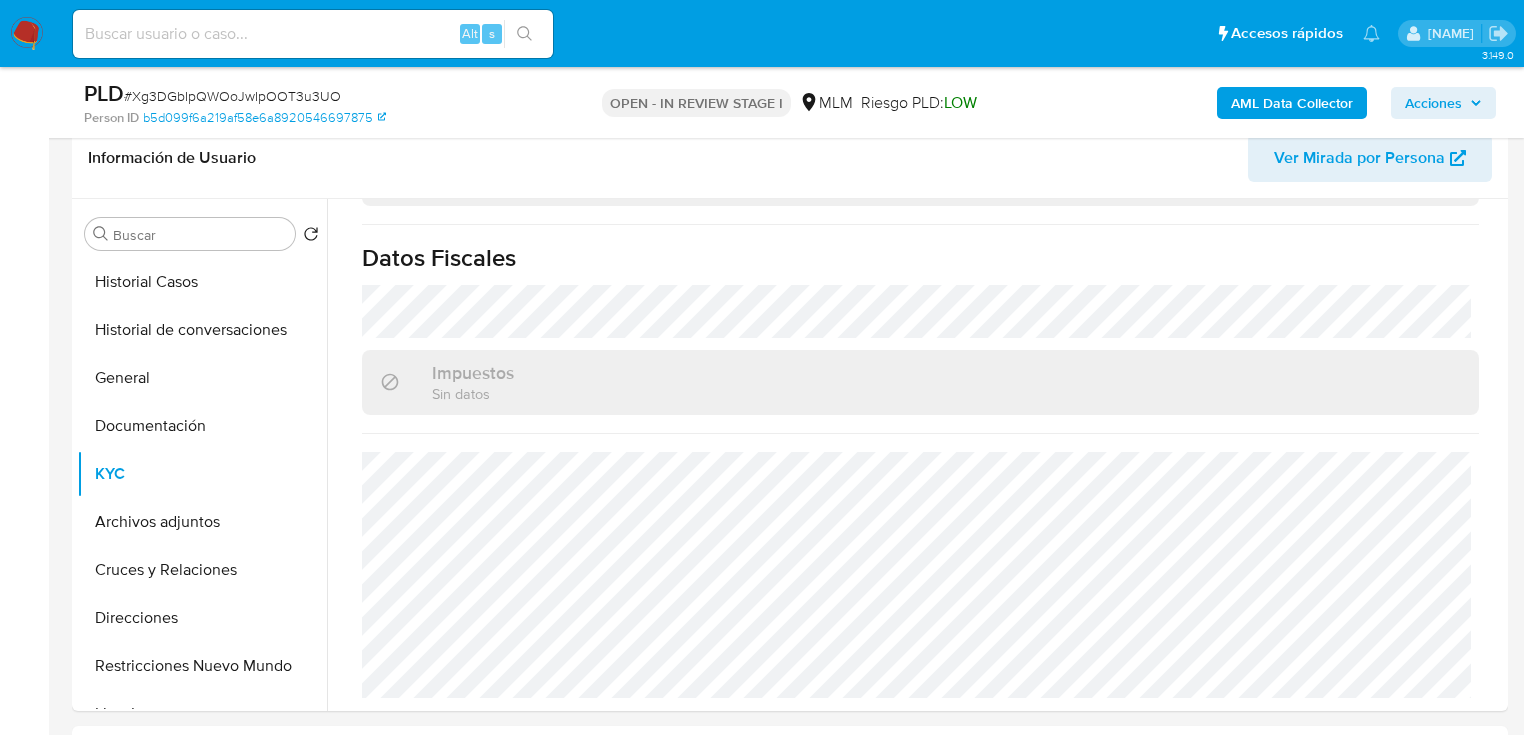scroll, scrollTop: 1262, scrollLeft: 0, axis: vertical 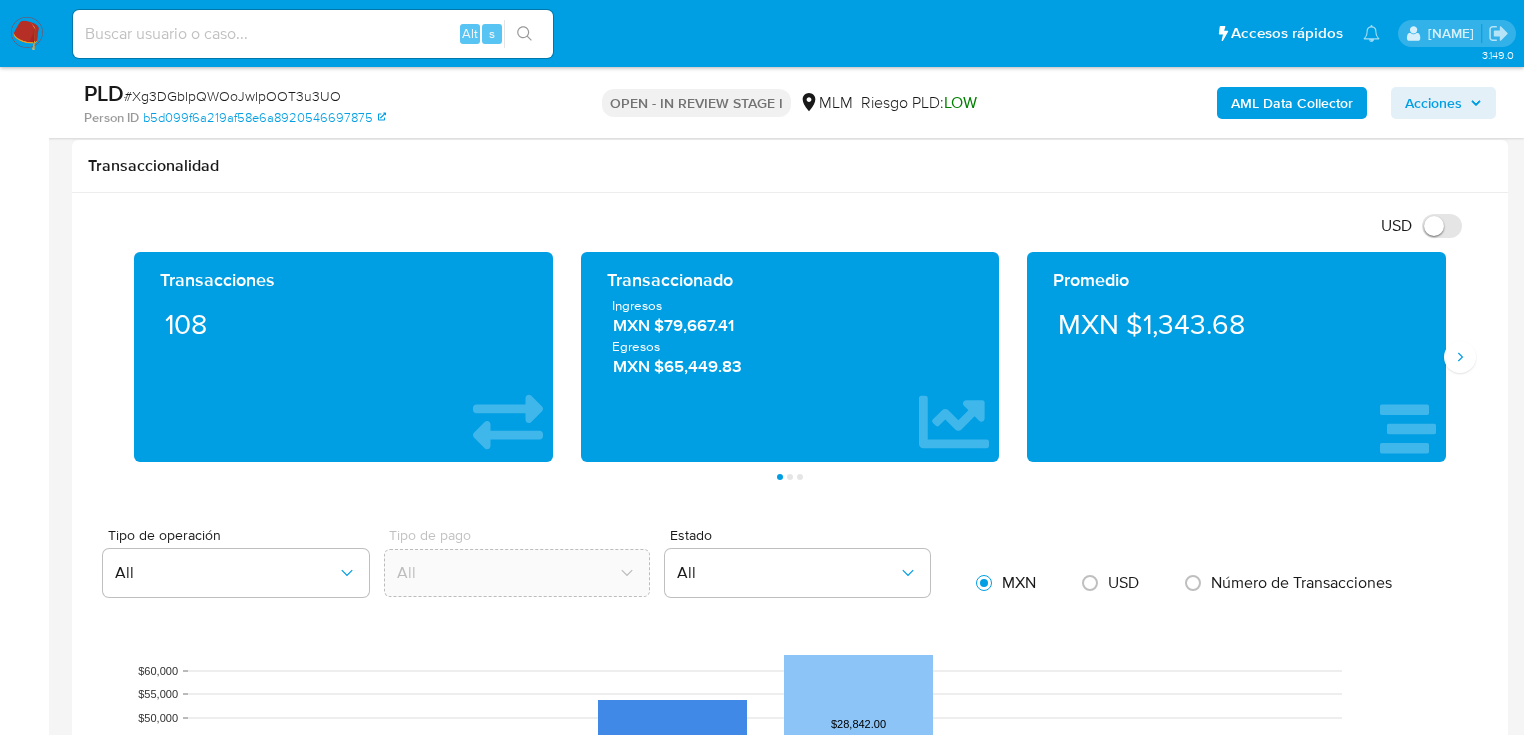 drag, startPoint x: 1451, startPoint y: 354, endPoint x: 1426, endPoint y: 354, distance: 25 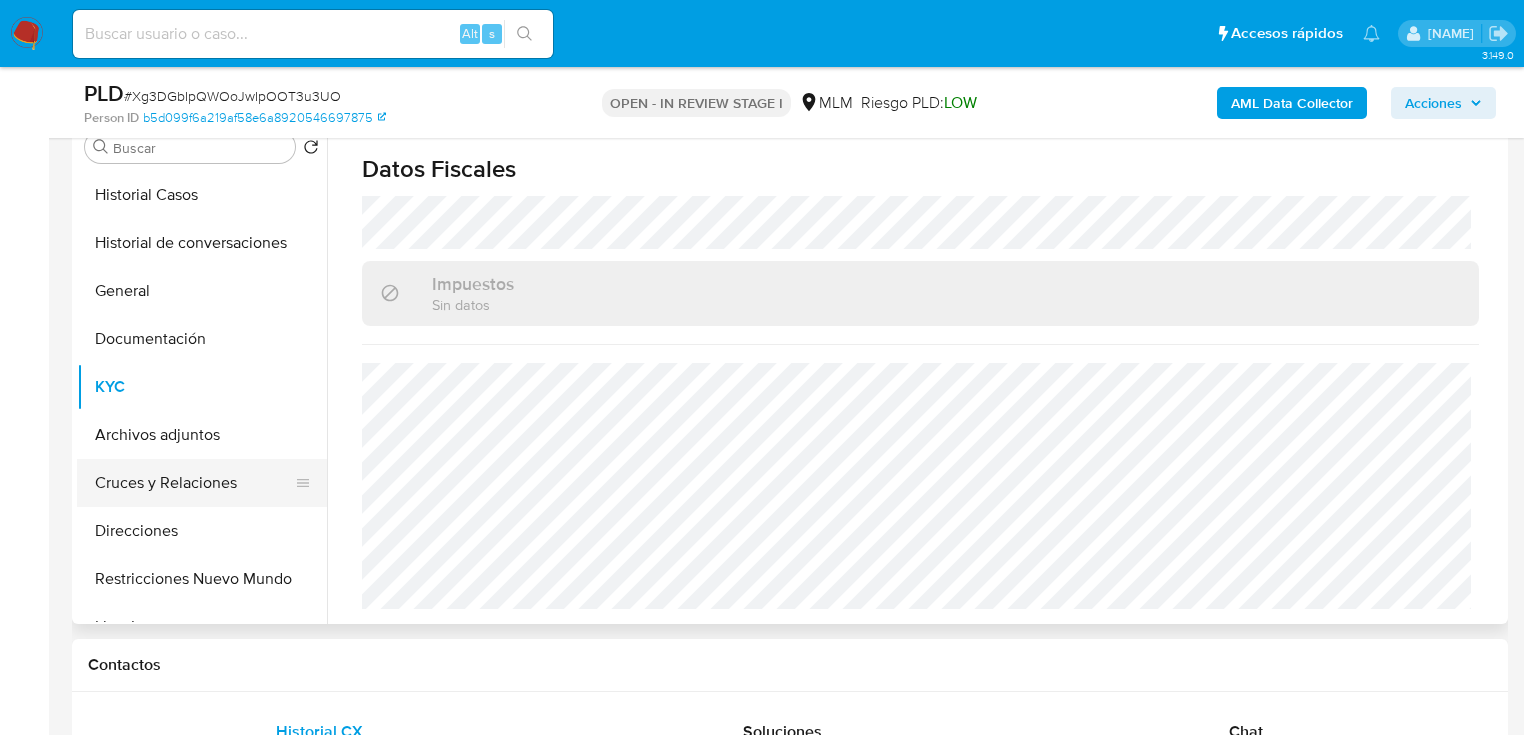 scroll, scrollTop: 400, scrollLeft: 0, axis: vertical 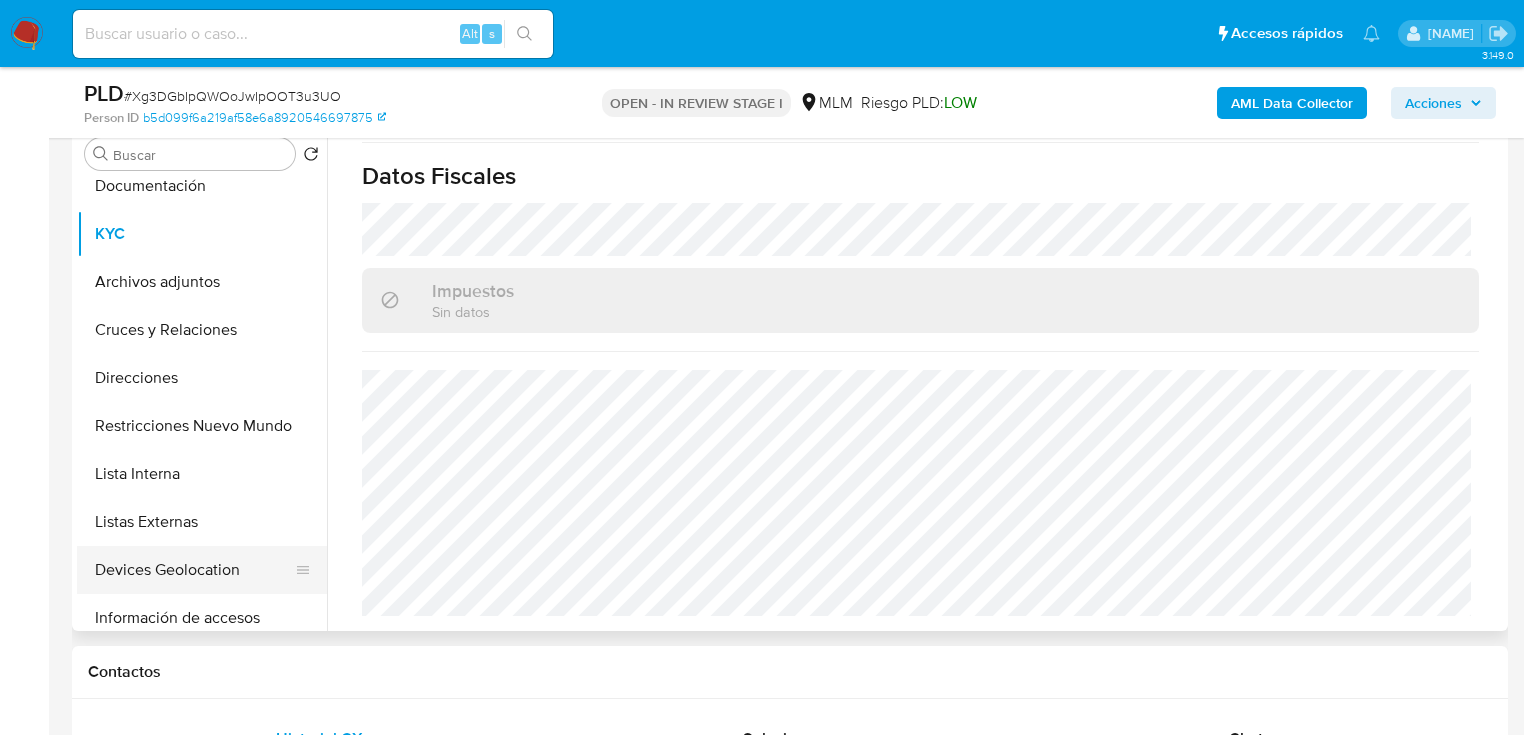 click on "Devices Geolocation" at bounding box center (194, 570) 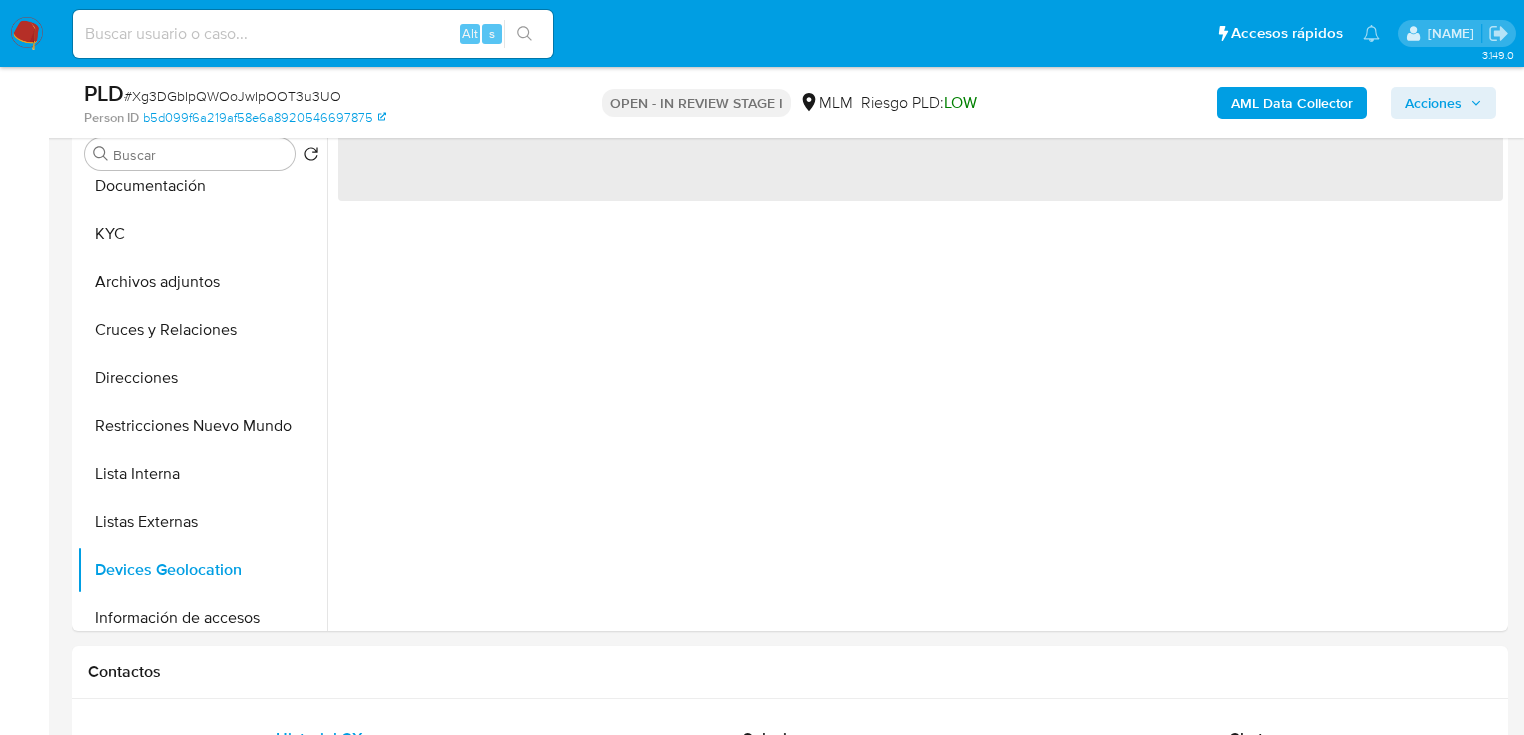 scroll, scrollTop: 0, scrollLeft: 0, axis: both 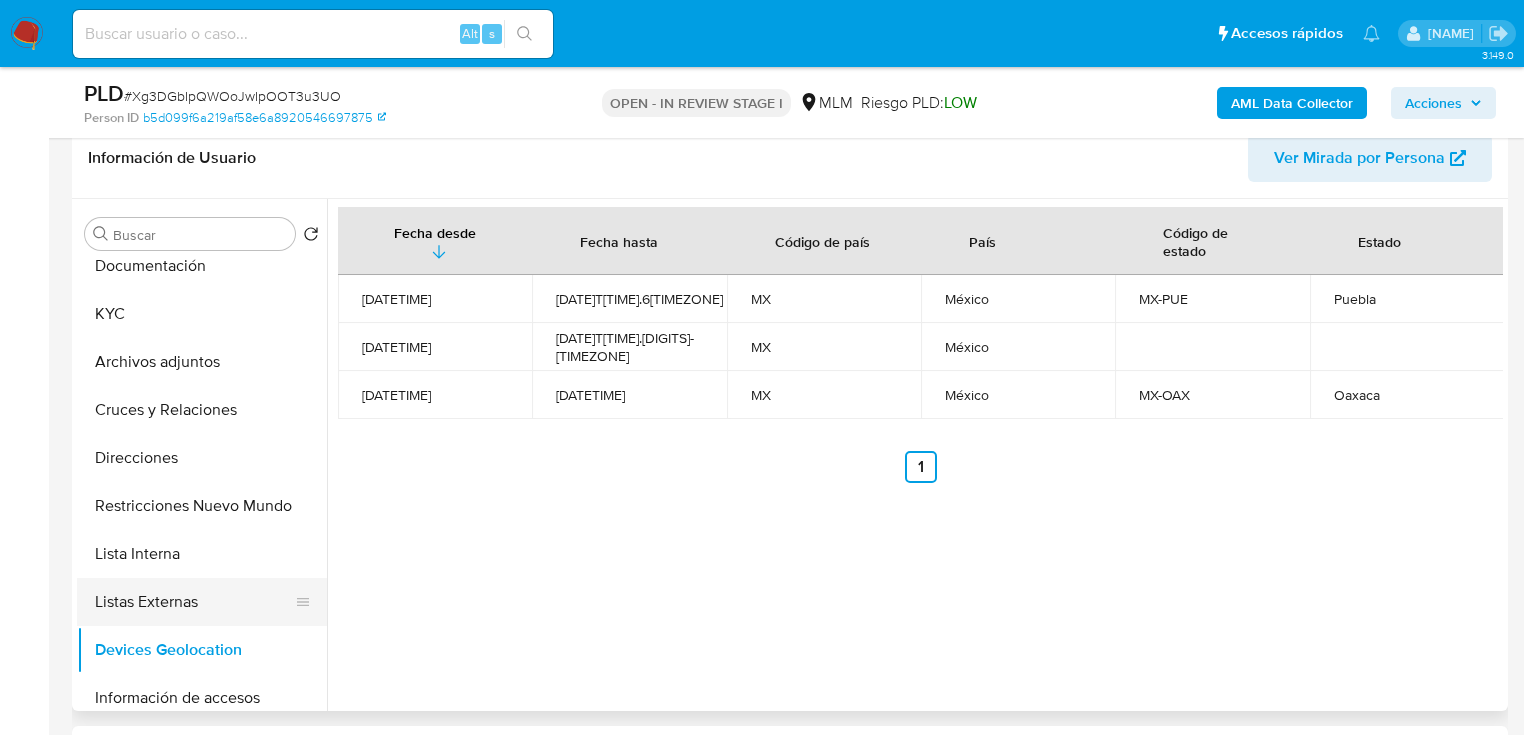 drag, startPoint x: 162, startPoint y: 606, endPoint x: 124, endPoint y: 604, distance: 38.052597 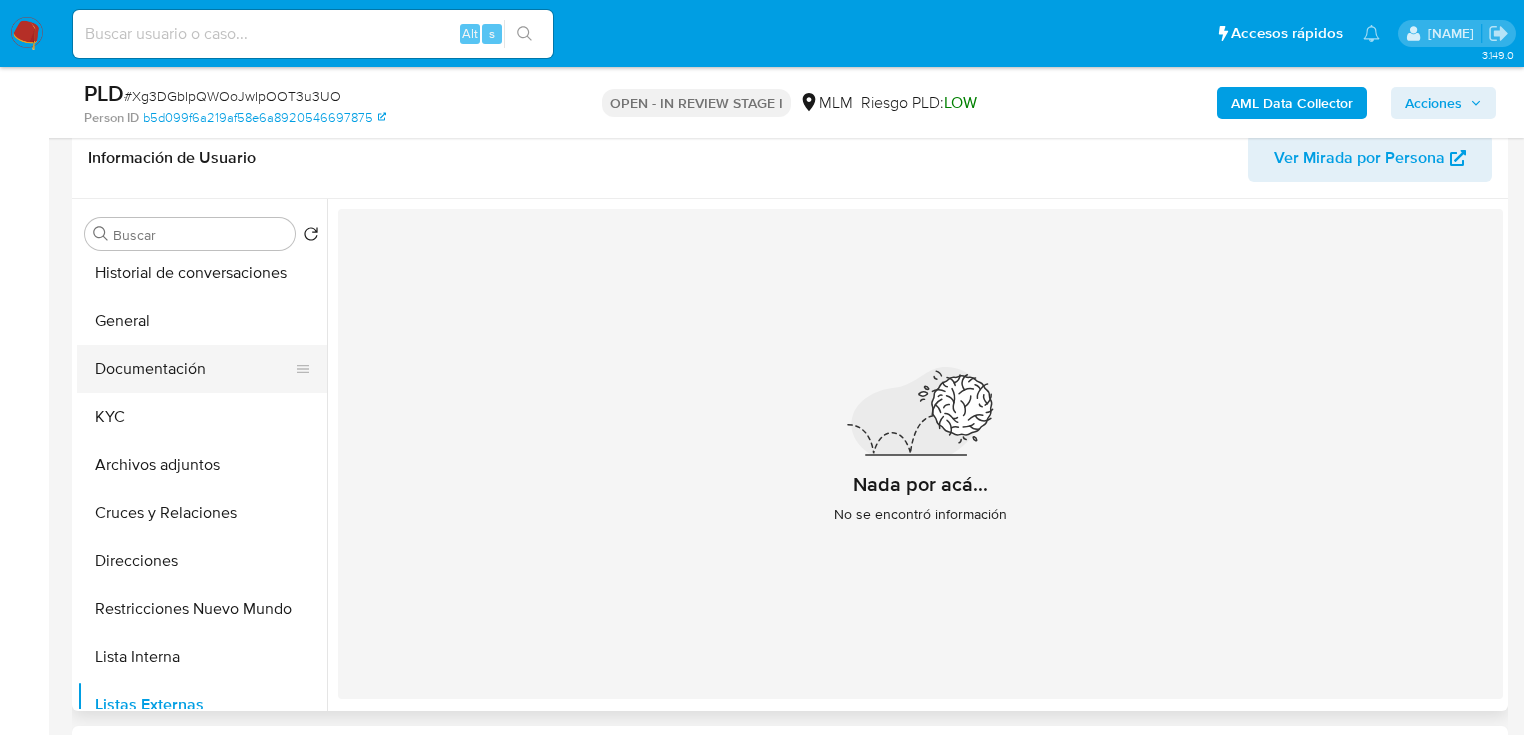 scroll, scrollTop: 0, scrollLeft: 0, axis: both 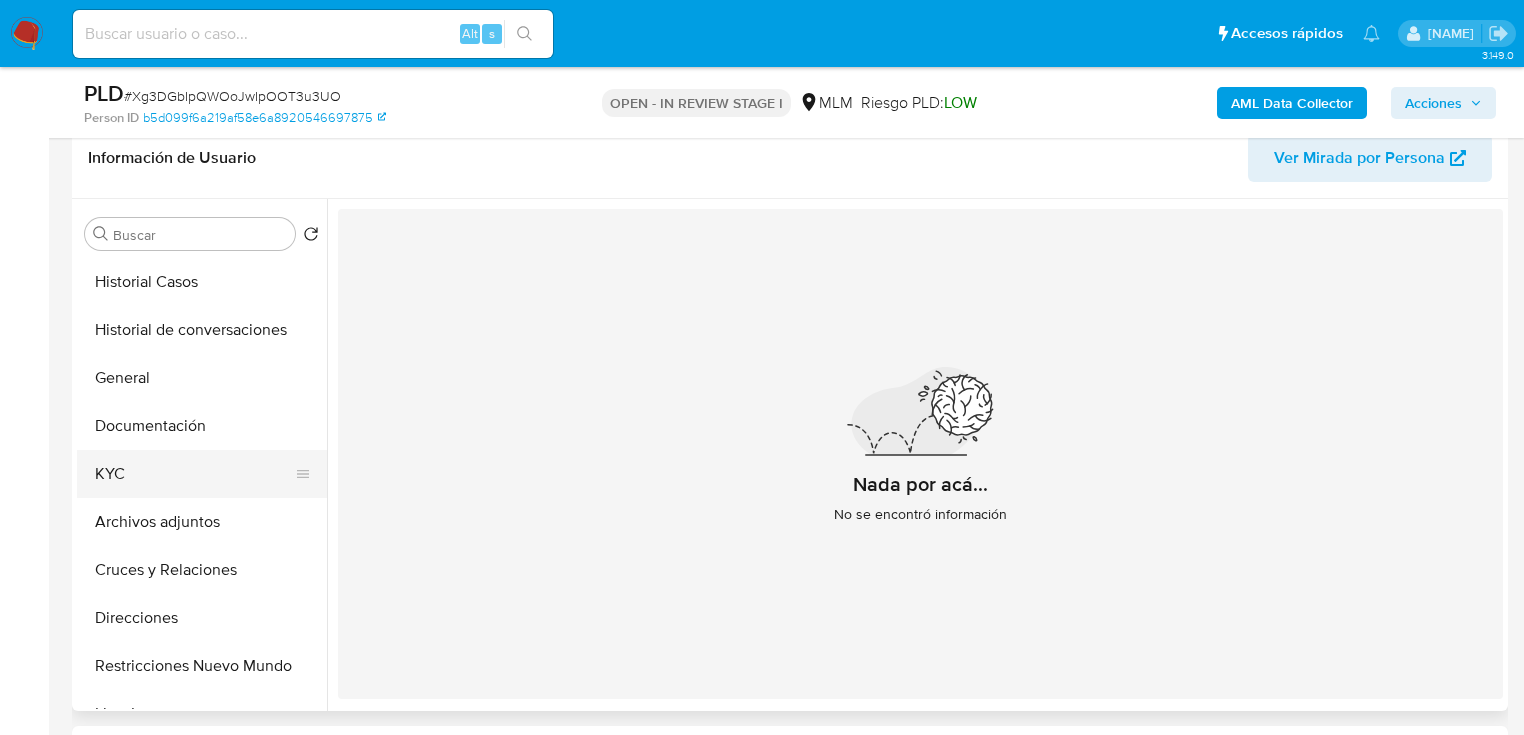 click on "KYC" at bounding box center (194, 474) 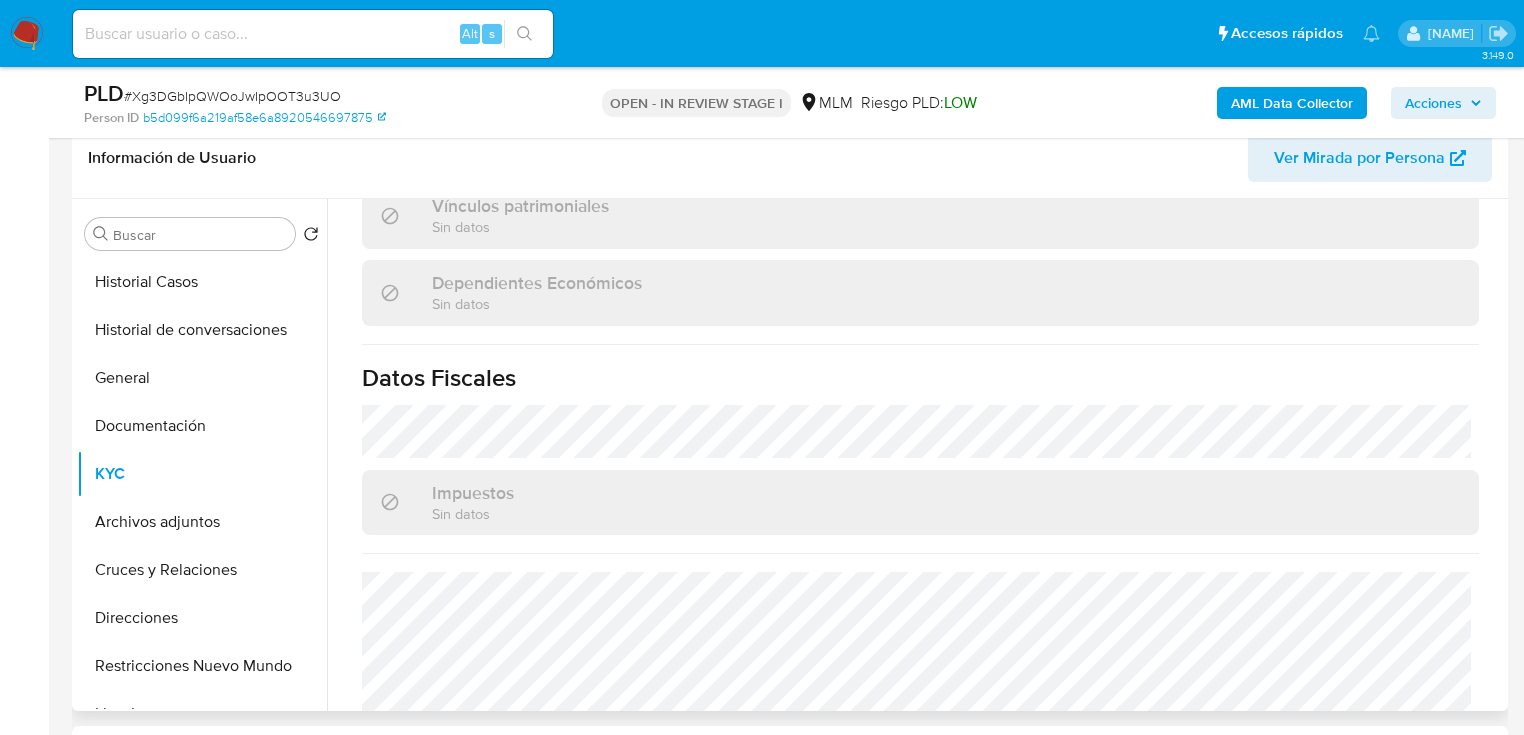 scroll, scrollTop: 1262, scrollLeft: 0, axis: vertical 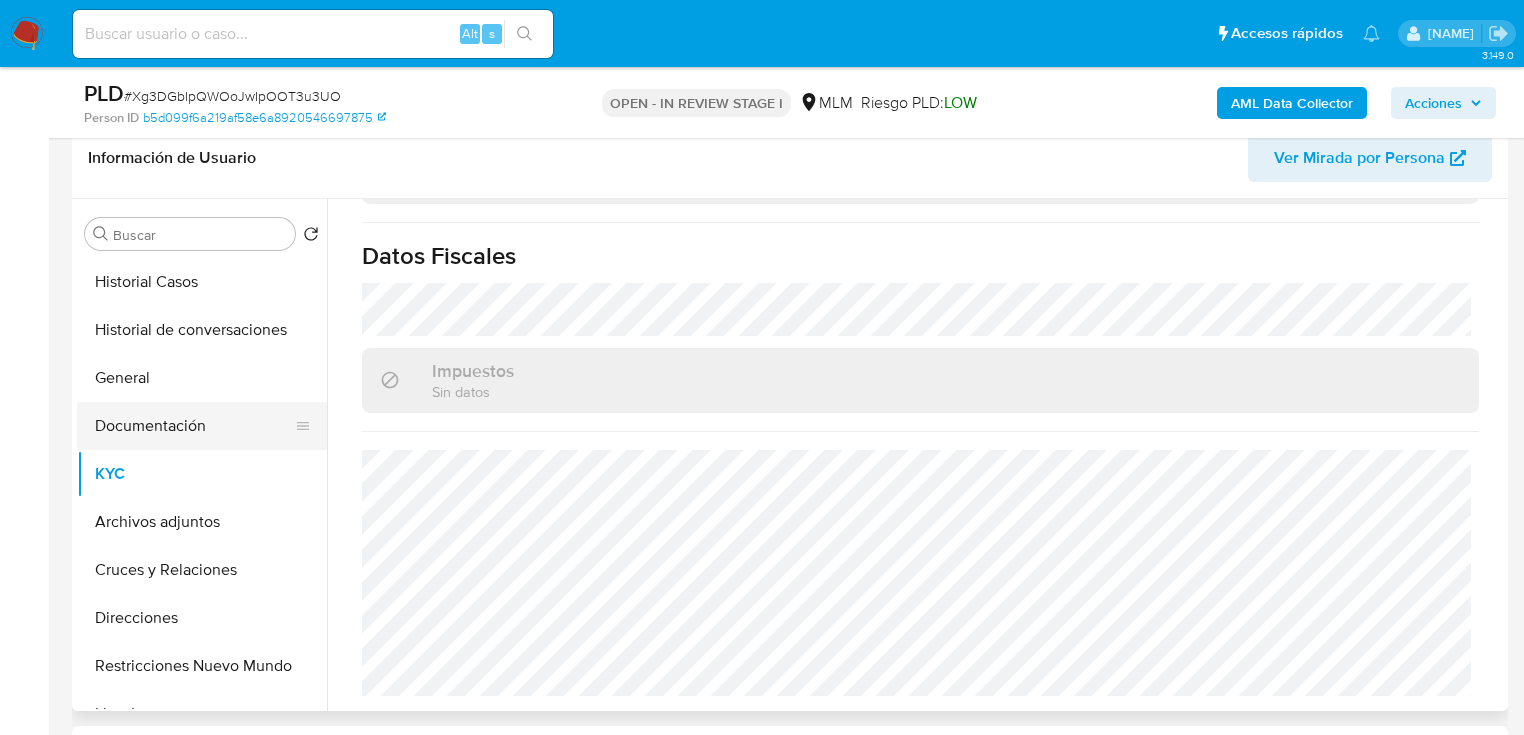 click on "Documentación" at bounding box center [194, 426] 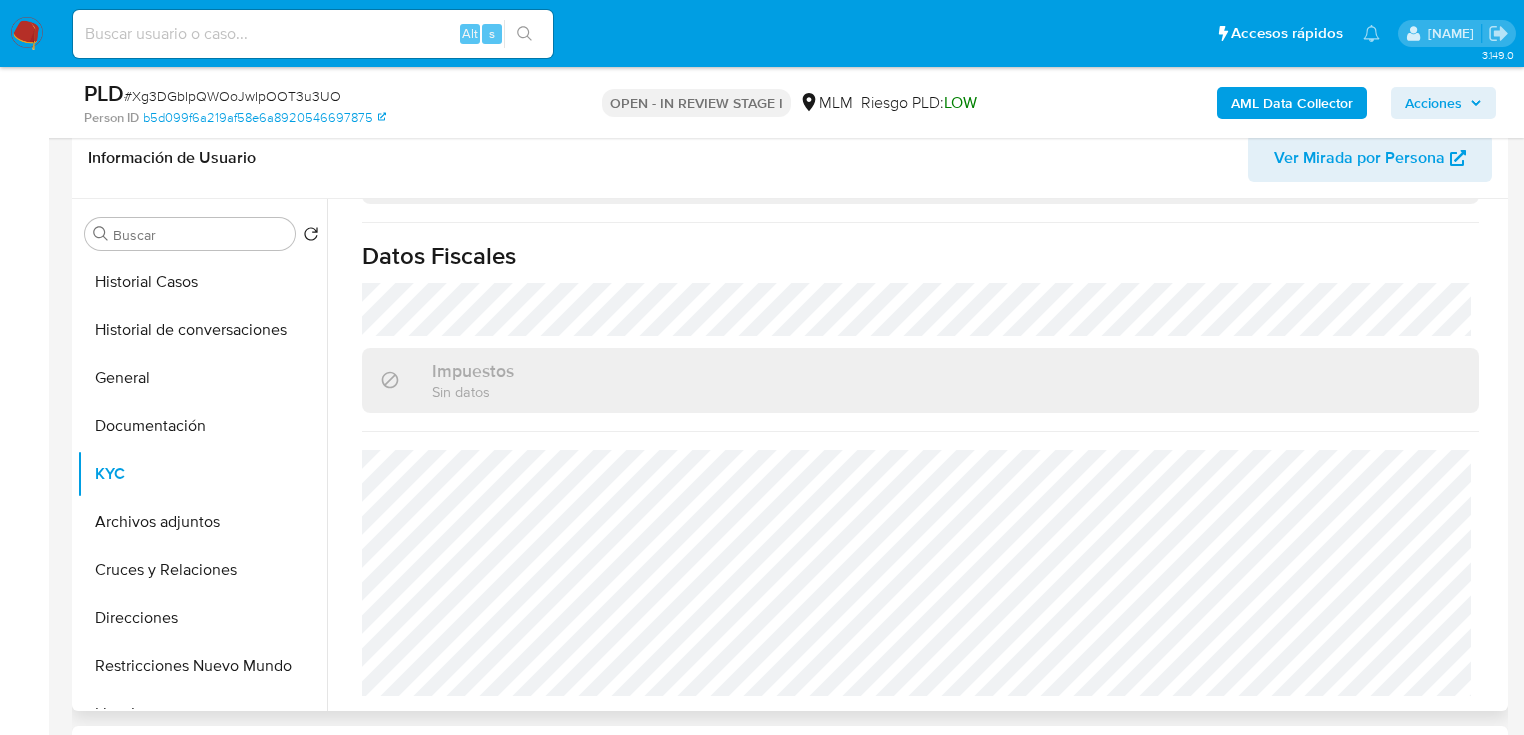 scroll, scrollTop: 0, scrollLeft: 0, axis: both 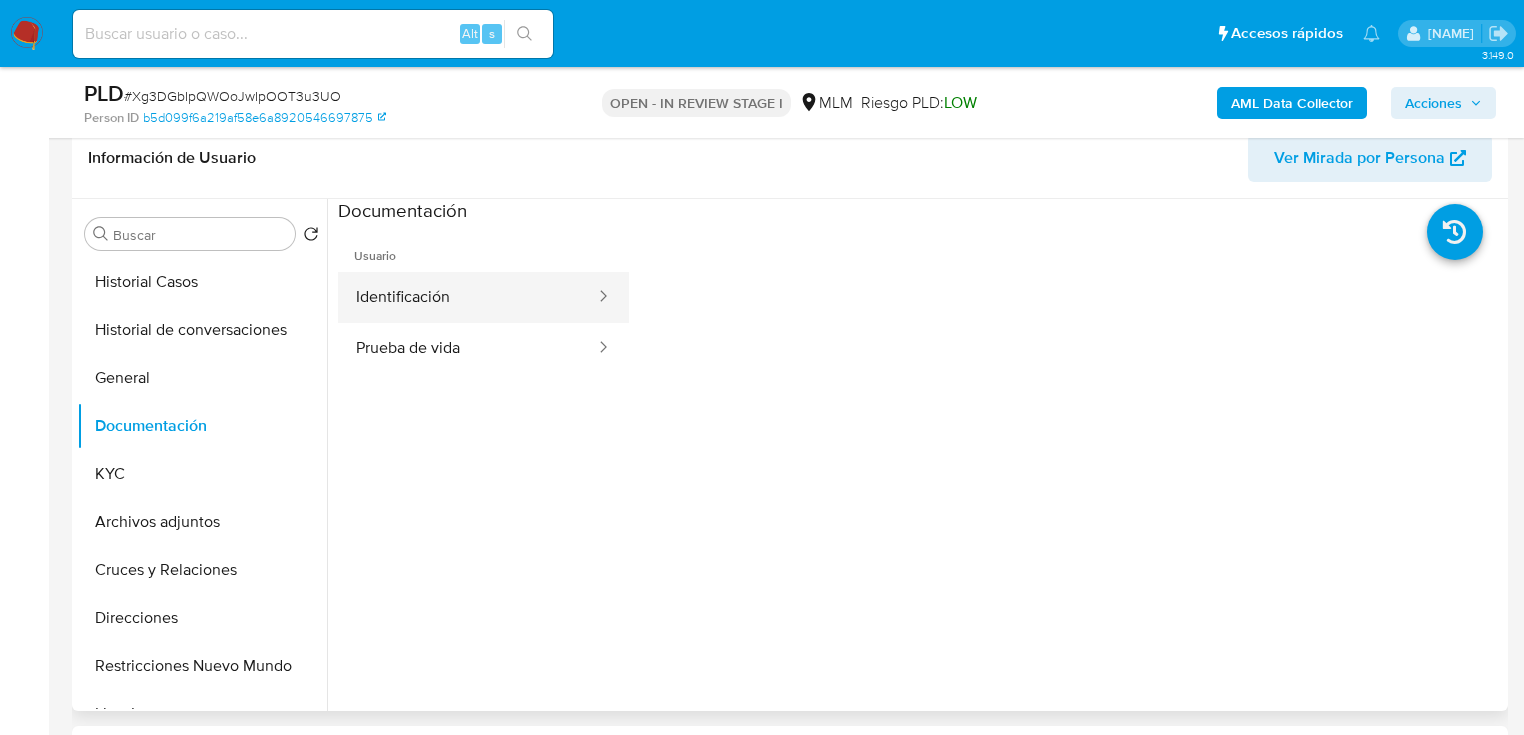 click on "Identificación" at bounding box center [467, 297] 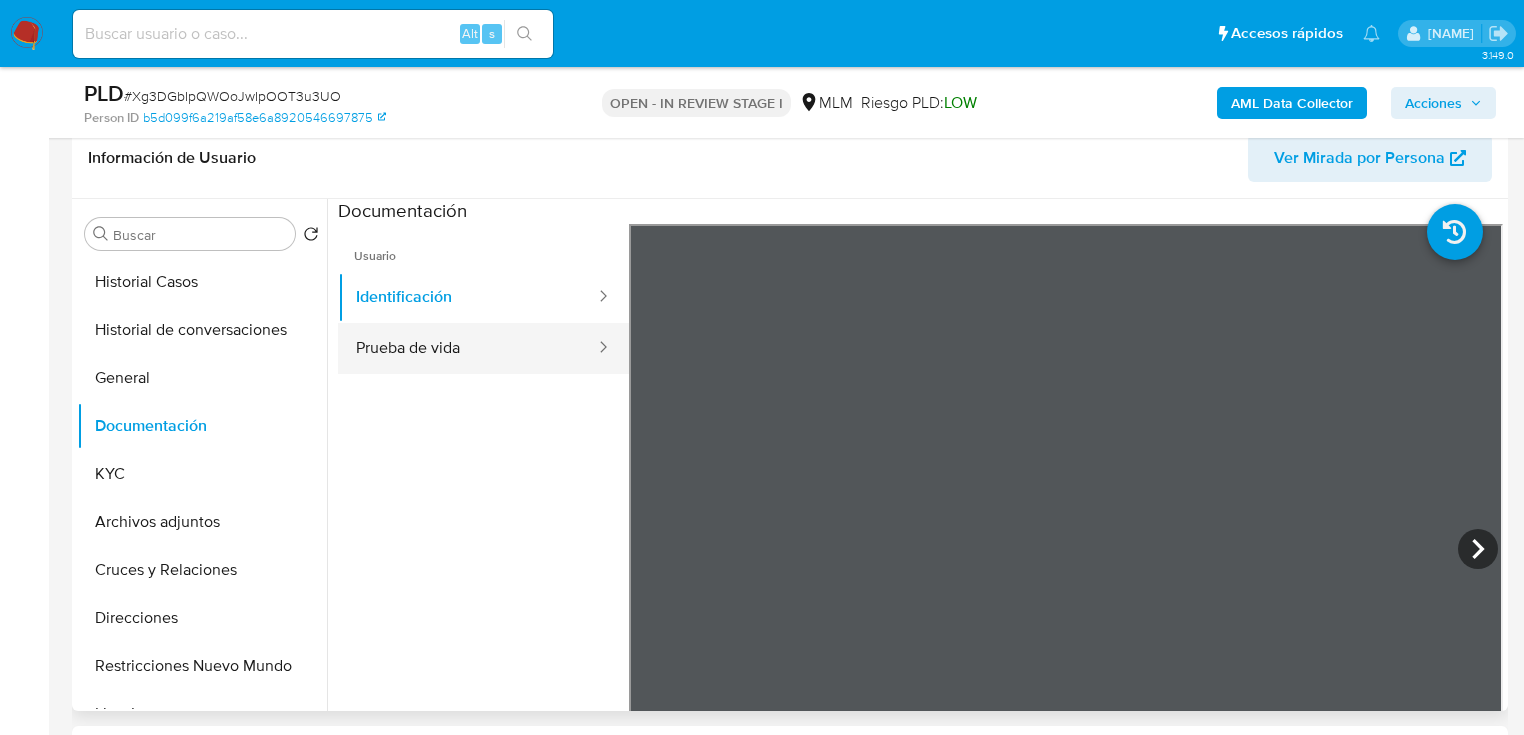 click on "Prueba de vida" at bounding box center [467, 348] 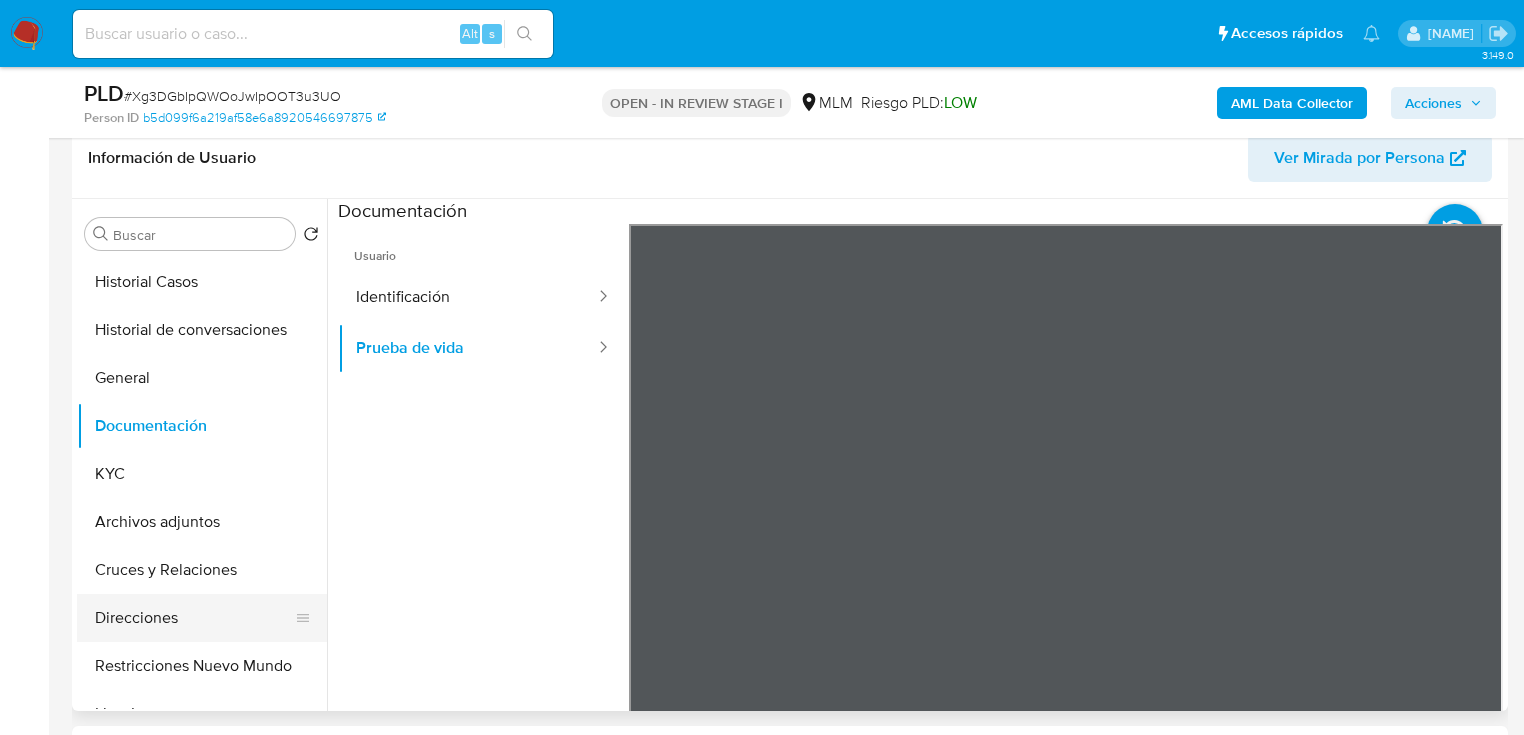 click on "Direcciones" at bounding box center [194, 618] 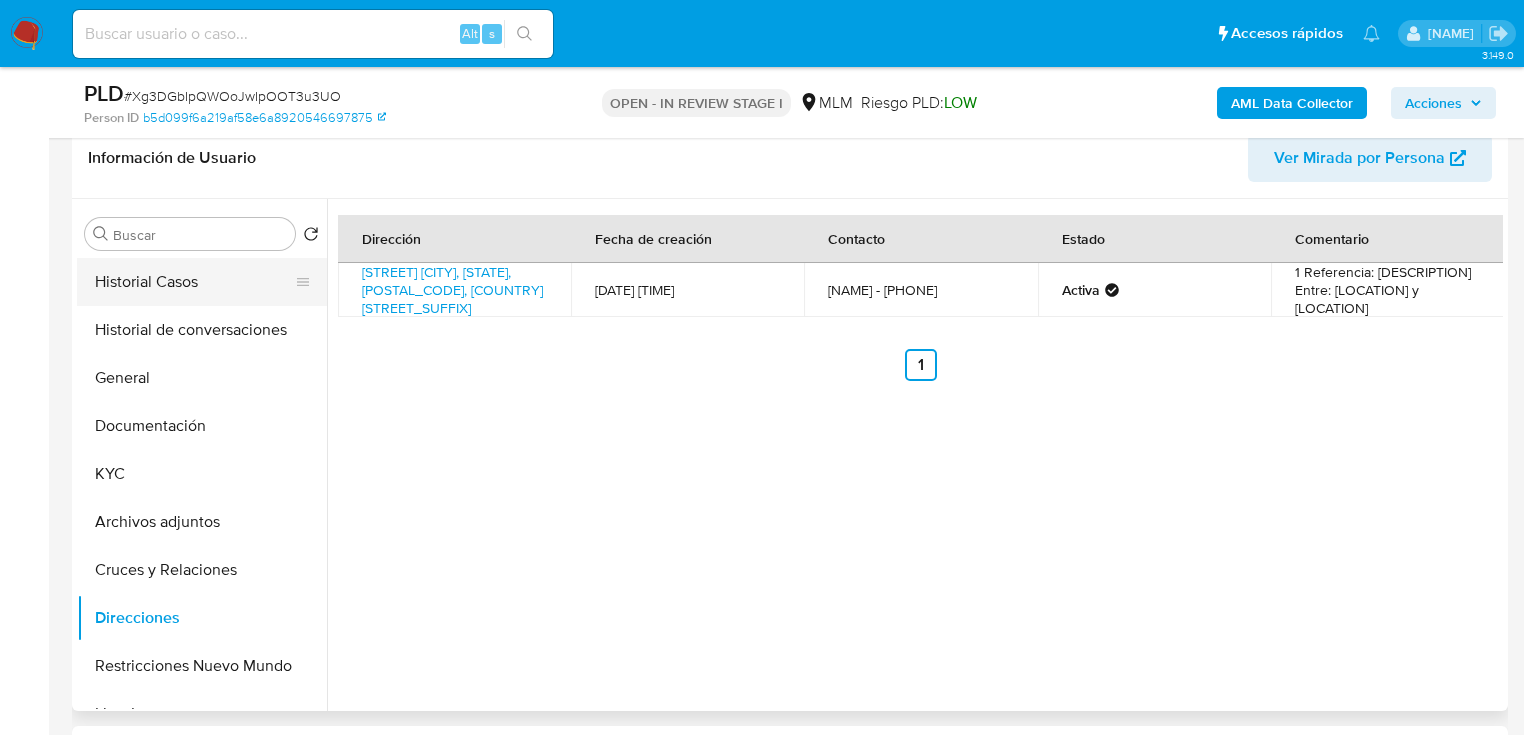 click on "Historial Casos" at bounding box center [194, 282] 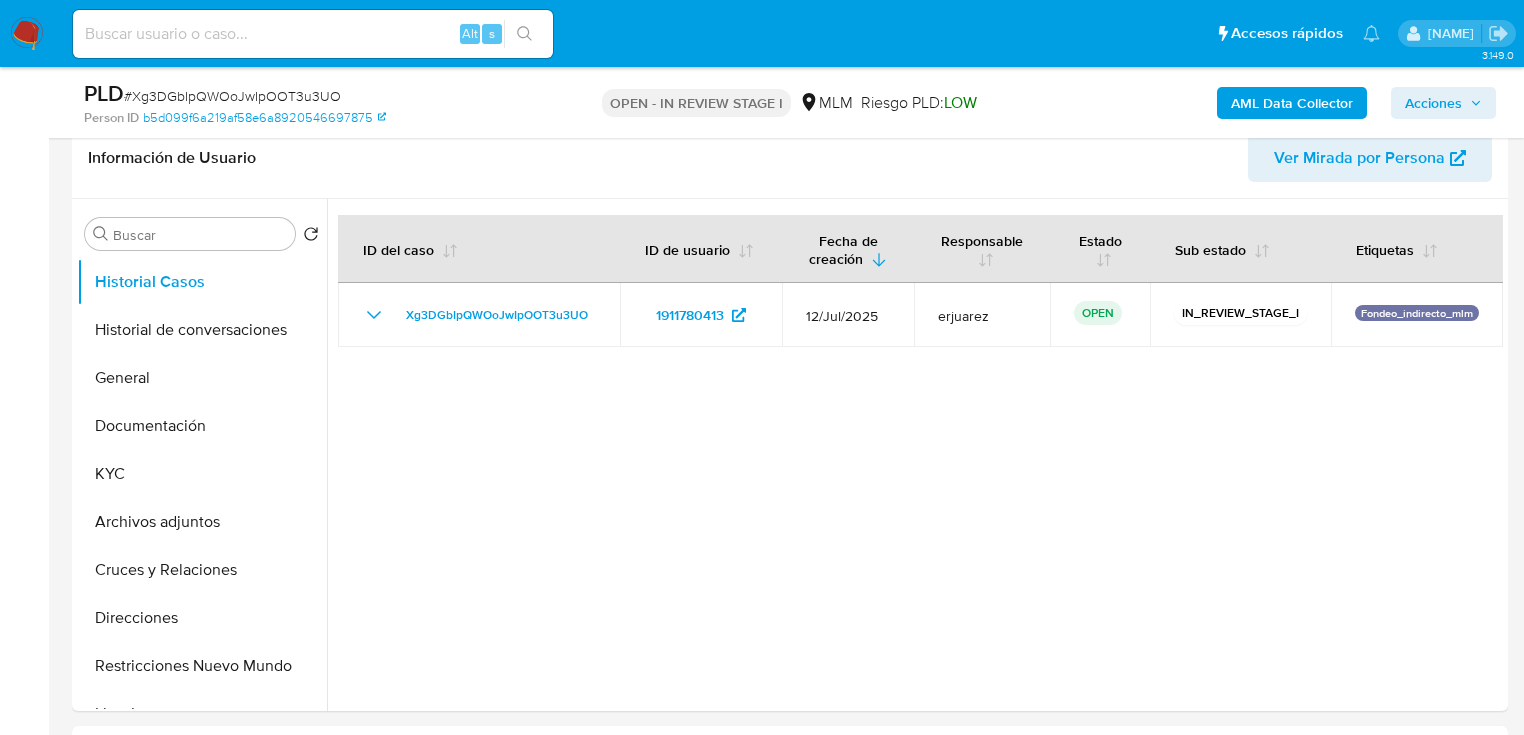 drag, startPoint x: 217, startPoint y: 51, endPoint x: 220, endPoint y: 28, distance: 23.194826 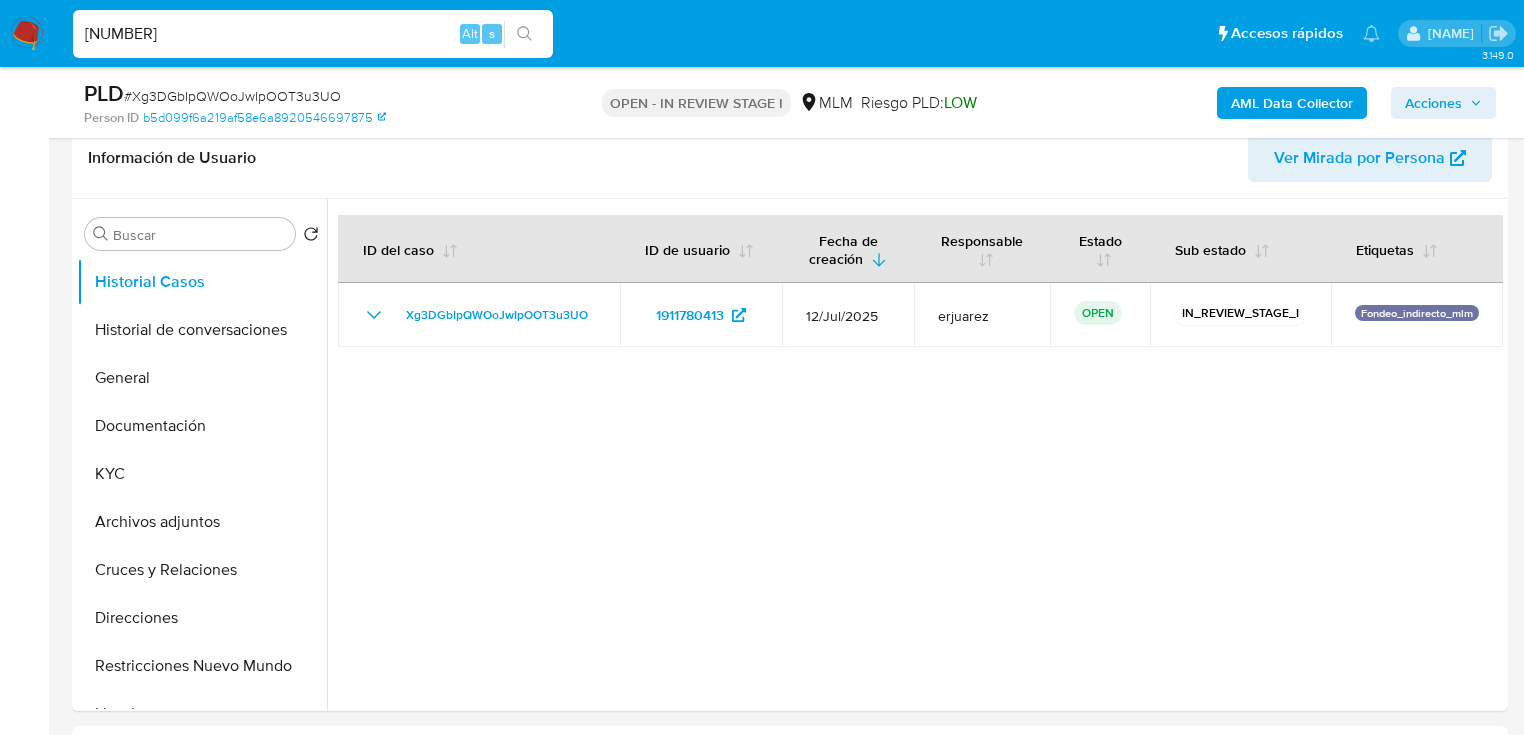 click on "281497001" at bounding box center (313, 34) 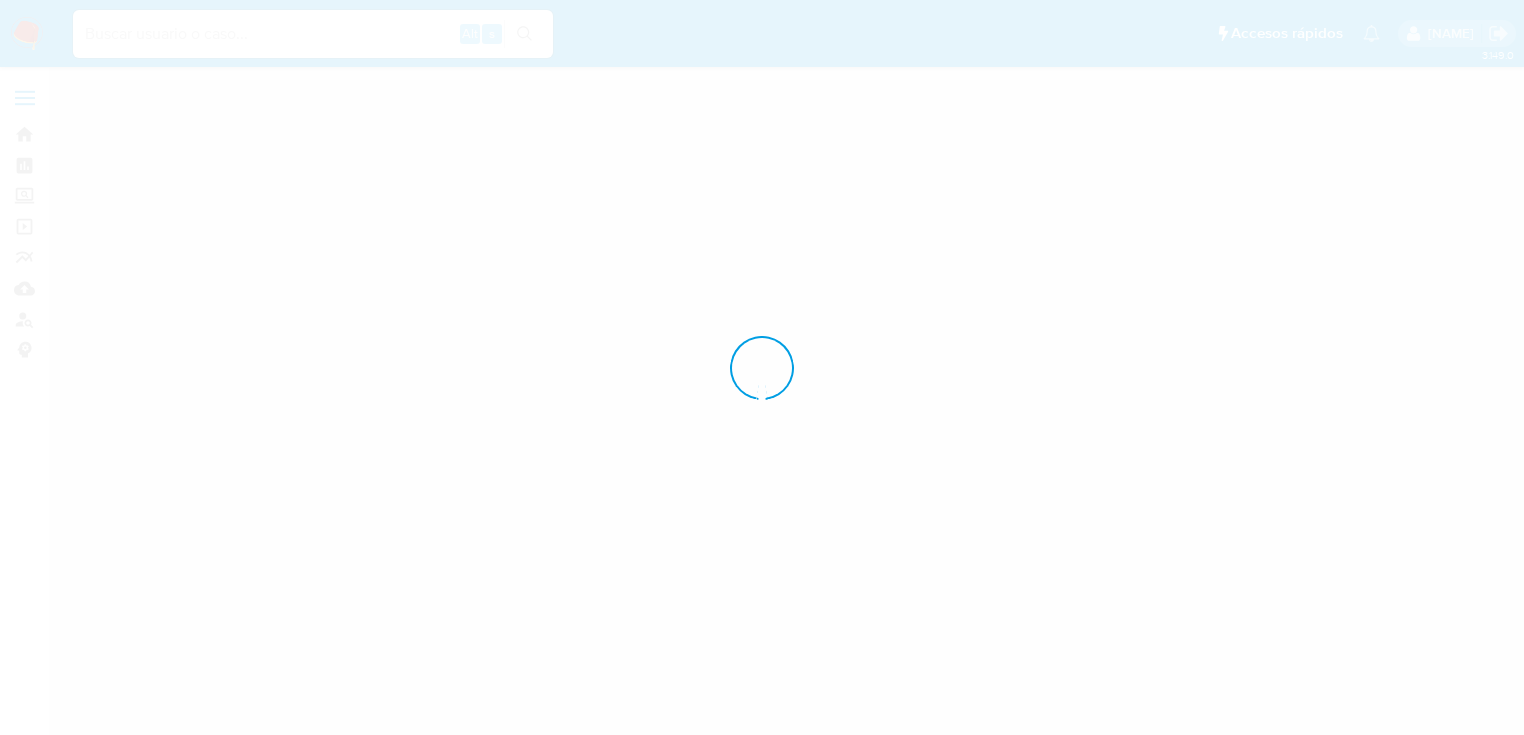 scroll, scrollTop: 0, scrollLeft: 0, axis: both 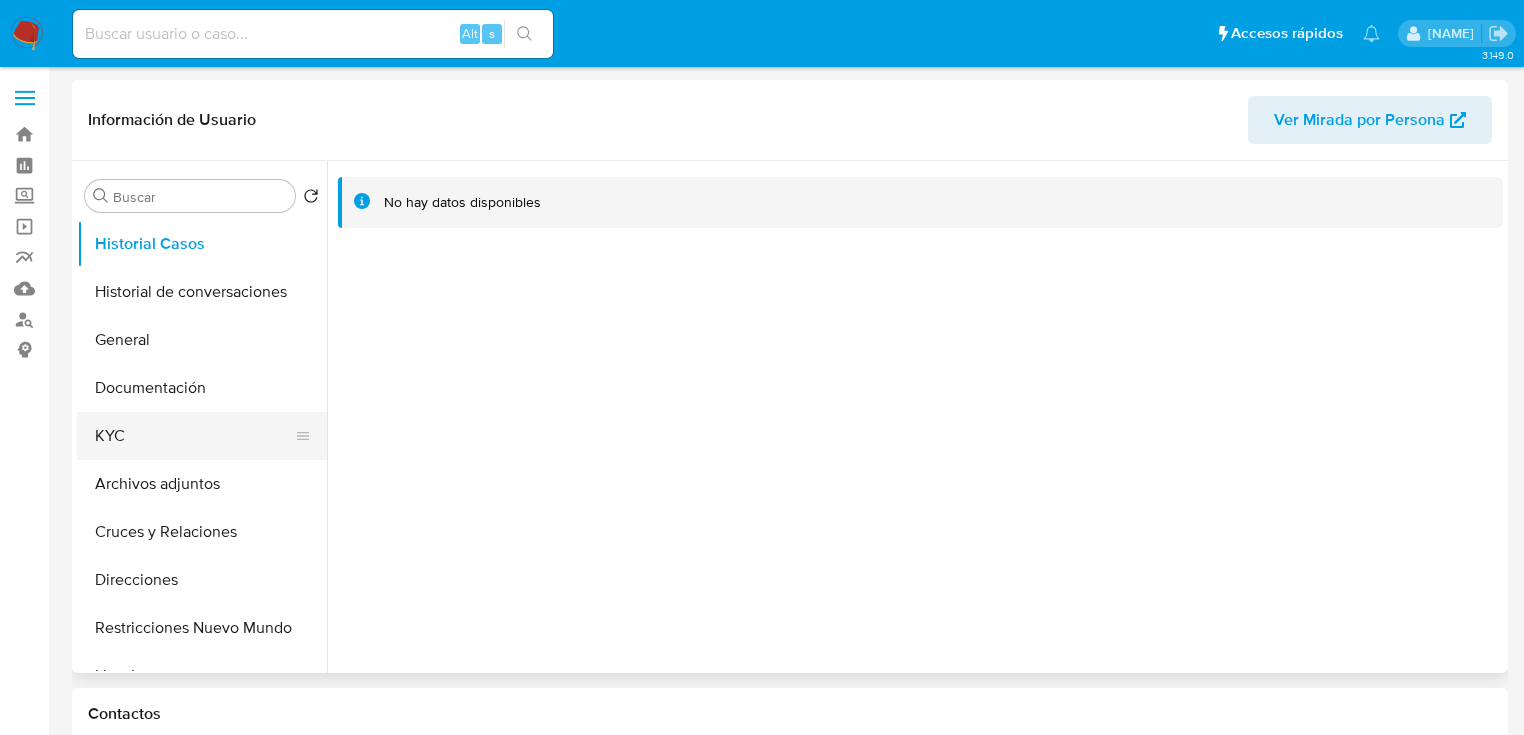 click on "KYC" at bounding box center [194, 436] 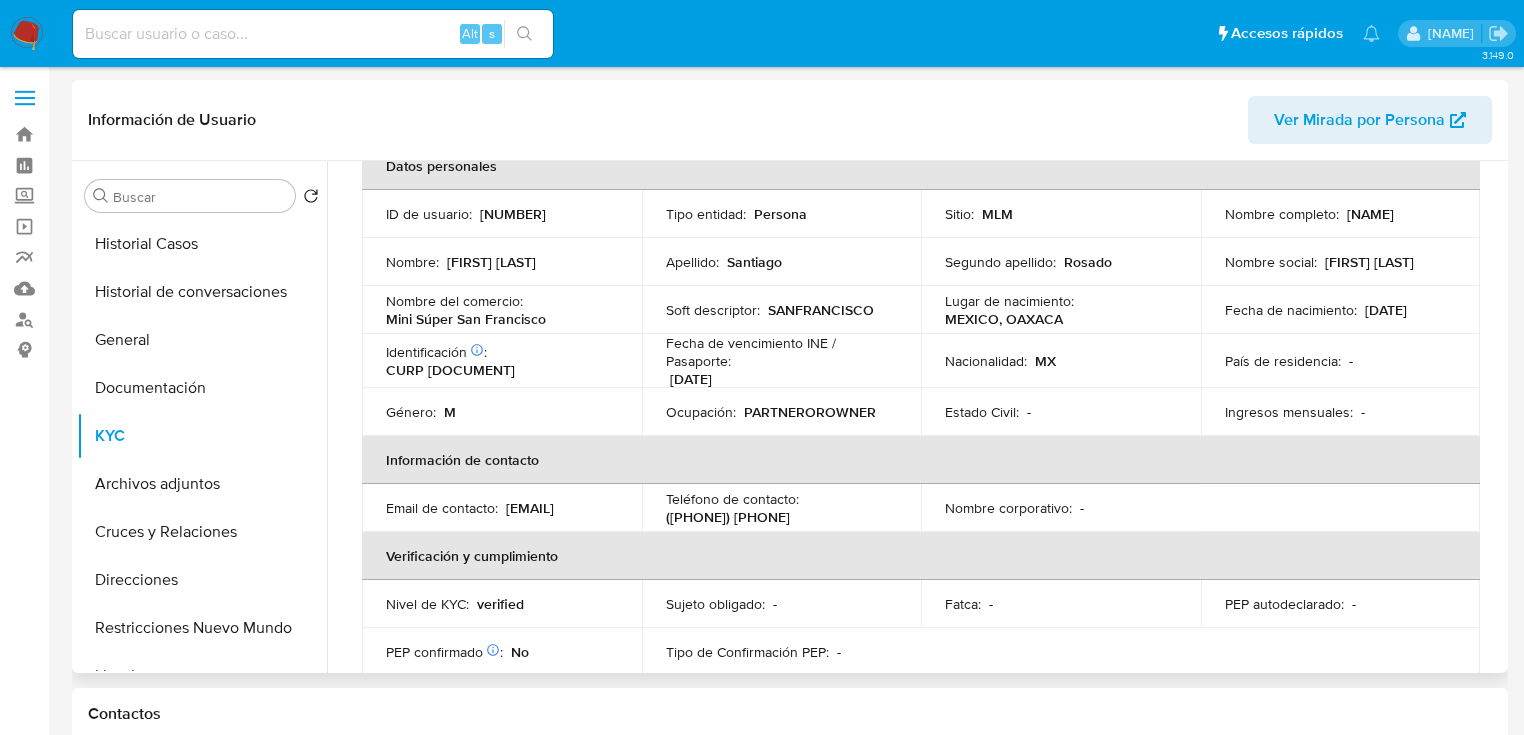 scroll, scrollTop: 0, scrollLeft: 0, axis: both 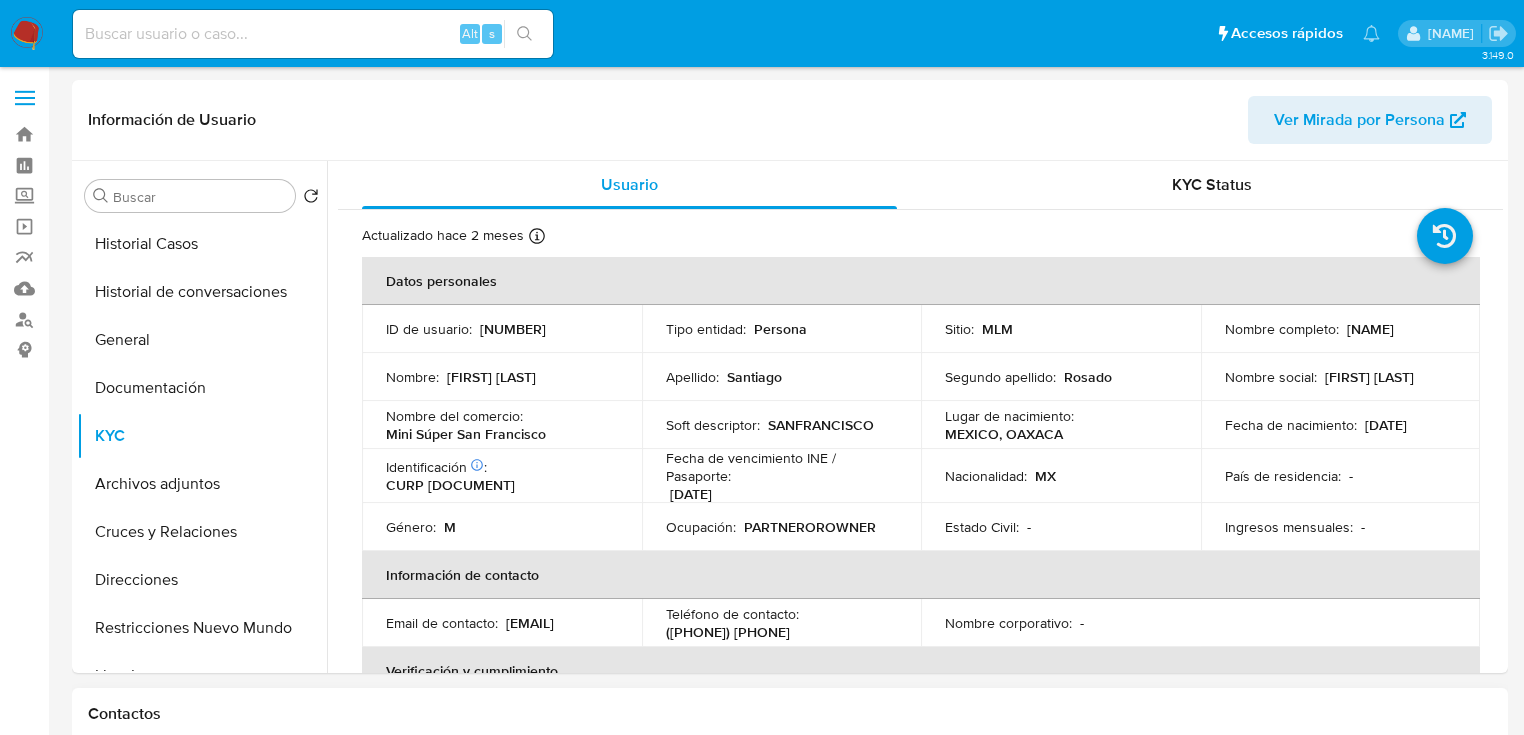 drag, startPoint x: 1076, startPoint y: 555, endPoint x: 750, endPoint y: 712, distance: 361.8356 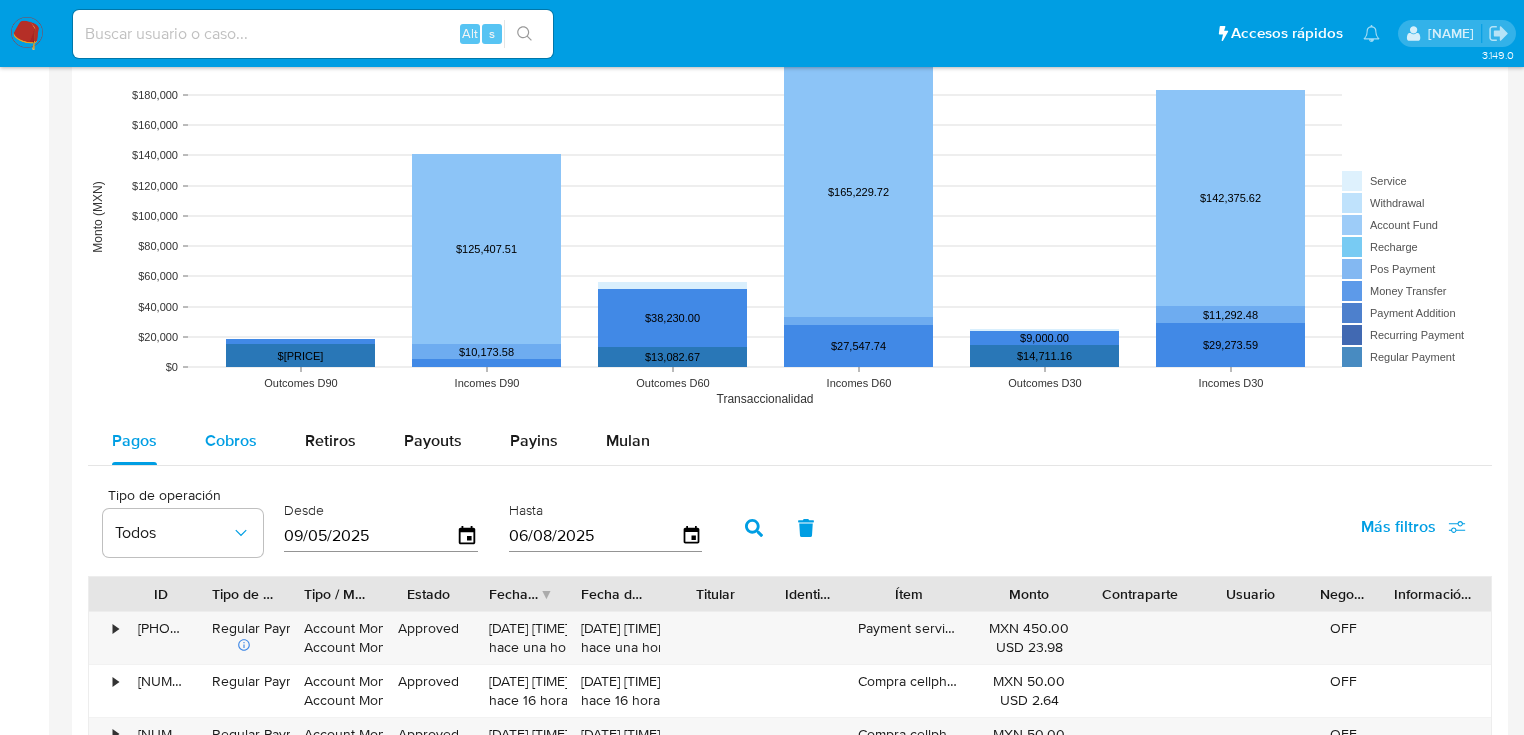 click on "Cobros" at bounding box center [231, 440] 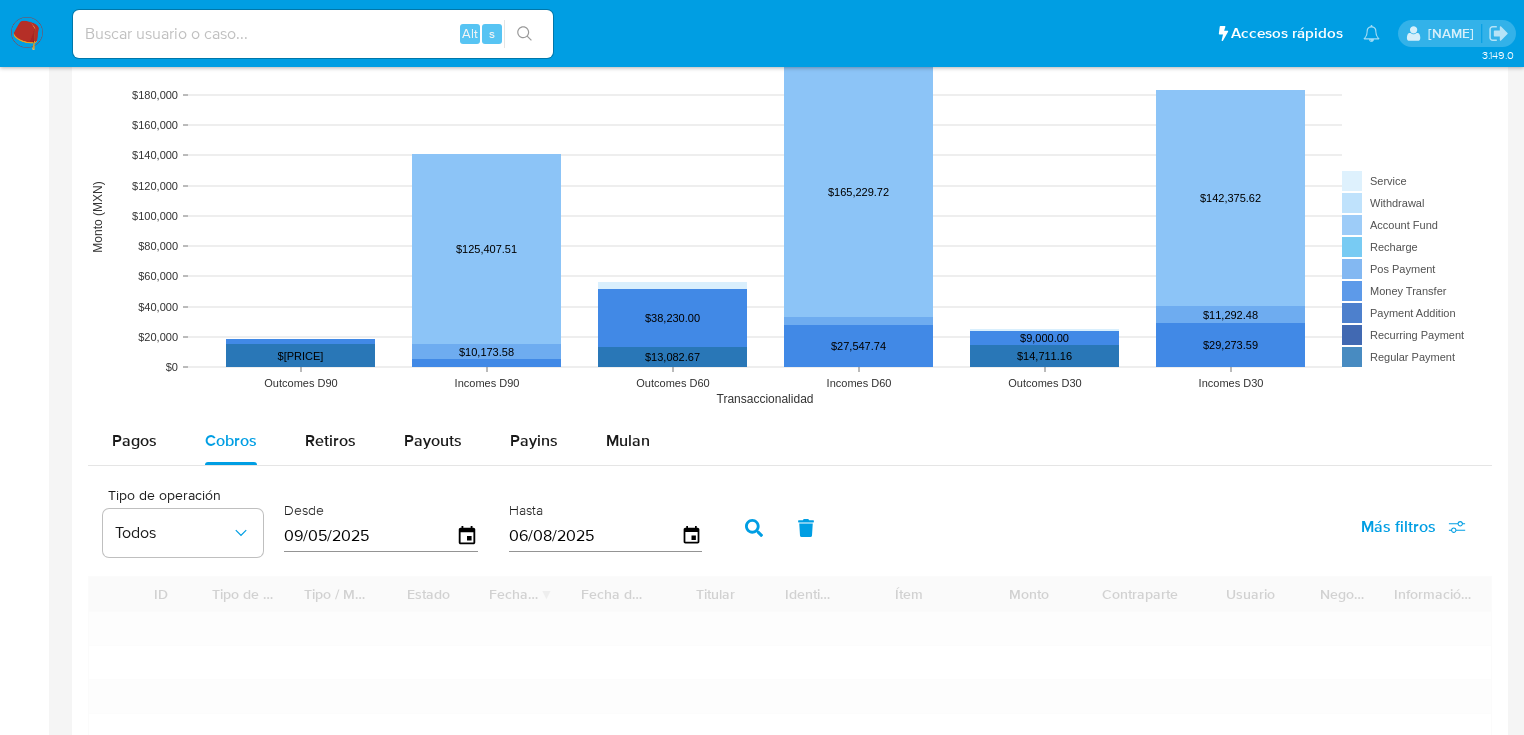 scroll, scrollTop: 1680, scrollLeft: 0, axis: vertical 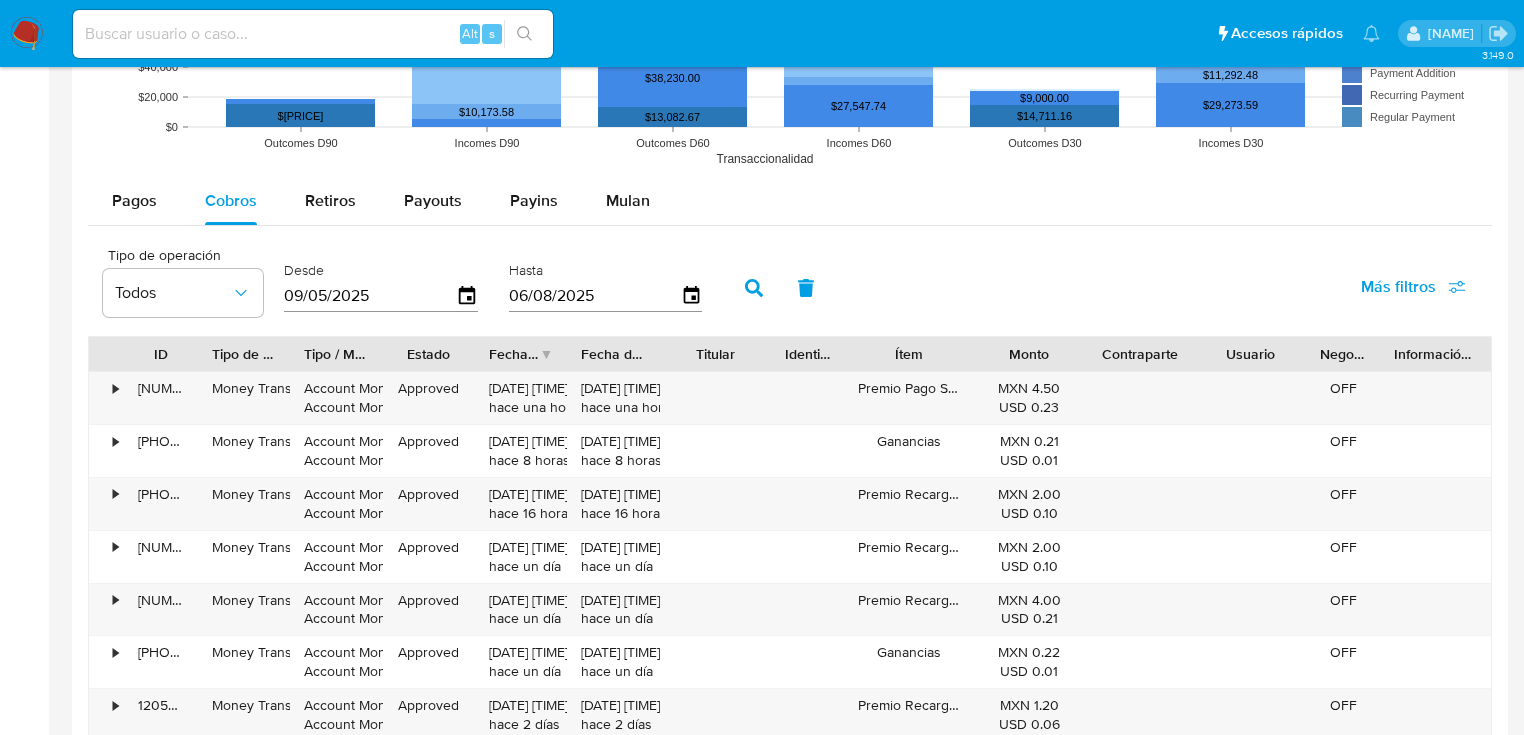 drag, startPoint x: 153, startPoint y: 300, endPoint x: 19, endPoint y: 272, distance: 136.89412 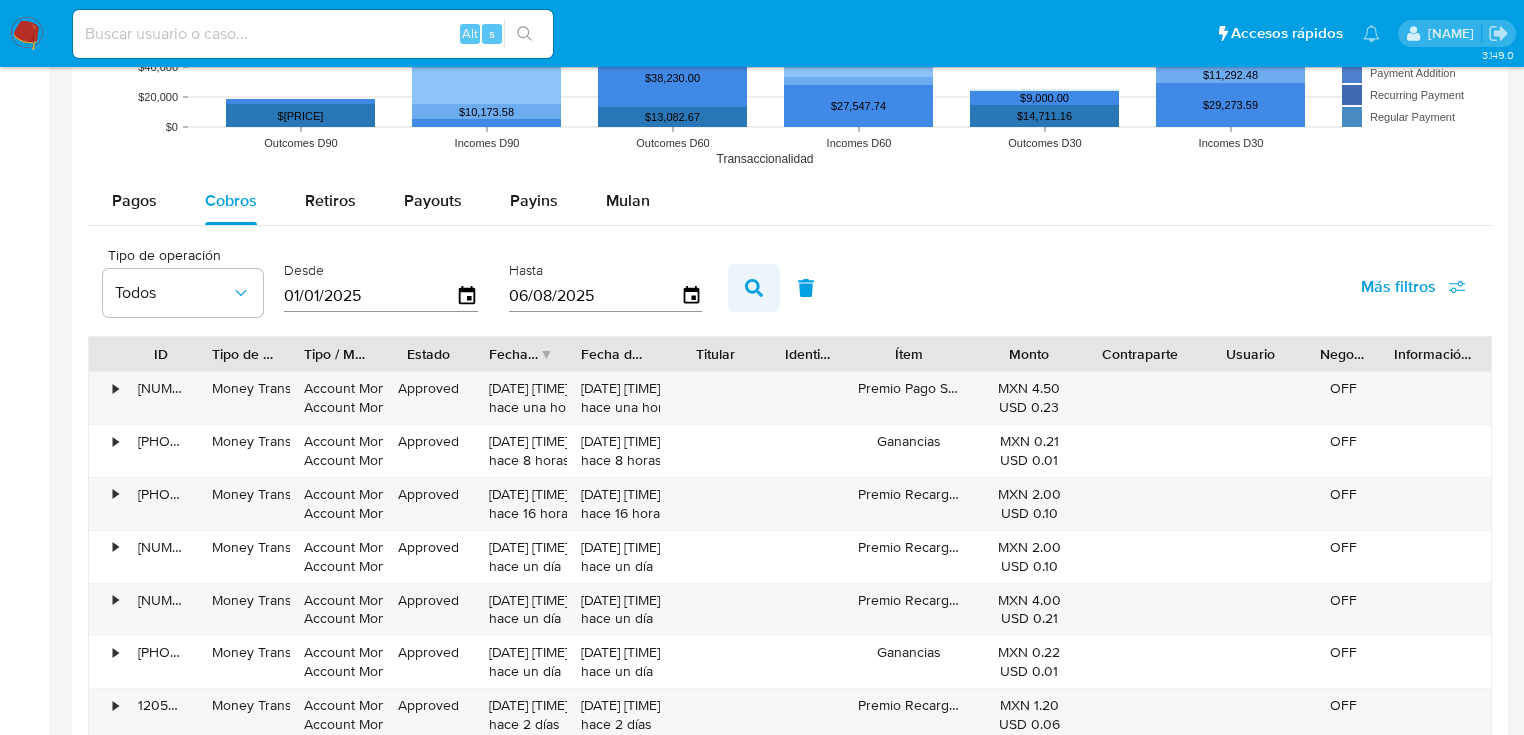 type on "01/01/2025" 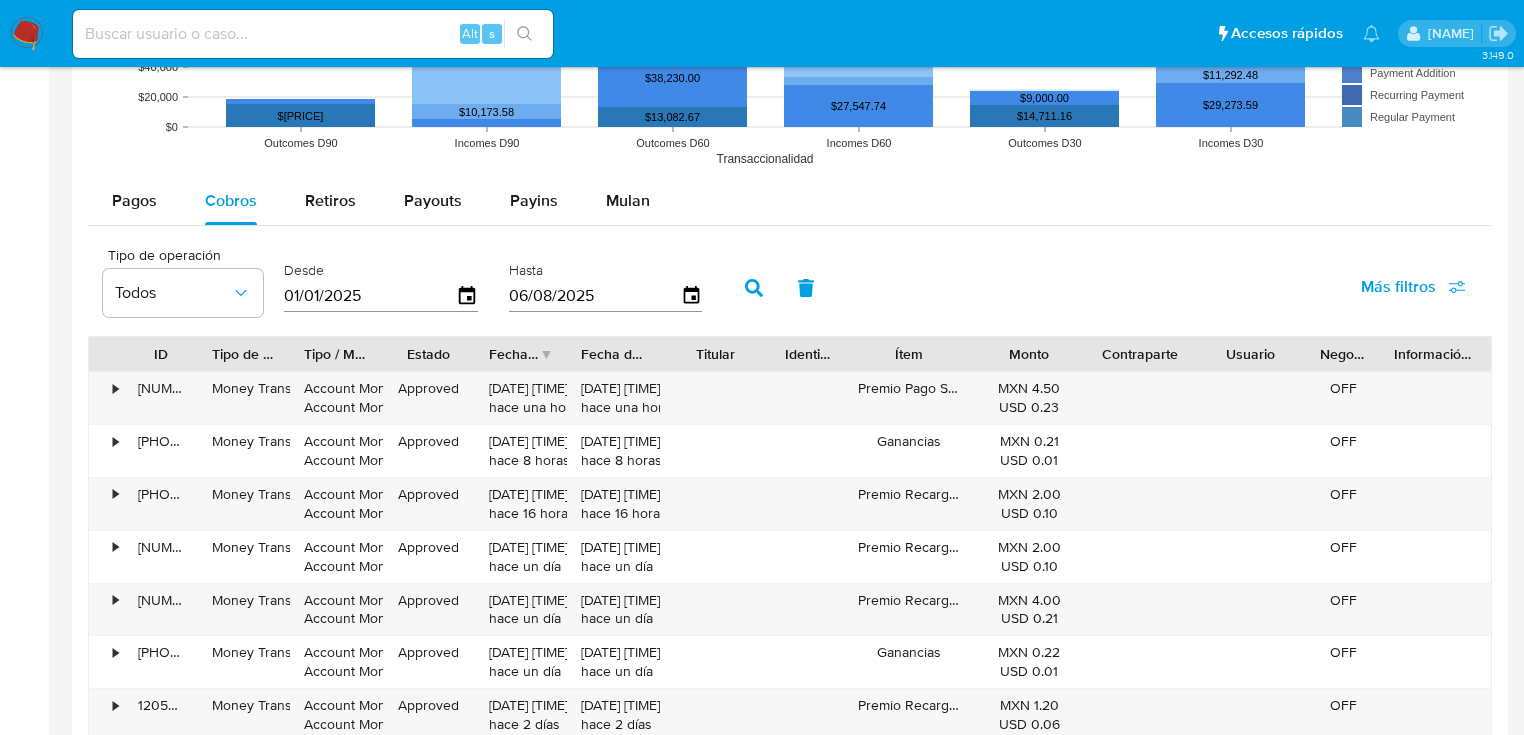 click on "Fecha de creación" at bounding box center (521, 354) 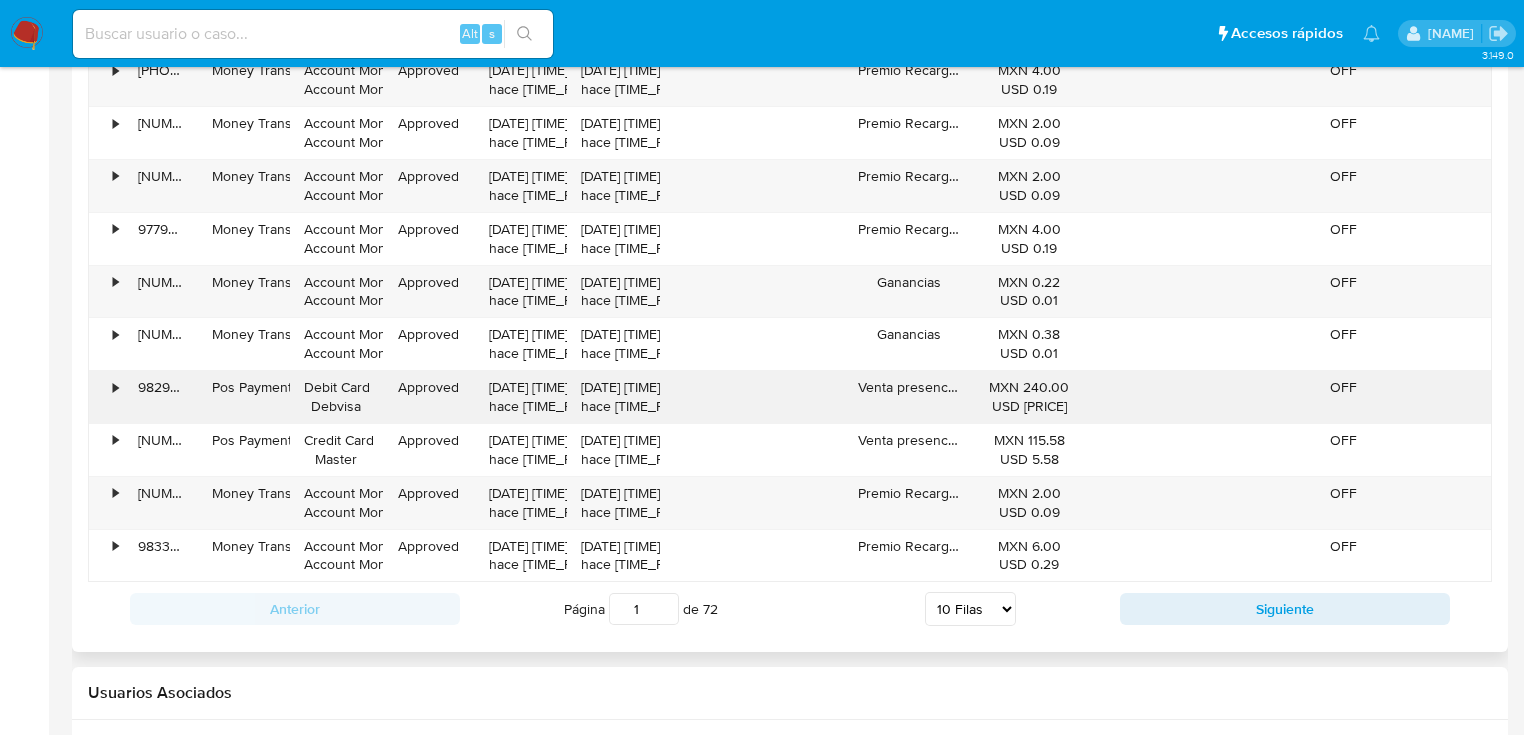 scroll, scrollTop: 2000, scrollLeft: 0, axis: vertical 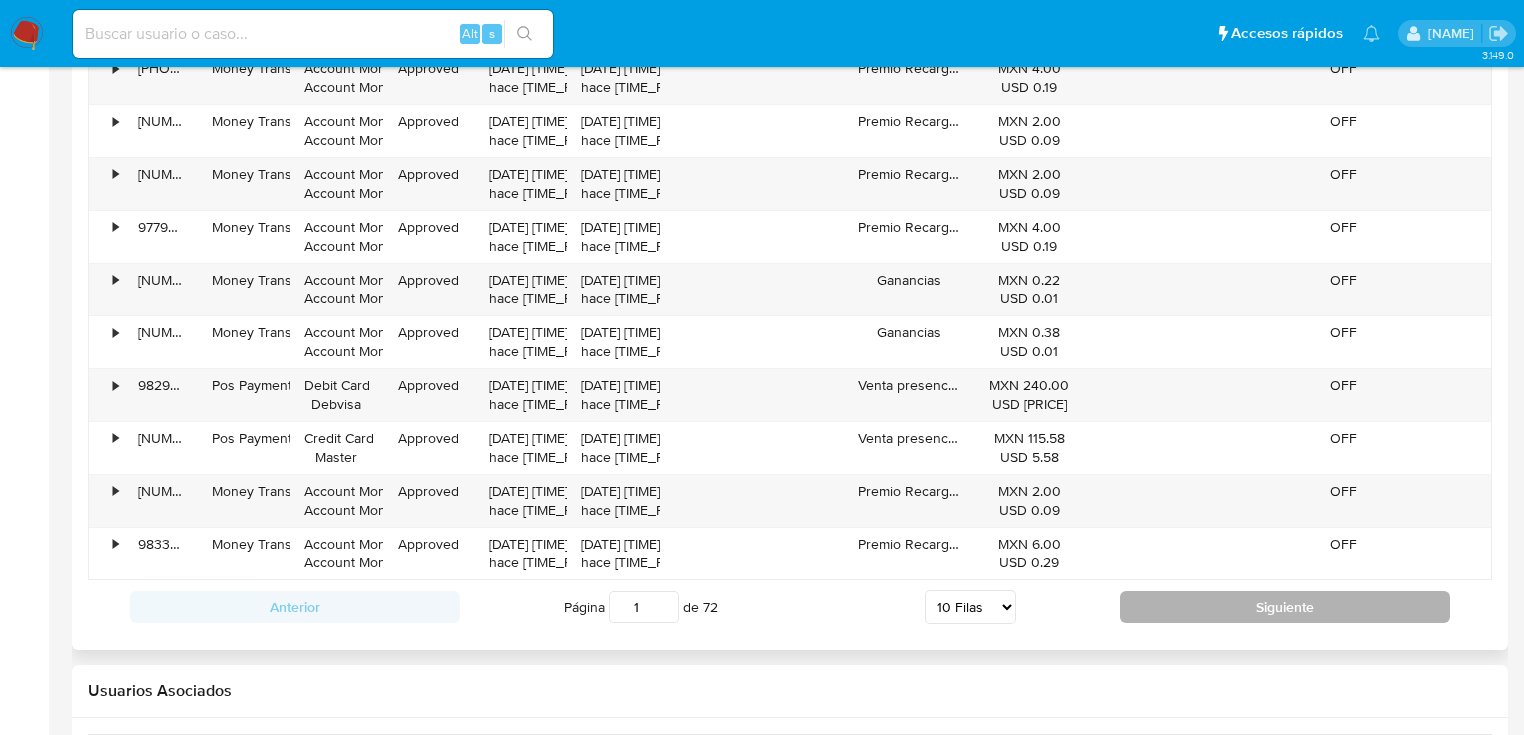 click on "Siguiente" at bounding box center (1285, 607) 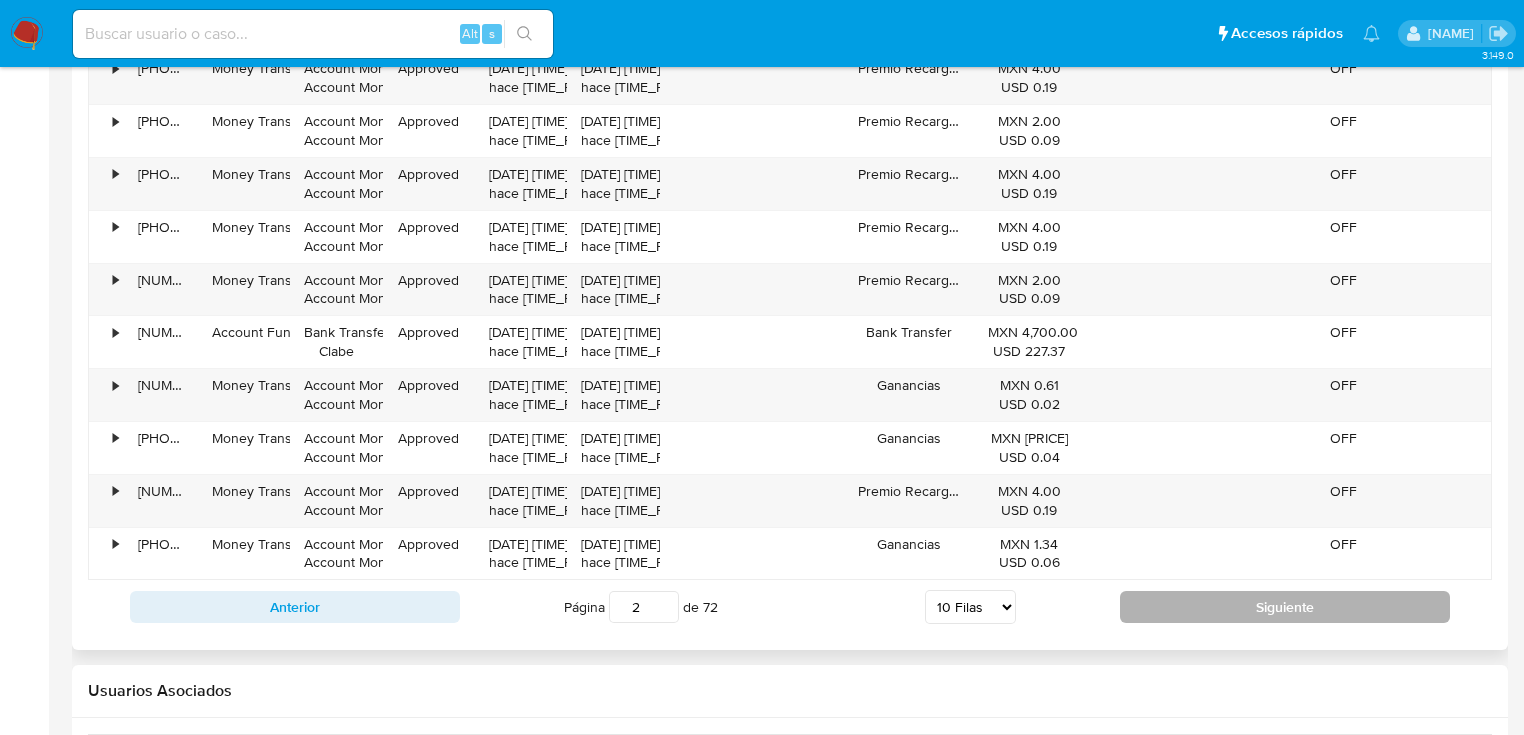 click on "Siguiente" at bounding box center (1285, 607) 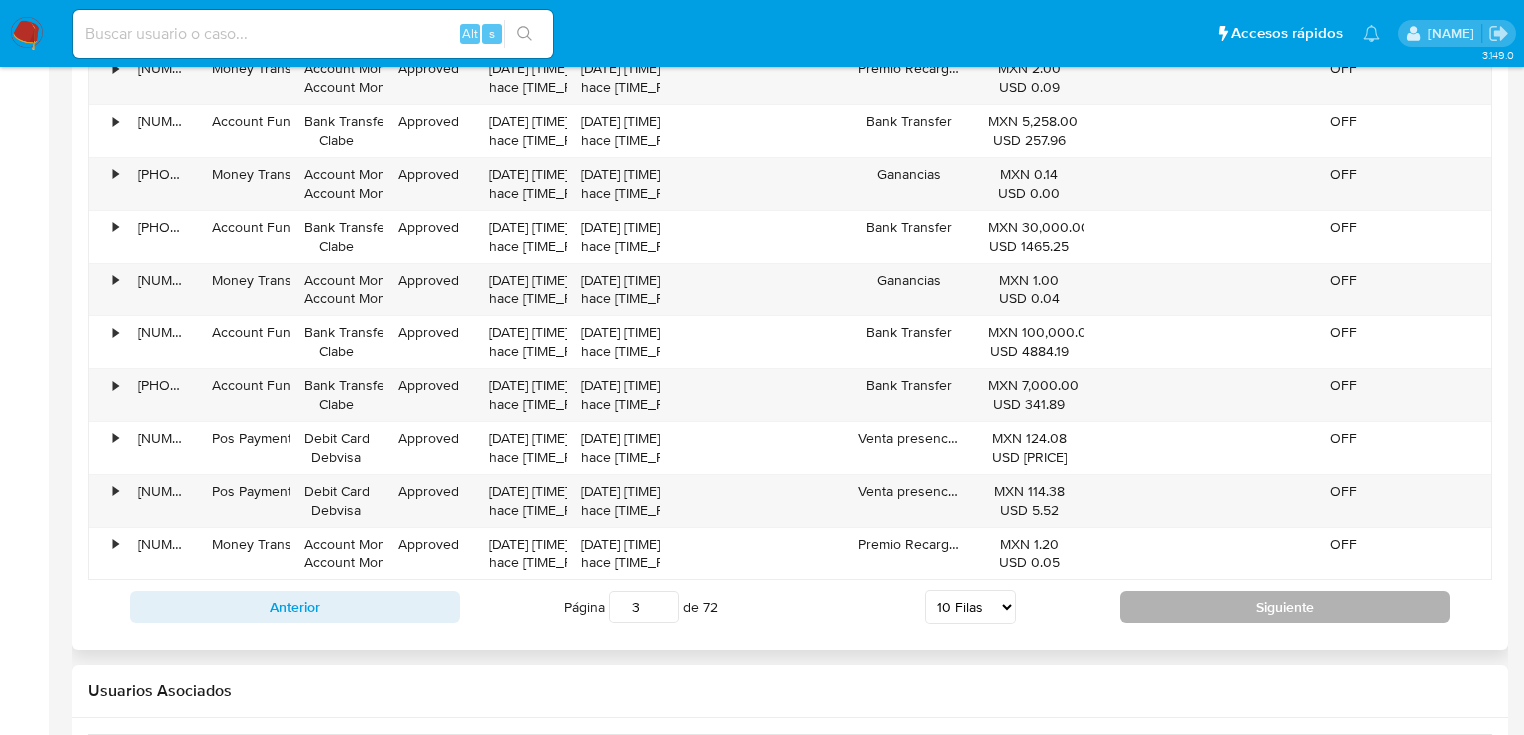 scroll, scrollTop: 1920, scrollLeft: 0, axis: vertical 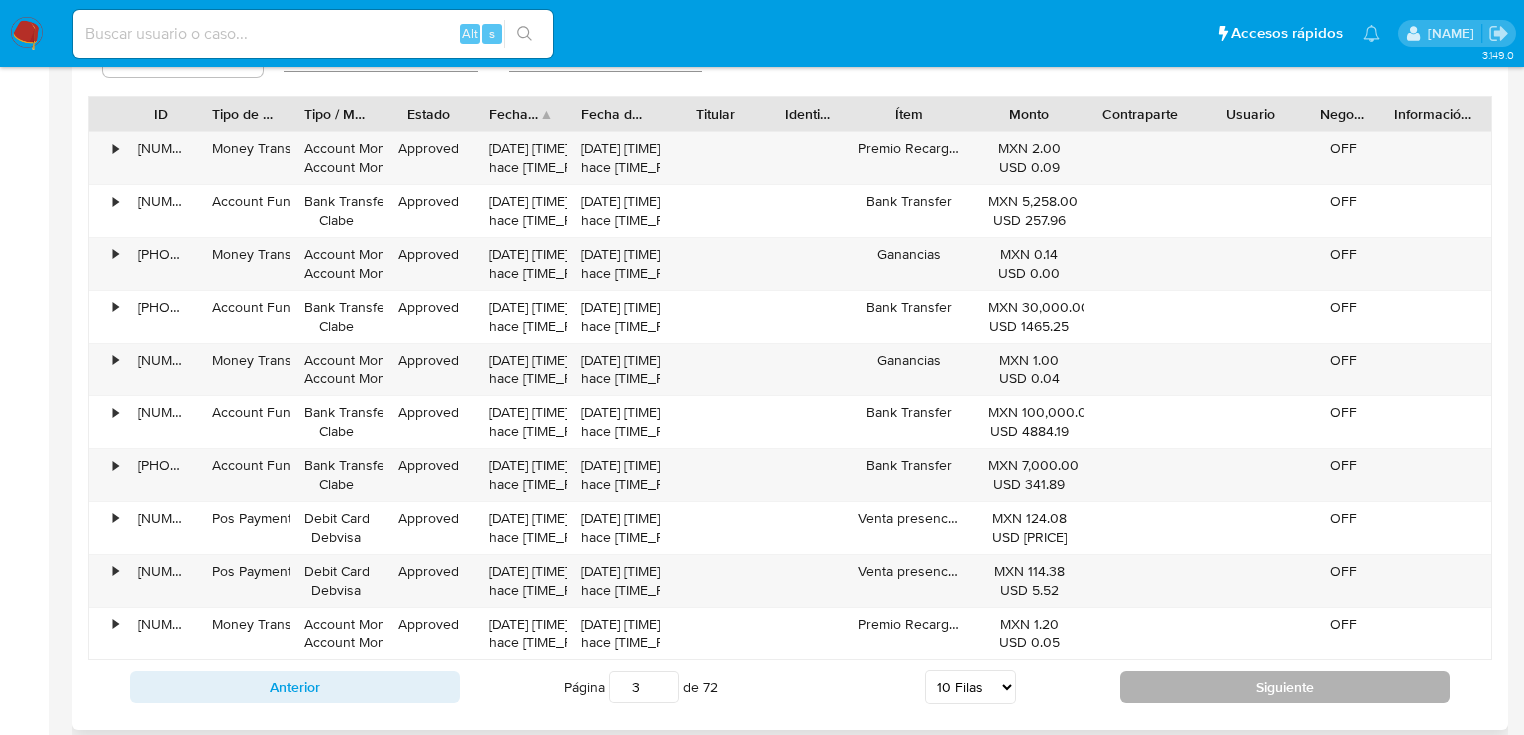 click on "Siguiente" at bounding box center [1285, 687] 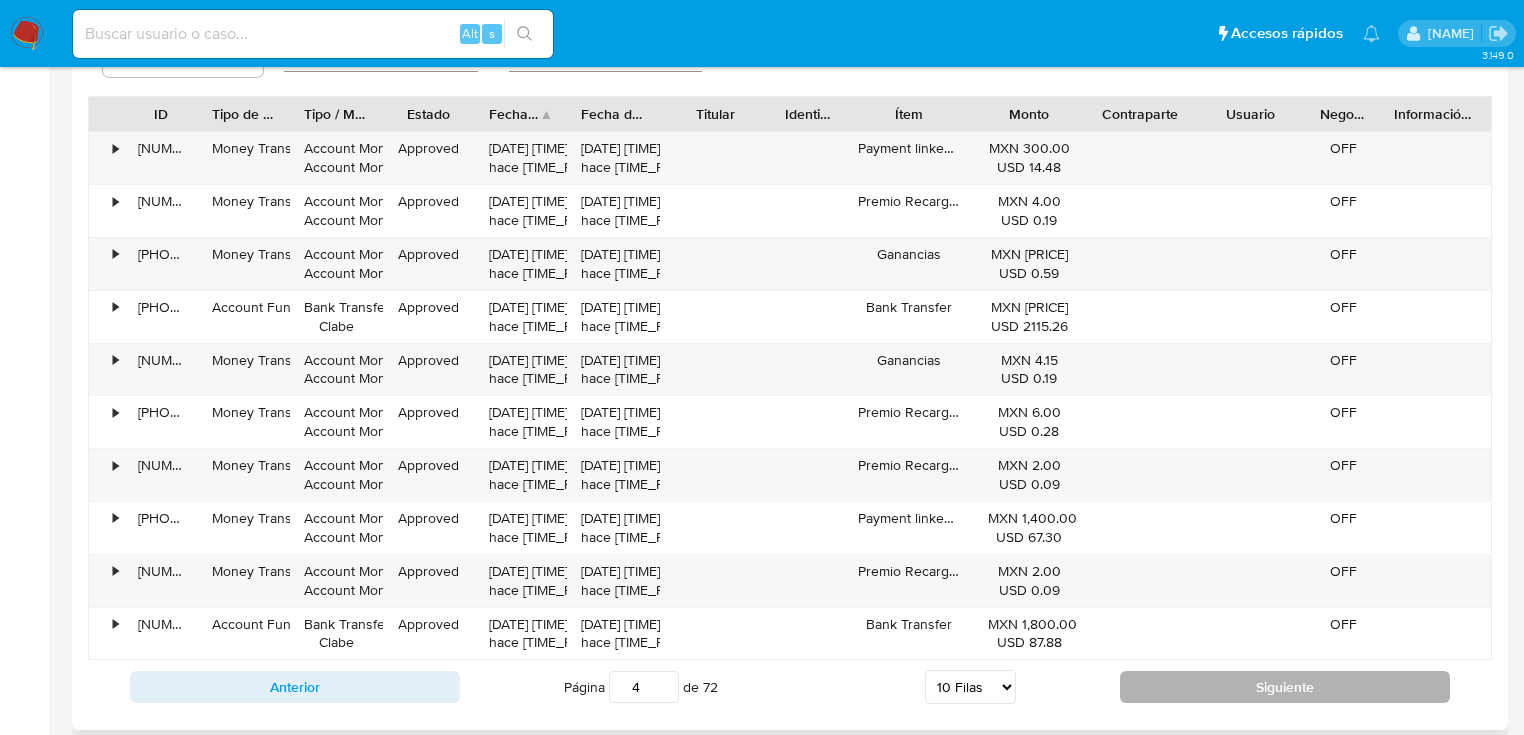 click on "Siguiente" at bounding box center [1285, 687] 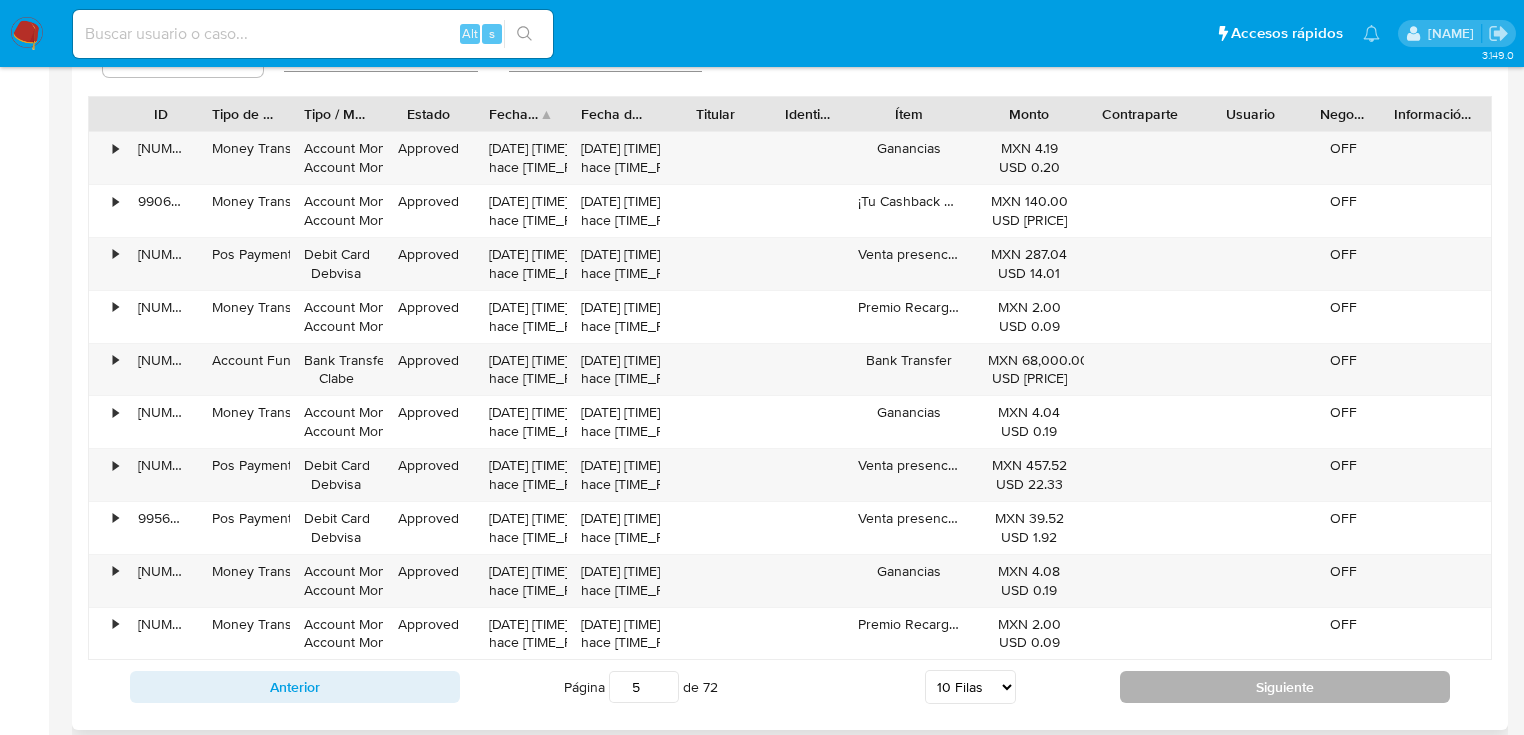 click on "Siguiente" at bounding box center [1285, 687] 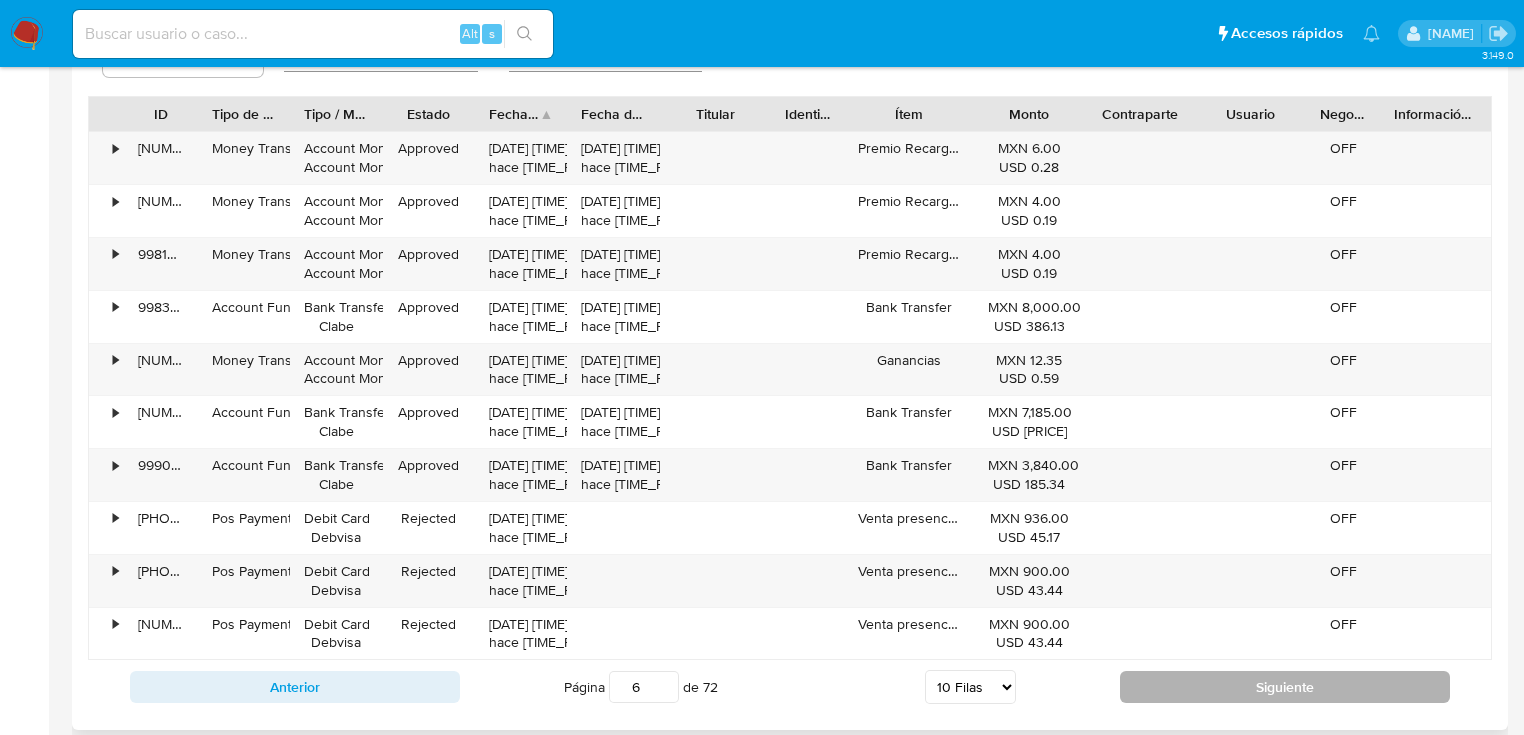 click on "Siguiente" at bounding box center [1285, 687] 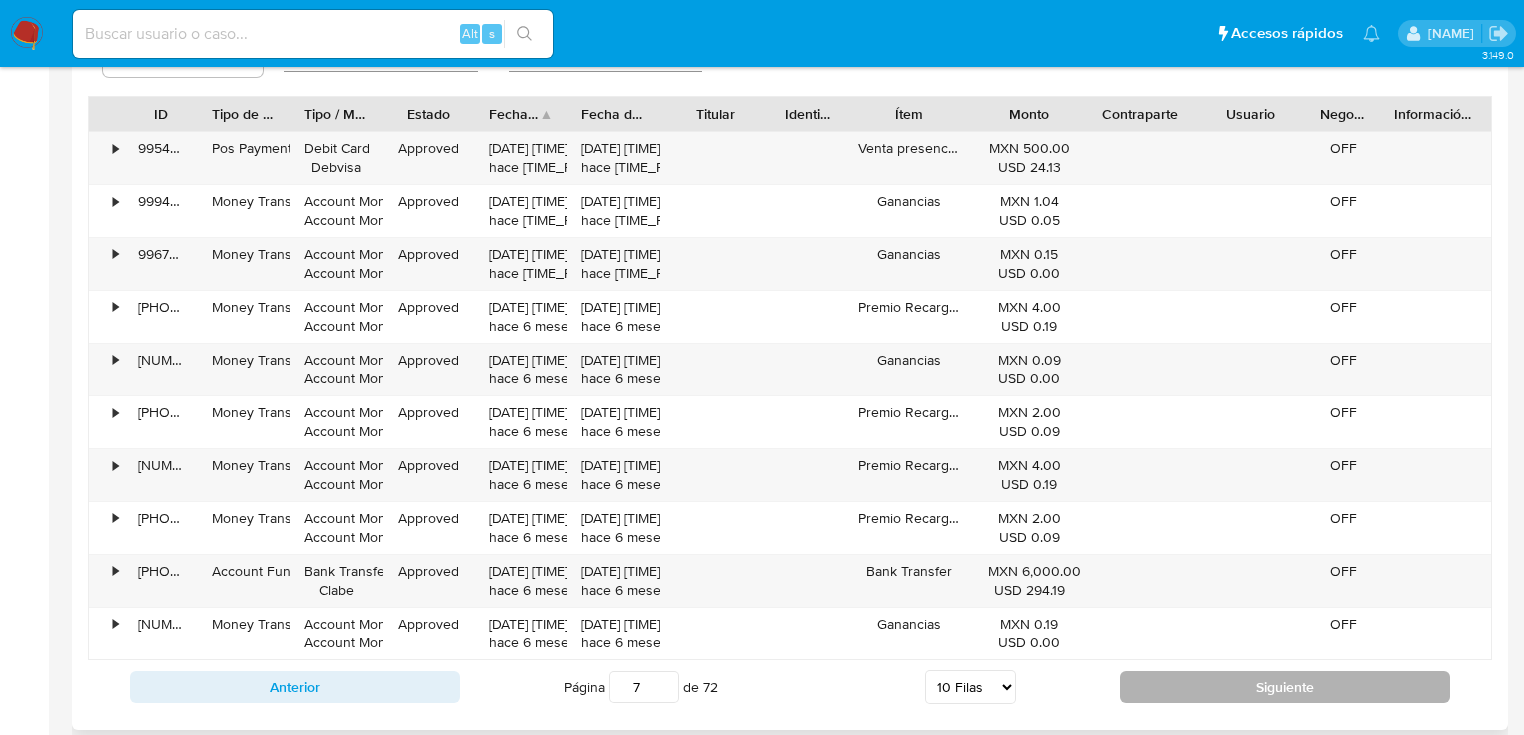 click on "Siguiente" at bounding box center [1285, 687] 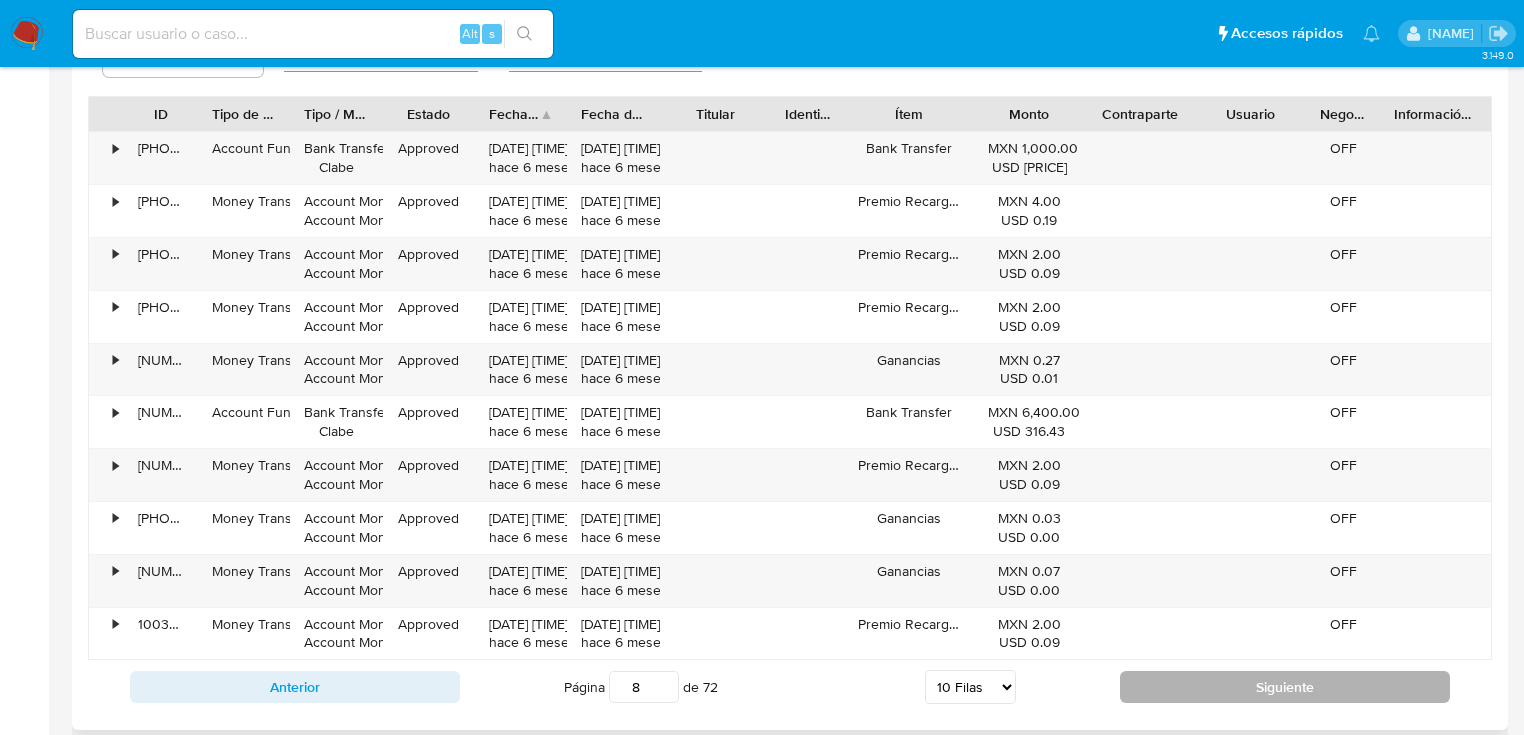 click on "Siguiente" at bounding box center [1285, 687] 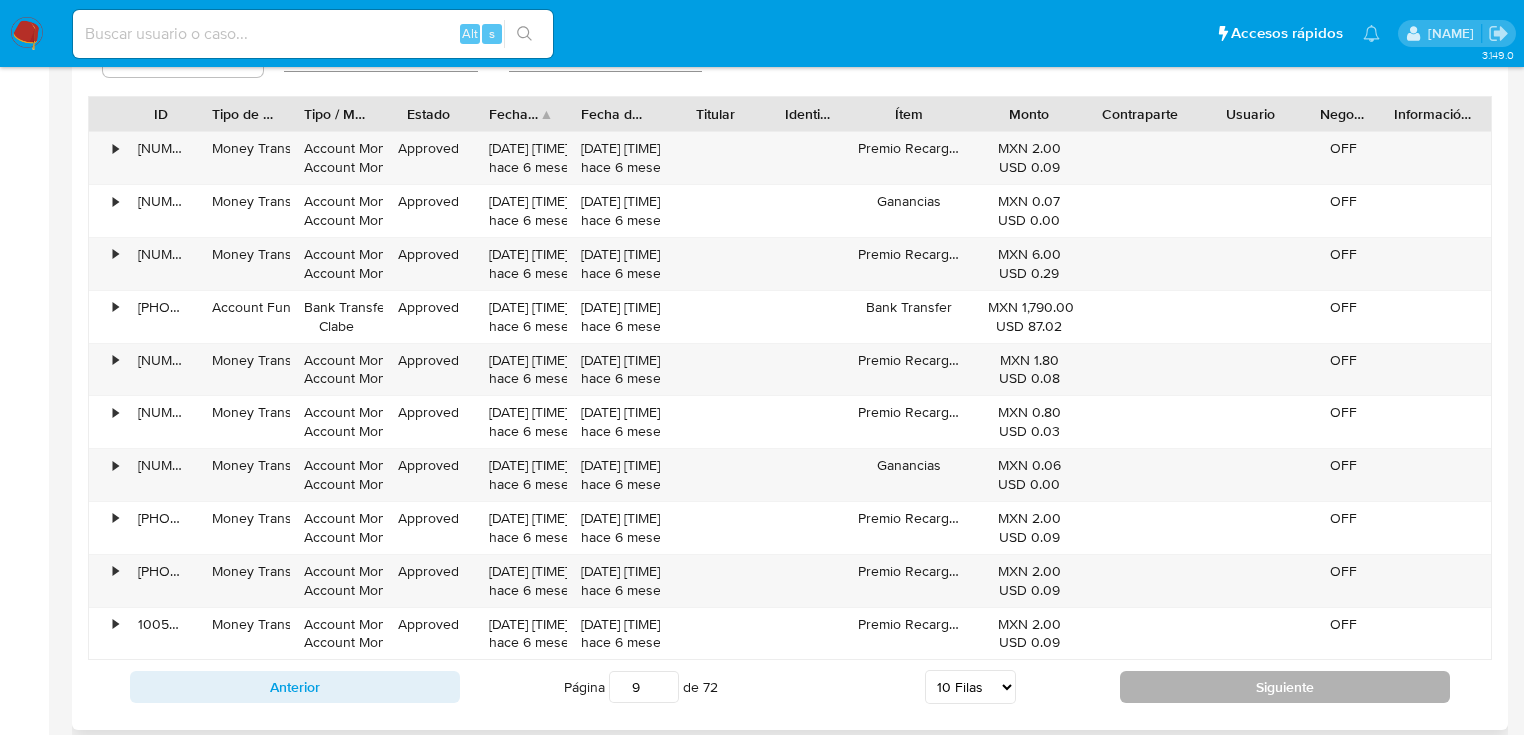 click on "Siguiente" at bounding box center (1285, 687) 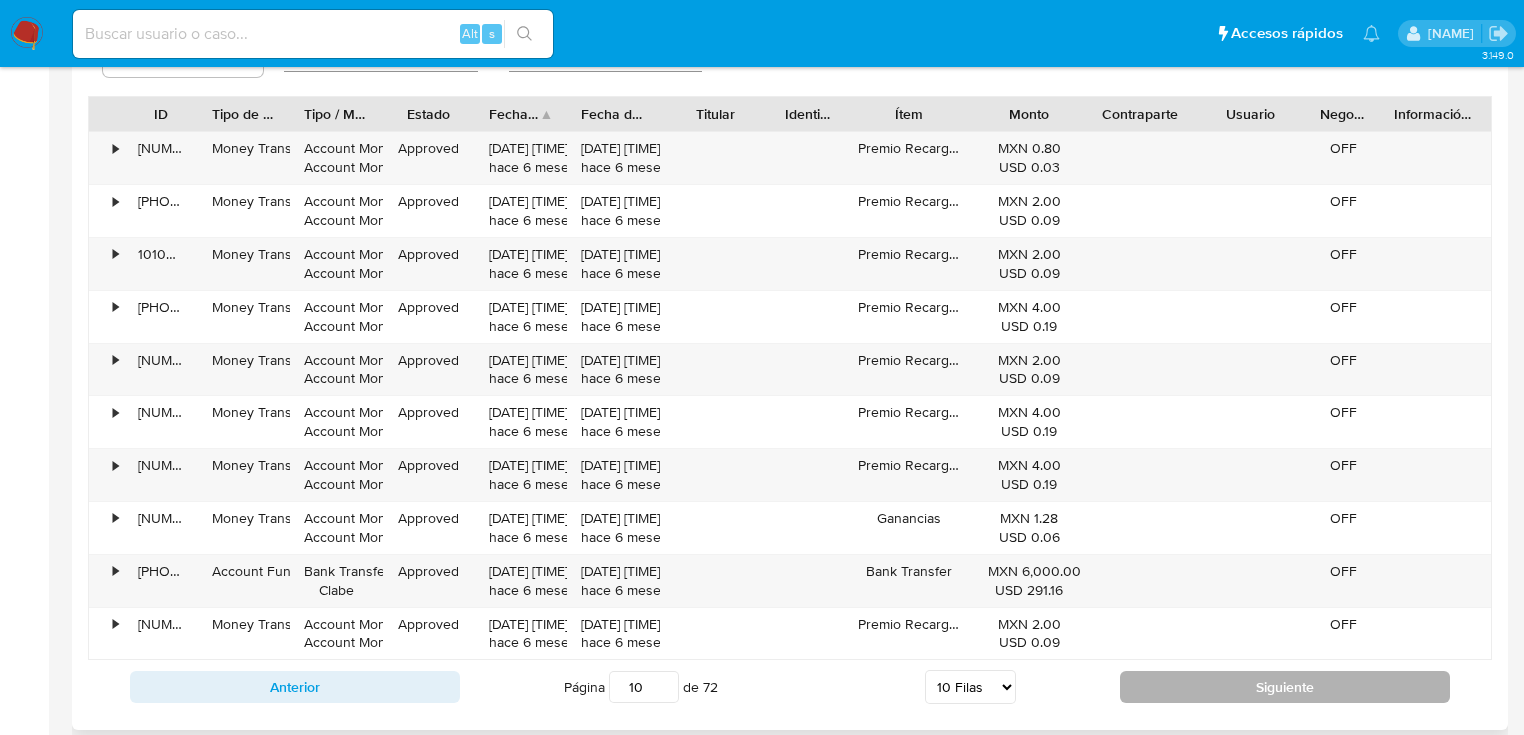 click on "Siguiente" at bounding box center [1285, 687] 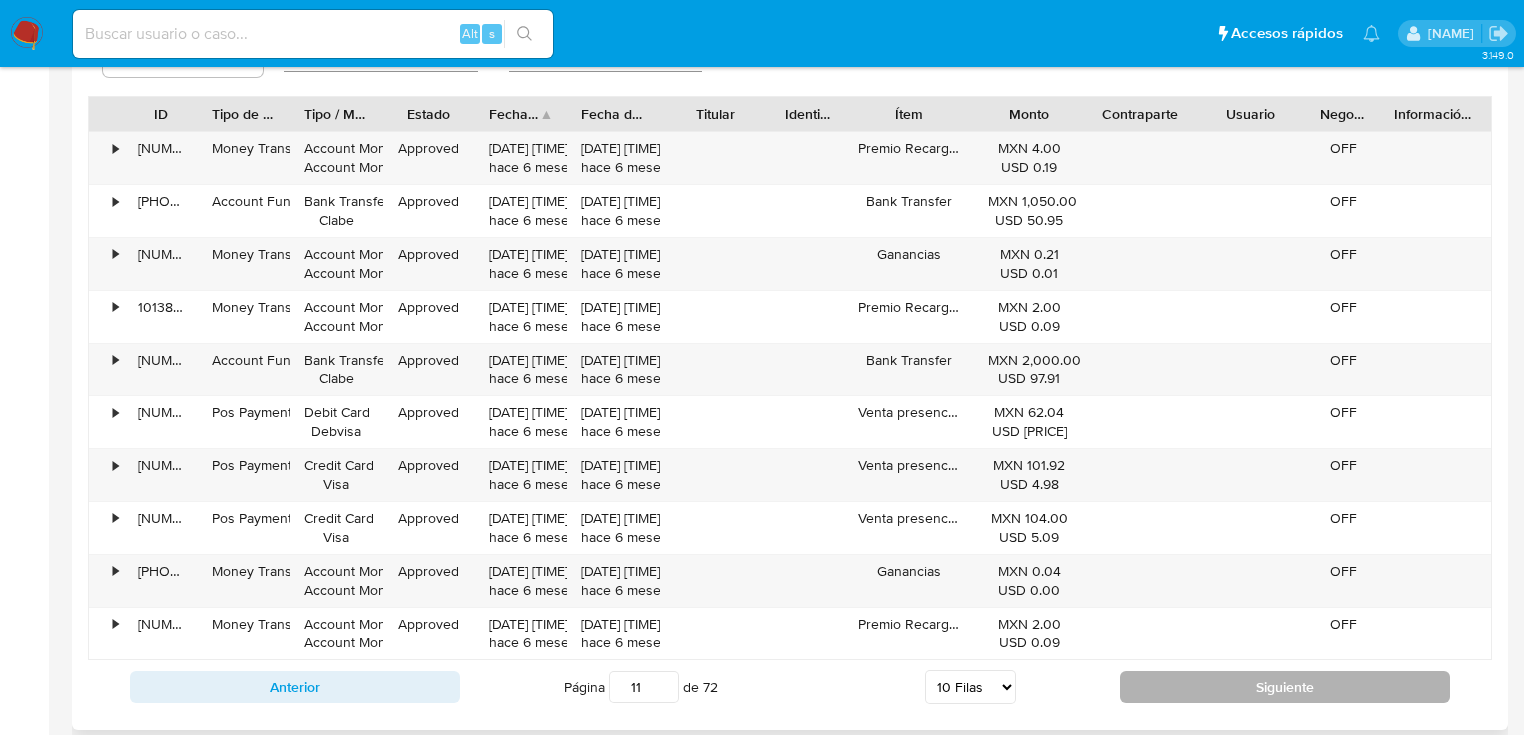 click on "Siguiente" at bounding box center (1285, 687) 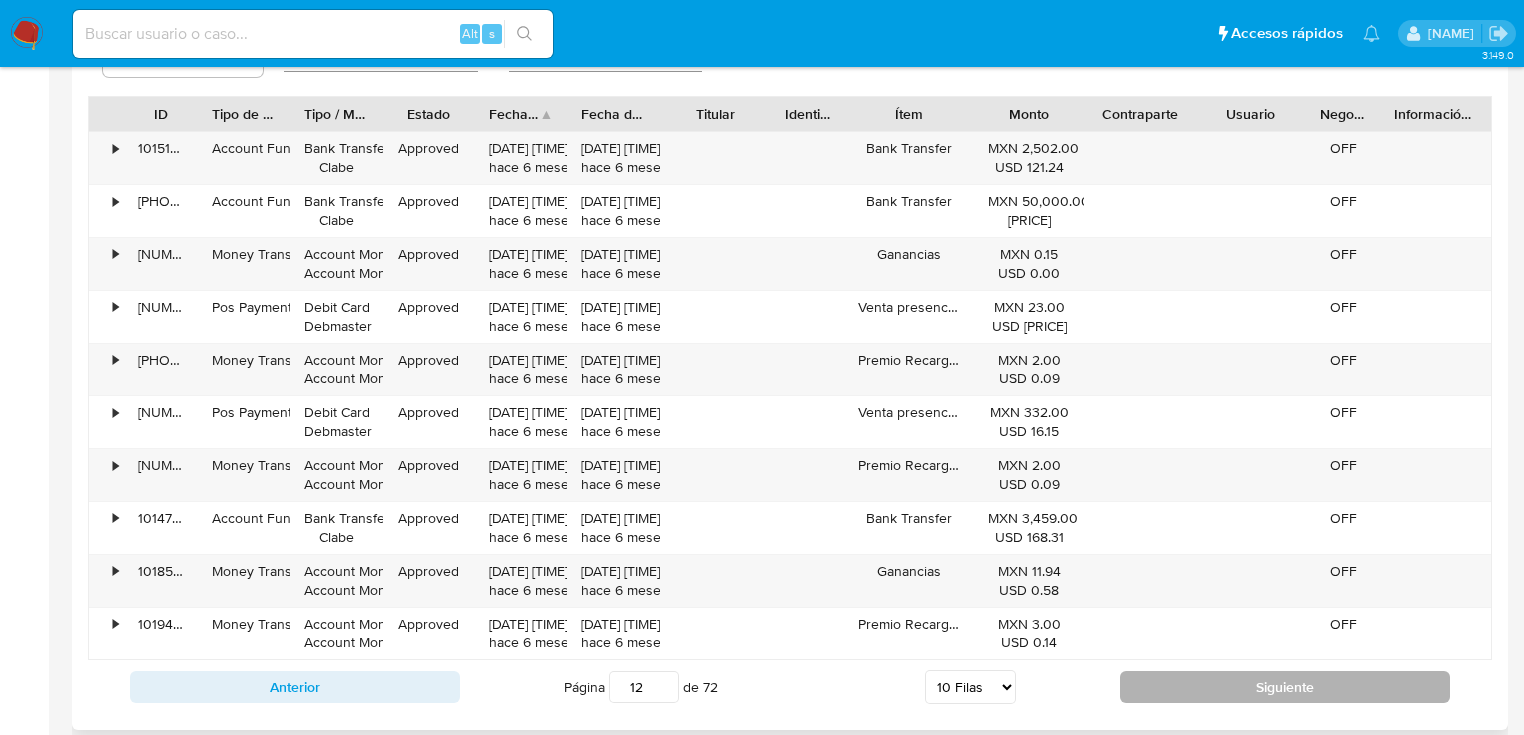 click on "Siguiente" at bounding box center (1285, 687) 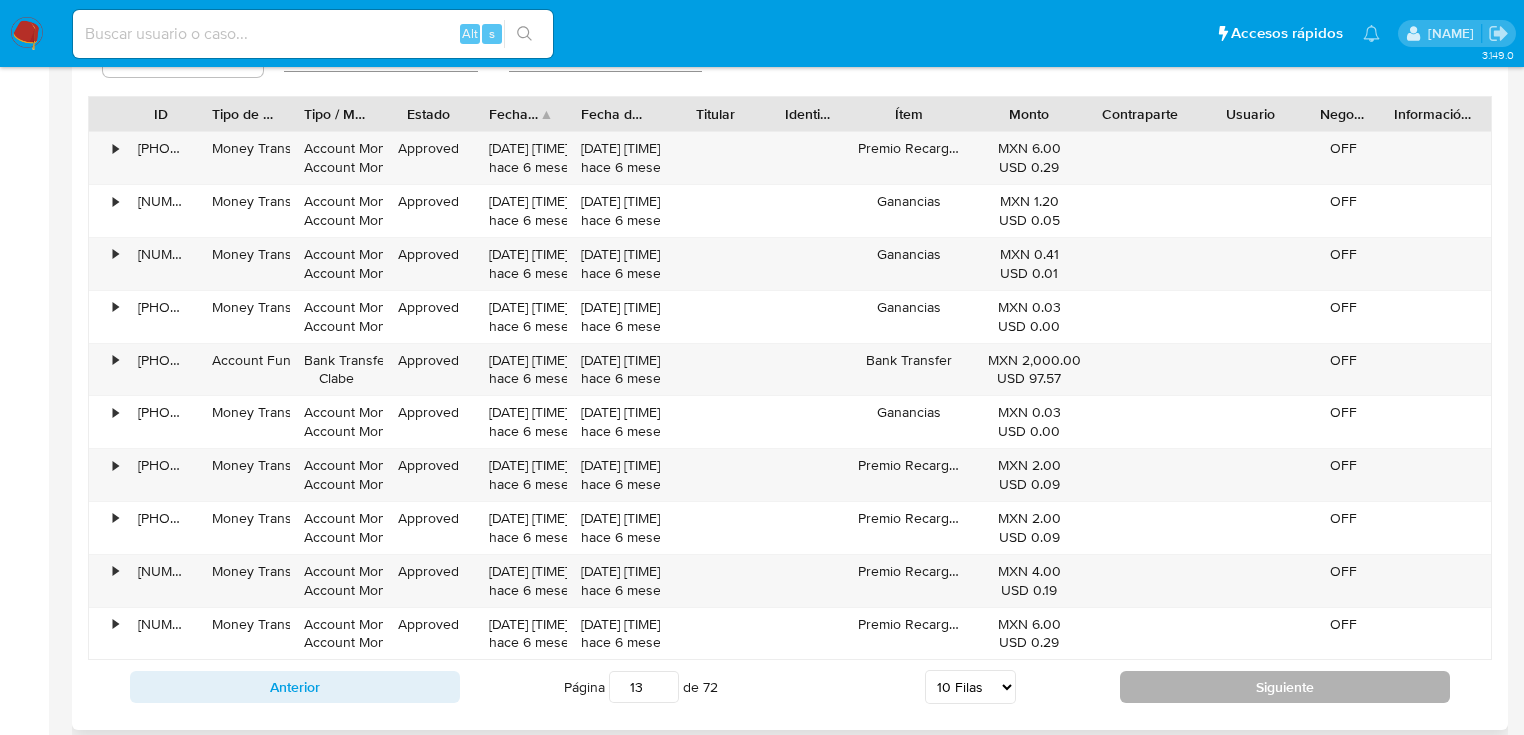click on "Siguiente" at bounding box center (1285, 687) 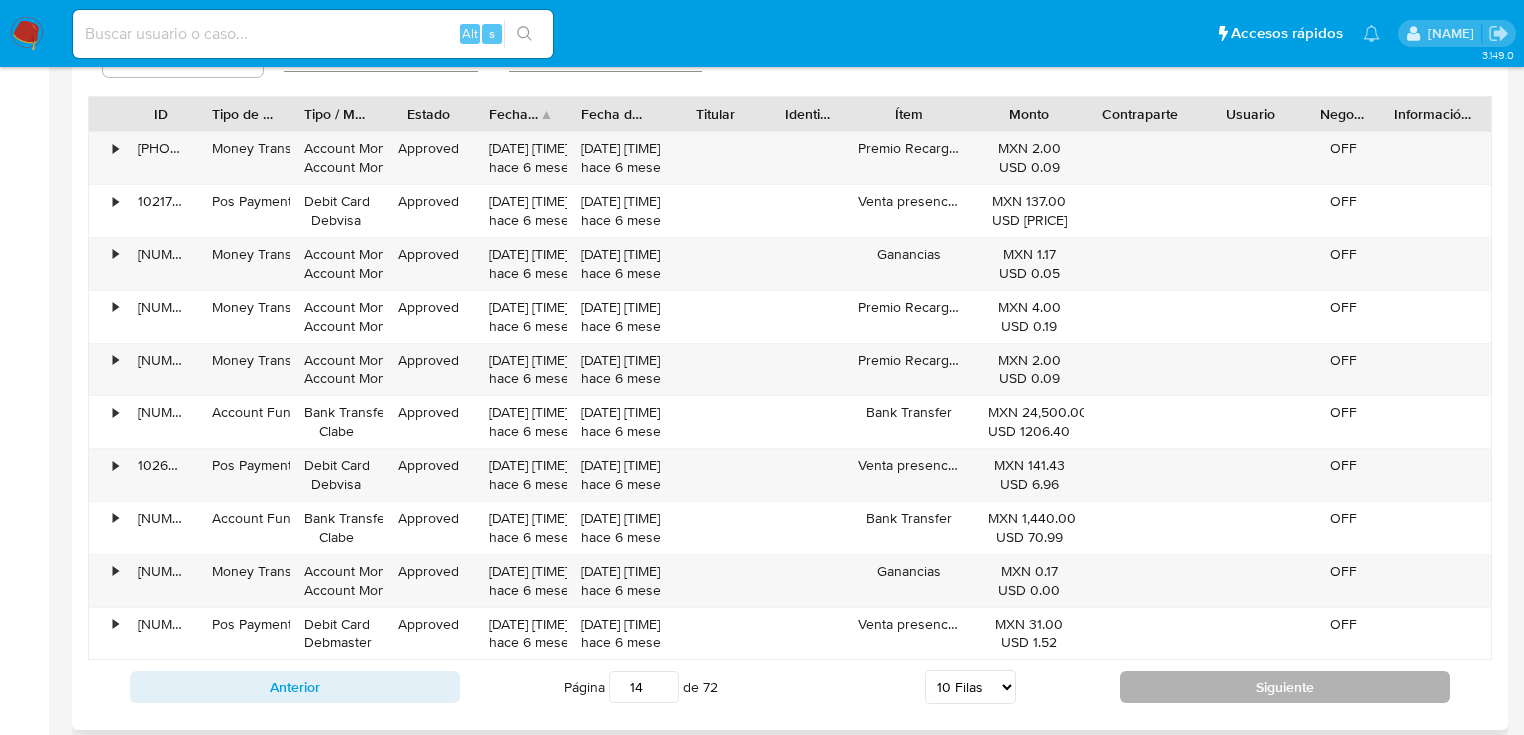 click on "Siguiente" at bounding box center (1285, 687) 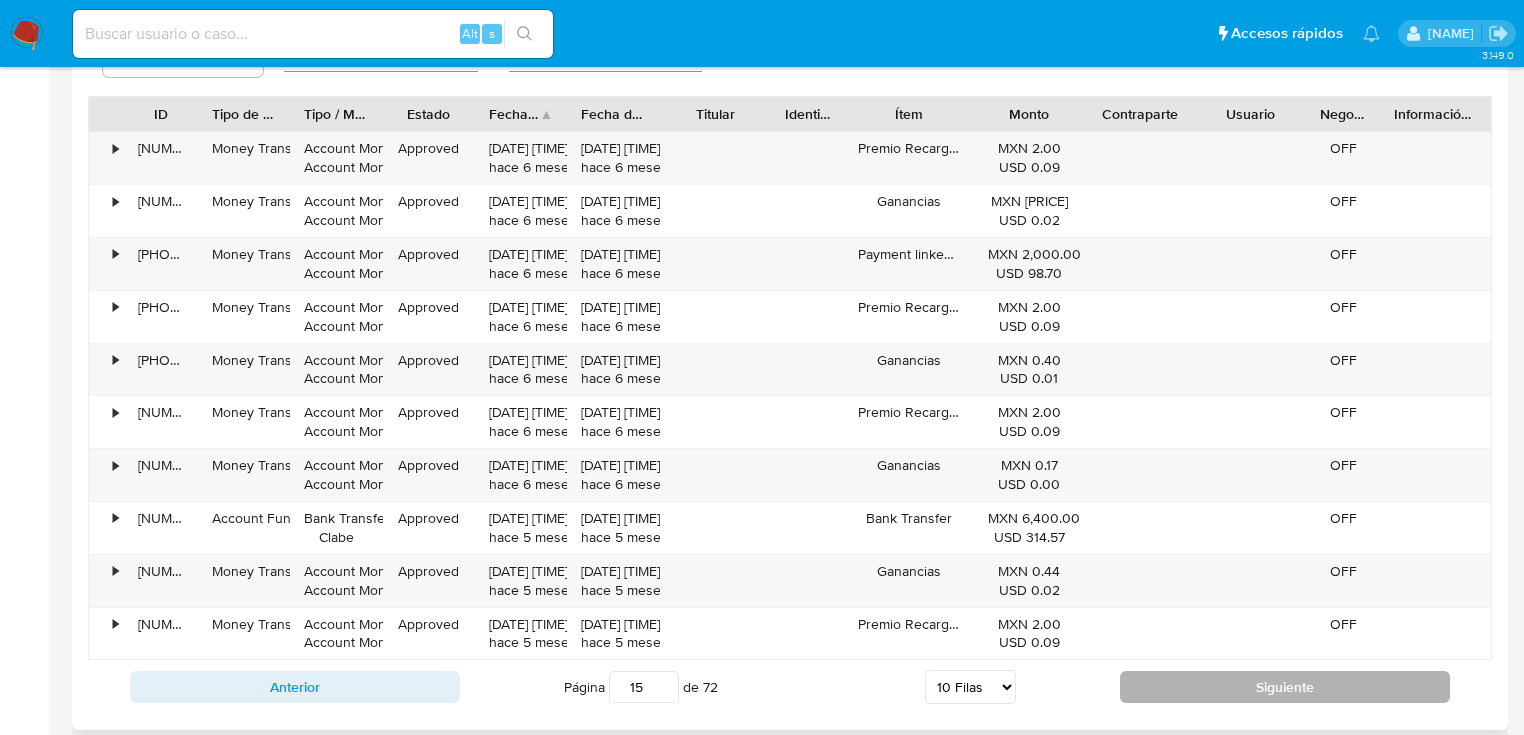 click on "Siguiente" at bounding box center [1285, 687] 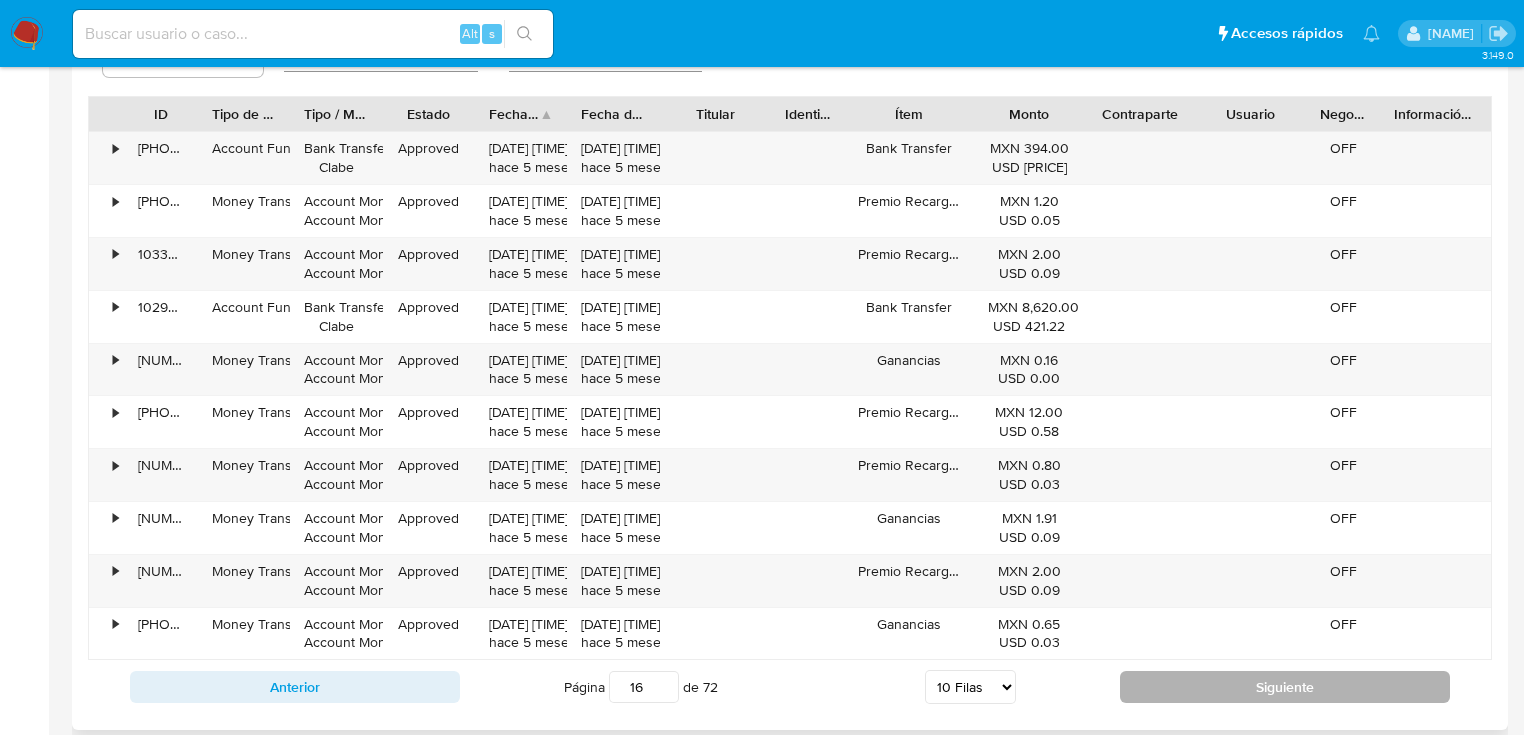 click on "Siguiente" at bounding box center (1285, 687) 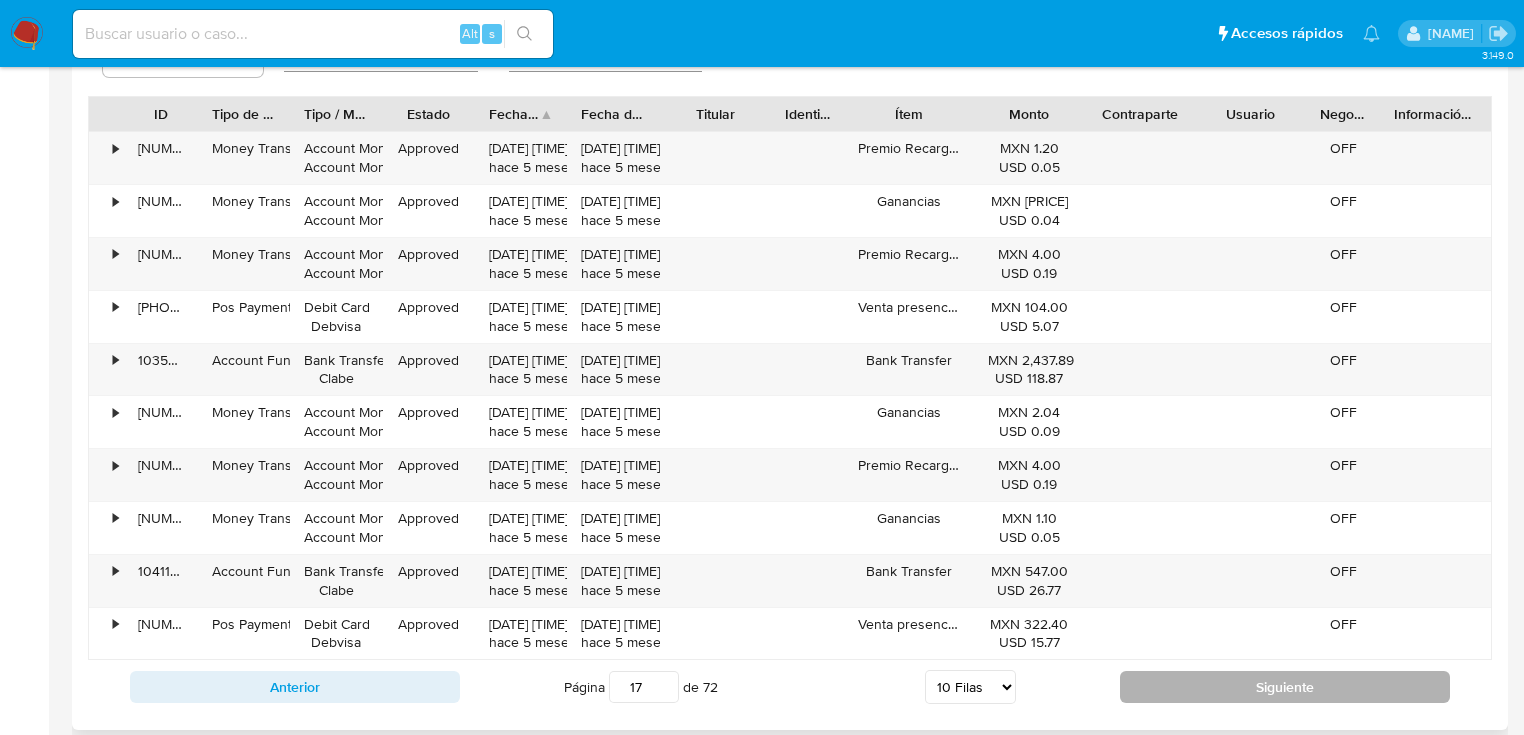 click on "Siguiente" at bounding box center (1285, 687) 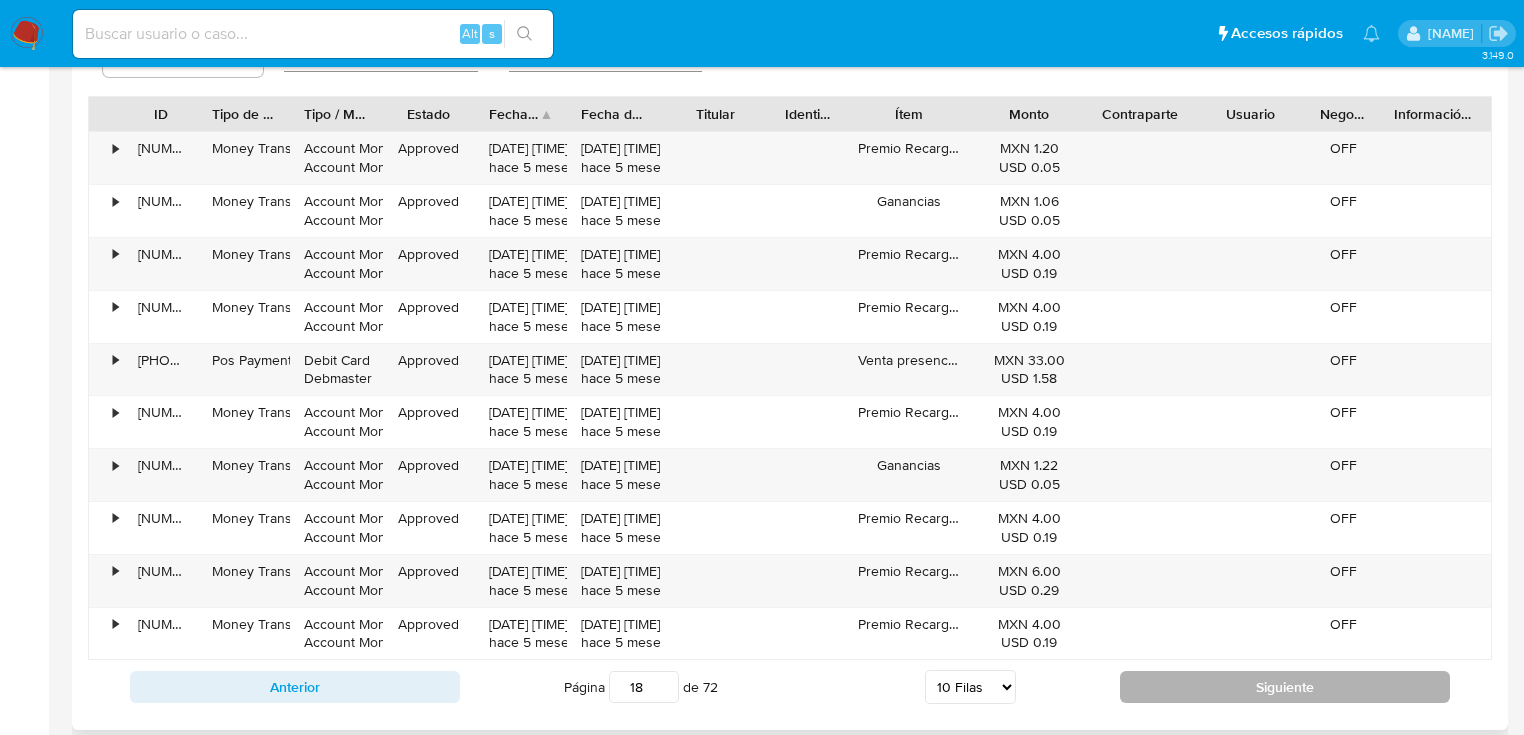 click on "Siguiente" at bounding box center [1285, 687] 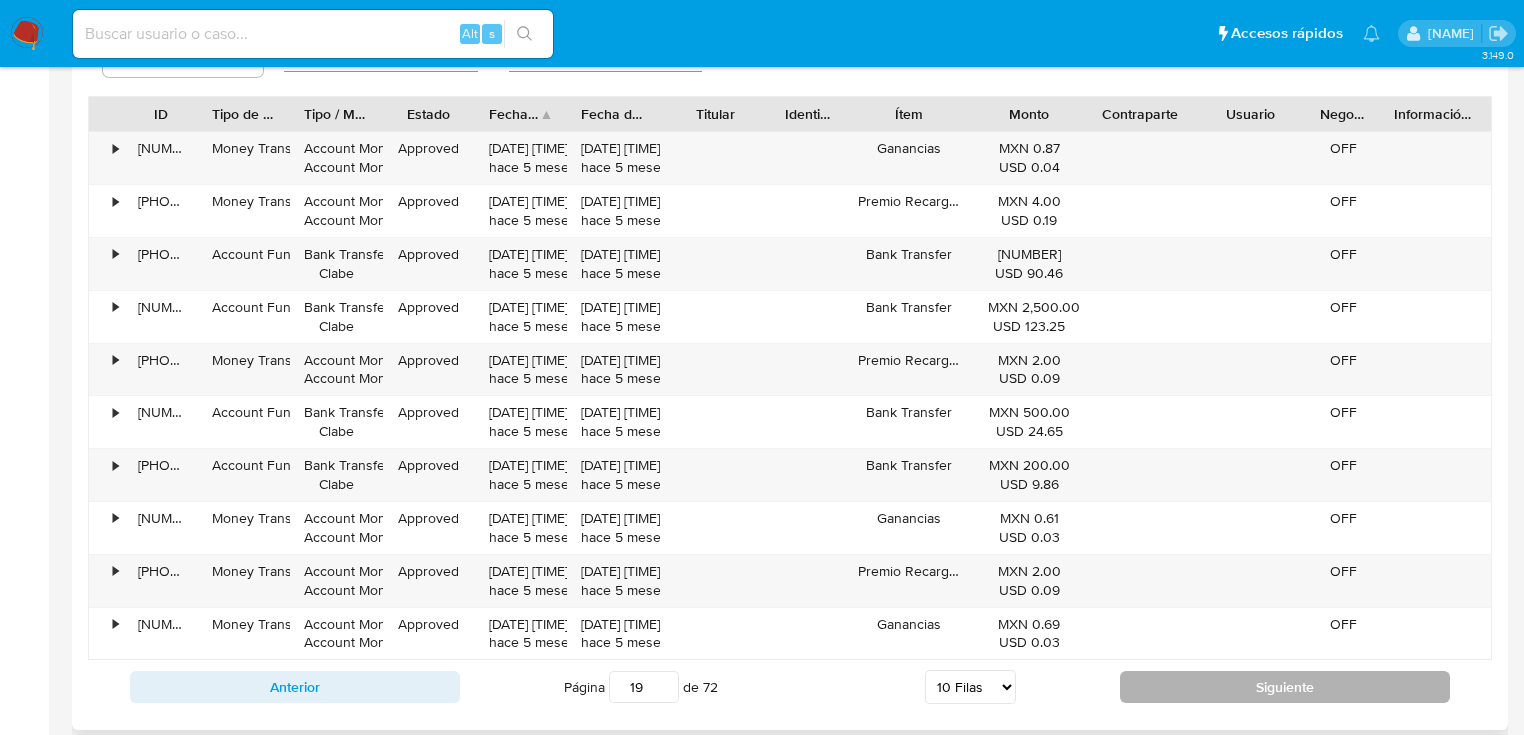 click on "Siguiente" at bounding box center [1285, 687] 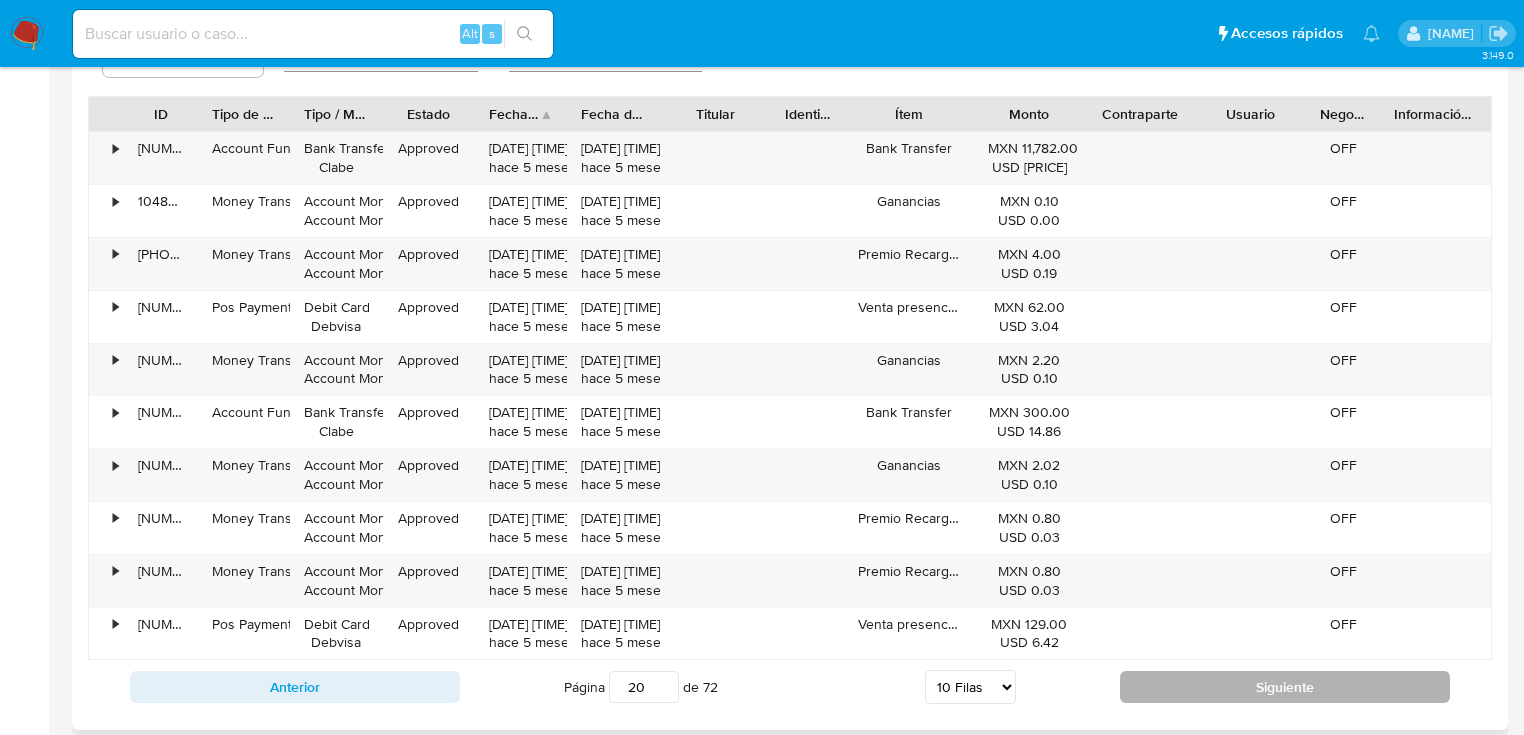 click on "Siguiente" at bounding box center (1285, 687) 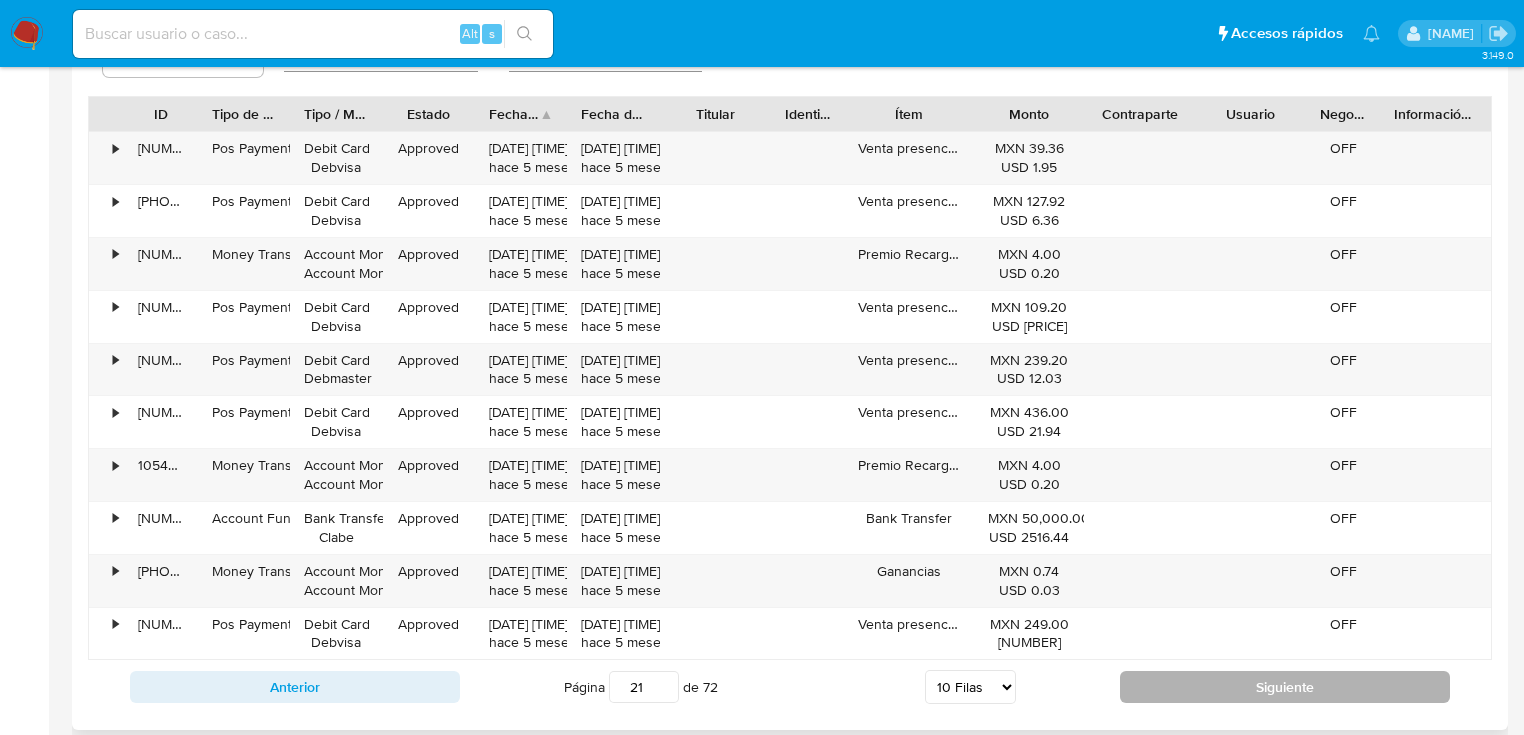 click on "Siguiente" at bounding box center (1285, 687) 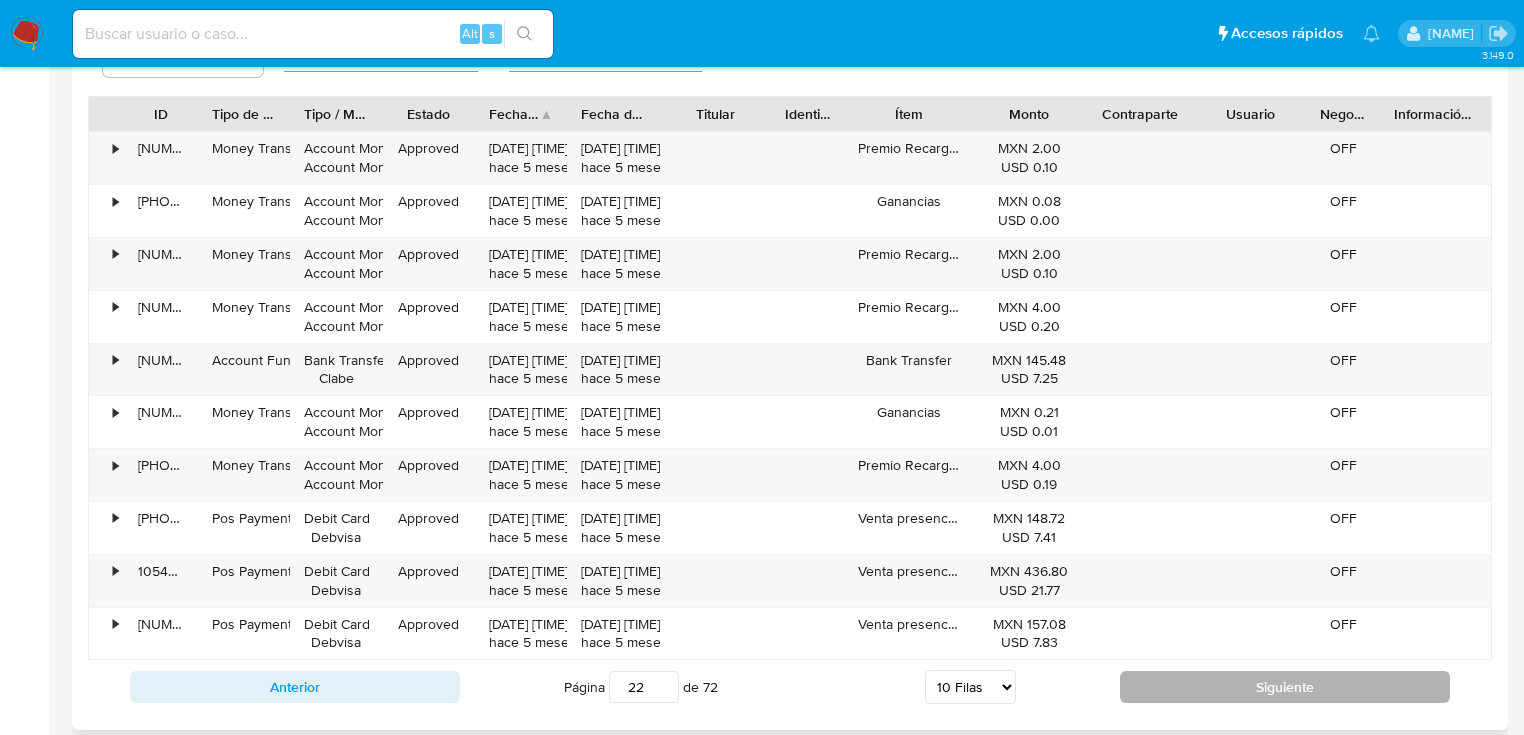 click on "Siguiente" at bounding box center [1285, 687] 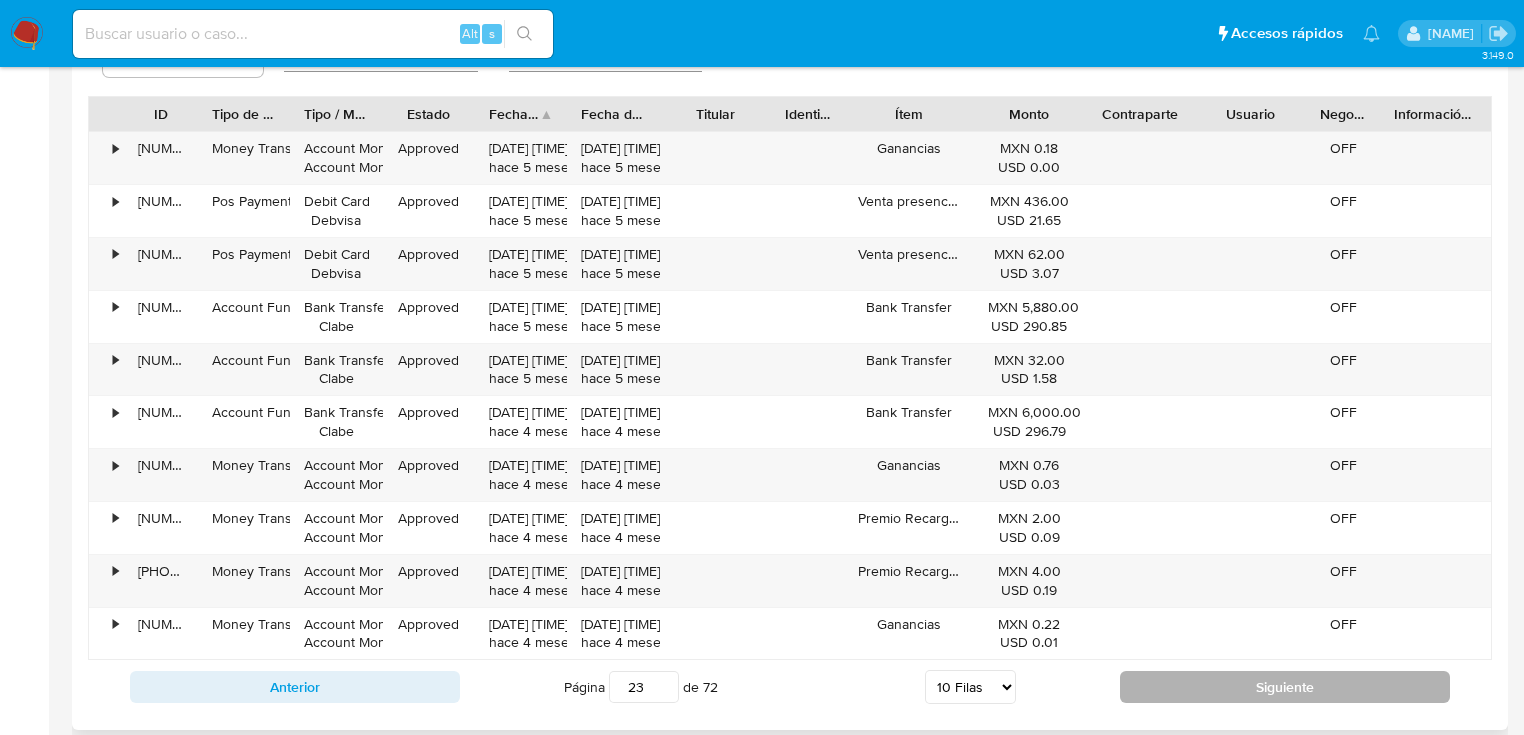 click on "Siguiente" at bounding box center [1285, 687] 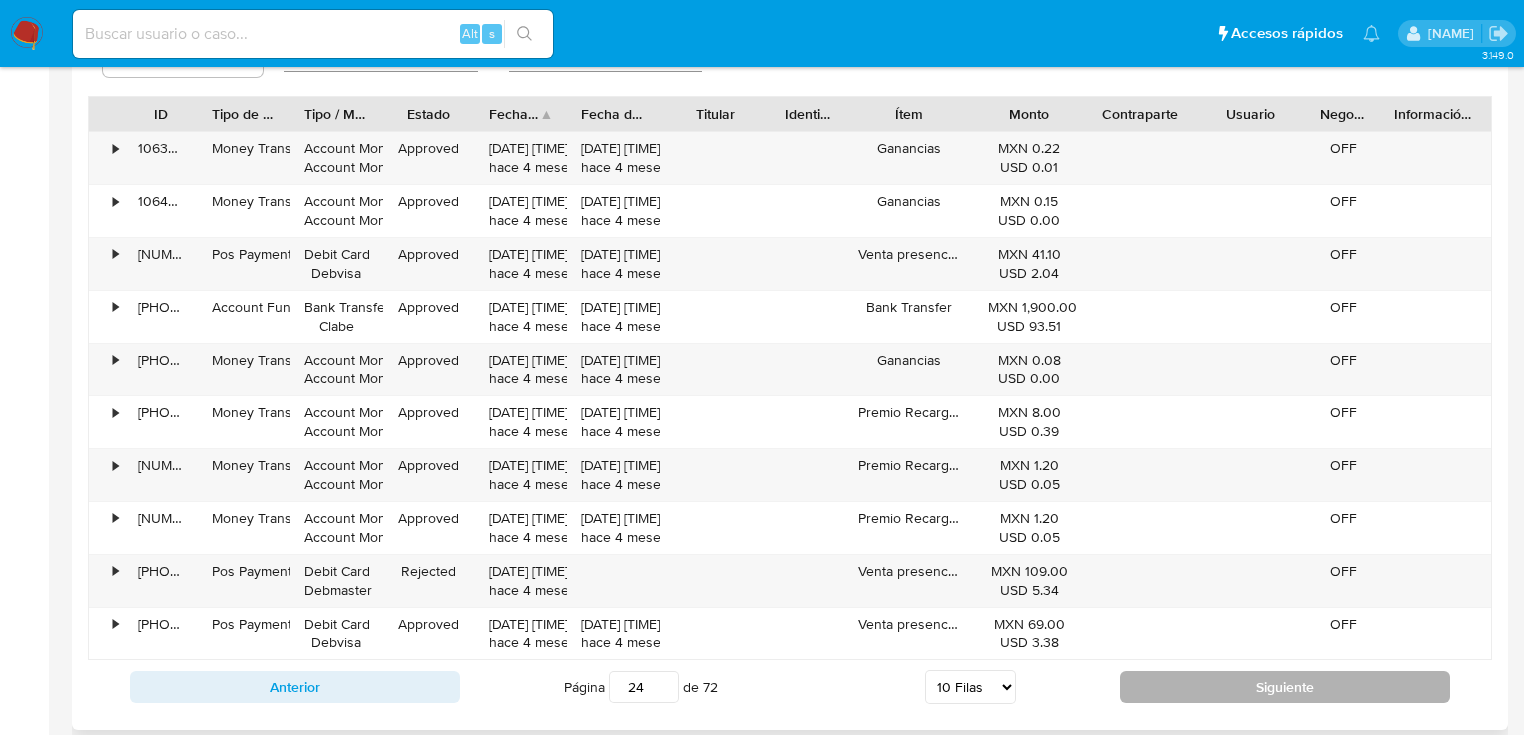 click on "Siguiente" at bounding box center [1285, 687] 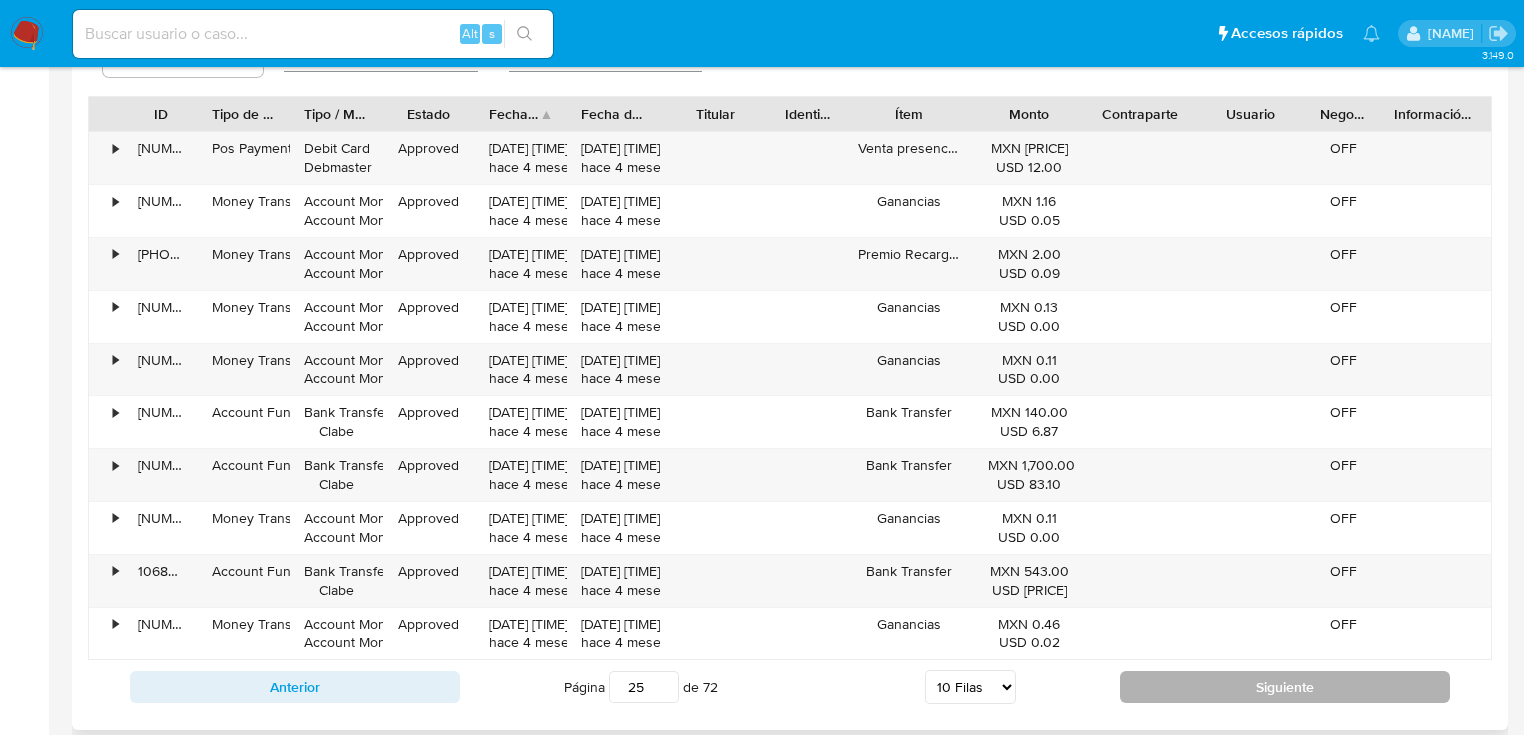 click on "Siguiente" at bounding box center [1285, 687] 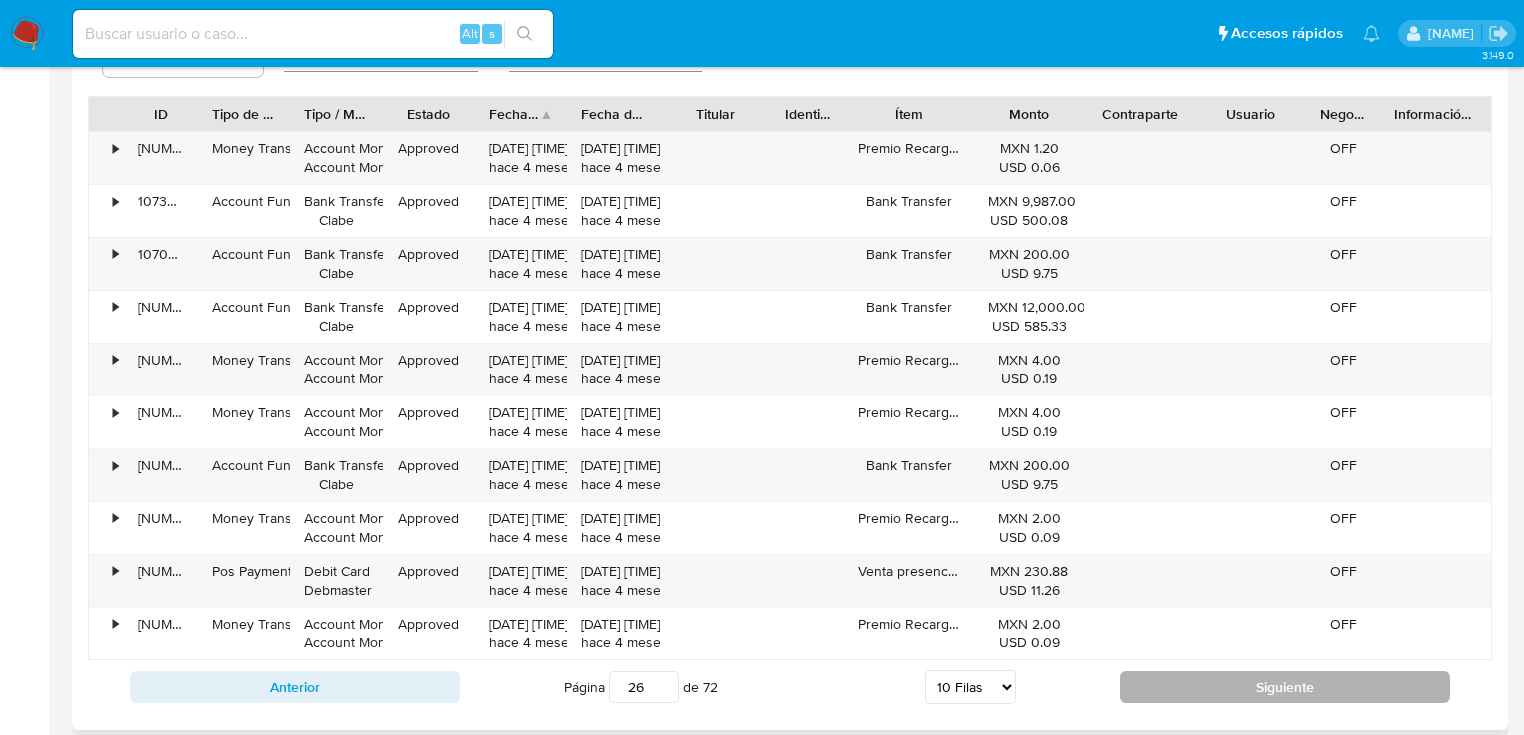 click on "Siguiente" at bounding box center (1285, 687) 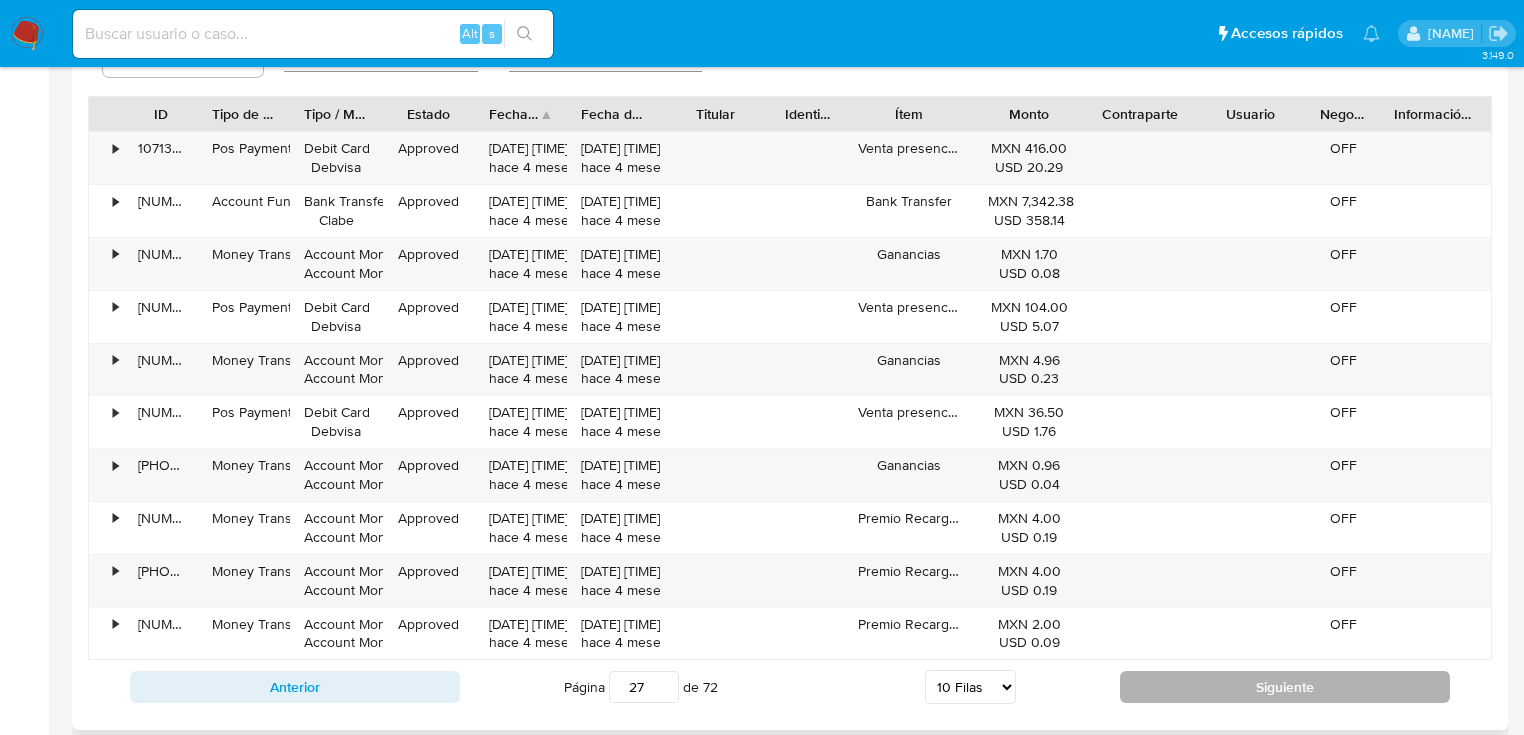 click on "Siguiente" at bounding box center (1285, 687) 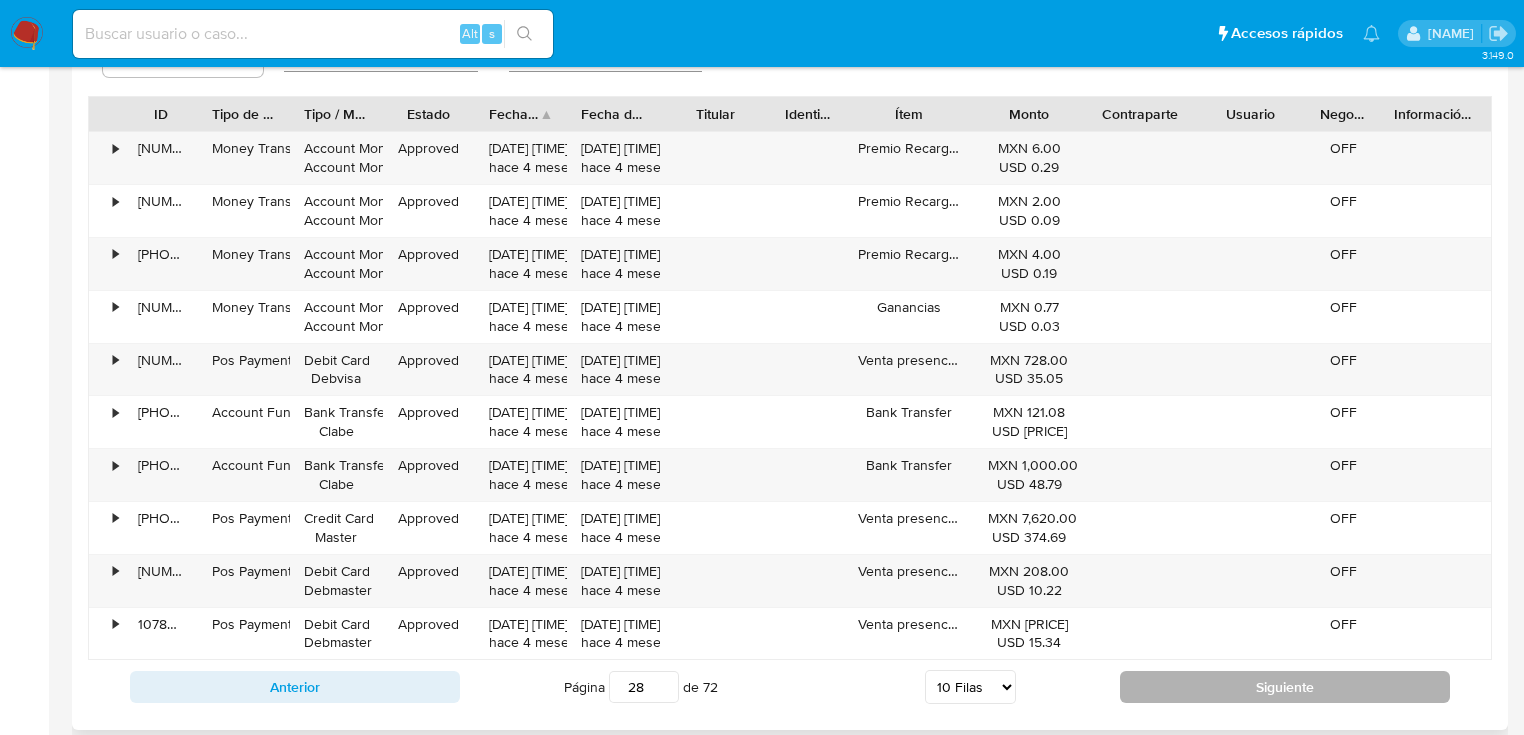 click on "Siguiente" at bounding box center (1285, 687) 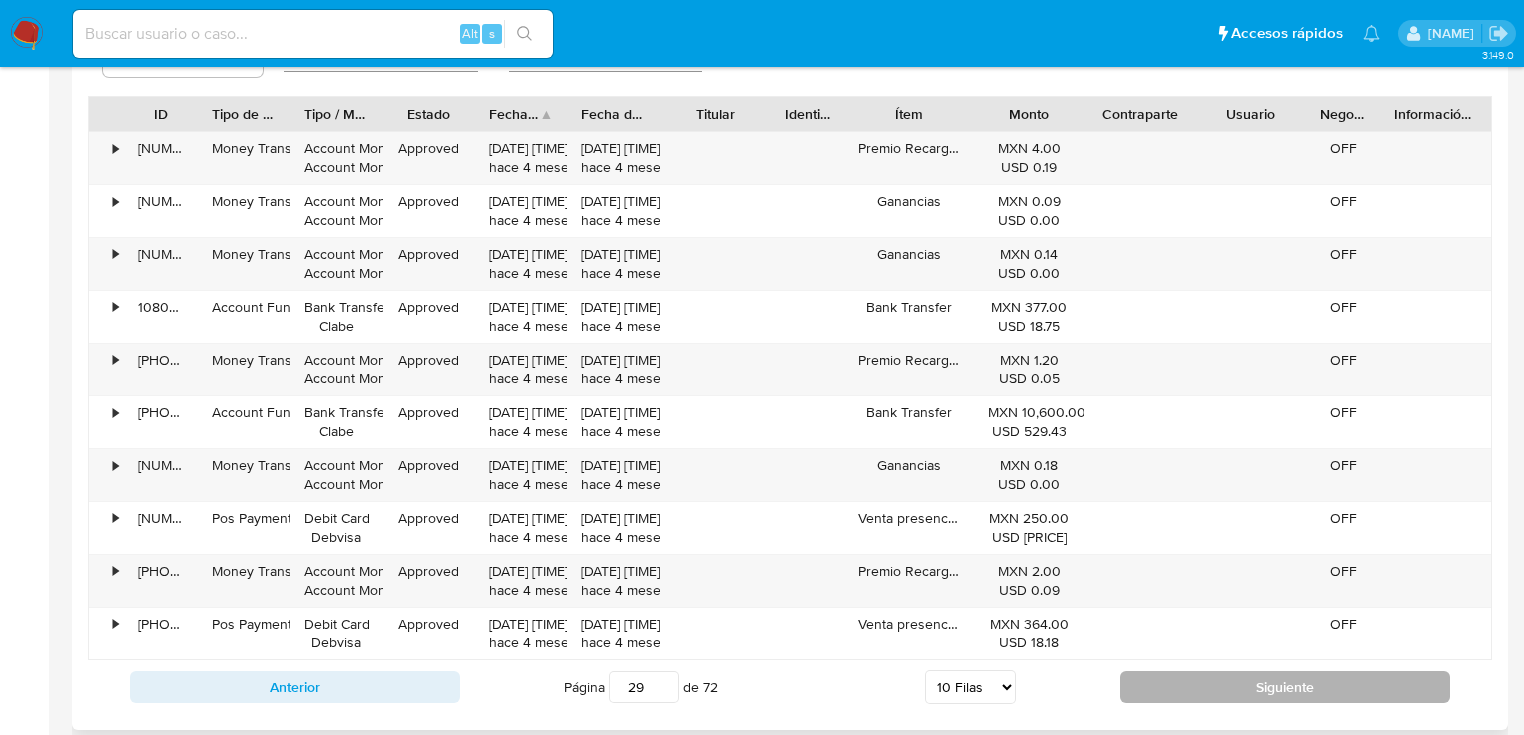 click on "Siguiente" at bounding box center (1285, 687) 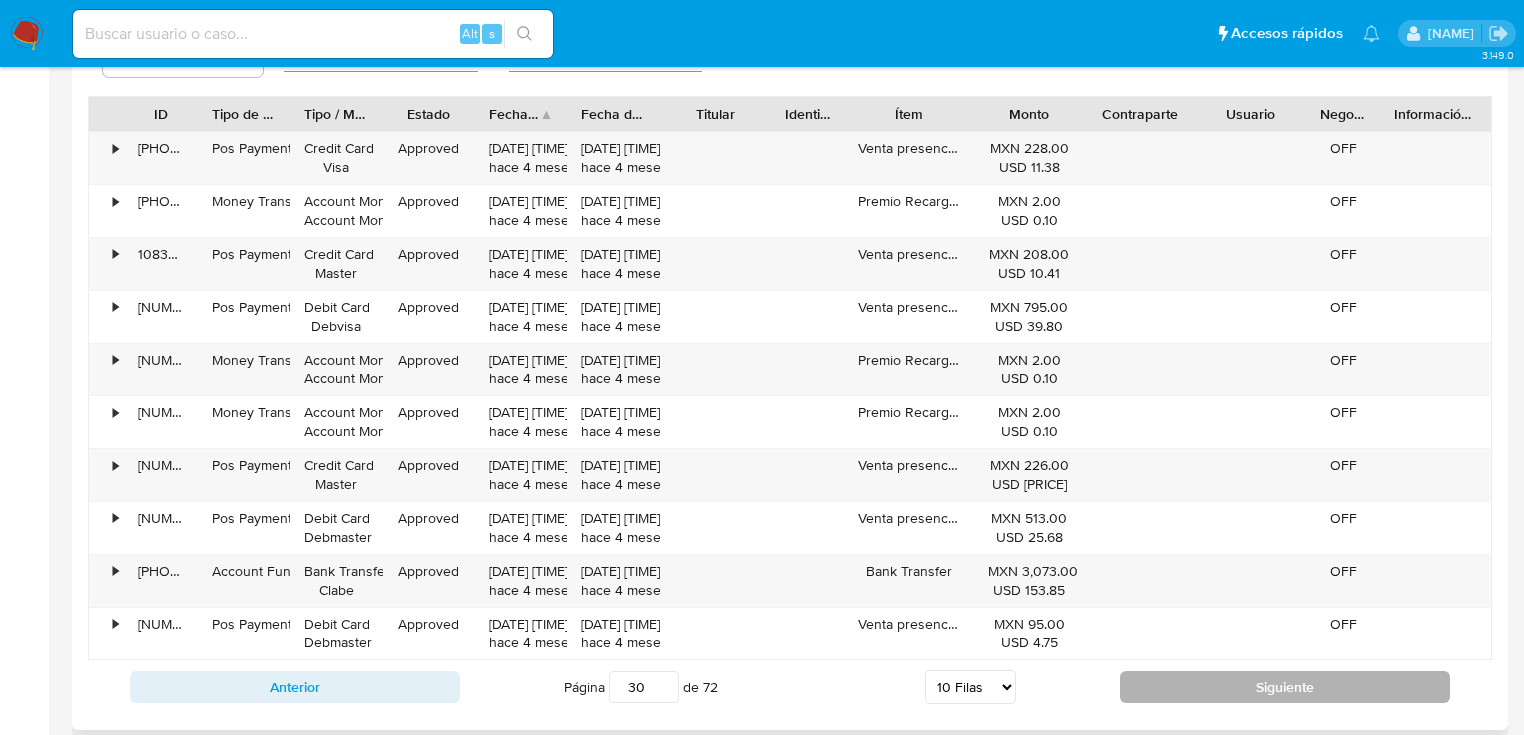 click on "Siguiente" at bounding box center [1285, 687] 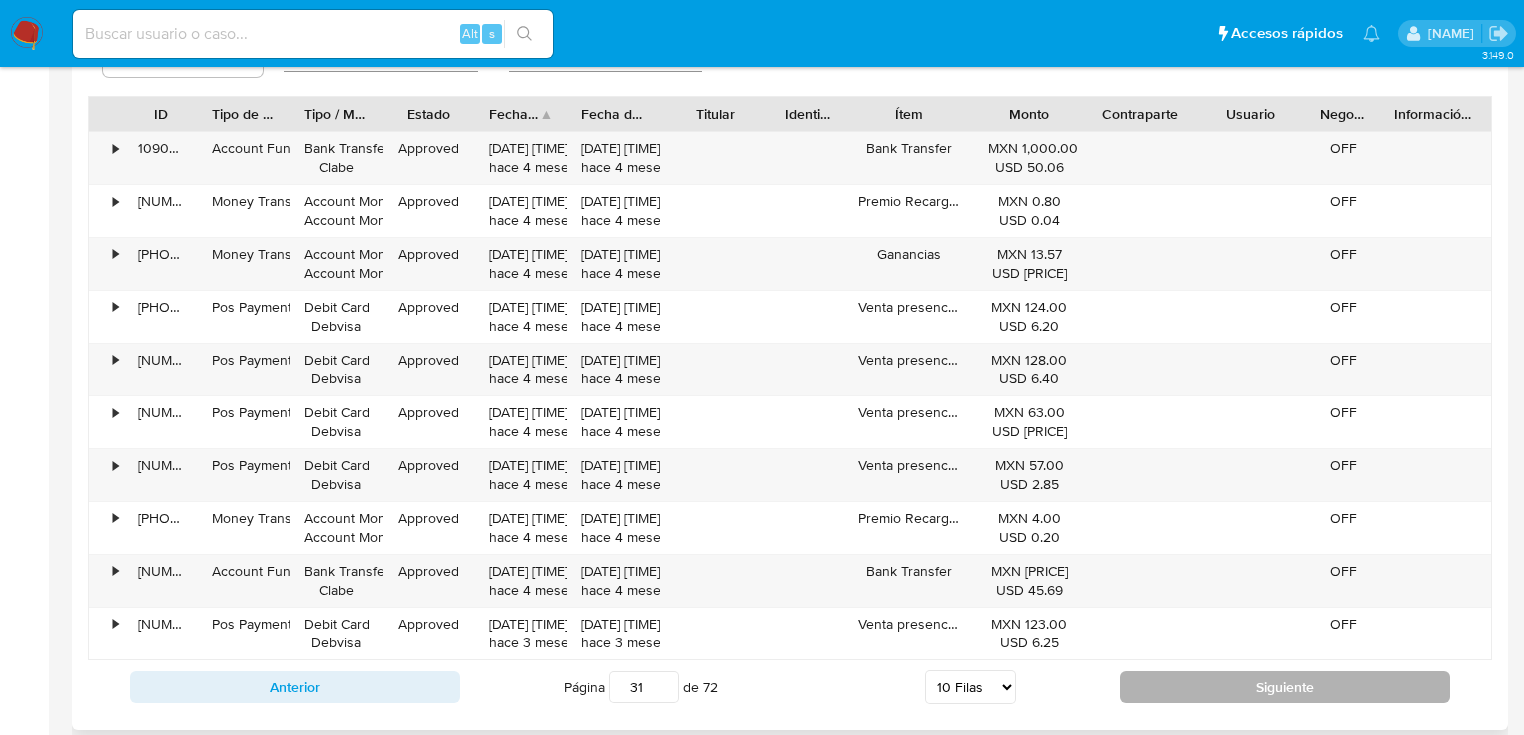 click on "Siguiente" at bounding box center [1285, 687] 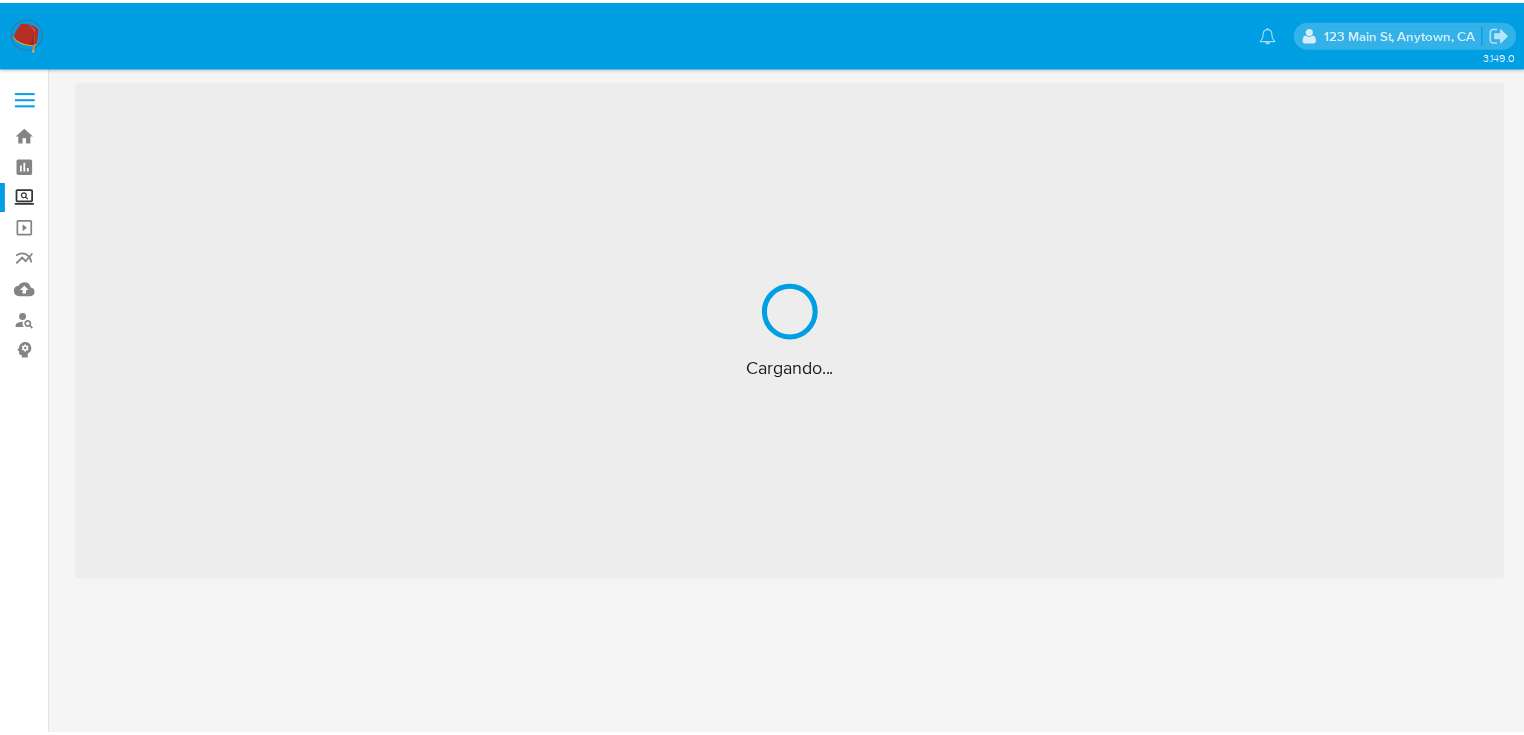 scroll, scrollTop: 0, scrollLeft: 0, axis: both 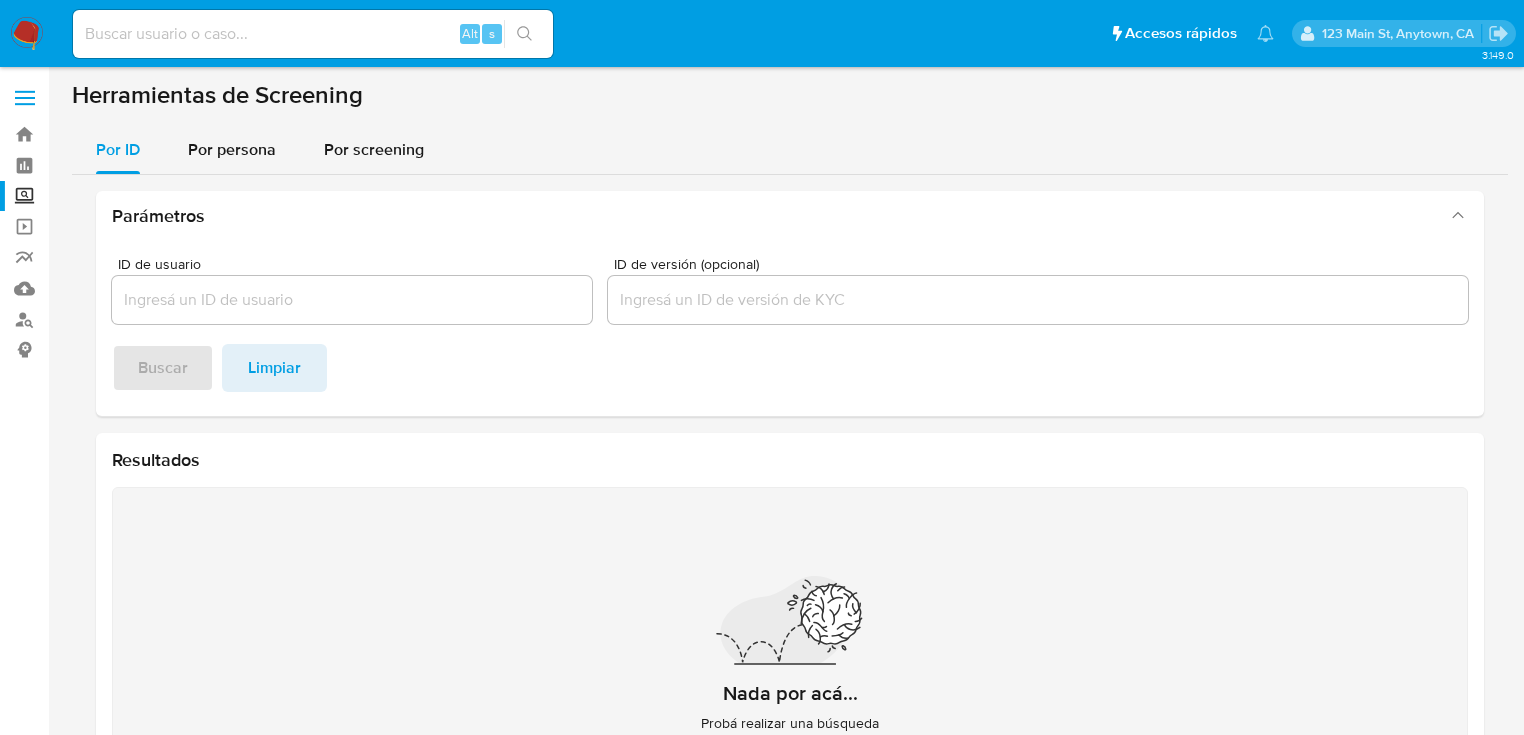 drag, startPoint x: 240, startPoint y: 147, endPoint x: 240, endPoint y: 180, distance: 33 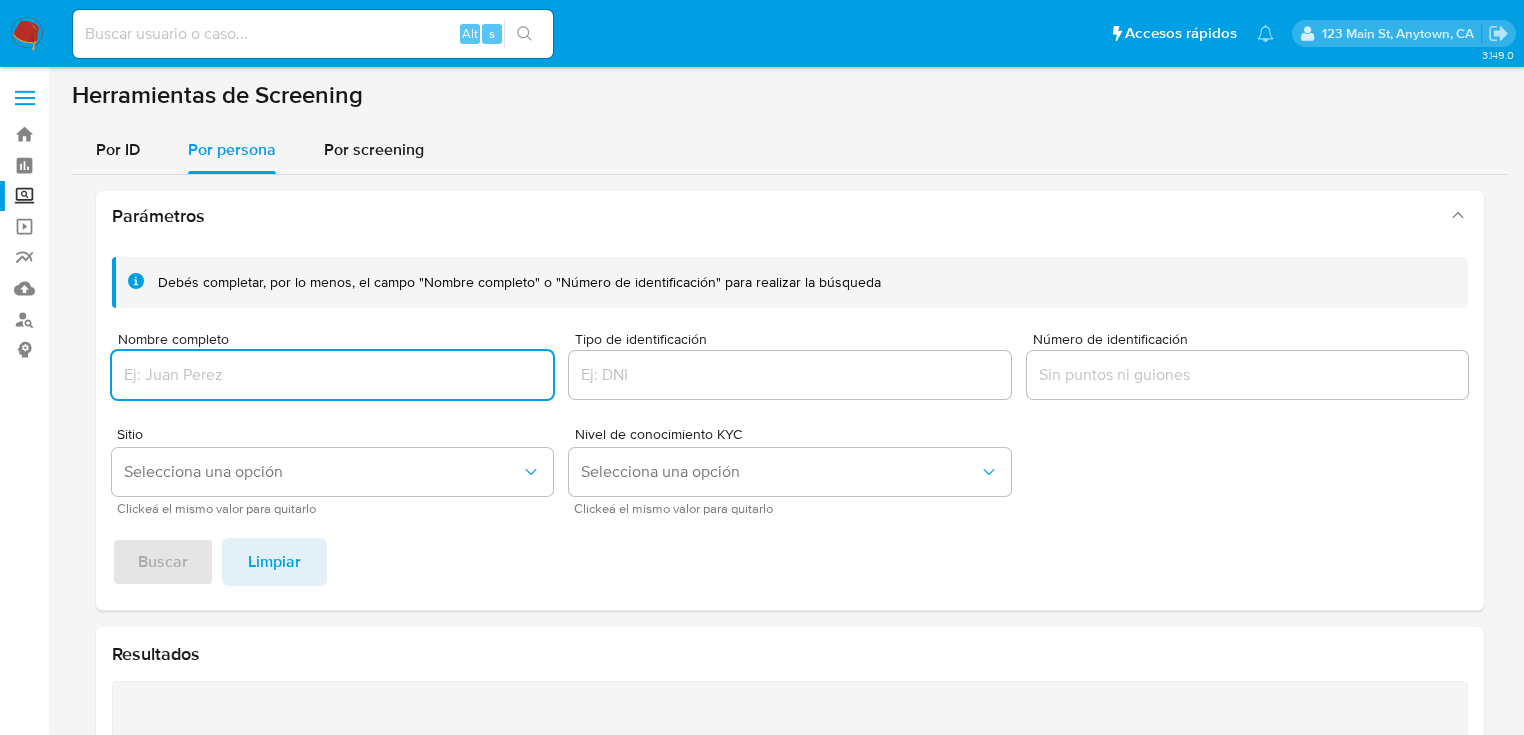 click at bounding box center [332, 375] 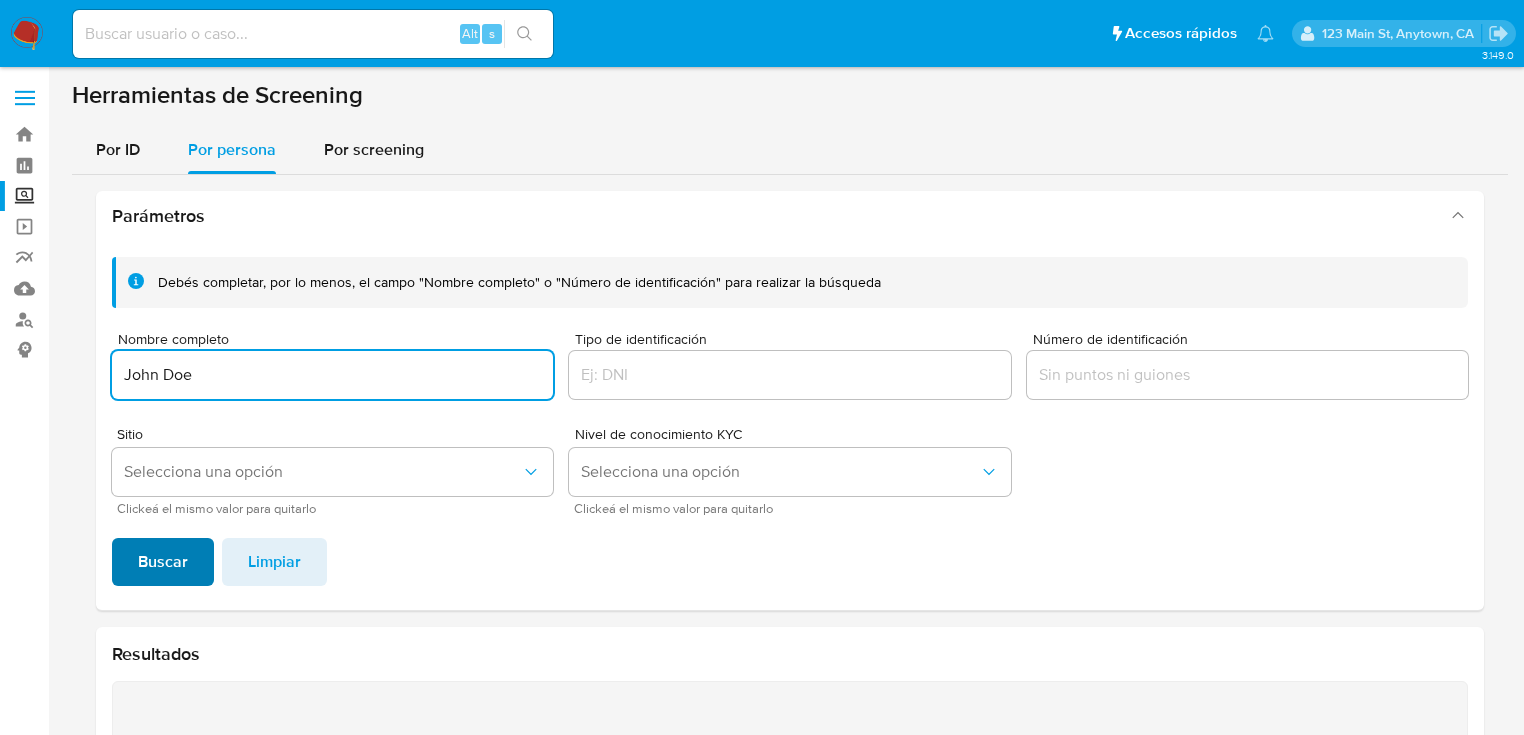 type on "ROSA DANIELA BALTAZAR LOPEZ" 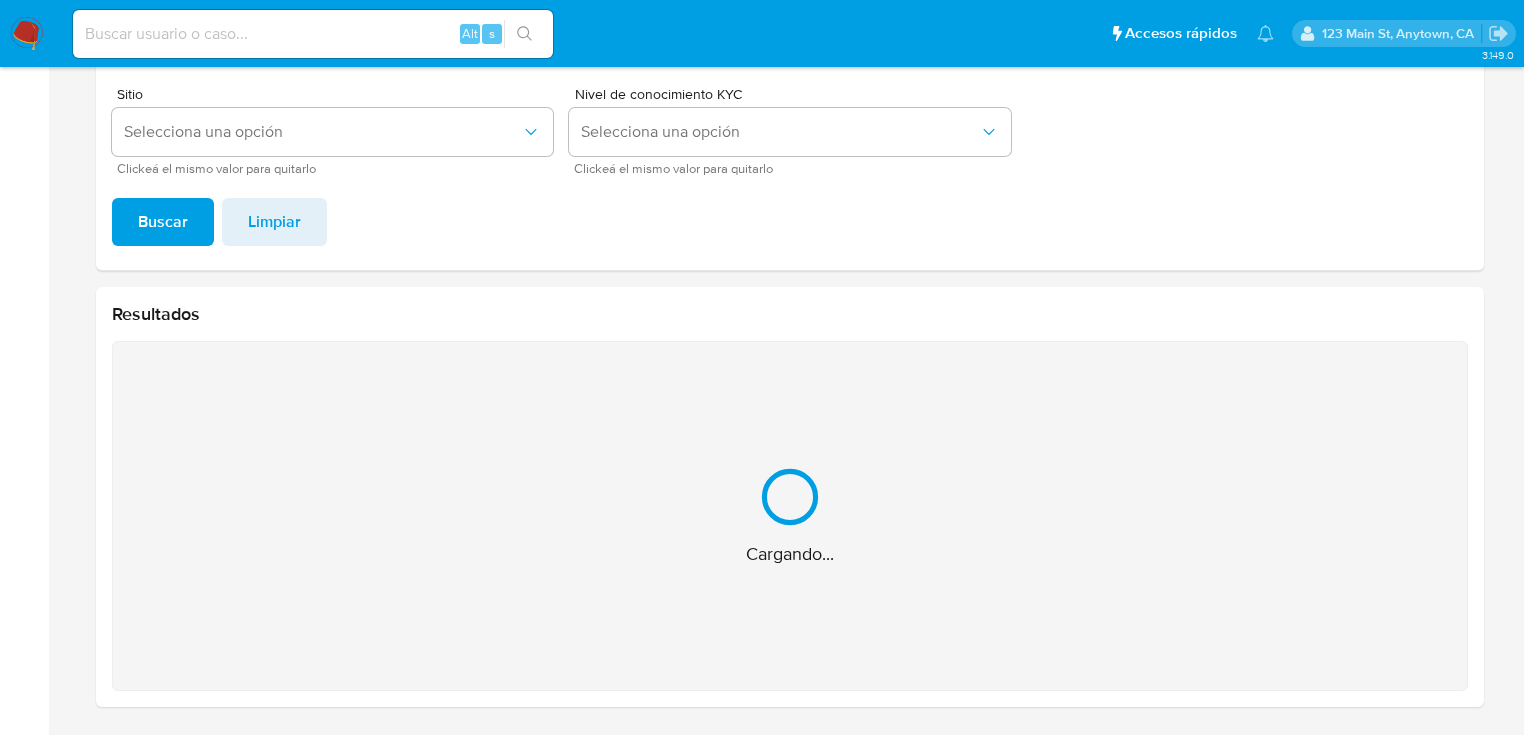 scroll, scrollTop: 22, scrollLeft: 0, axis: vertical 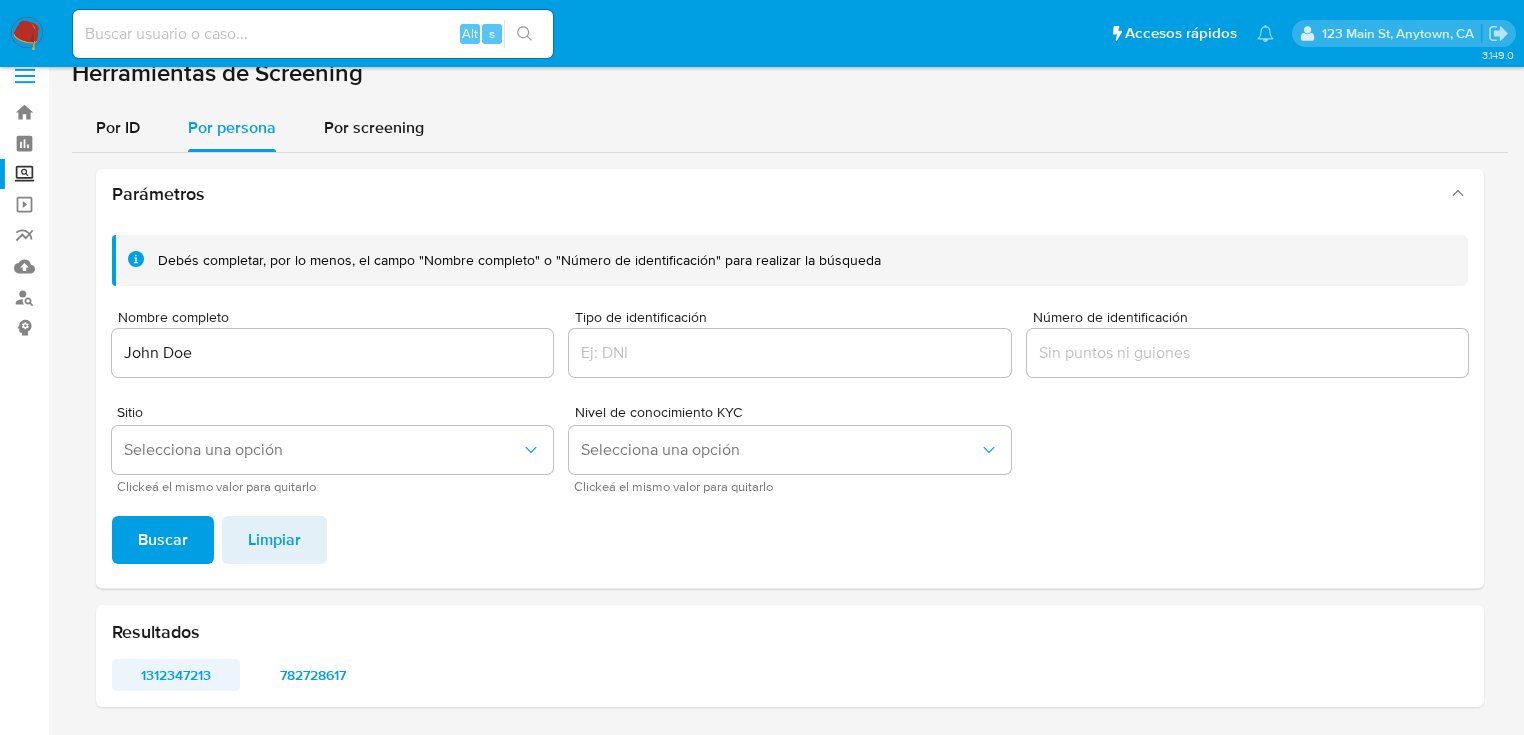 click on "1312347213" at bounding box center [176, 675] 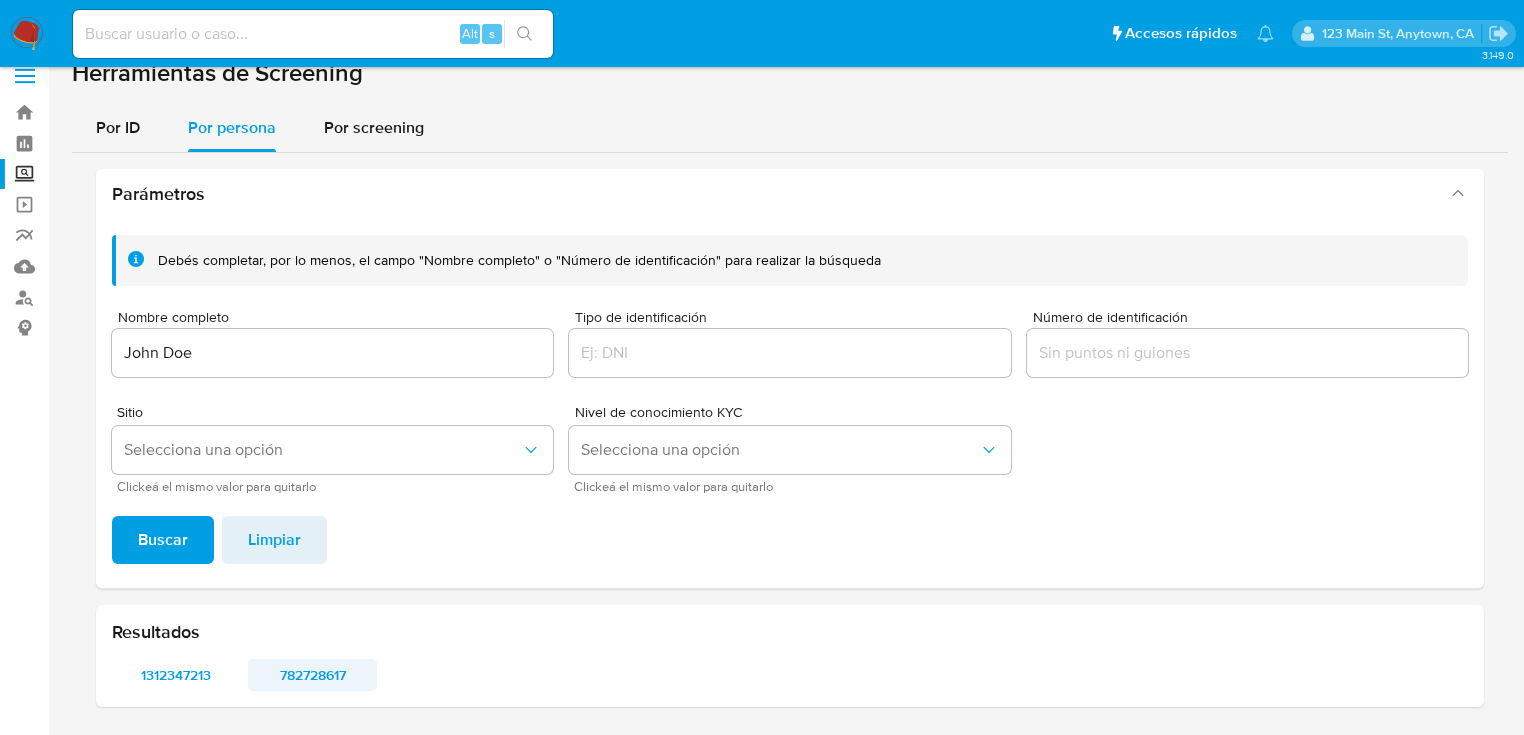 click on "782728617" at bounding box center [312, 675] 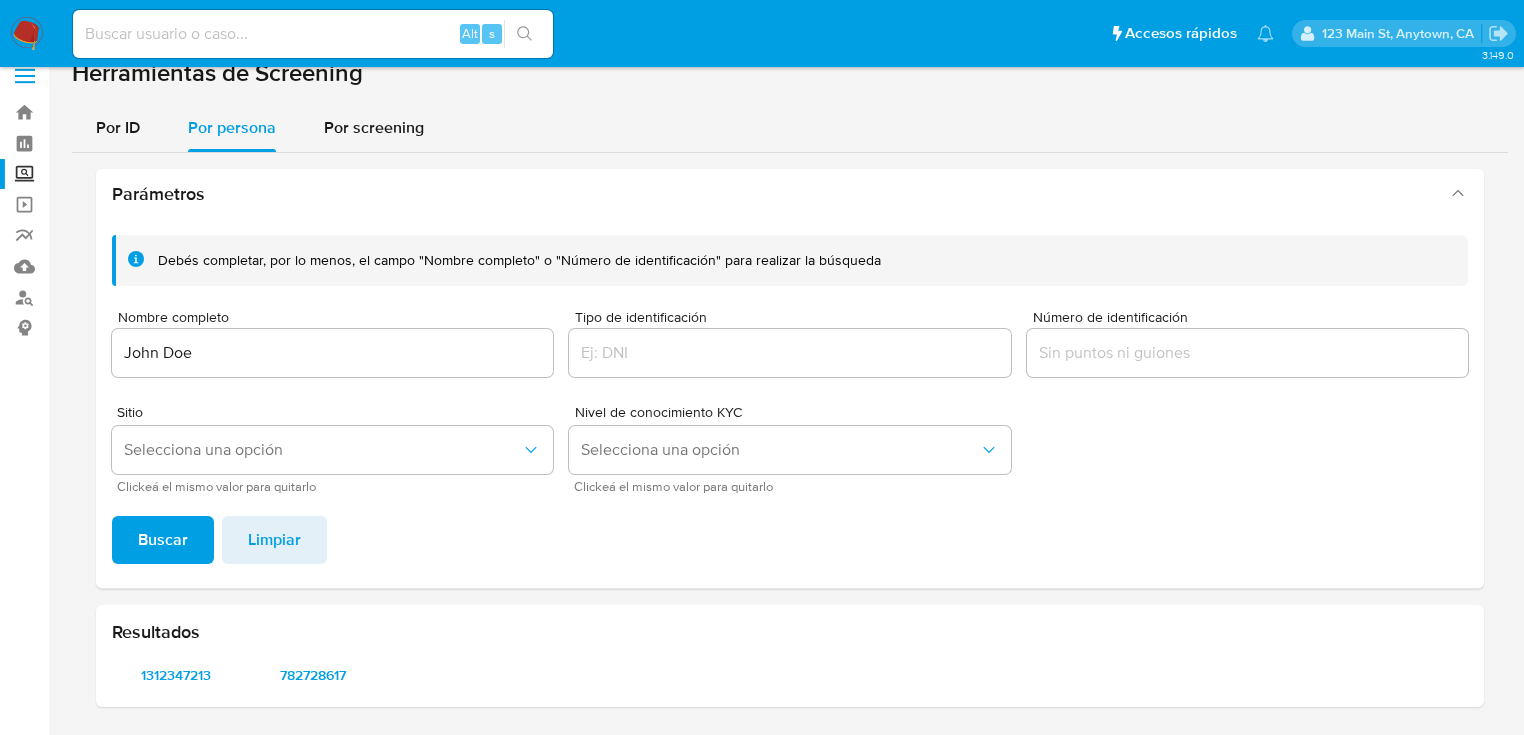 click on "782728617" at bounding box center (312, 675) 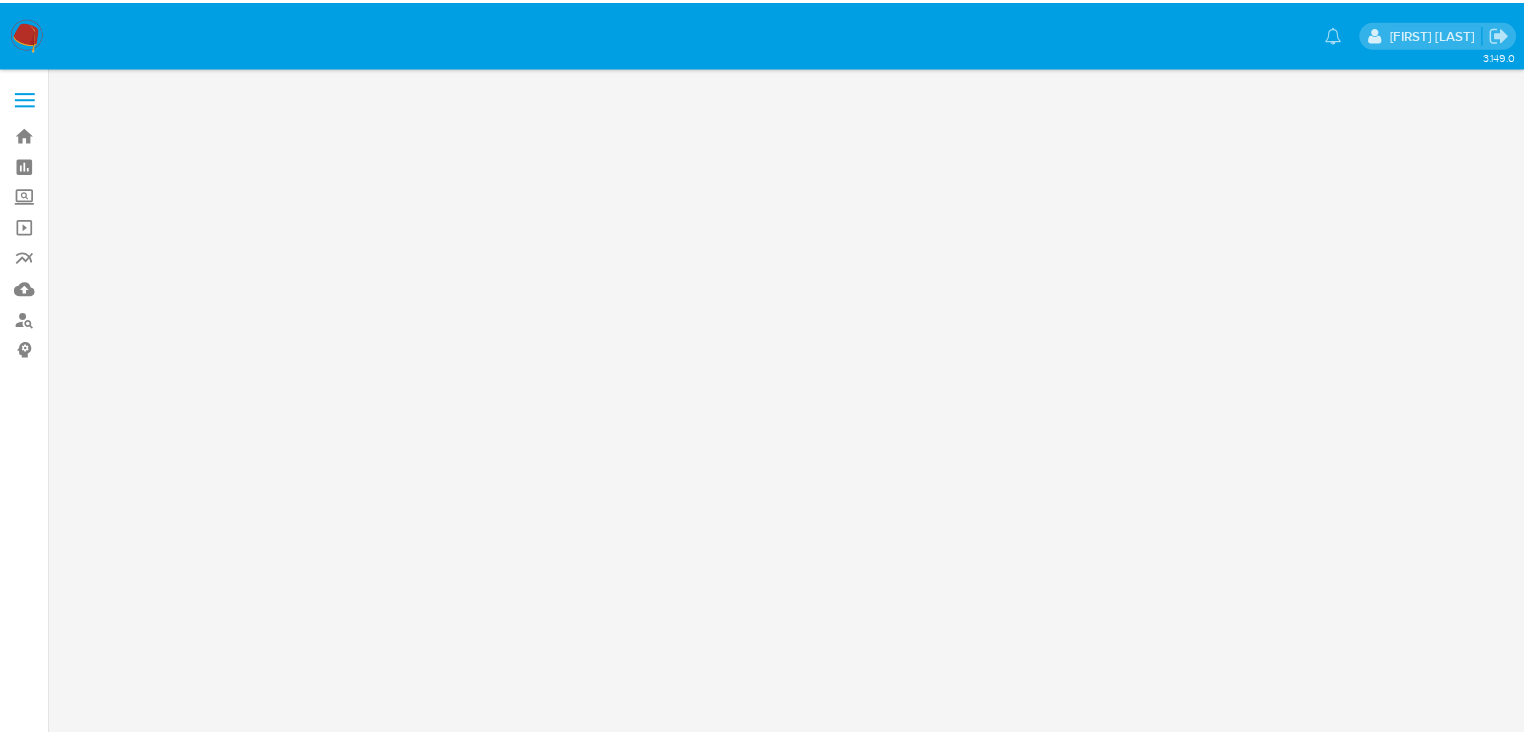 scroll, scrollTop: 0, scrollLeft: 0, axis: both 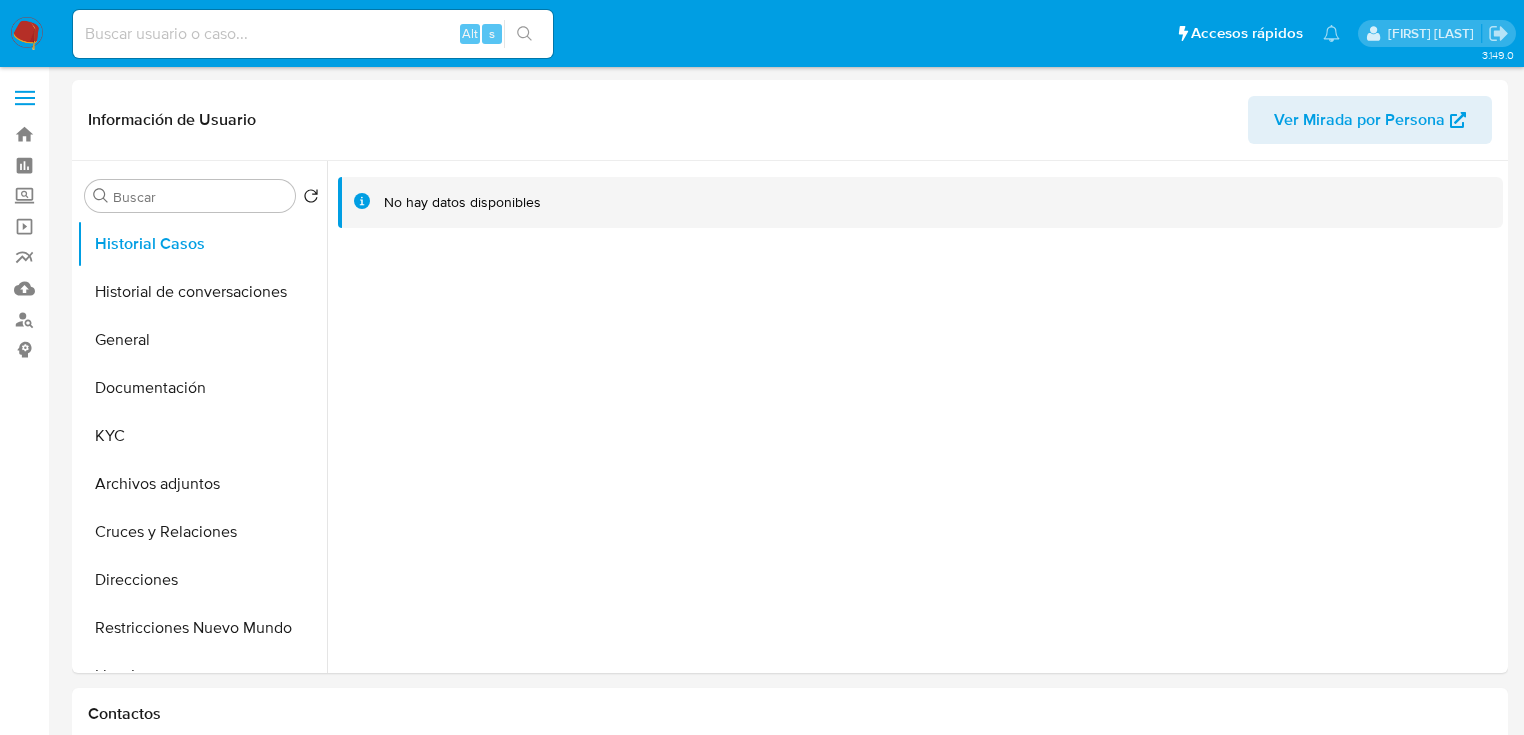 select on "10" 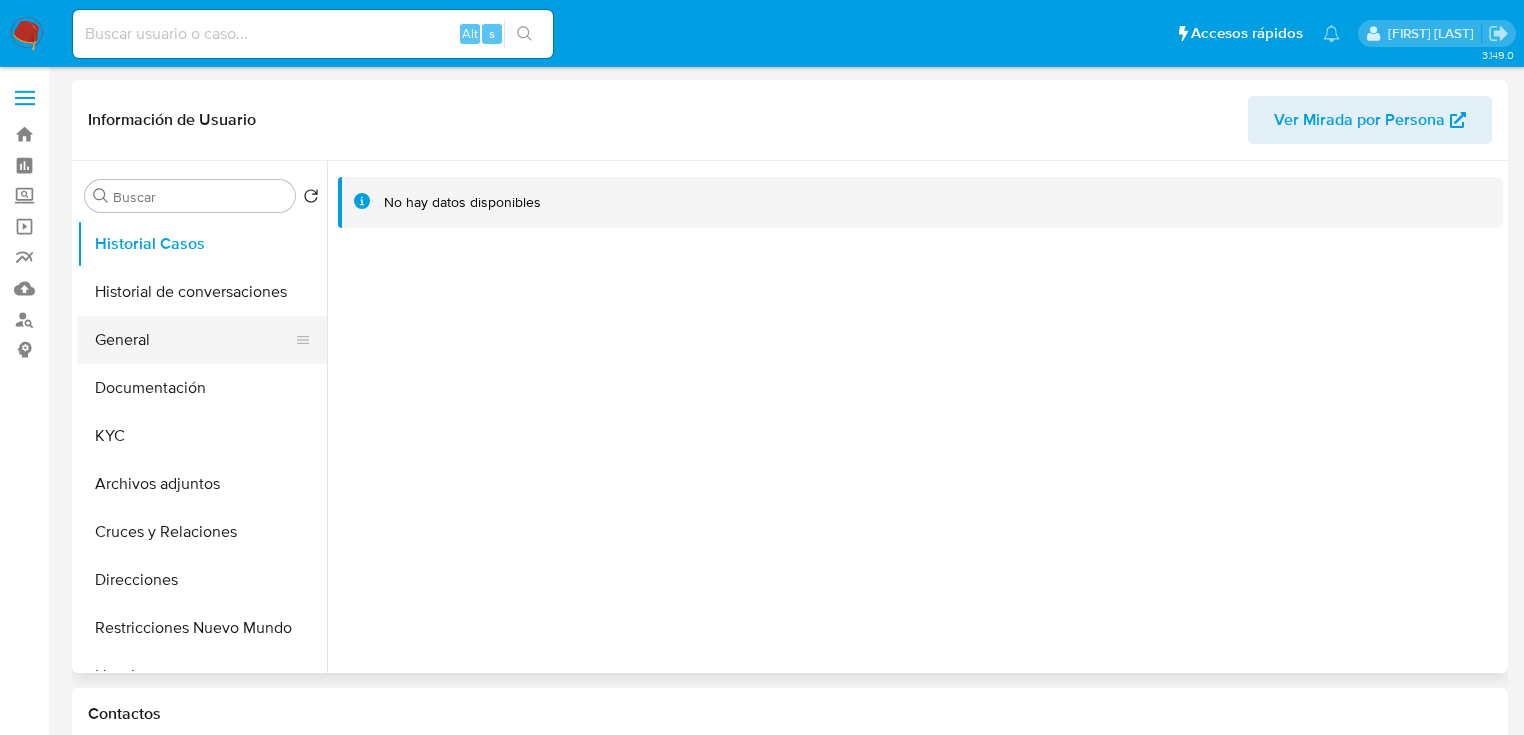drag, startPoint x: 150, startPoint y: 334, endPoint x: 295, endPoint y: 371, distance: 149.64626 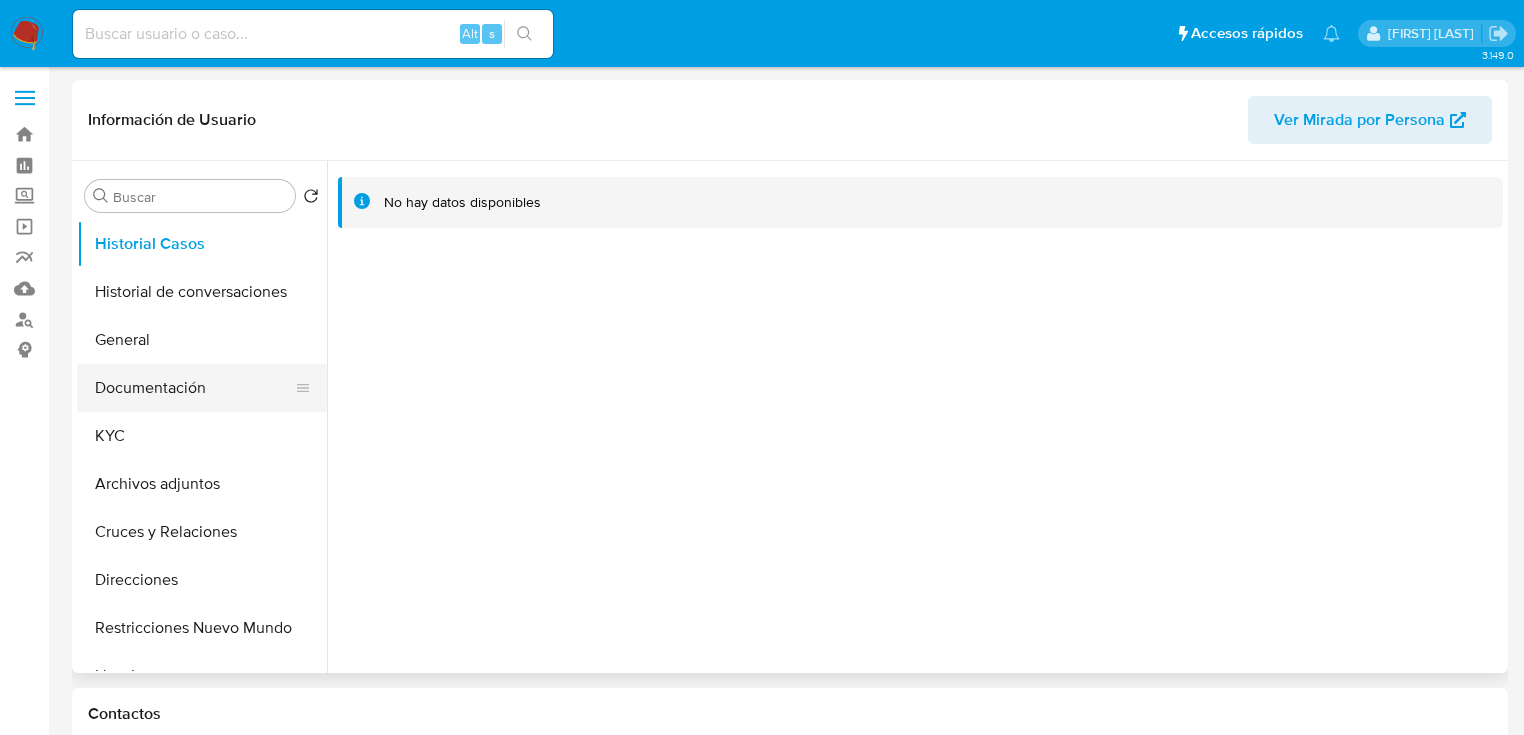 click on "General" at bounding box center (202, 340) 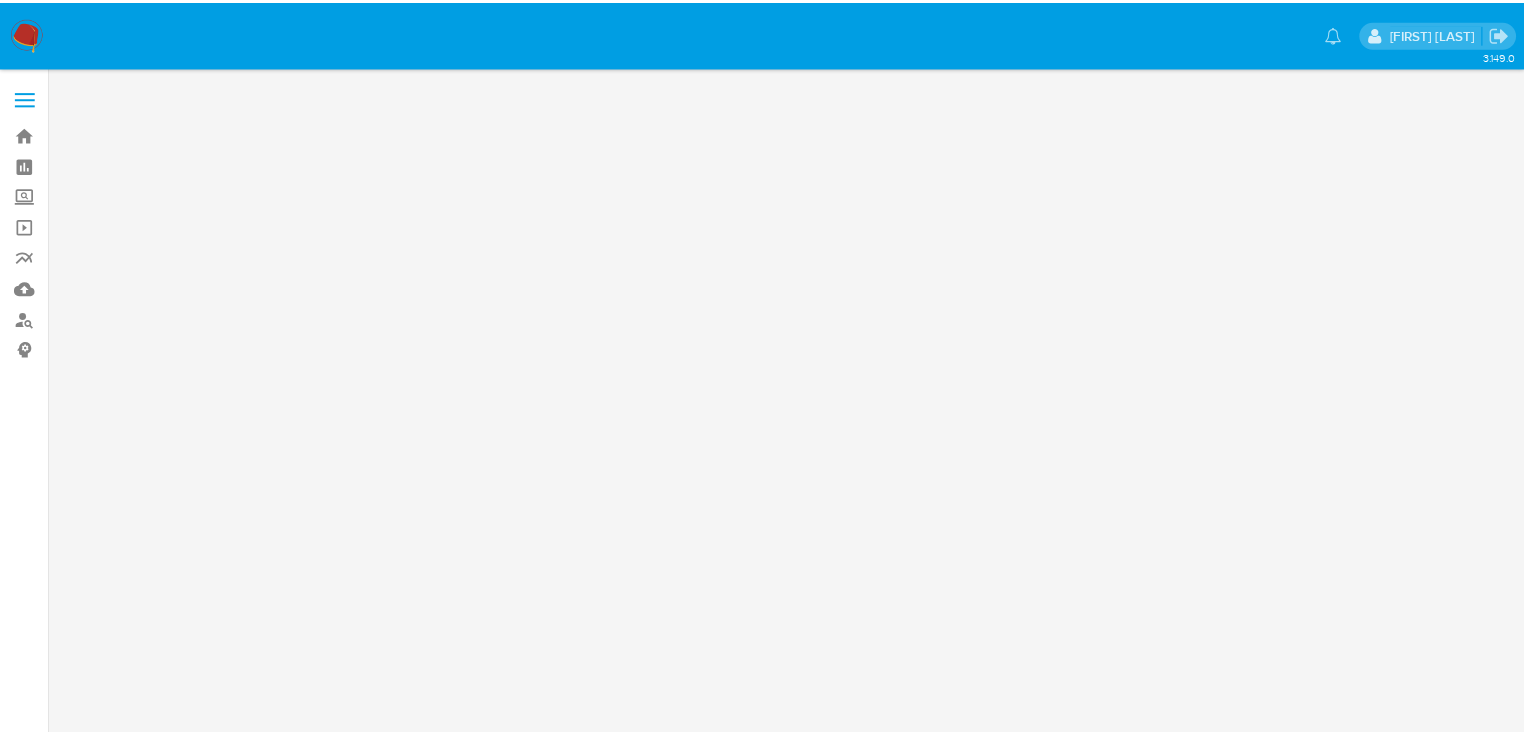 scroll, scrollTop: 0, scrollLeft: 0, axis: both 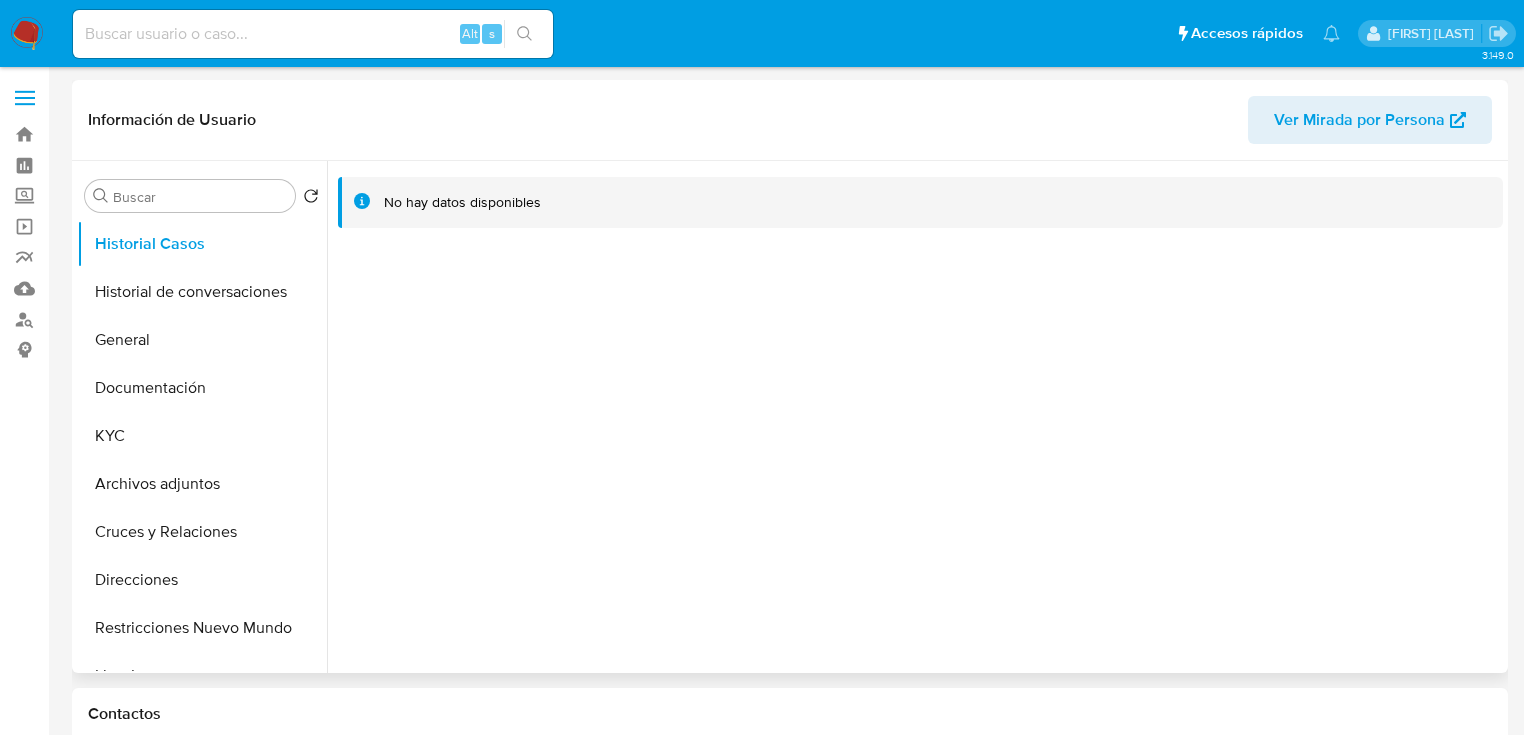 select on "10" 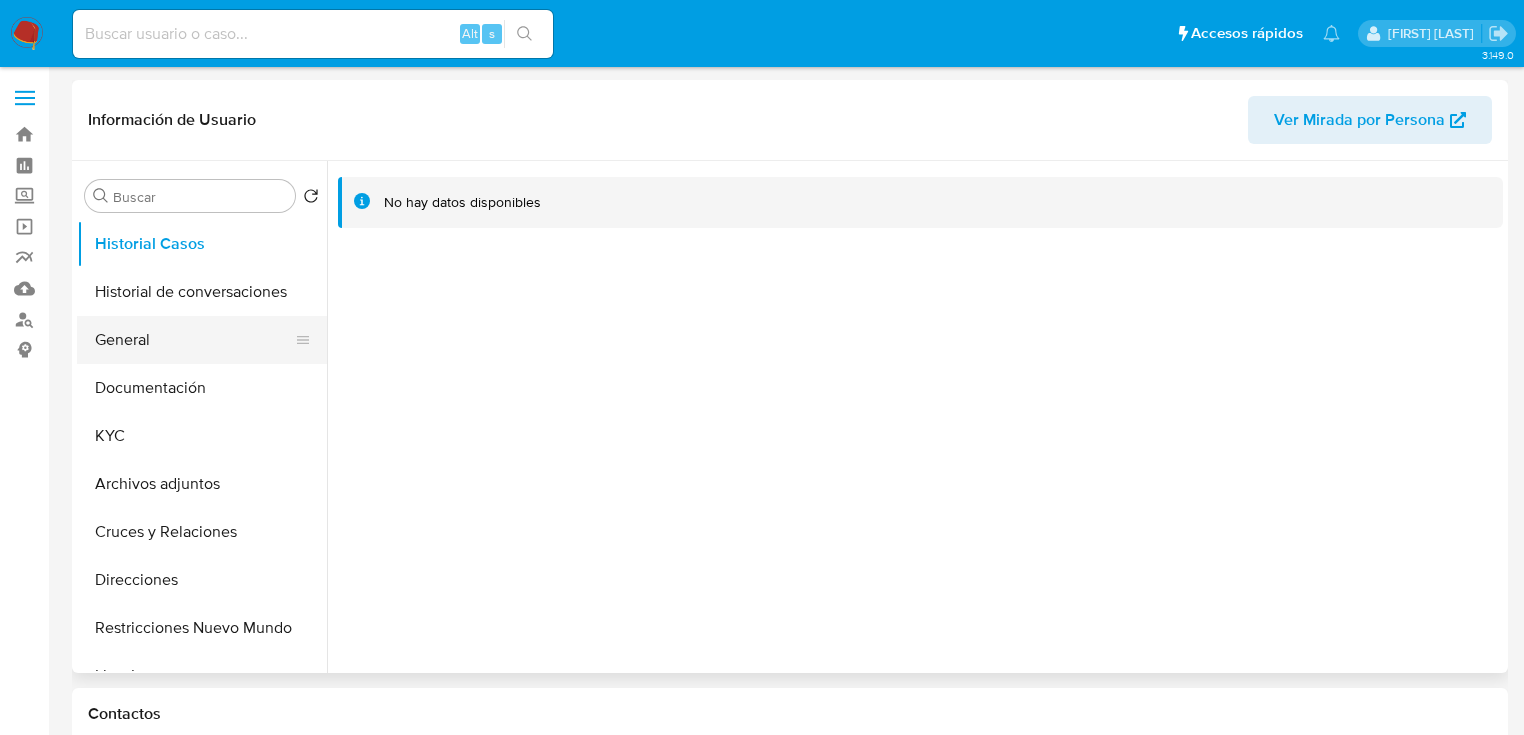 click on "General" at bounding box center [194, 340] 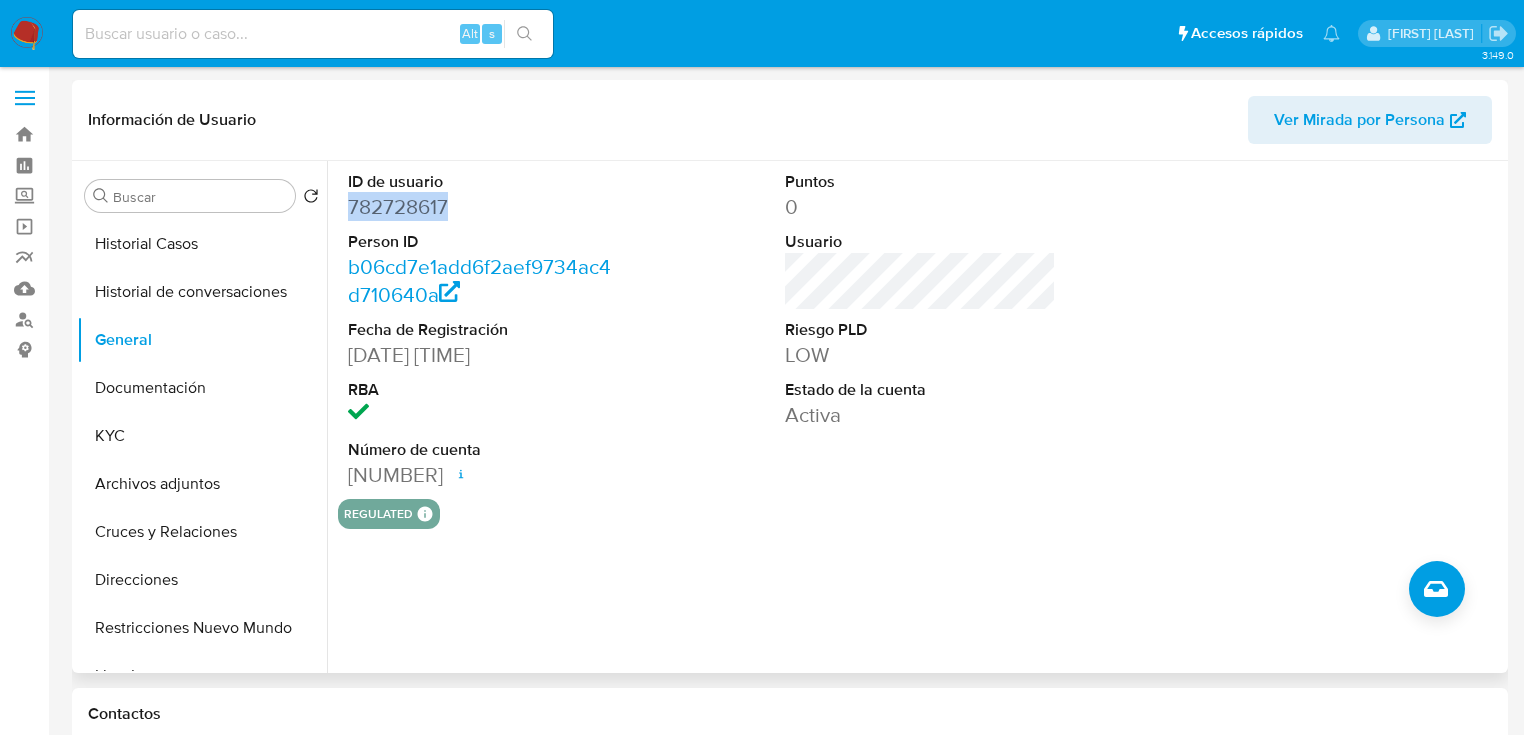 drag, startPoint x: 445, startPoint y: 208, endPoint x: 344, endPoint y: 208, distance: 101 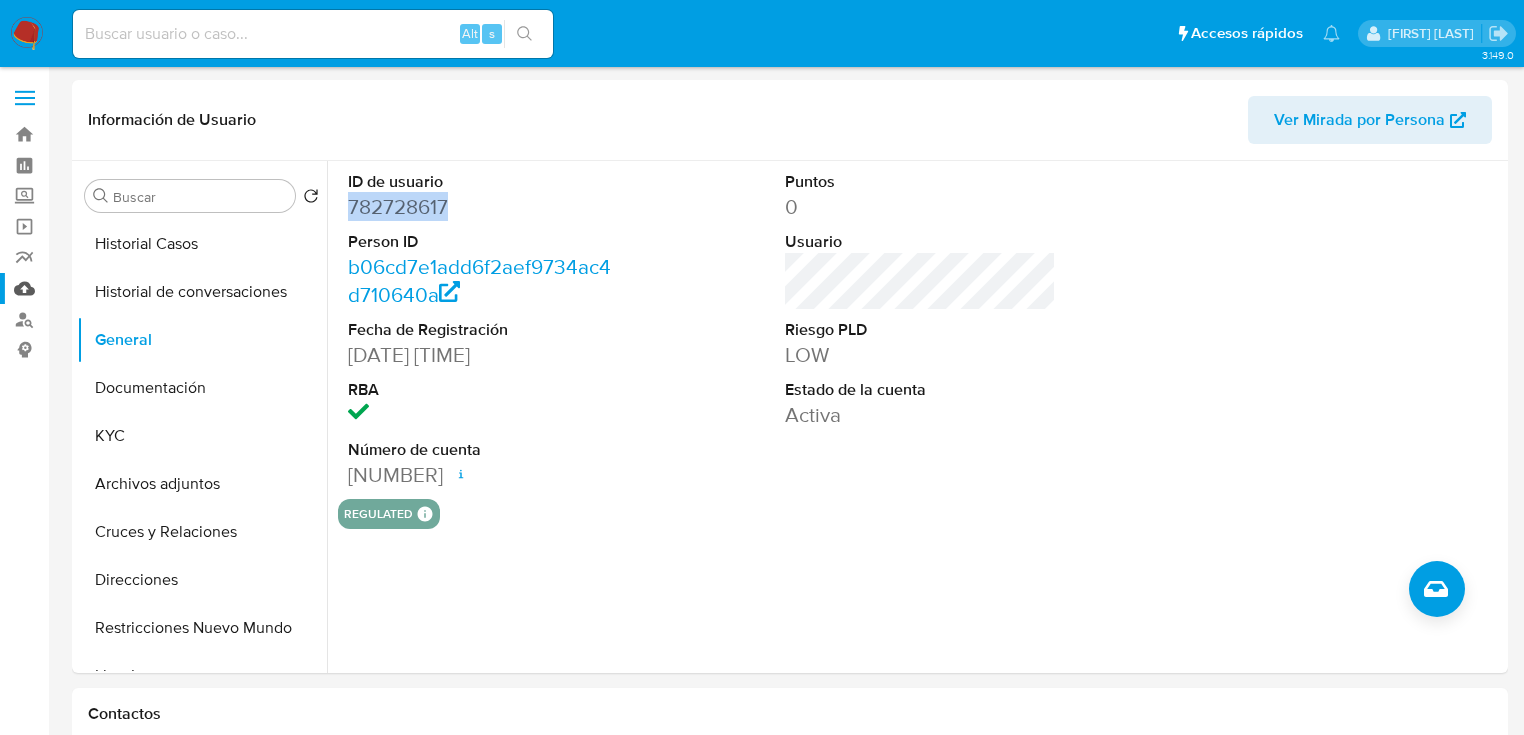 copy on "782728617" 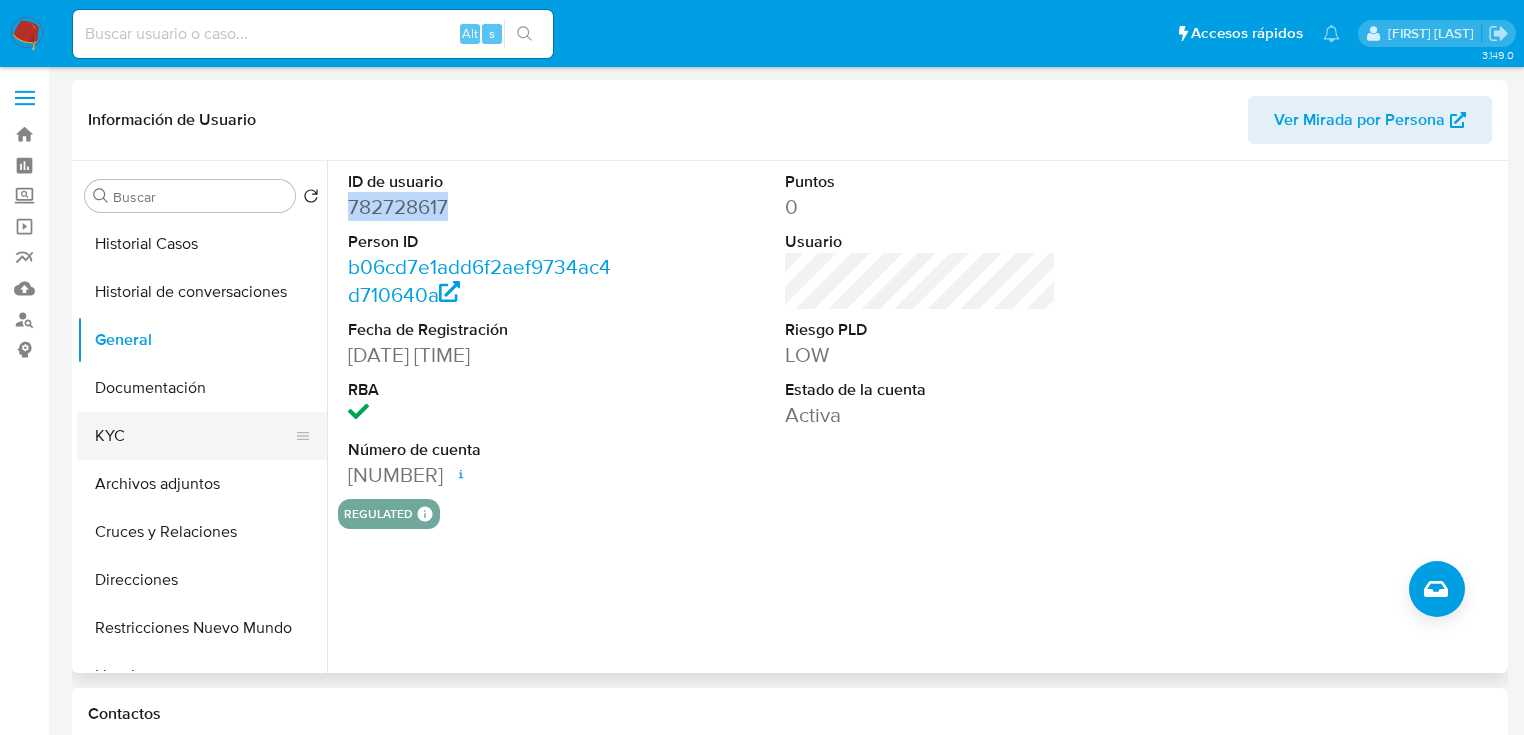 drag, startPoint x: 137, startPoint y: 428, endPoint x: 262, endPoint y: 420, distance: 125.25574 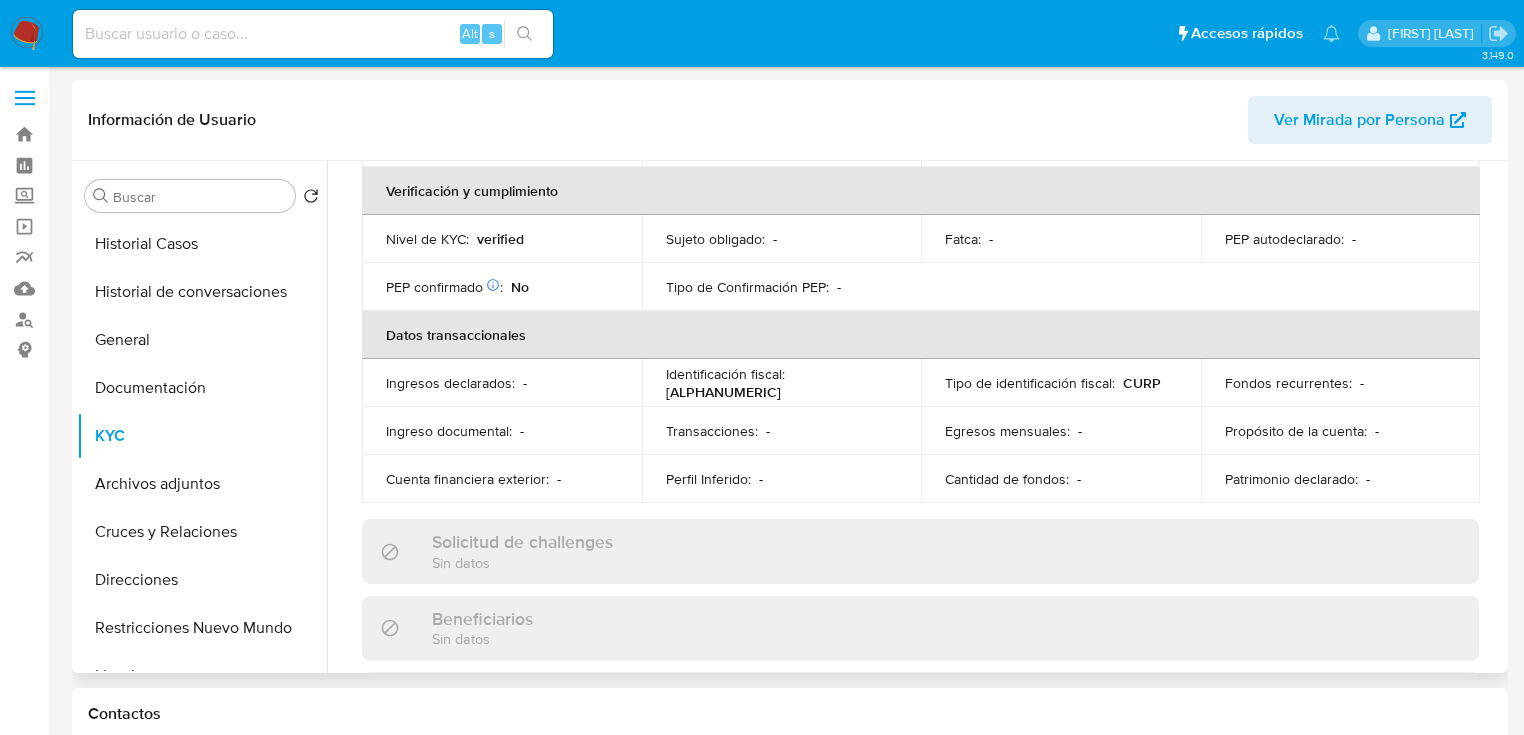 scroll, scrollTop: 80, scrollLeft: 0, axis: vertical 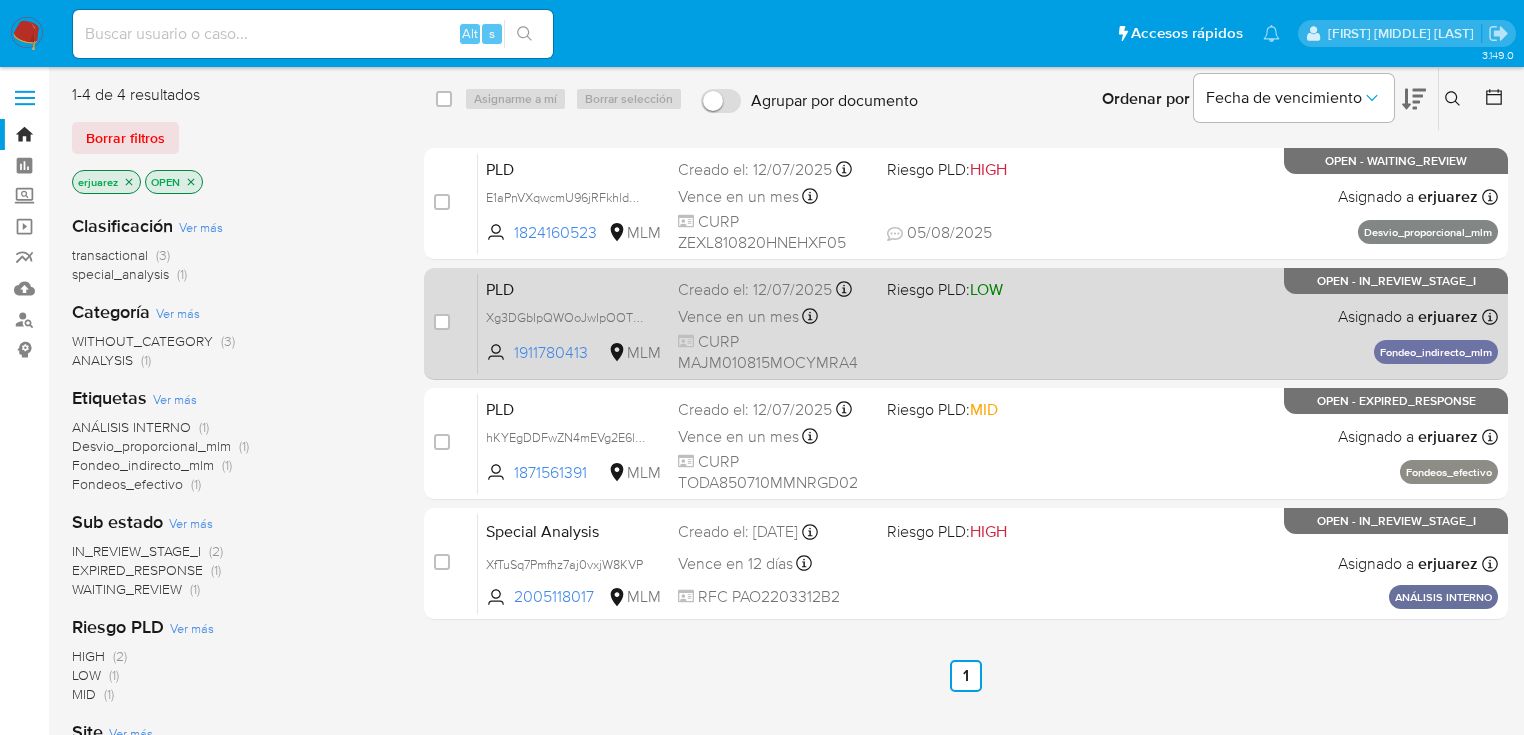 click on "PLD Xg3DGbIpQWOoJwIpOOT3u3UO 1911780413 MLM Riesgo PLD:  LOW Creado el: [DATE]   Creado el: [DATE] [TIME] Vence en un mes   Vence el [DATE] [TIME] CURP   [NAME] Asignado a   [USERNAME]   Asignado el: [DATE] [TIME] Fondeo_indirecto_mlm OPEN - IN_REVIEW_STAGE_I" at bounding box center [988, 323] 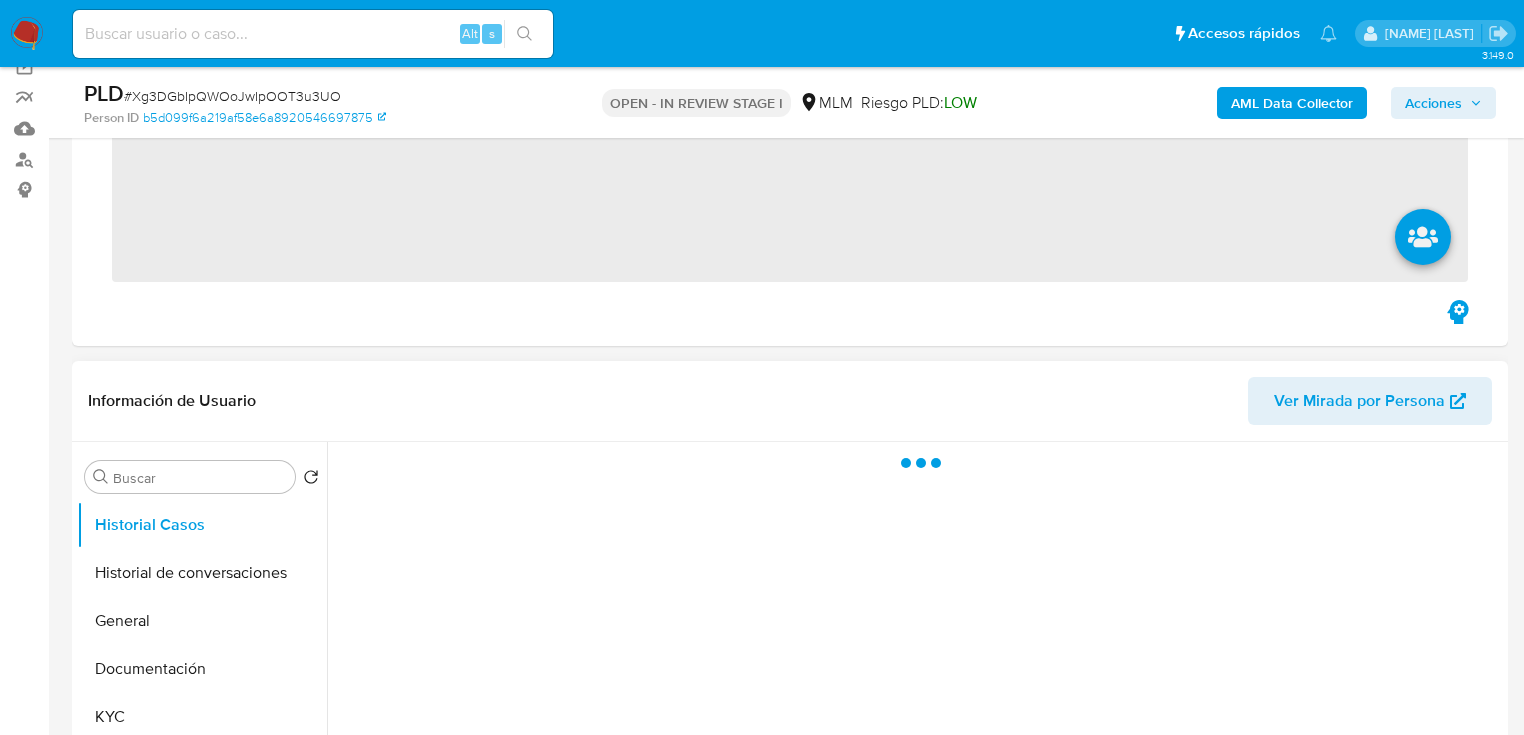 scroll, scrollTop: 320, scrollLeft: 0, axis: vertical 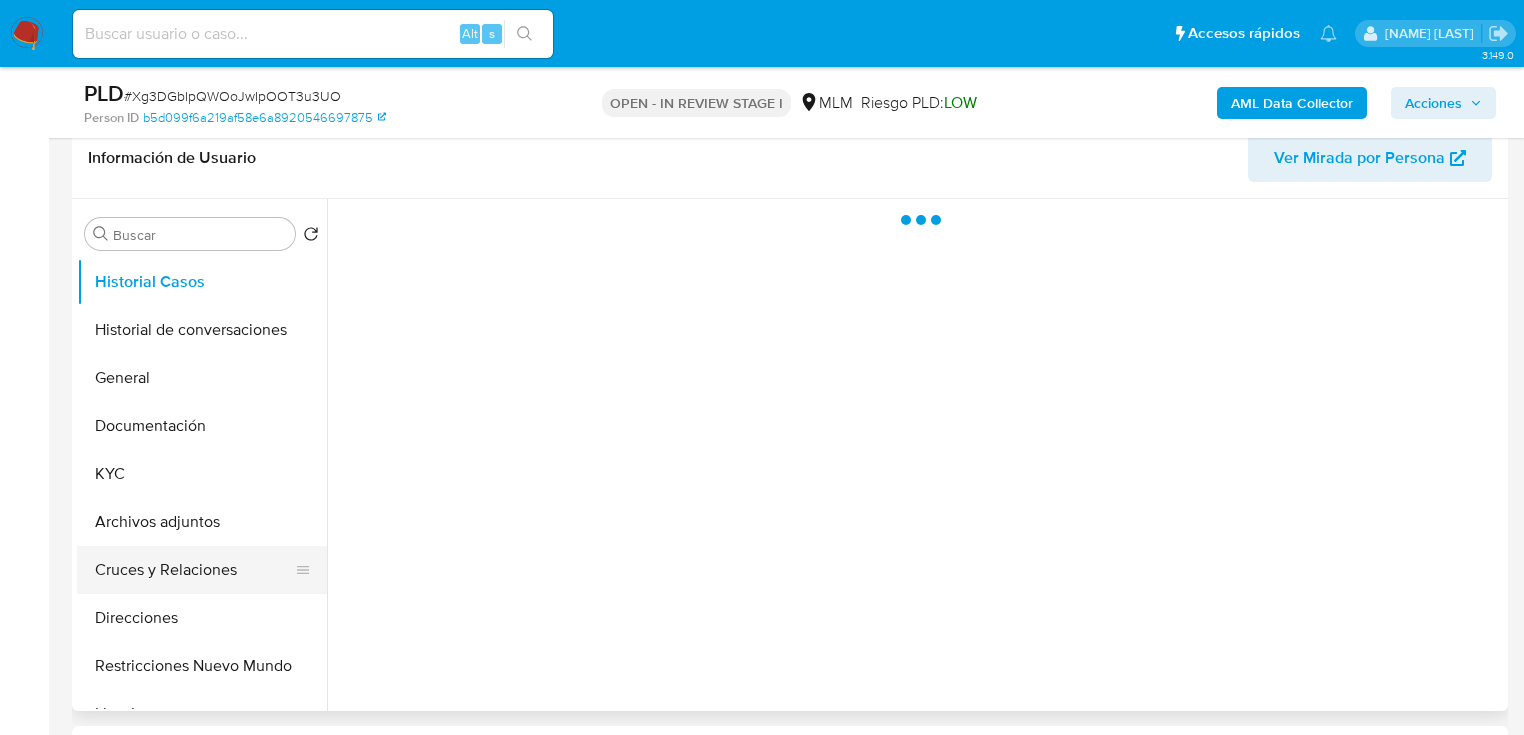 click on "Cruces y Relaciones" at bounding box center (194, 570) 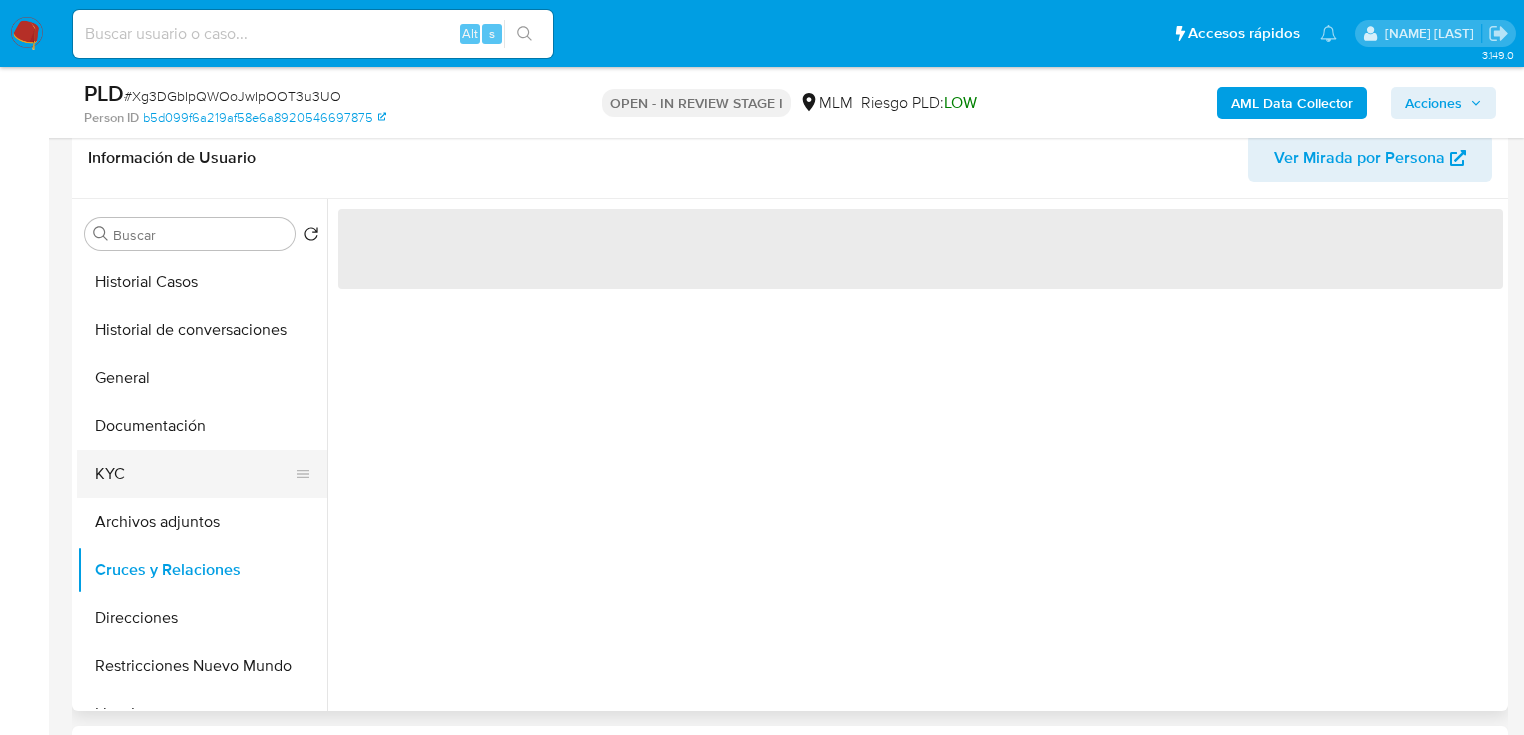 drag, startPoint x: 190, startPoint y: 449, endPoint x: 228, endPoint y: 457, distance: 38.832977 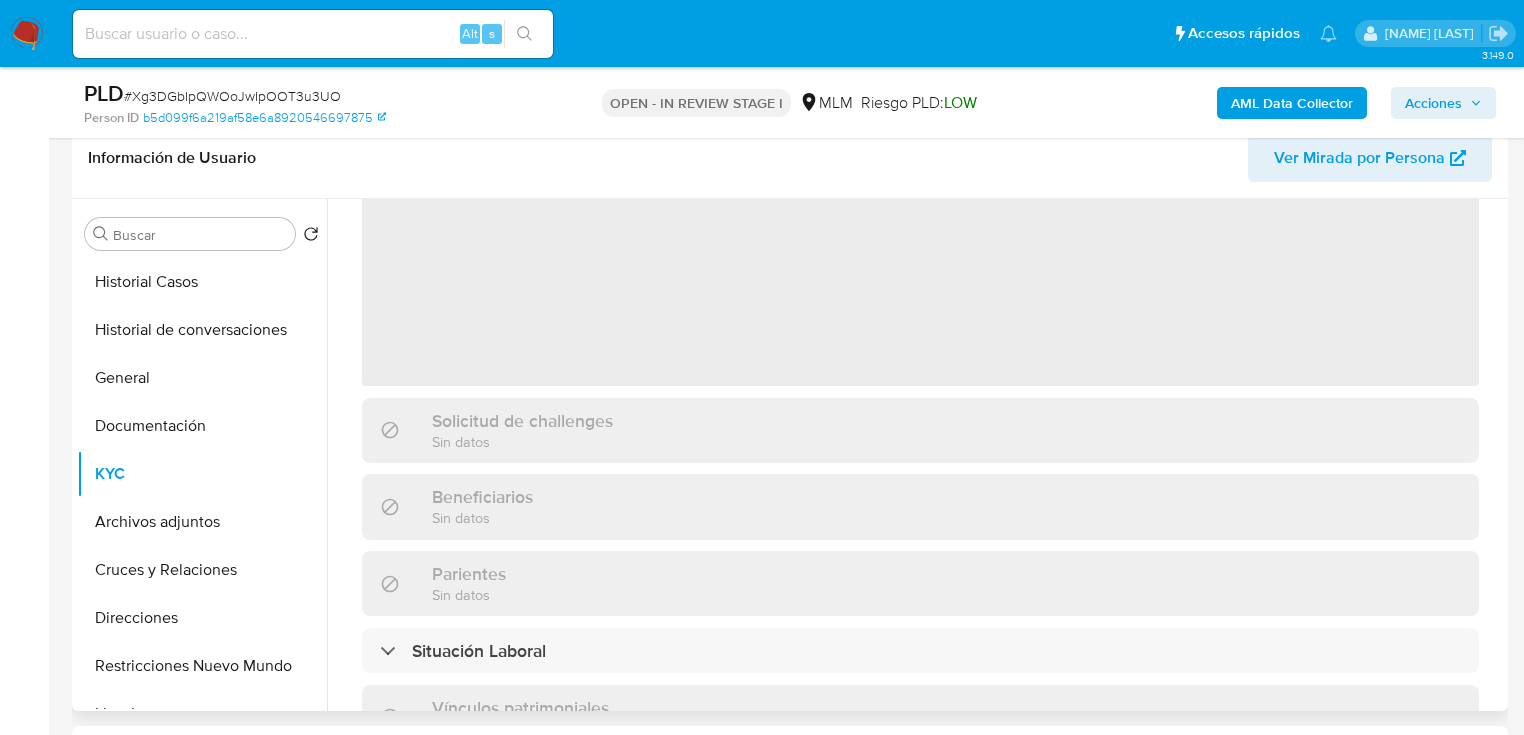 select on "10" 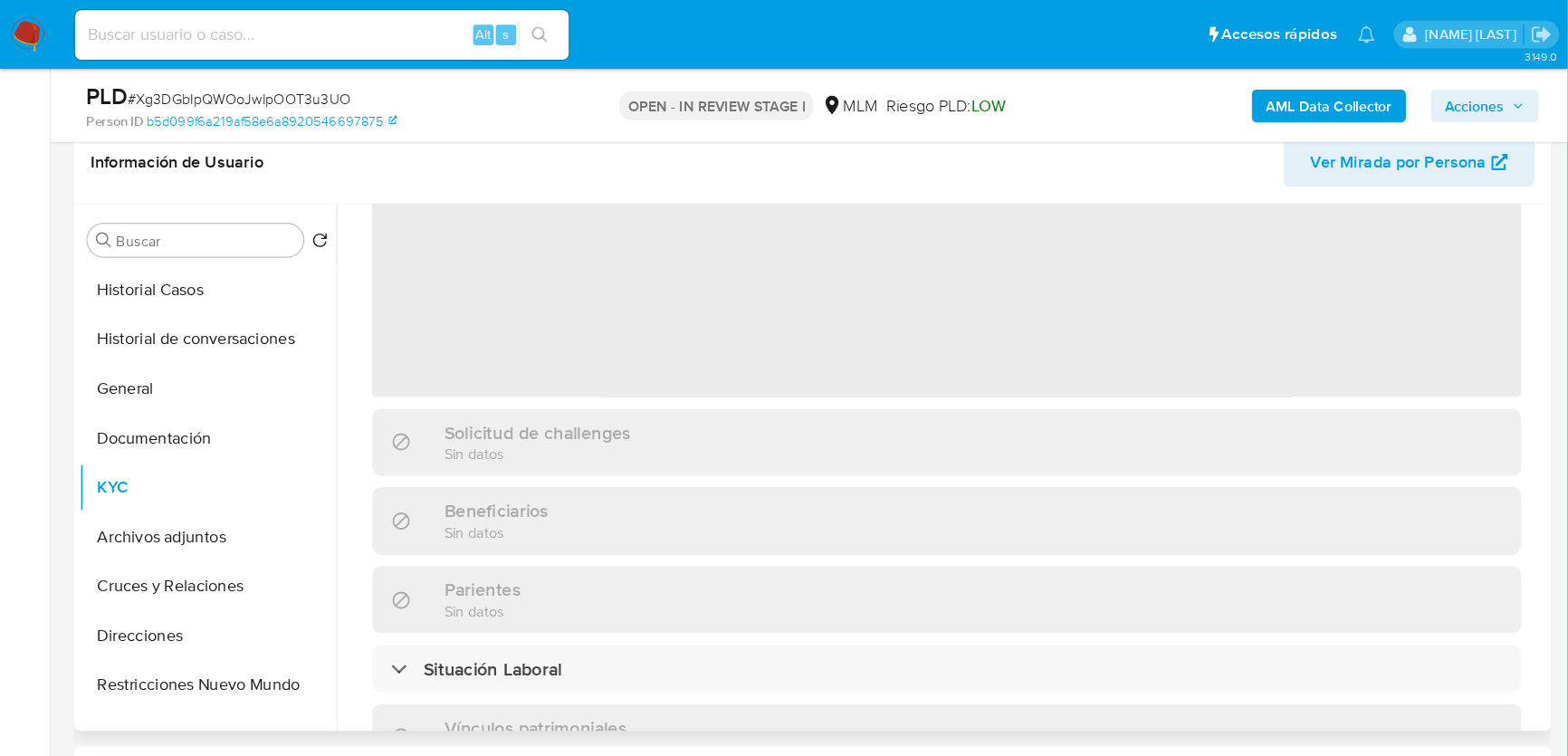 scroll, scrollTop: 72, scrollLeft: 0, axis: vertical 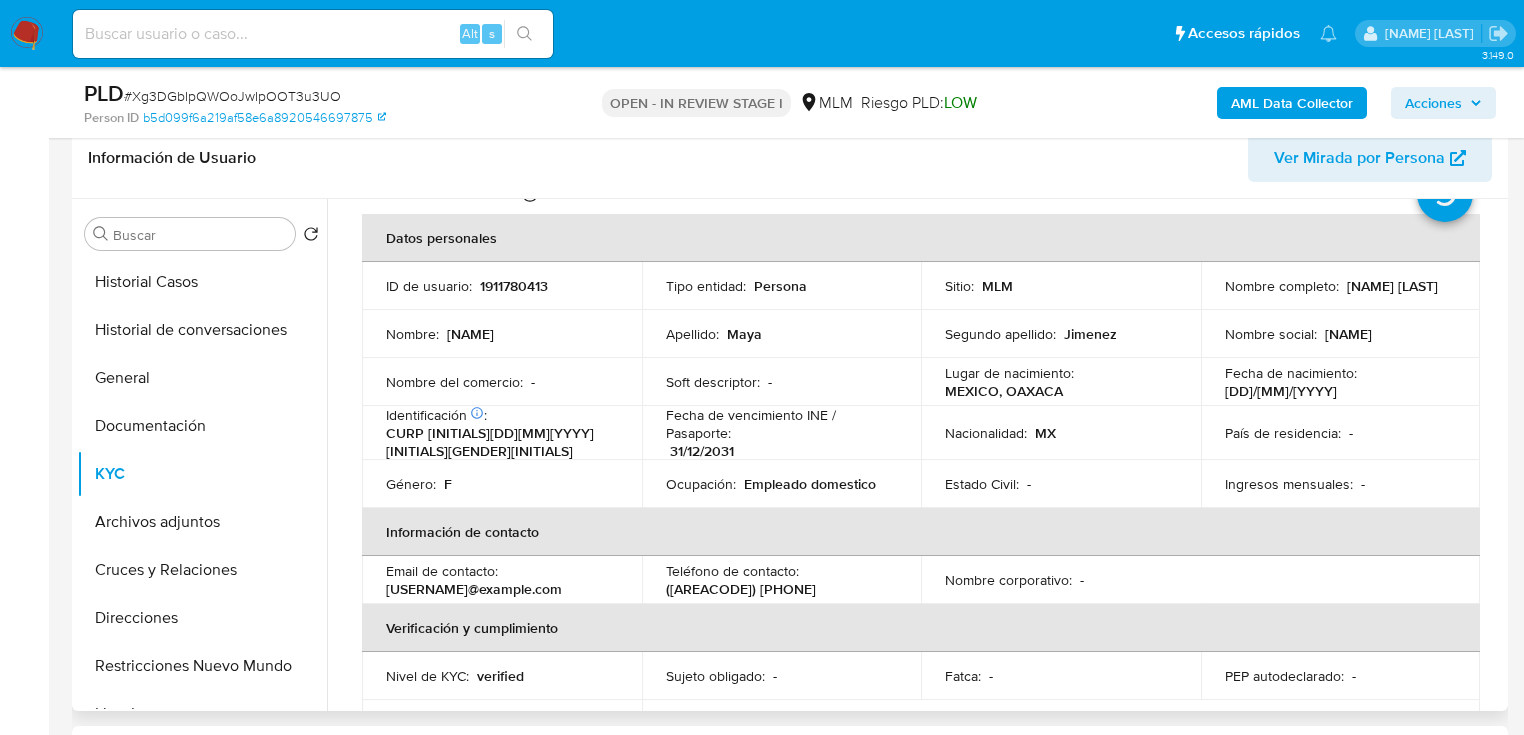 type 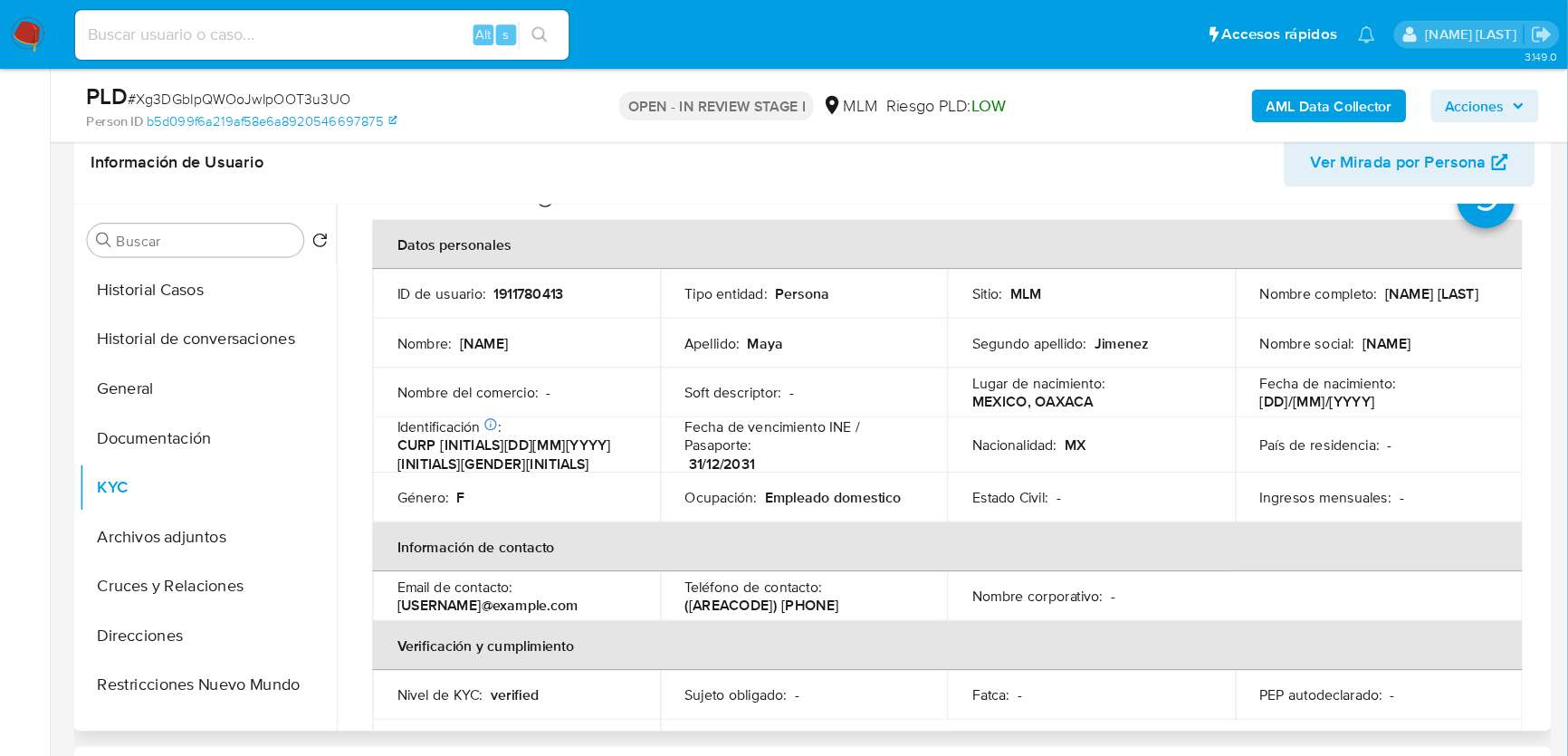 scroll, scrollTop: 72, scrollLeft: 0, axis: vertical 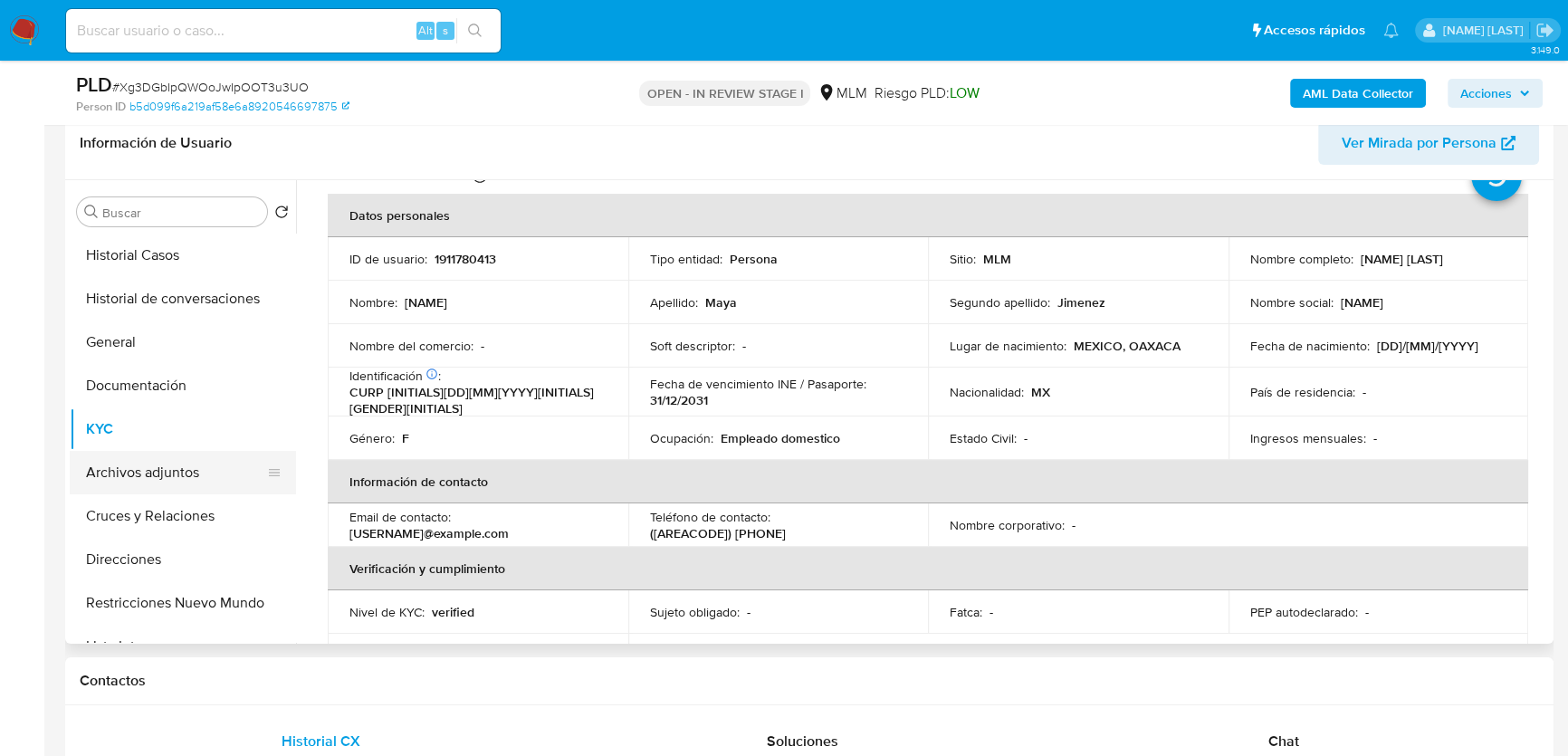 click on "Archivos adjuntos" at bounding box center (176, 473) 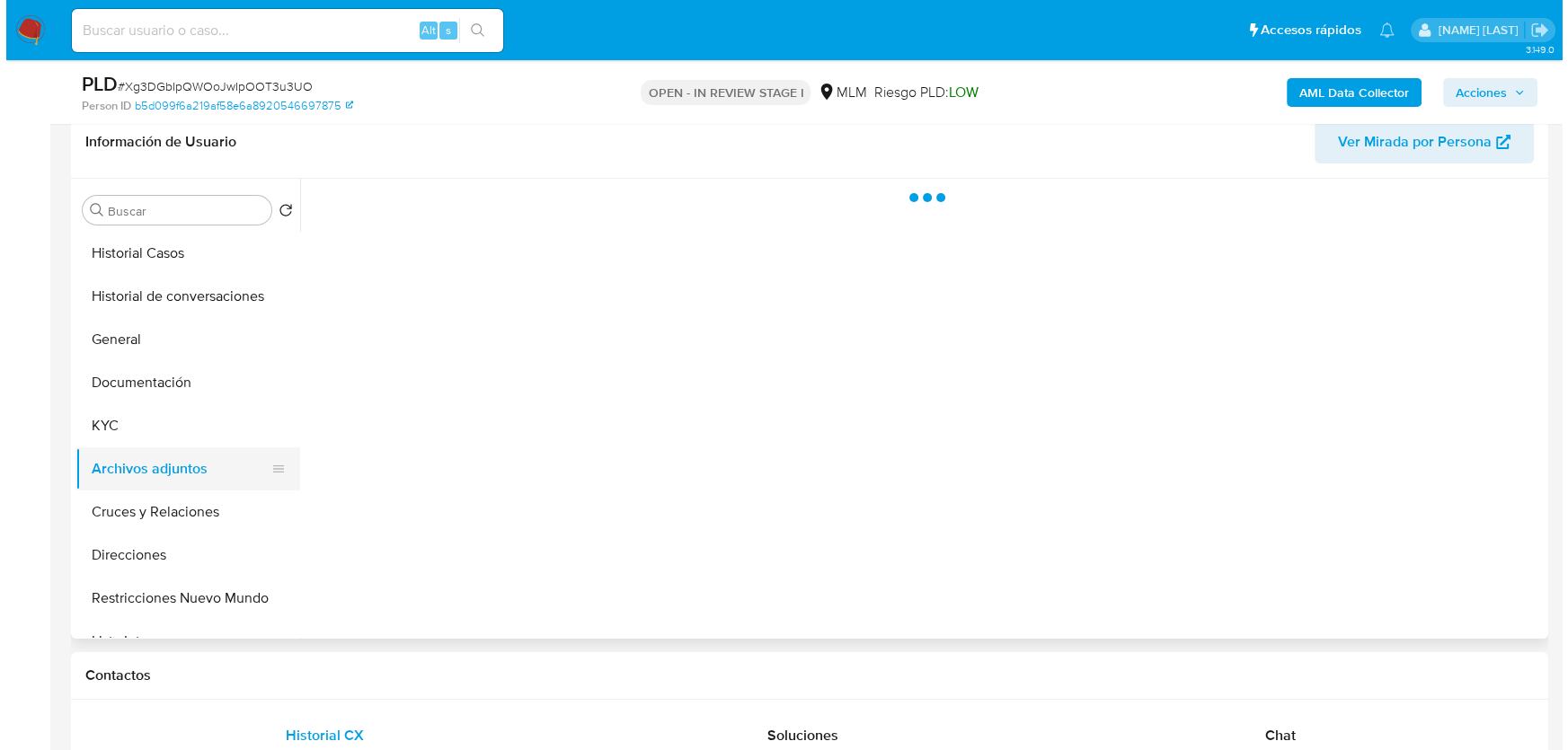 scroll, scrollTop: 0, scrollLeft: 0, axis: both 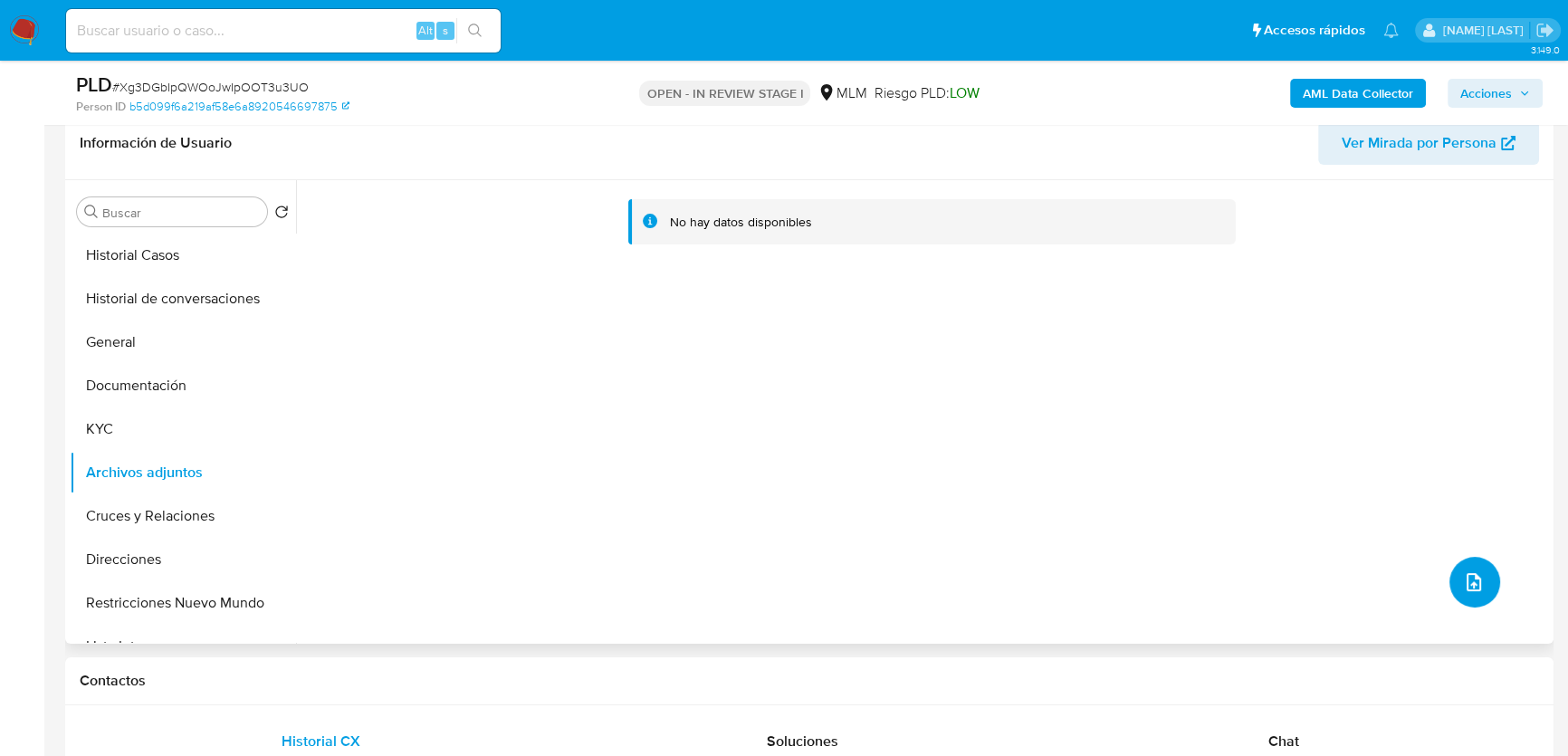 click 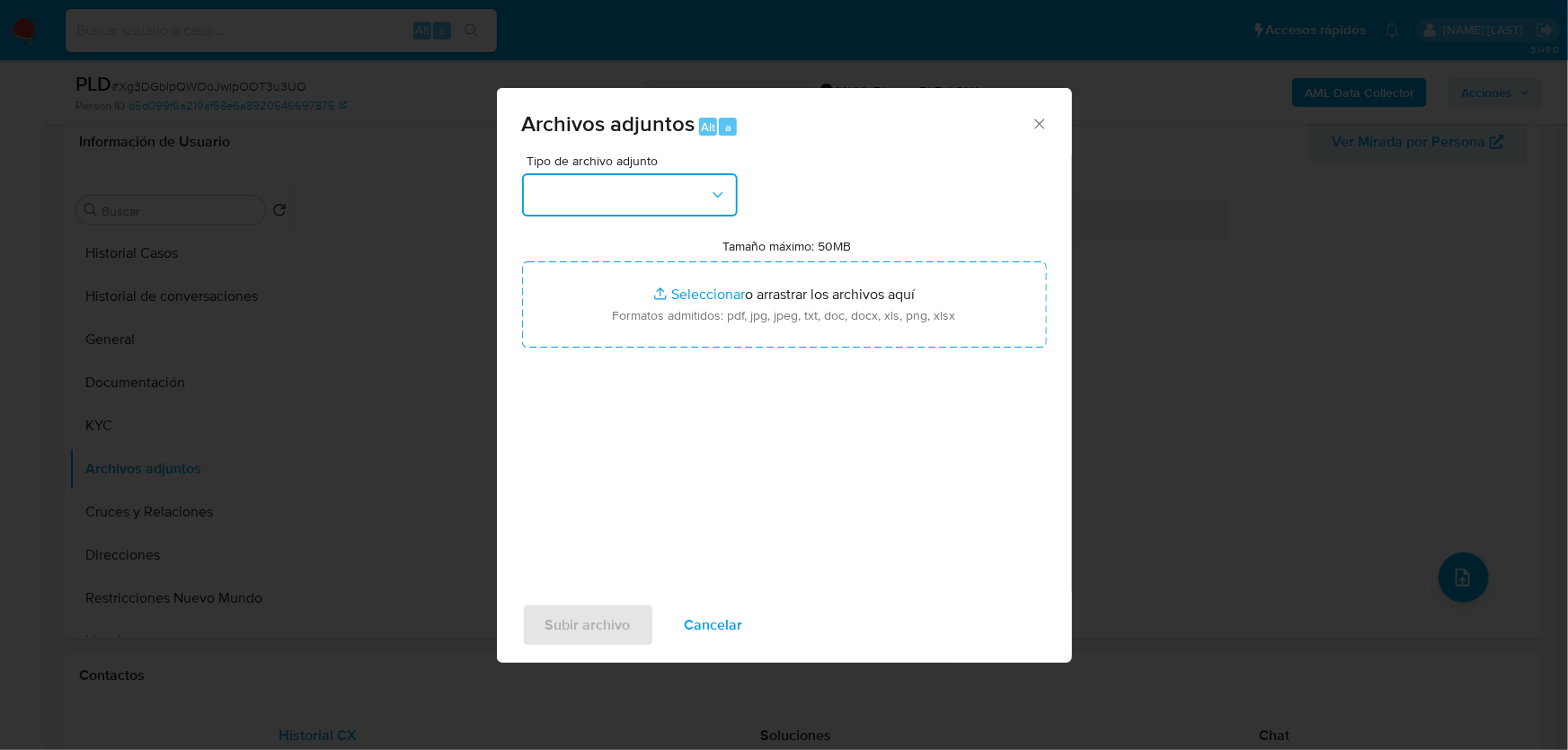 drag, startPoint x: 576, startPoint y: 216, endPoint x: 592, endPoint y: 197, distance: 24.83948 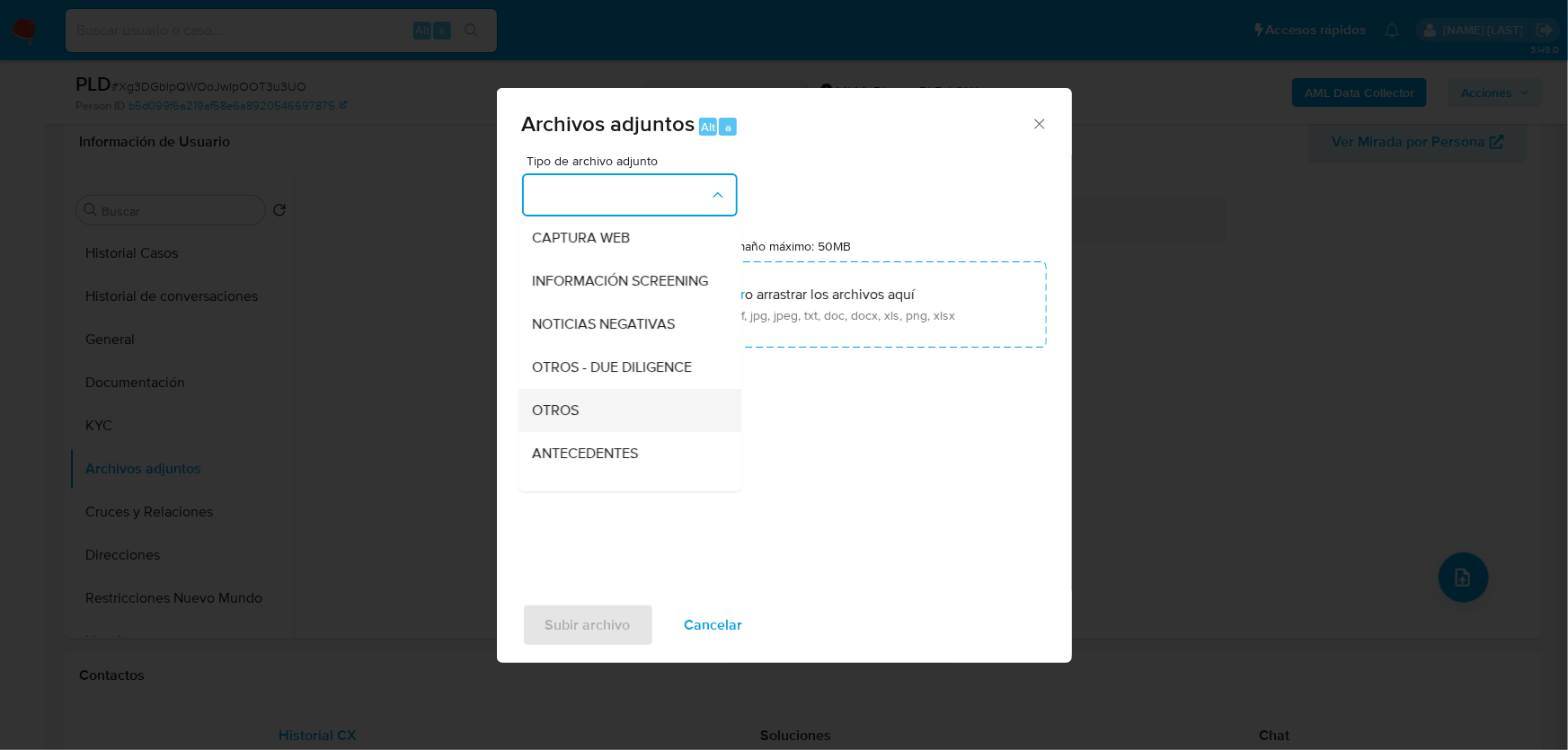 scroll, scrollTop: 163, scrollLeft: 0, axis: vertical 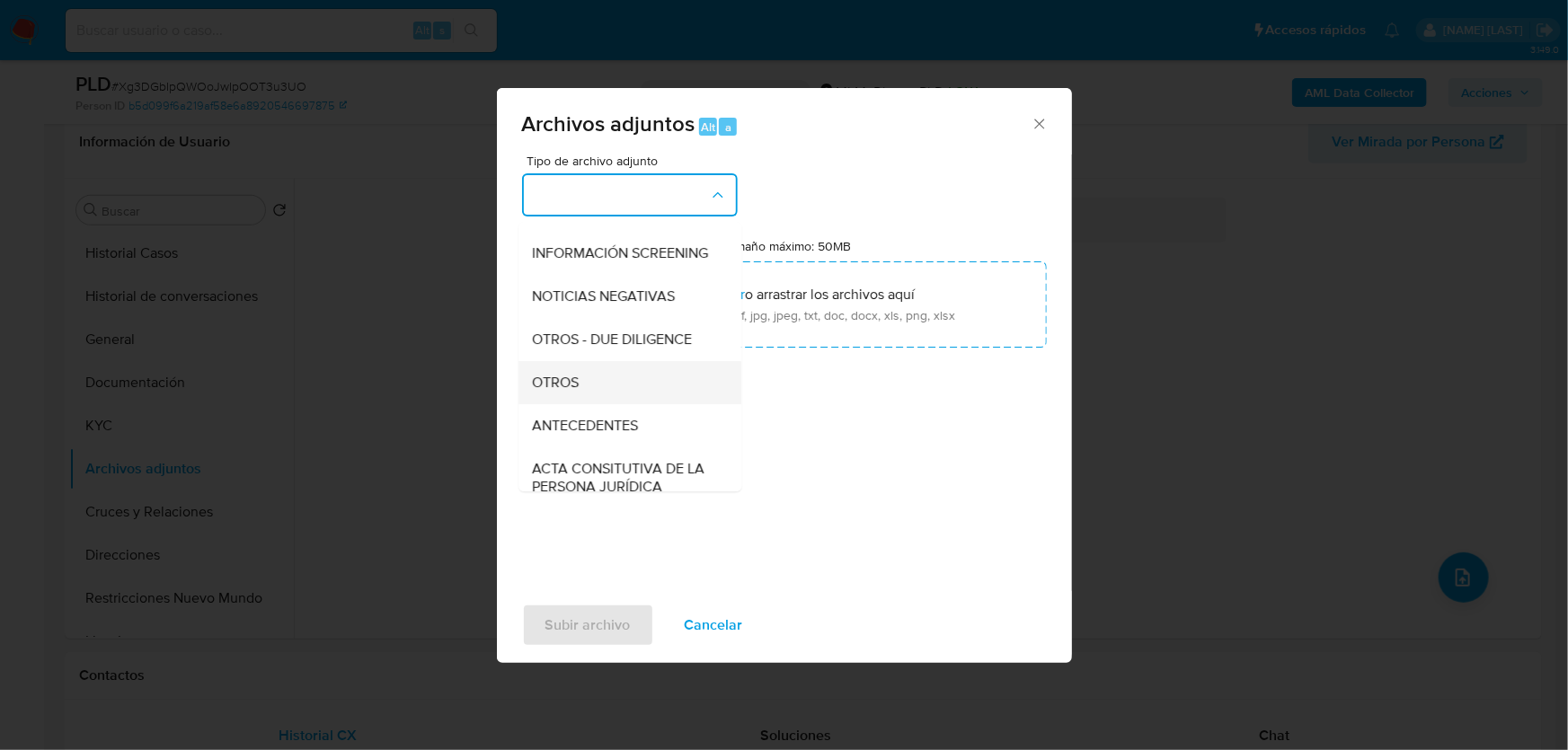 click on "OTROS" at bounding box center [625, 383] 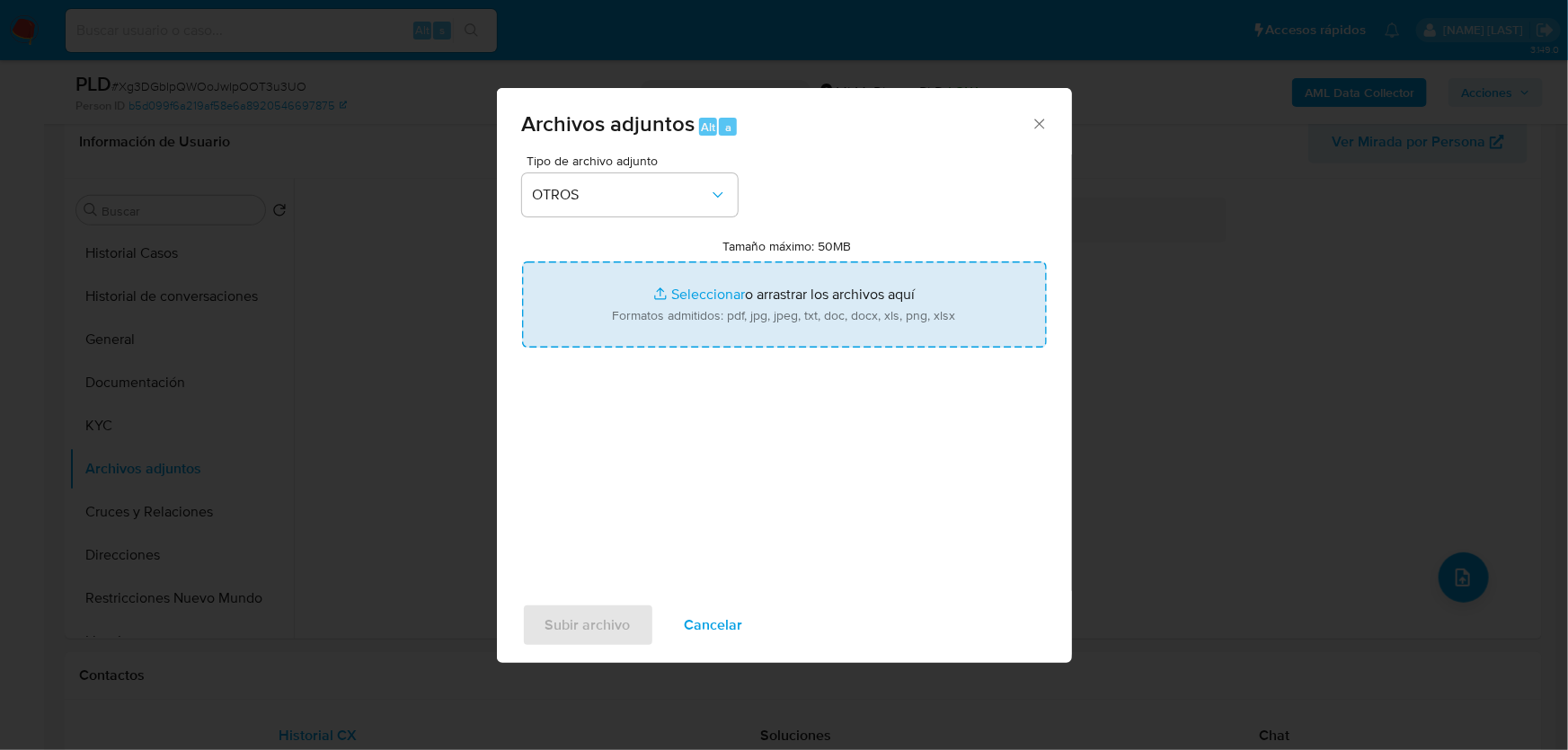click on "Tamaño máximo: 50MB Seleccionar archivos" at bounding box center [784, 304] 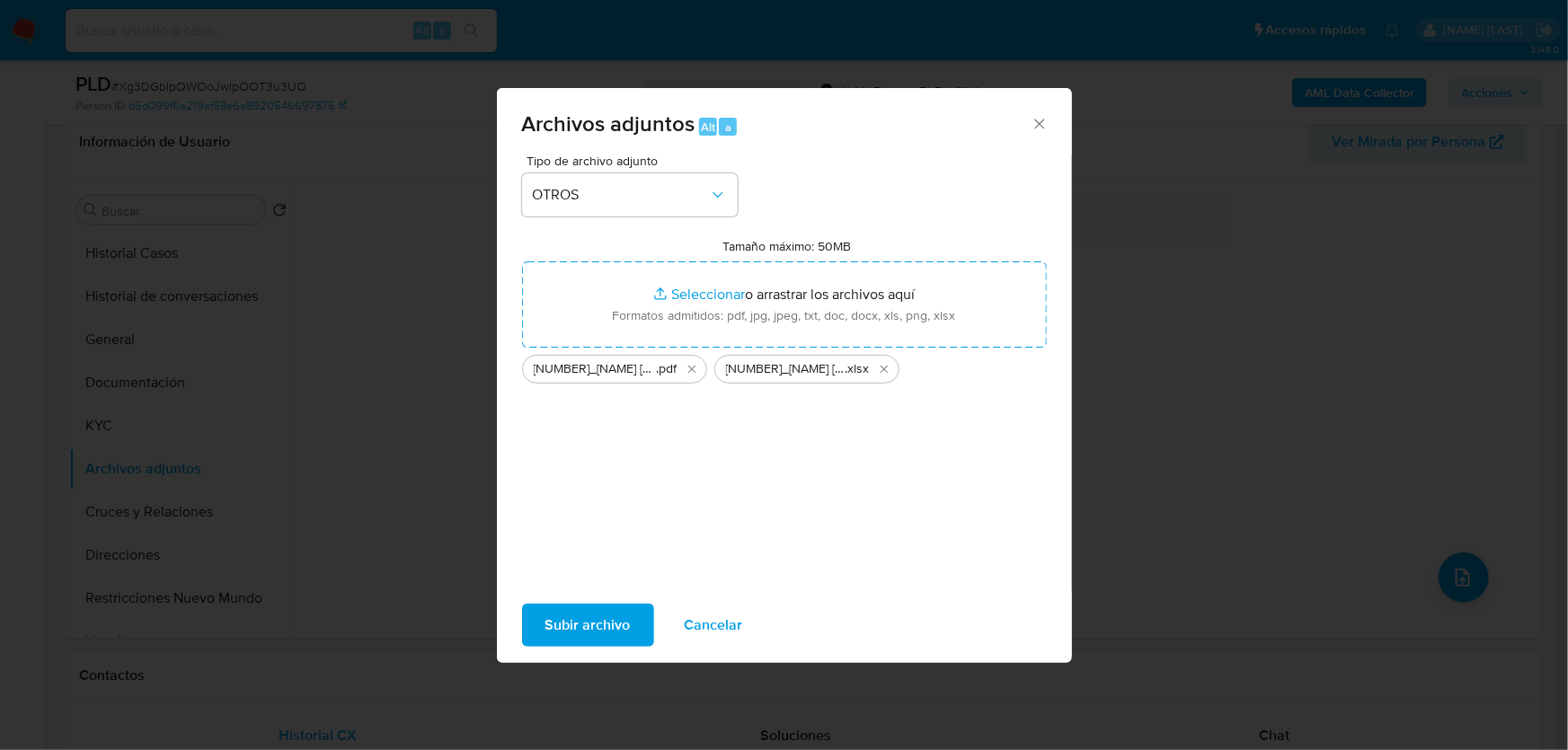 click on "Subir archivo" at bounding box center (588, 625) 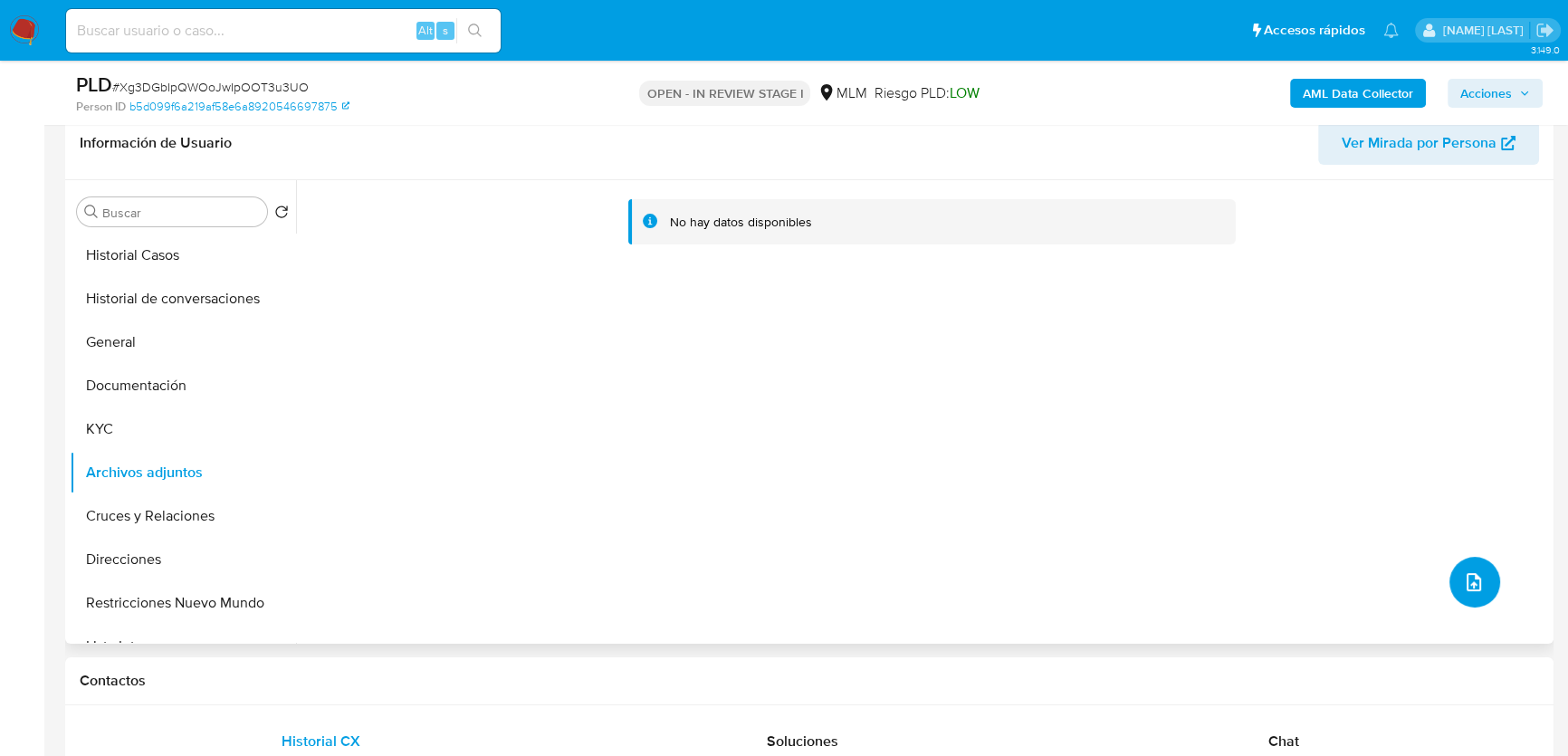 click 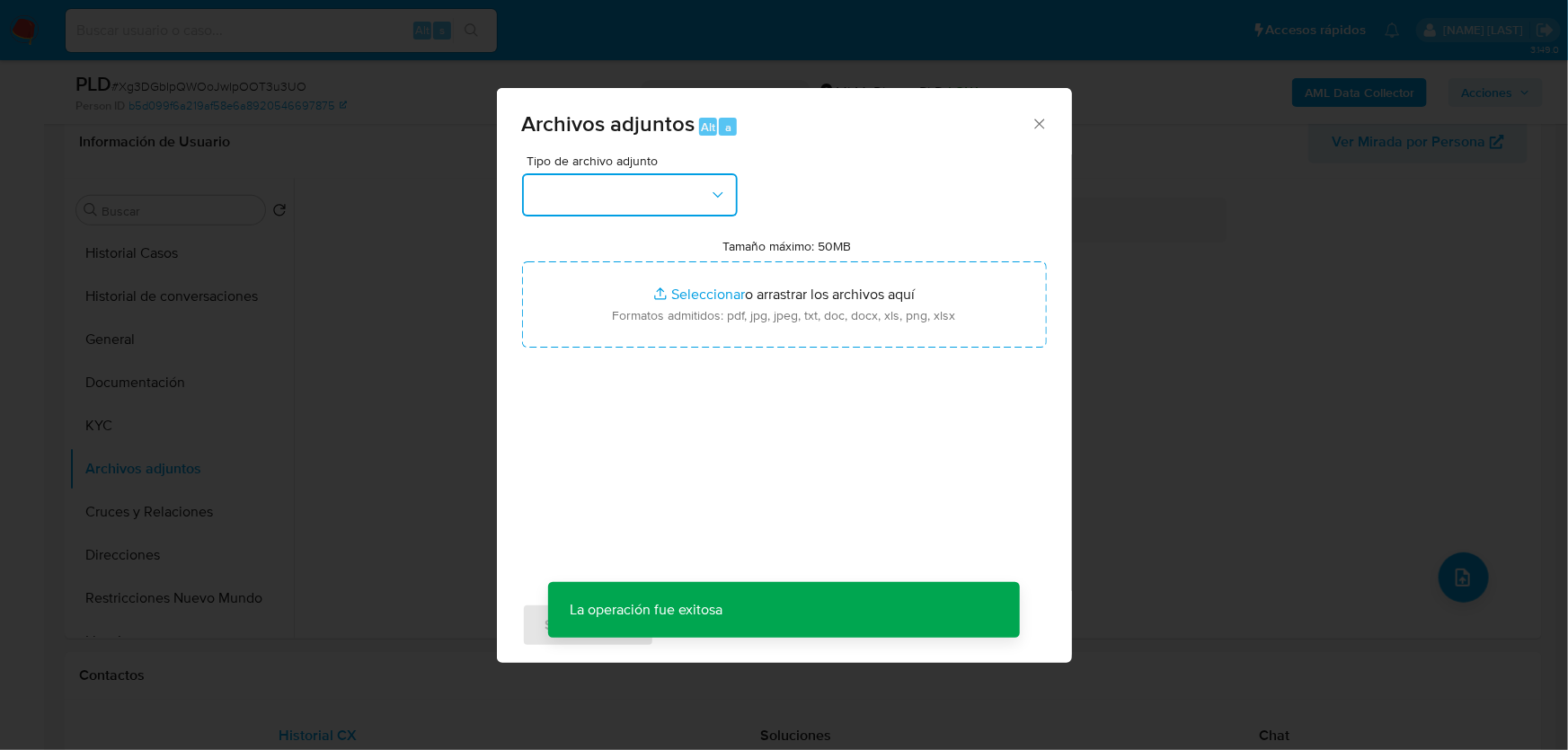 click at bounding box center [630, 195] 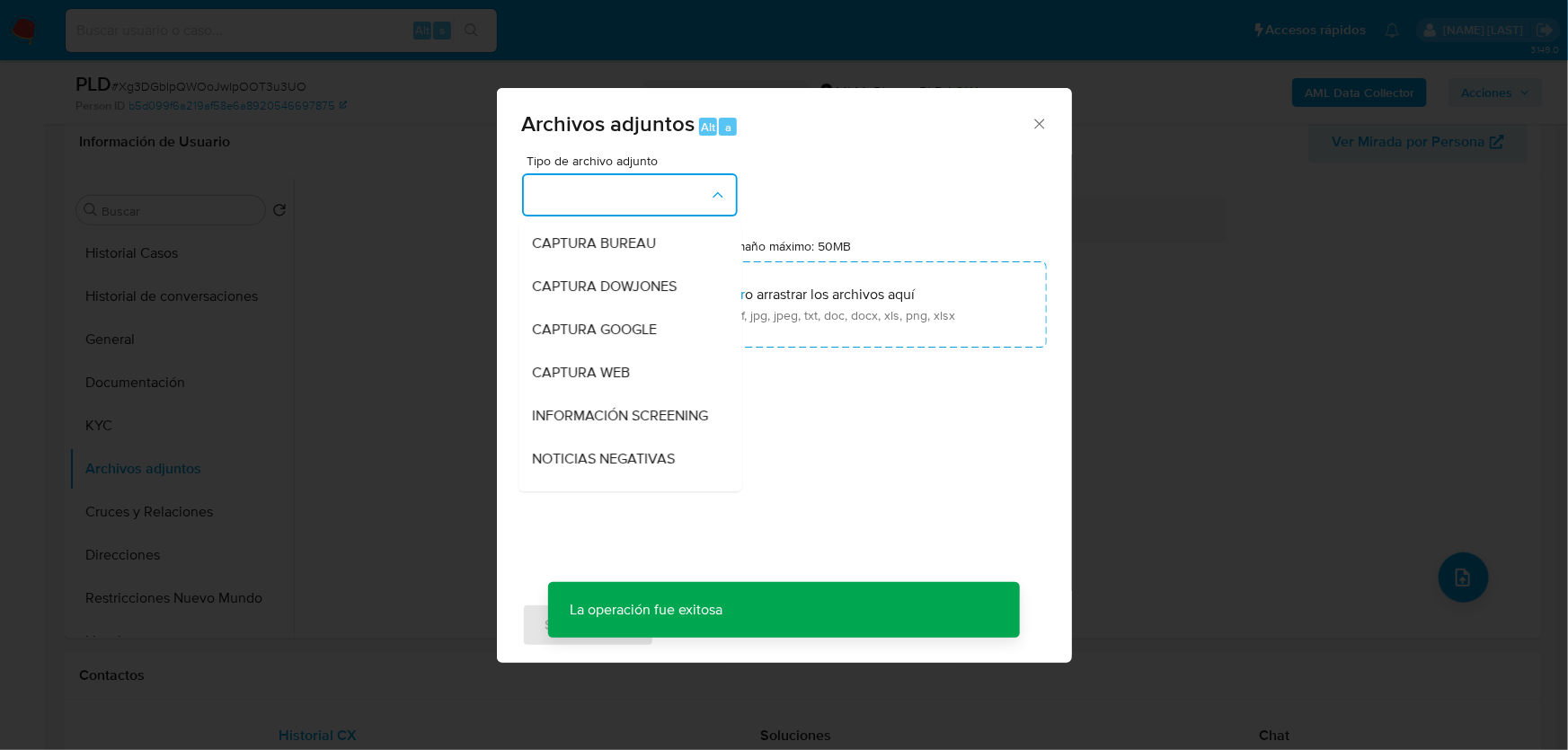 click on "Archivos adjuntos Alt a Tipo de archivo adjunto CAPTURA BUREAU CAPTURA DOWJONES CAPTURA GOOGLE CAPTURA WEB INFORMACIÓN SCREENING NOTICIAS NEGATIVAS OTROS - DUE DILIGENCE OTROS ANTECEDENTES ACTA CONSITUTIVA DE LA PERSONA JURÍDICA CÉDULA FISCAL DE LA PERSONA JURÍDICA COMPROBANTE DE DOMICILIO CONSULTA O VALIDACIÓN DE CURP CONSULTA O VALIDACIÓN DE NÚMERO DE SERIE DE FIRMA ELECTRÓNICA AVANZADA EN SAT CONSULTA O VALIDACIÓN DE RFC ACTA CONSTITUTIVA DE LA PERSONA JURÍDICA IDENTIFICACIÓN DEL REPRESENTANTE LEGAL DE LA PERSONA JURÍDICA PODERES DEL REPRESENTANTE LEGAL DE LA PERSONA JURÍDICA VALIDACIÓN DE INE EN LISTA NOMINAL Tamaño máximo: 50MB Seleccionar archivos Seleccionar  o arrastrar los archivos aquí Formatos admitidos: pdf, jpg, jpeg, txt, doc, docx, xls, png, xlsx La operación fue exitosa La operación fue exitosa Subir archivo Cancelar" at bounding box center [784, 375] 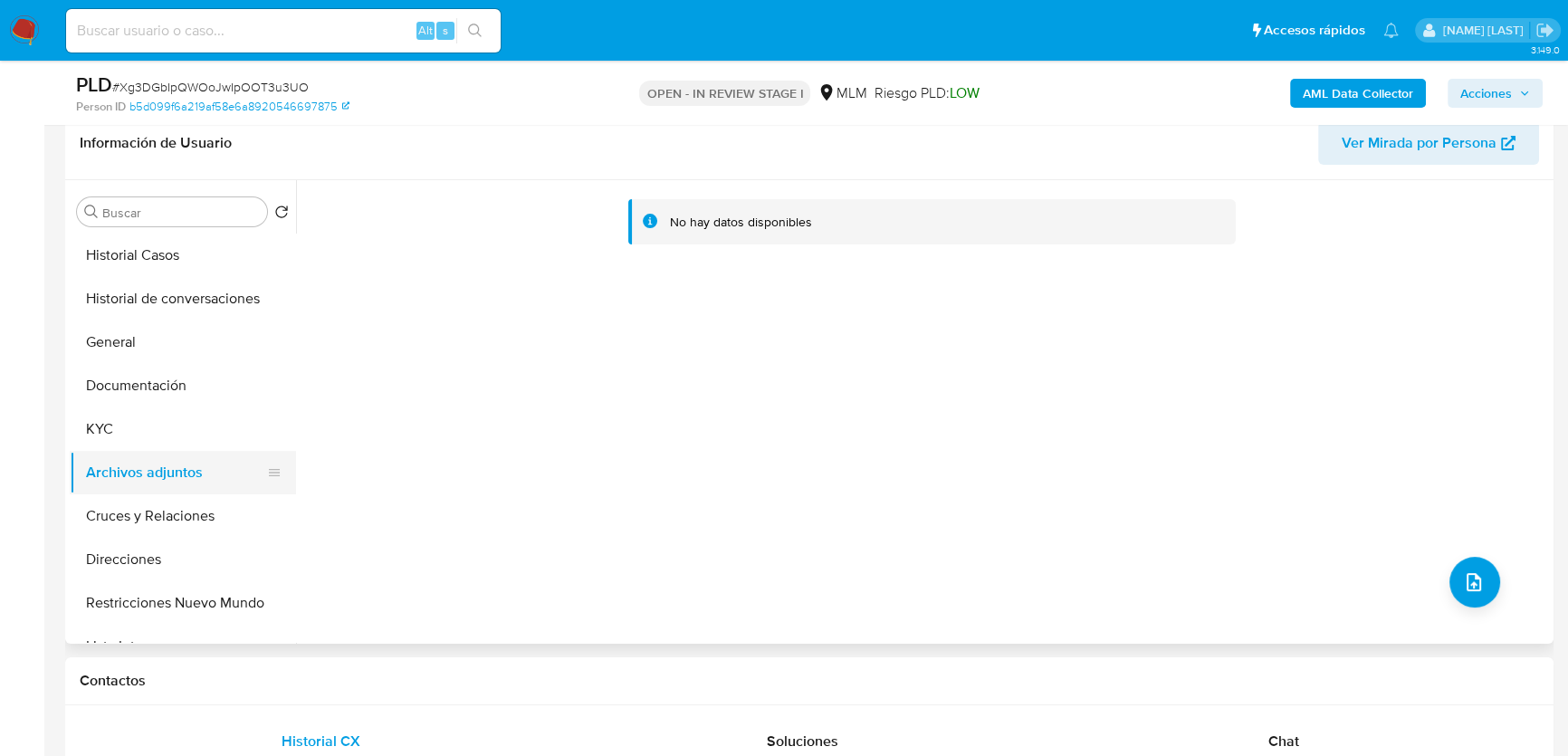drag, startPoint x: 153, startPoint y: 362, endPoint x: 166, endPoint y: 464, distance: 102.825094 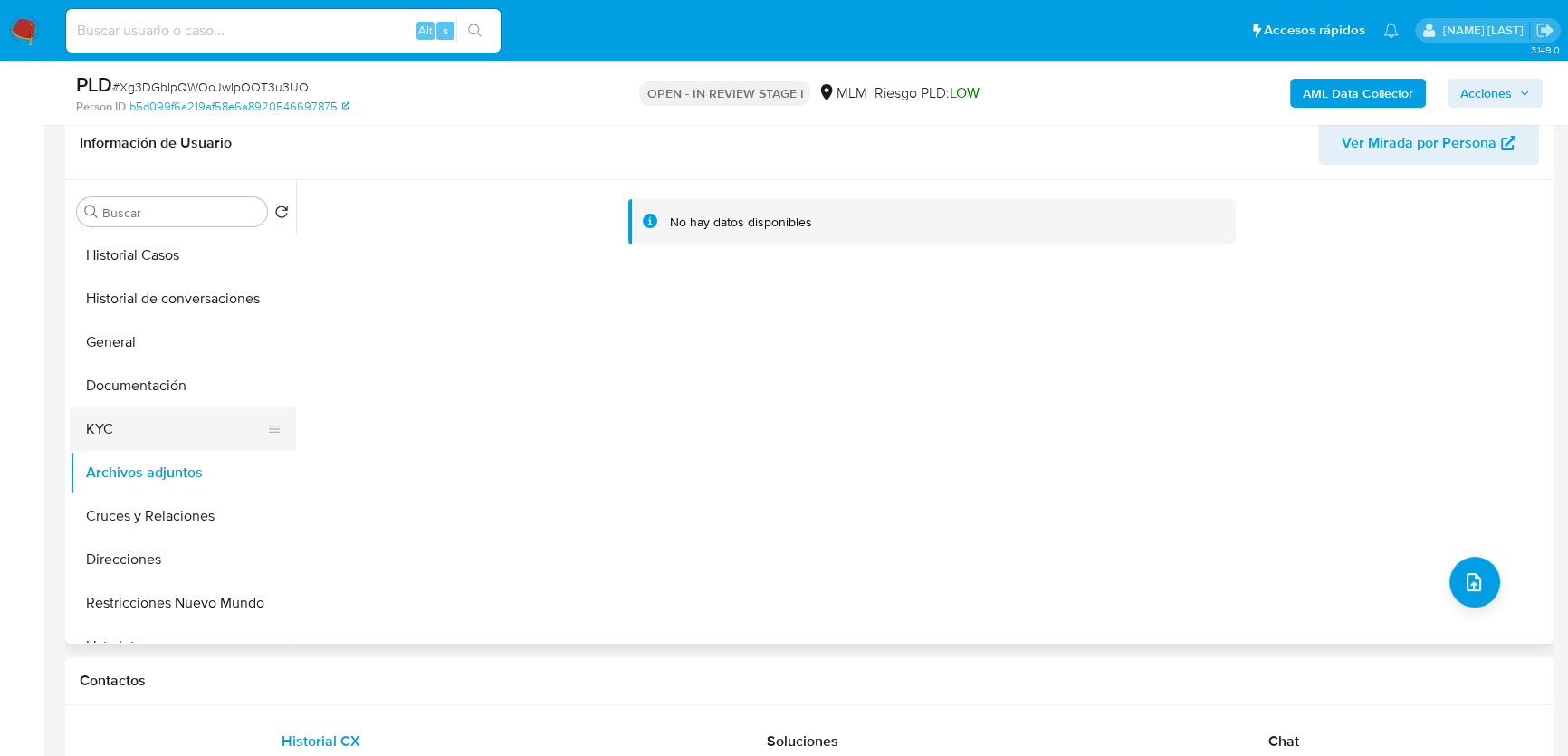 click on "Documentación" at bounding box center (183, 386) 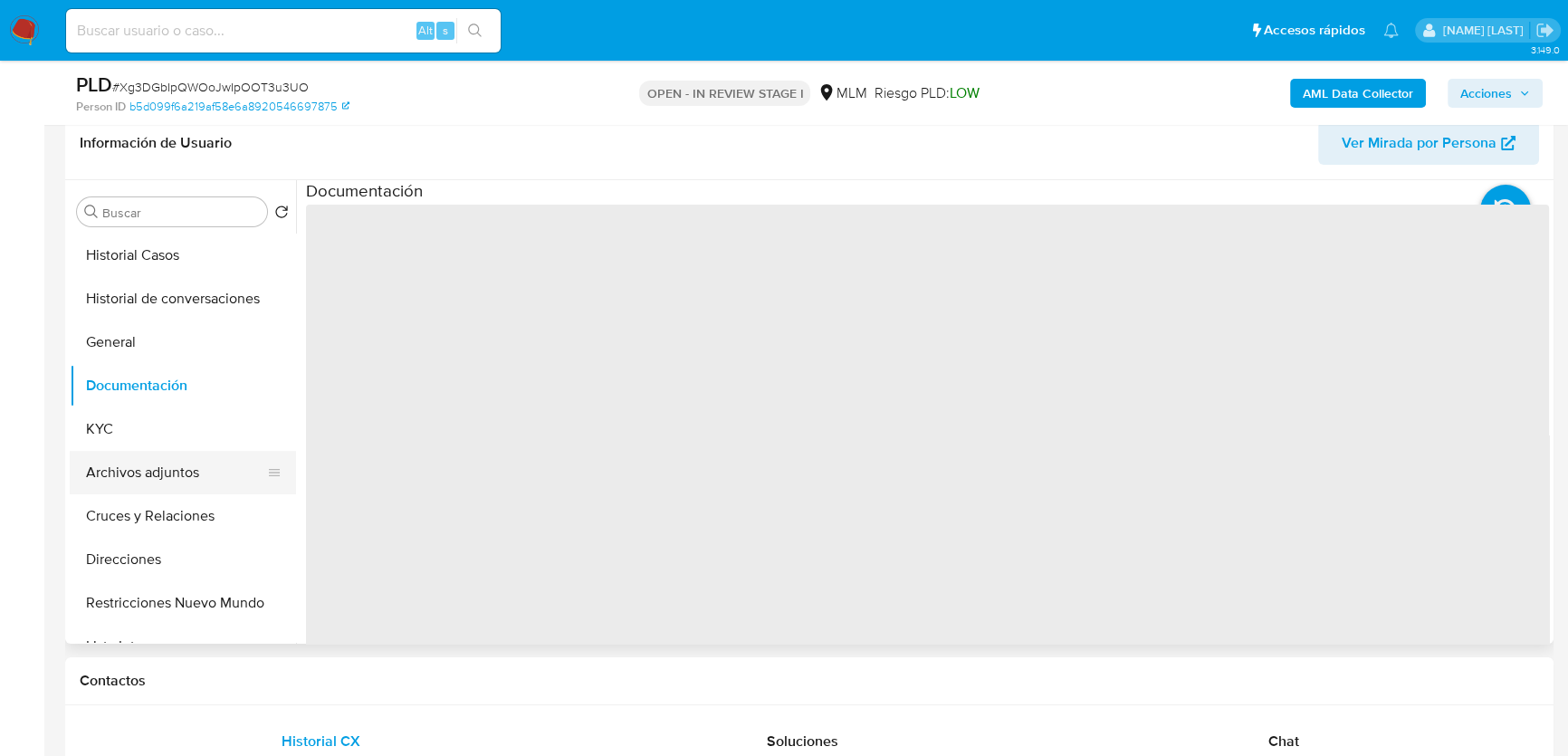 click on "Archivos adjuntos" at bounding box center (176, 473) 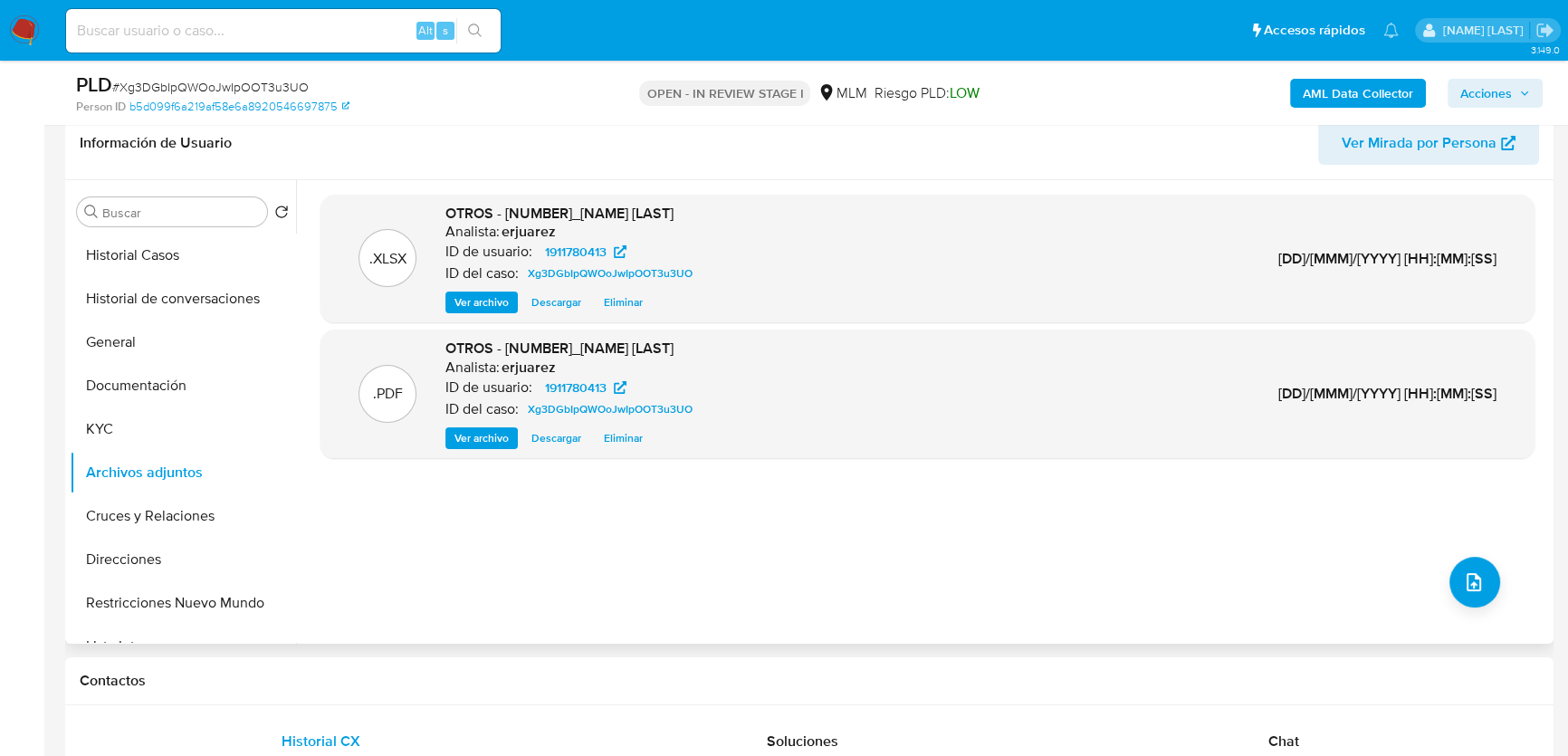 click on "Ver archivo" at bounding box center [482, 438] 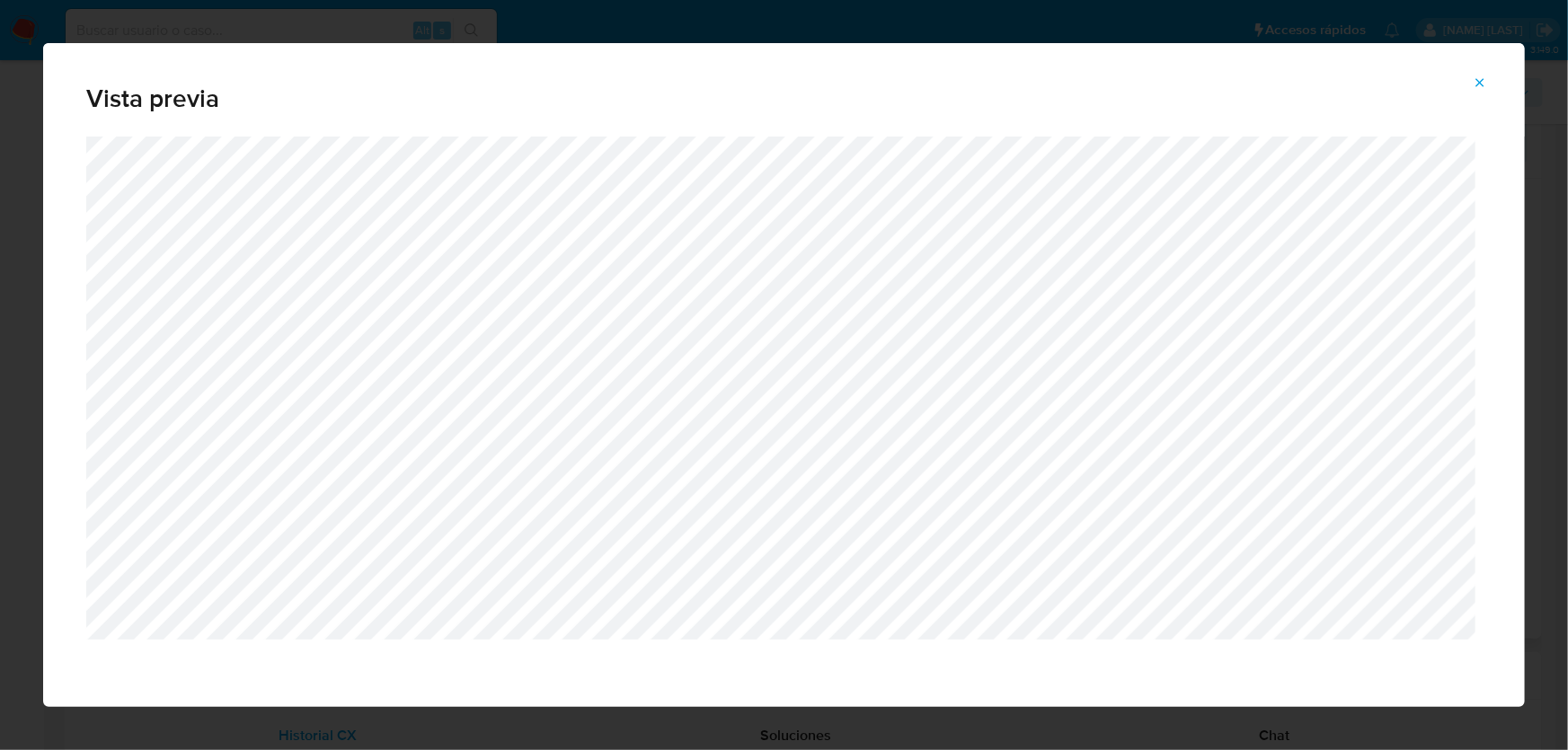 click 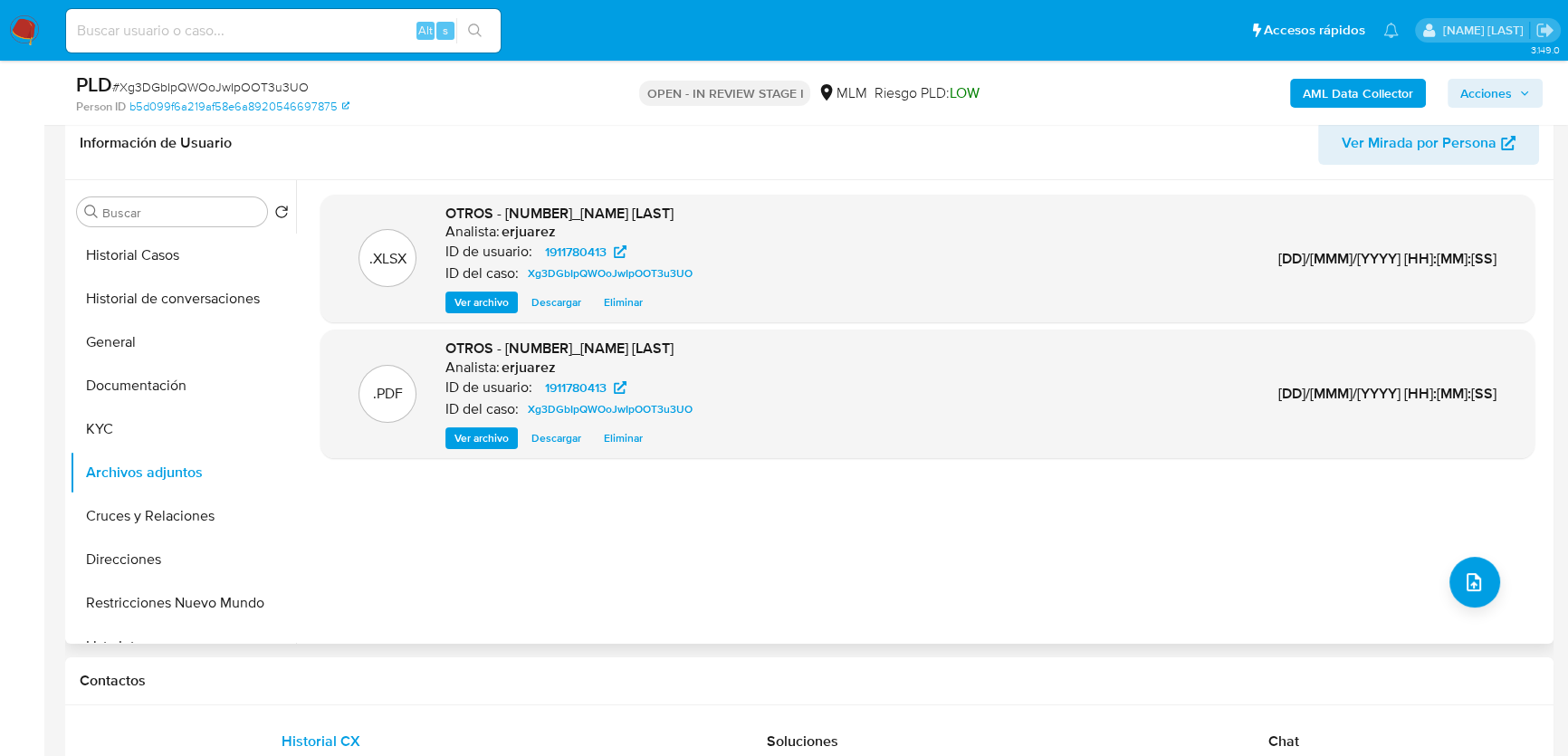 click on "Eliminar" at bounding box center (623, 438) 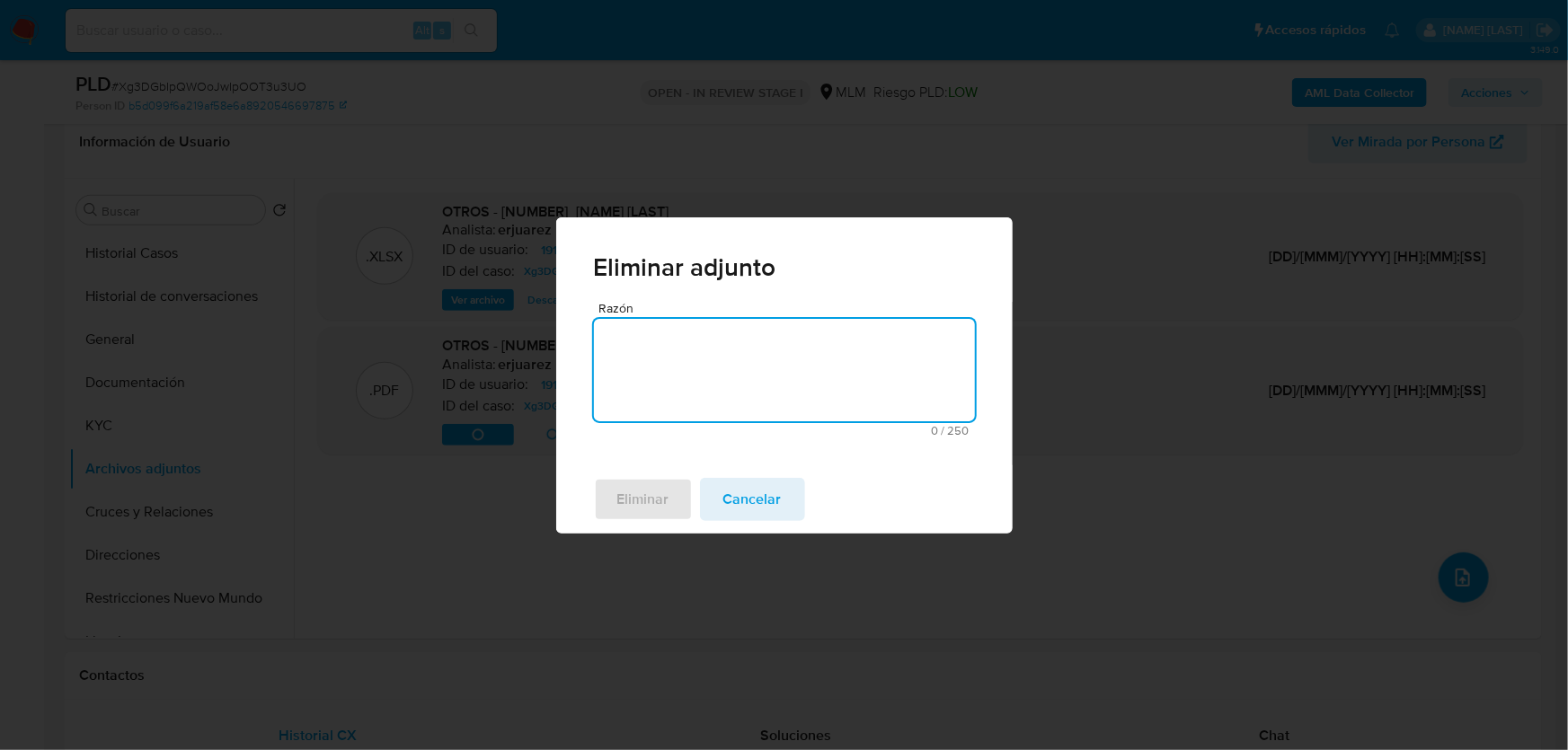 click on "Razón" at bounding box center (784, 370) 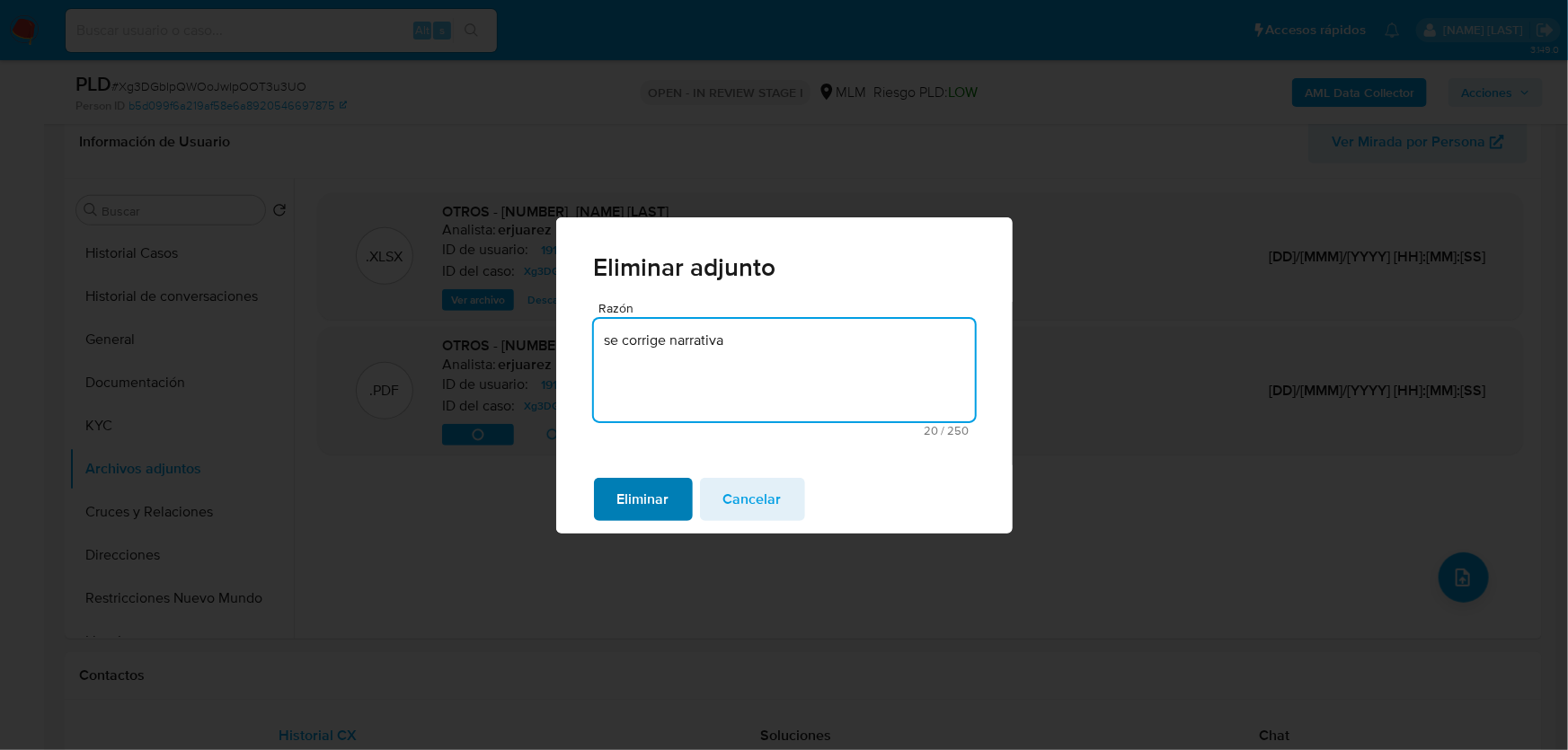 type on "se corrige narrativa" 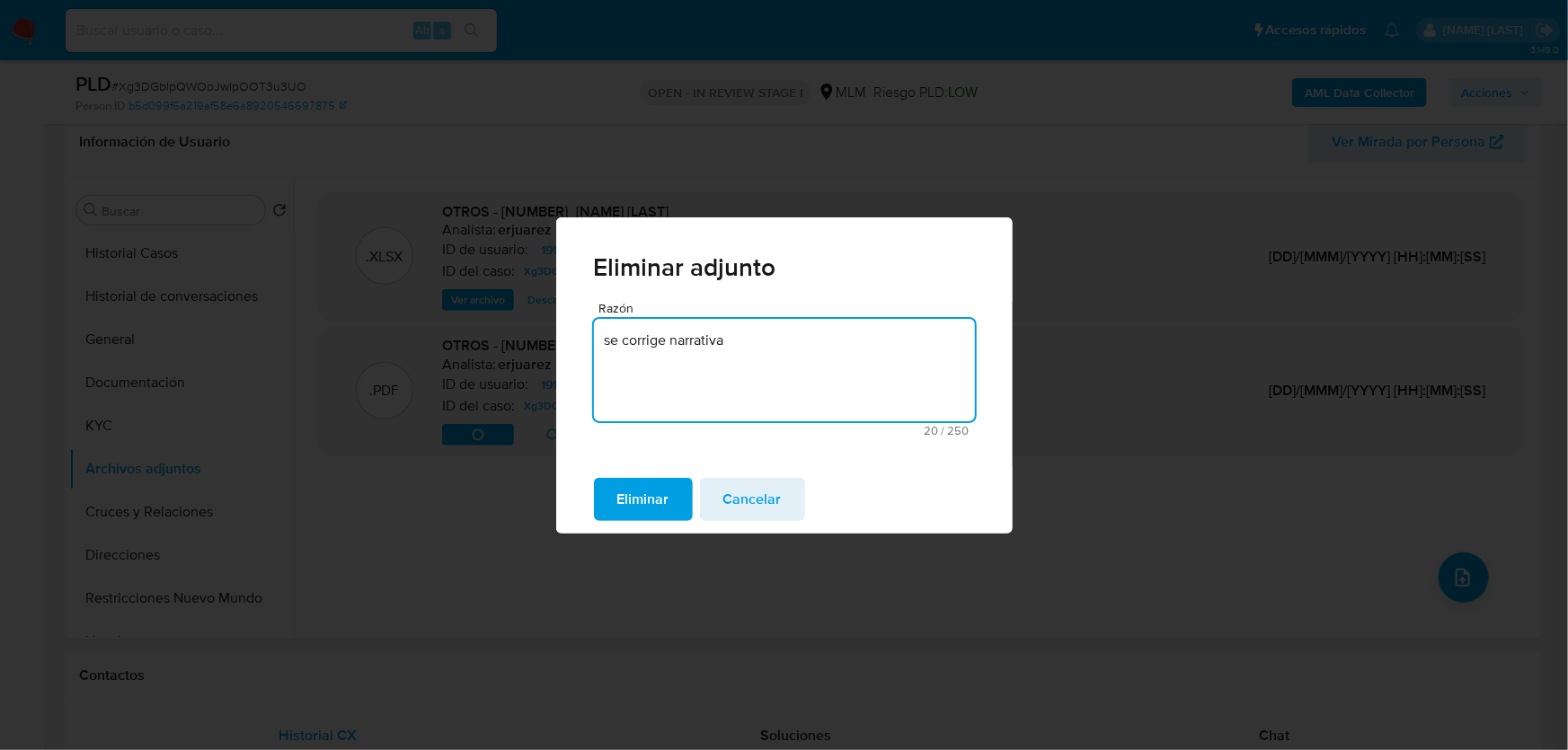 click on "Eliminar" at bounding box center [643, 499] 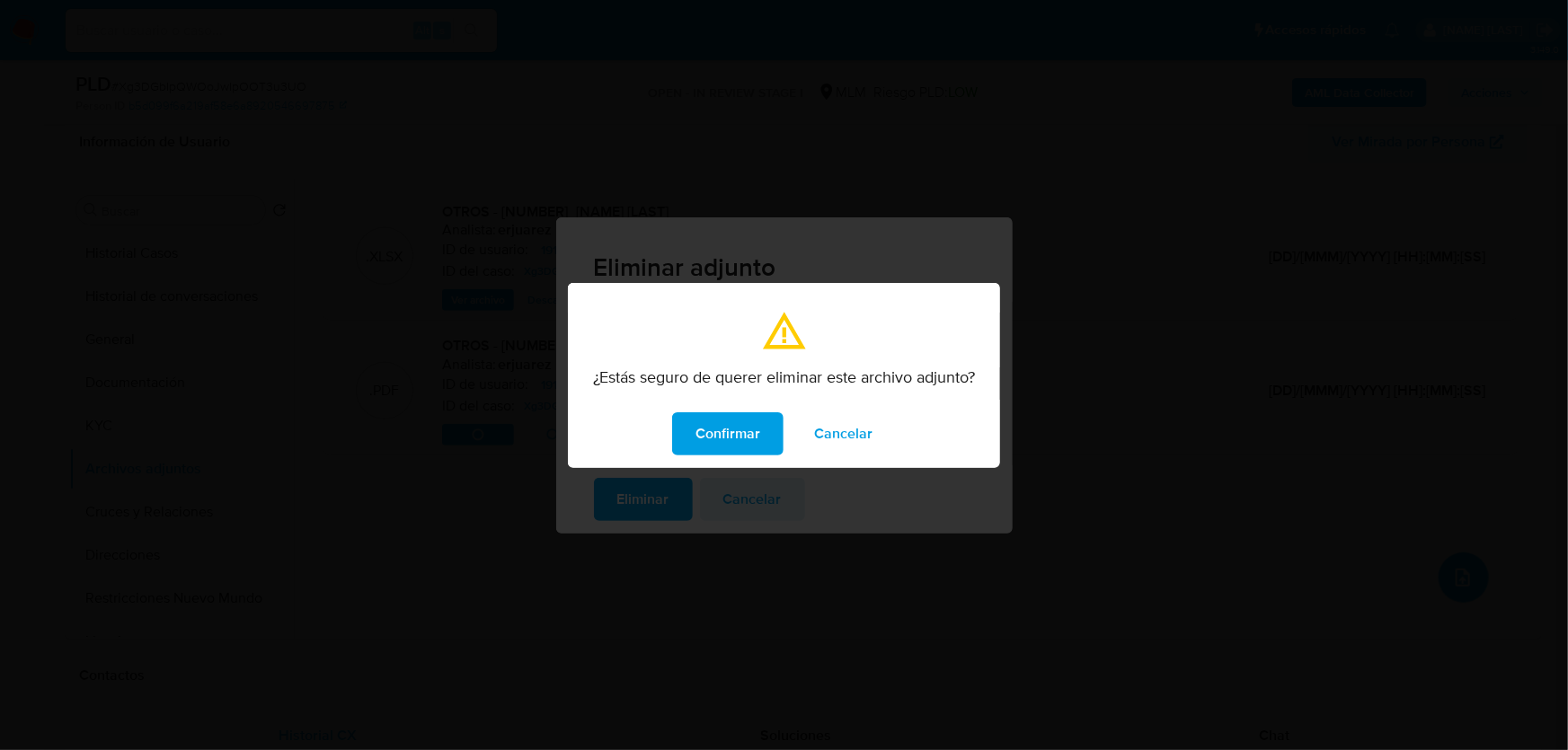 drag, startPoint x: 708, startPoint y: 439, endPoint x: 109, endPoint y: 607, distance: 622.11333 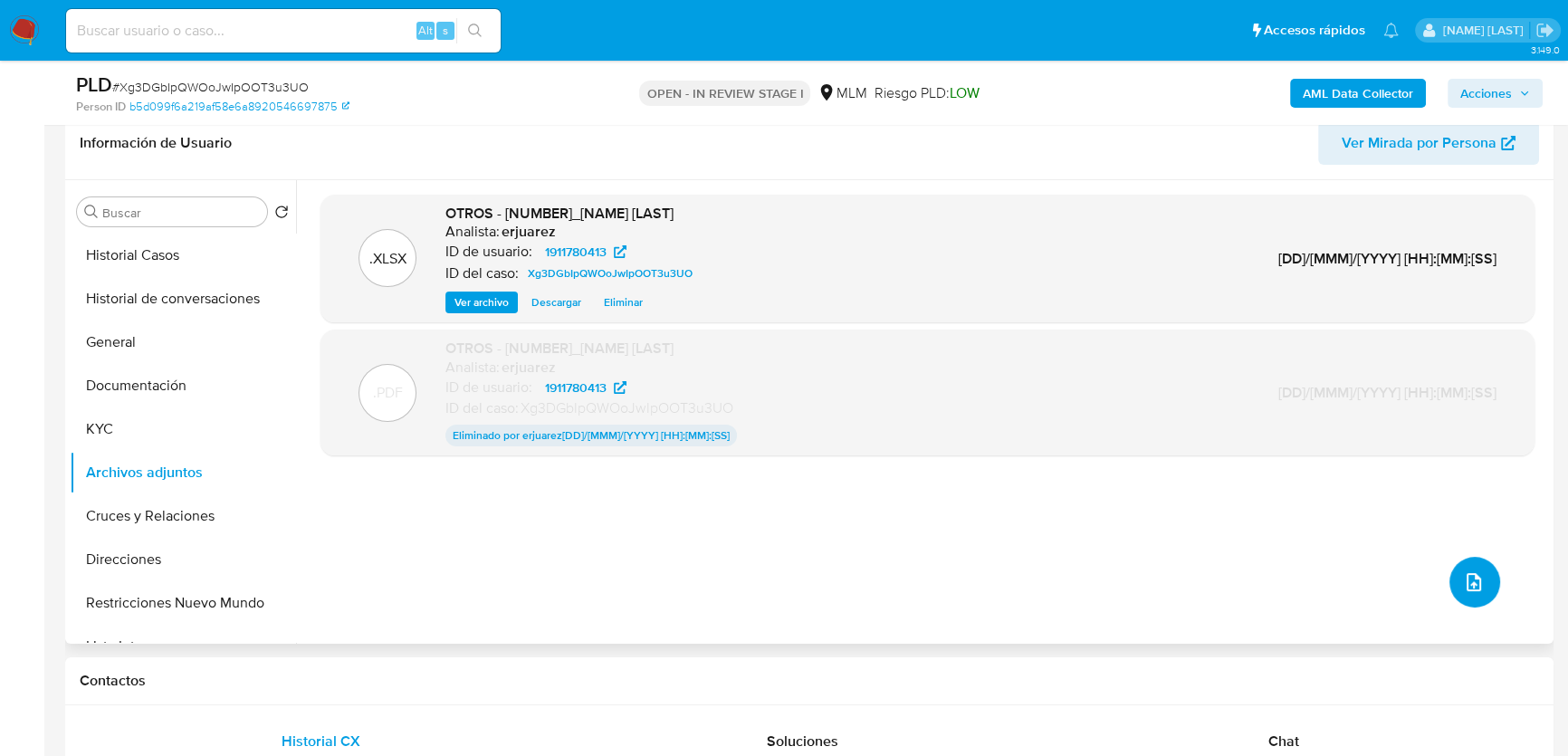 click at bounding box center [1475, 582] 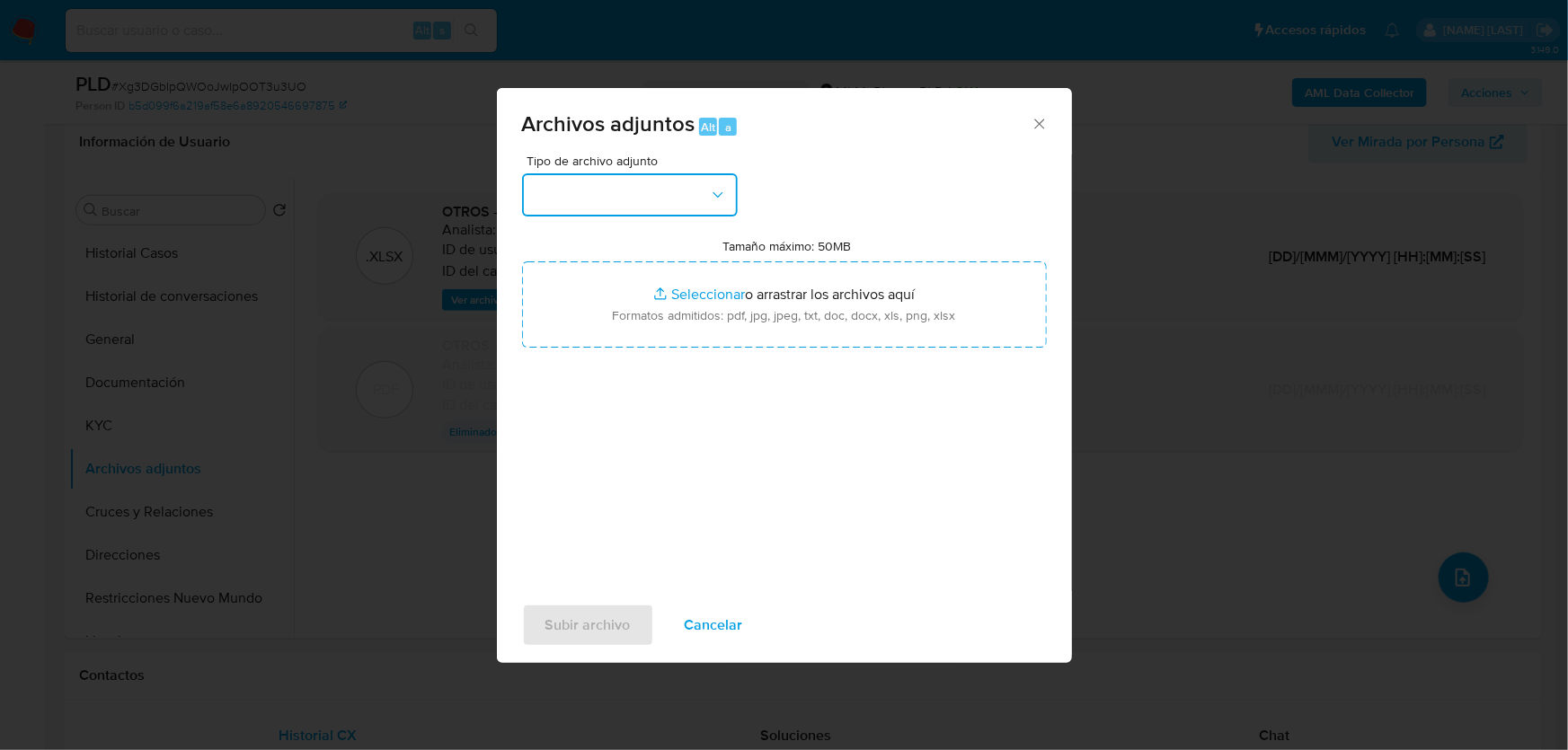 click at bounding box center (630, 195) 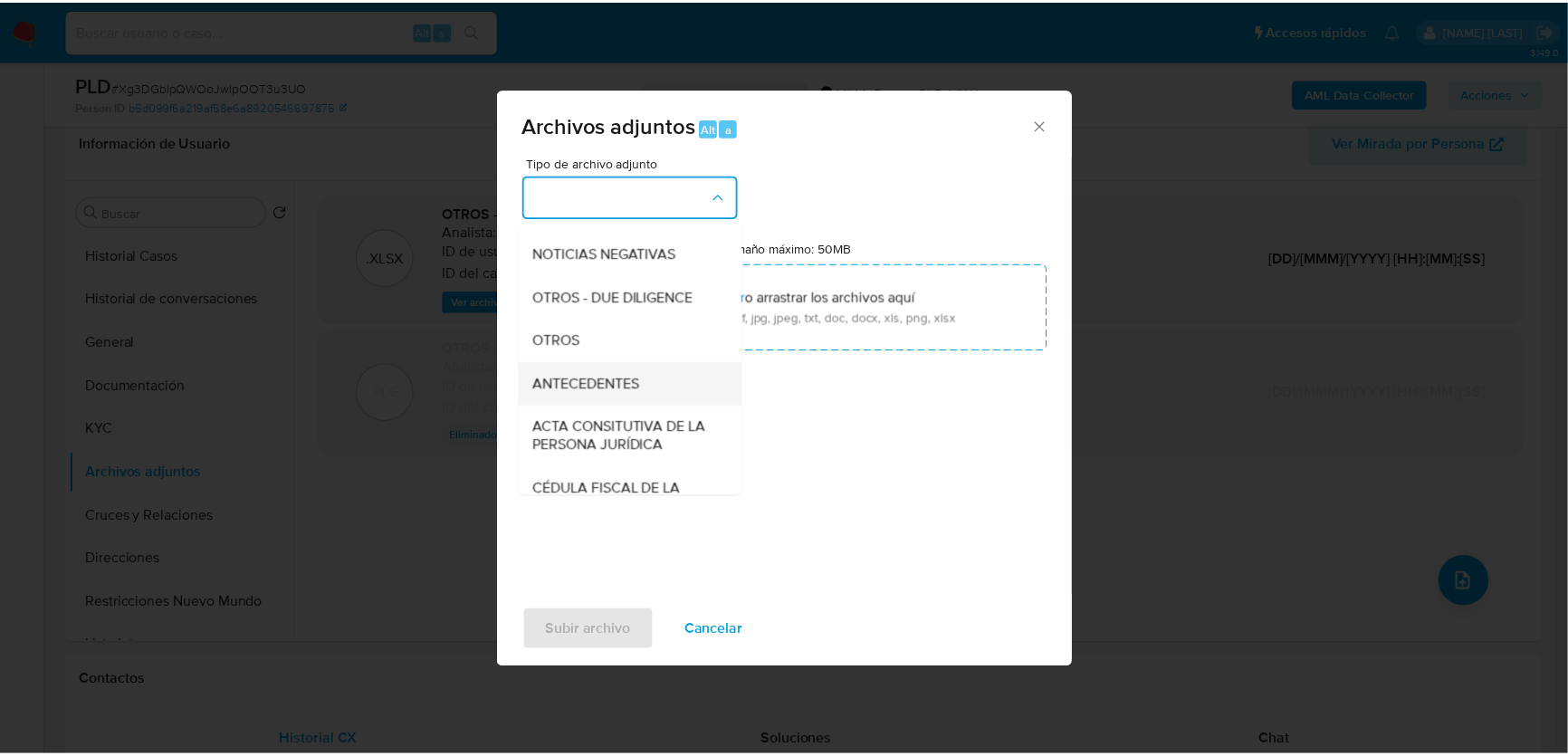 scroll, scrollTop: 246, scrollLeft: 0, axis: vertical 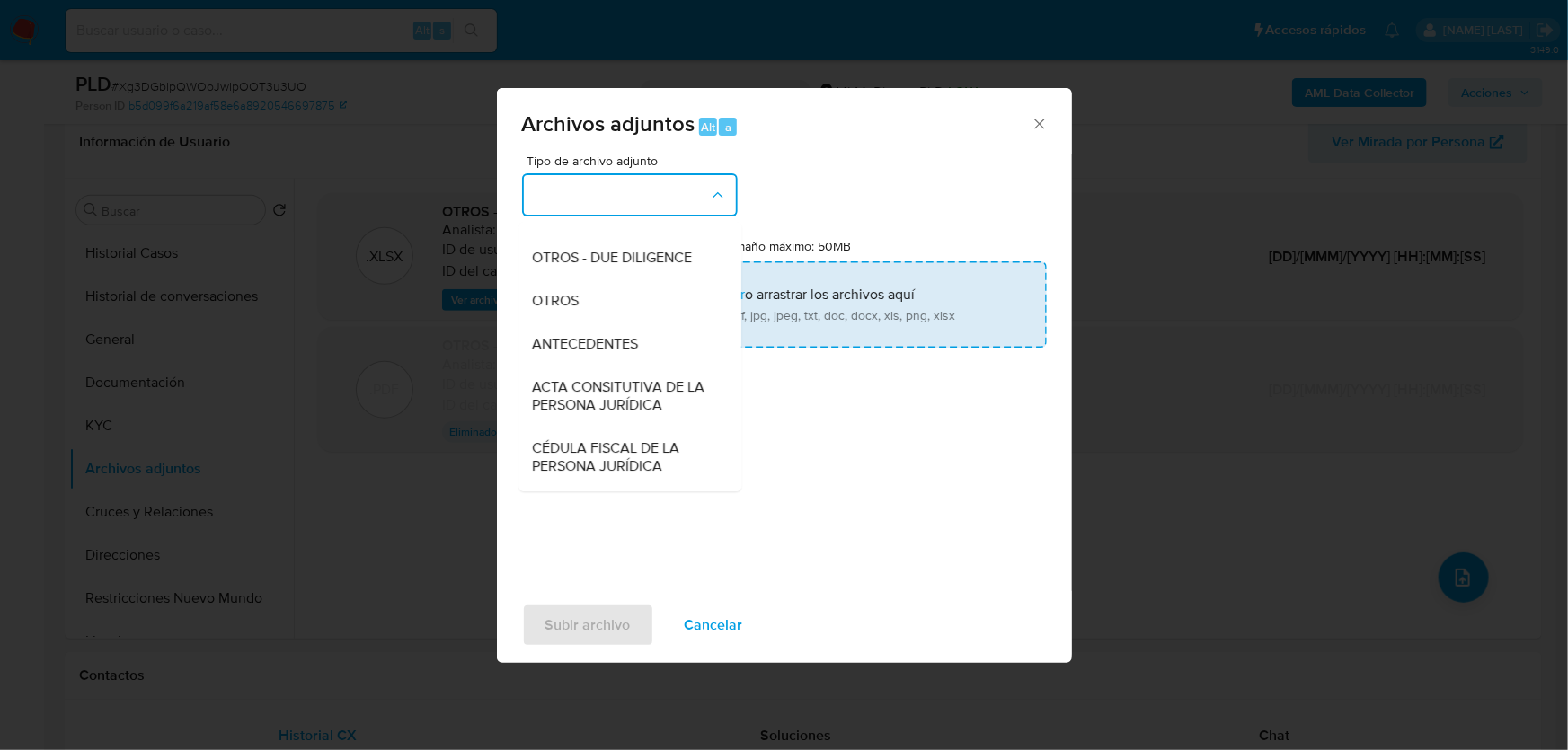 drag, startPoint x: 540, startPoint y: 330, endPoint x: 640, endPoint y: 329, distance: 100.005 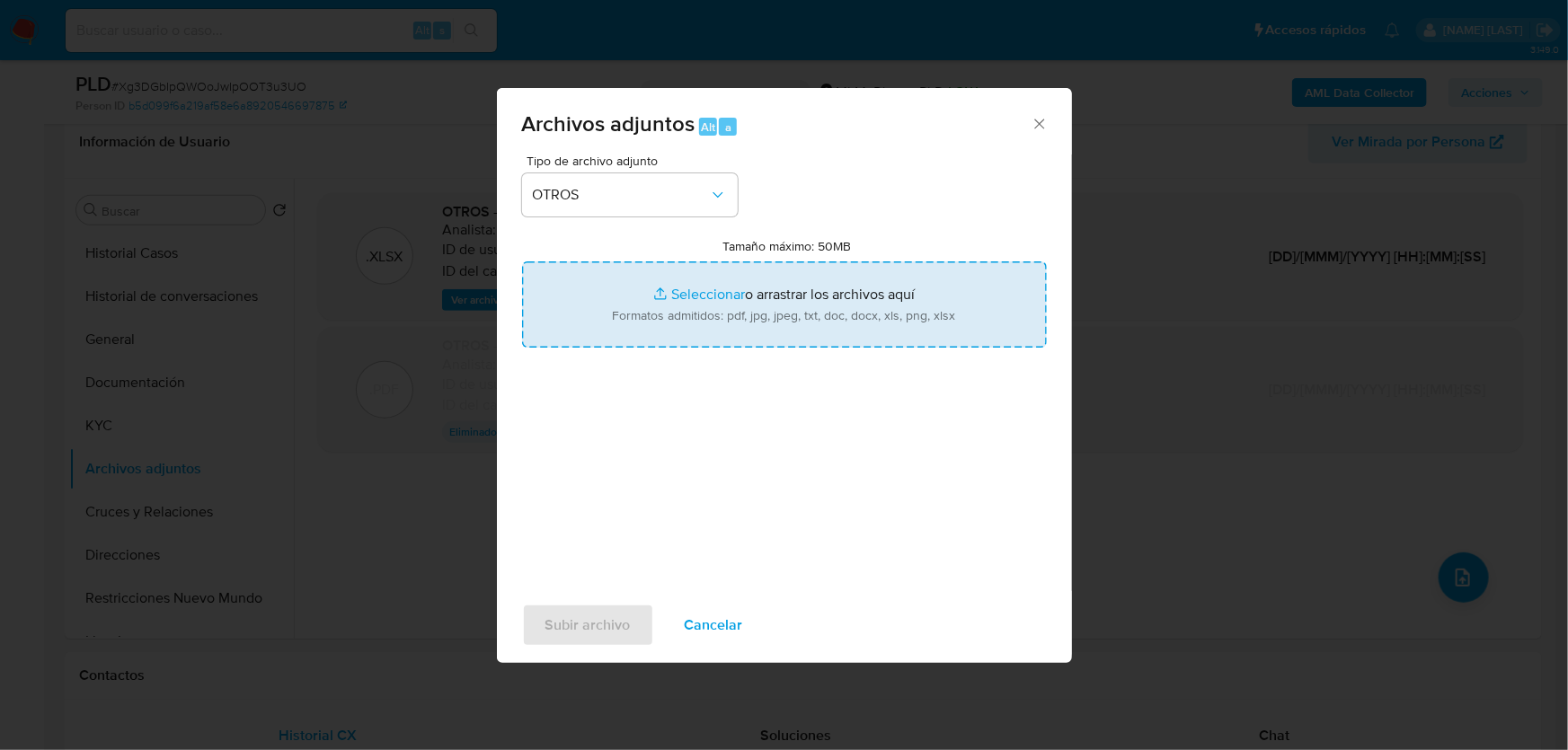 click on "Tamaño máximo: 50MB Seleccionar archivos" at bounding box center (784, 304) 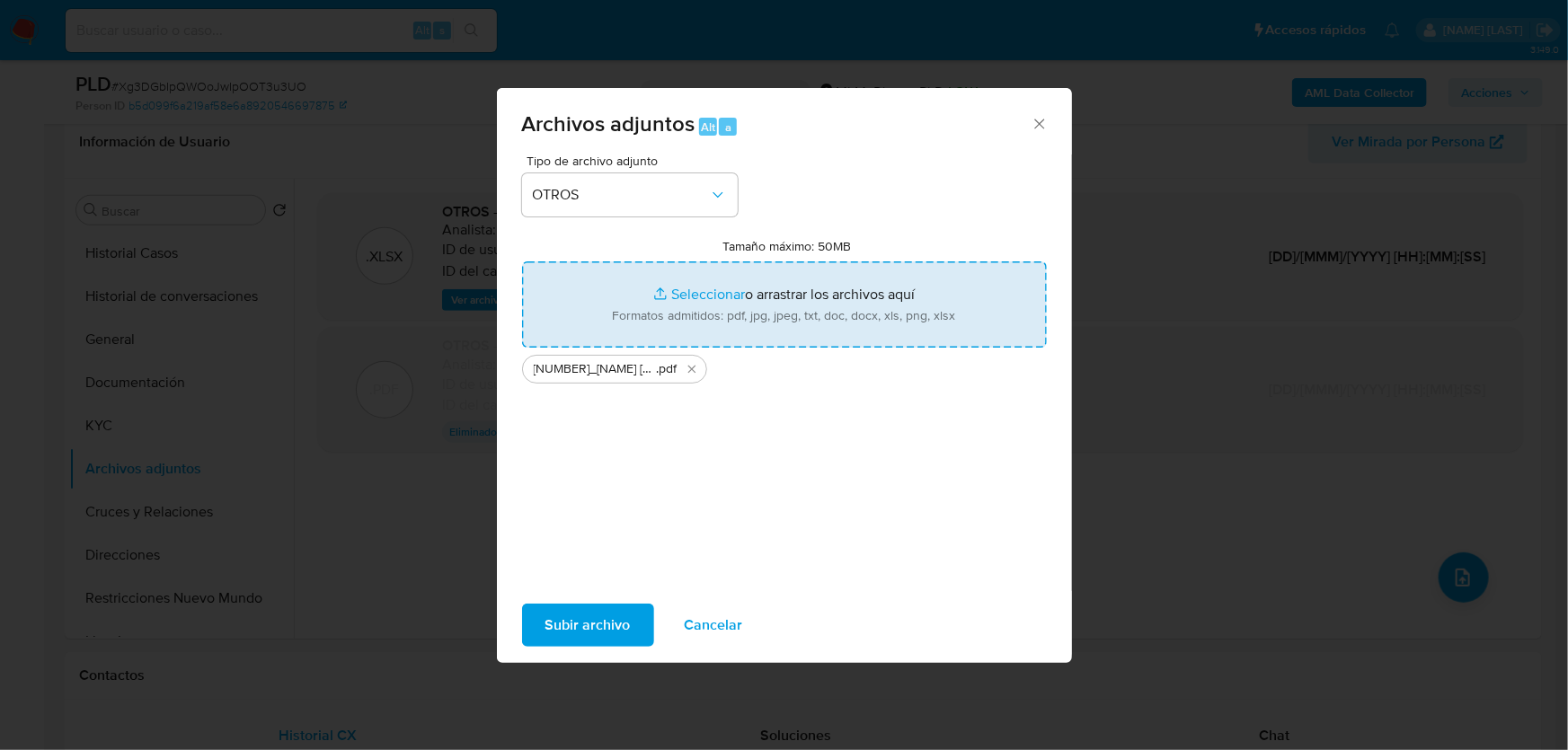 click on "Tamaño máximo: 50MB Seleccionar archivos" at bounding box center (784, 304) 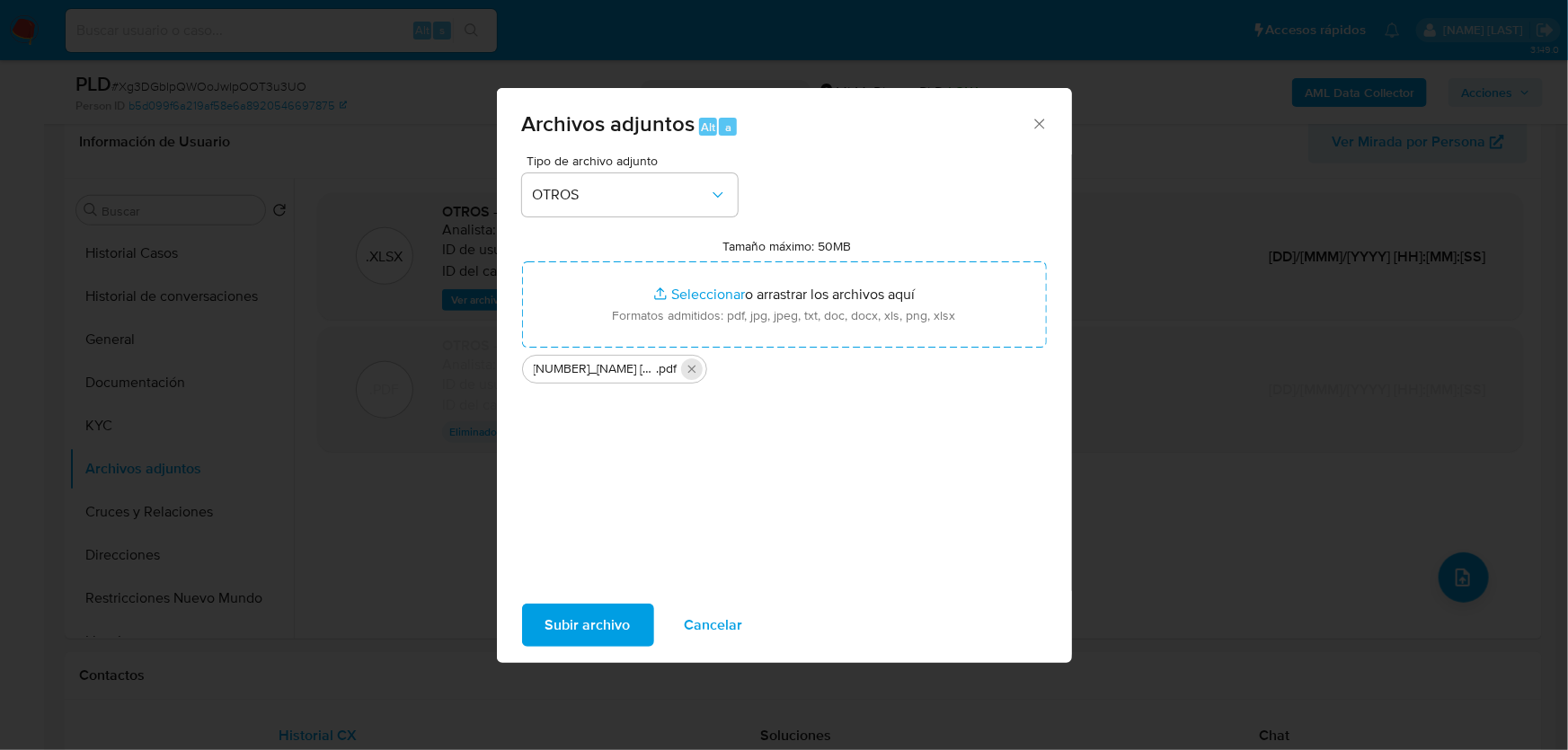 click 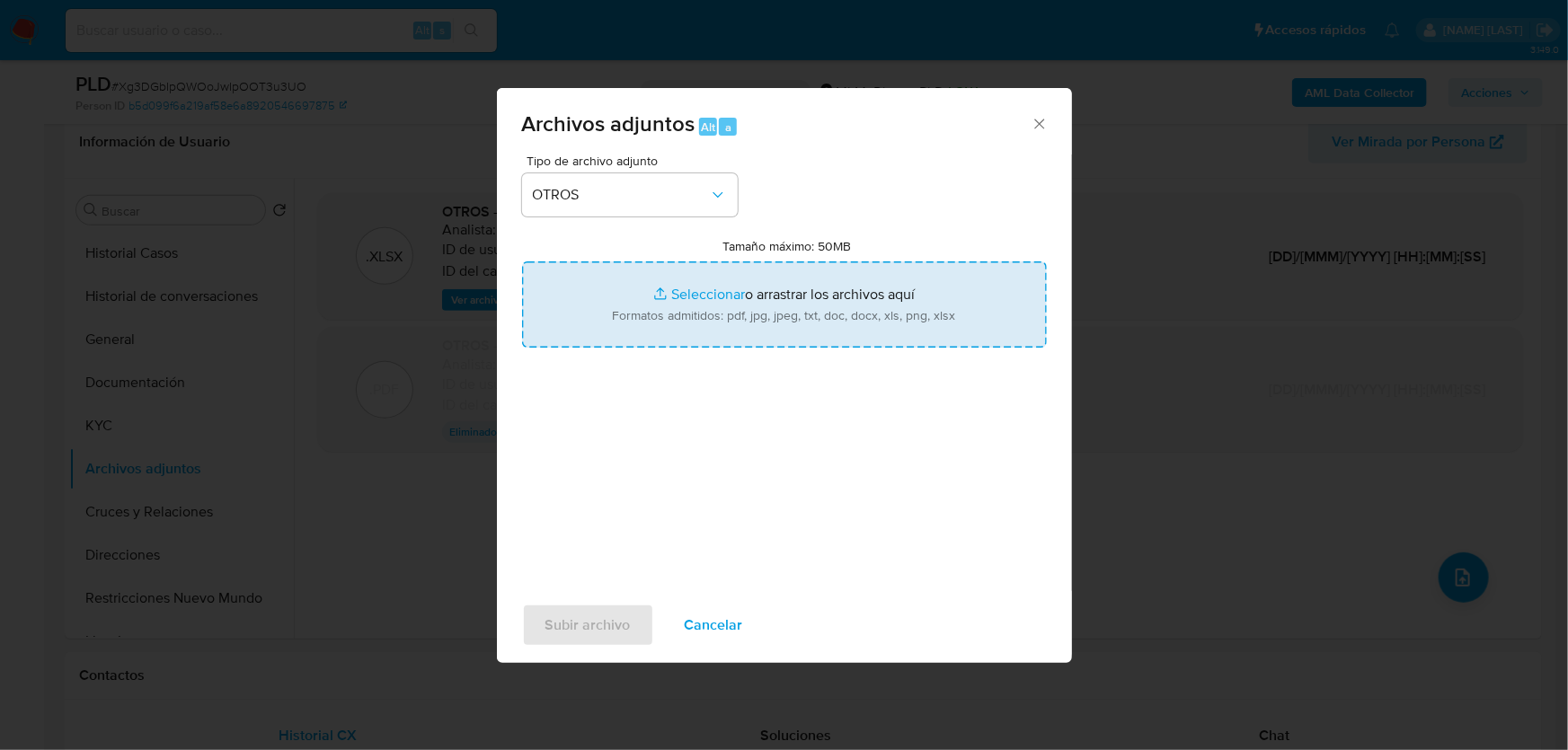 click on "Tamaño máximo: 50MB Seleccionar archivos" at bounding box center (784, 304) 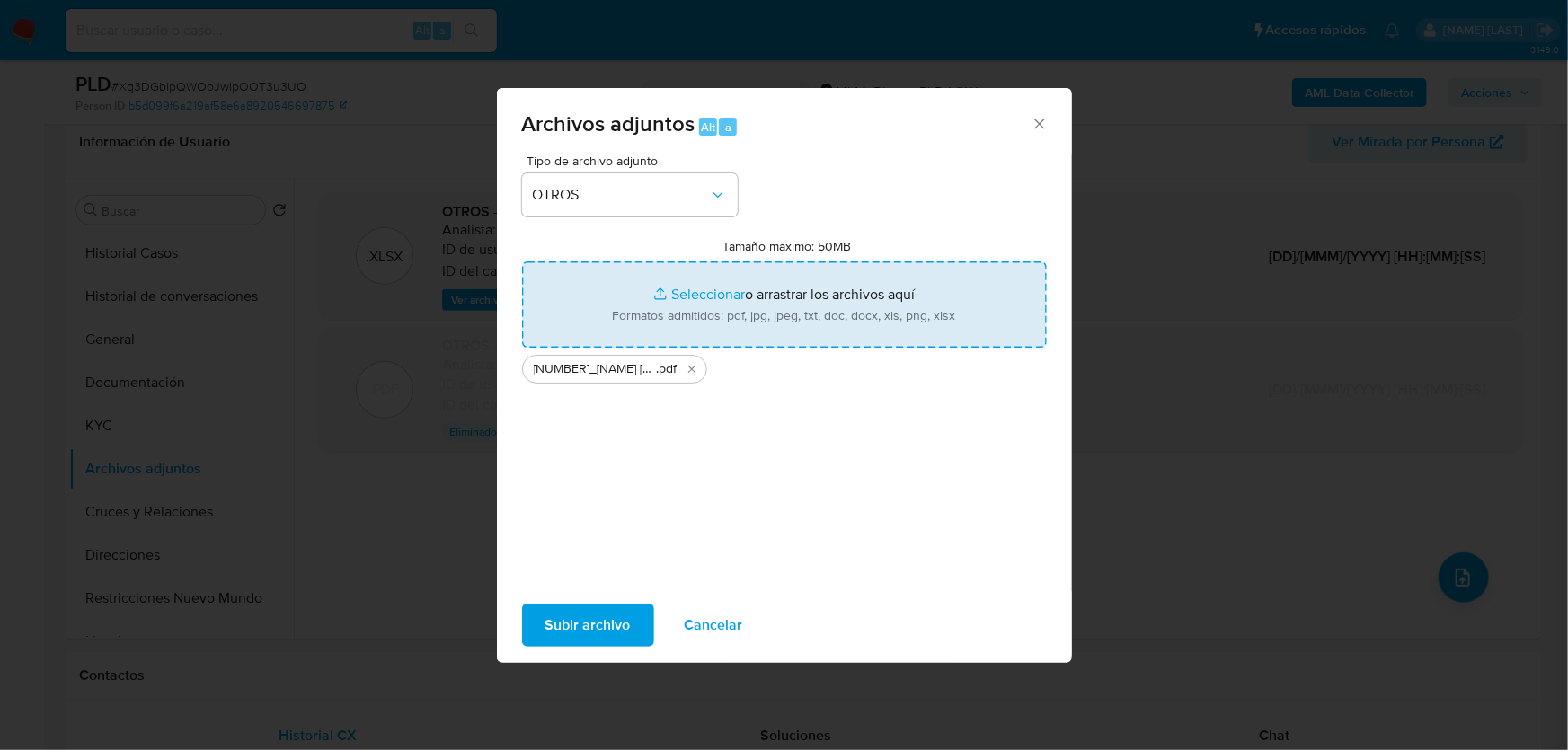 click on "Tamaño máximo: 50MB Seleccionar archivos" at bounding box center (784, 304) 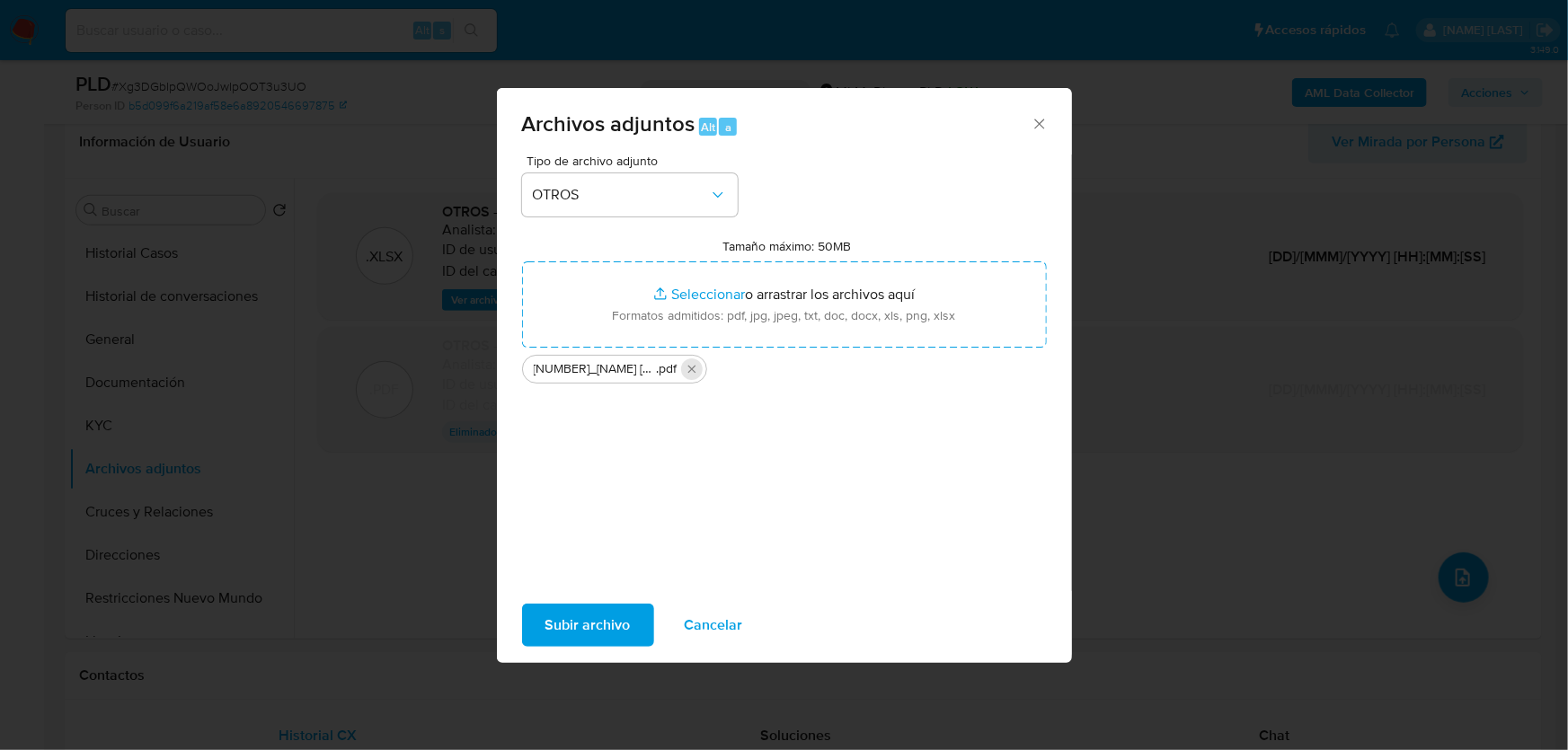 click 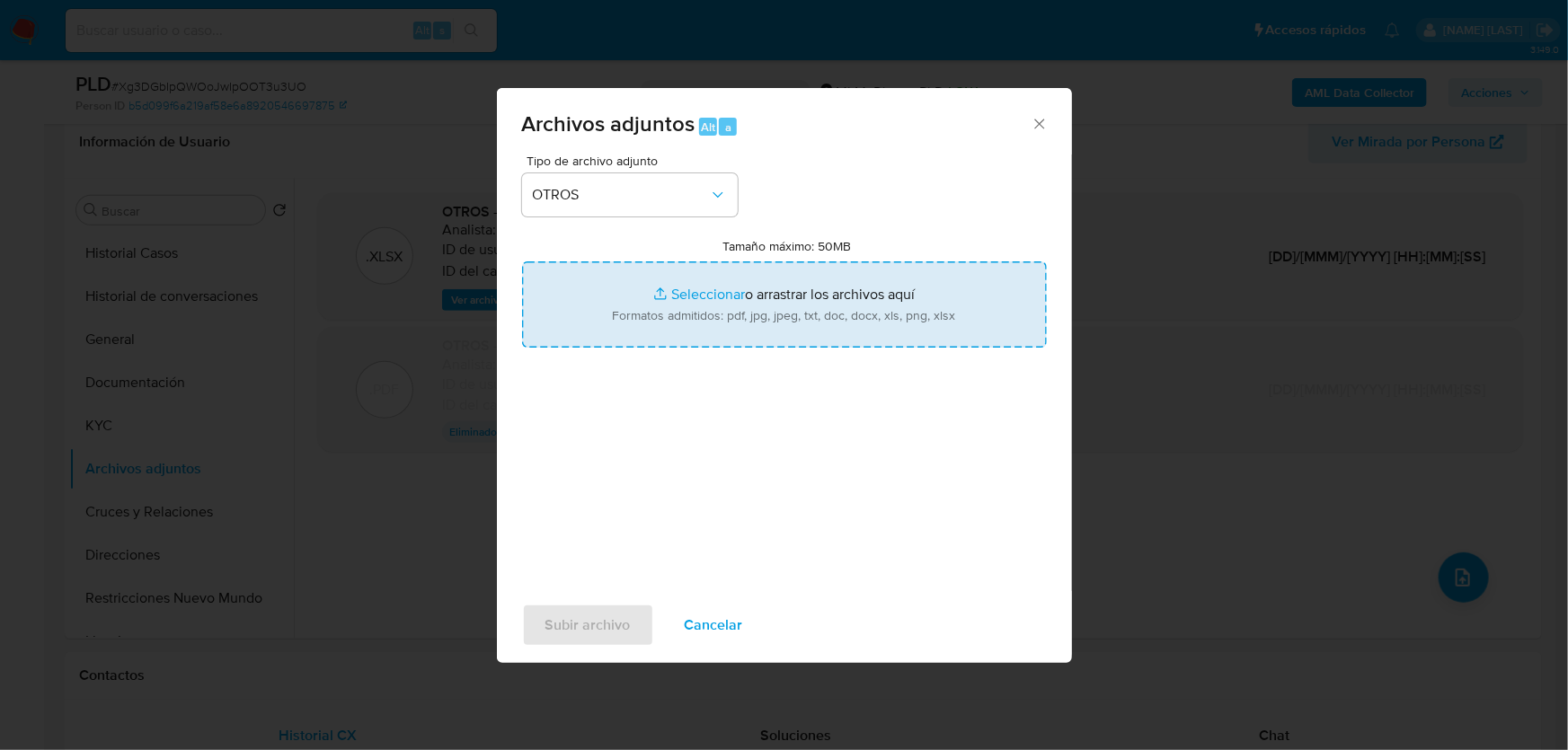 click on "Tamaño máximo: 50MB Seleccionar archivos" at bounding box center (784, 304) 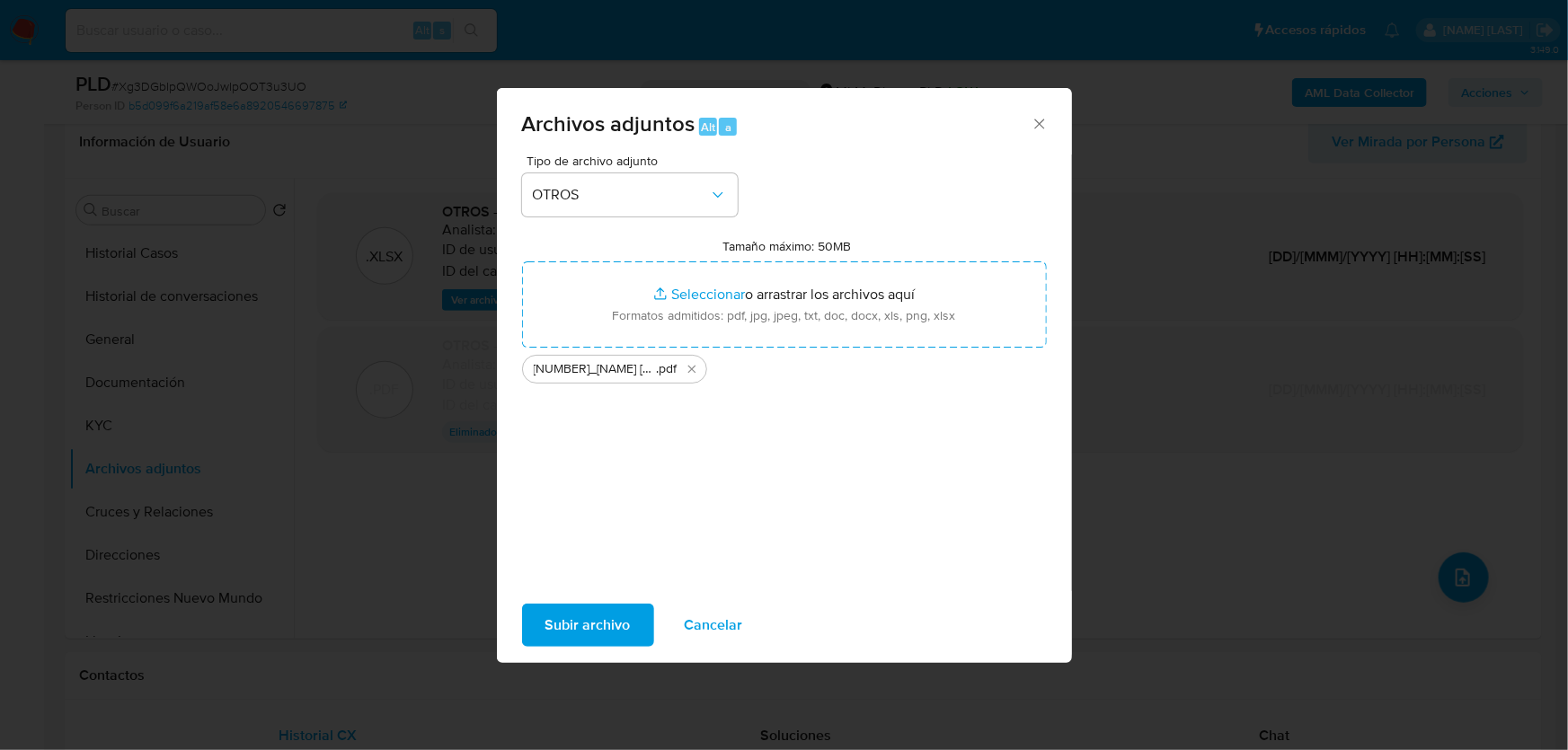 click on "Subir archivo" at bounding box center [588, 625] 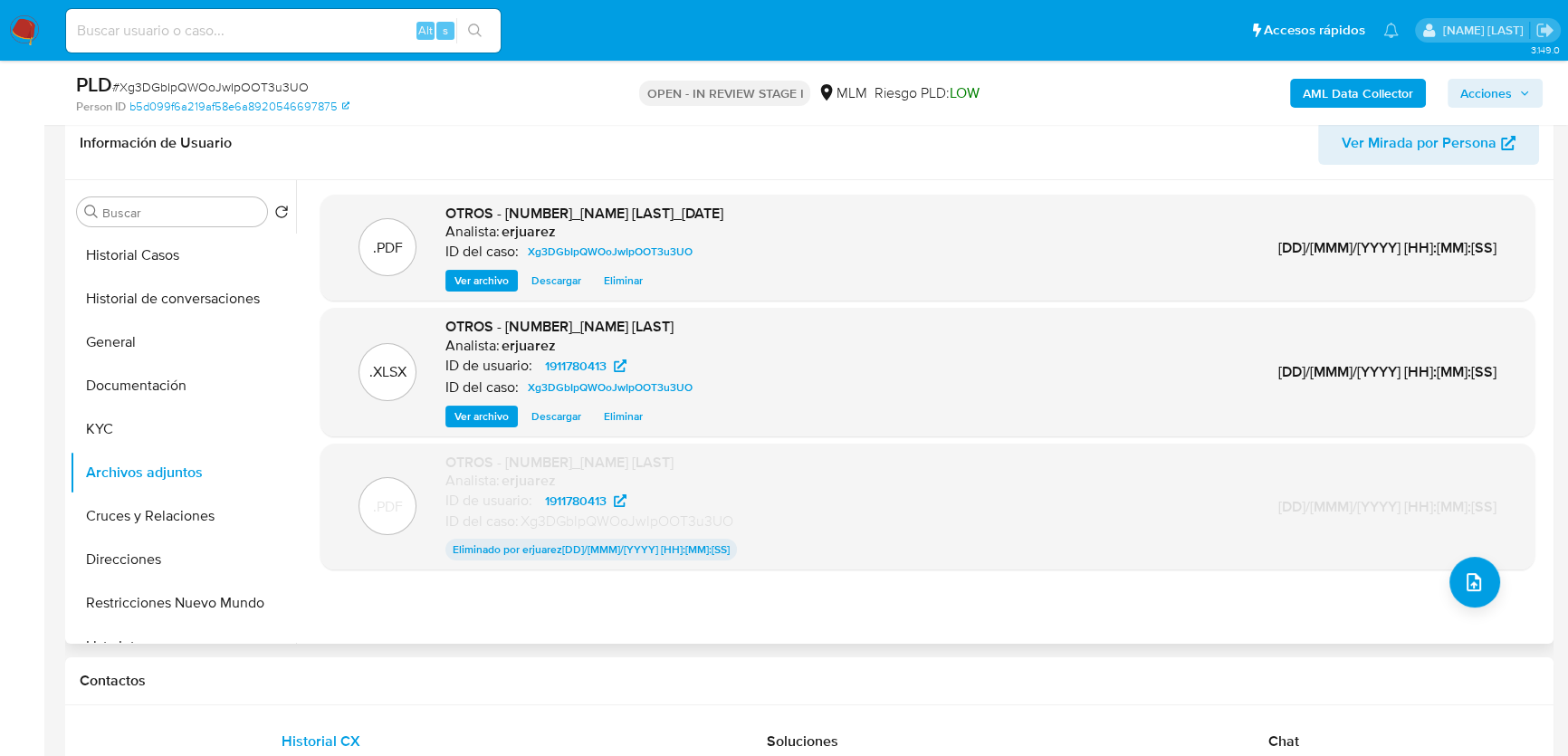 drag, startPoint x: 464, startPoint y: 281, endPoint x: 317, endPoint y: 321, distance: 152.345 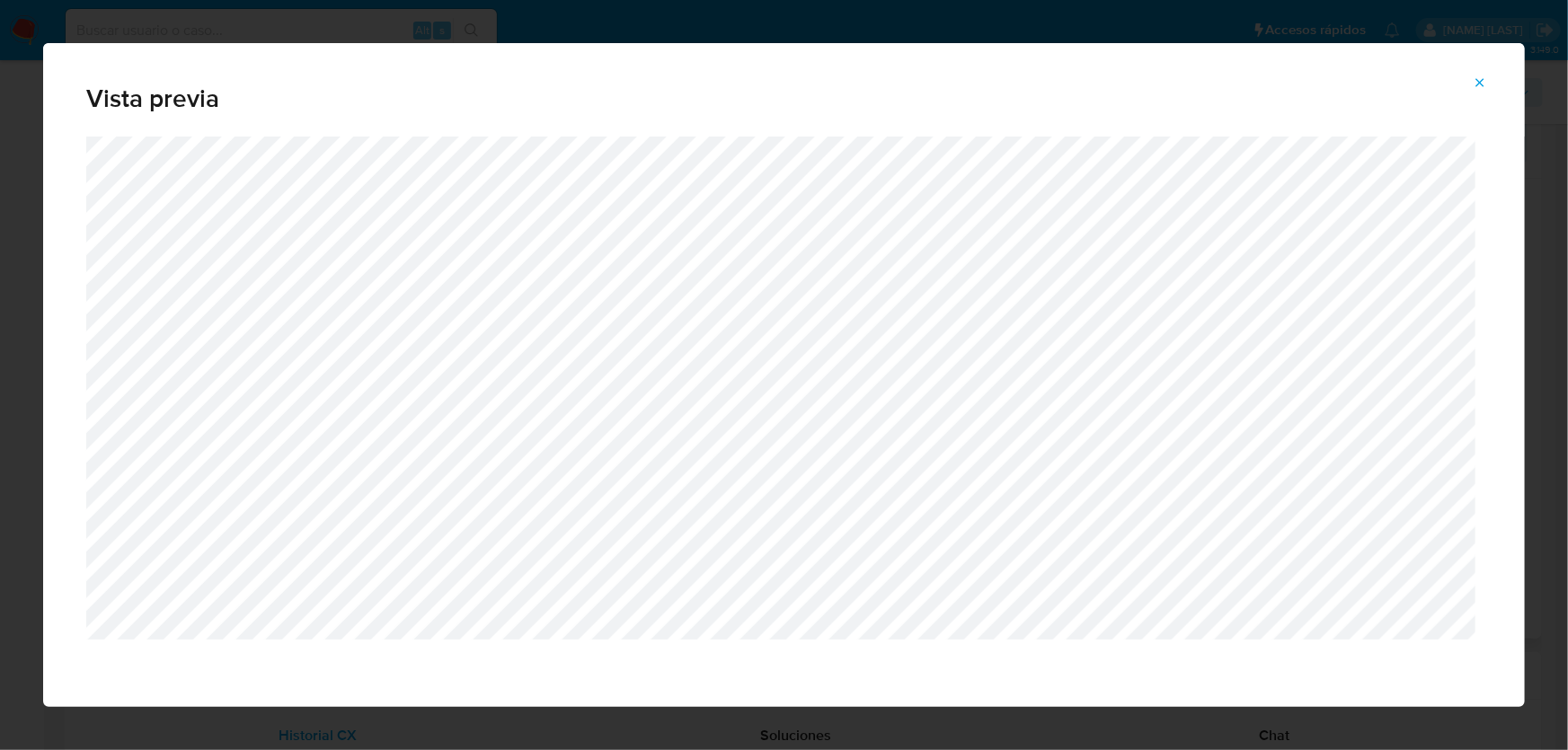 click at bounding box center [1480, 83] 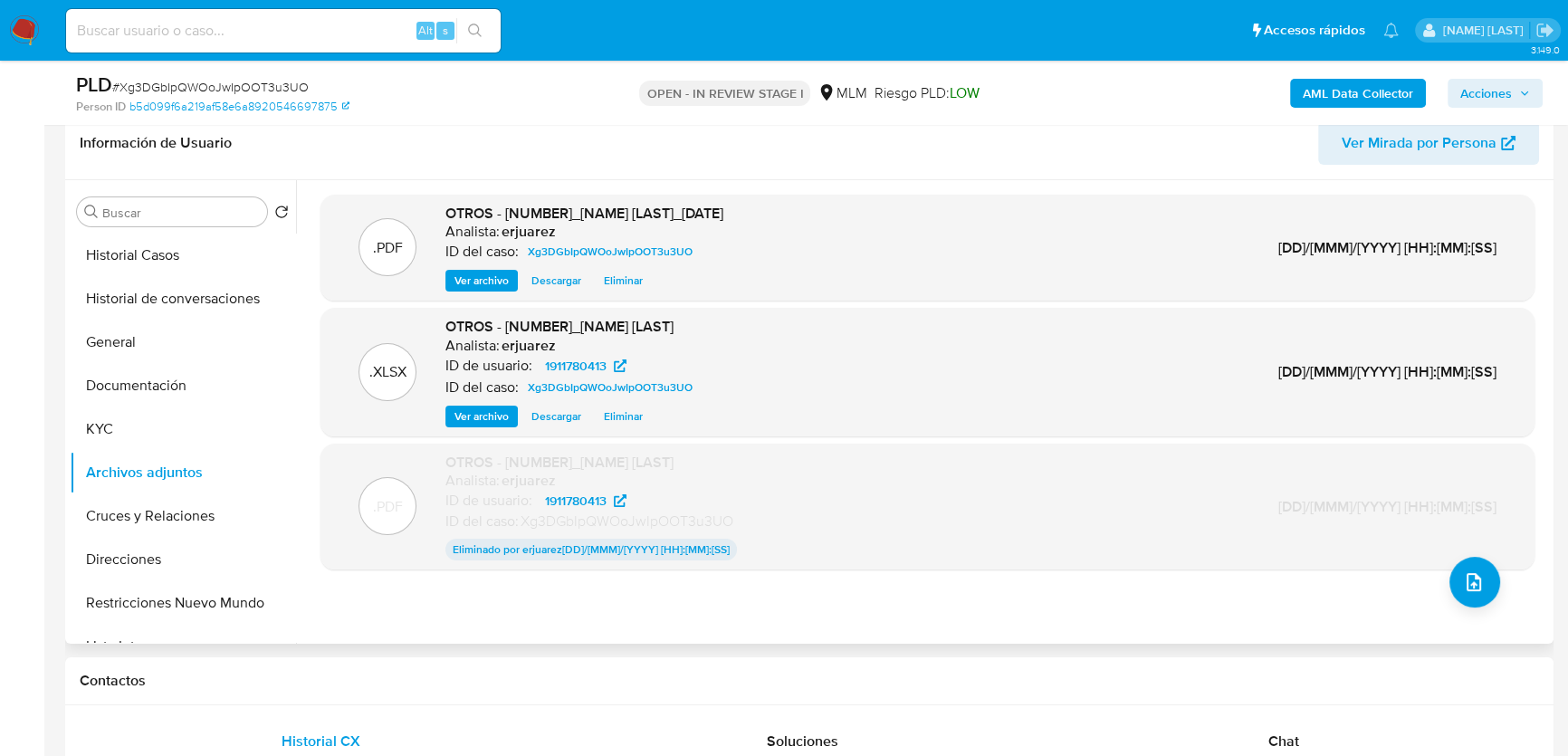 click on "Acciones" at bounding box center (1486, 93) 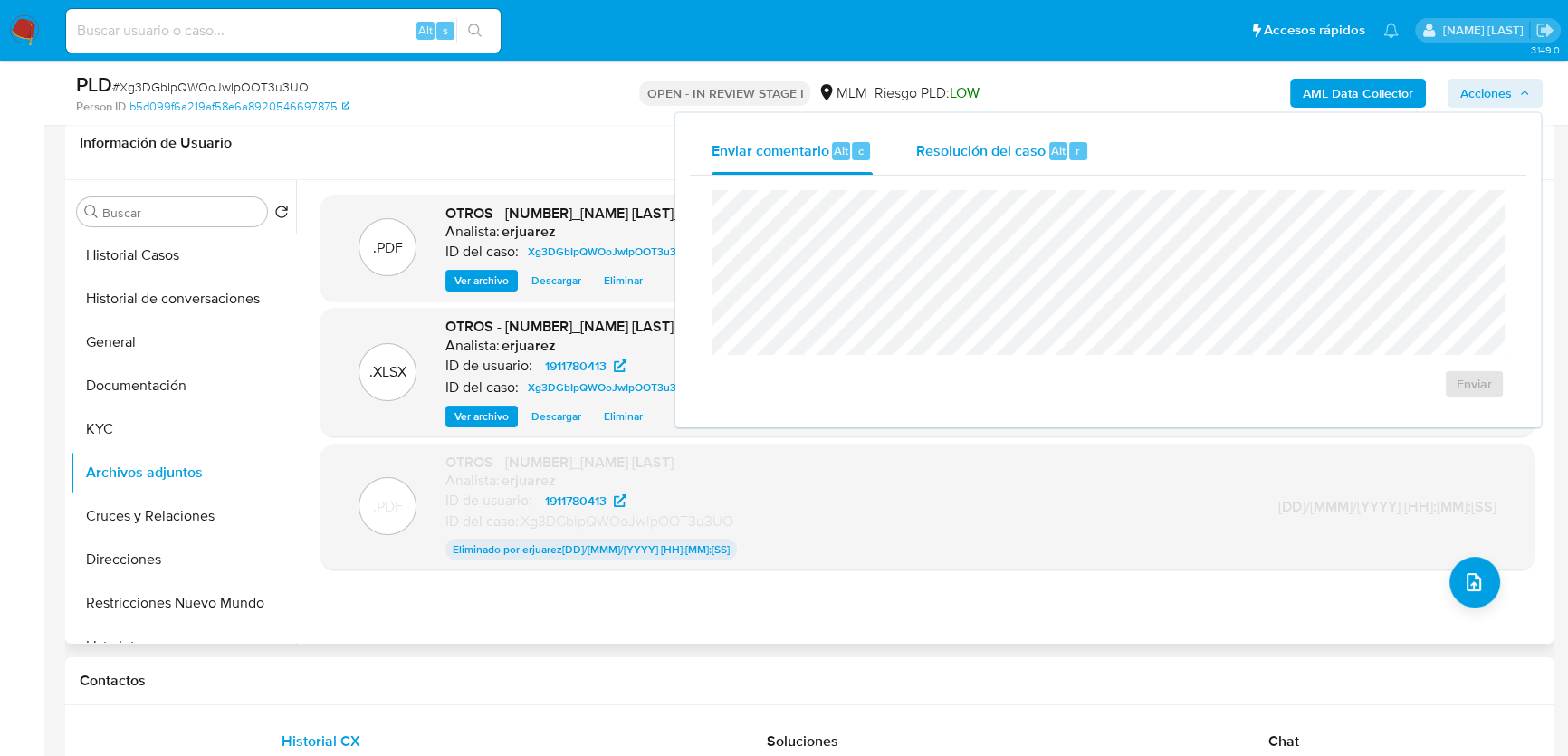 click on "Resolución del caso" at bounding box center (980, 149) 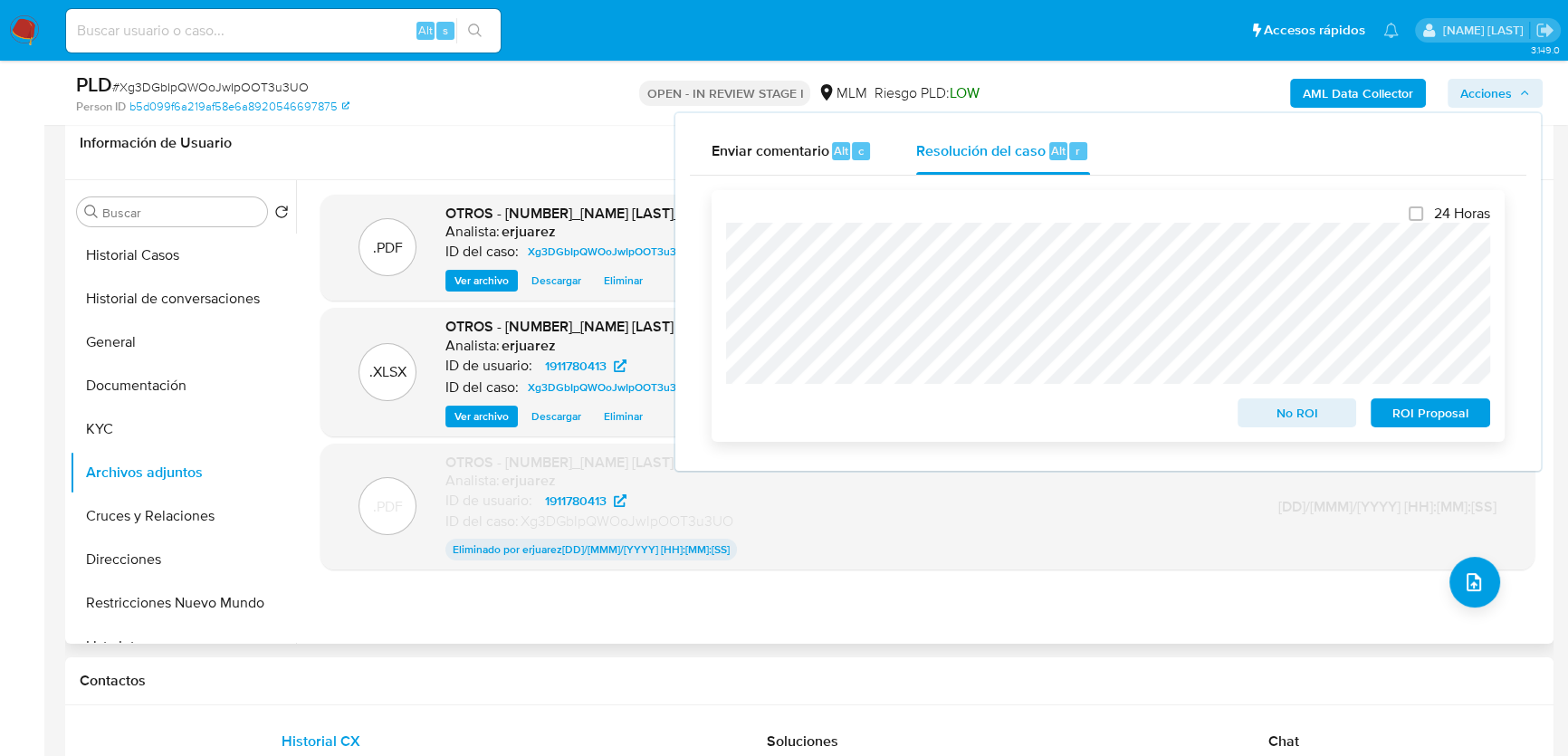 click on "No ROI" at bounding box center [1297, 413] 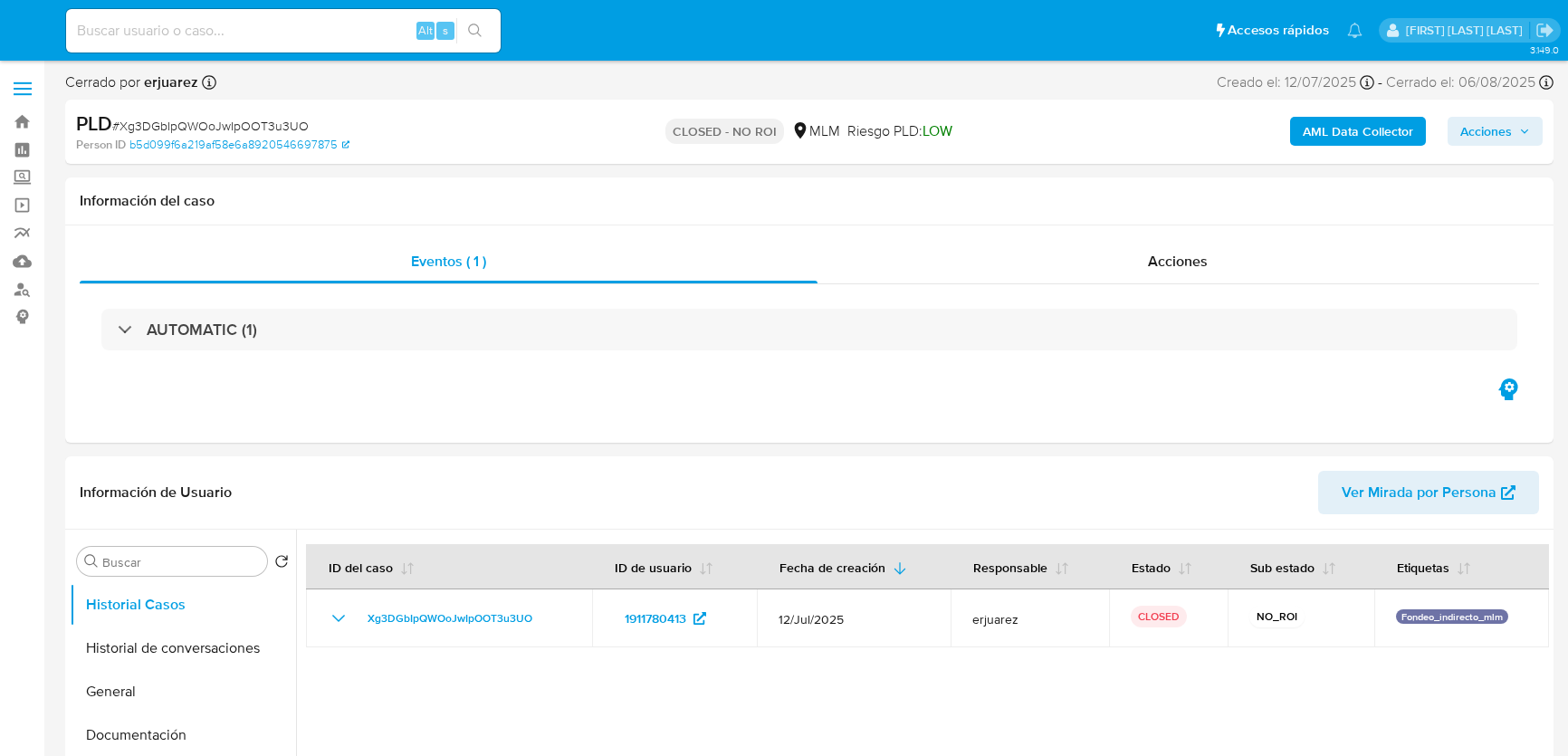 select on "10" 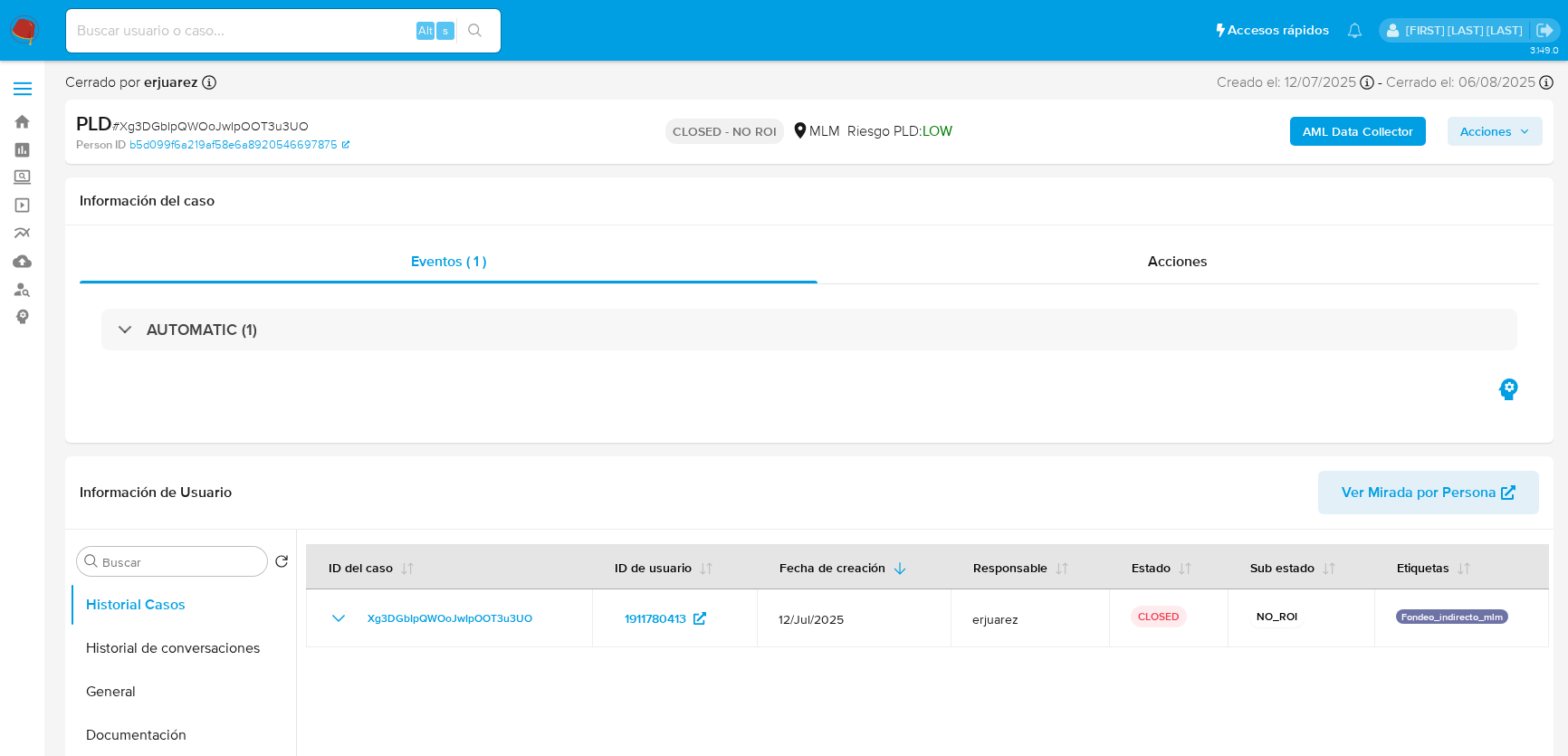scroll, scrollTop: 0, scrollLeft: 0, axis: both 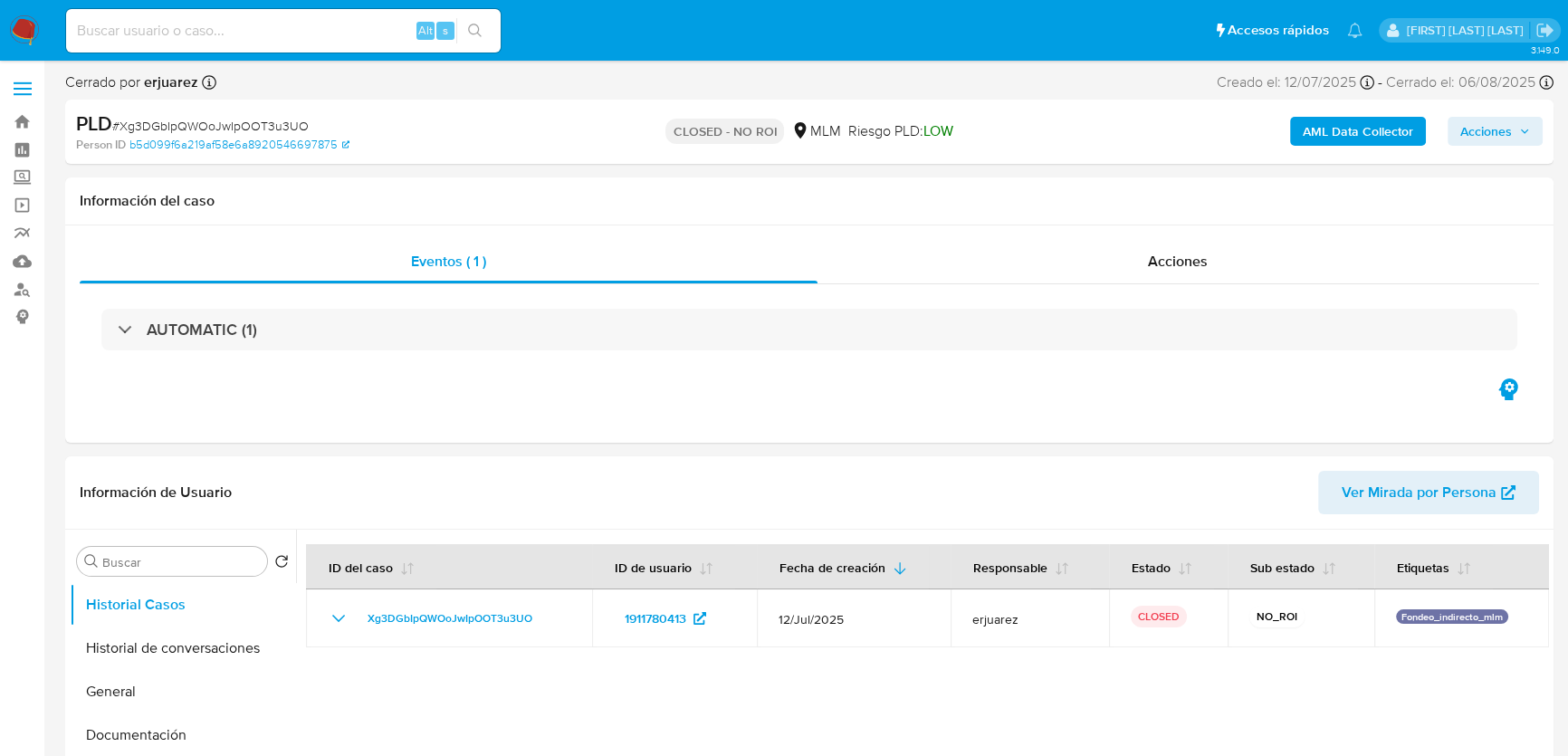 click at bounding box center (24, 31) 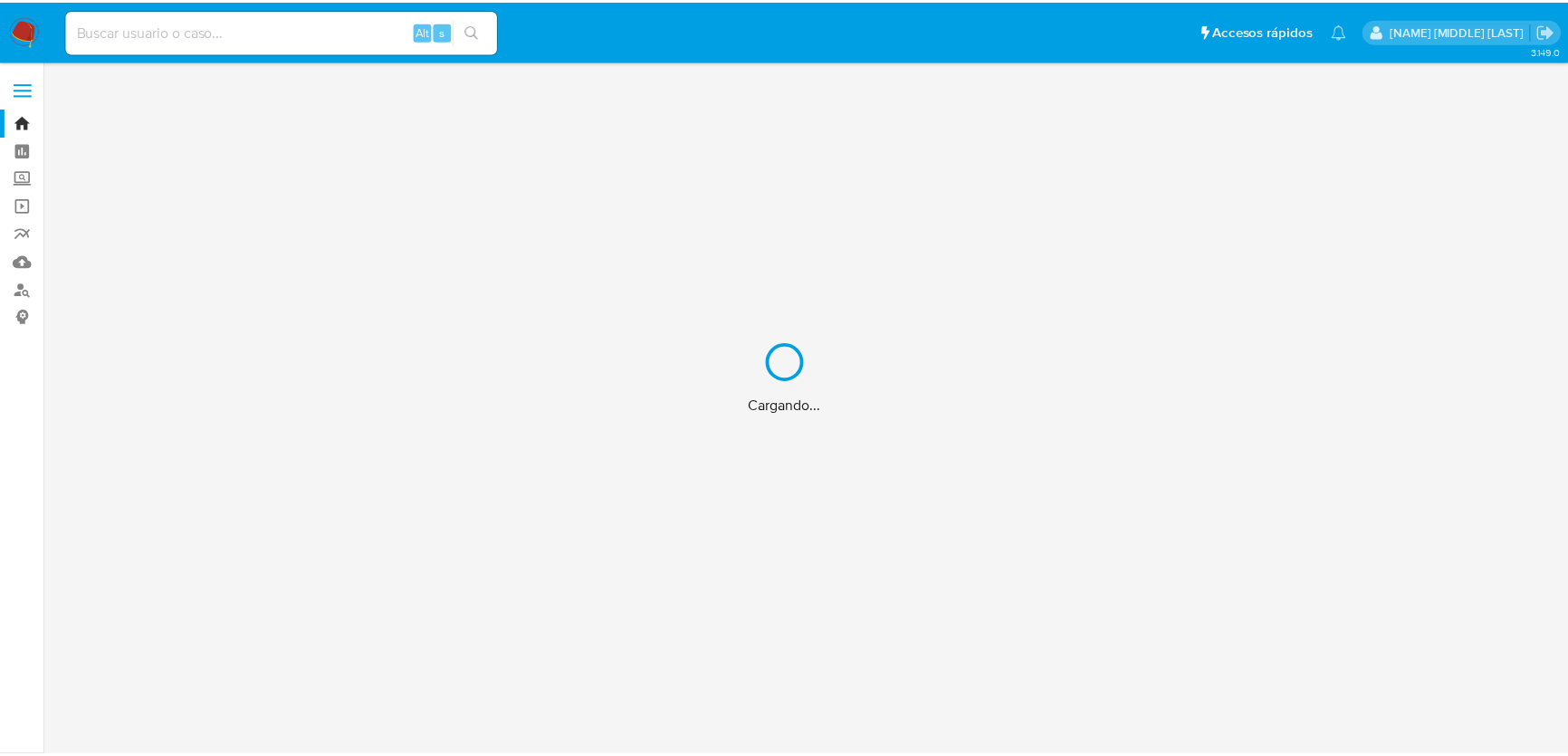 scroll, scrollTop: 0, scrollLeft: 0, axis: both 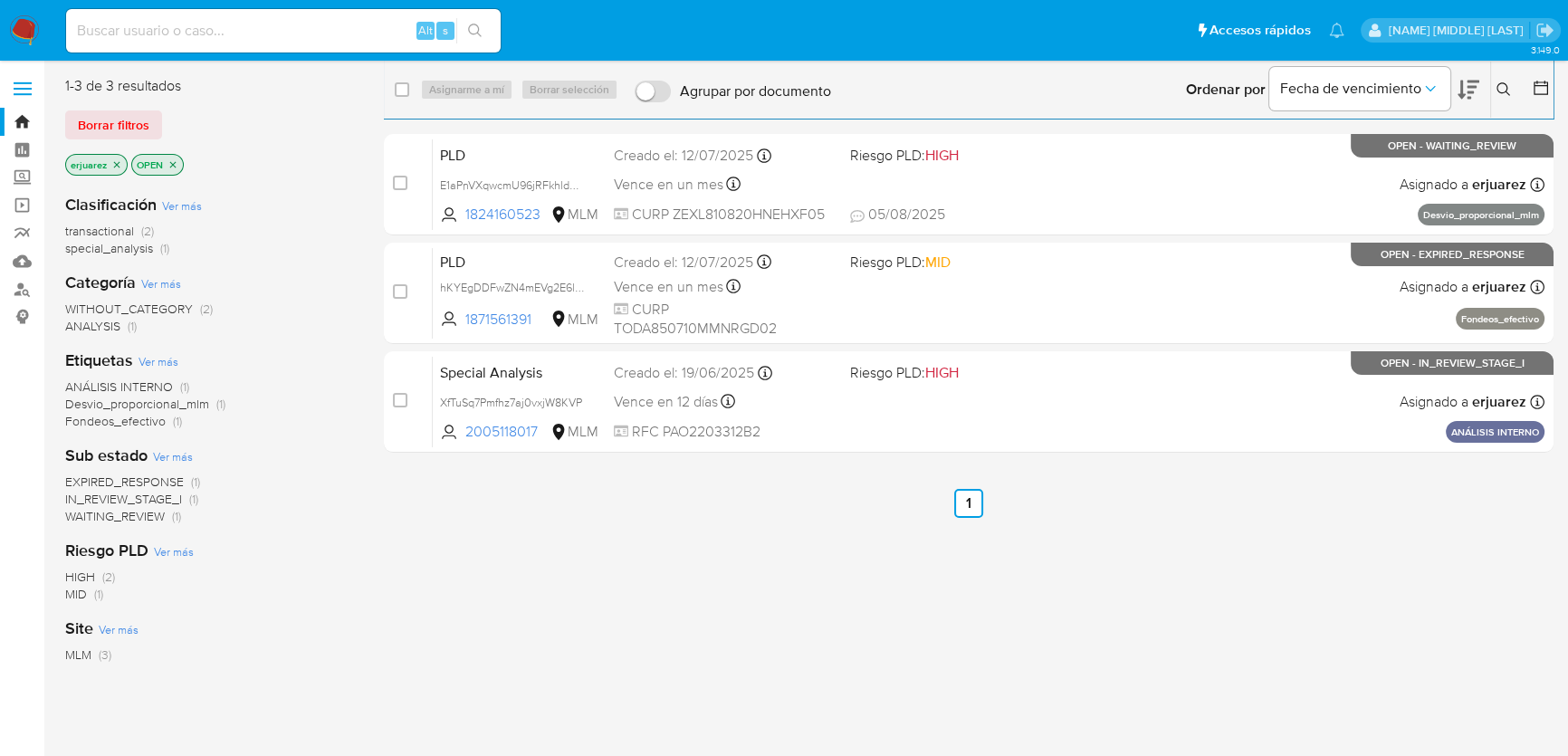 click at bounding box center [24, 31] 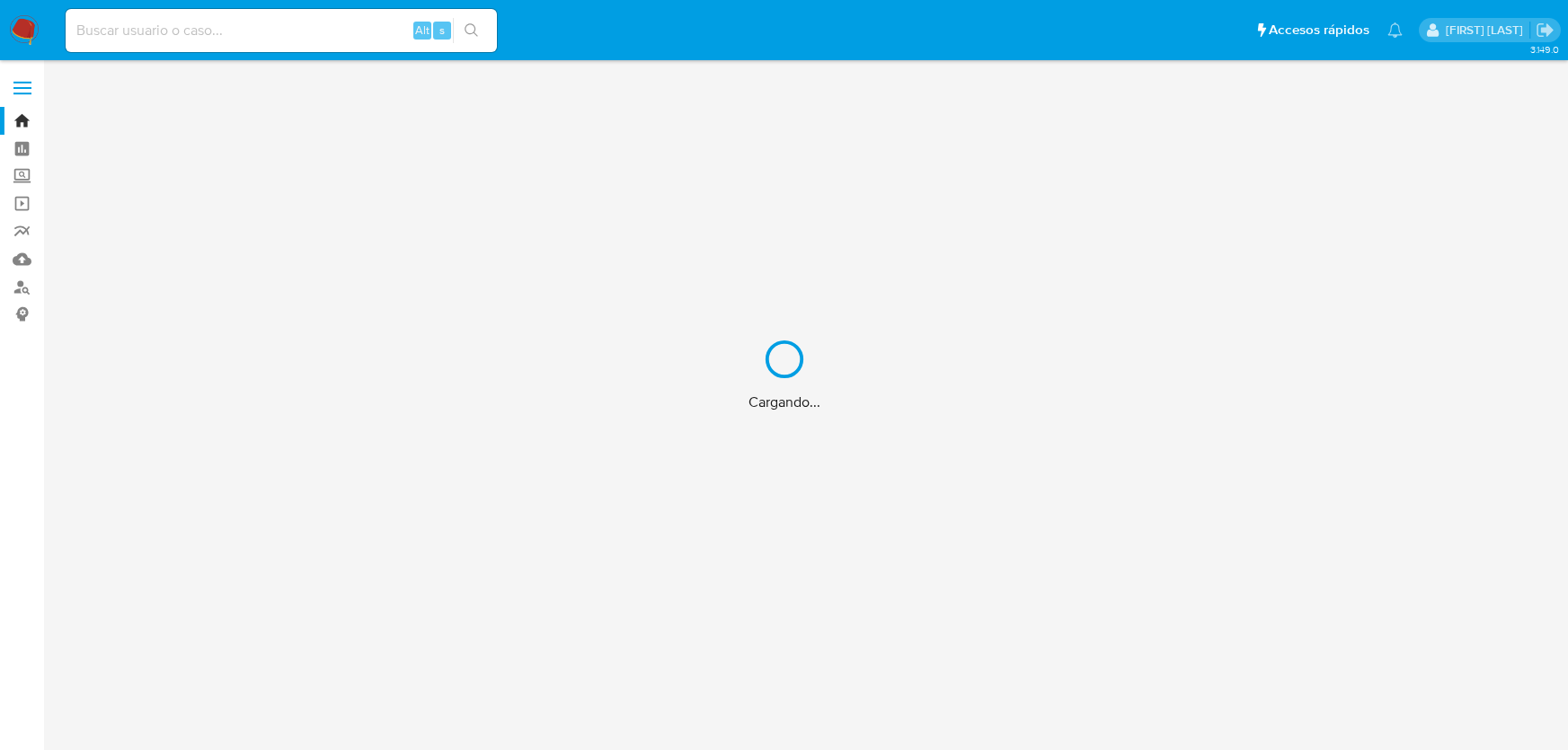 scroll, scrollTop: 0, scrollLeft: 0, axis: both 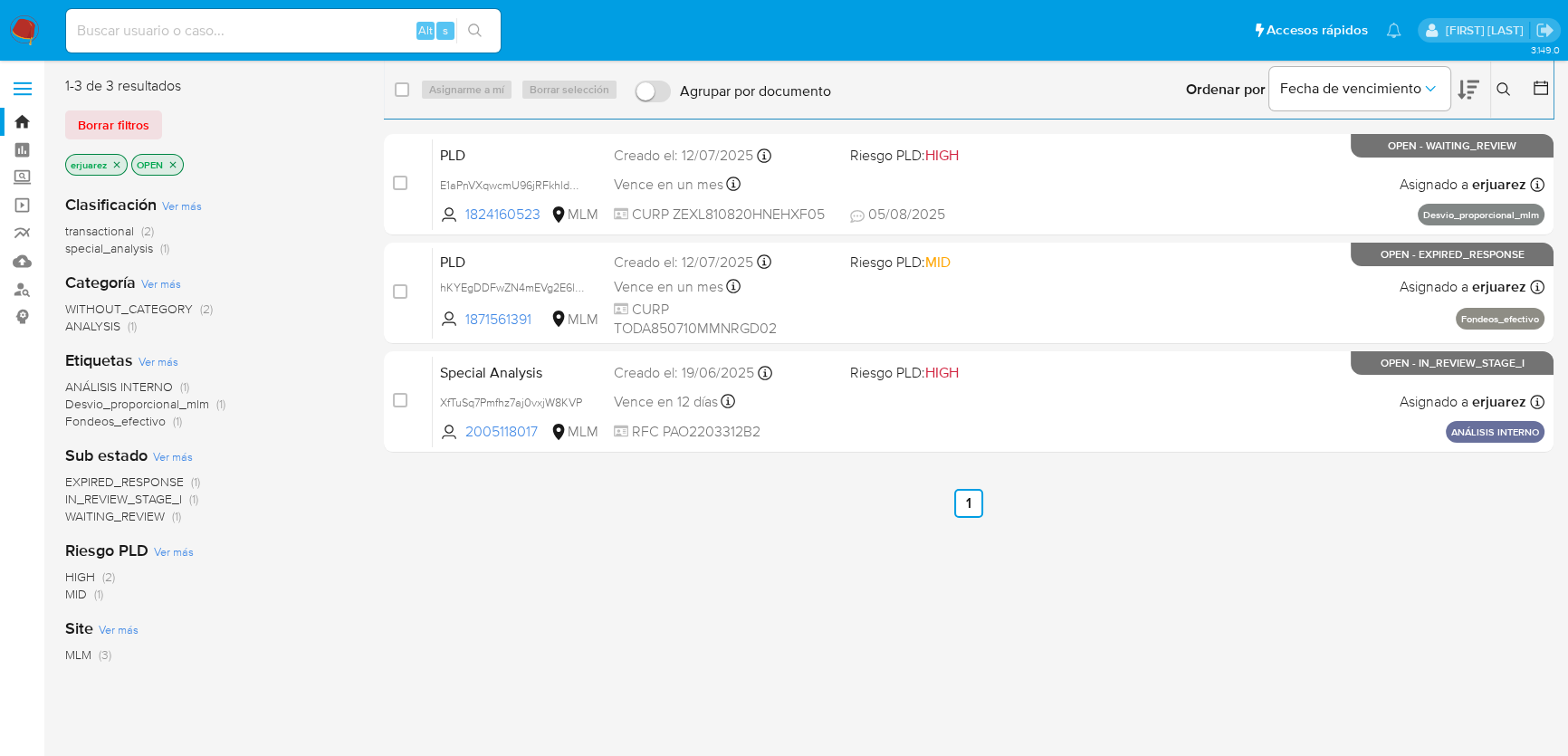click on "1-3 de 3 resultados Borrar filtros [EMAIL] OPEN Clasificación Ver más transactional (2) special_analysis (1) Categoría Ver más WITHOUT_CATEGORY (2) ANALYSIS (1) Etiquetas Ver más ANÁLISIS INTERNO (1) Desvio_proporcional_mlm (1) Fondeos_efectivo (1) Sub estado Ver más EXPIRED_RESPONSE (1) IN_REVIEW_STAGE_I (1) WAITING_REVIEW (1) Riesgo PLD Ver más HIGH (2) MID (1) Site Ver más MLM (3) select-all-cases-checkbox Asignarme a mí Borrar selección Agrupar por documento Ordenar por Fecha de vencimiento   No es posible ordenar los resultados mientras se encuentren agrupados. Ingrese ID de usuario o caso Buscar Borrar filtros case-item-checkbox   No es posible asignar el caso PLD E1aPnVXqwcmU96jRFkhldQwJ 1824160523 MLM Riesgo PLD:  HIGH Creado el: [DATE]   Creado el: [DATE] [TIME] Vence en un mes   Vence el [DATE] [TIME] CURP   [CURP] [DATE]   [DATE] [TIME] Asignado a   [EMAIL]   Asignado el: [DATE] [TIME] Desvio_proporcional_mlm OPEN - WAITING_REVIEW    PLD MLM MID" at bounding box center (809, 479) 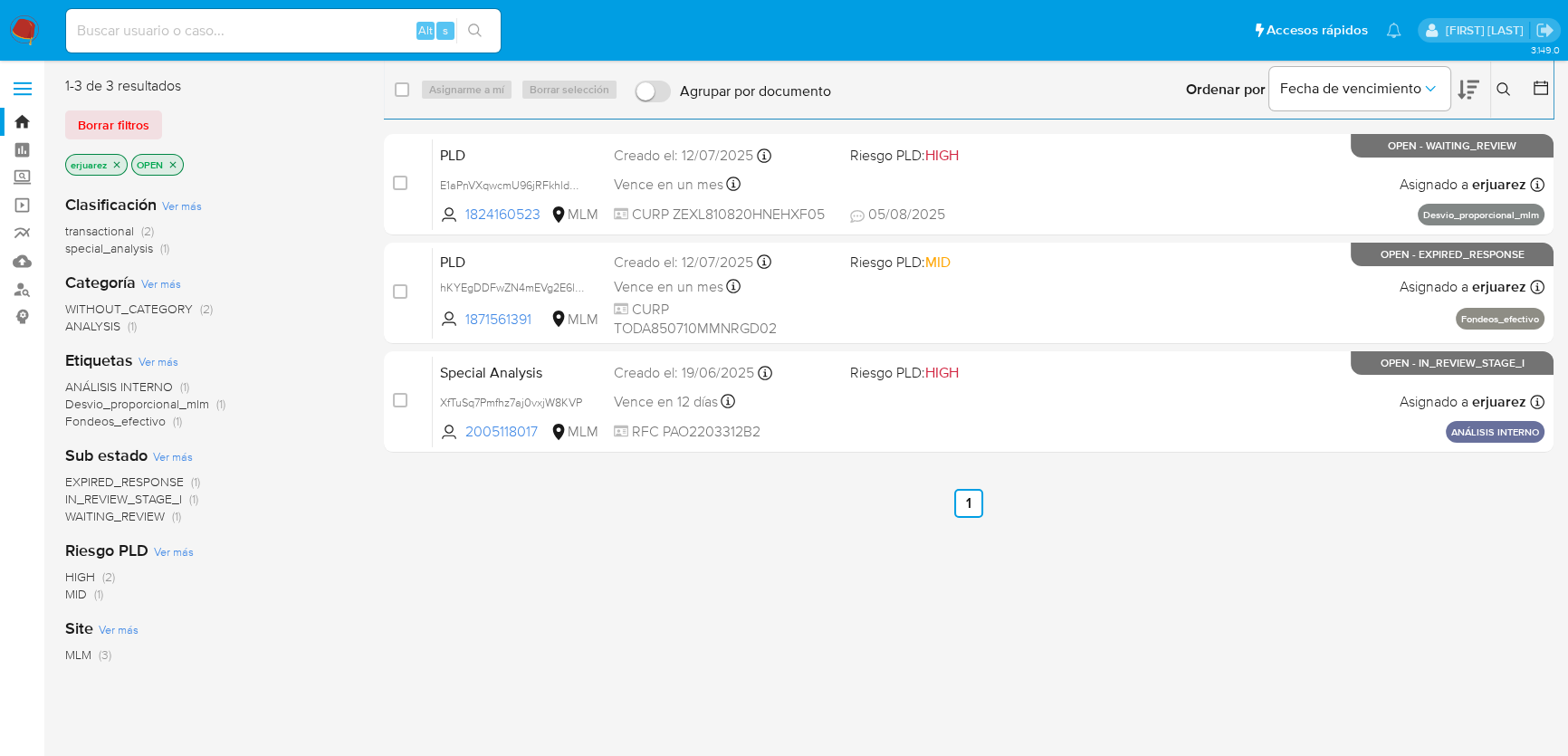click 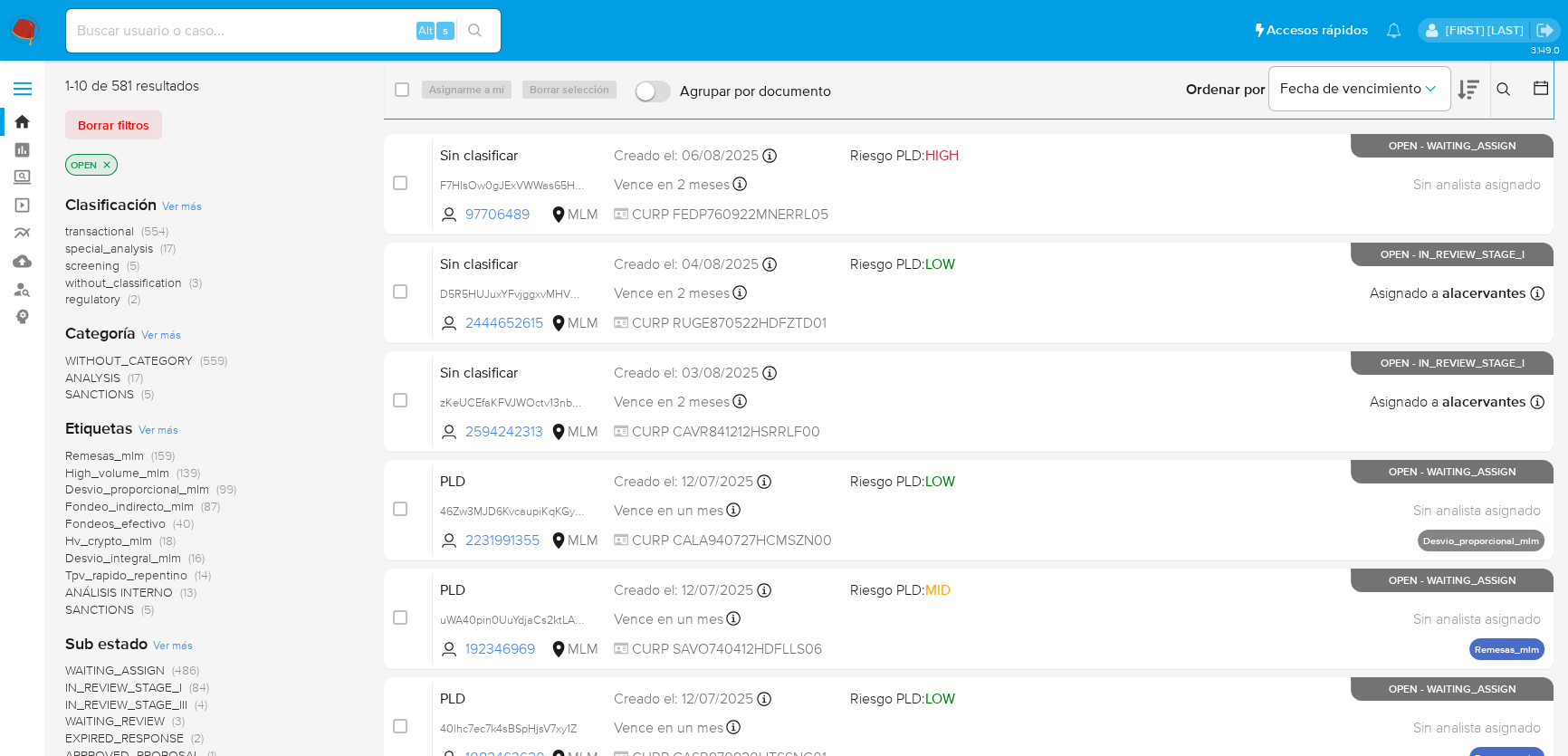 drag, startPoint x: 1505, startPoint y: 91, endPoint x: 1494, endPoint y: 97, distance: 12.529964 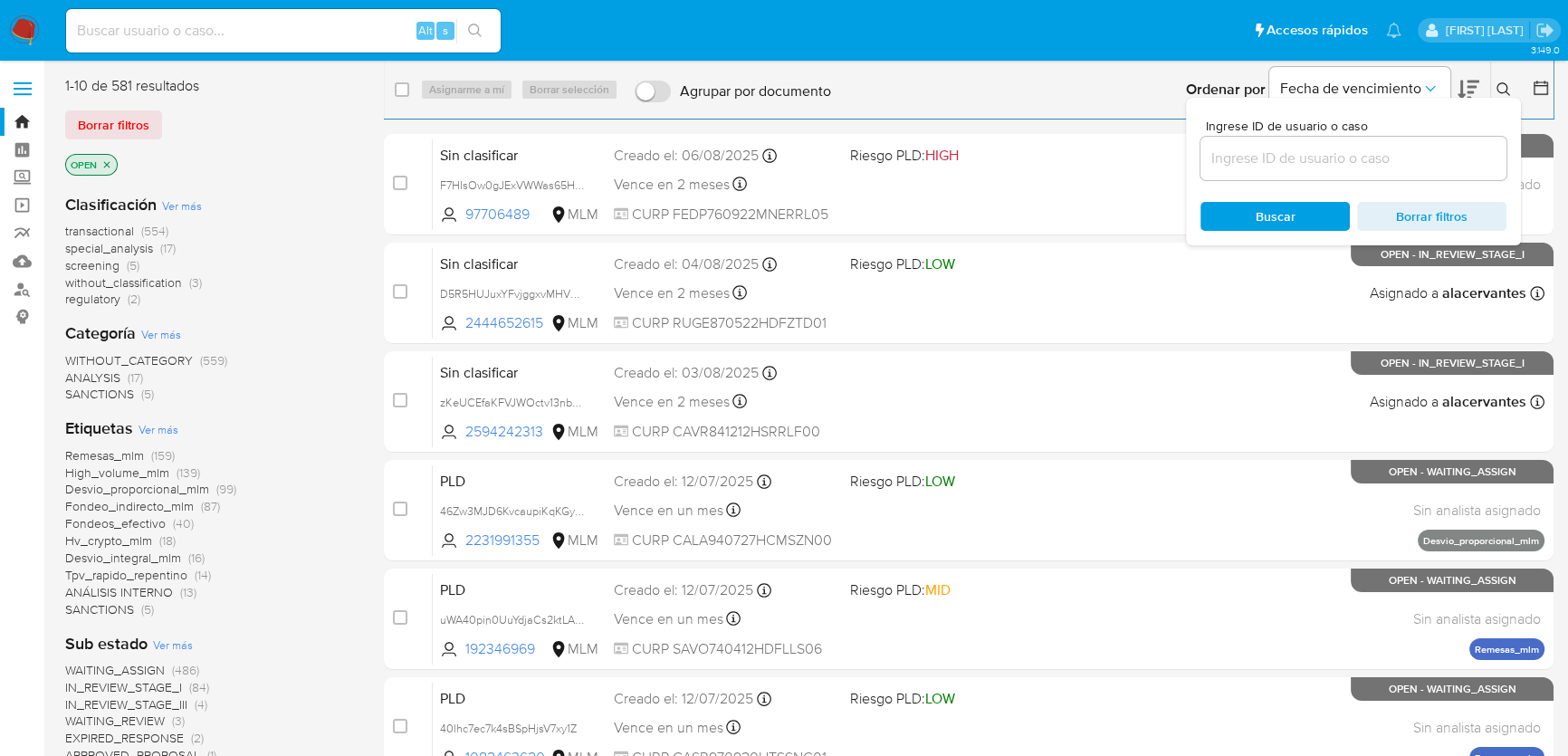 click at bounding box center (1353, 158) 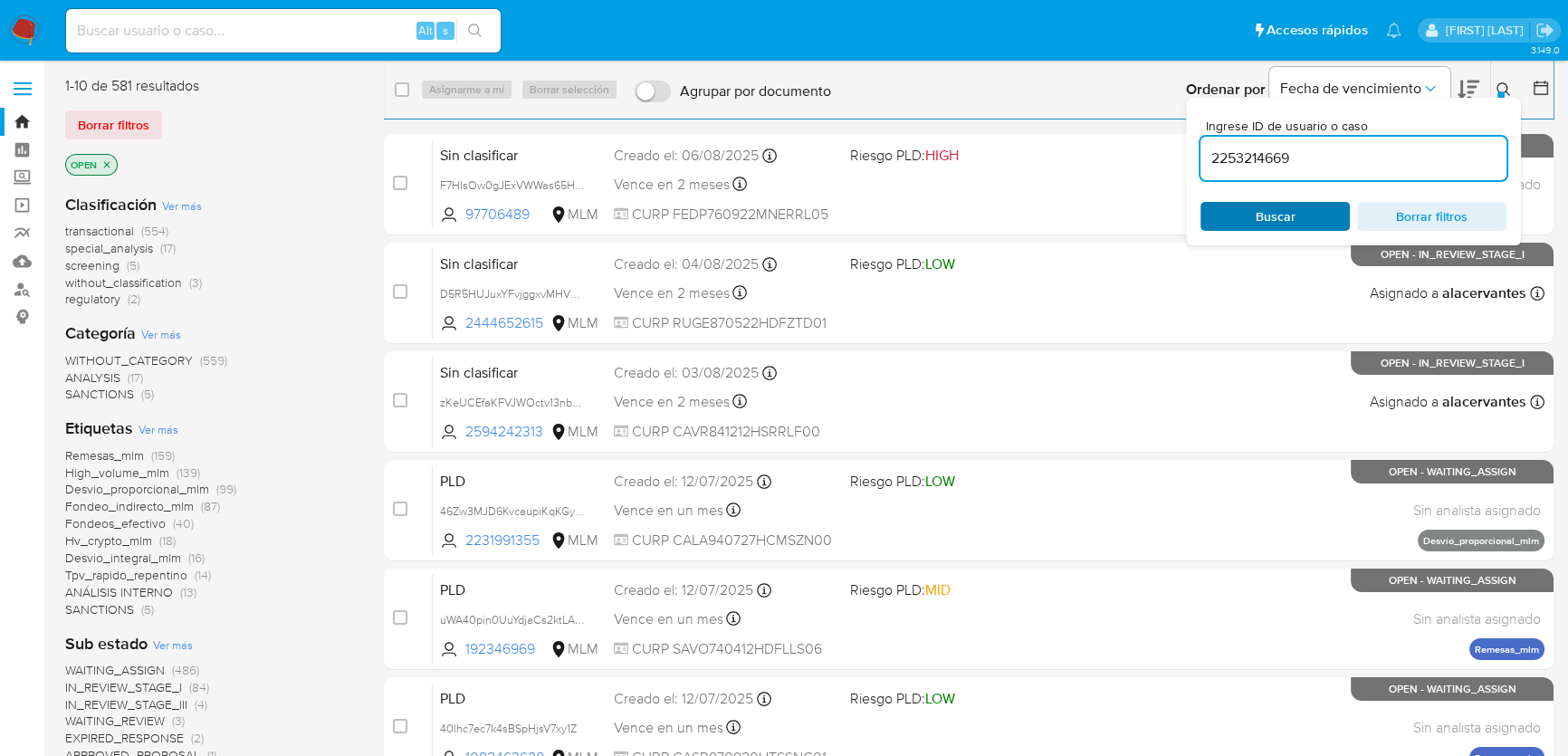 type on "2253214669" 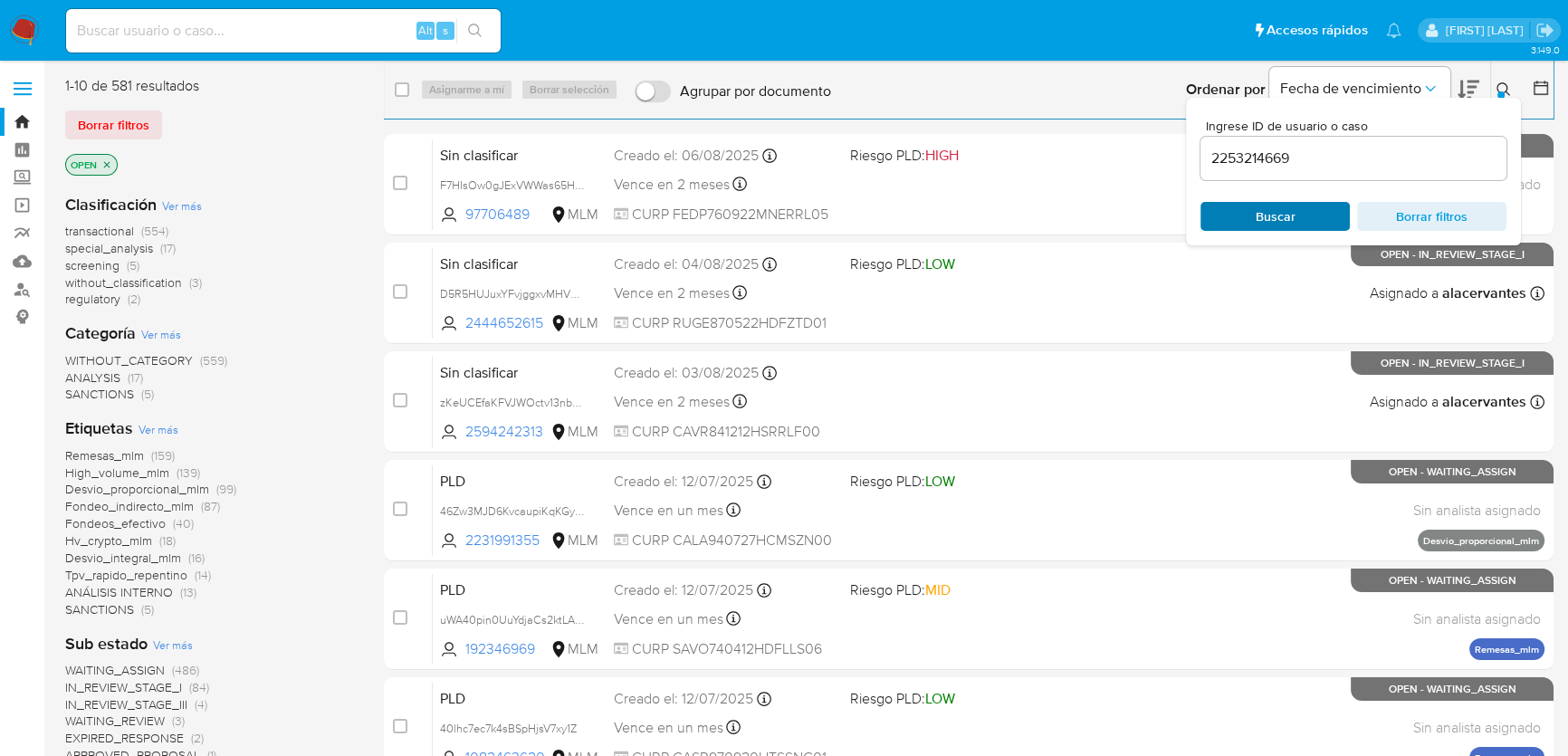 click on "Buscar" at bounding box center (1276, 216) 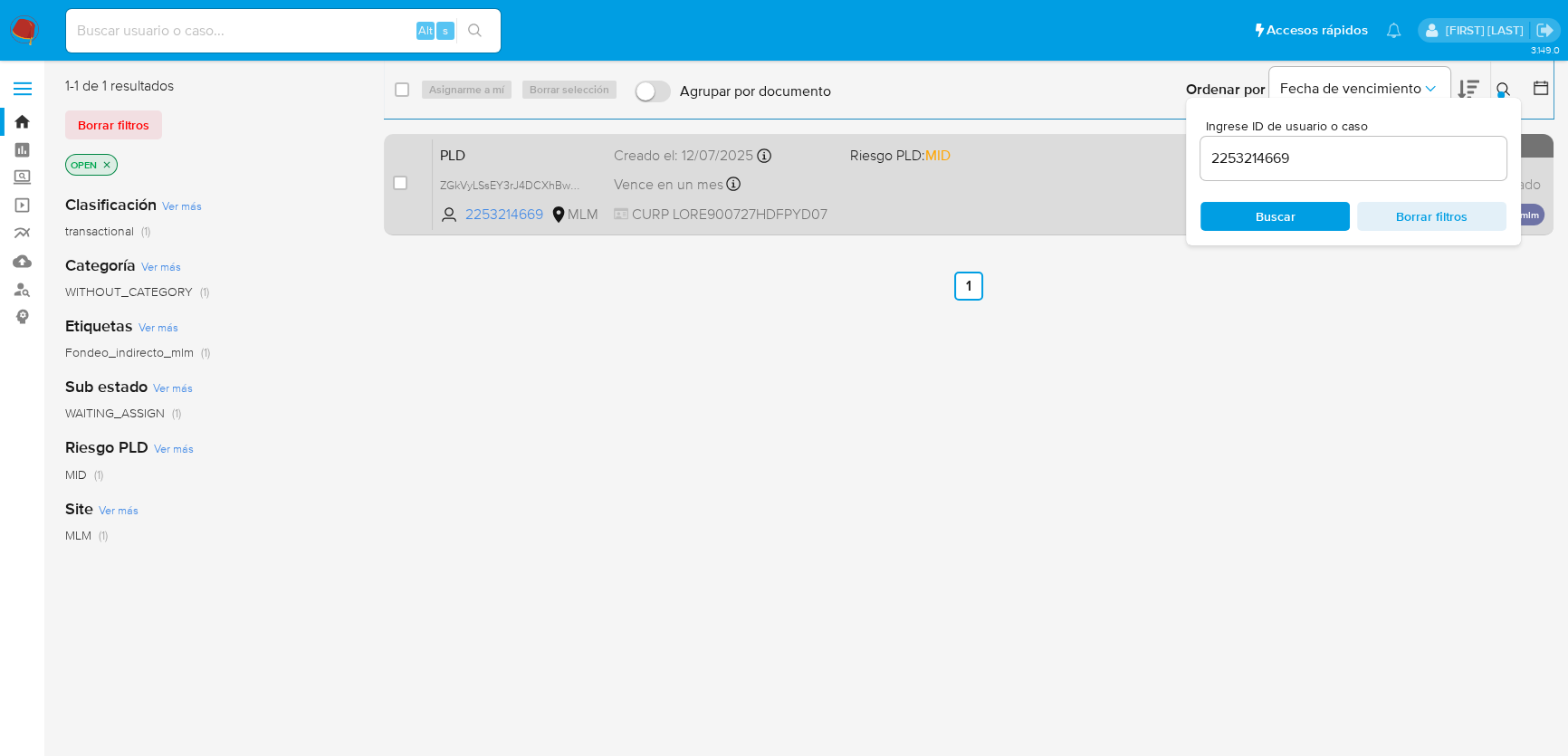 click on "case-item-checkbox   No es posible asignar el caso PLD ZGkVyLSsEY3rJ4DCXhBwyhwI 2253214669 MLM Riesgo PLD:  MID Creado el: [DATE]   Creado el: [DATE] [TIME] Vence en un mes   Vence el [DATE] [TIME] CURP   [CURP] Sin analista asignado   Asignado el: - Fondeo_indirecto_mlm OPEN - WAITING_ASSIGN" at bounding box center (969, 185) 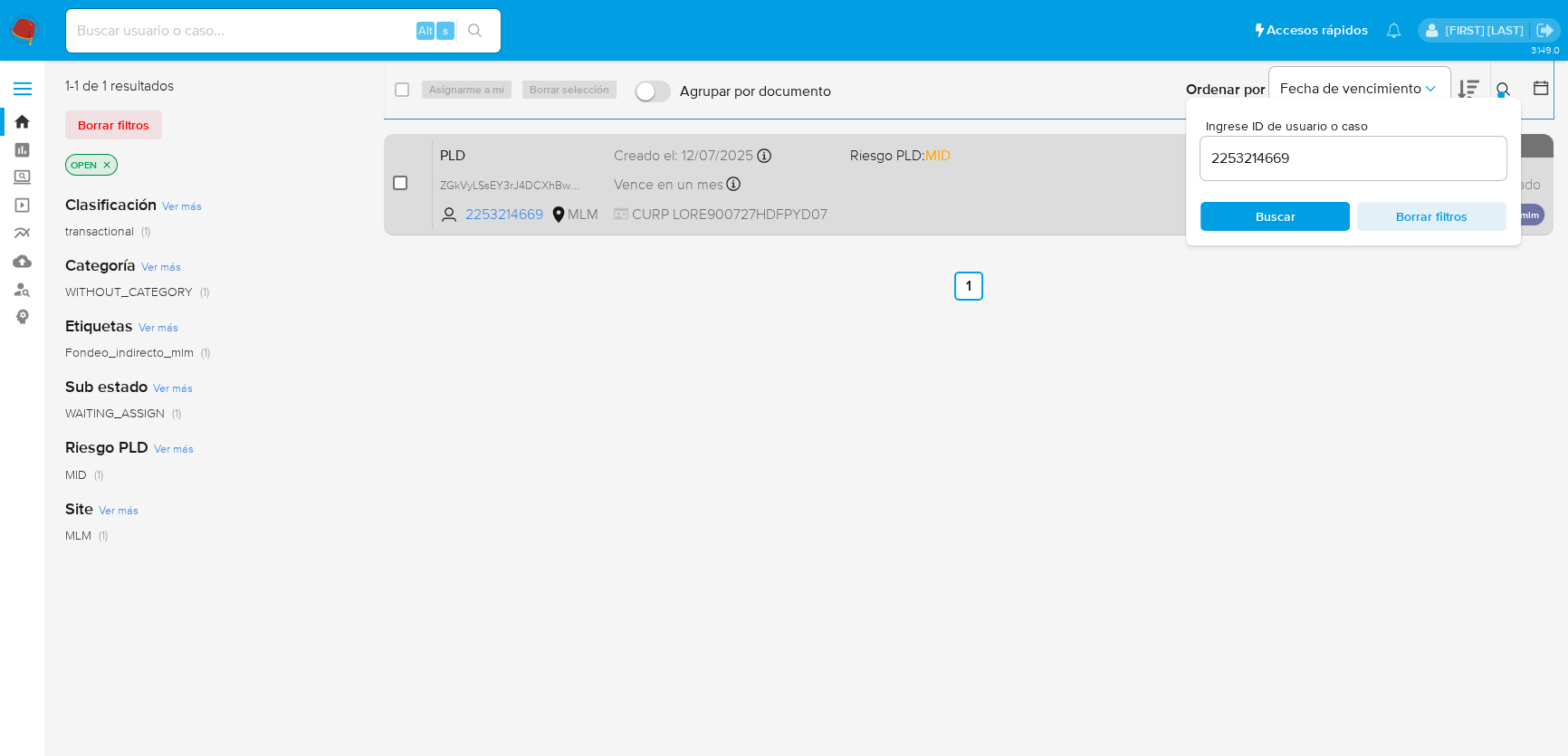 click at bounding box center (400, 183) 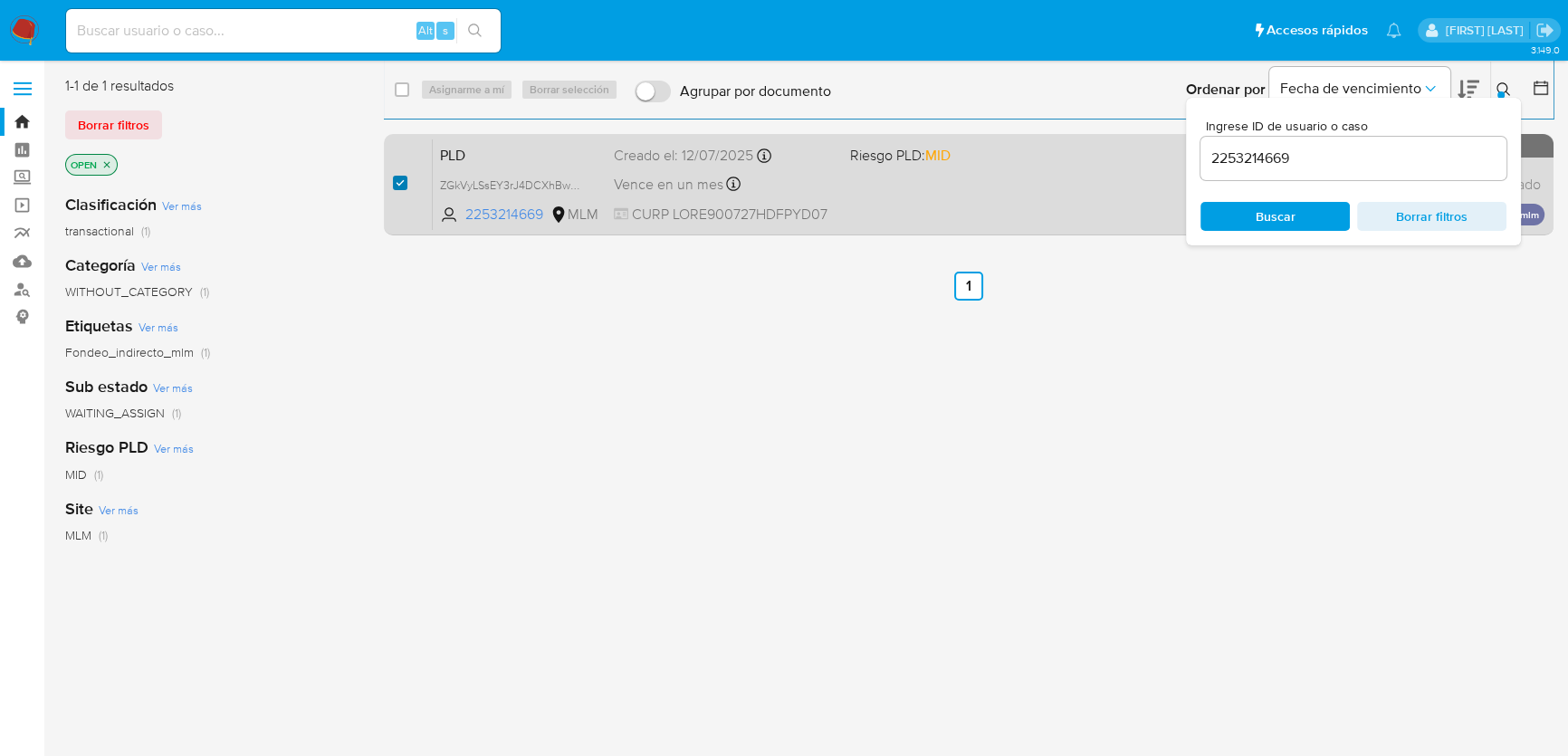 checkbox on "true" 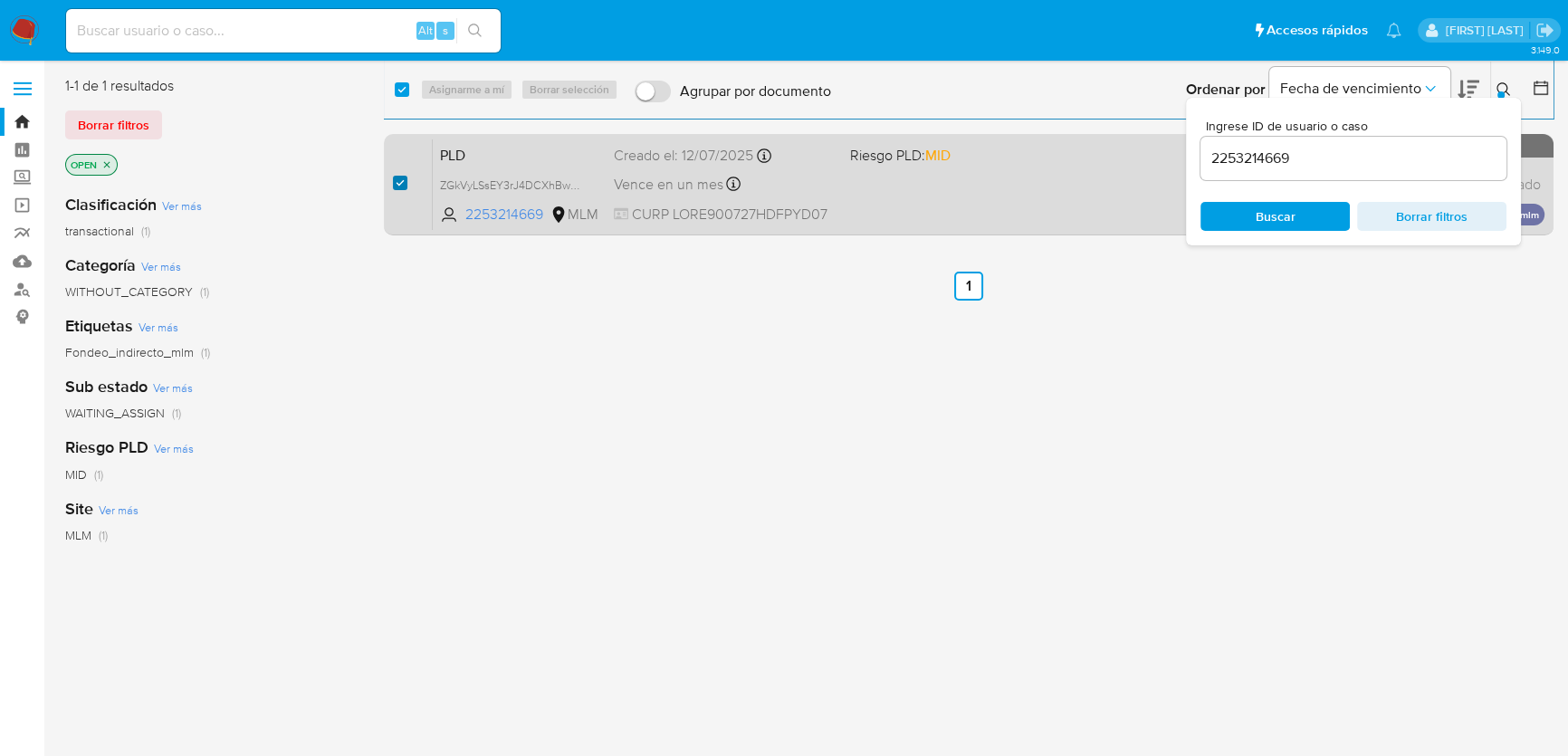checkbox on "true" 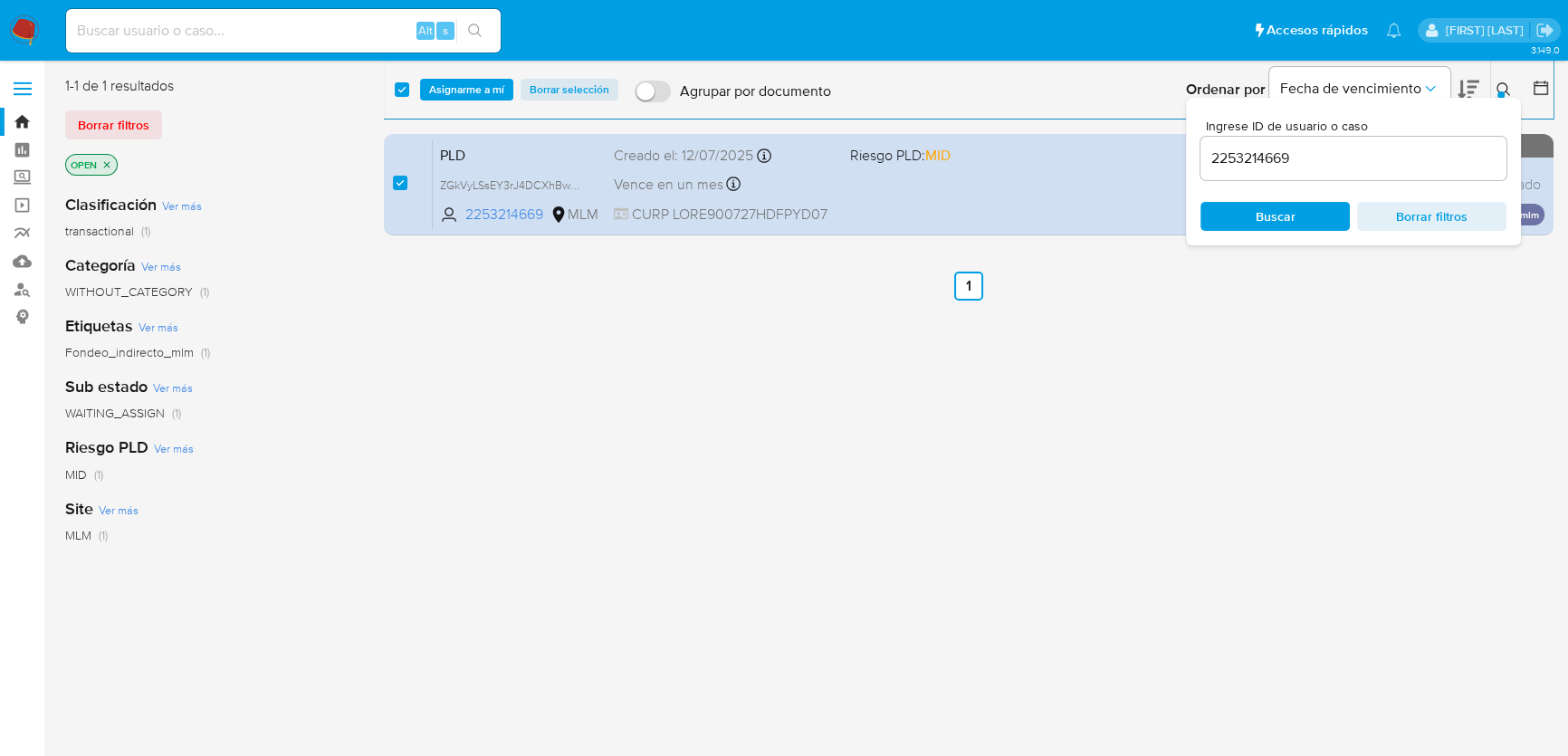 click 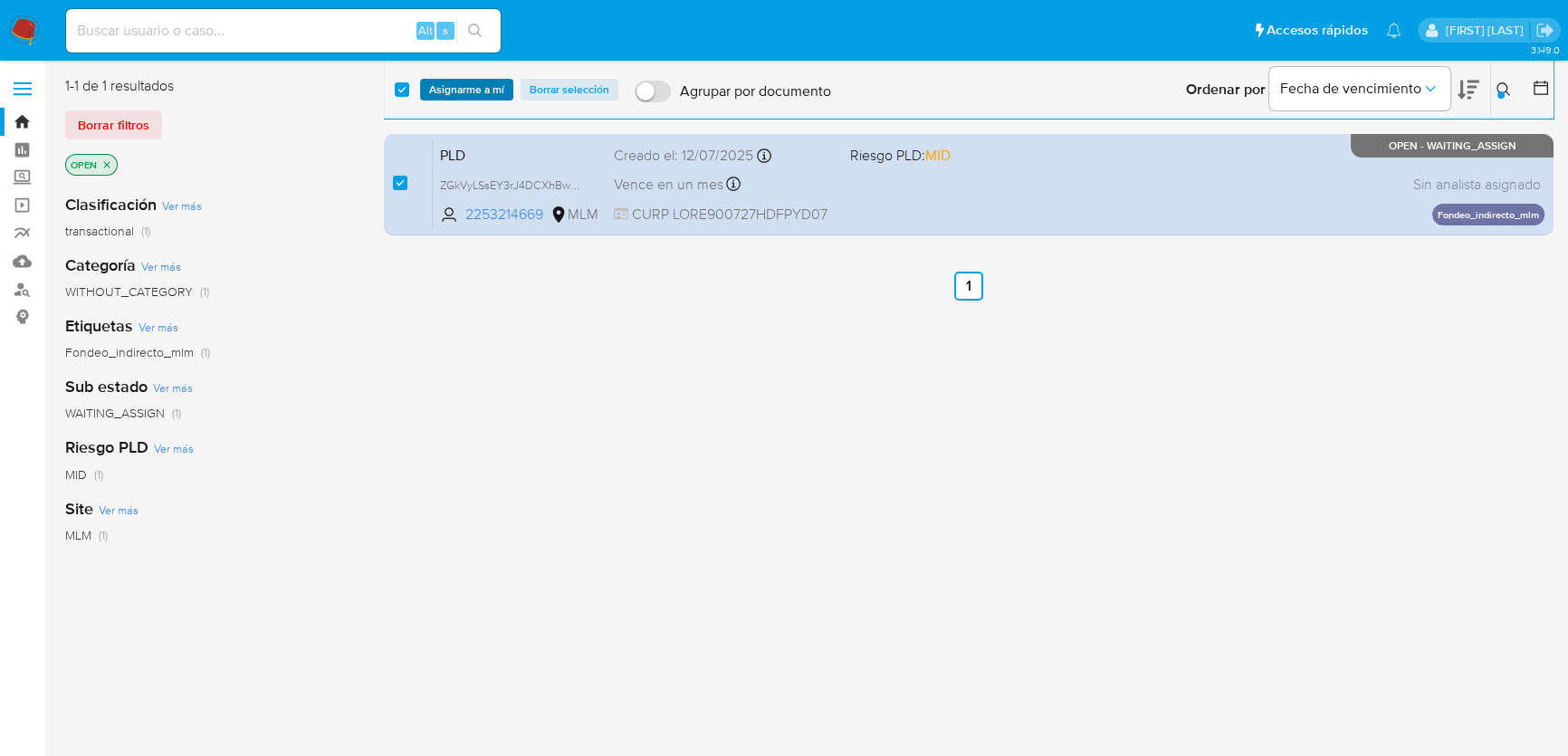 click on "Asignarme a mí" at bounding box center [466, 90] 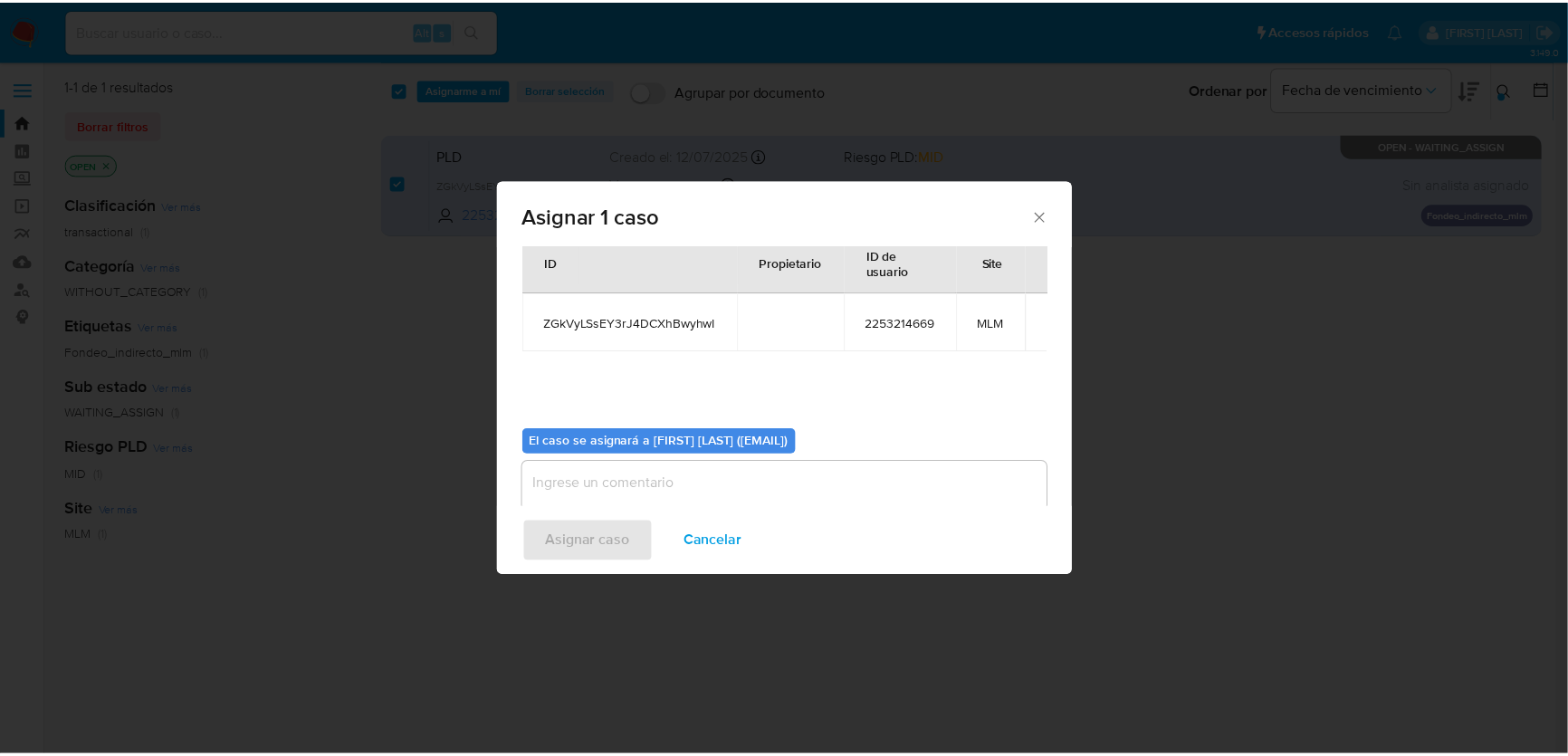 scroll, scrollTop: 92, scrollLeft: 0, axis: vertical 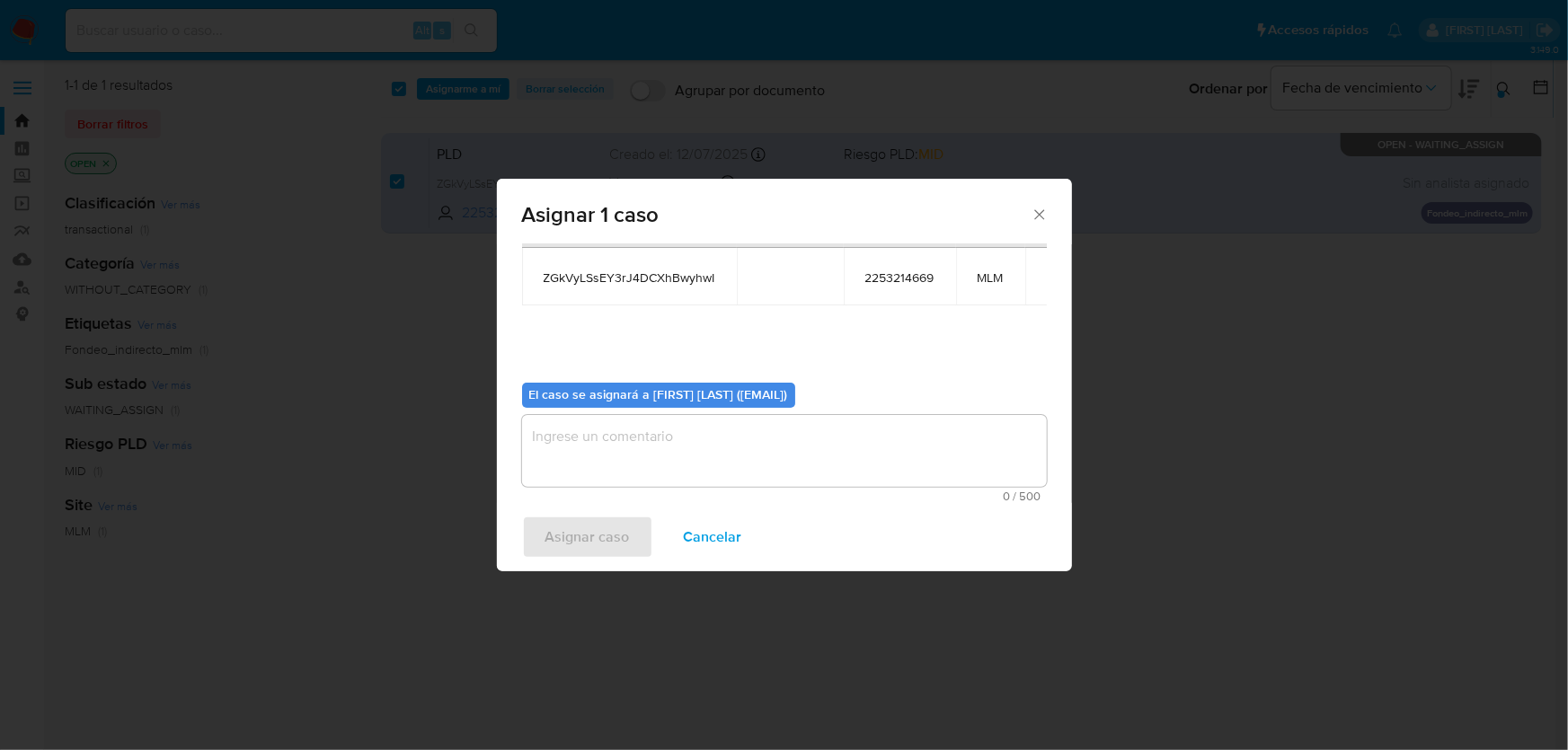 click at bounding box center [784, 451] 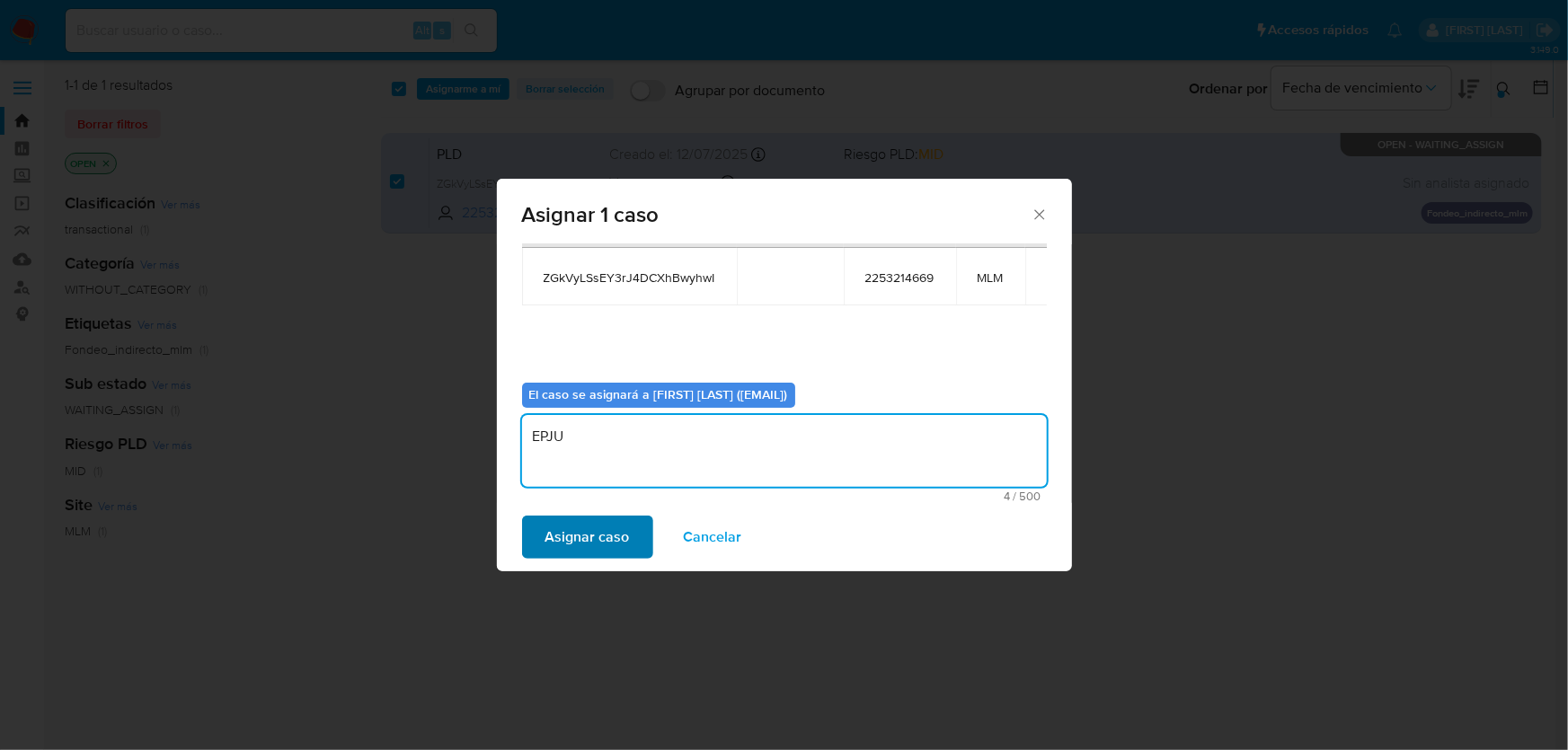 type on "EPJU" 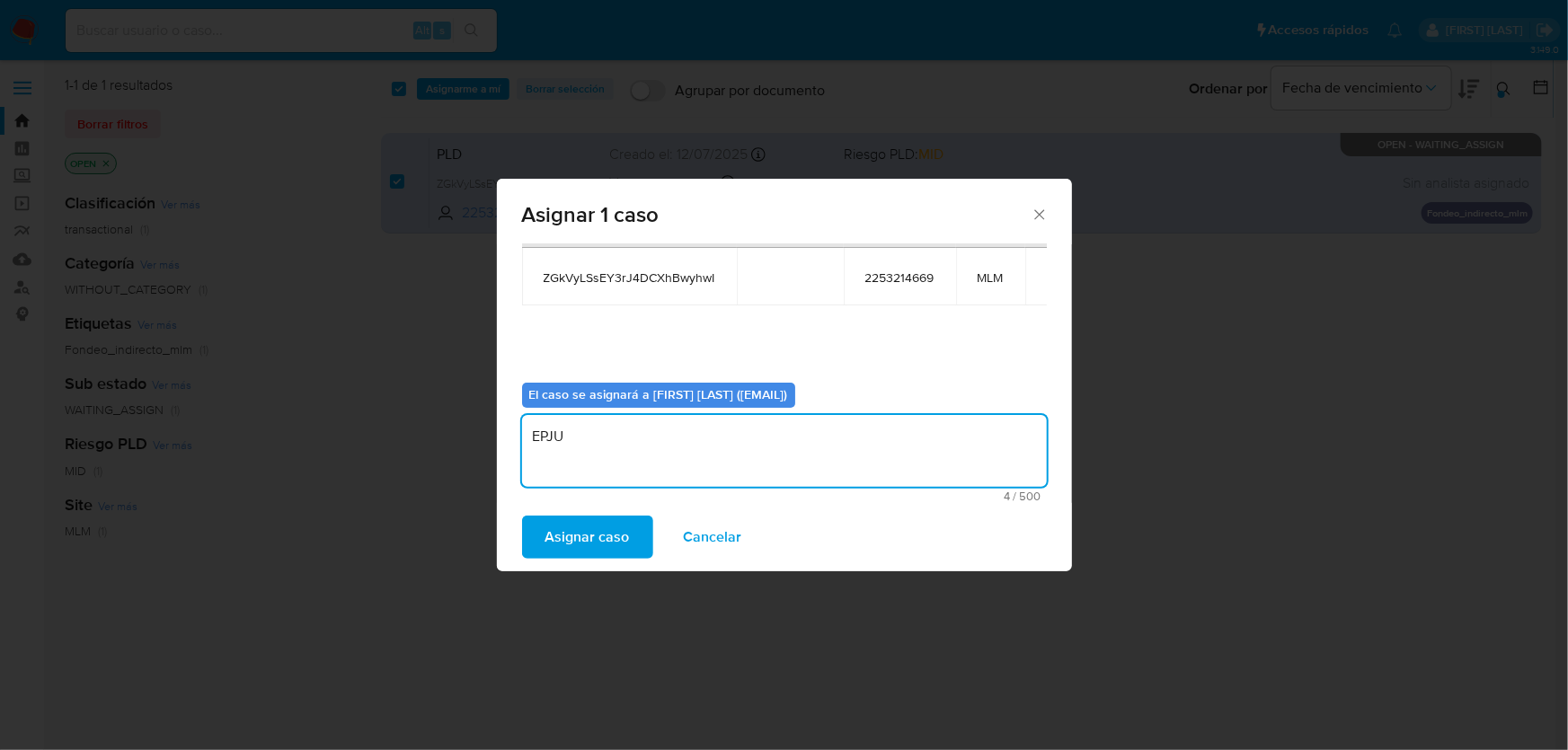 click on "Asignar caso" at bounding box center (588, 537) 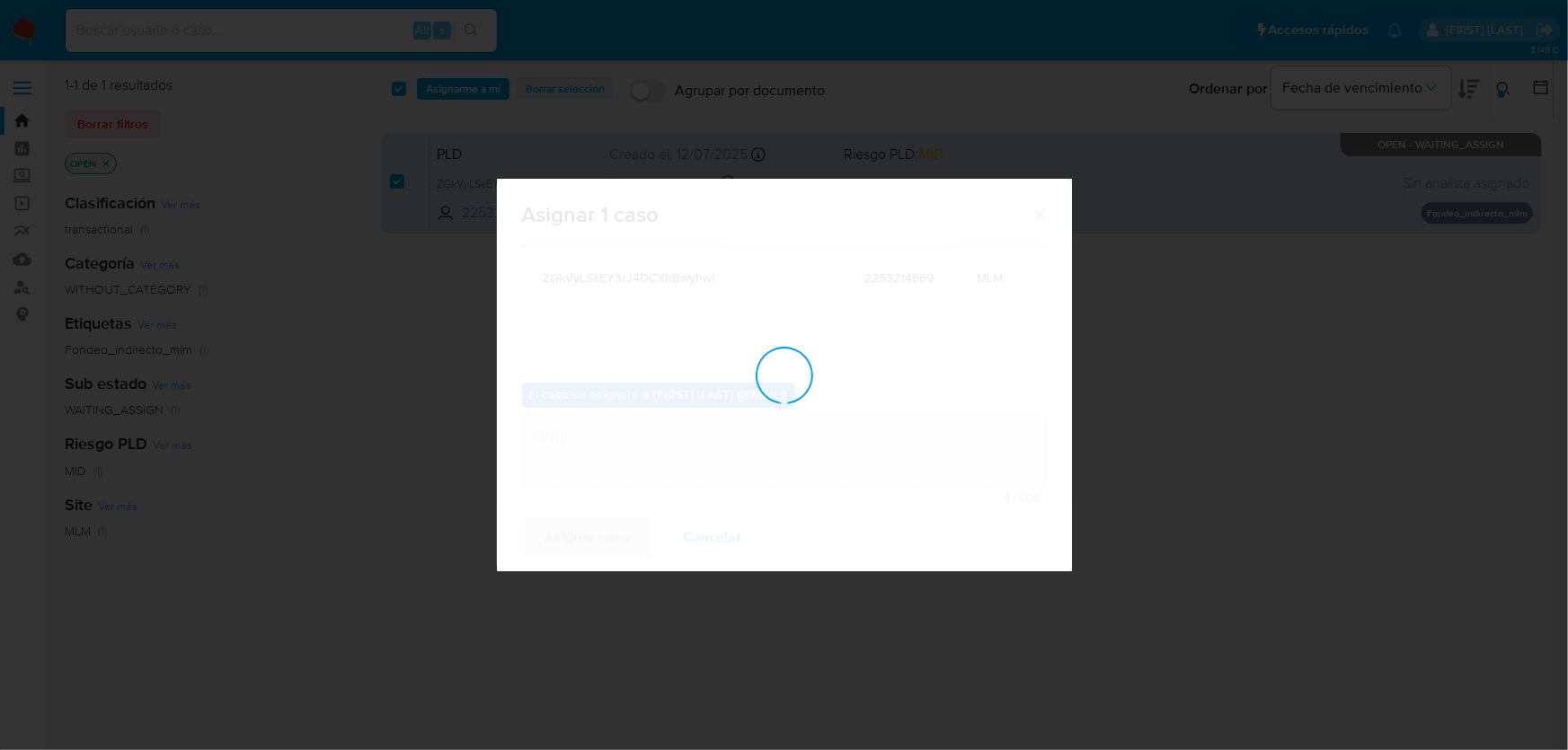 type 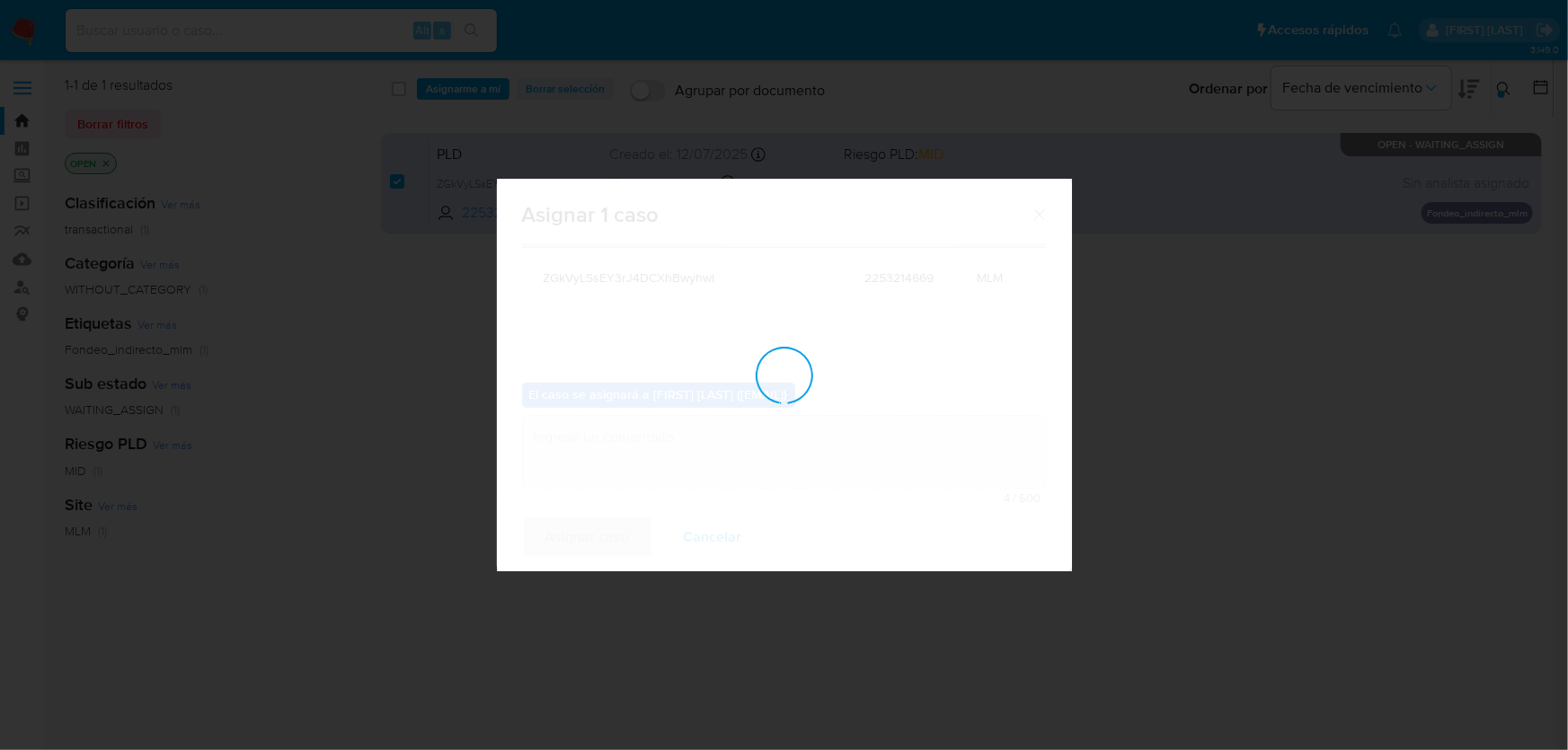 checkbox on "false" 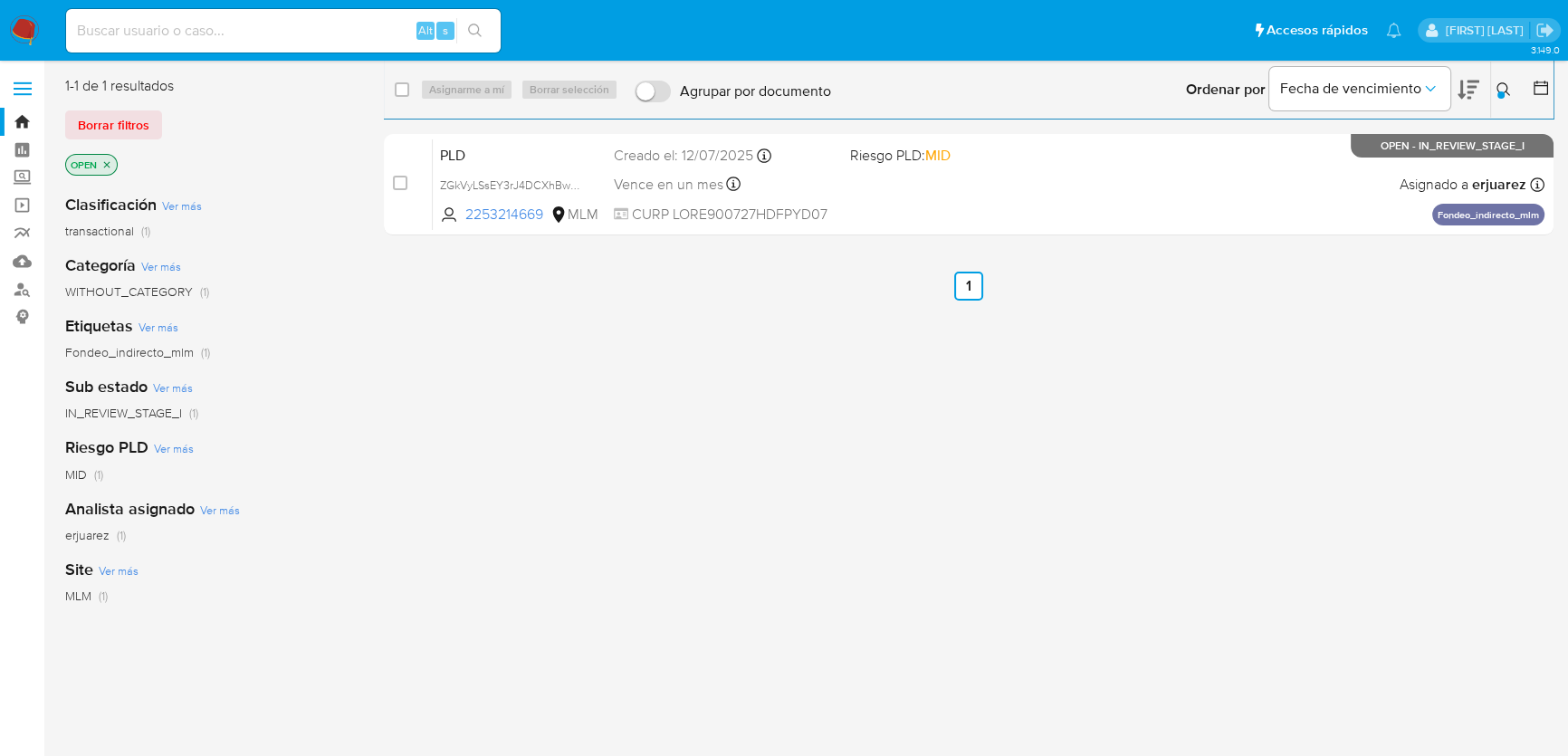 click on "select-all-cases-checkbox Asignarme a mí Borrar selección Agrupar por documento Ordenar por Fecha de vencimiento   No es posible ordenar los resultados mientras se encuentren agrupados. Ingrese ID de usuario o caso 2253214669 Buscar Borrar filtros case-item-checkbox   No es posible asignar el caso PLD ZGkVyLSsEY3rJ4DCXhBwyhwI 2253214669 MLM Riesgo PLD:  MID Creado el: [DATE]   Creado el: [DATE] [TIME] Vence en un mes   Vence el [DATE] [TIME] CURP   [CURP] Asignado a   [EMAIL]   Asignado el: [DATE] [TIME] Fondeo_indirecto_mlm OPEN - IN_REVIEW_STAGE_I  Anterior 1 Siguiente" at bounding box center (969, 479) 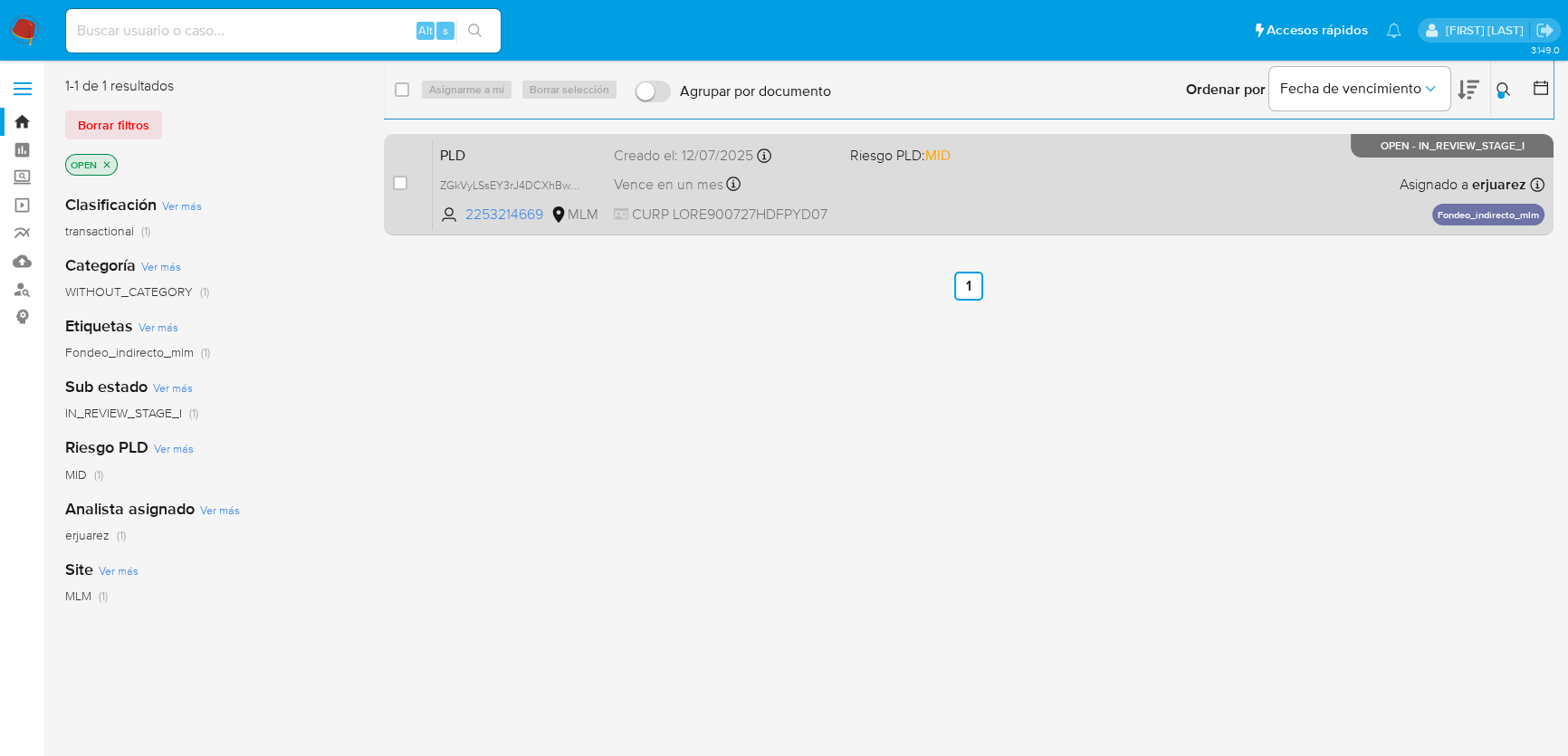 click on "PLD ZGkVyLSsEY3rJ4DCXhBwyhwI 2253214669 MLM Riesgo PLD:  MID Creado el: [DATE]   Creado el: [DATE] [TIME] Vence en un mes   Vence el [DATE] [TIME] CURP   [CURP] Asignado a   [EMAIL]   Asignado el: [DATE] [TIME] Fondeo_indirecto_mlm OPEN - IN_REVIEW_STAGE_I" at bounding box center [989, 184] 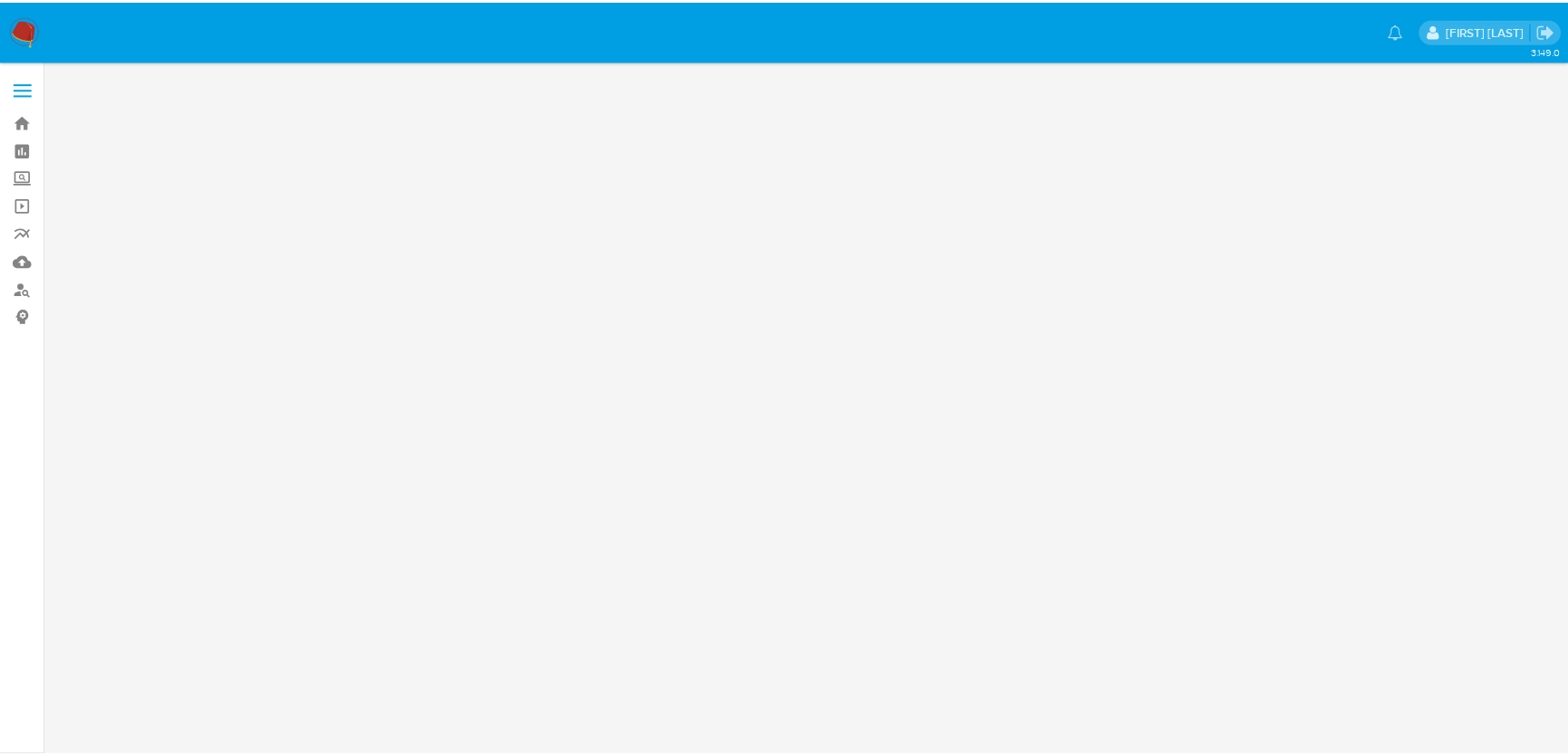 scroll, scrollTop: 0, scrollLeft: 0, axis: both 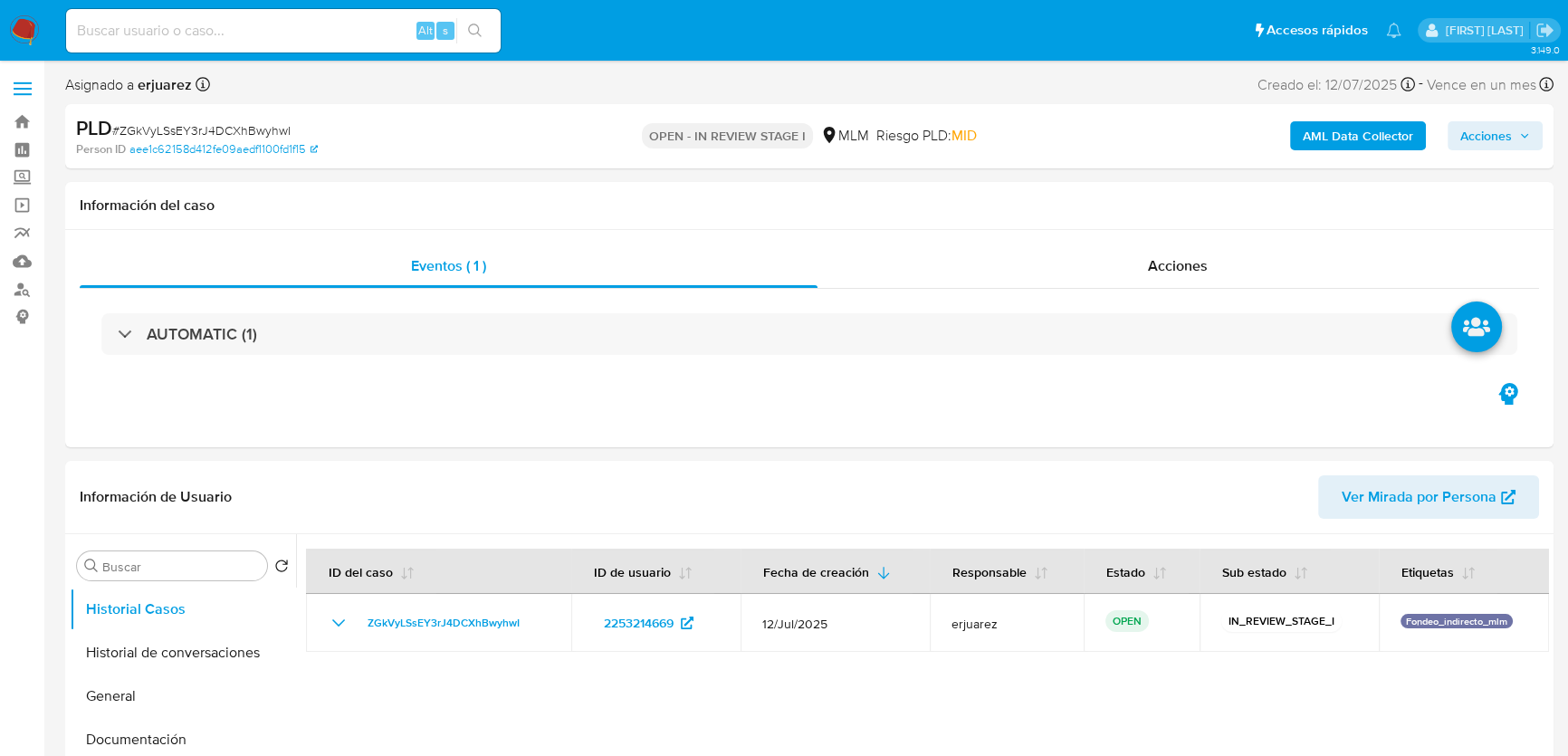 select on "10" 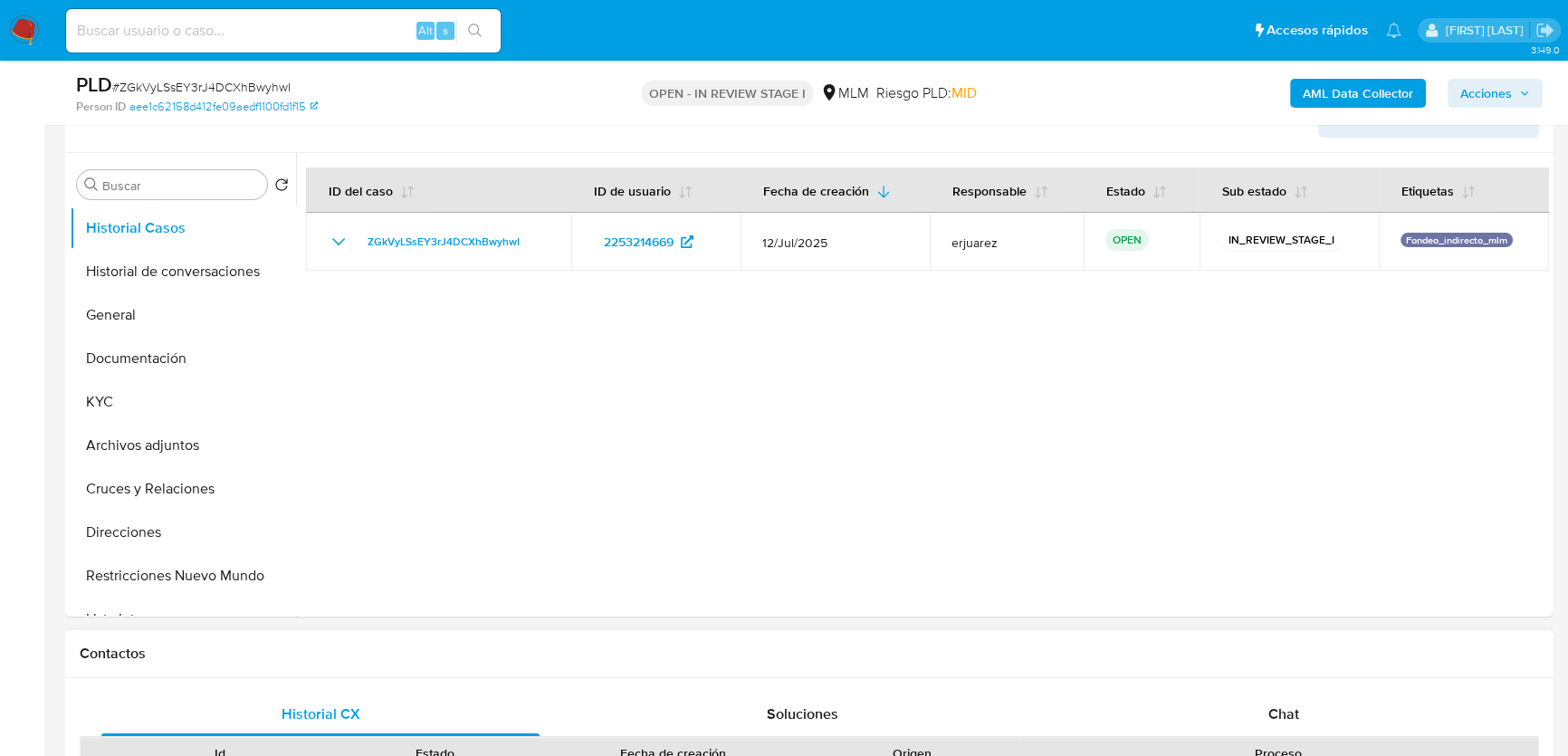 scroll, scrollTop: 329, scrollLeft: 0, axis: vertical 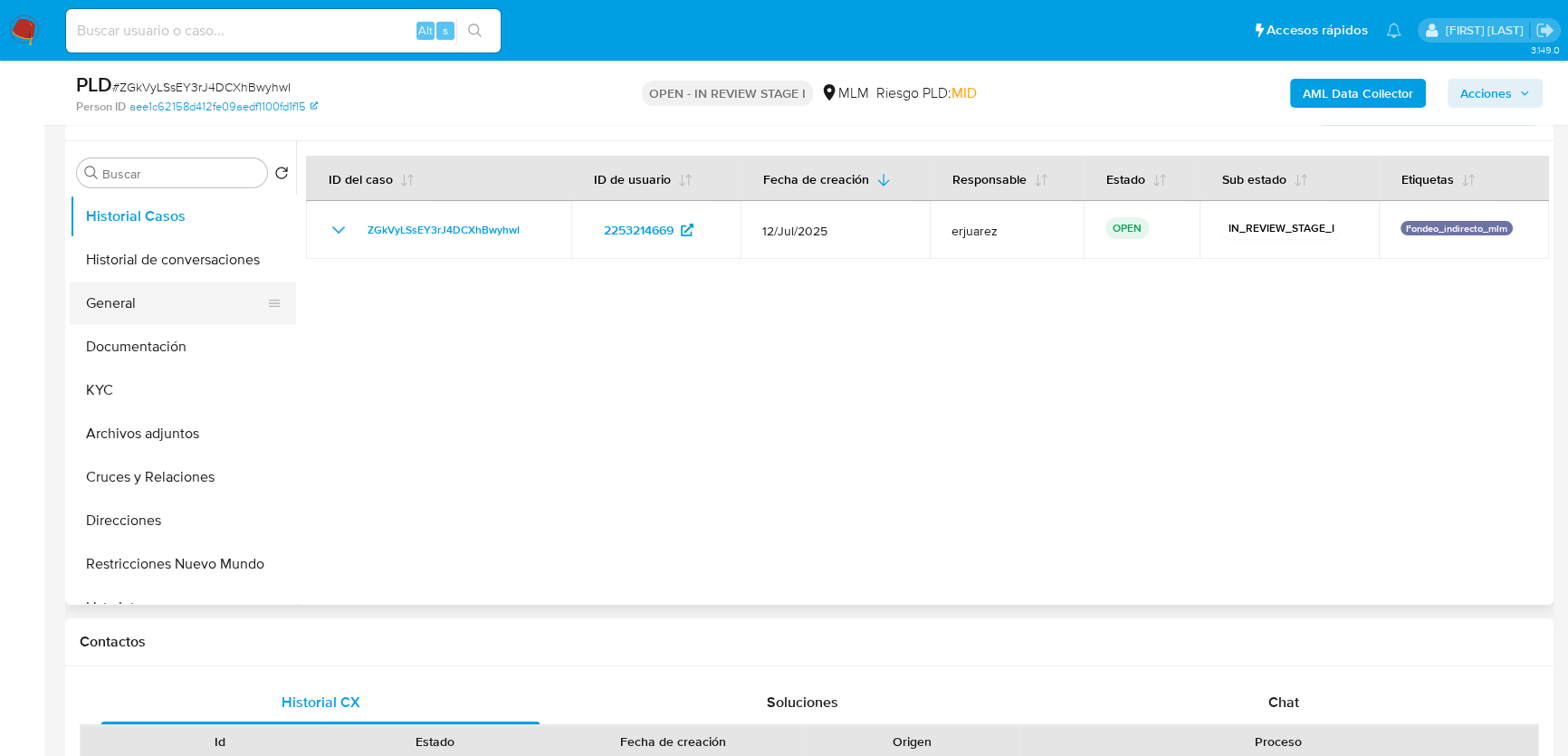 drag, startPoint x: 103, startPoint y: 311, endPoint x: 199, endPoint y: 298, distance: 96.87621 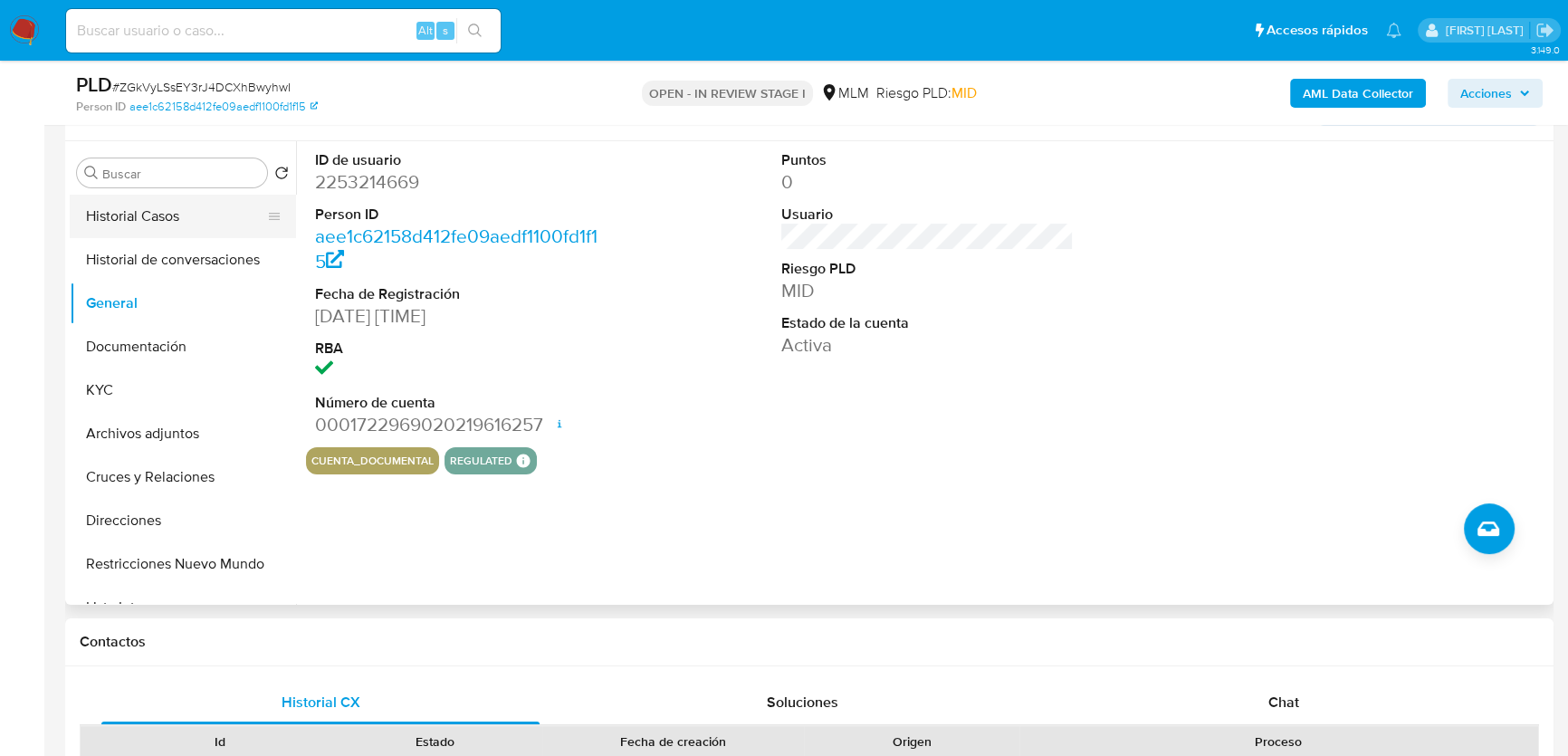 click on "Historial Casos" at bounding box center (176, 216) 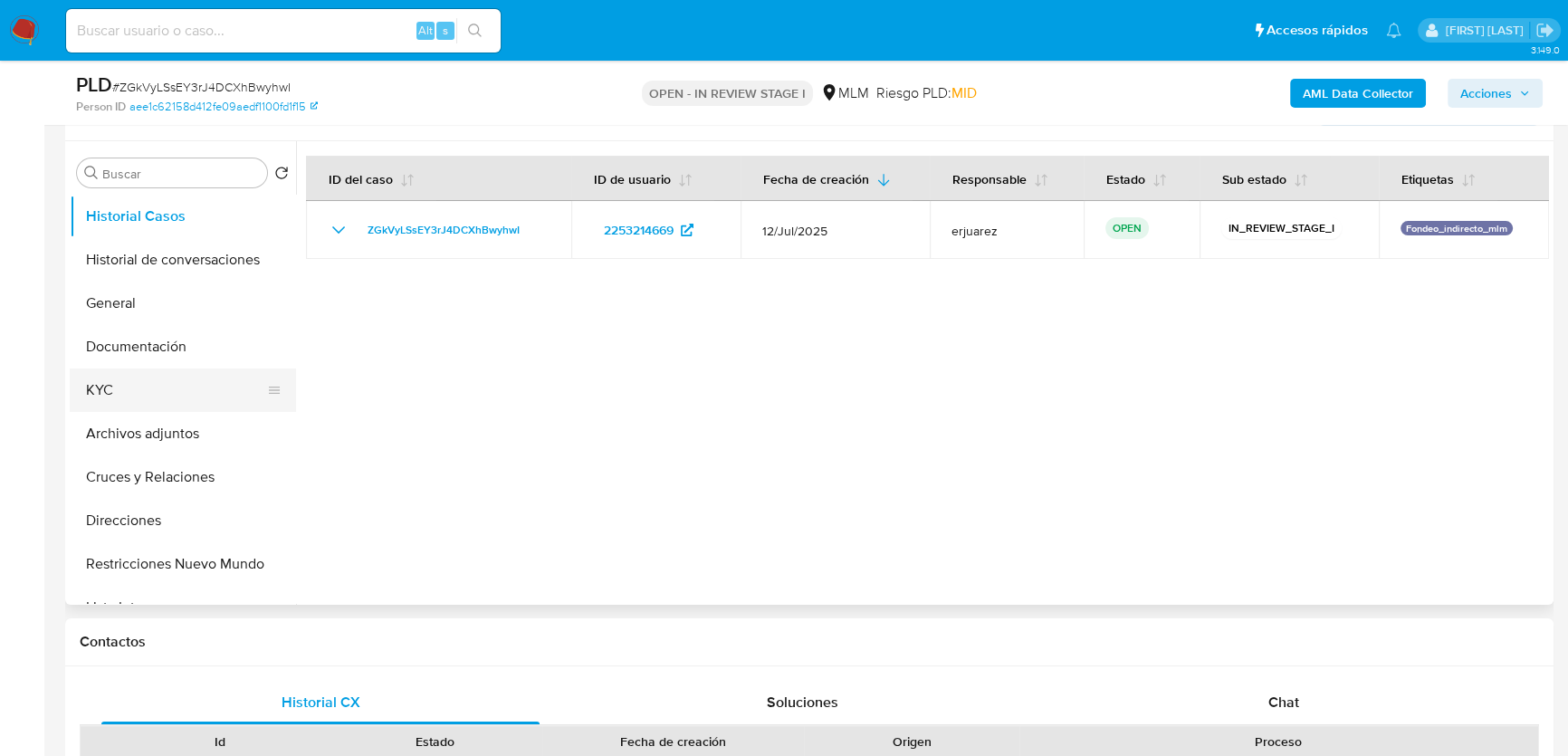 click on "KYC" at bounding box center [176, 390] 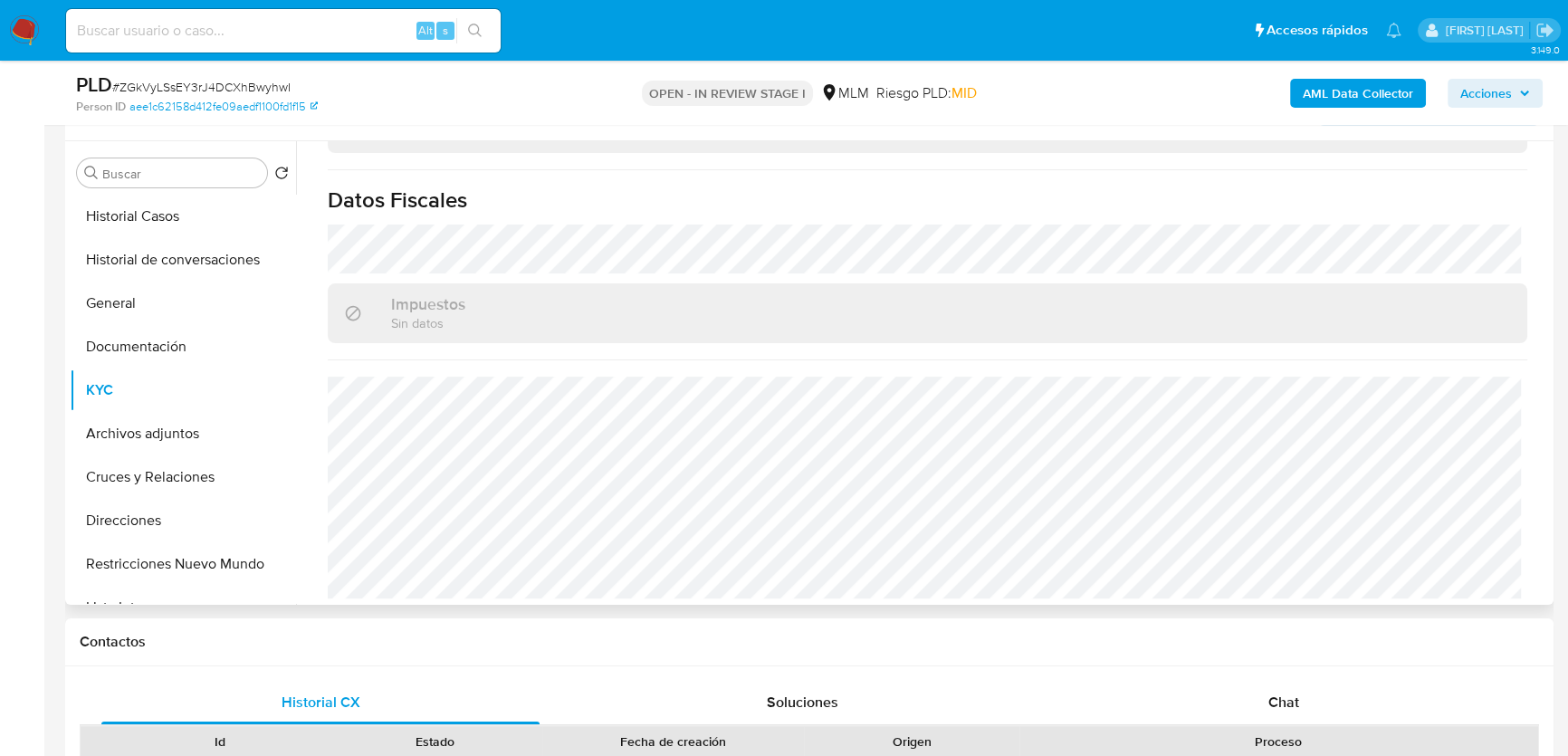 scroll, scrollTop: 1120, scrollLeft: 0, axis: vertical 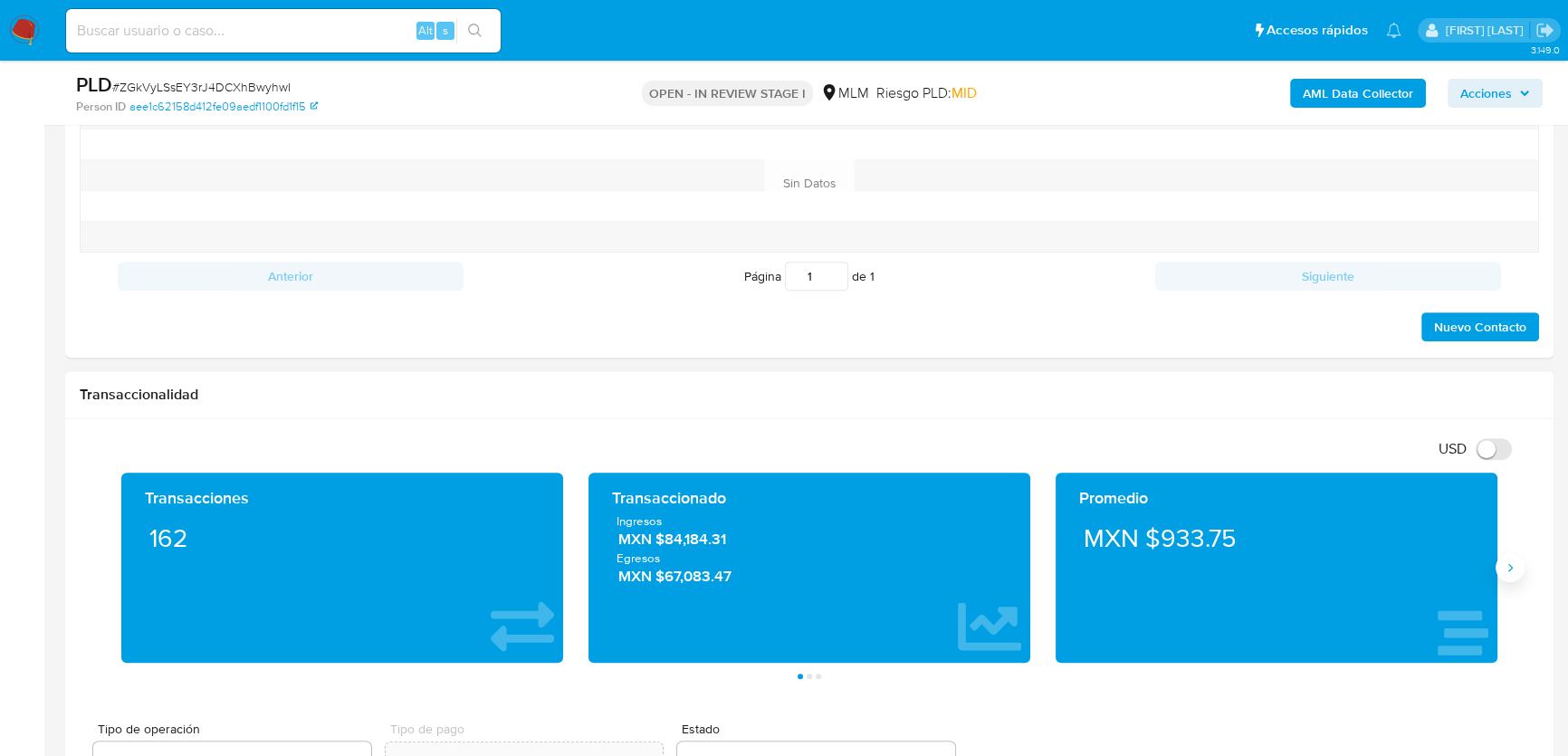 click 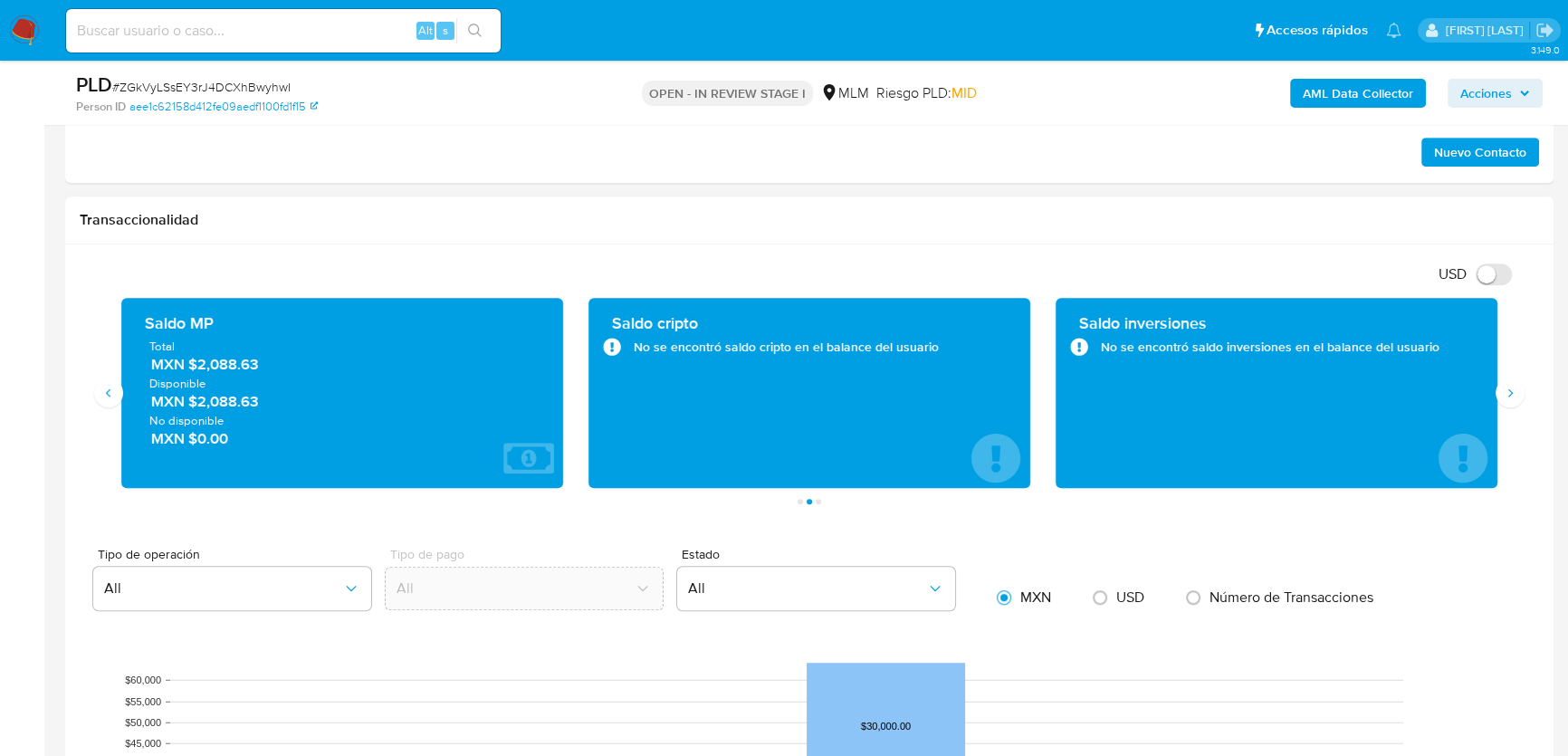 scroll, scrollTop: 1234, scrollLeft: 0, axis: vertical 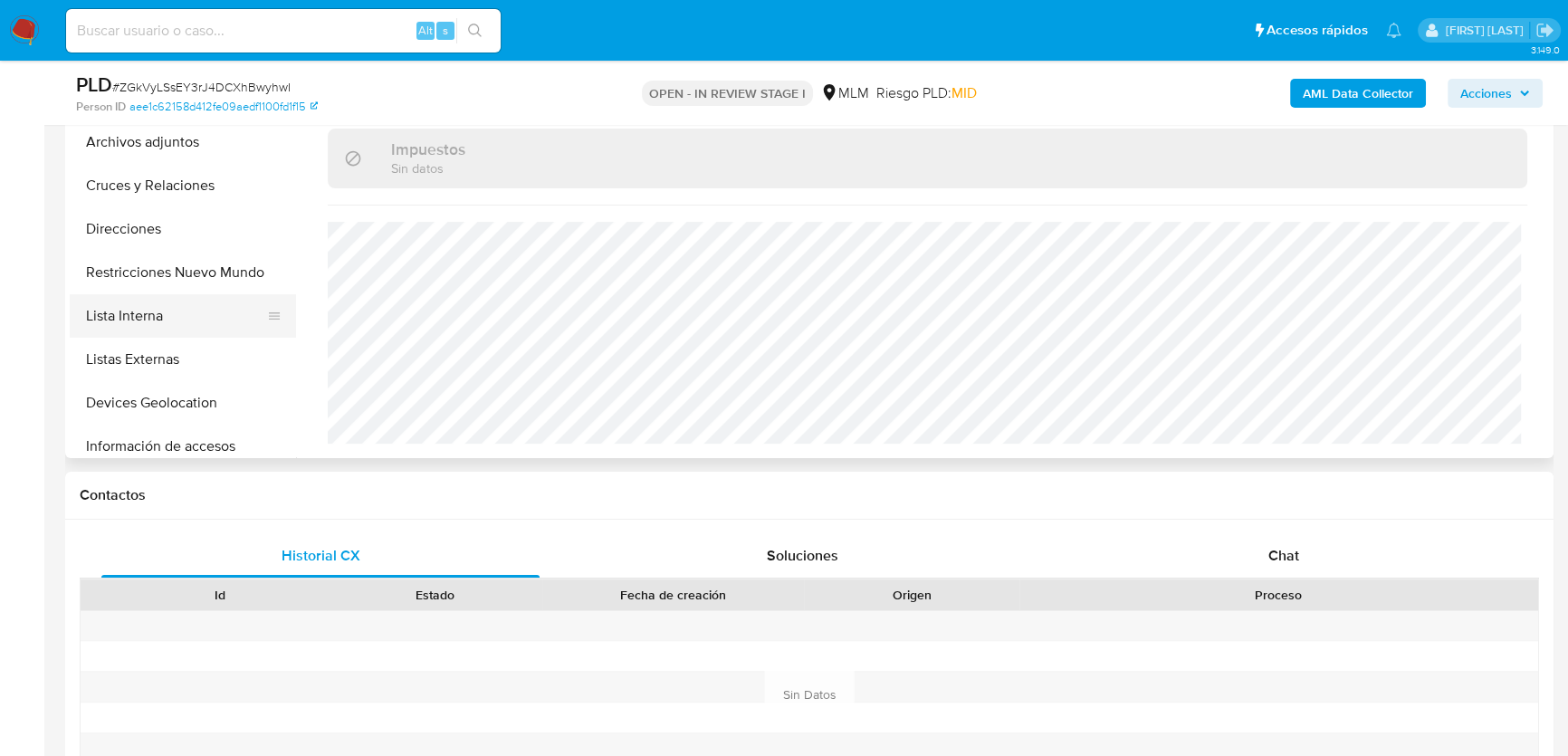 drag, startPoint x: 165, startPoint y: 350, endPoint x: 197, endPoint y: 327, distance: 39.408121 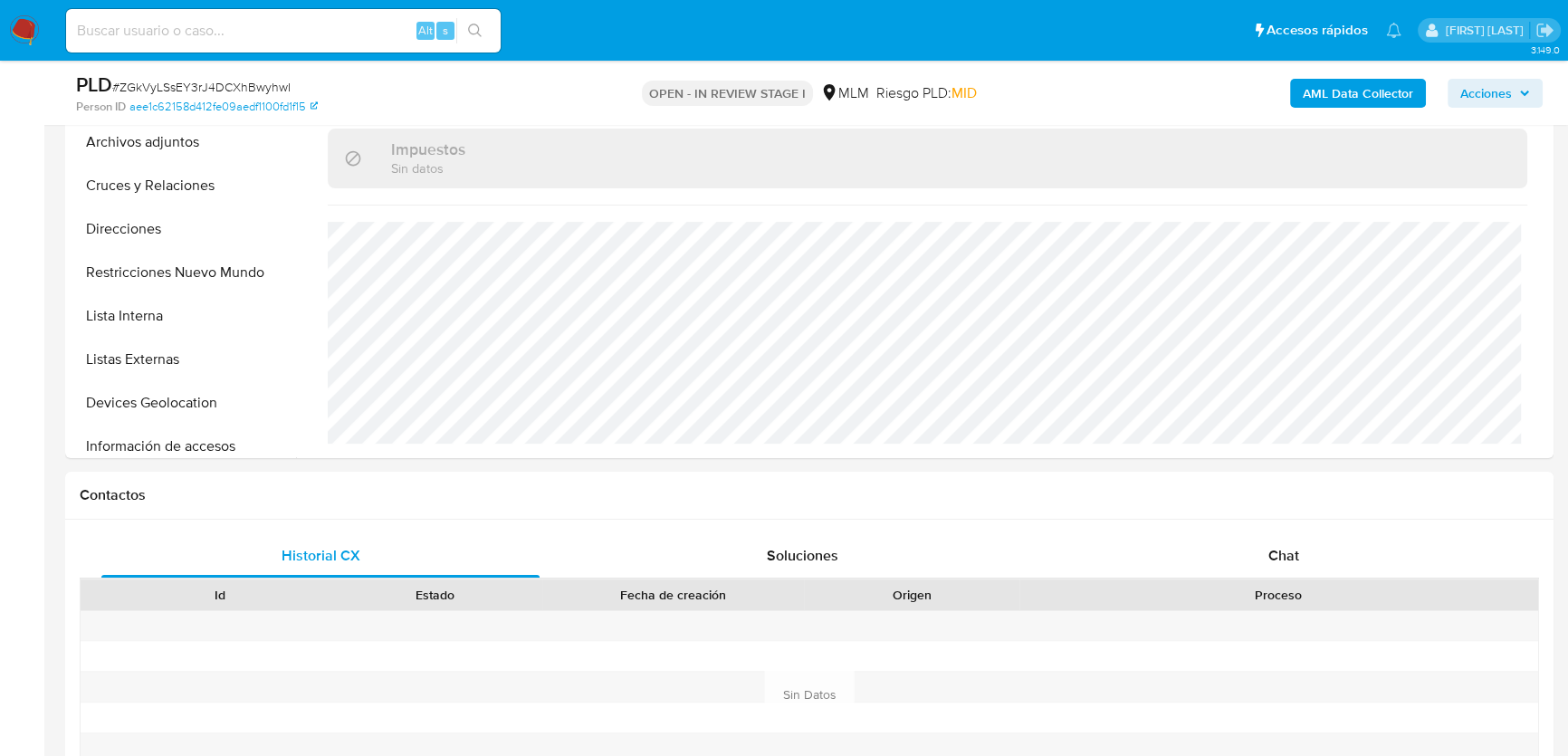 scroll, scrollTop: 0, scrollLeft: 0, axis: both 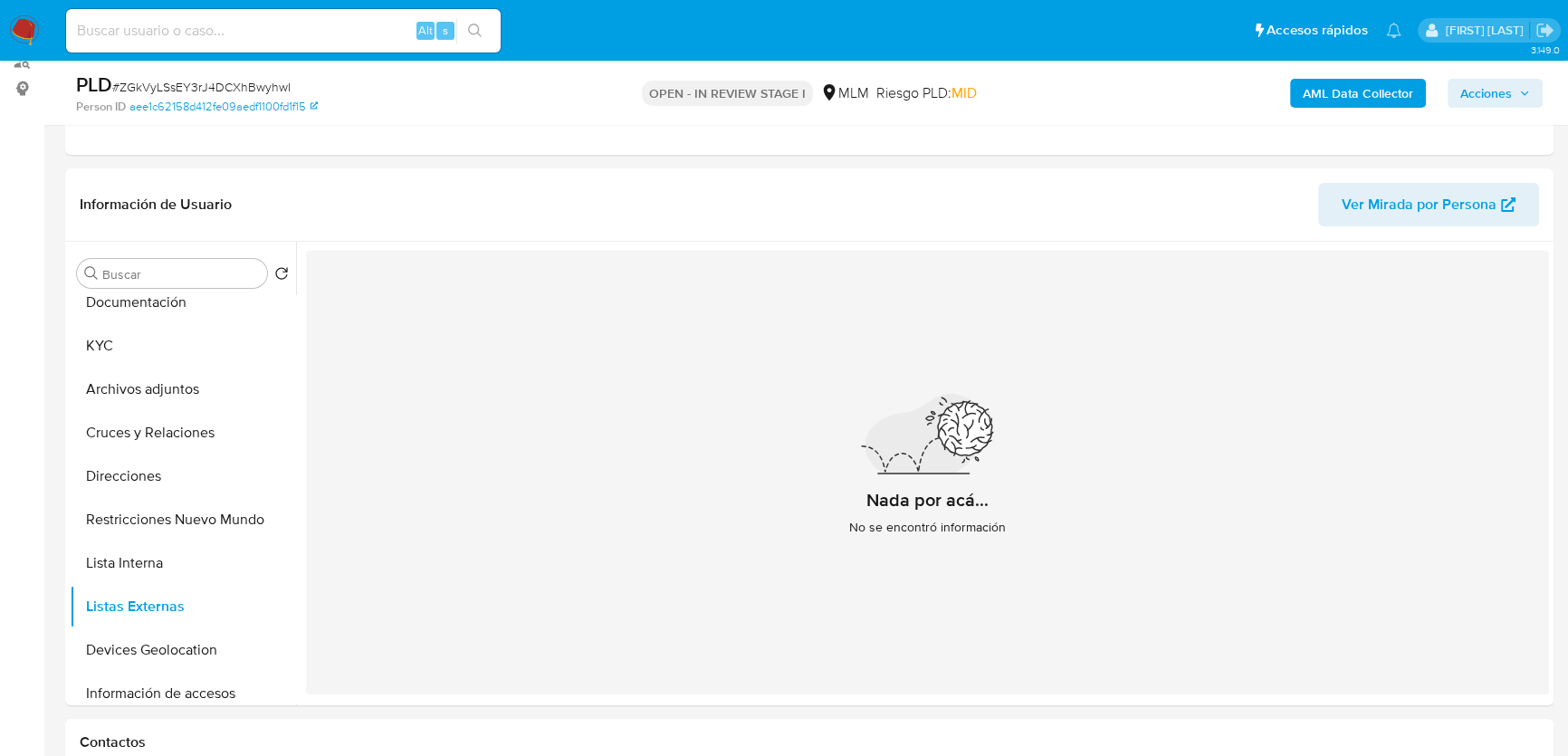 drag, startPoint x: 165, startPoint y: 643, endPoint x: 18, endPoint y: 670, distance: 149.45902 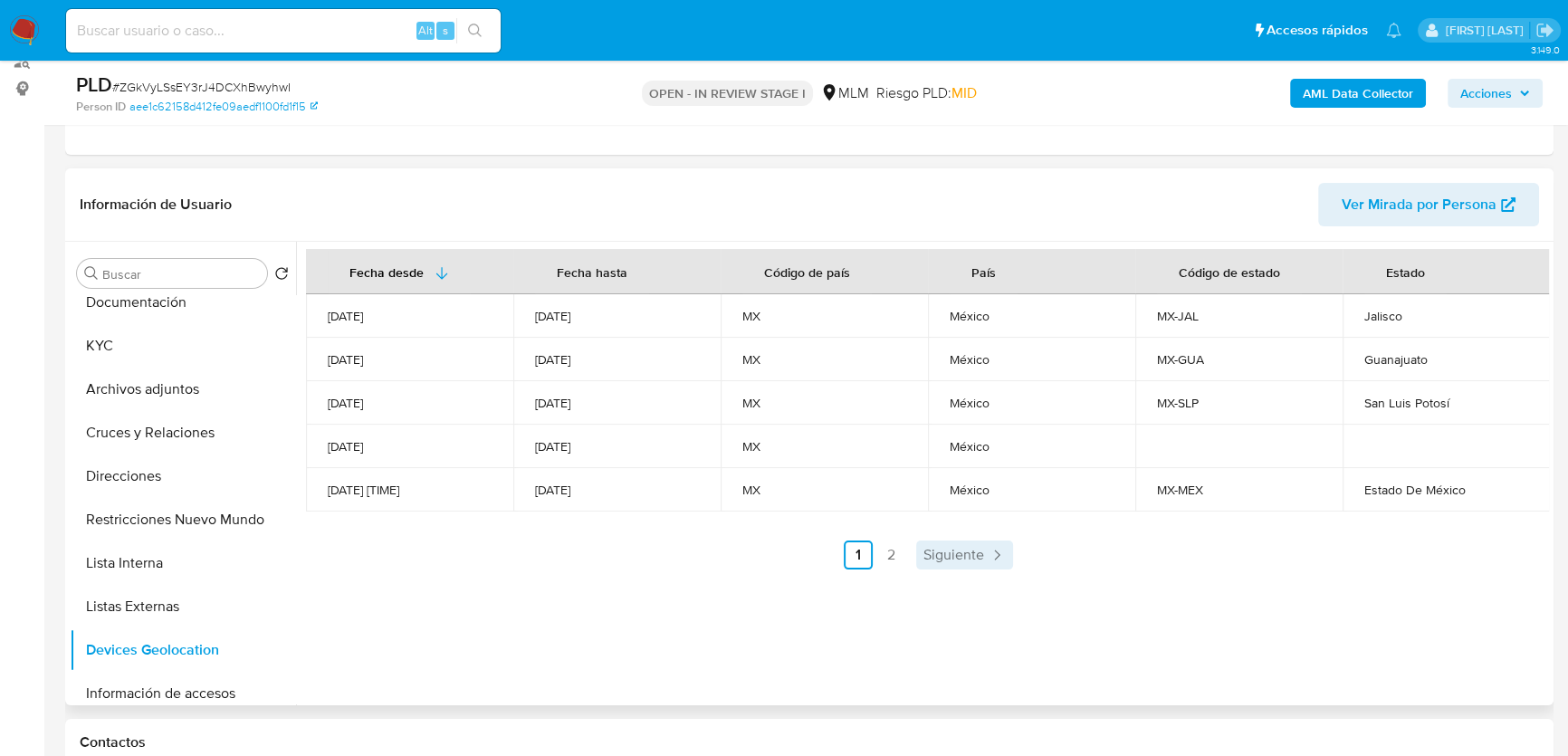 click on "Siguiente" at bounding box center [953, 555] 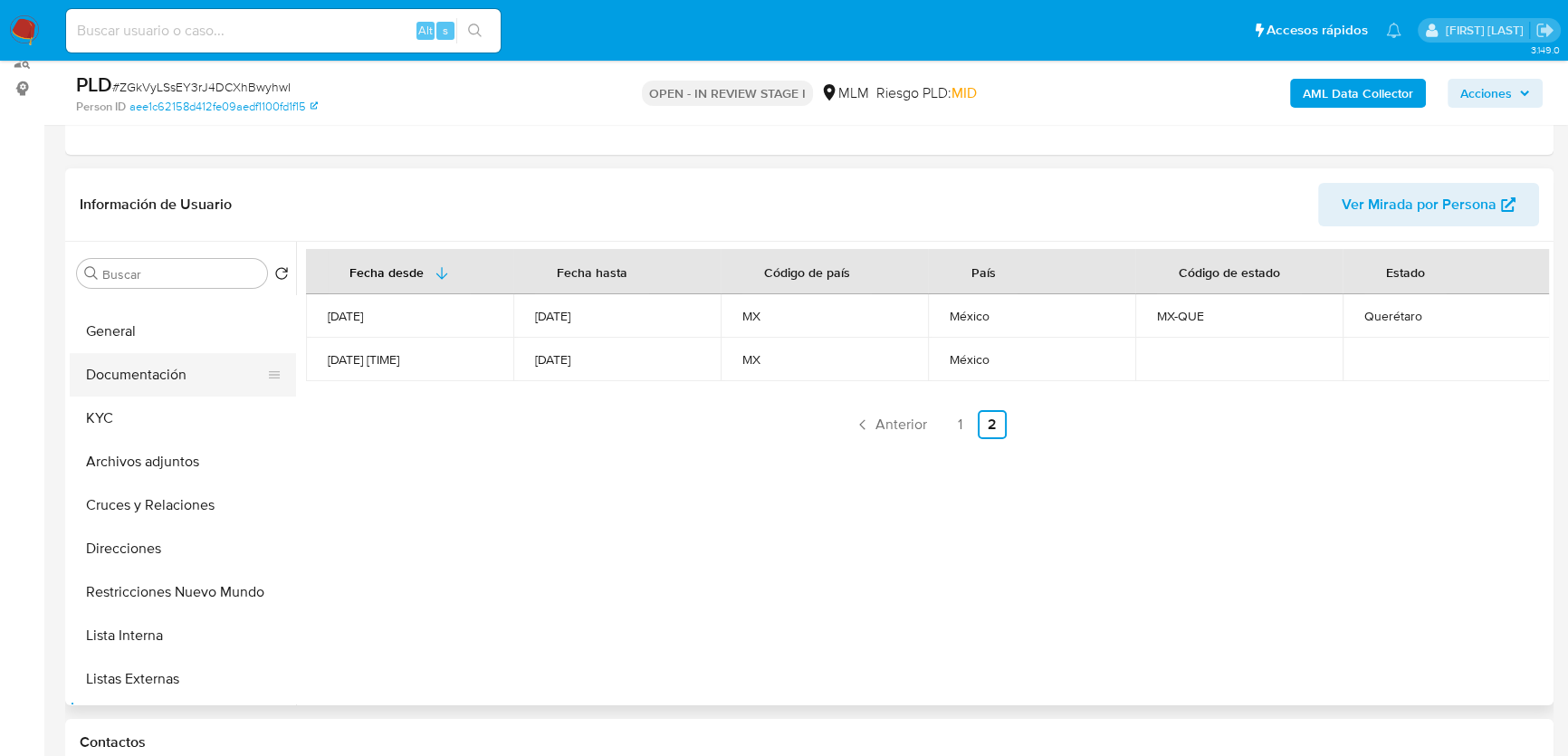 scroll, scrollTop: 0, scrollLeft: 0, axis: both 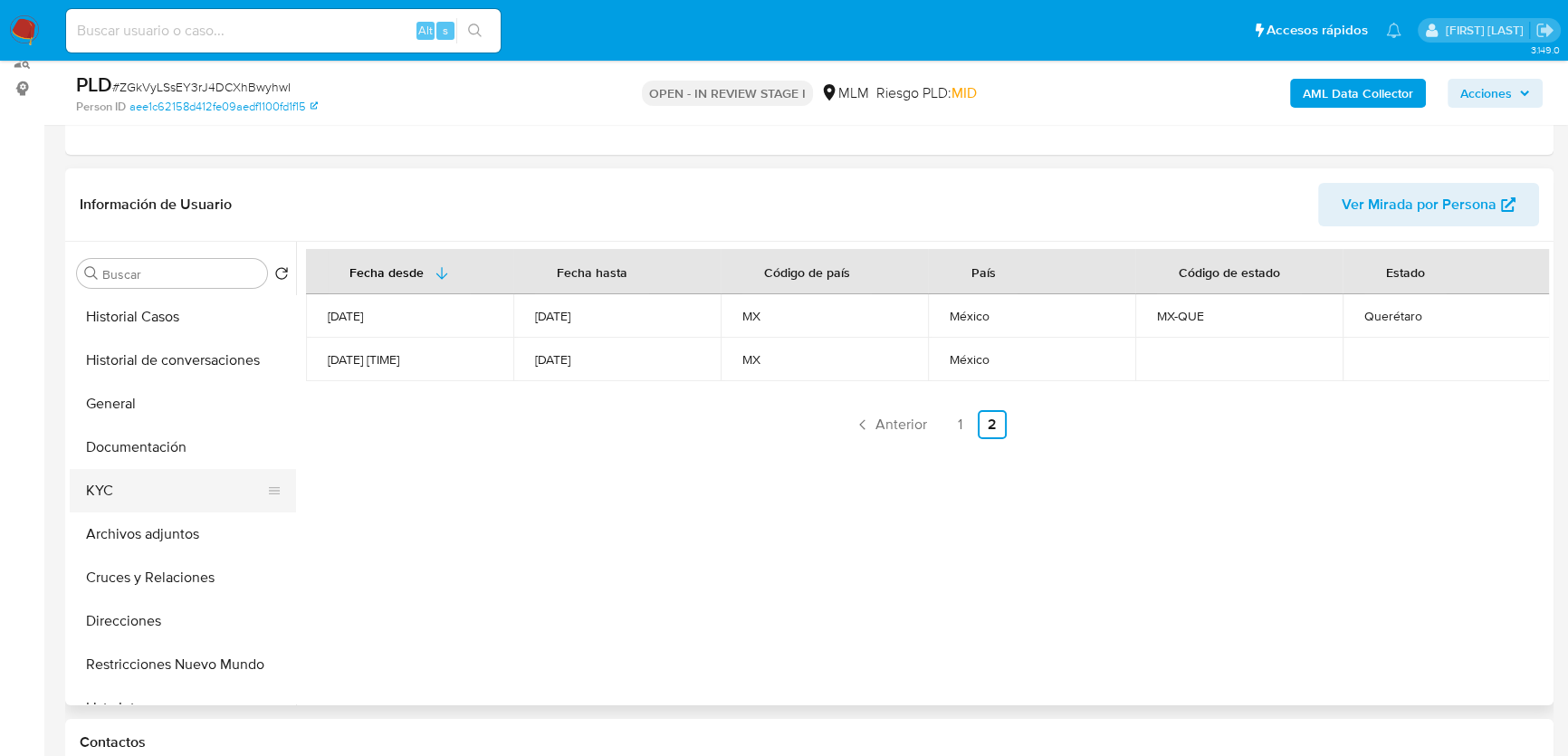 click on "KYC" at bounding box center [176, 491] 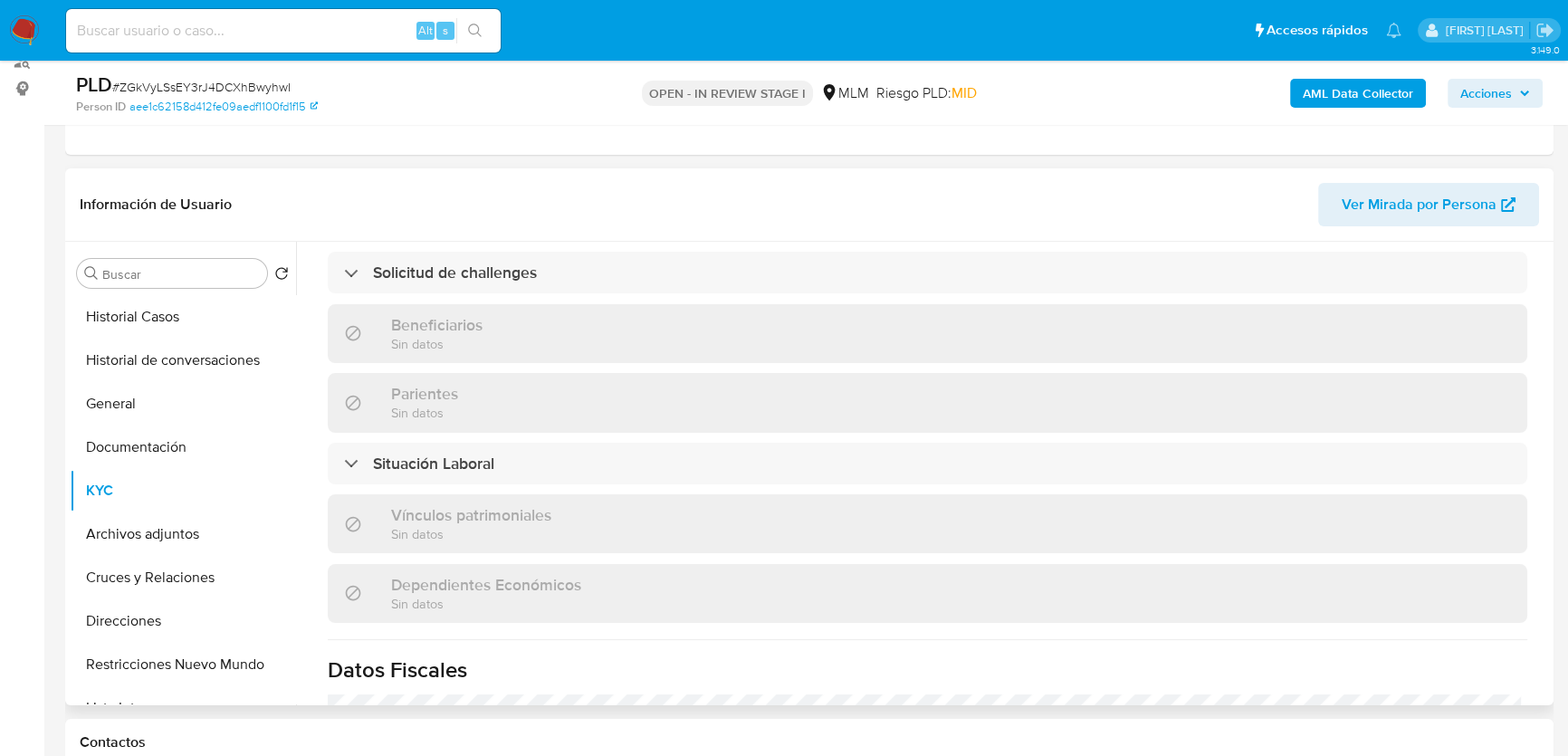 scroll, scrollTop: 987, scrollLeft: 0, axis: vertical 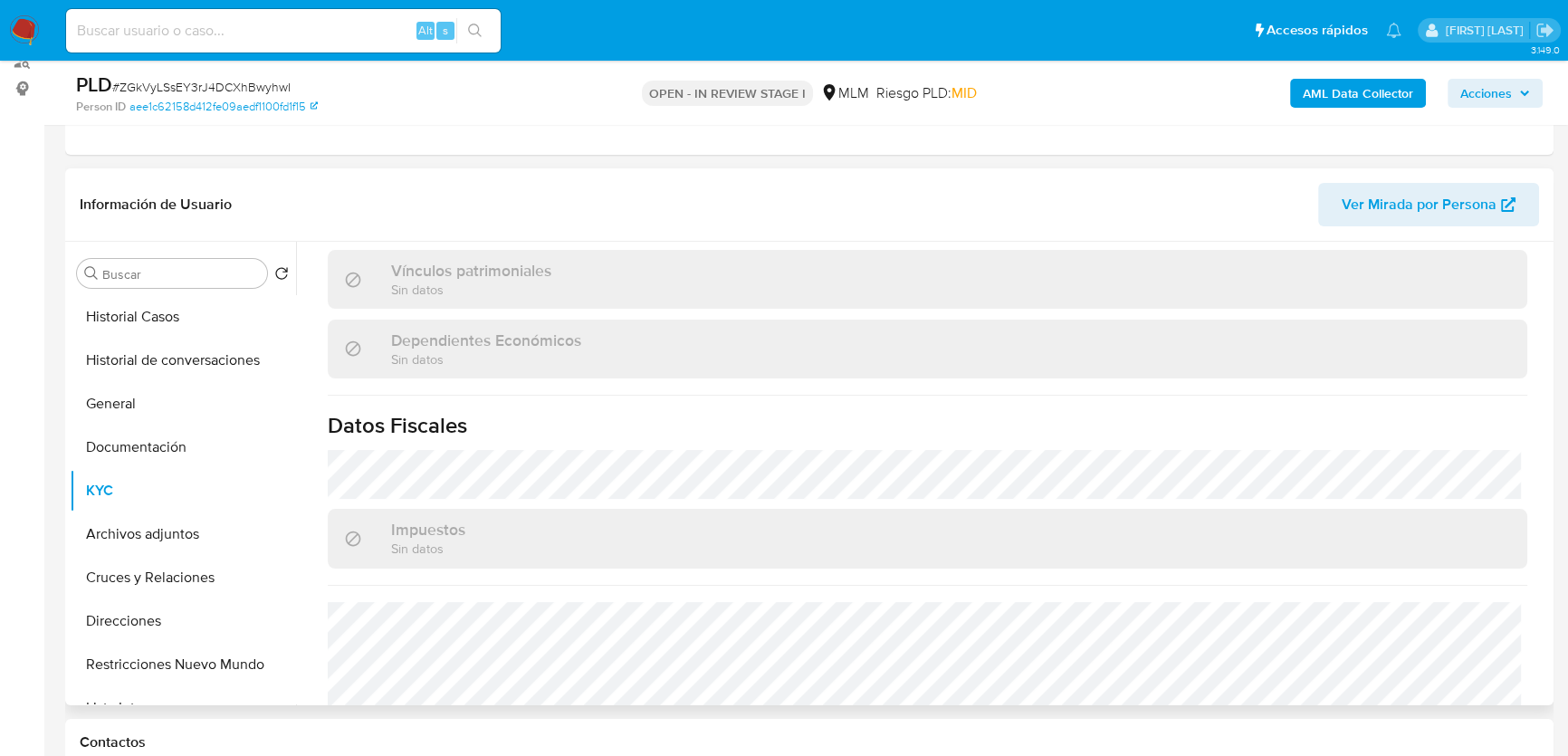 drag, startPoint x: 145, startPoint y: 442, endPoint x: 339, endPoint y: 396, distance: 199.37904 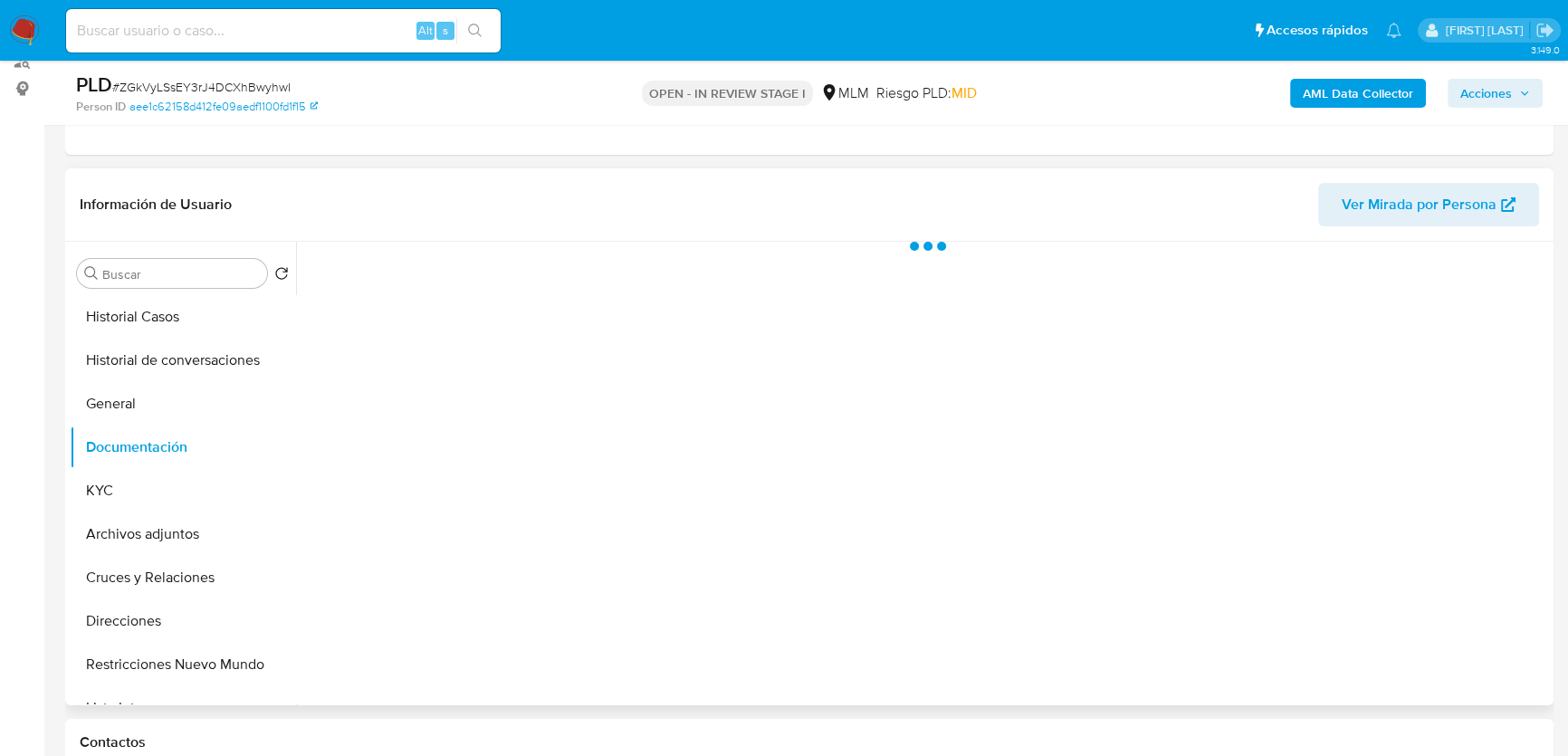 scroll, scrollTop: 0, scrollLeft: 0, axis: both 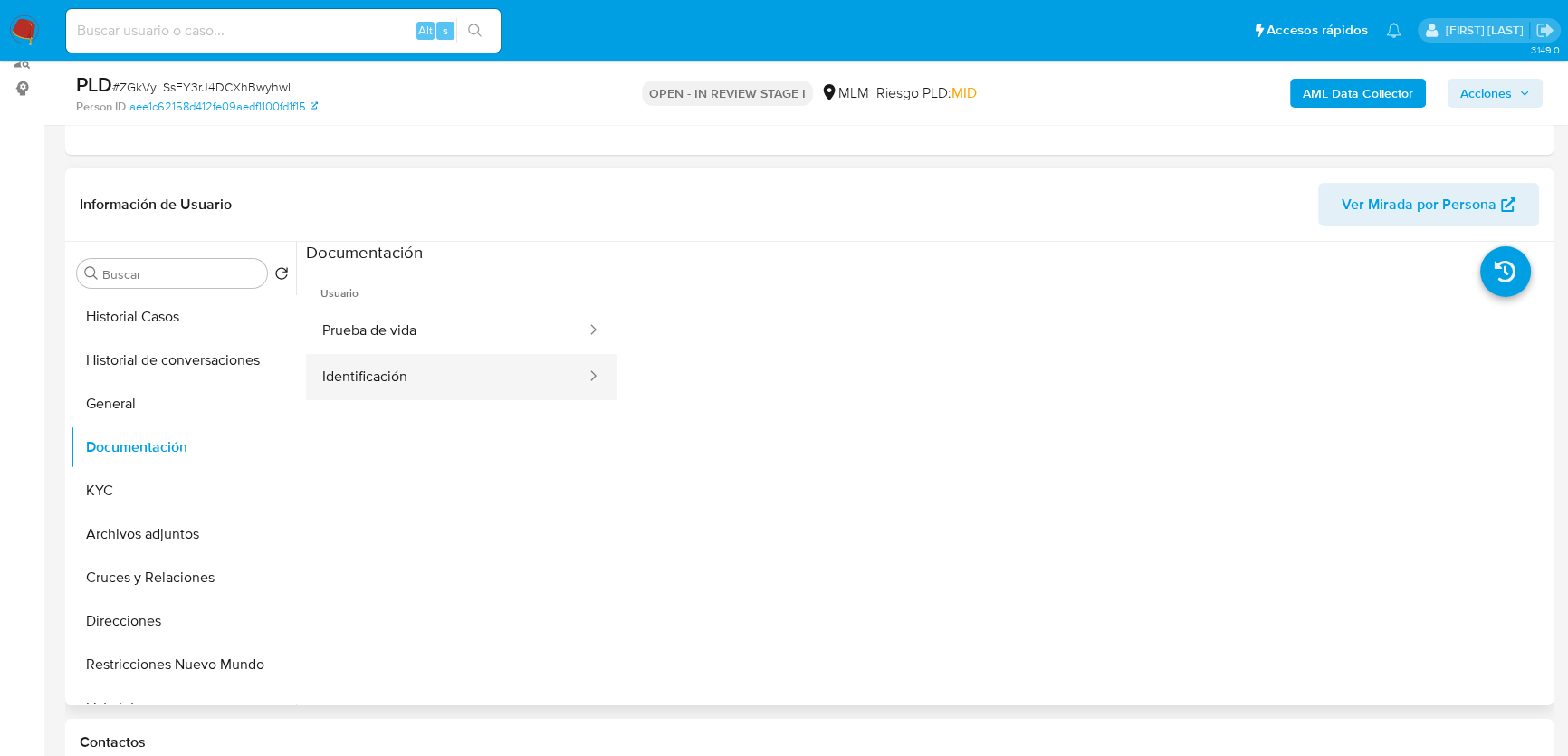 click on "Identificación" at bounding box center (446, 377) 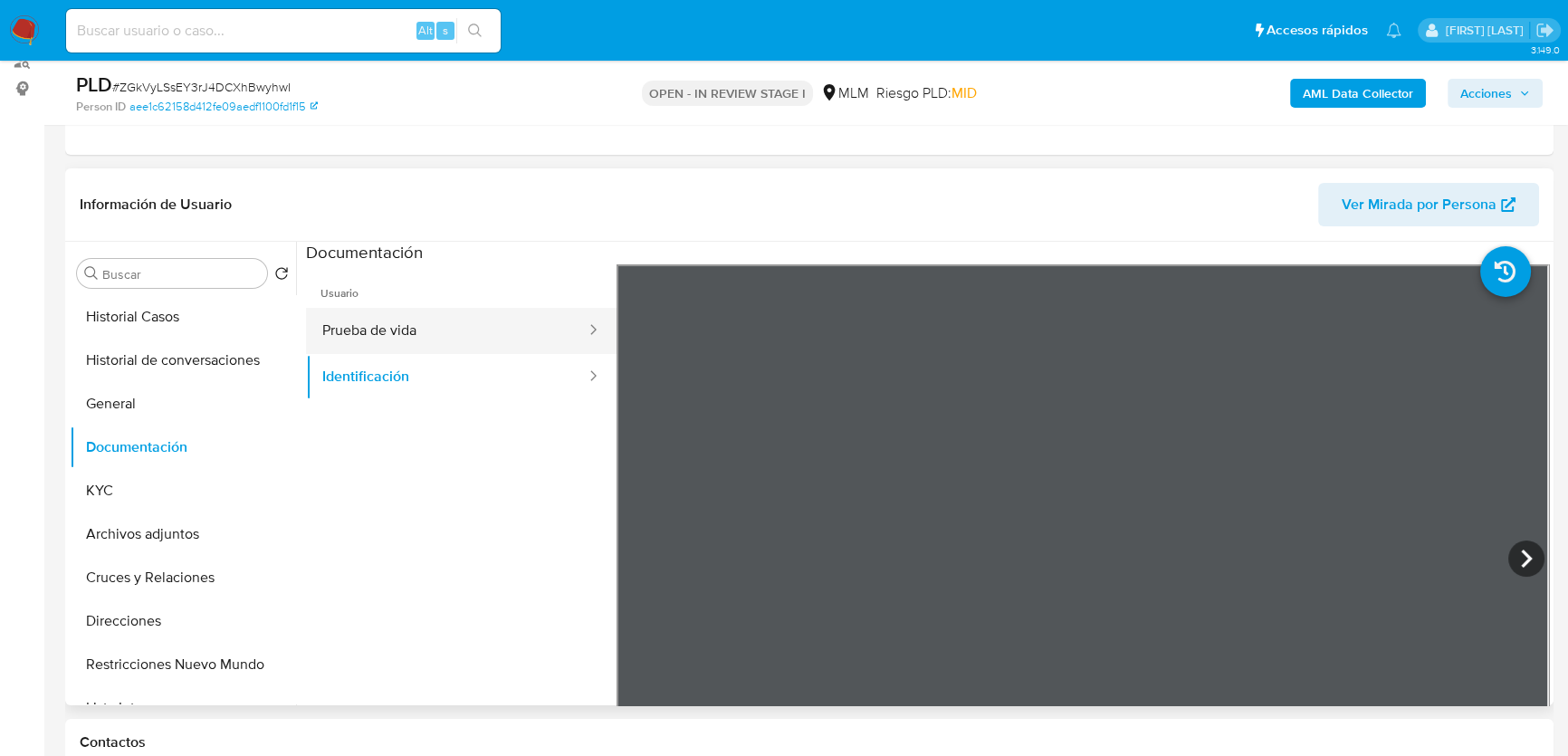 click on "Prueba de vida" at bounding box center (446, 330) 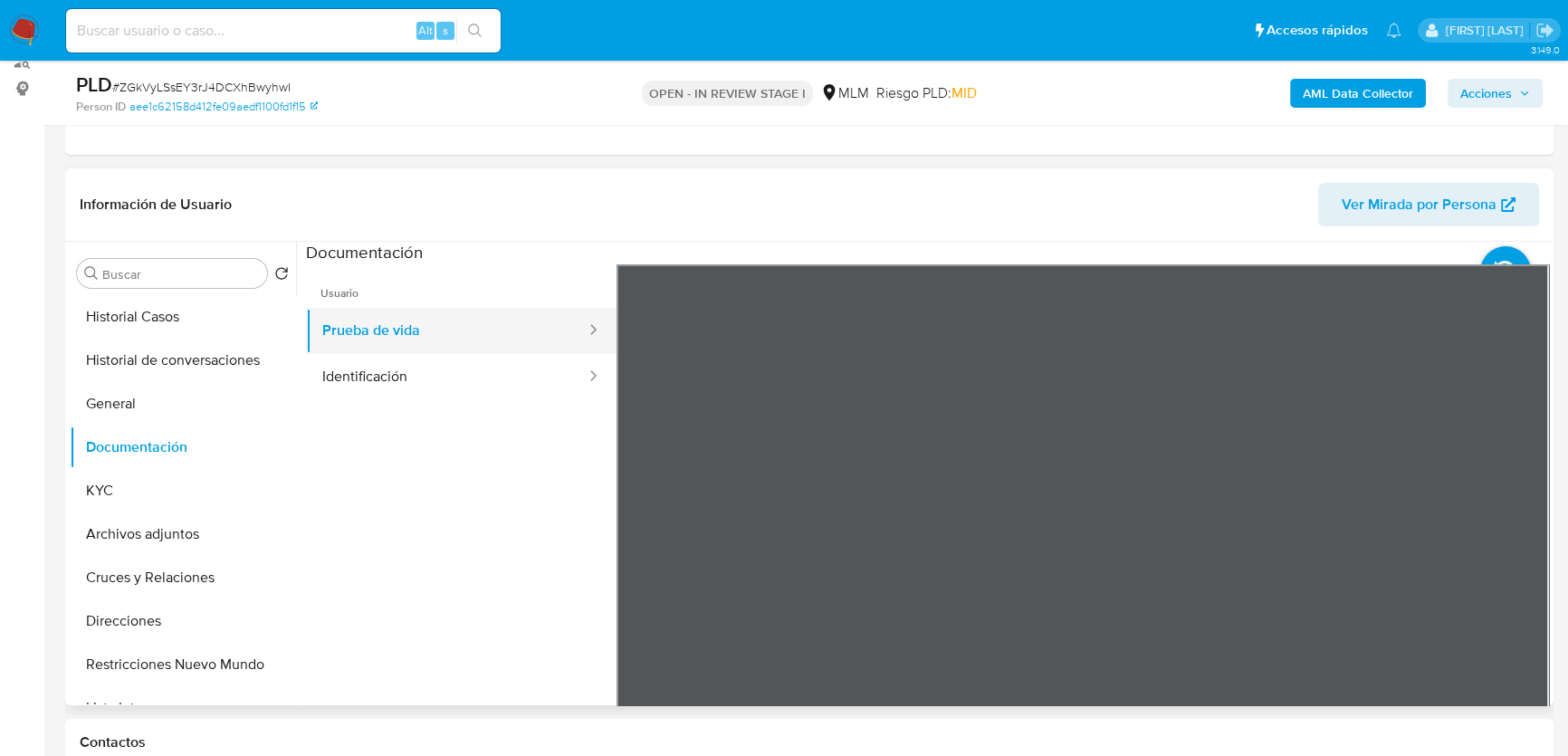 click on "Prueba de vida" at bounding box center [446, 330] 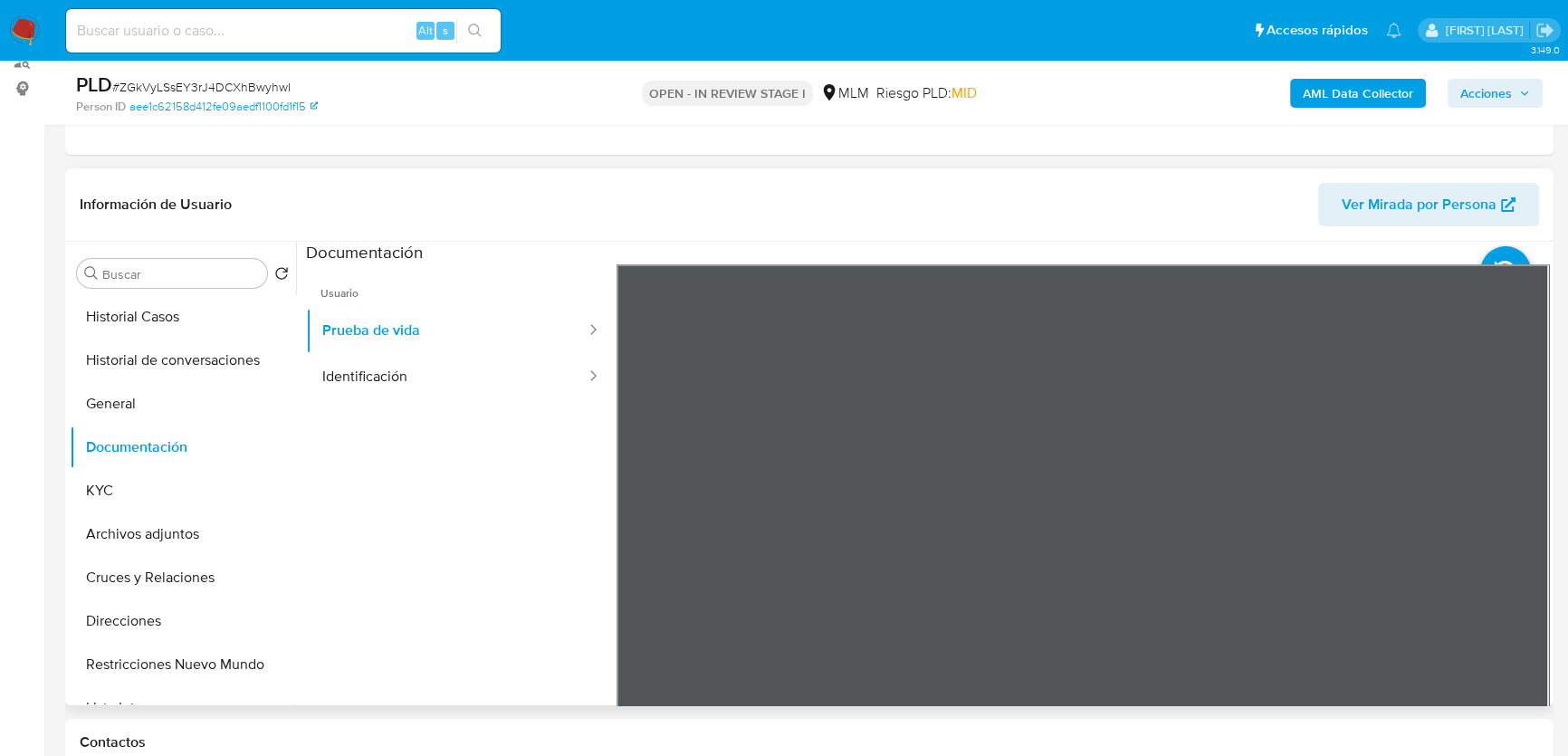 drag, startPoint x: 487, startPoint y: 365, endPoint x: 587, endPoint y: 407, distance: 108.46197 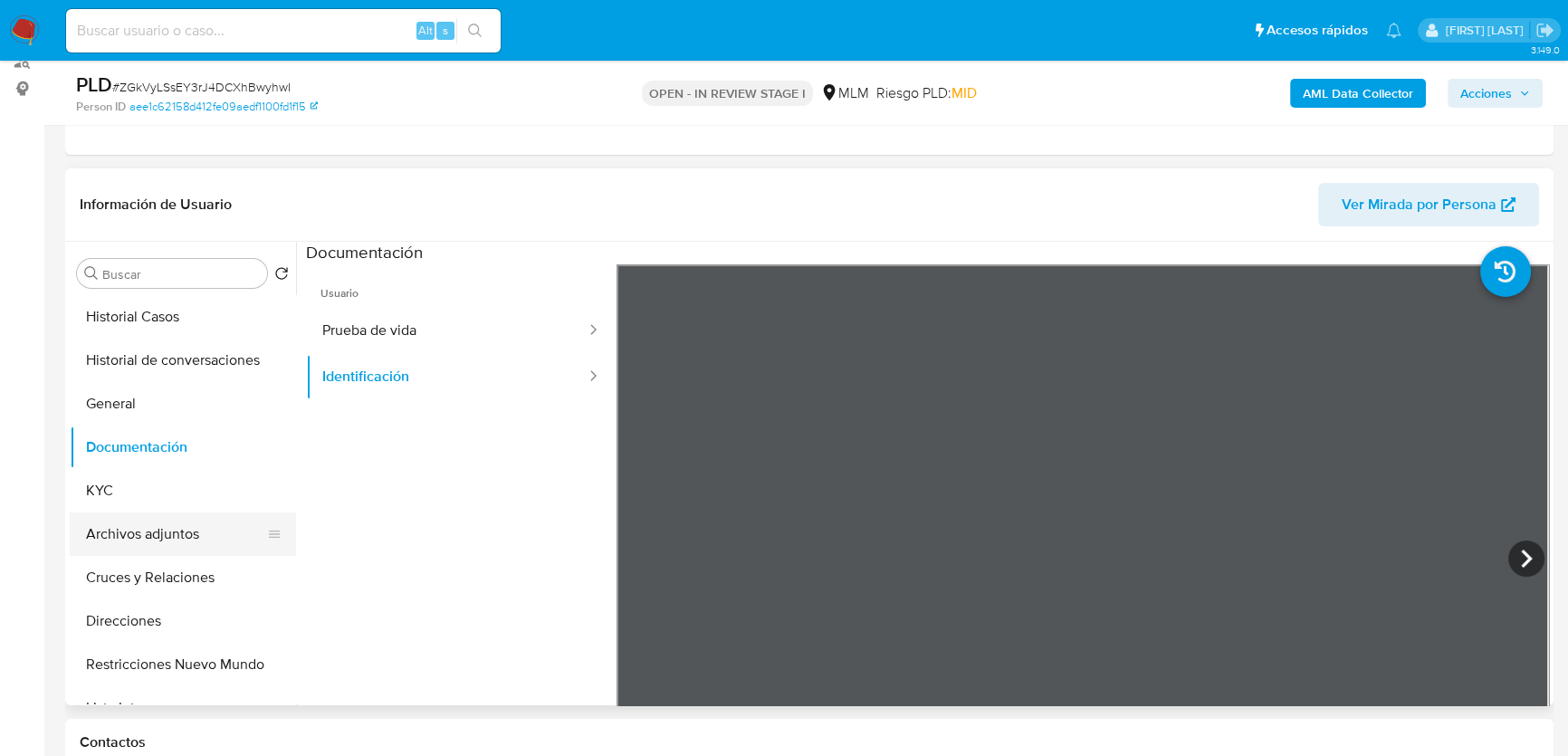click on "Archivos adjuntos" at bounding box center (176, 534) 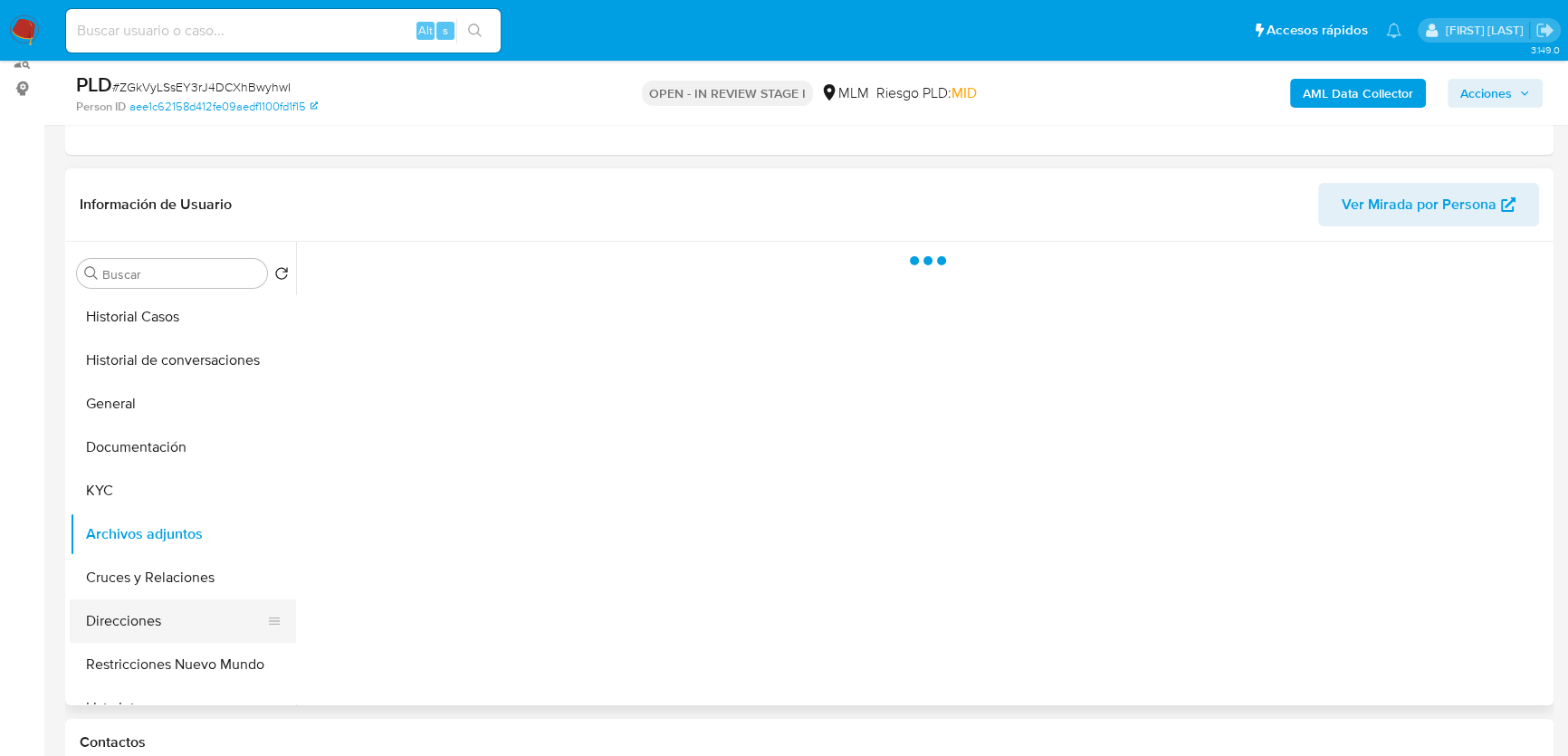 click on "Direcciones" at bounding box center [176, 621] 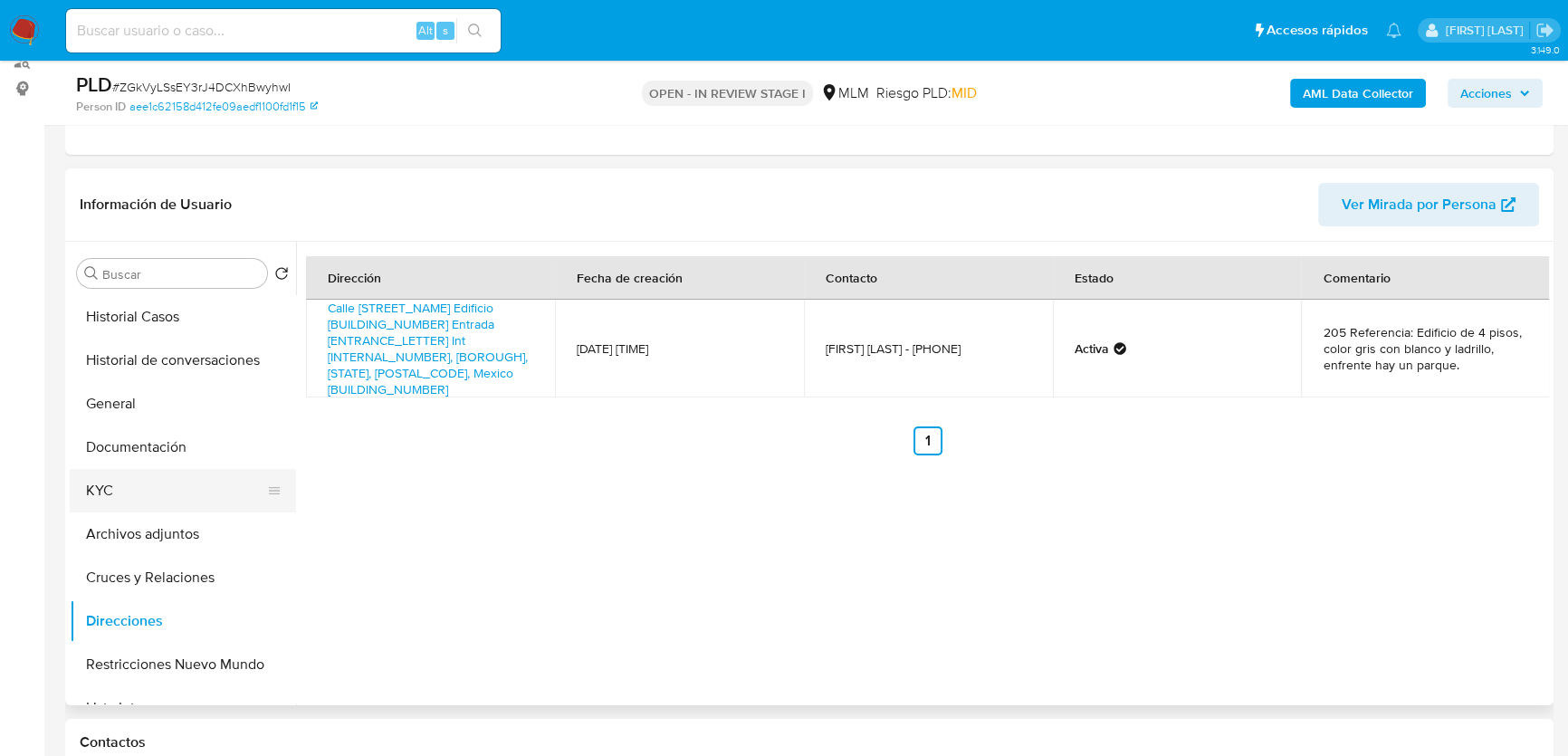 drag, startPoint x: 93, startPoint y: 489, endPoint x: 273, endPoint y: 483, distance: 180.09997 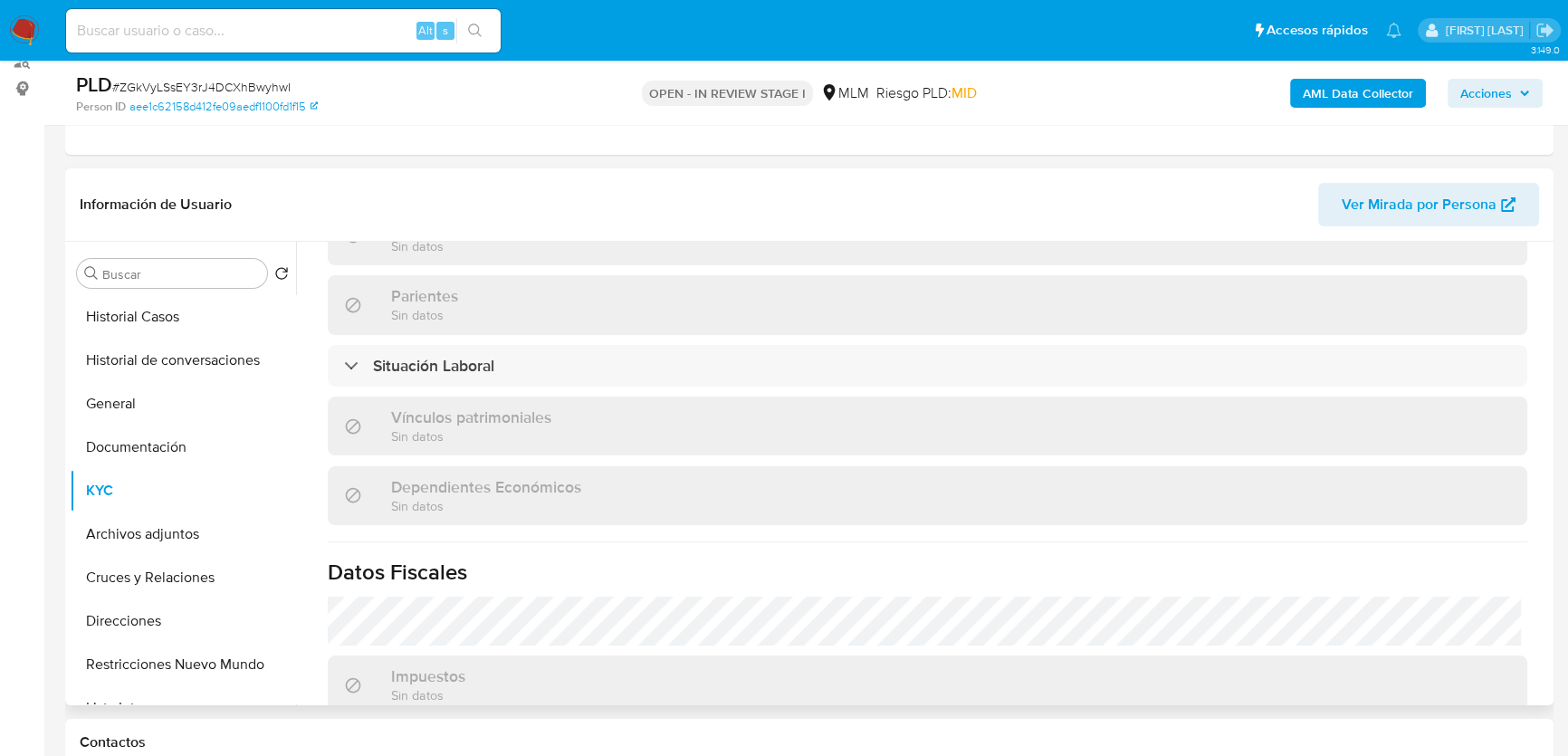 scroll, scrollTop: 741, scrollLeft: 0, axis: vertical 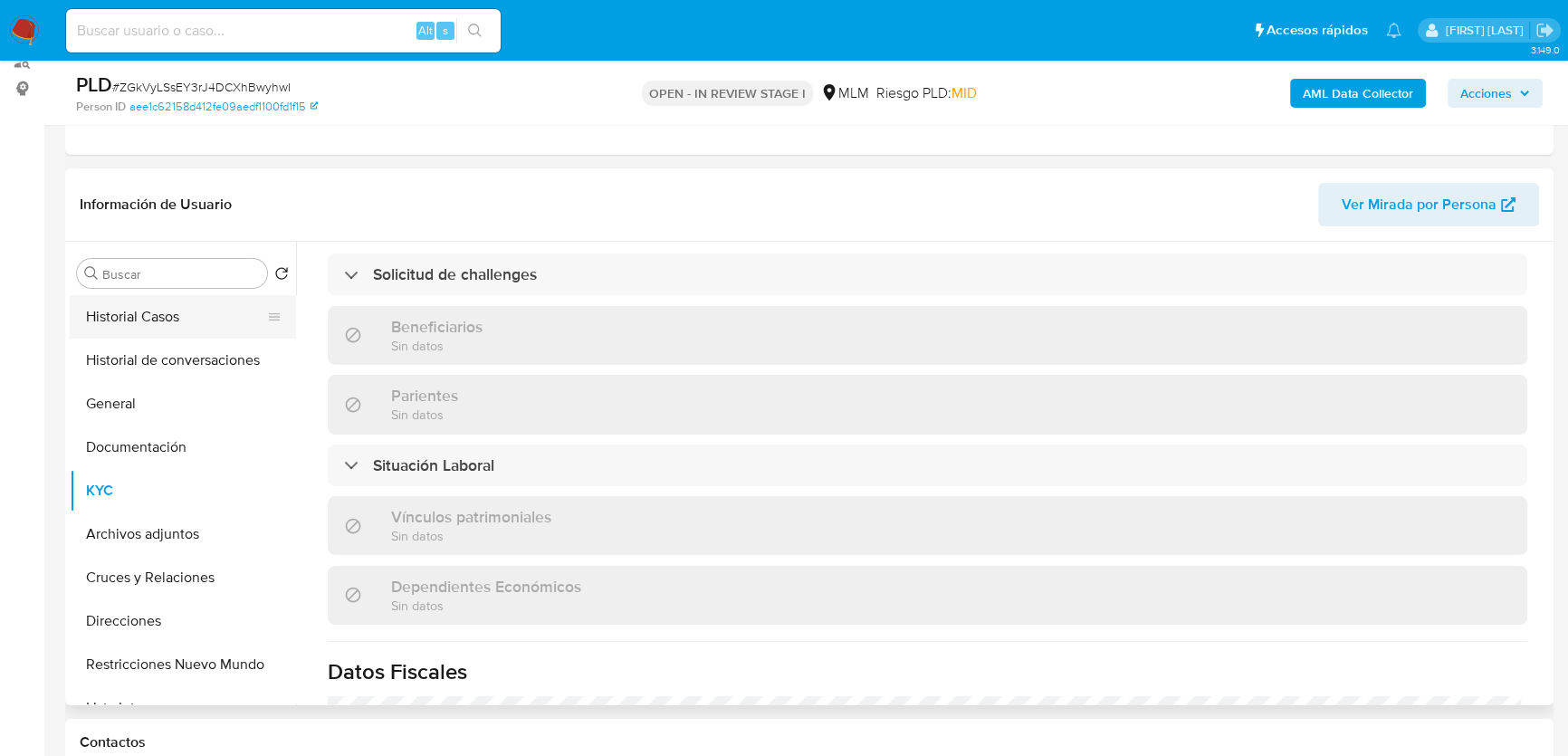 click on "Historial Casos" at bounding box center (176, 317) 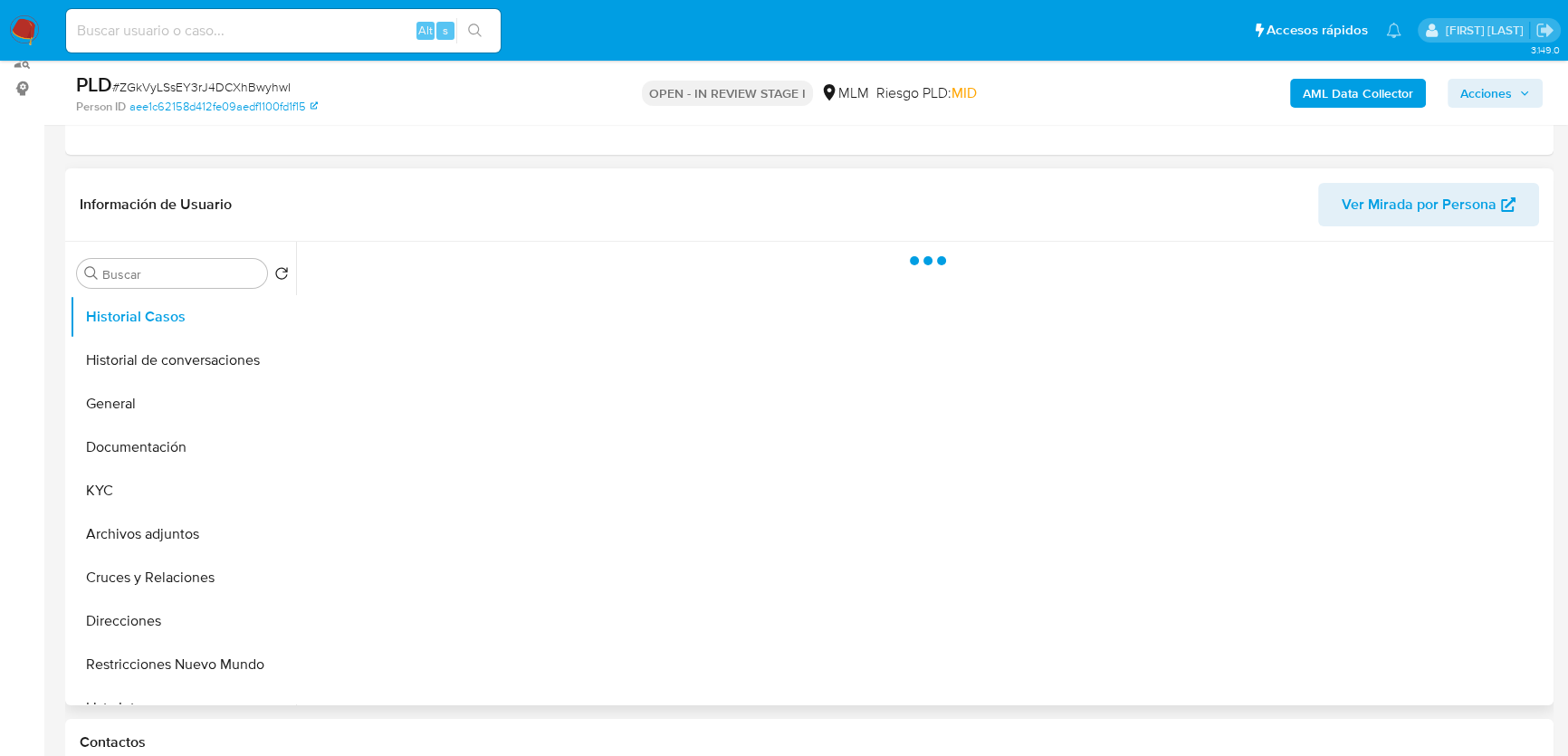 scroll, scrollTop: 0, scrollLeft: 0, axis: both 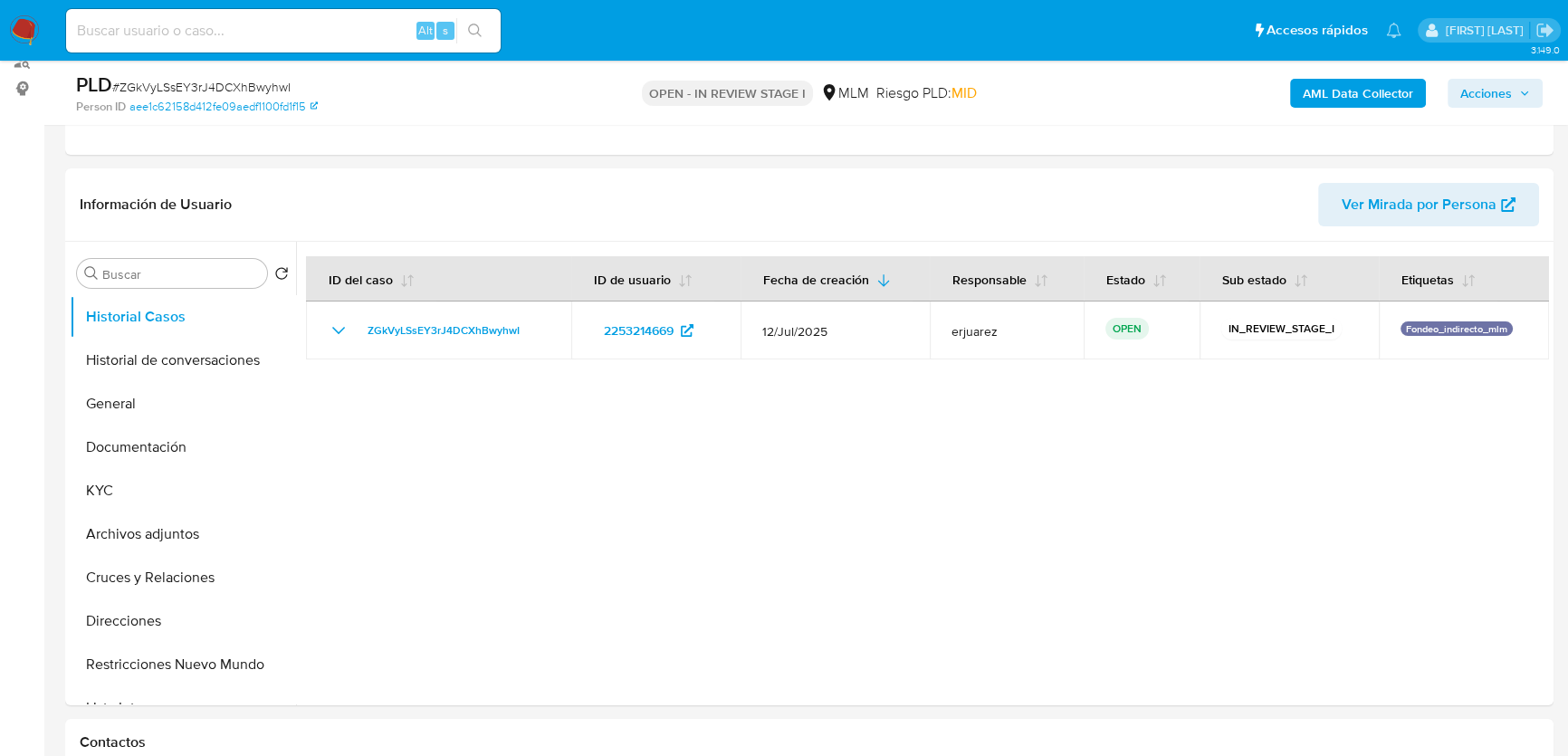 click on "Alt s" at bounding box center [283, 31] 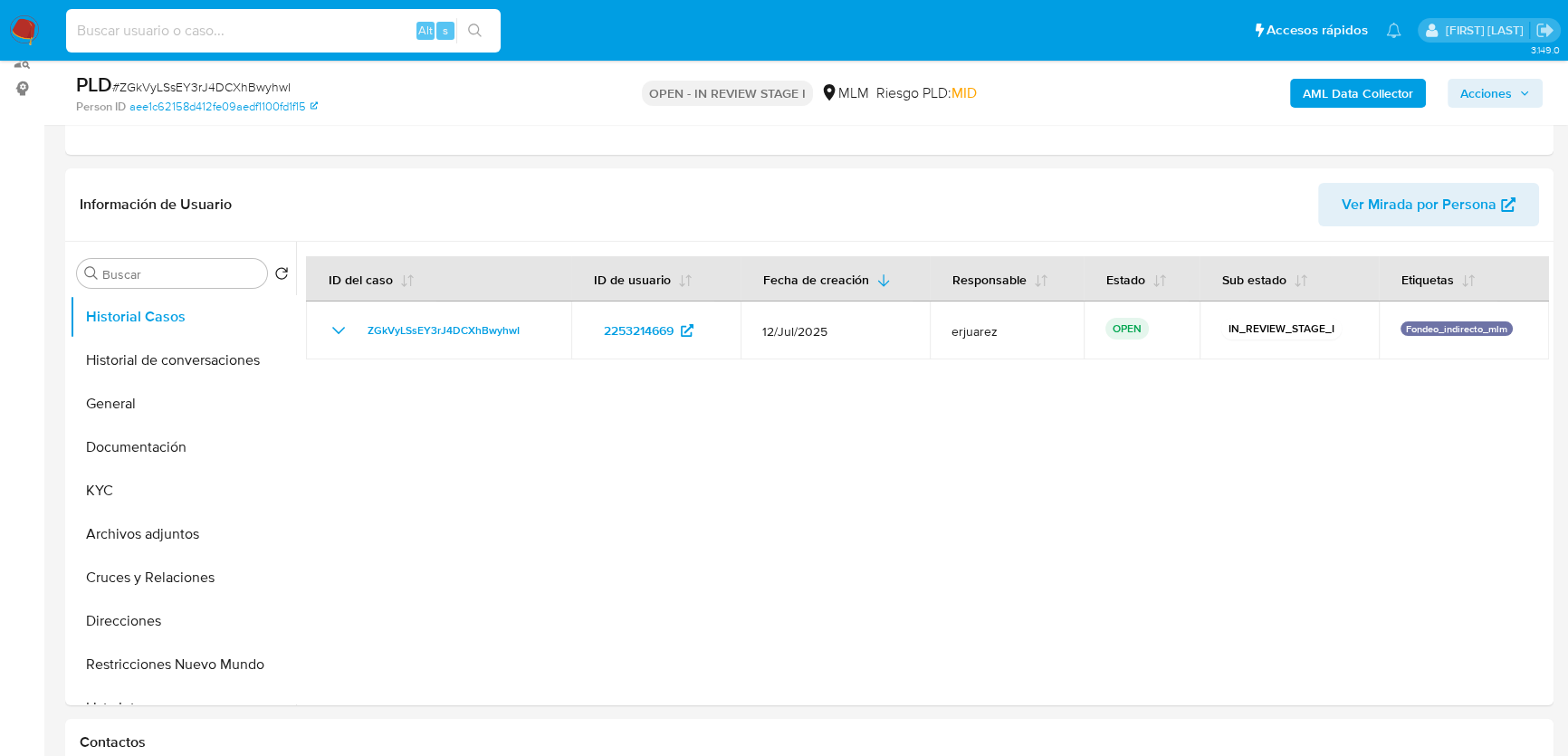 paste on "836812925" 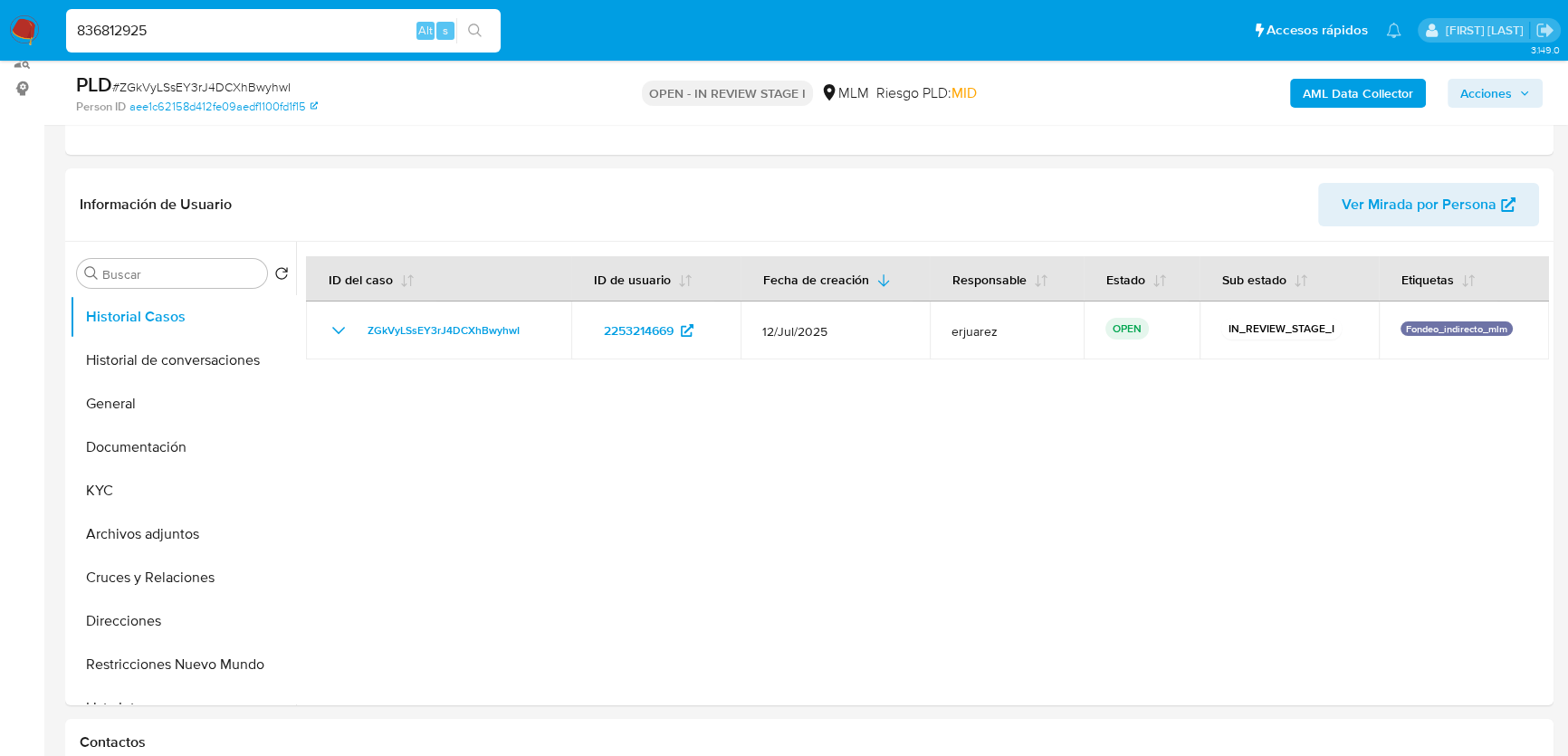 type on "836812925" 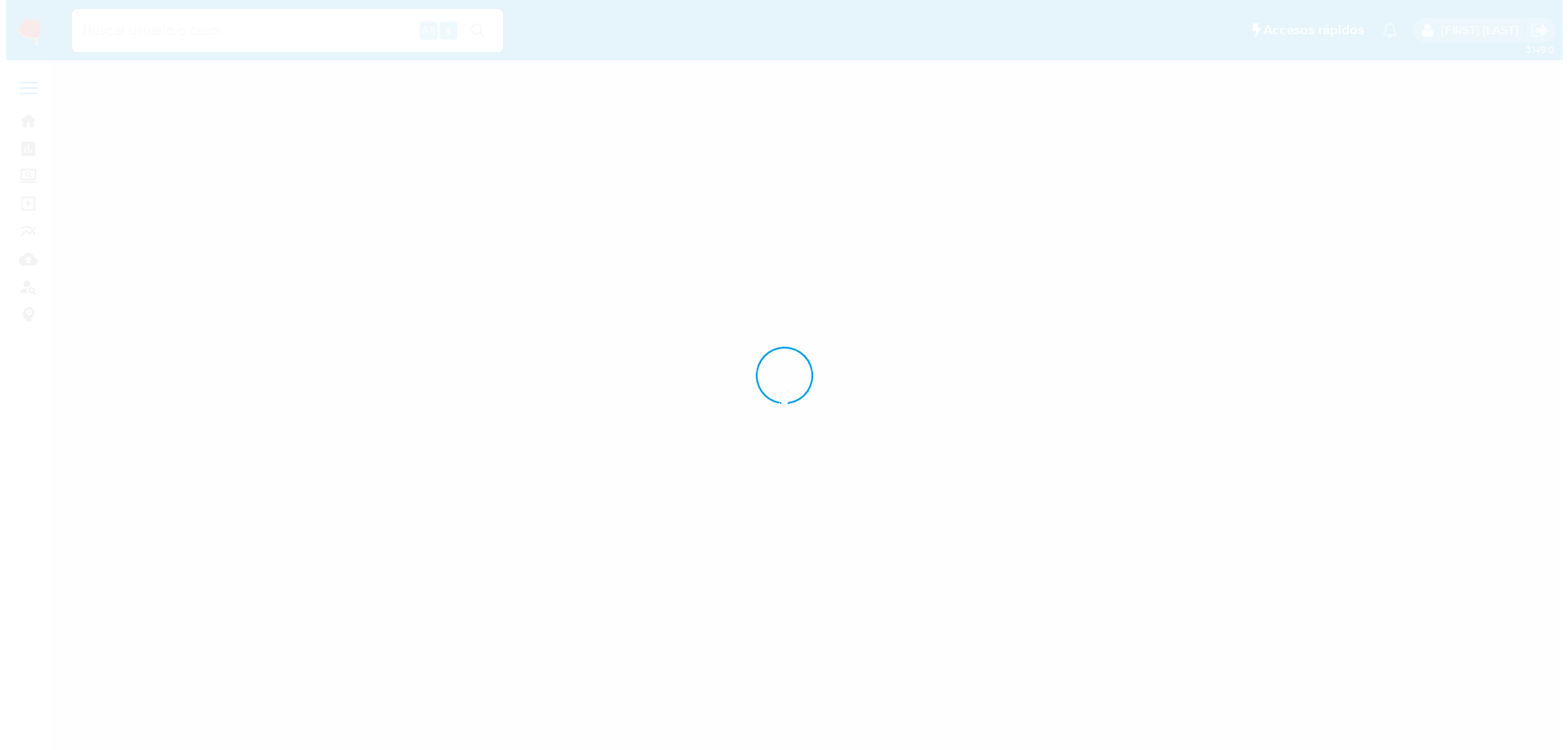 scroll, scrollTop: 0, scrollLeft: 0, axis: both 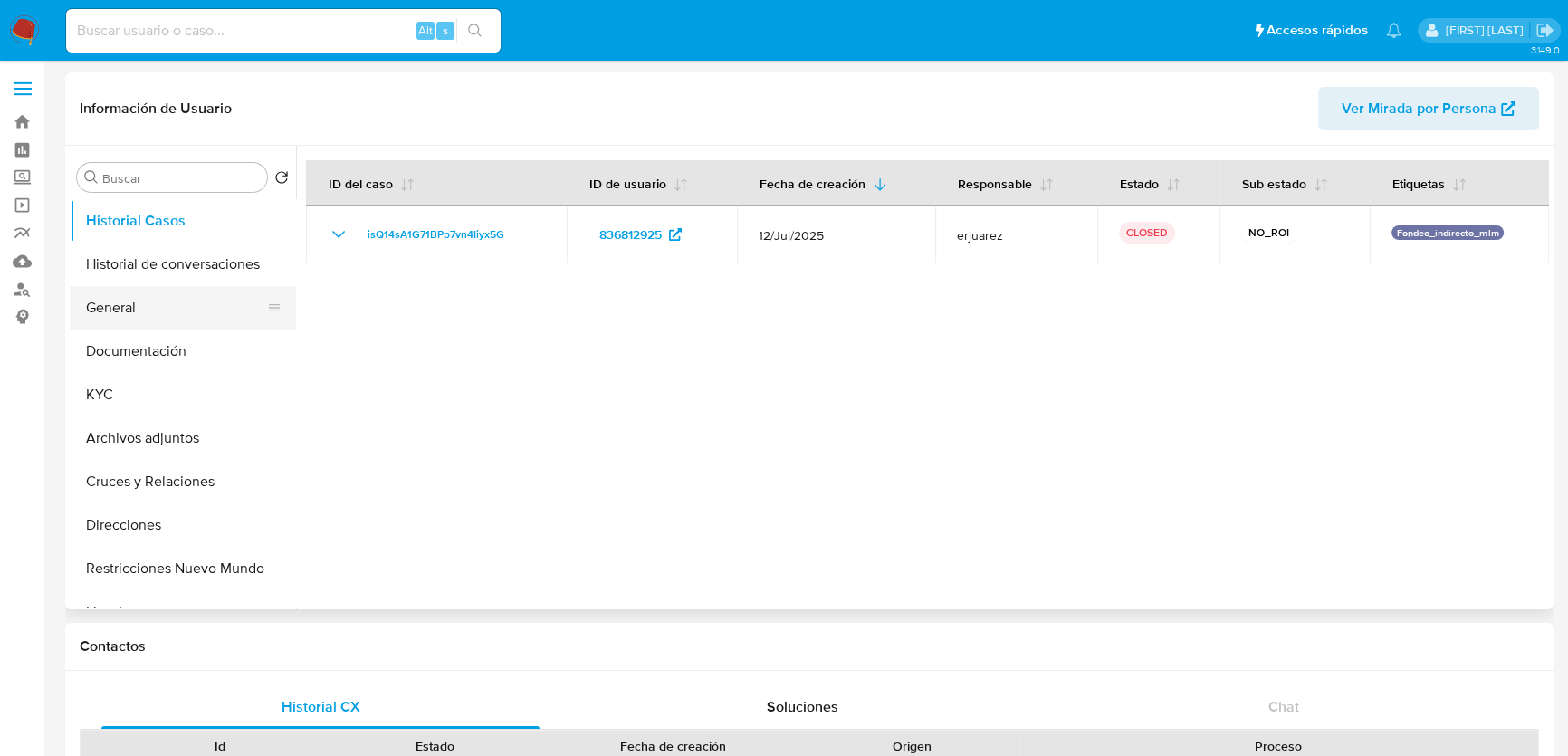 select on "10" 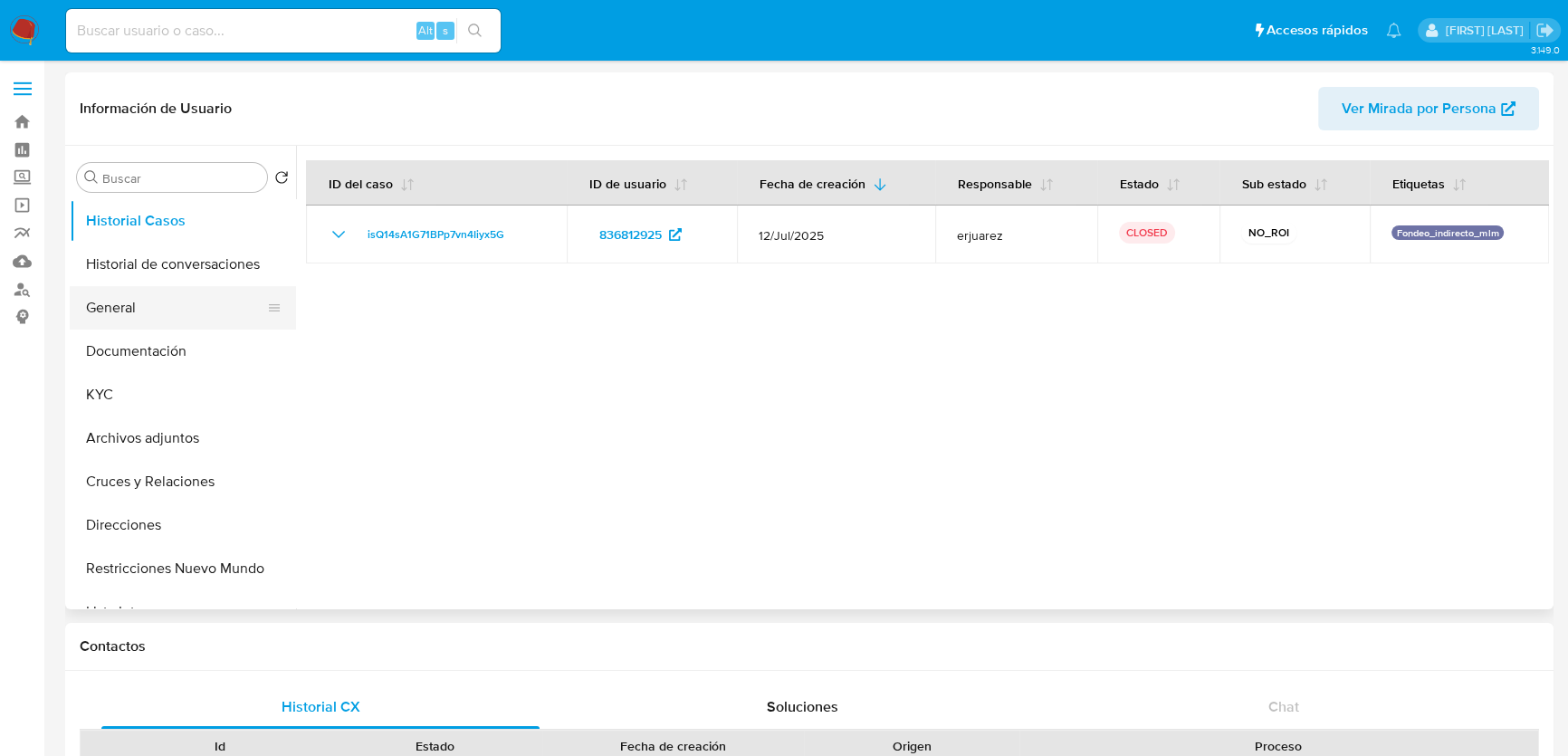 click on "General" at bounding box center (176, 308) 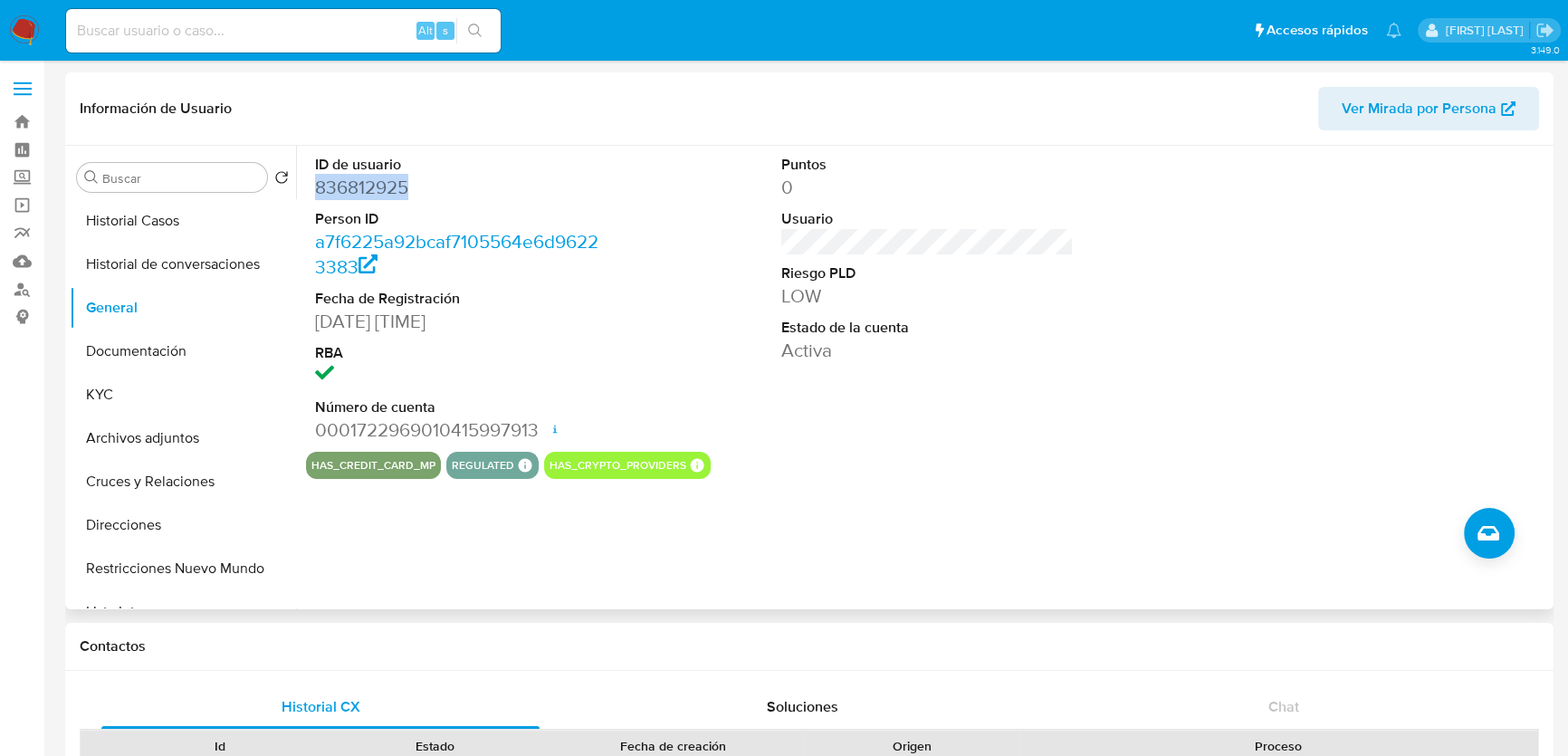 drag, startPoint x: 459, startPoint y: 187, endPoint x: 308, endPoint y: 187, distance: 151 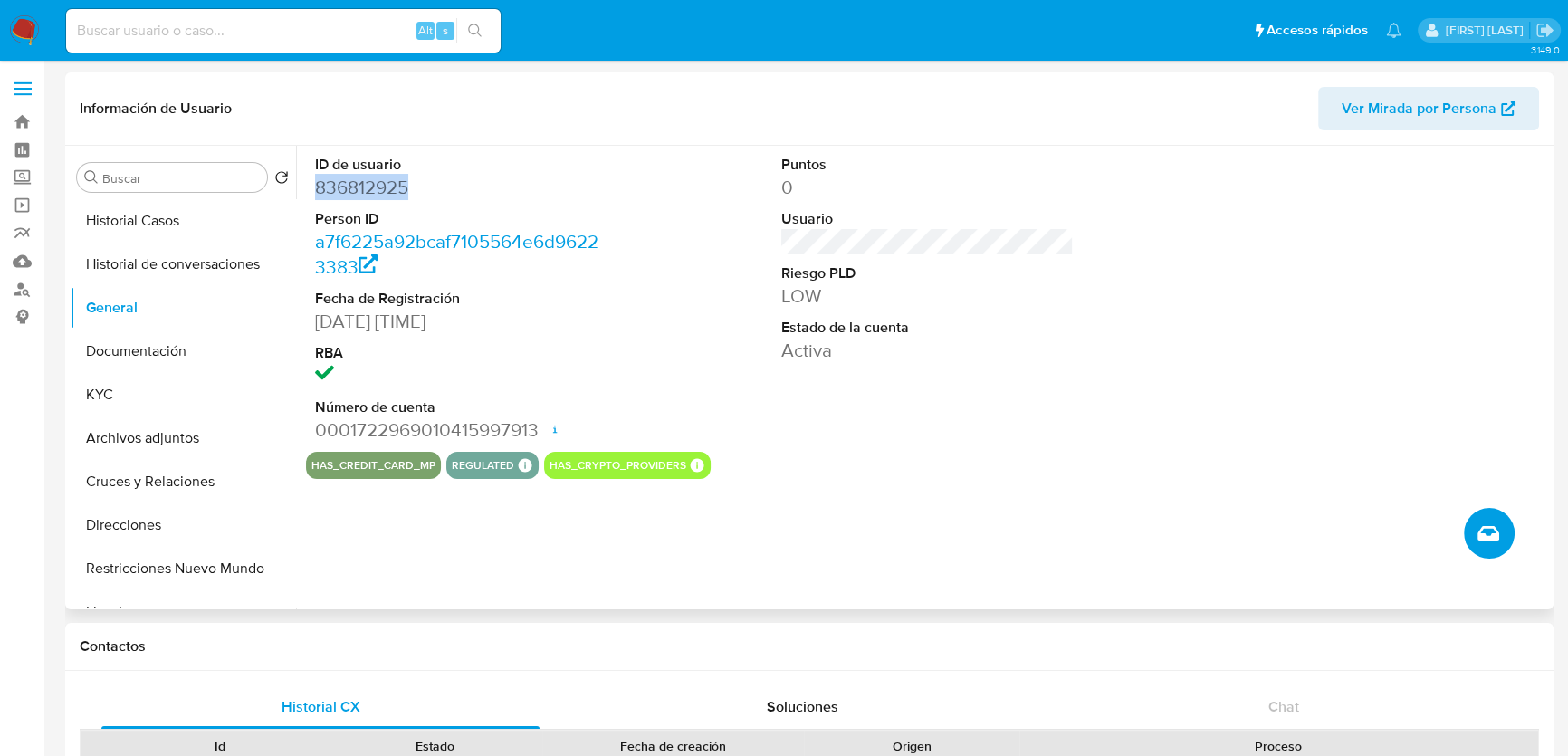 click at bounding box center [1489, 533] 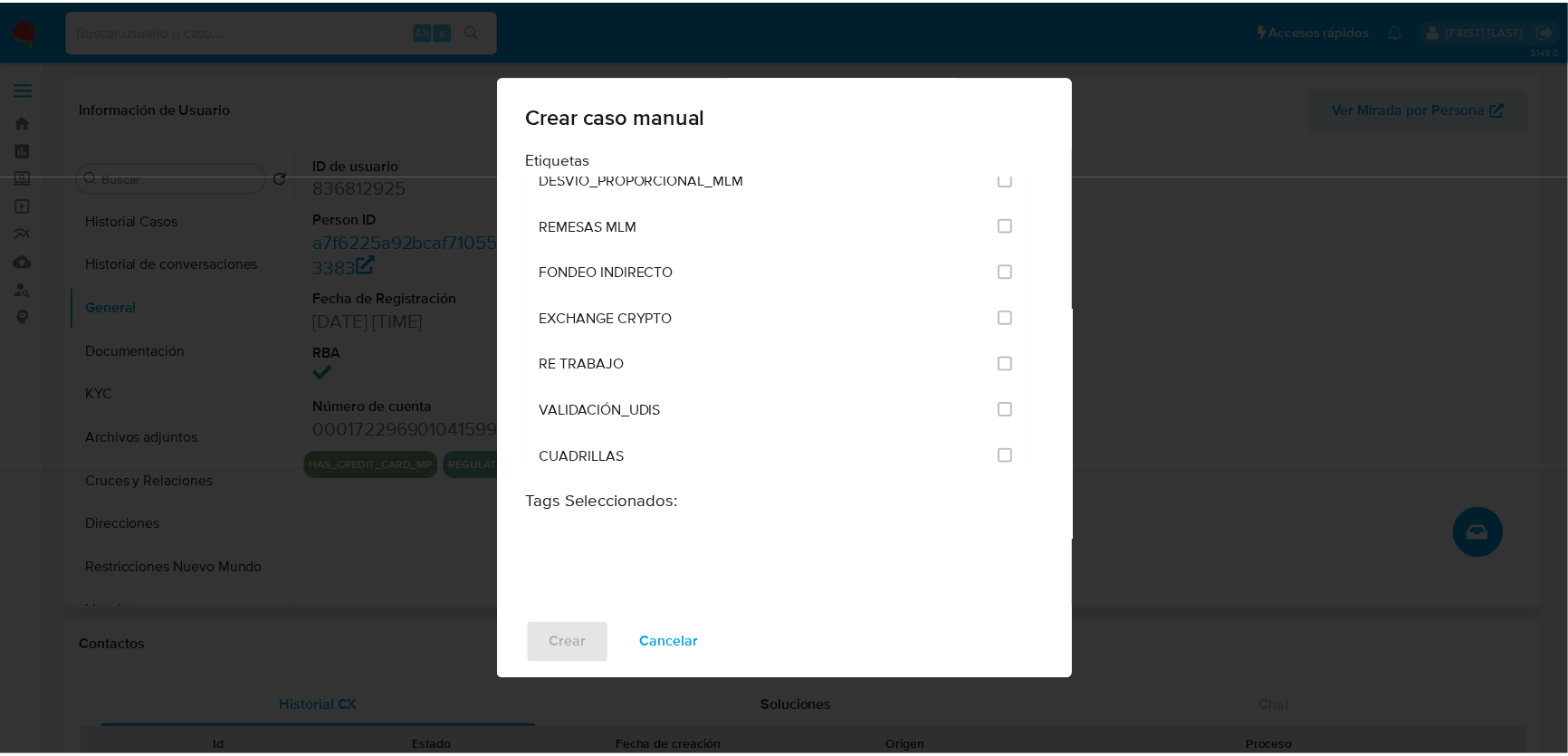 scroll, scrollTop: 4009, scrollLeft: 0, axis: vertical 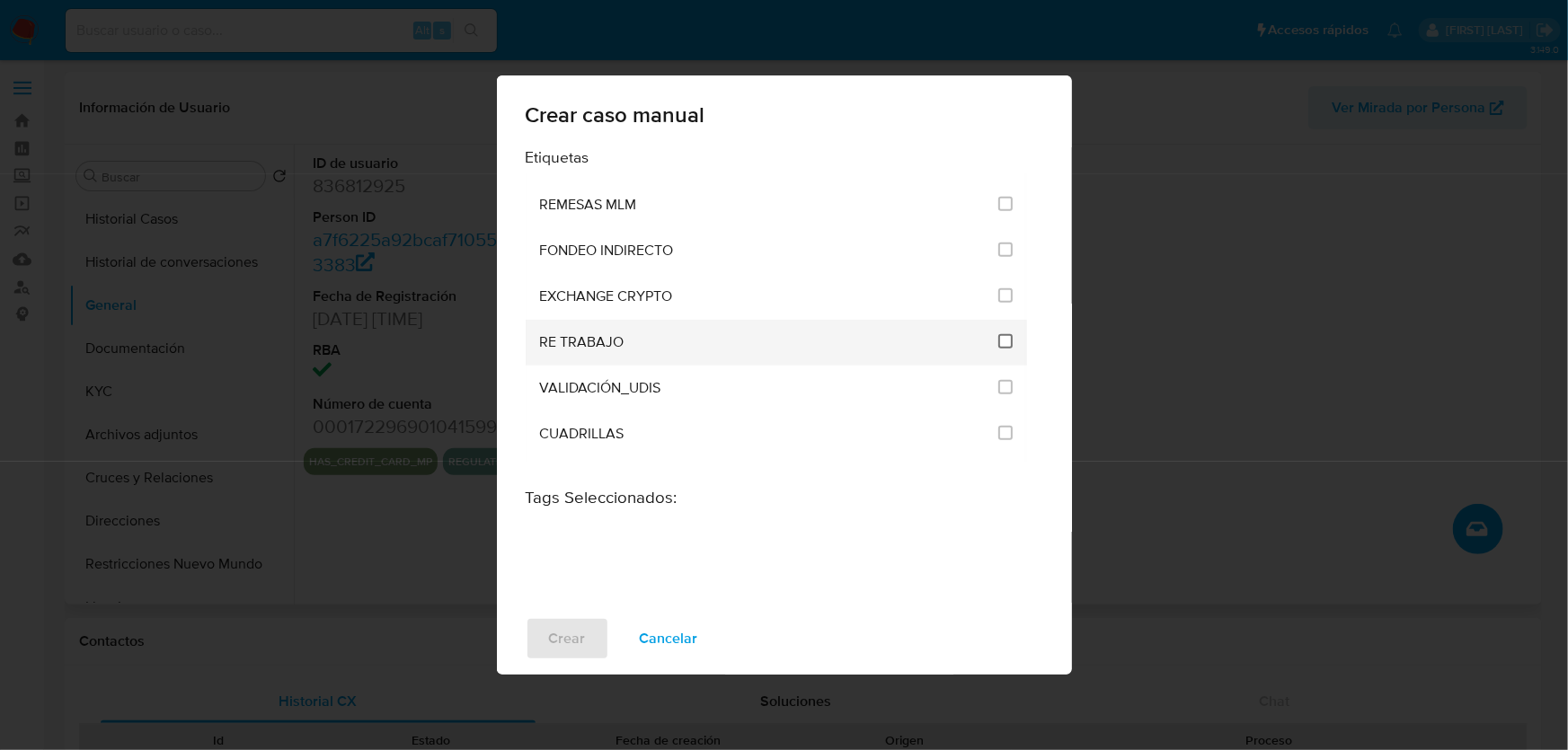 click at bounding box center (1005, 341) 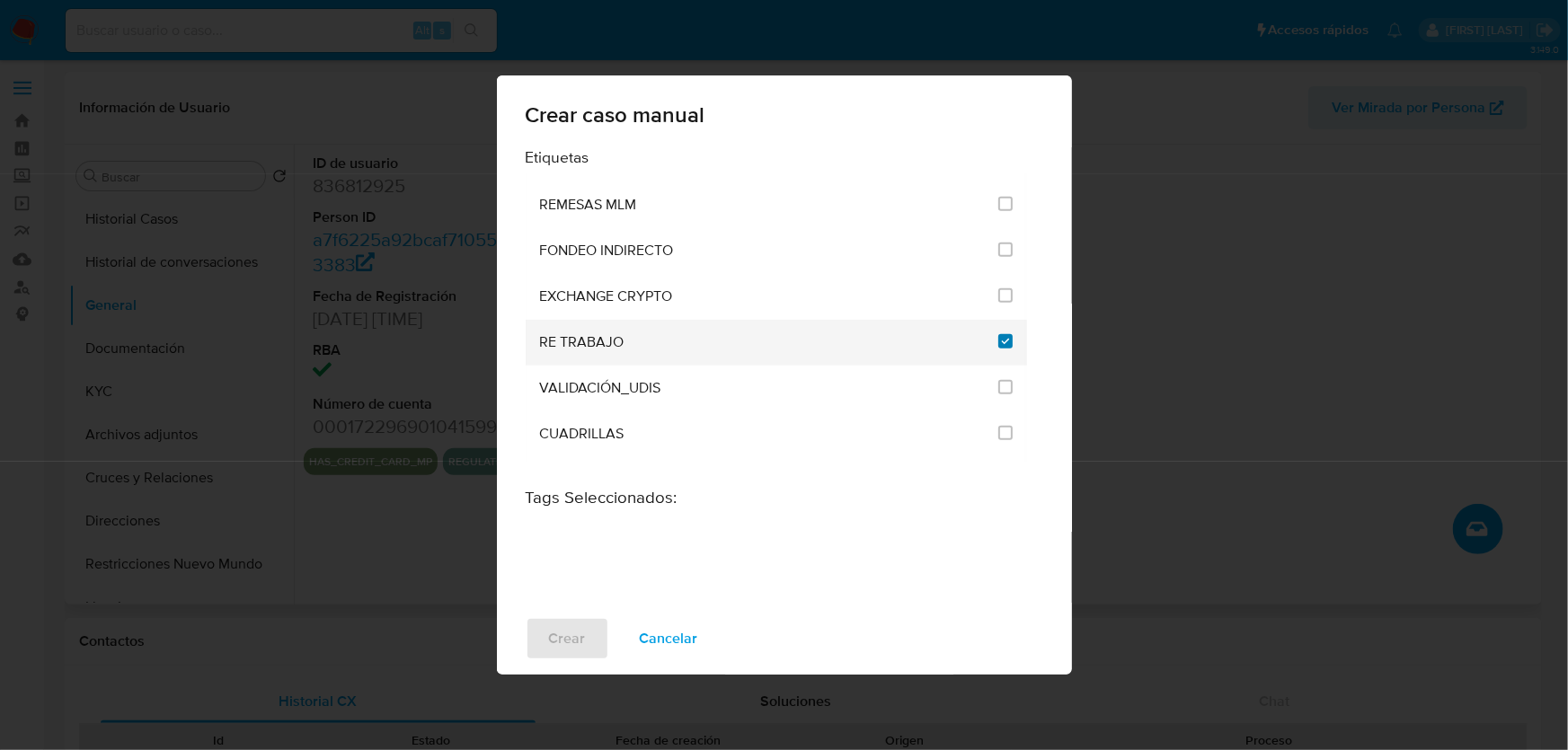 checkbox on "true" 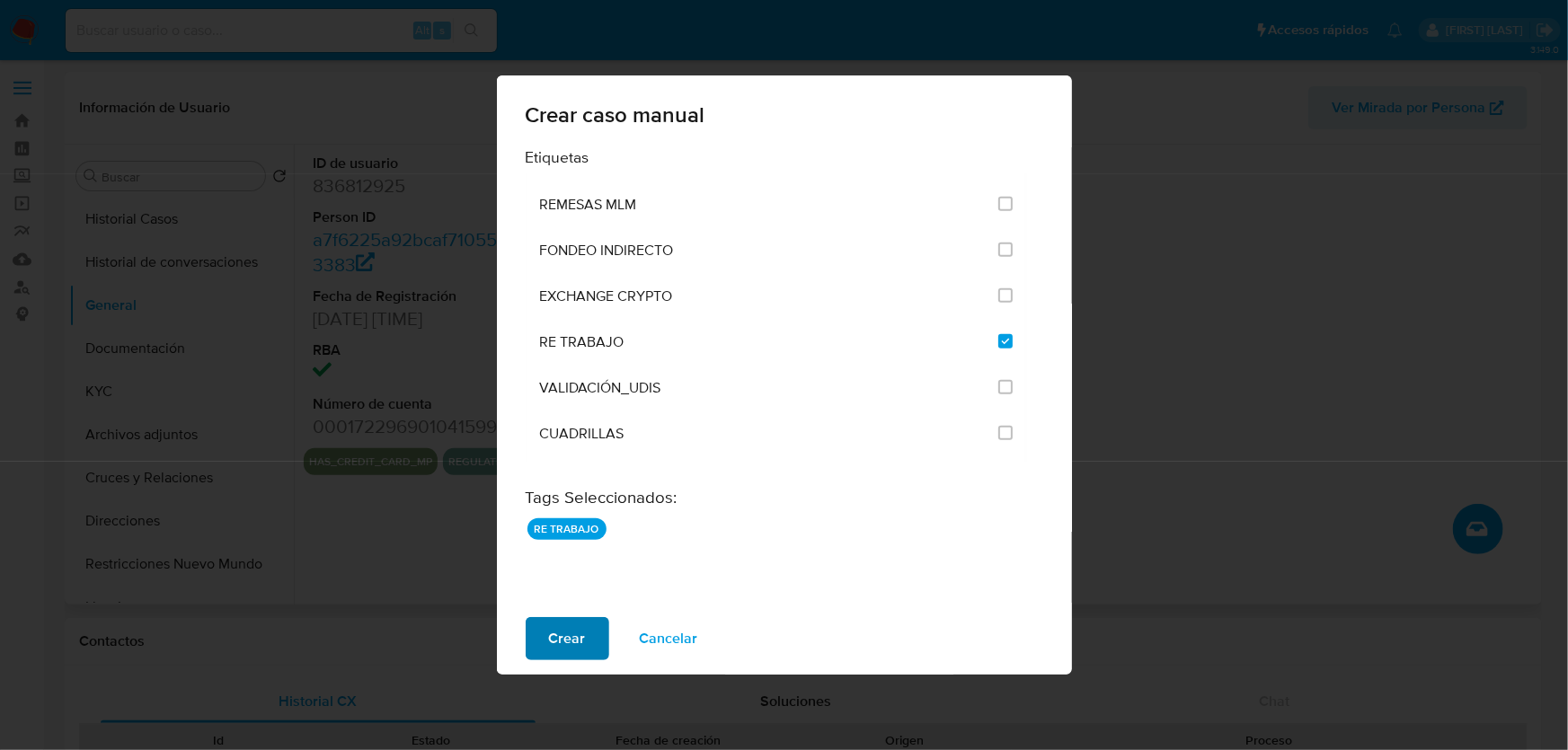click on "Crear" at bounding box center (567, 639) 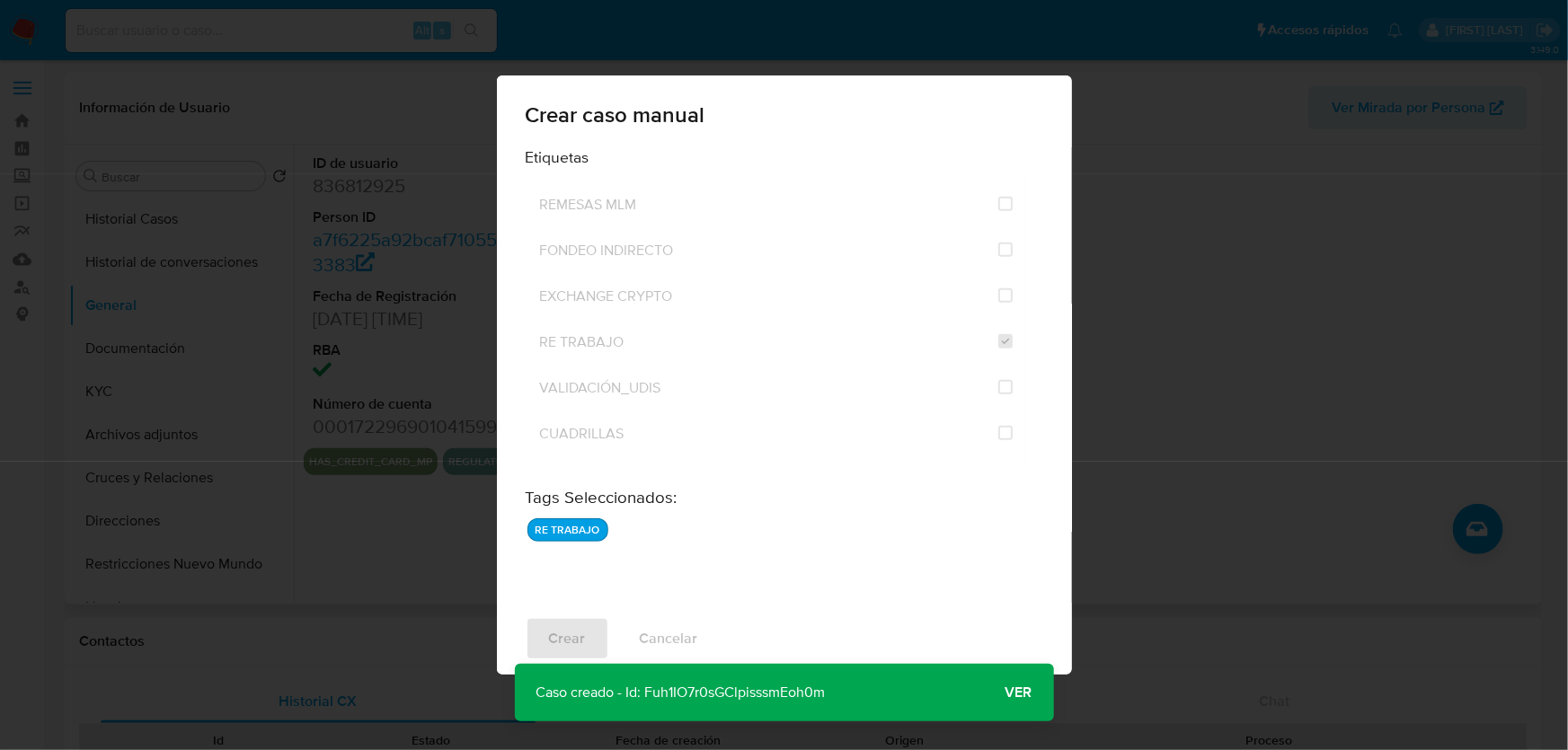 drag, startPoint x: 899, startPoint y: 693, endPoint x: 648, endPoint y: 696, distance: 251.01793 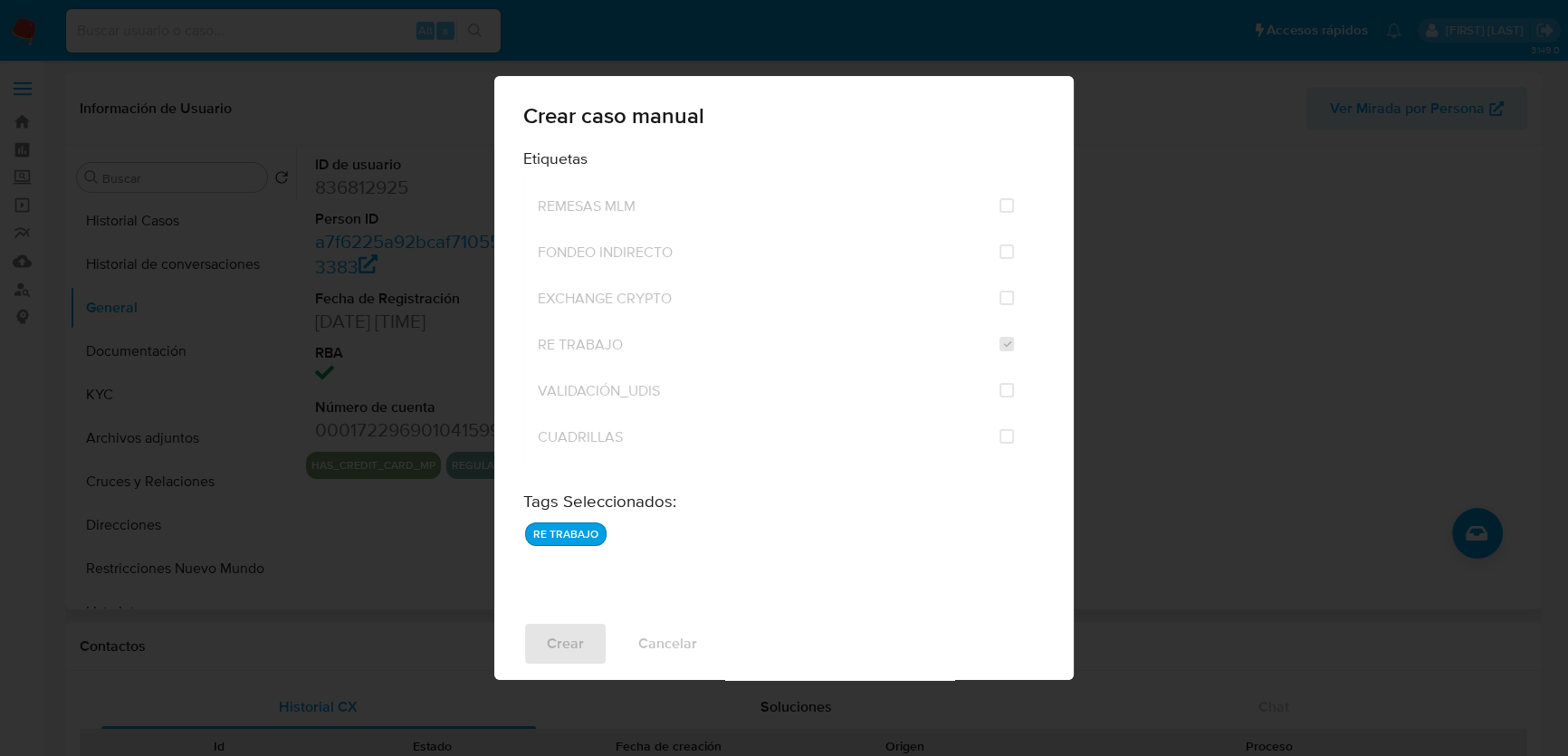 drag, startPoint x: 397, startPoint y: 539, endPoint x: 388, endPoint y: 525, distance: 16.643317 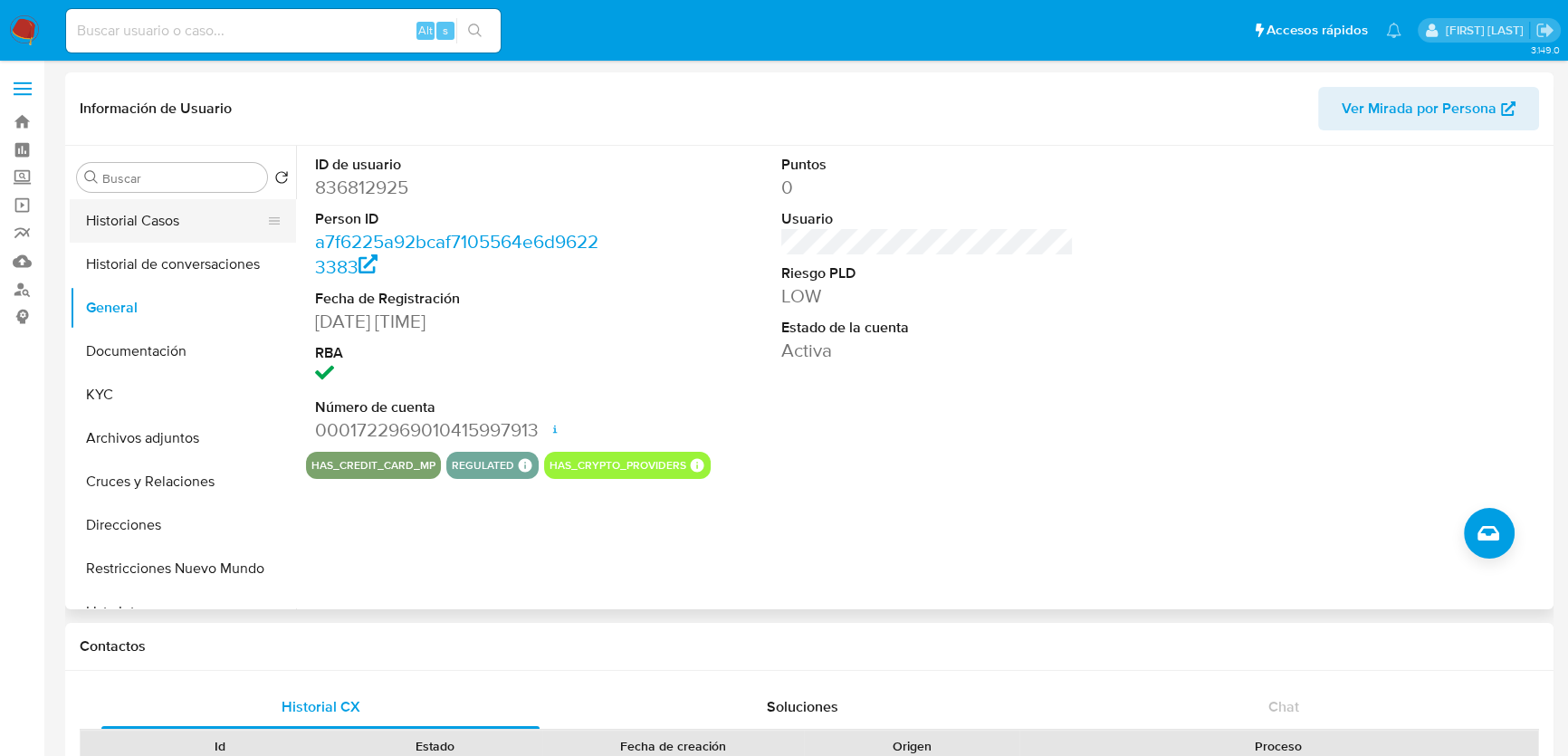 click on "Historial Casos" at bounding box center (176, 221) 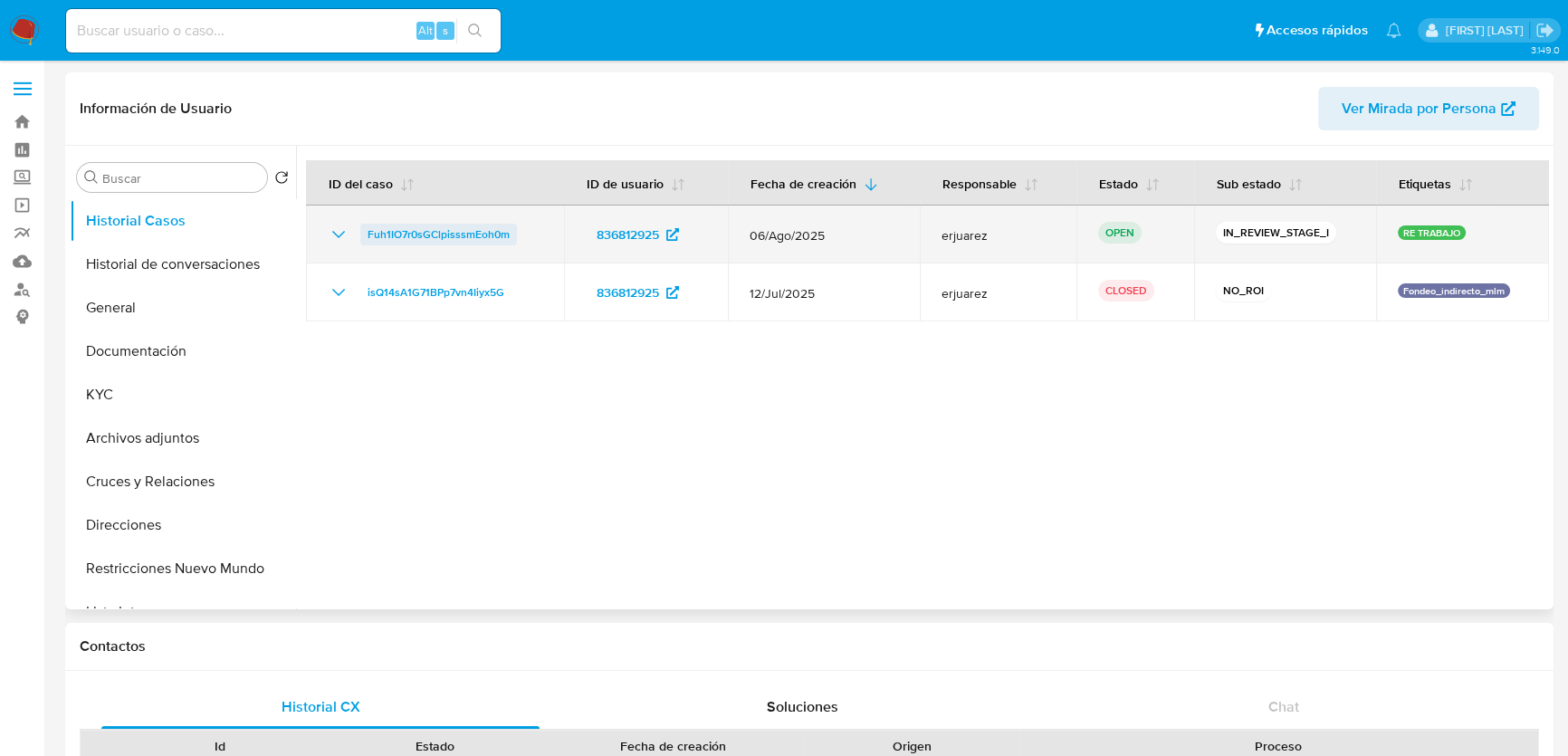 click on "Fuh1IO7r0sGClpisssmEoh0m" at bounding box center (438, 234) 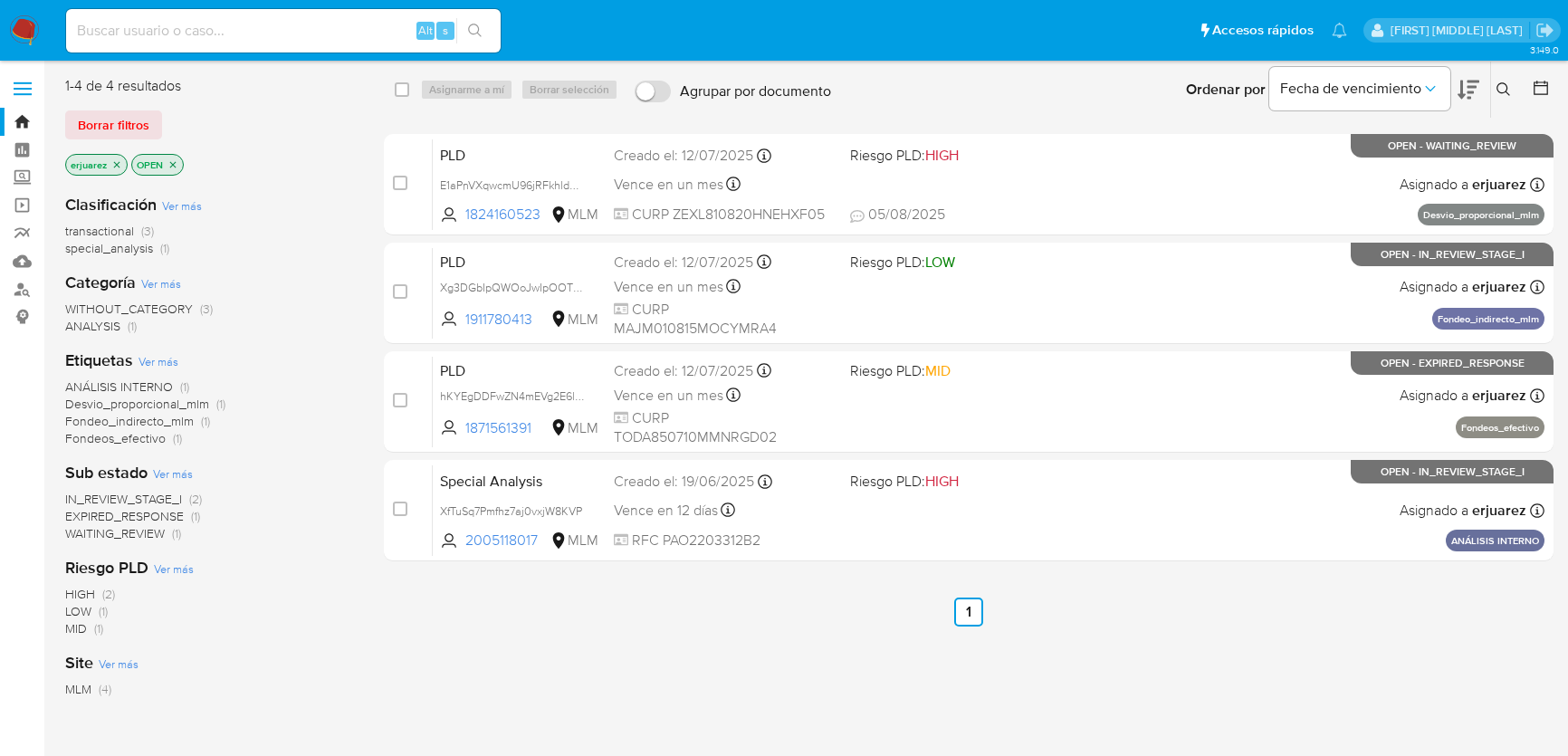 scroll, scrollTop: 0, scrollLeft: 0, axis: both 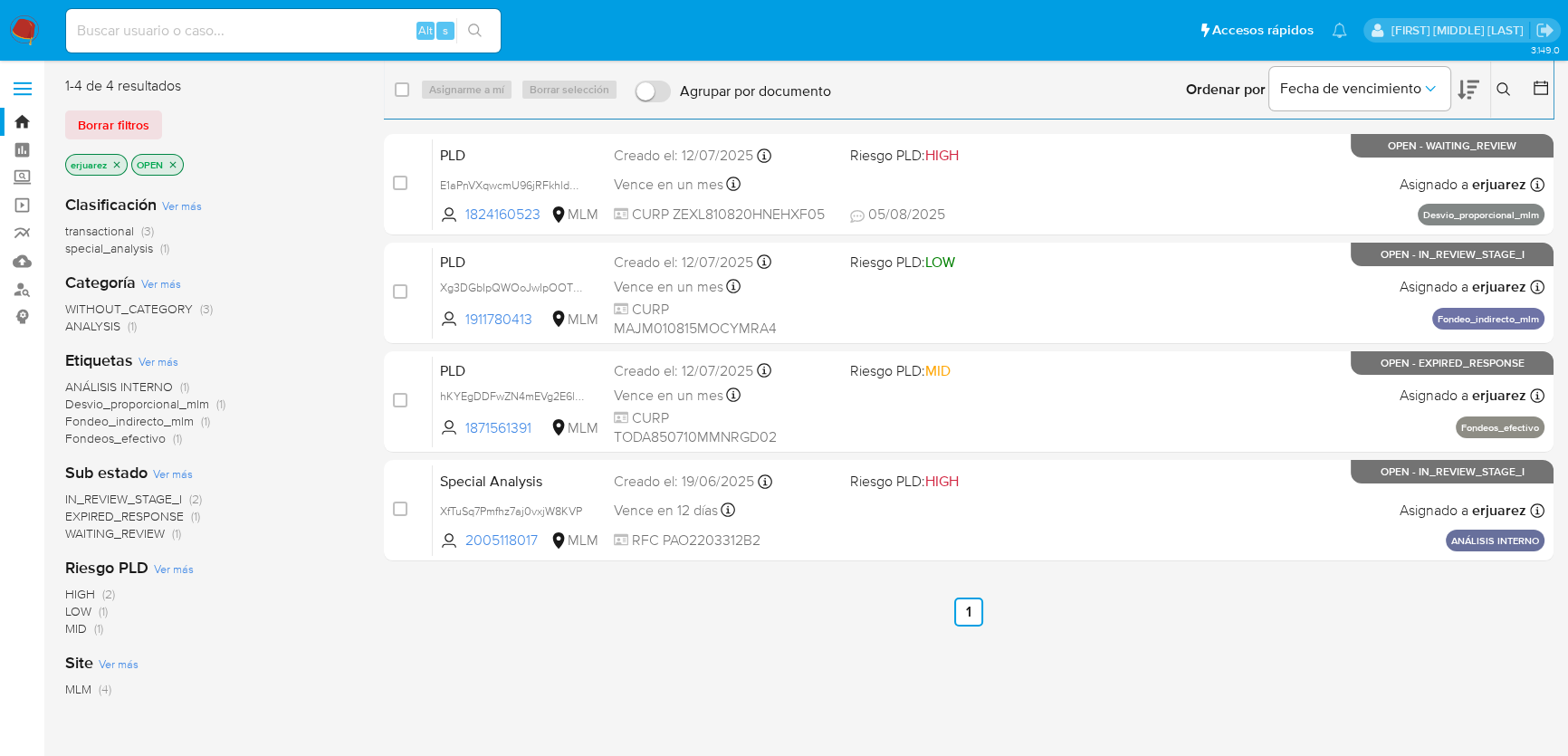 click 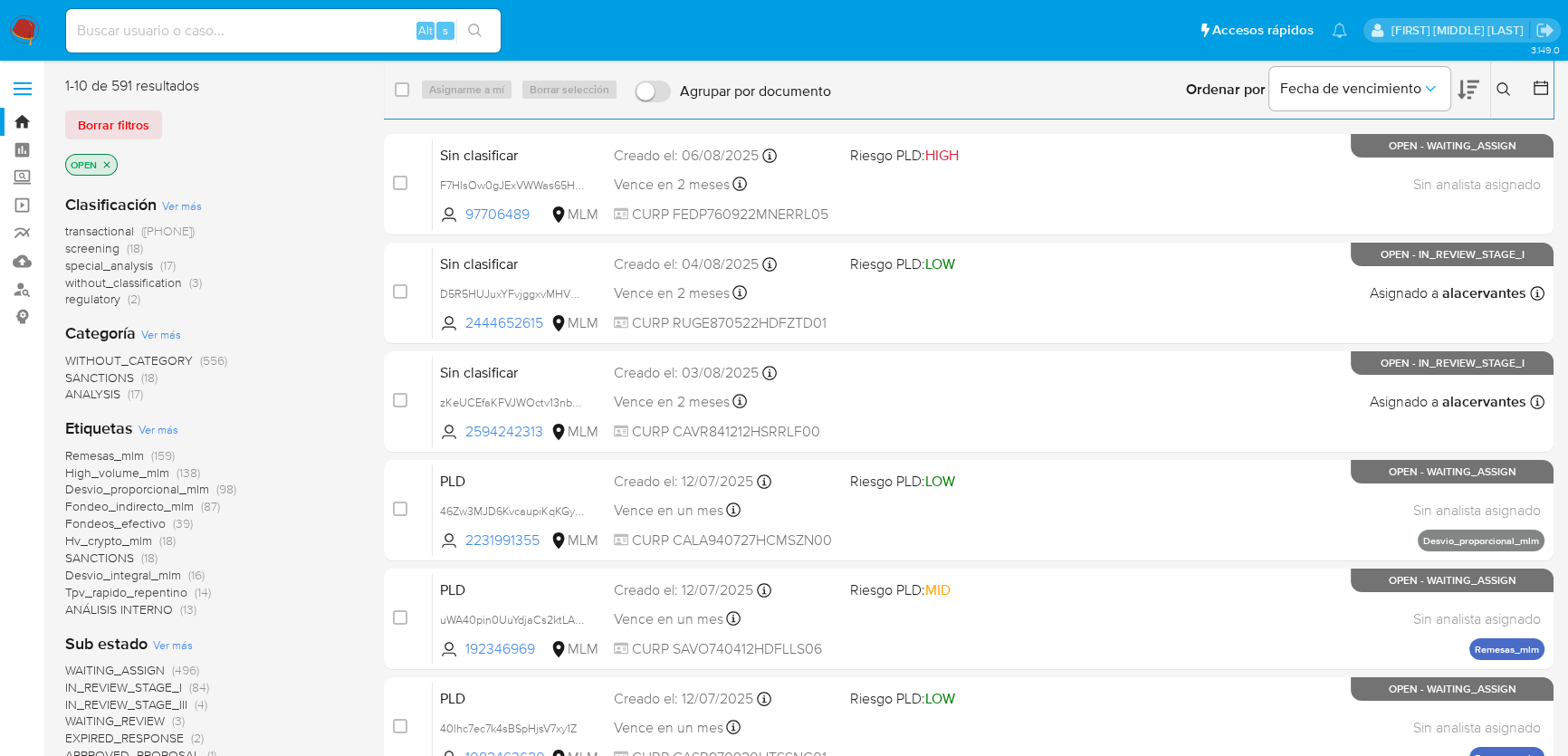click at bounding box center (1506, 90) 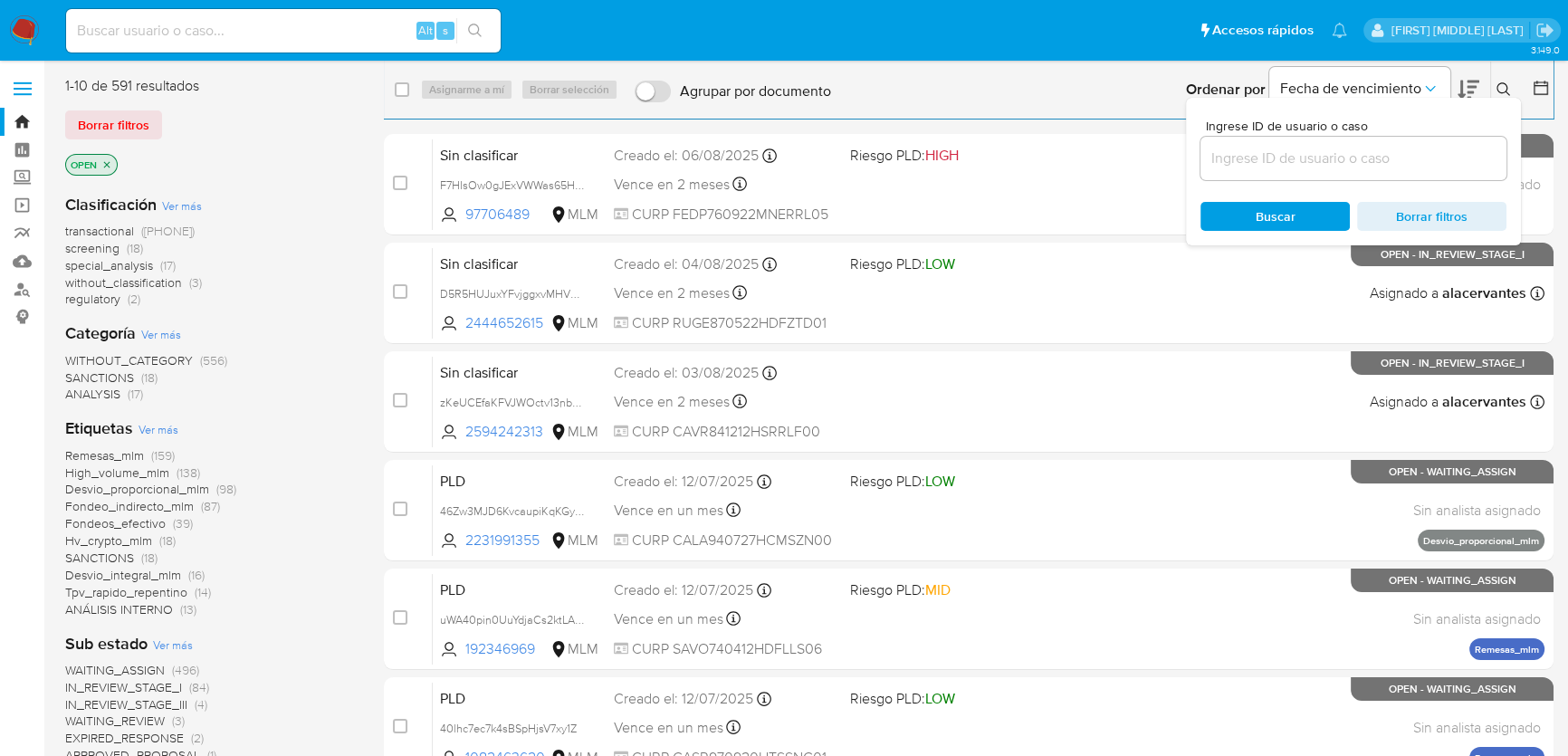 click at bounding box center [1353, 158] 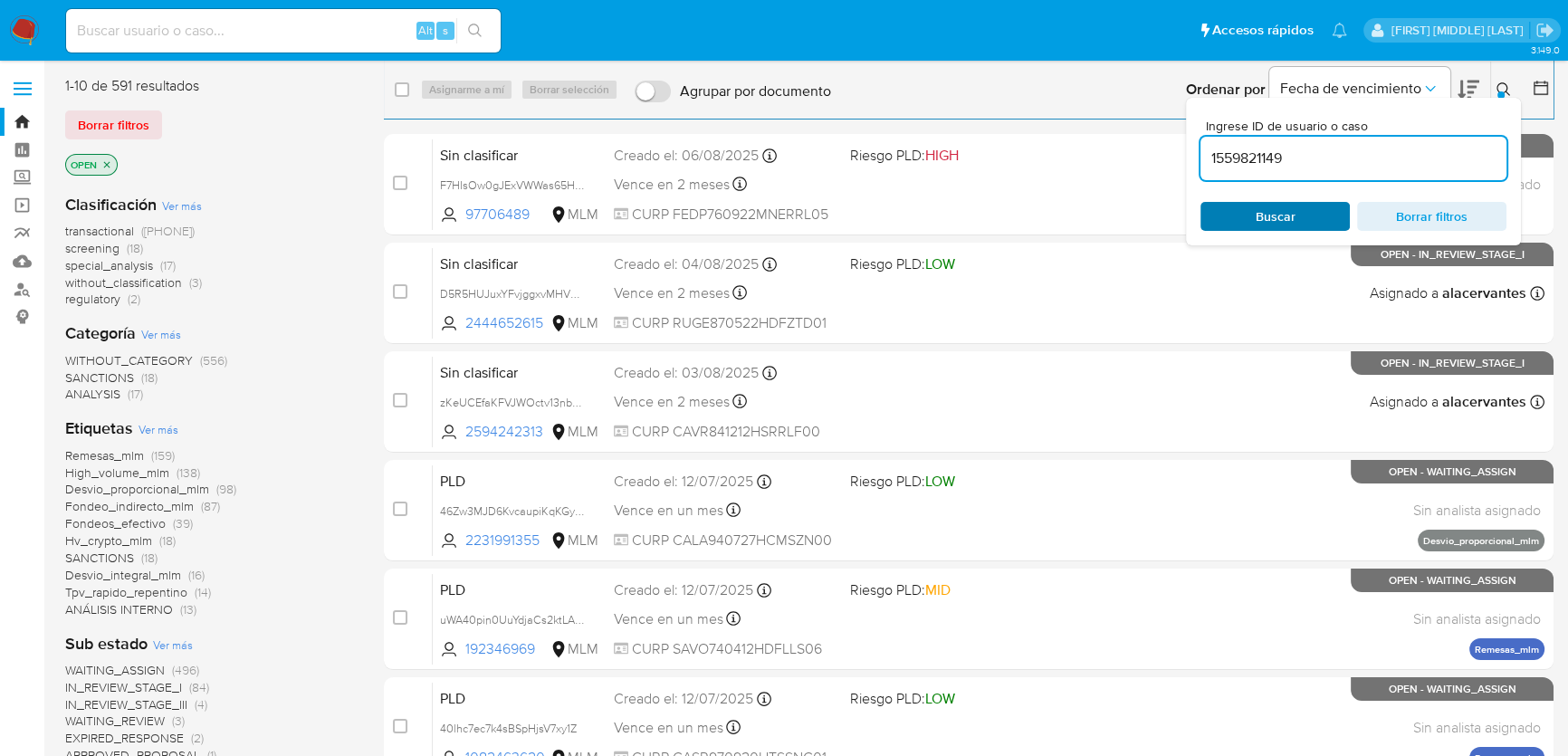 type on "1559821149" 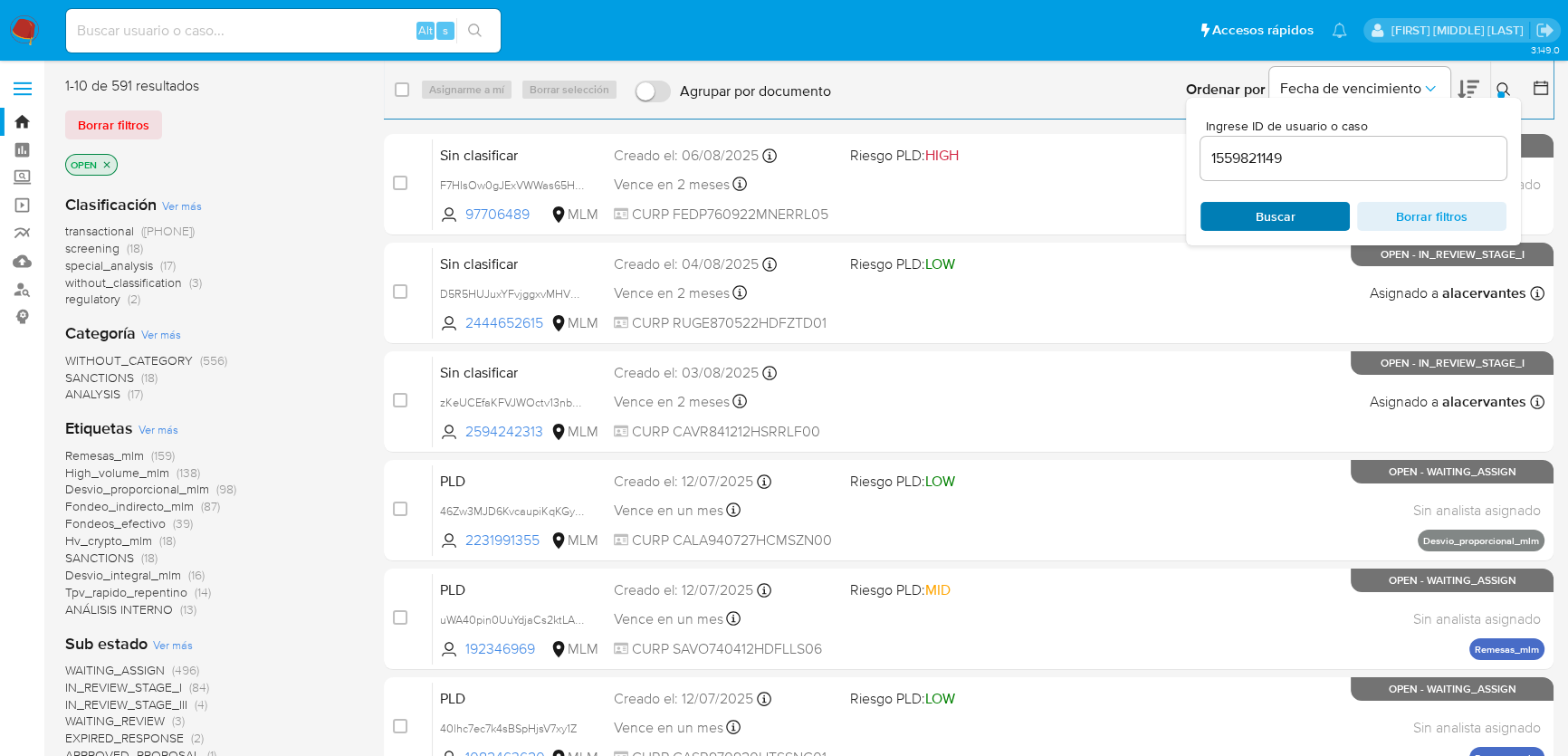 click on "Buscar" at bounding box center [1276, 216] 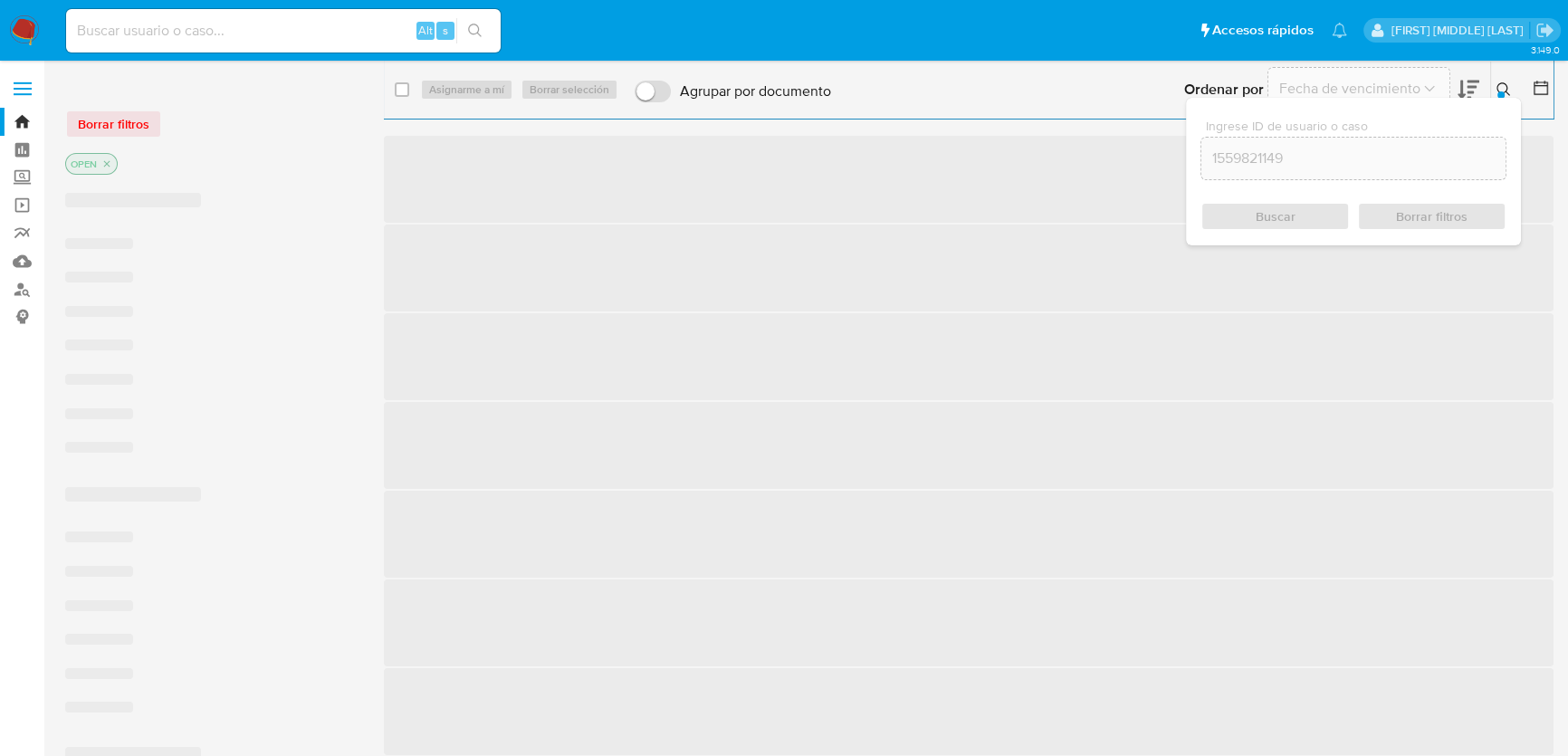 click on "Buscar Borrar filtros" at bounding box center [1353, 216] 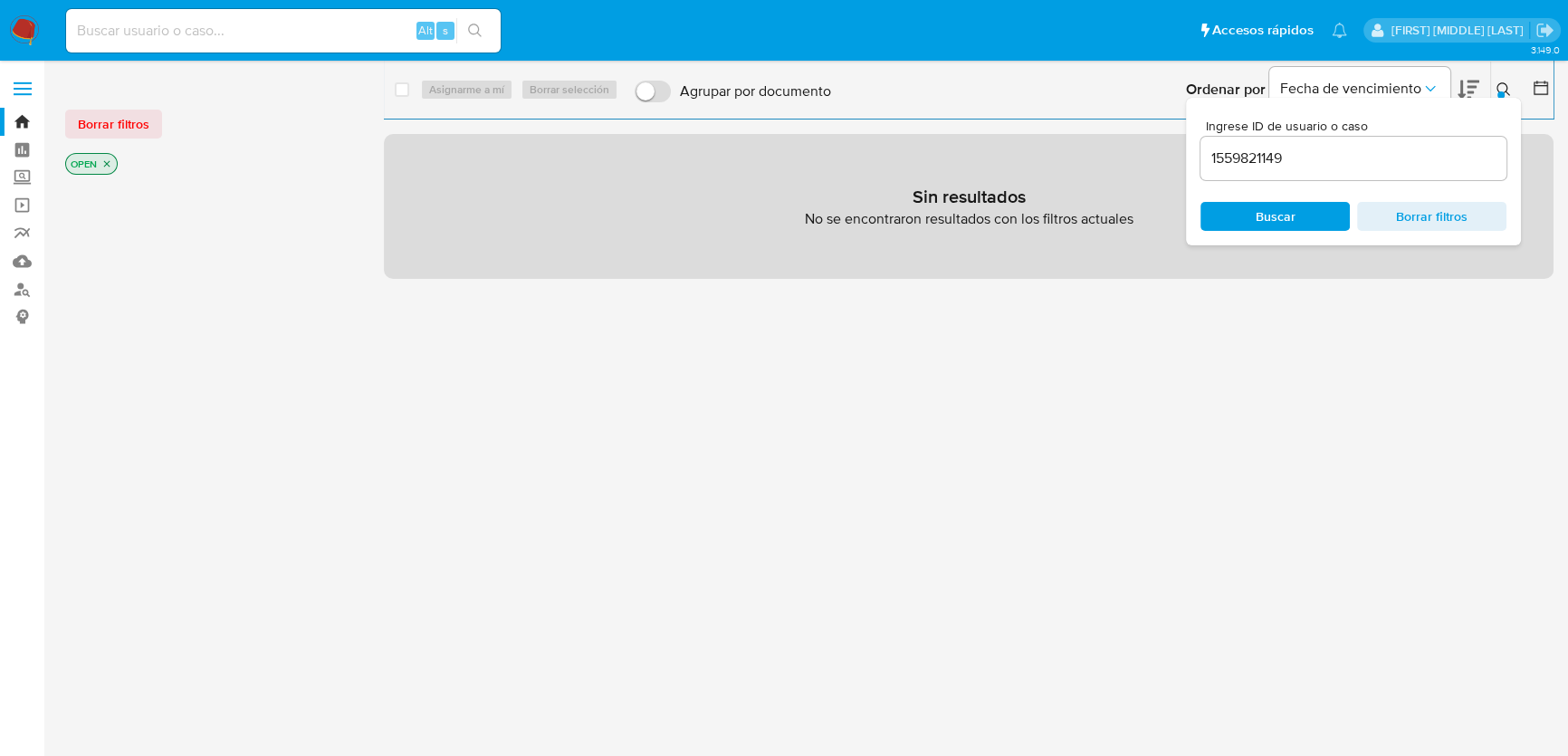 click 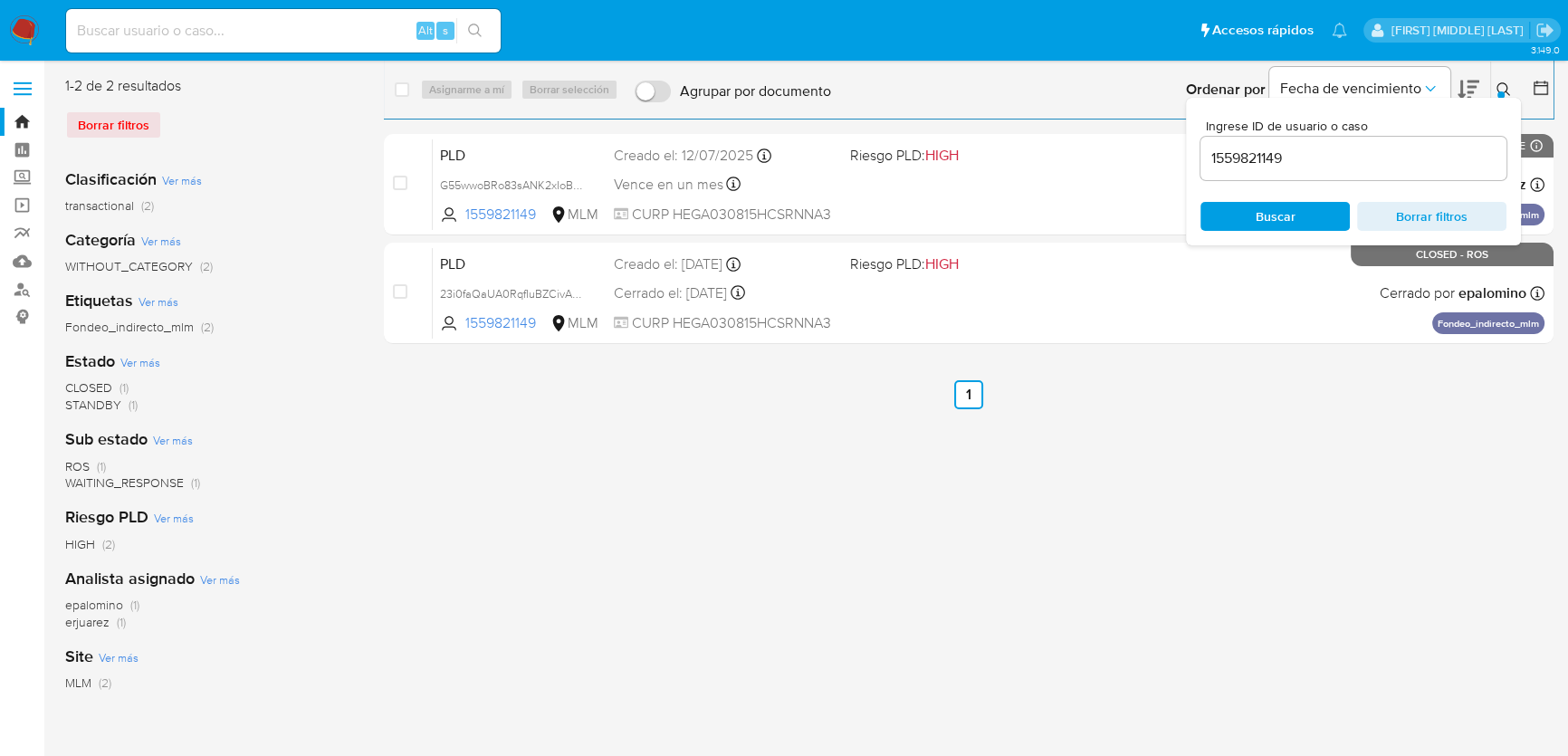 click at bounding box center (283, 31) 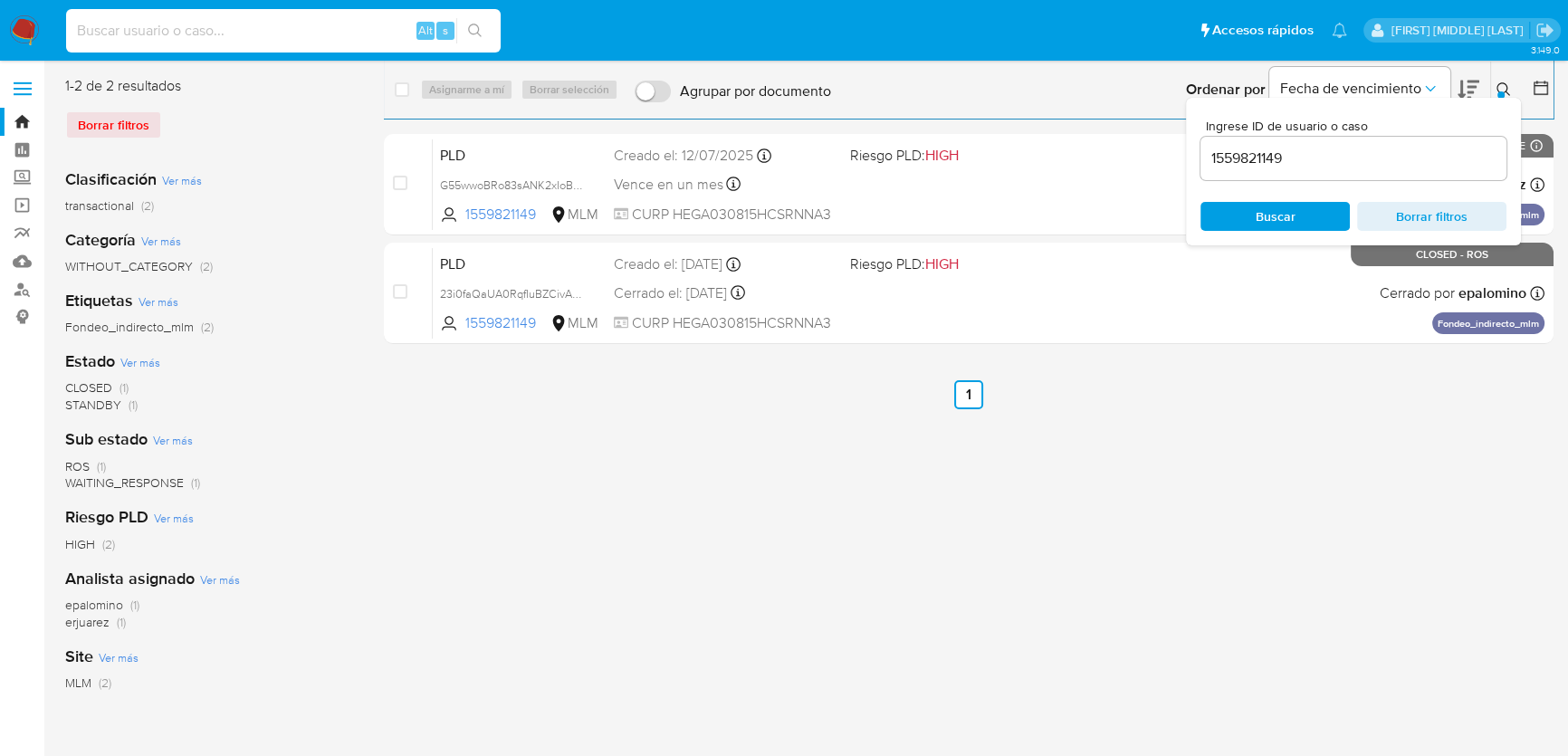 paste on "1559821149" 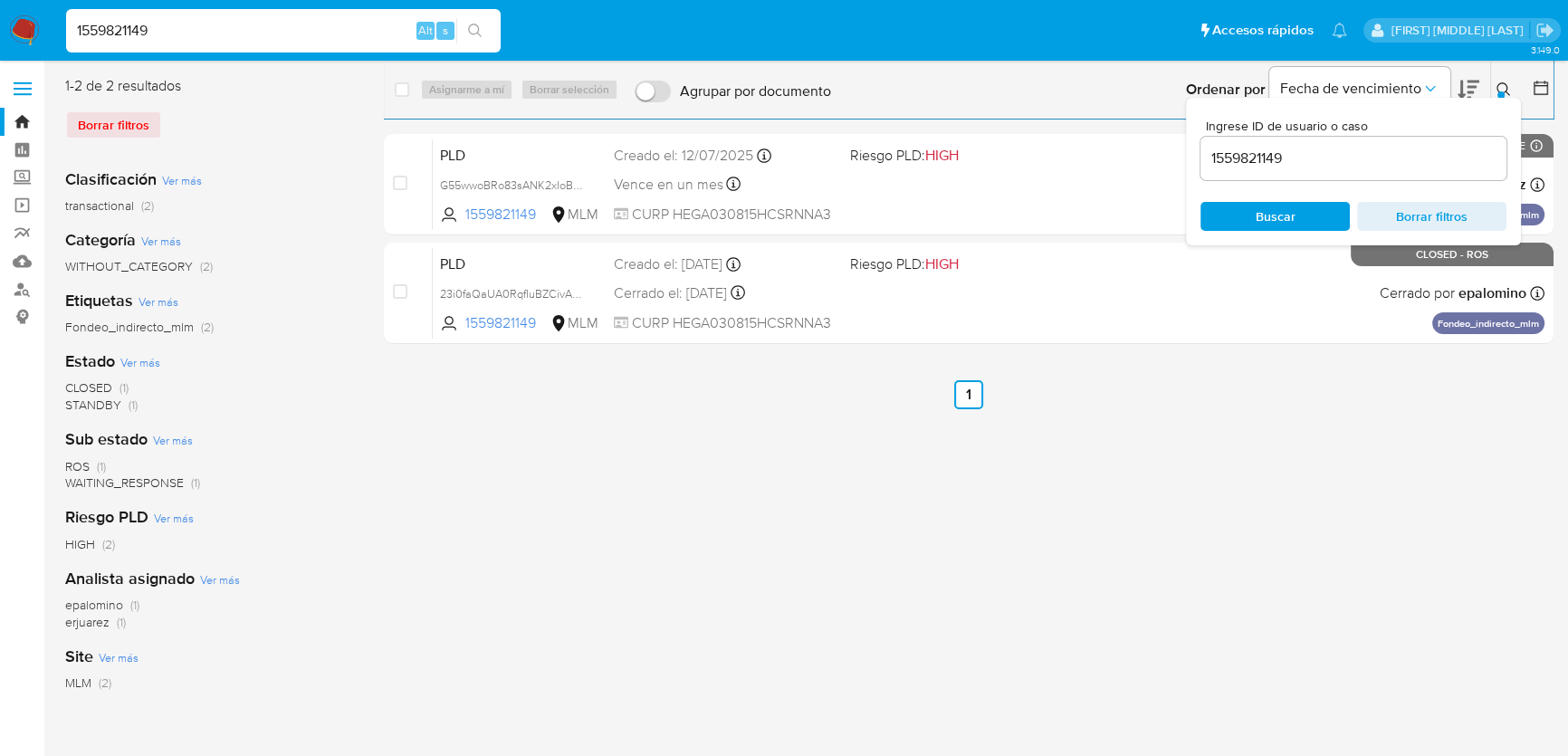 type on "1559821149" 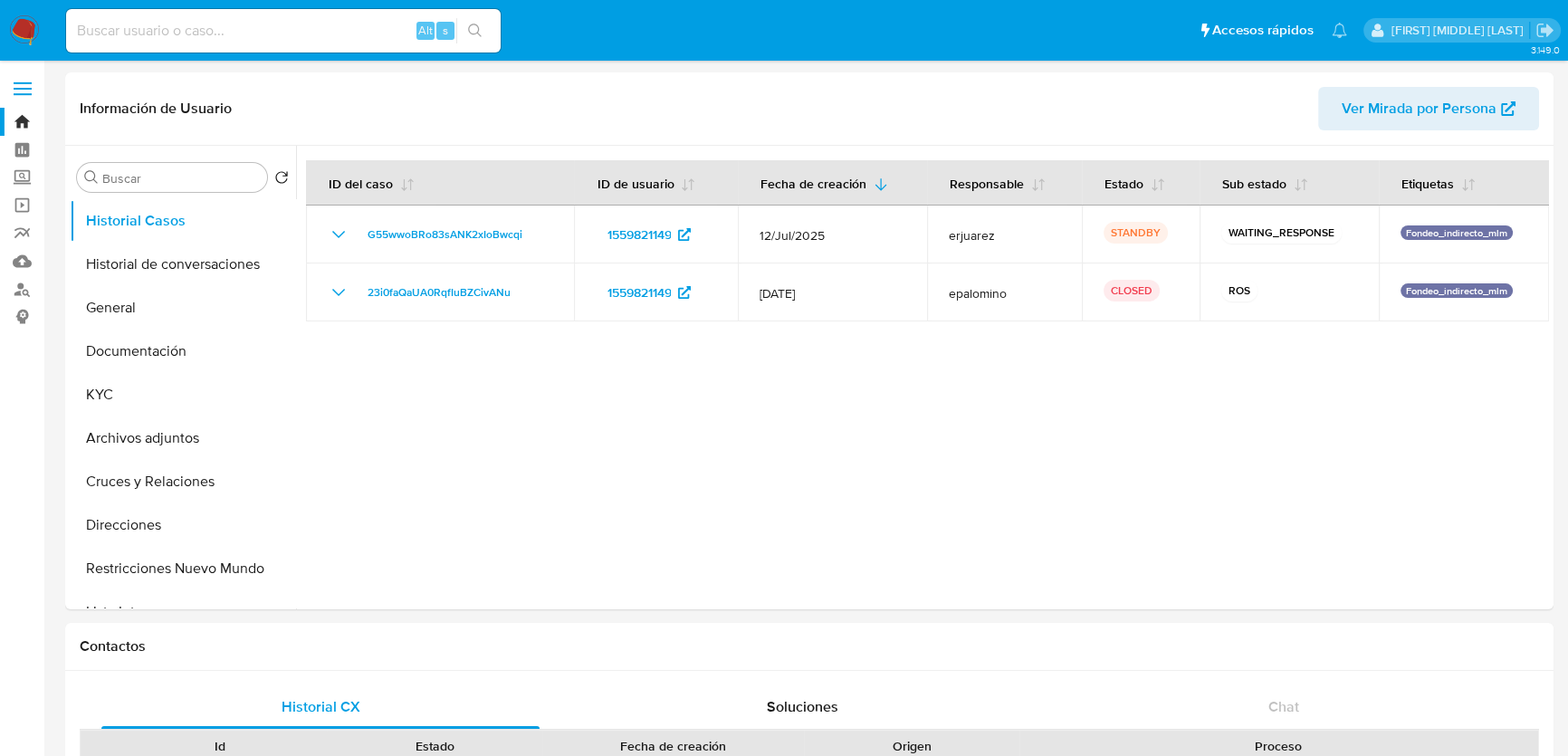 select on "10" 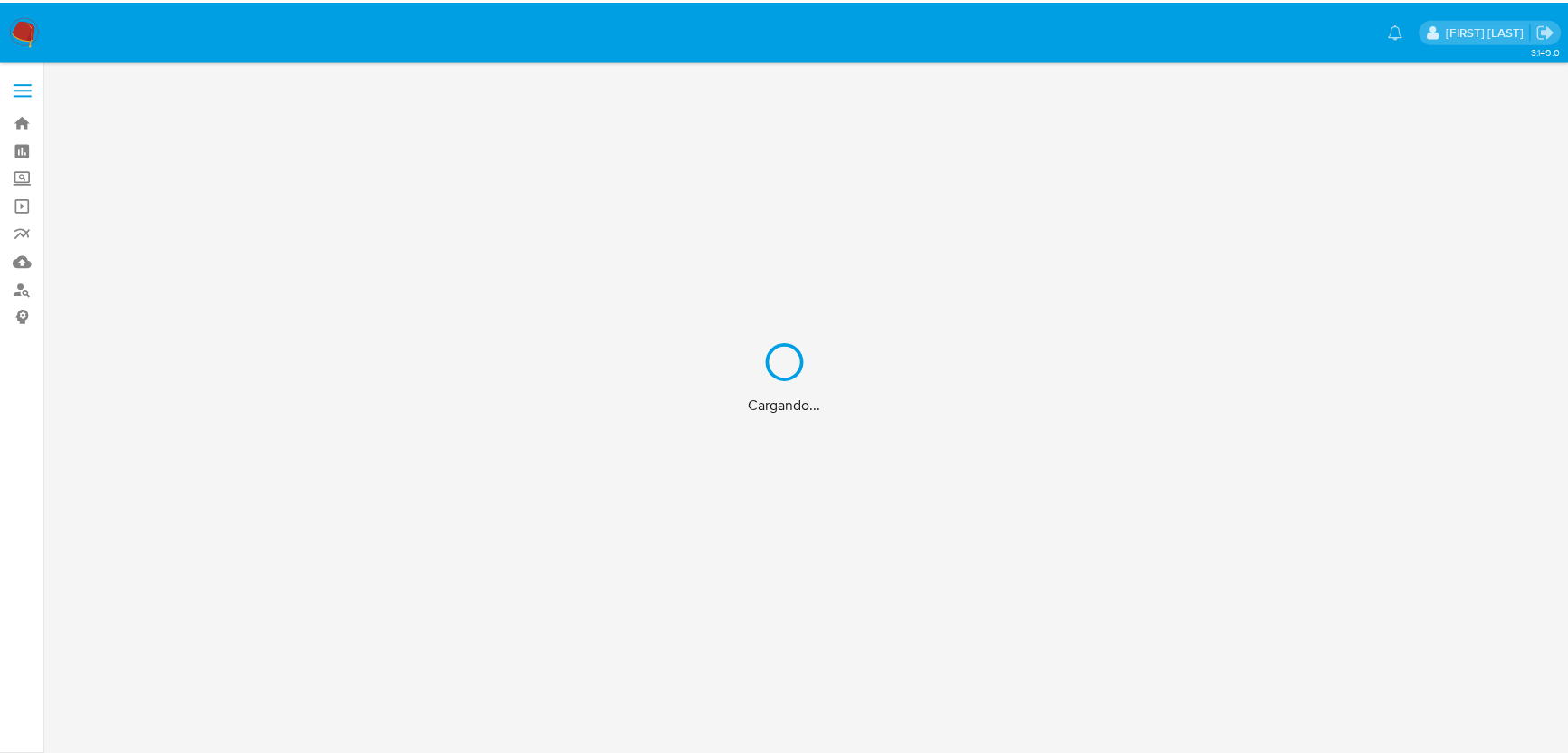 scroll, scrollTop: 0, scrollLeft: 0, axis: both 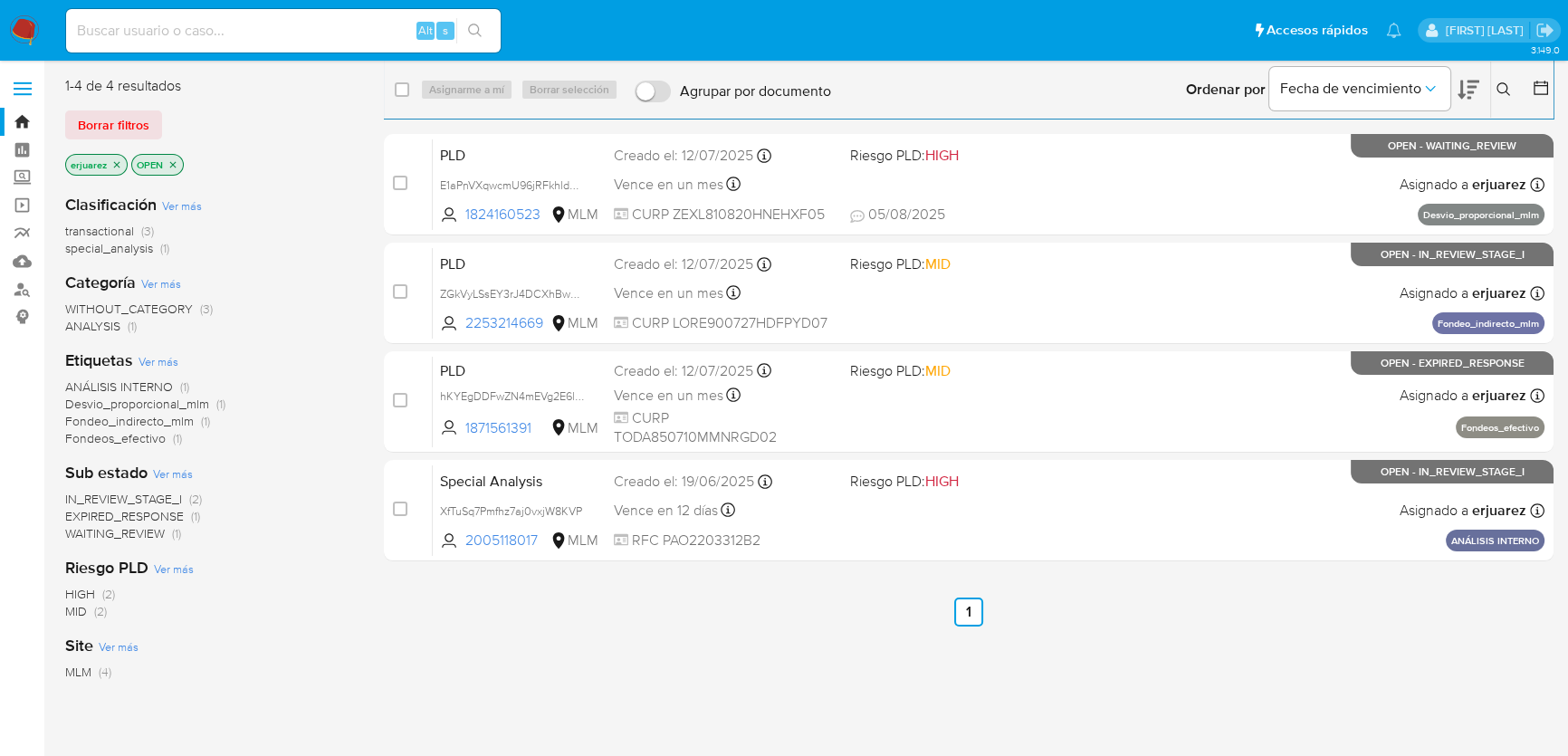 click at bounding box center (283, 31) 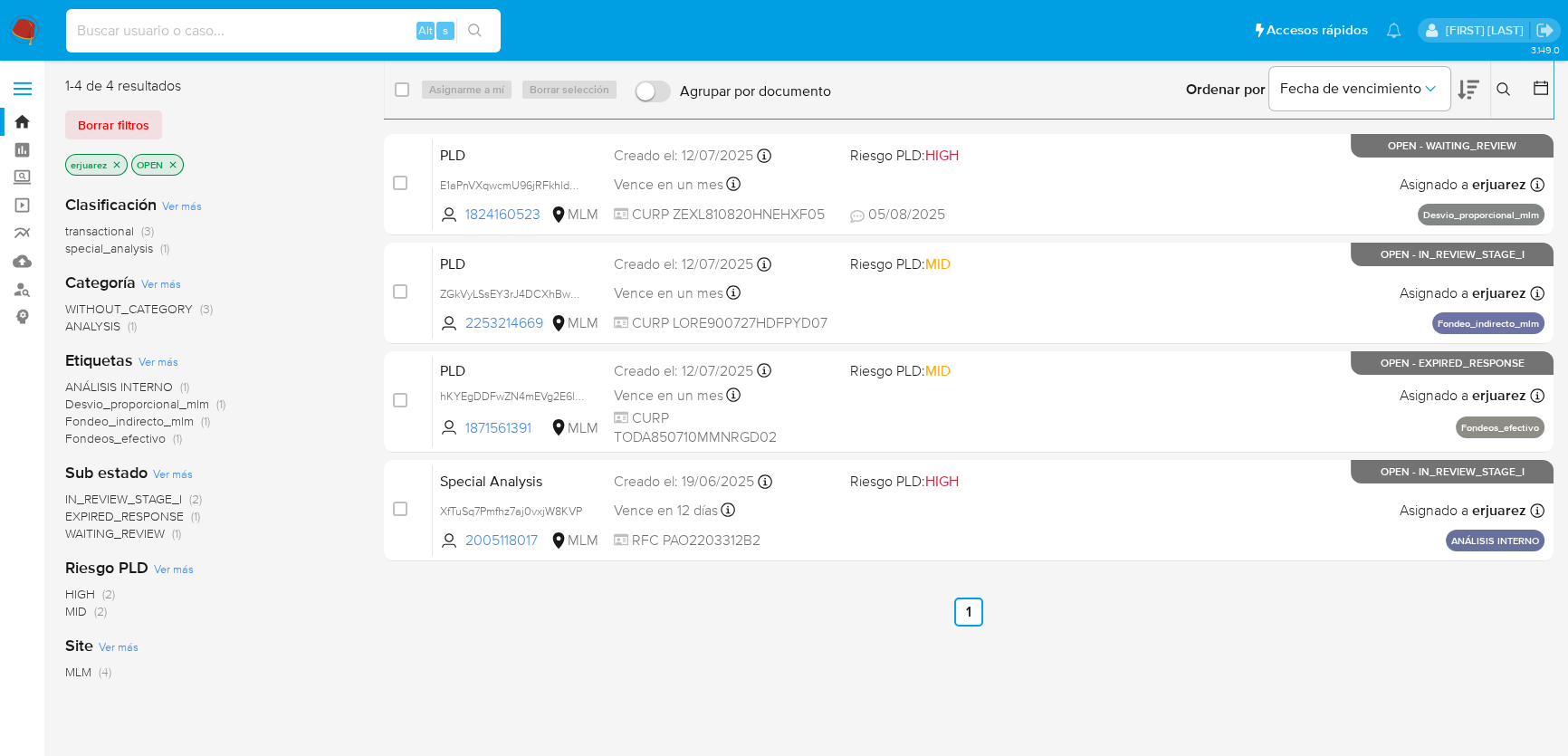 paste on "232414388" 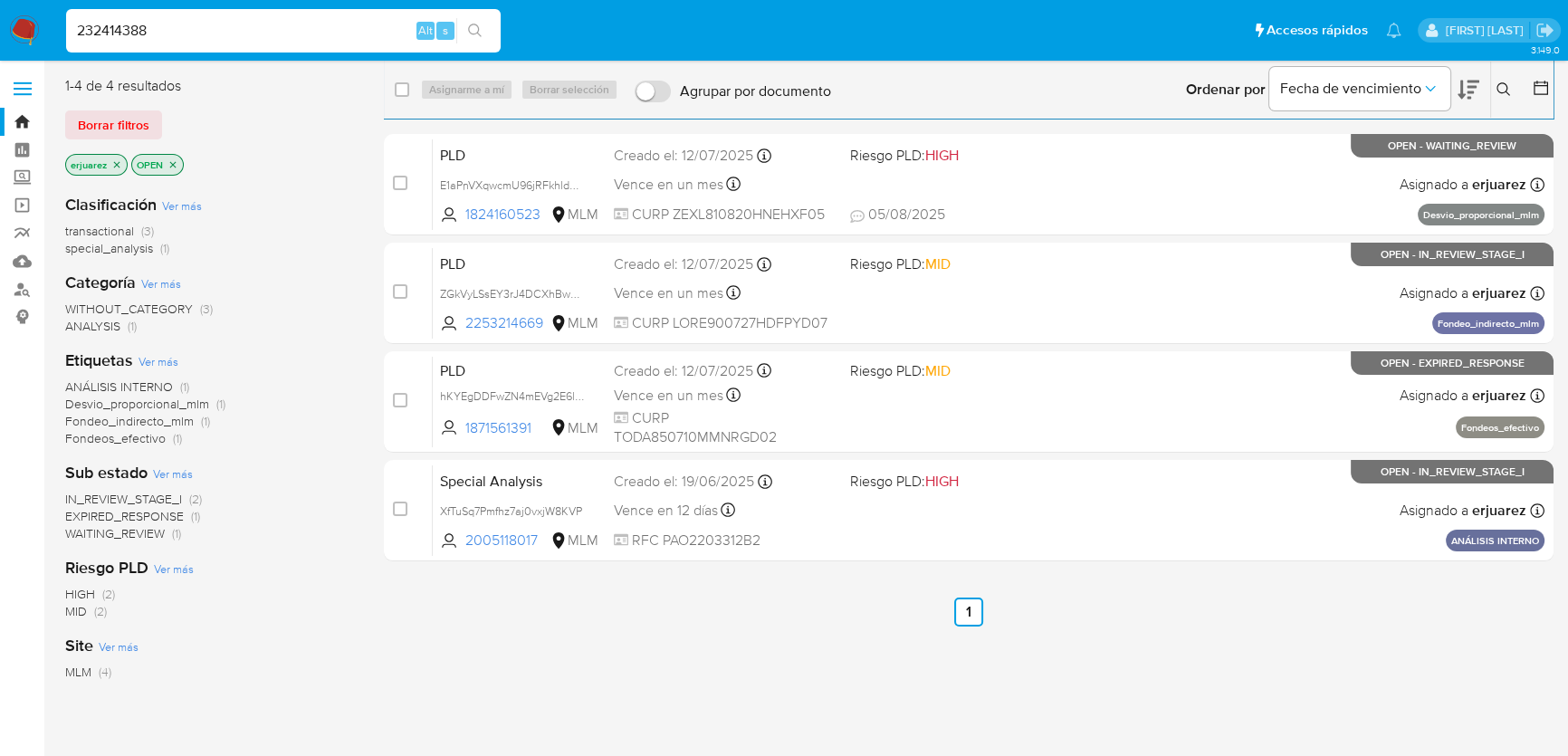type on "232414388" 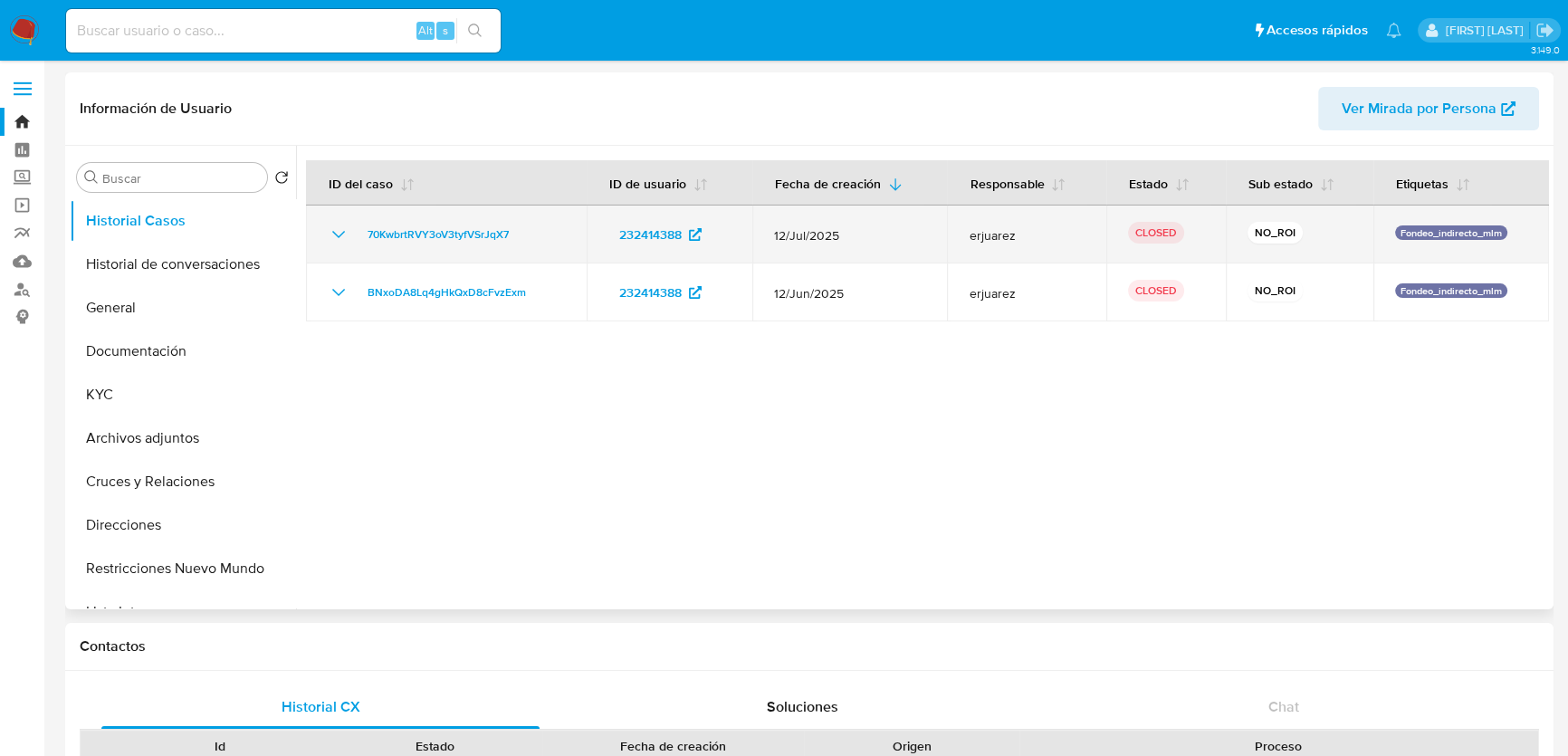 select on "10" 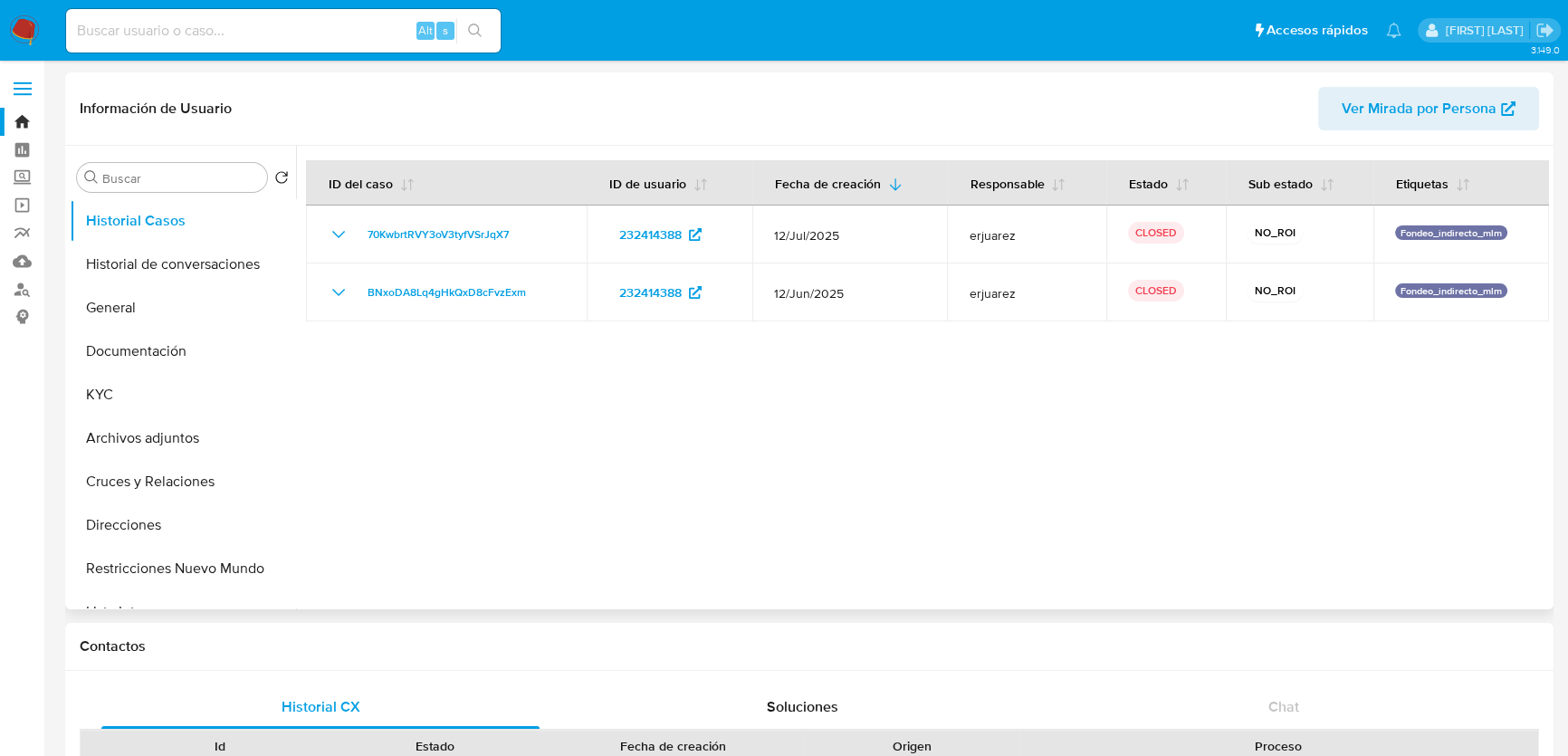 drag, startPoint x: 112, startPoint y: 309, endPoint x: 888, endPoint y: 491, distance: 797.0571 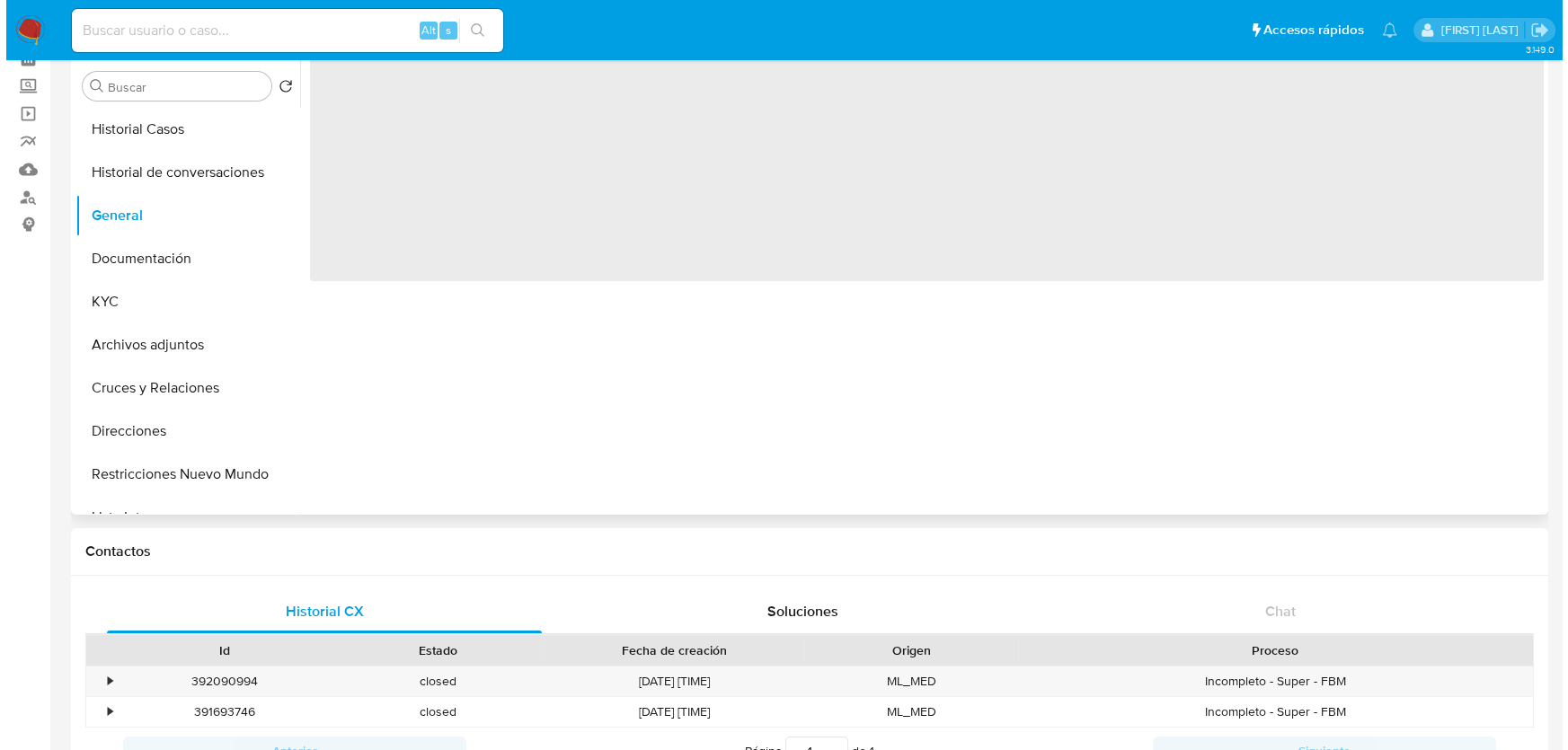 scroll, scrollTop: 81, scrollLeft: 0, axis: vertical 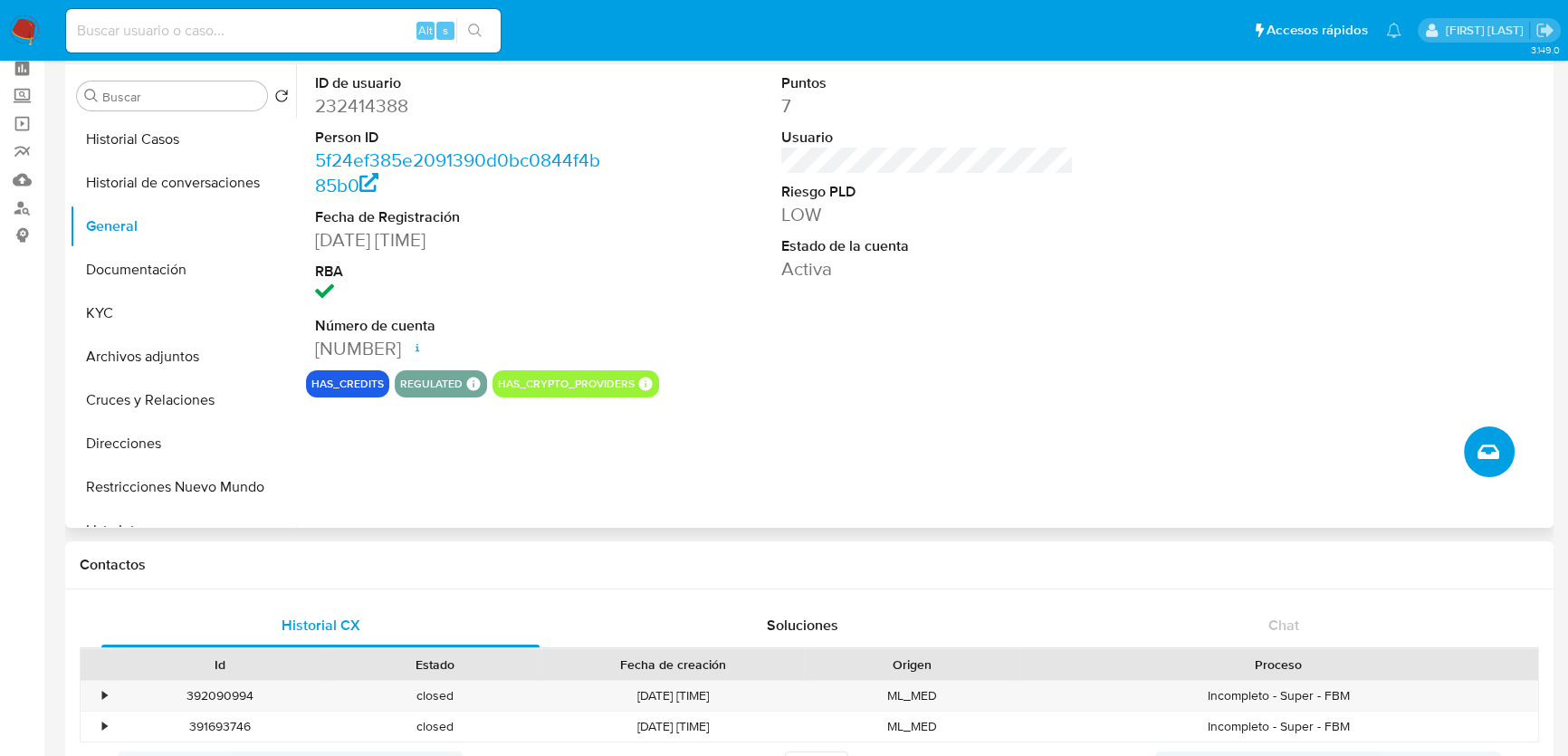 click 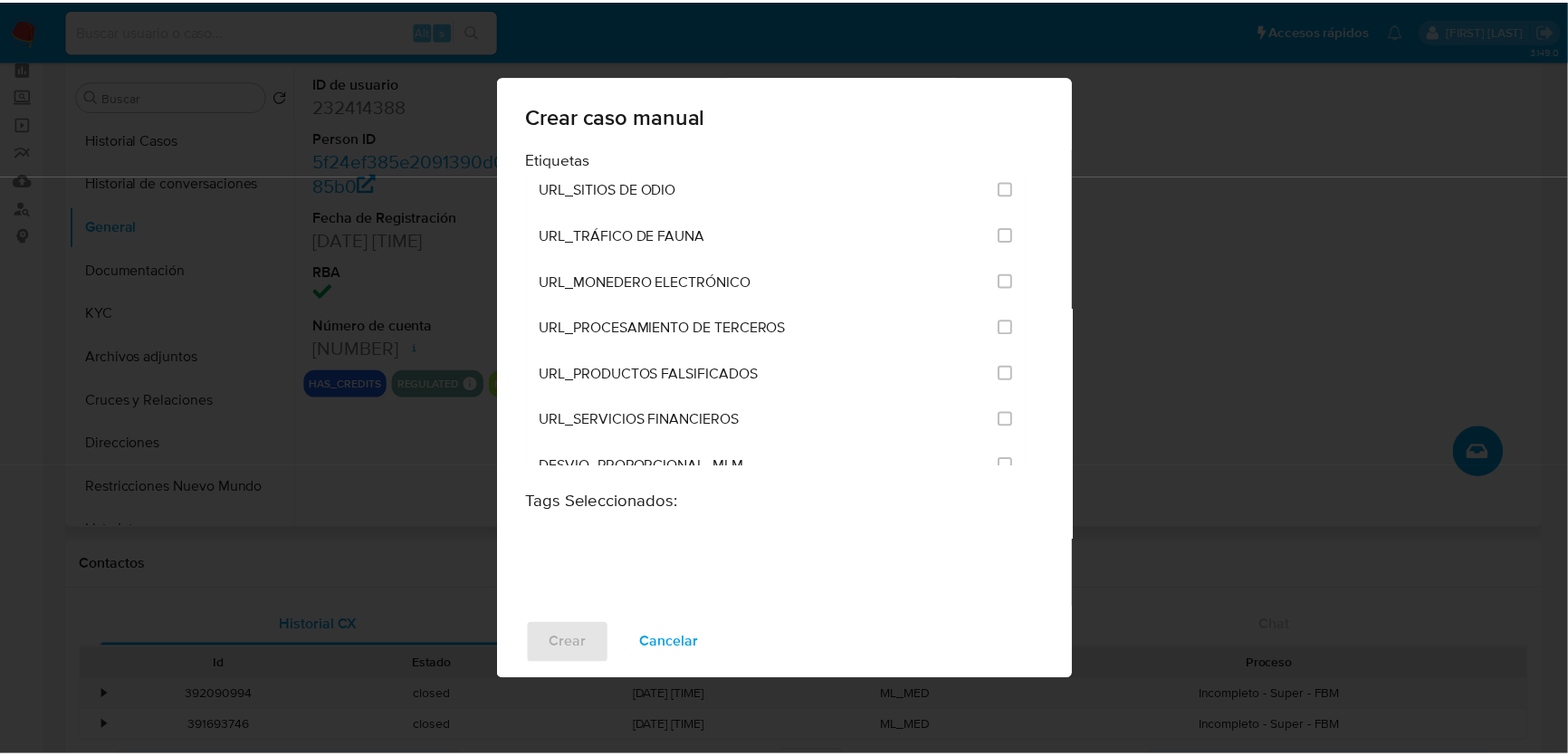 scroll, scrollTop: 3950, scrollLeft: 0, axis: vertical 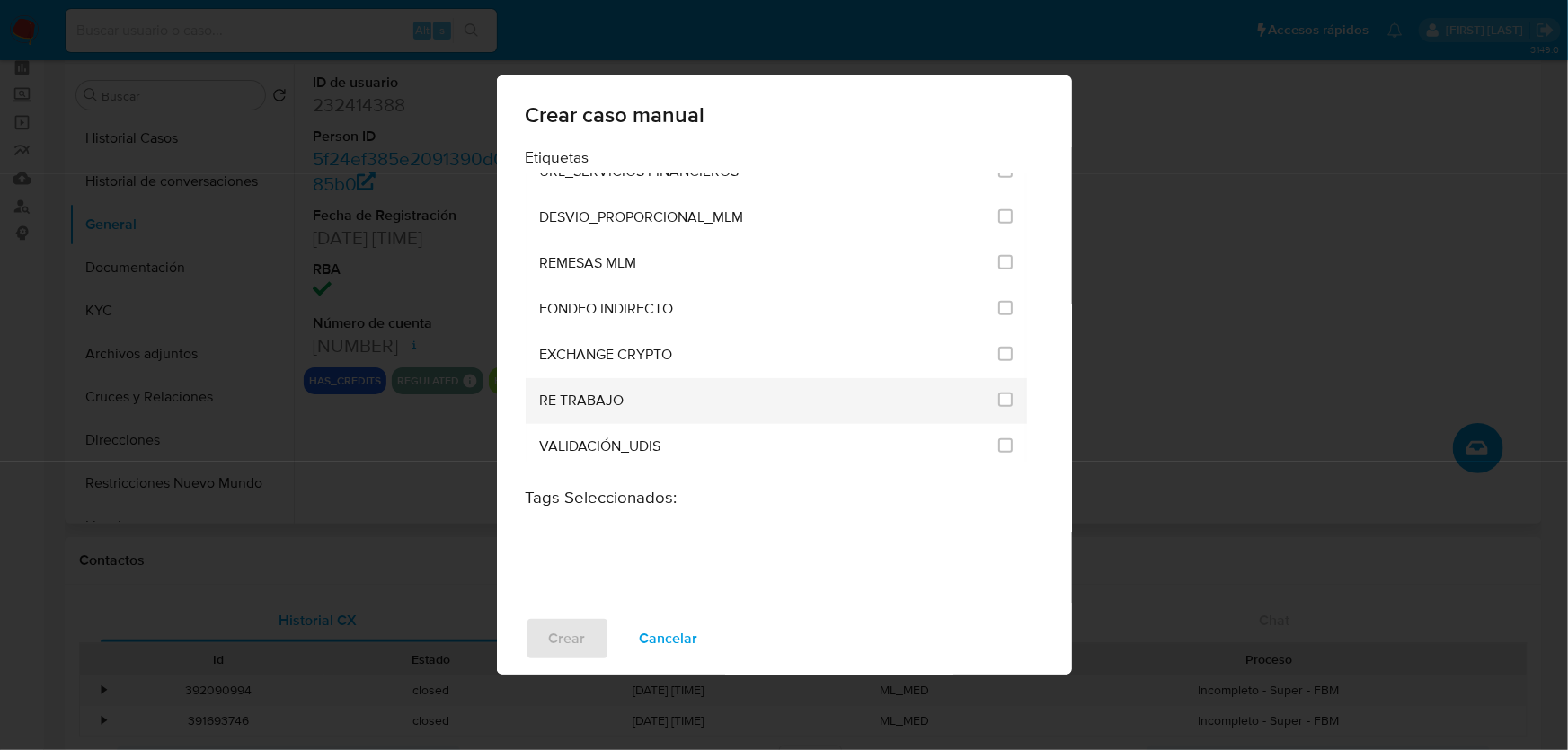 click on "RE TRABAJO" at bounding box center (764, 401) 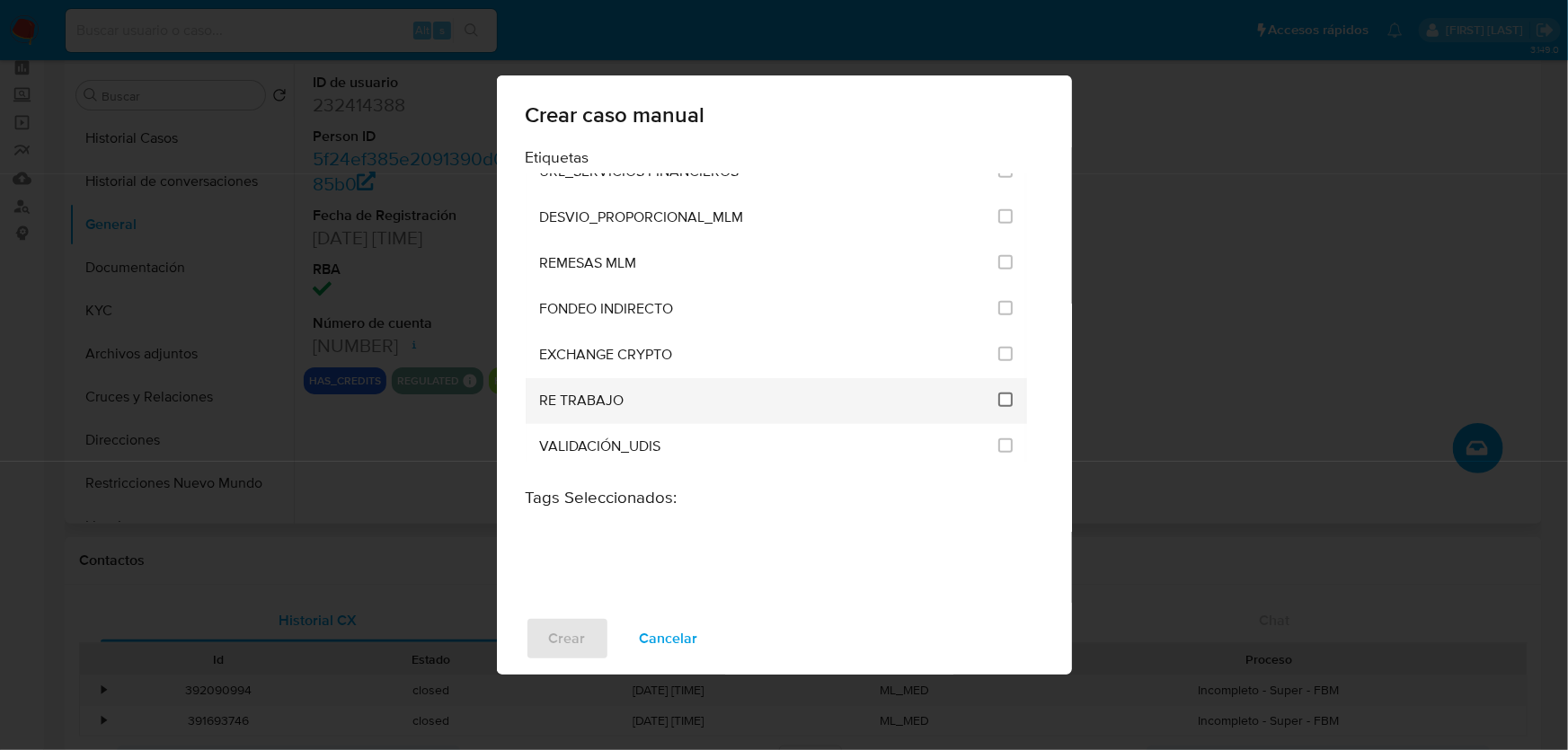 click at bounding box center [1005, 400] 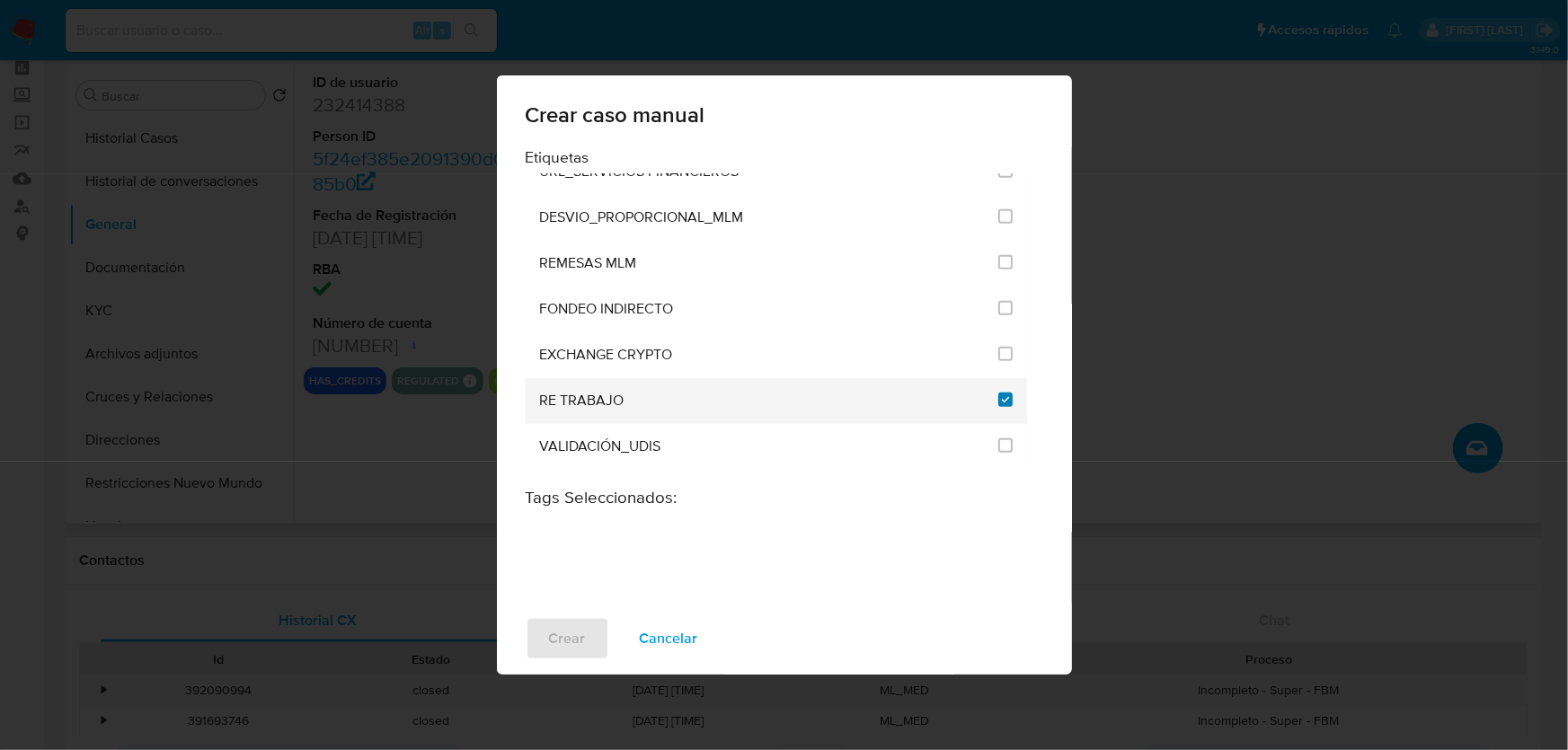 checkbox on "true" 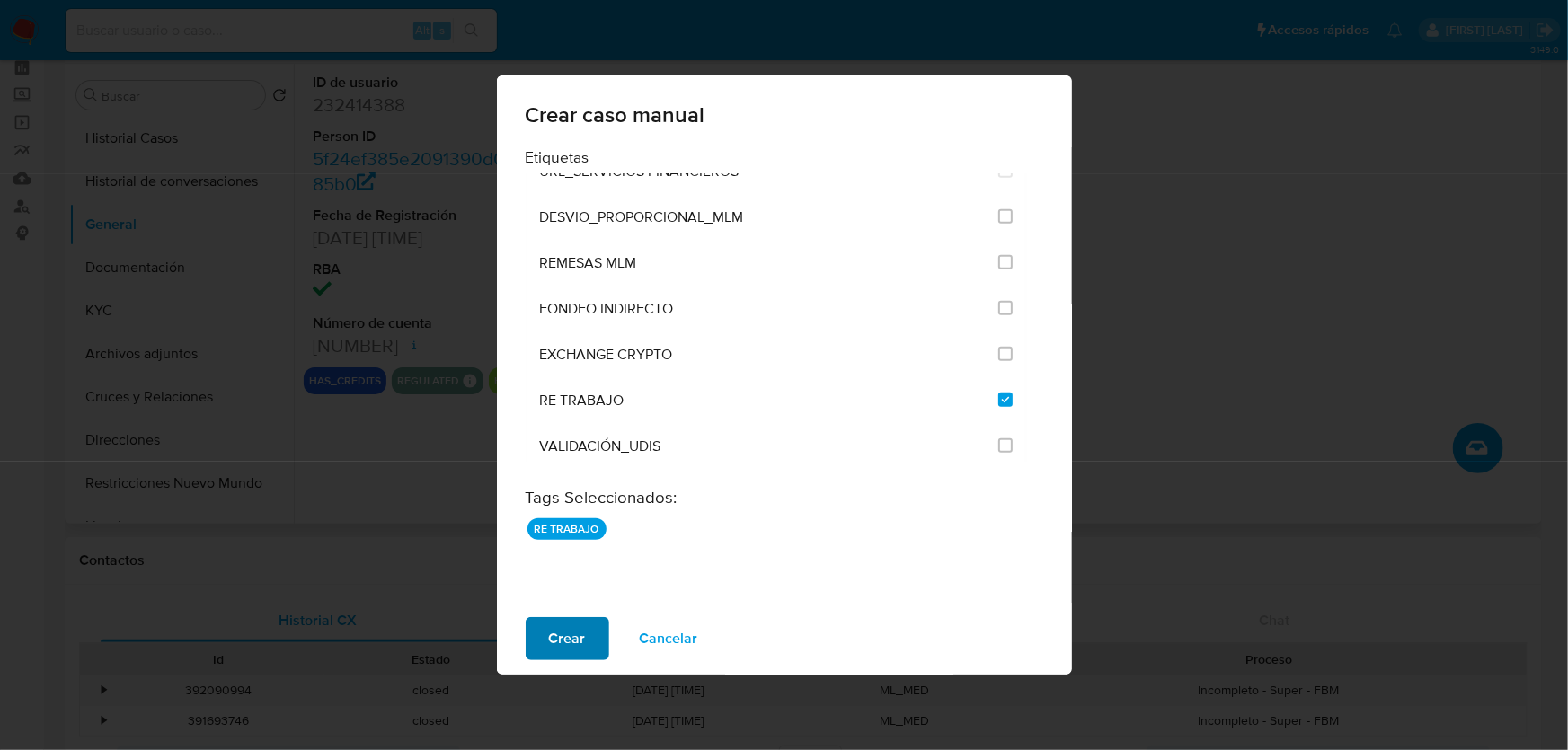 click on "Crear" at bounding box center [567, 639] 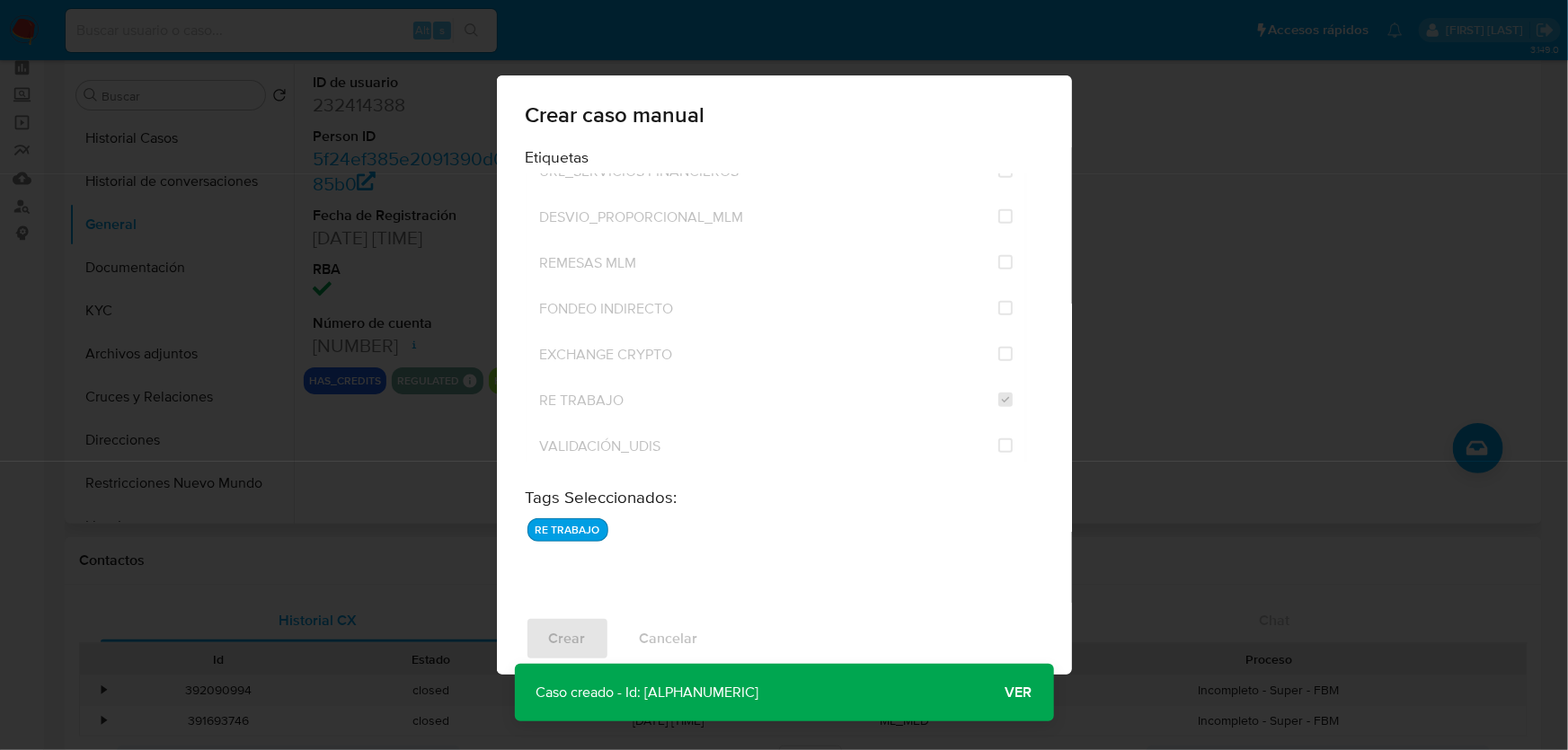 drag, startPoint x: 875, startPoint y: 693, endPoint x: 645, endPoint y: 686, distance: 230.1065 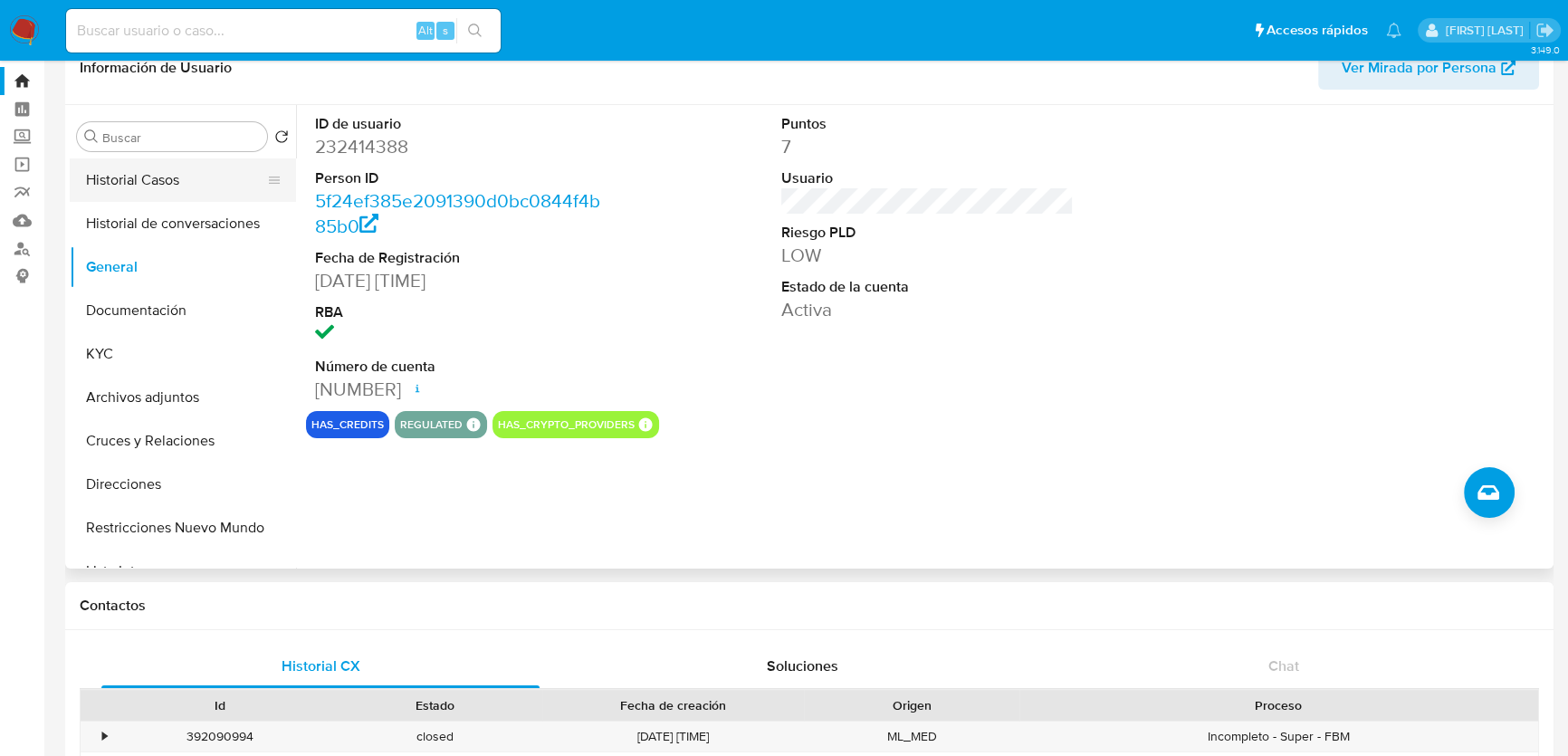 scroll, scrollTop: 0, scrollLeft: 0, axis: both 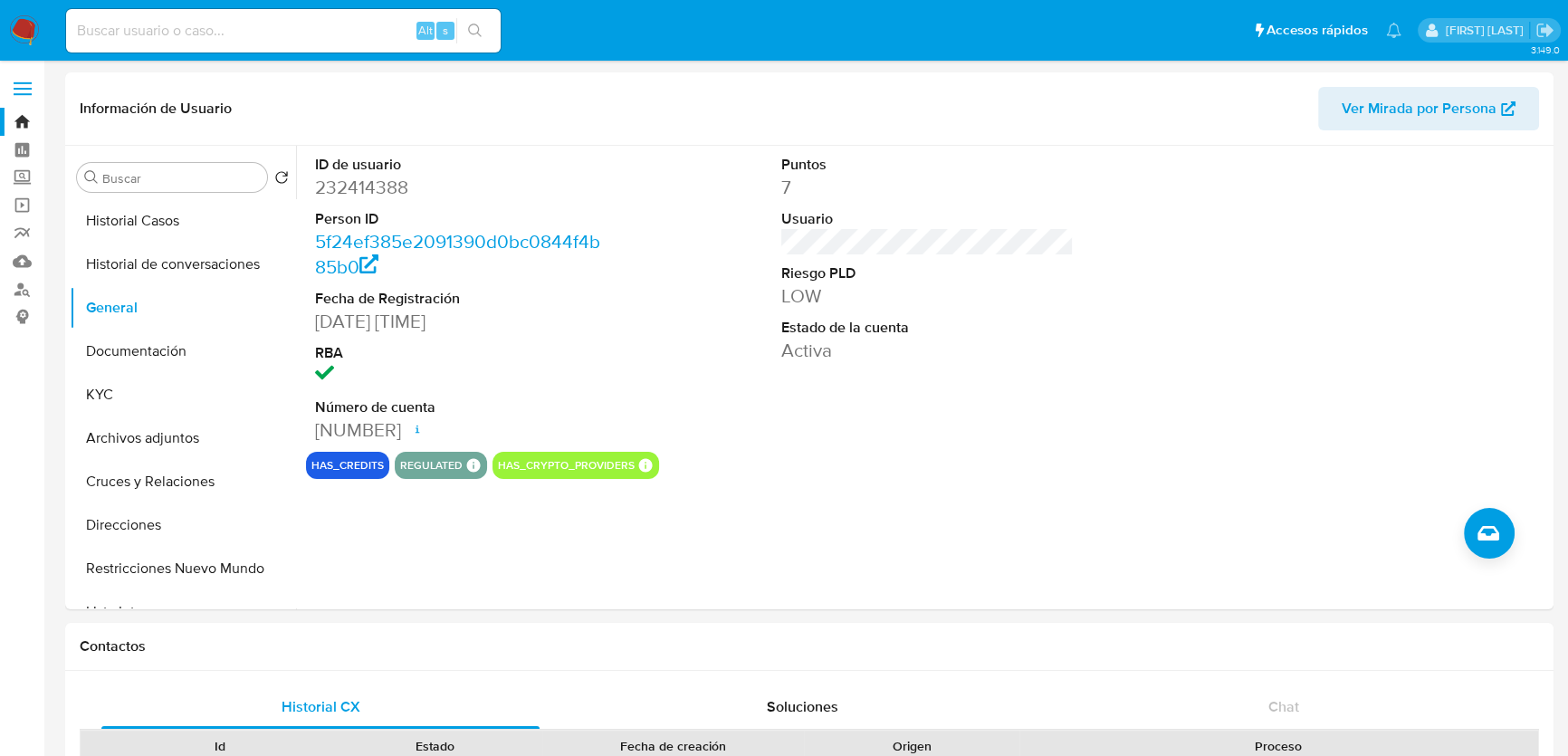 click at bounding box center [24, 31] 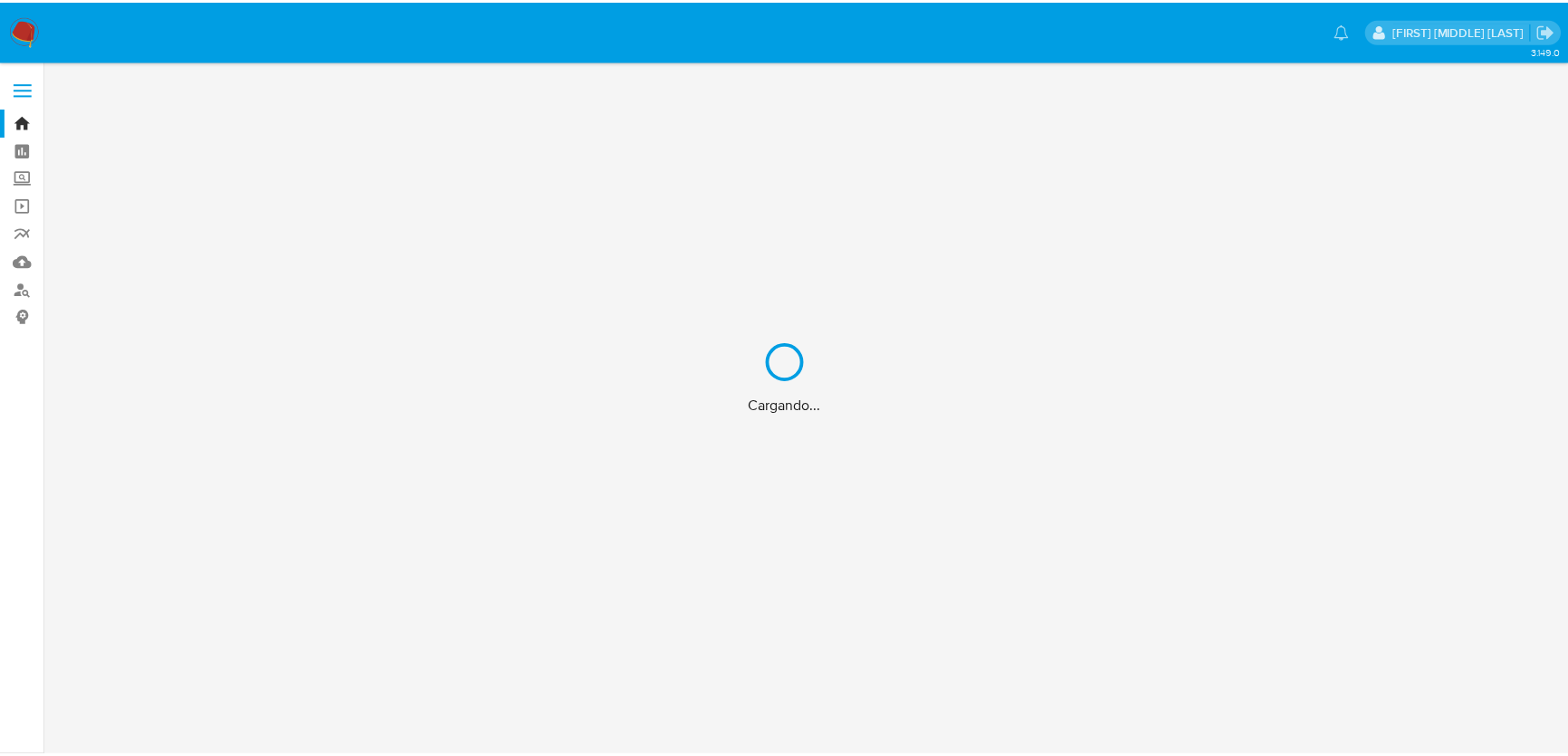 scroll, scrollTop: 0, scrollLeft: 0, axis: both 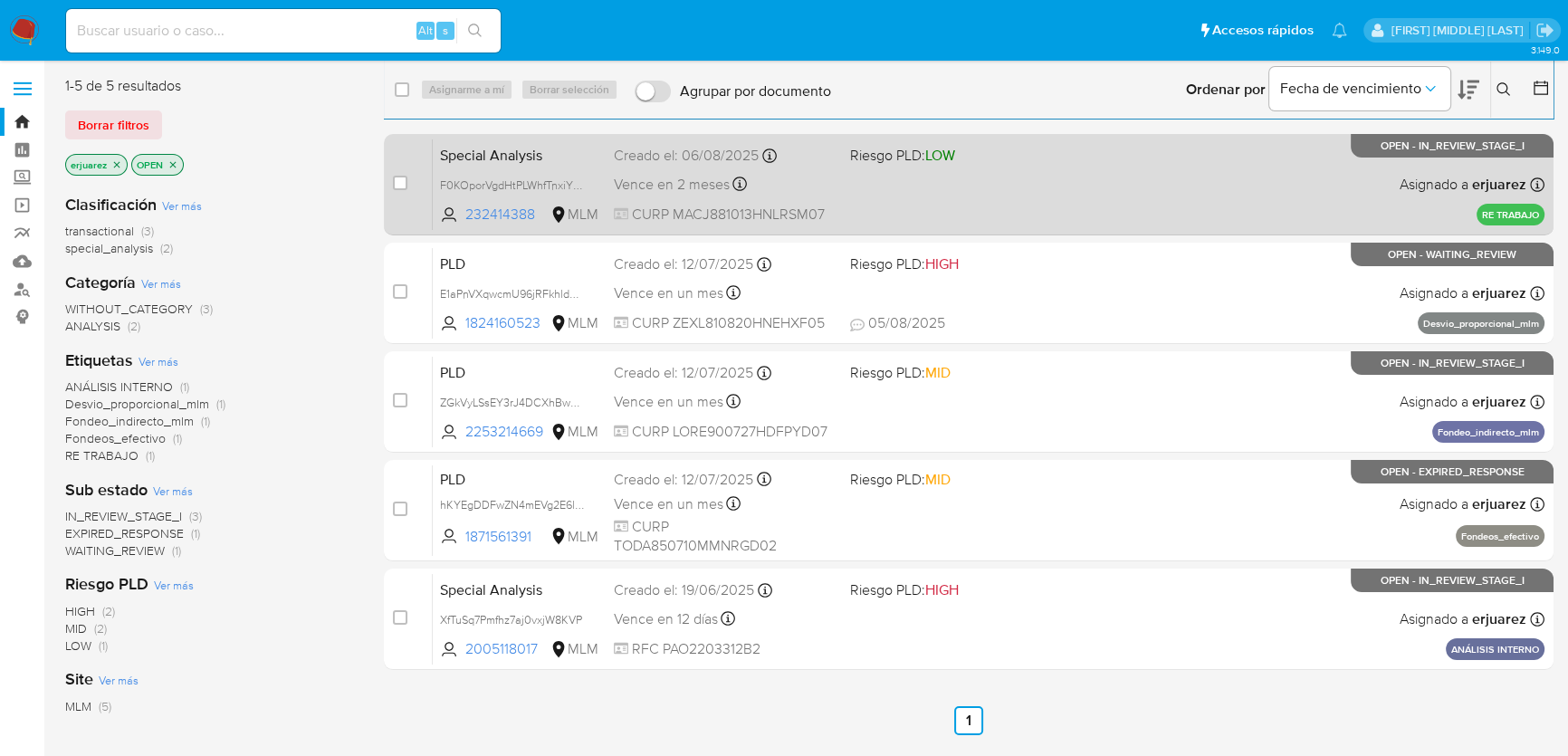 click on "Special Analysis F0KOporVgdHtPLWhfTnxiYhV 232414388 MLM Riesgo PLD:  LOW Creado el: 06/08/2025   Creado el: 06/08/2025 12:24:18 Vence en 2 meses   Vence el 05/10/2025 12:24:18 CURP   MACJ881013HNLRSM07 Asignado a   erjuarez   Asignado el: 06/08/2025 12:24:18 RE TRABAJO OPEN - IN_REVIEW_STAGE_I" at bounding box center (989, 184) 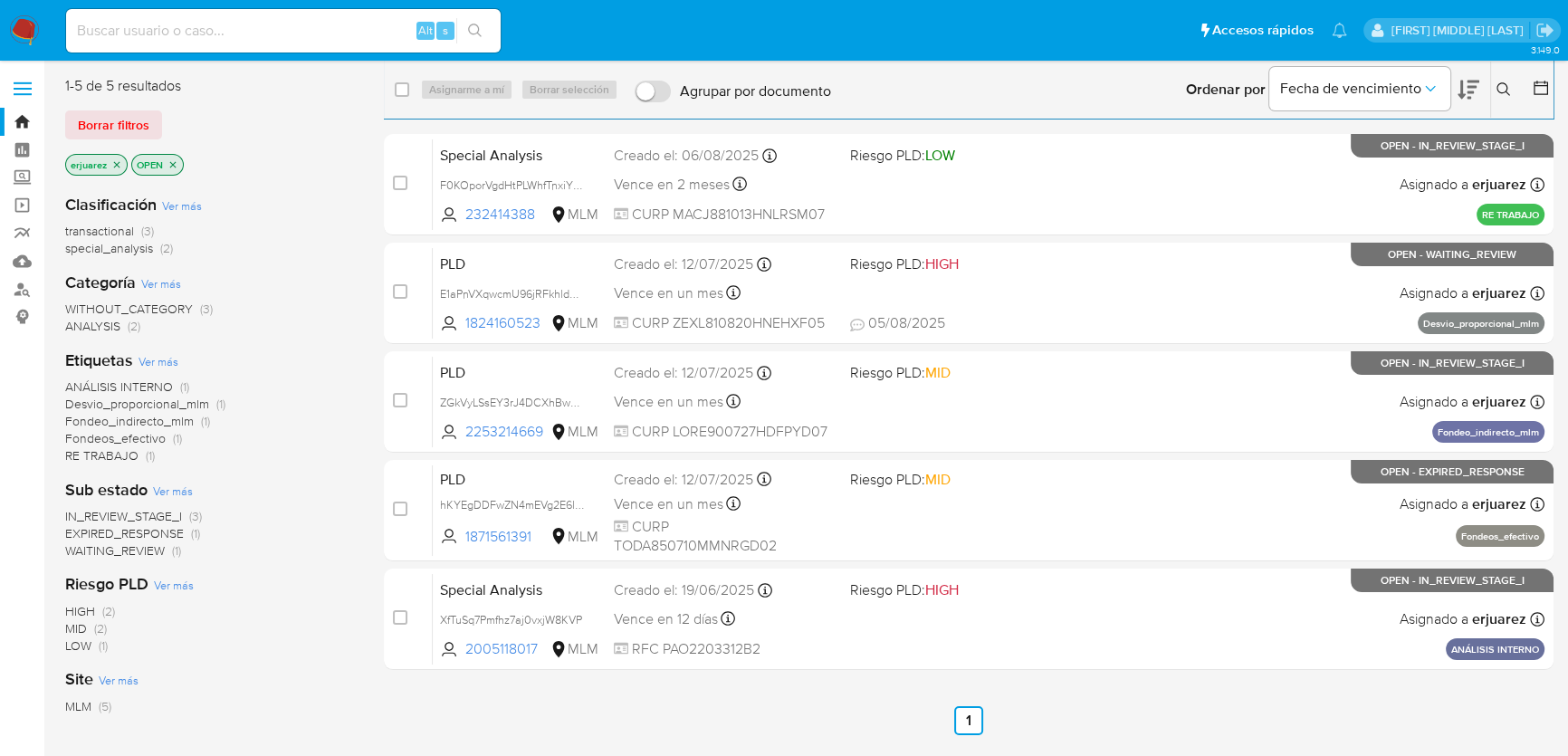 click at bounding box center (24, 31) 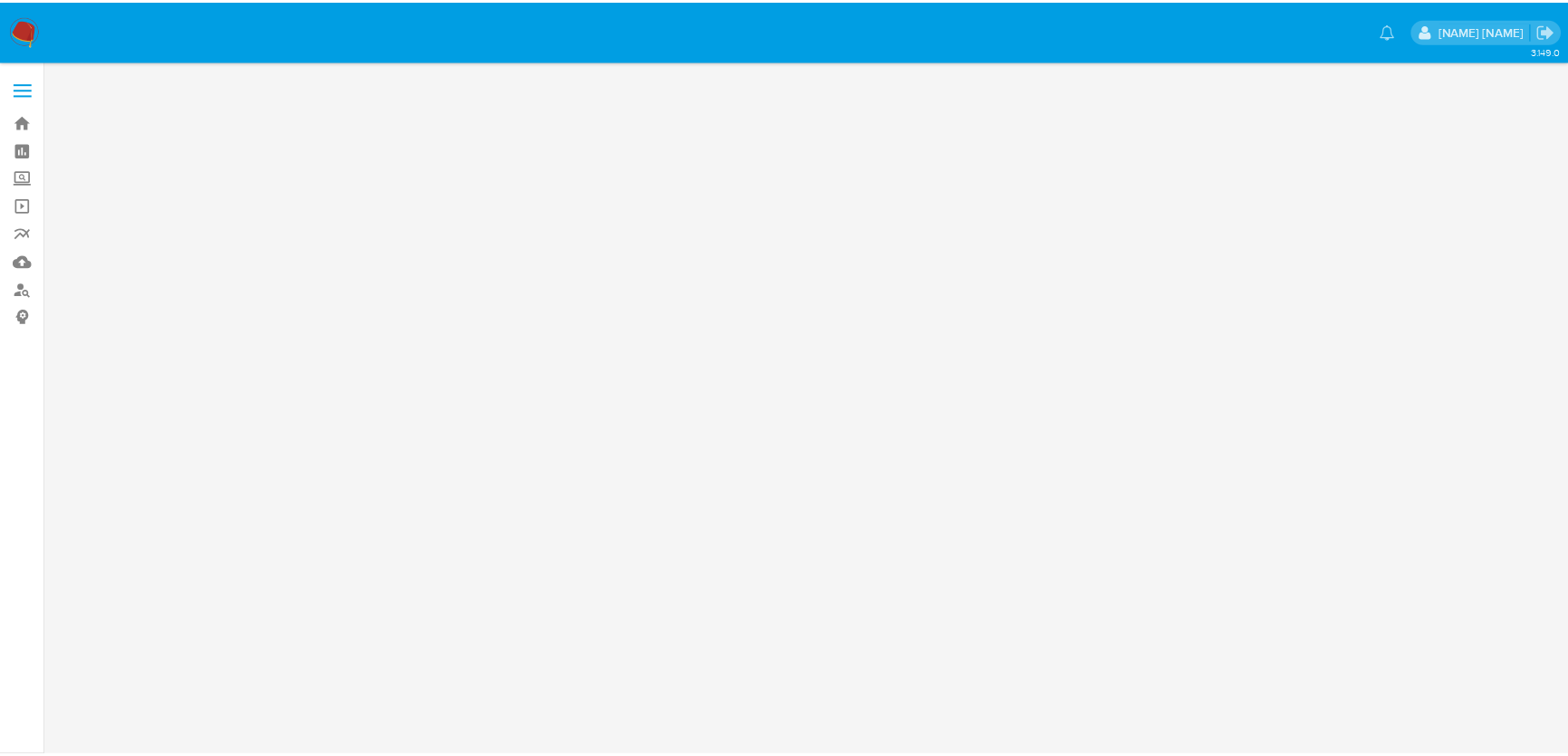 scroll, scrollTop: 0, scrollLeft: 0, axis: both 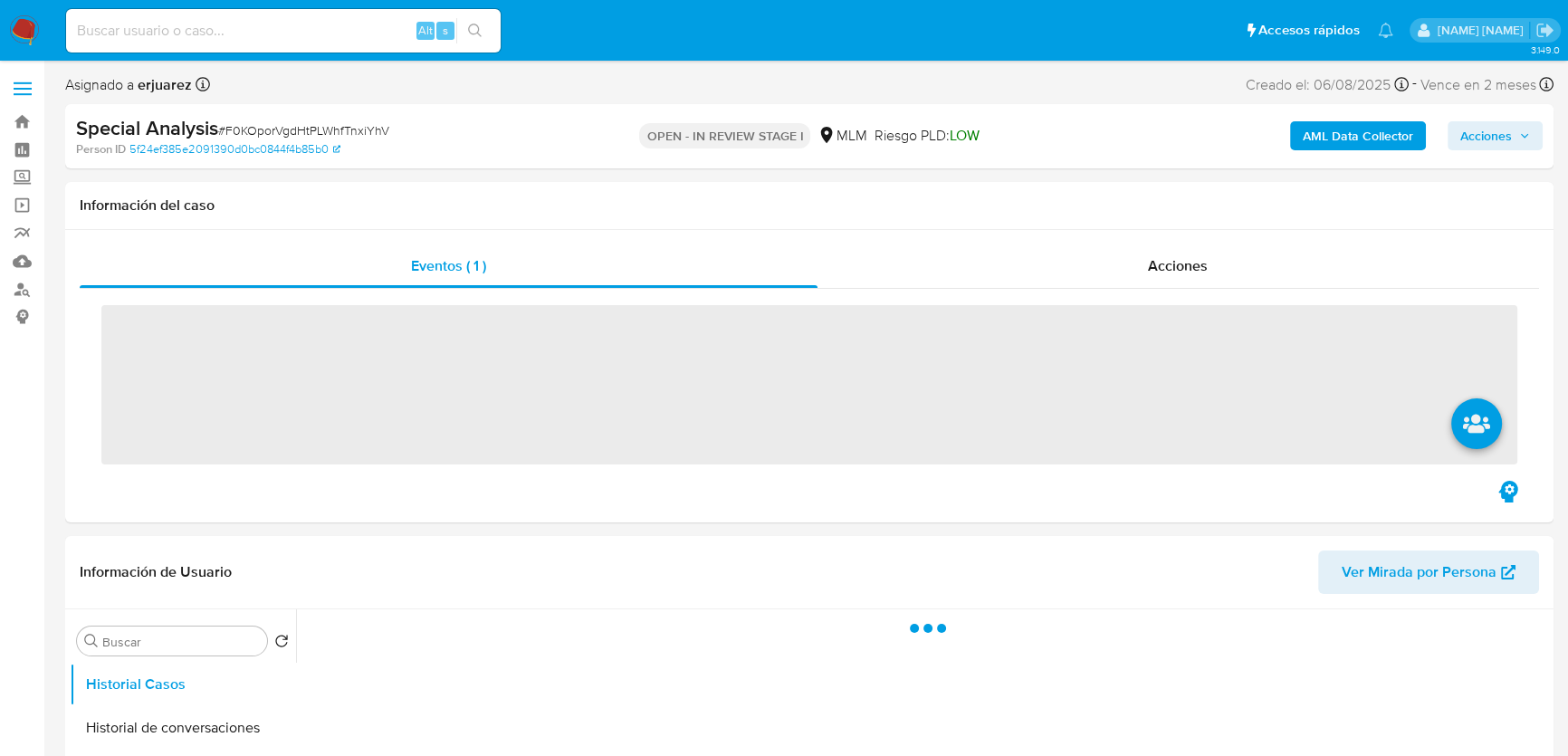 click on "Acciones" at bounding box center (1486, 136) 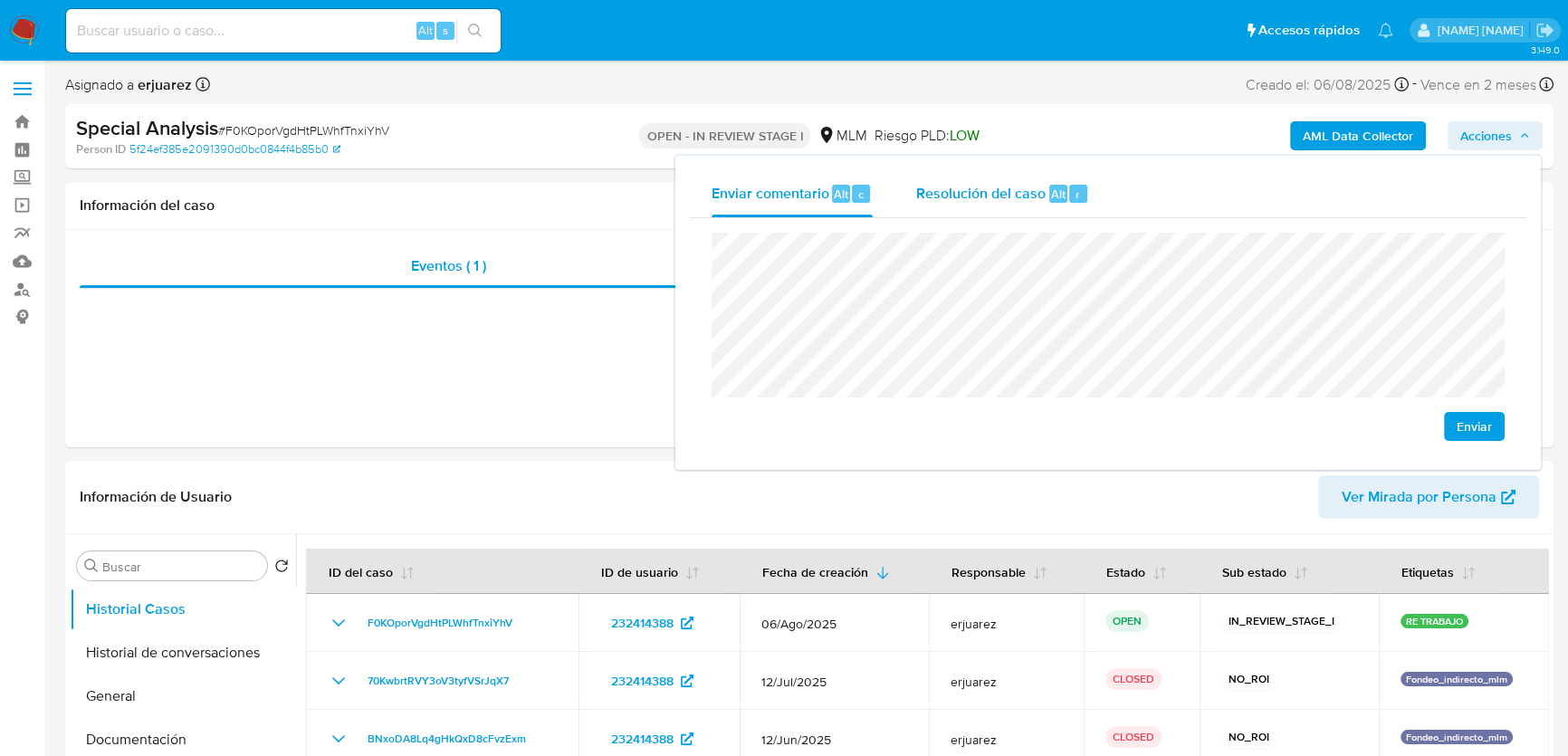 select on "10" 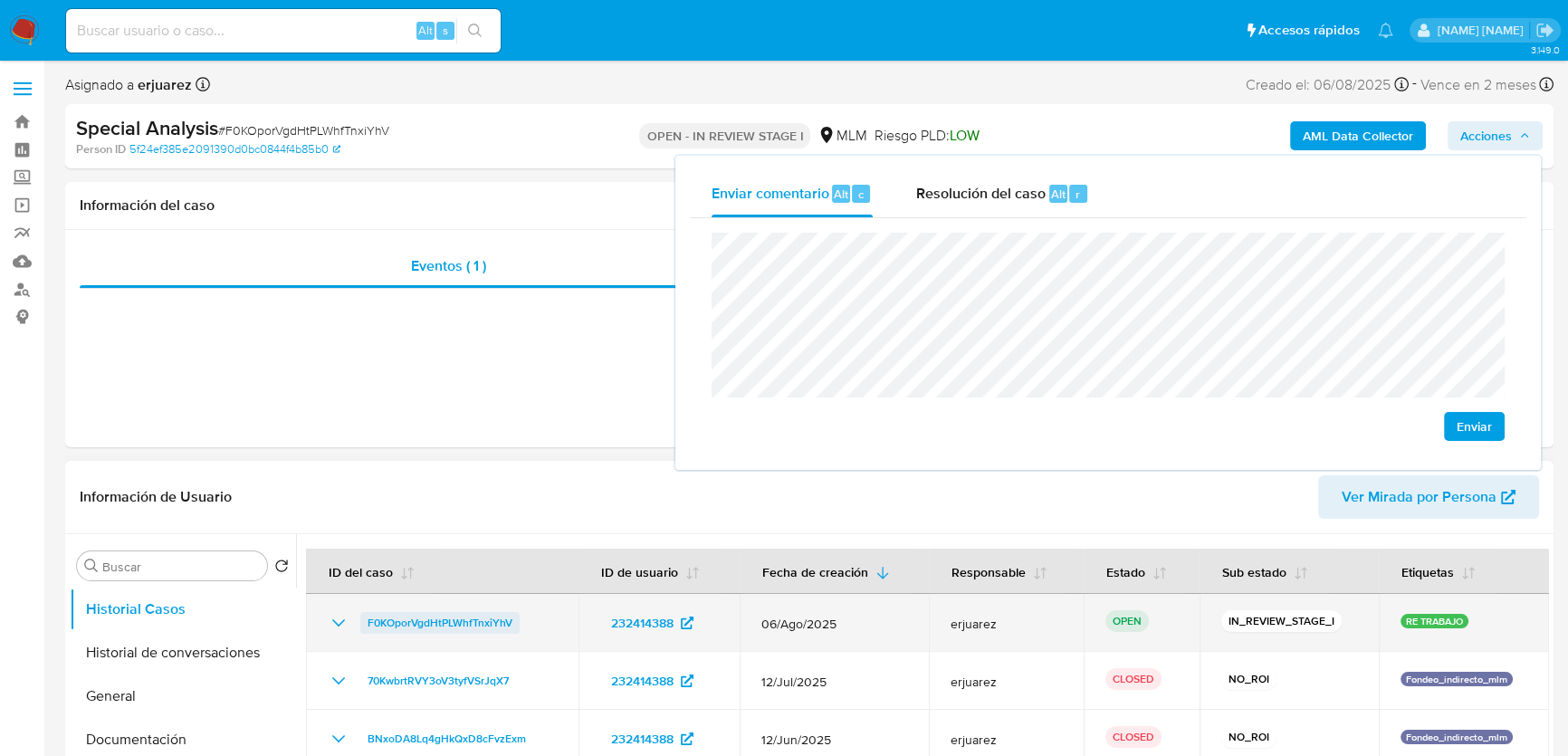 drag, startPoint x: 545, startPoint y: 617, endPoint x: 365, endPoint y: 616, distance: 180.00278 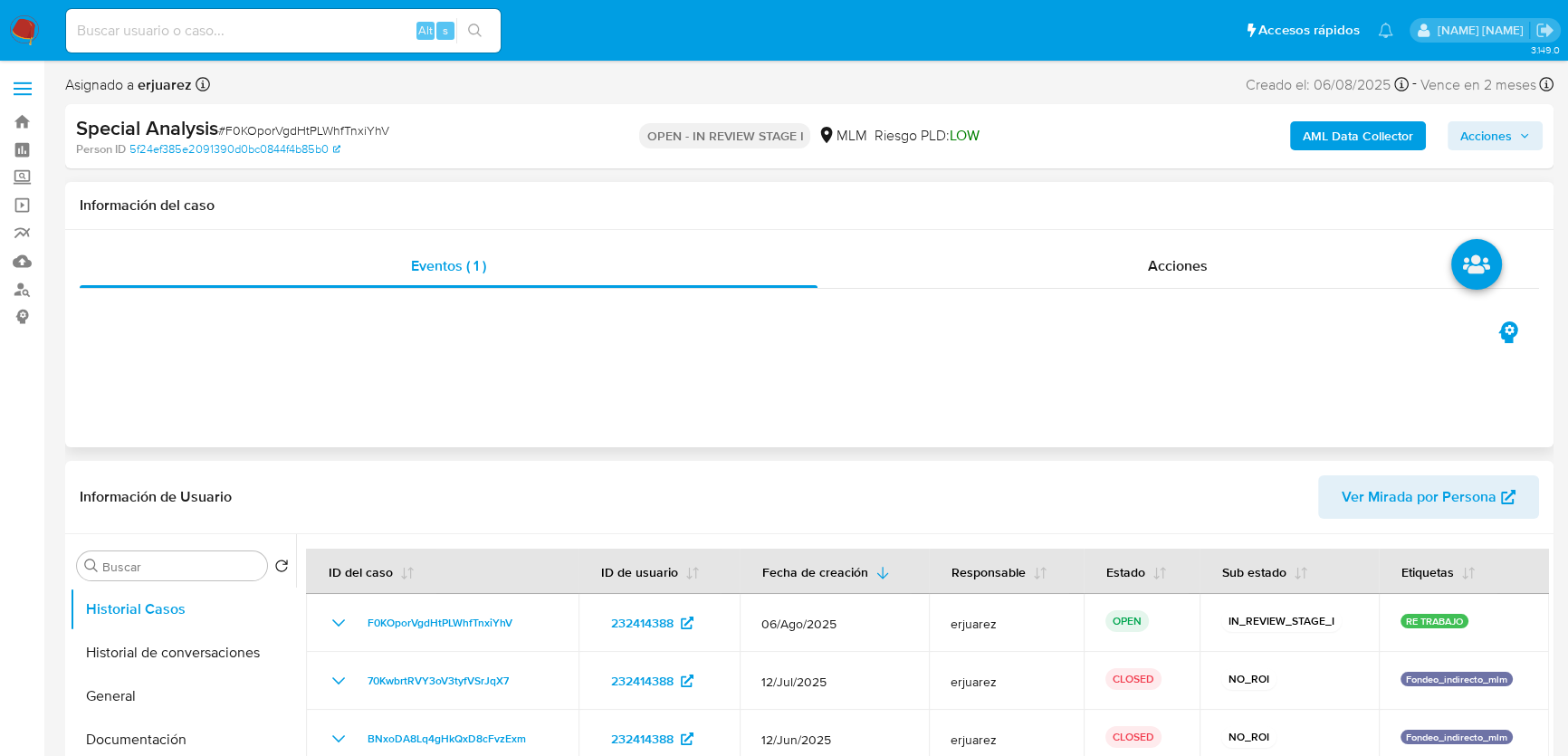 drag, startPoint x: 529, startPoint y: 679, endPoint x: 1126, endPoint y: 328, distance: 692.5388 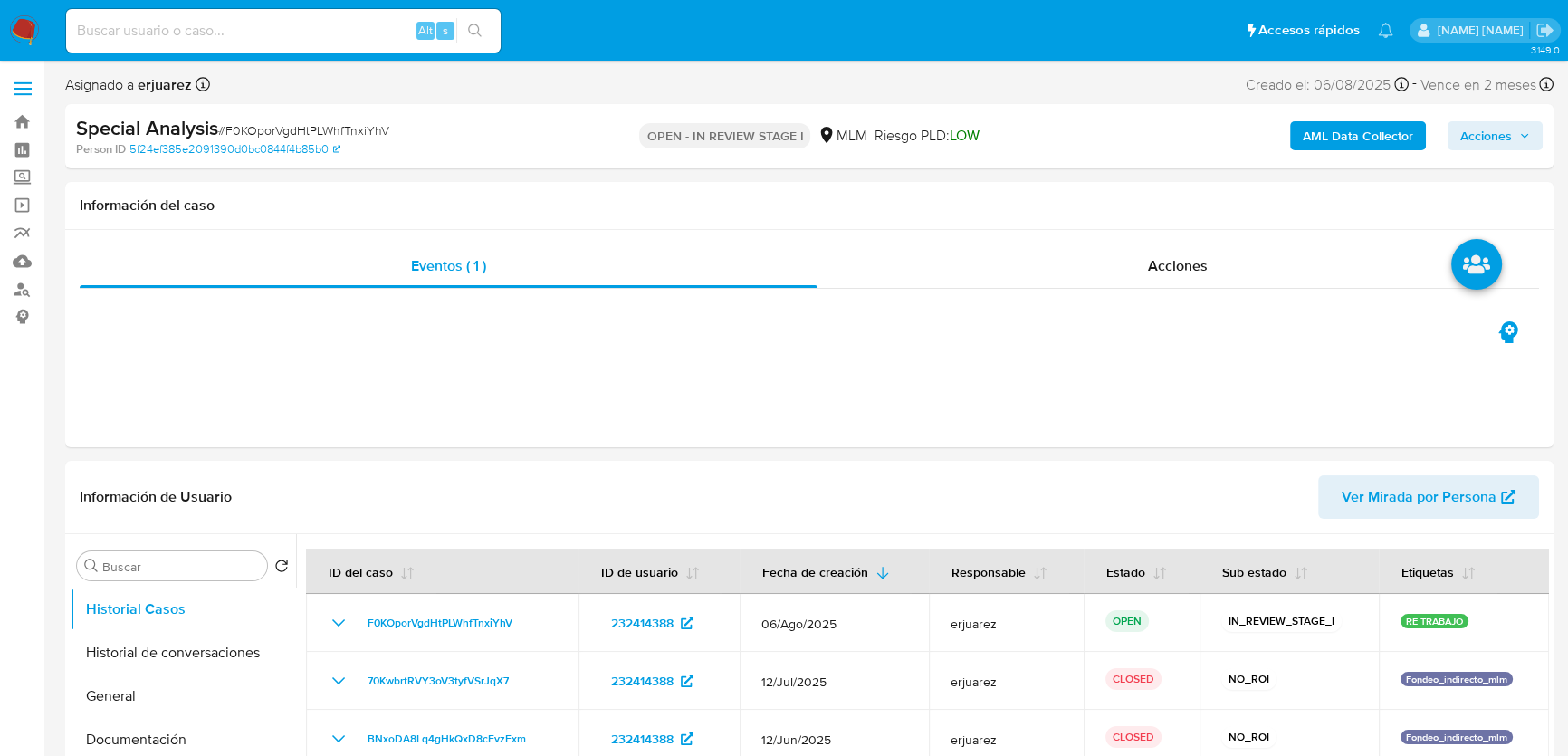 click on "Acciones" at bounding box center [1486, 136] 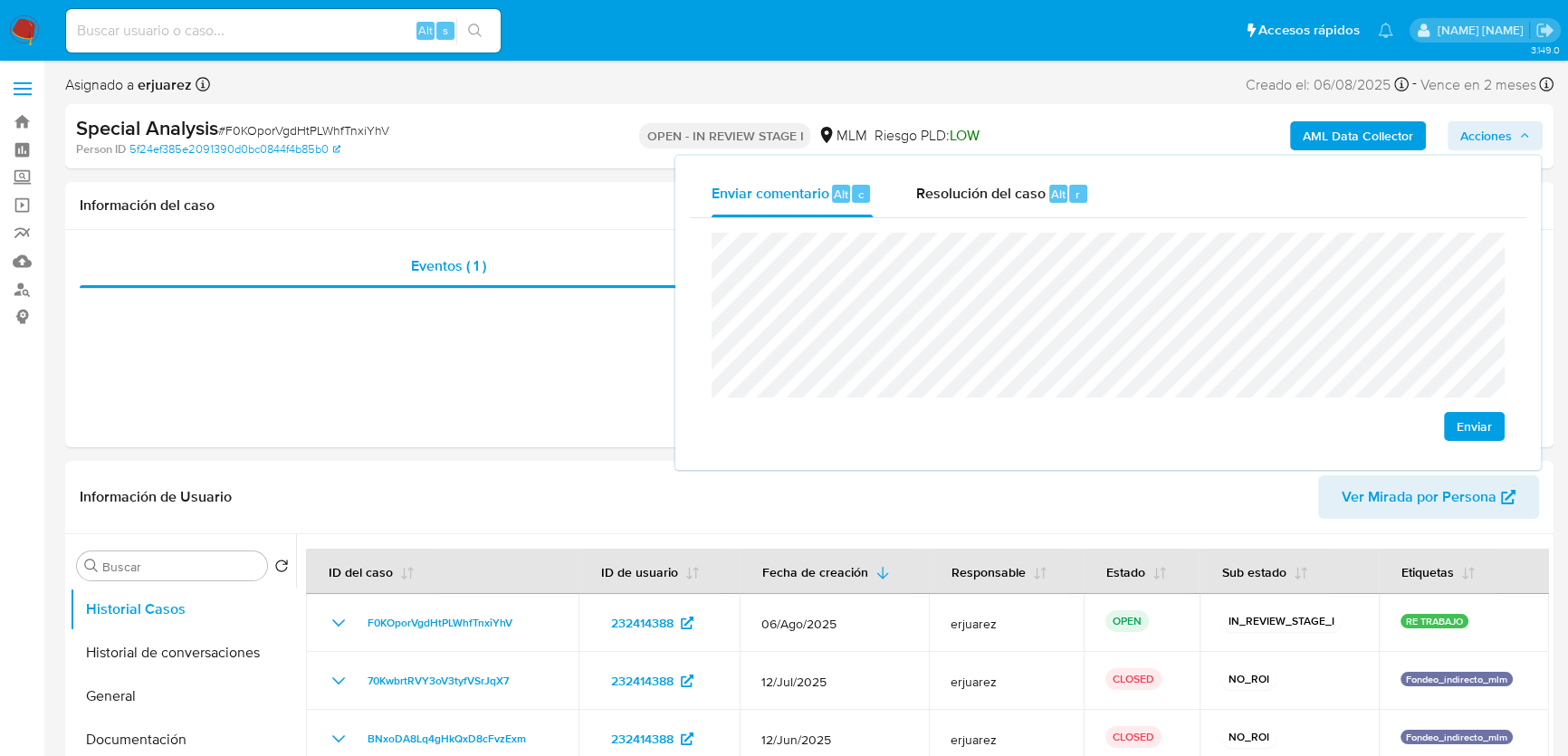 click on "Enviar" at bounding box center [1474, 426] 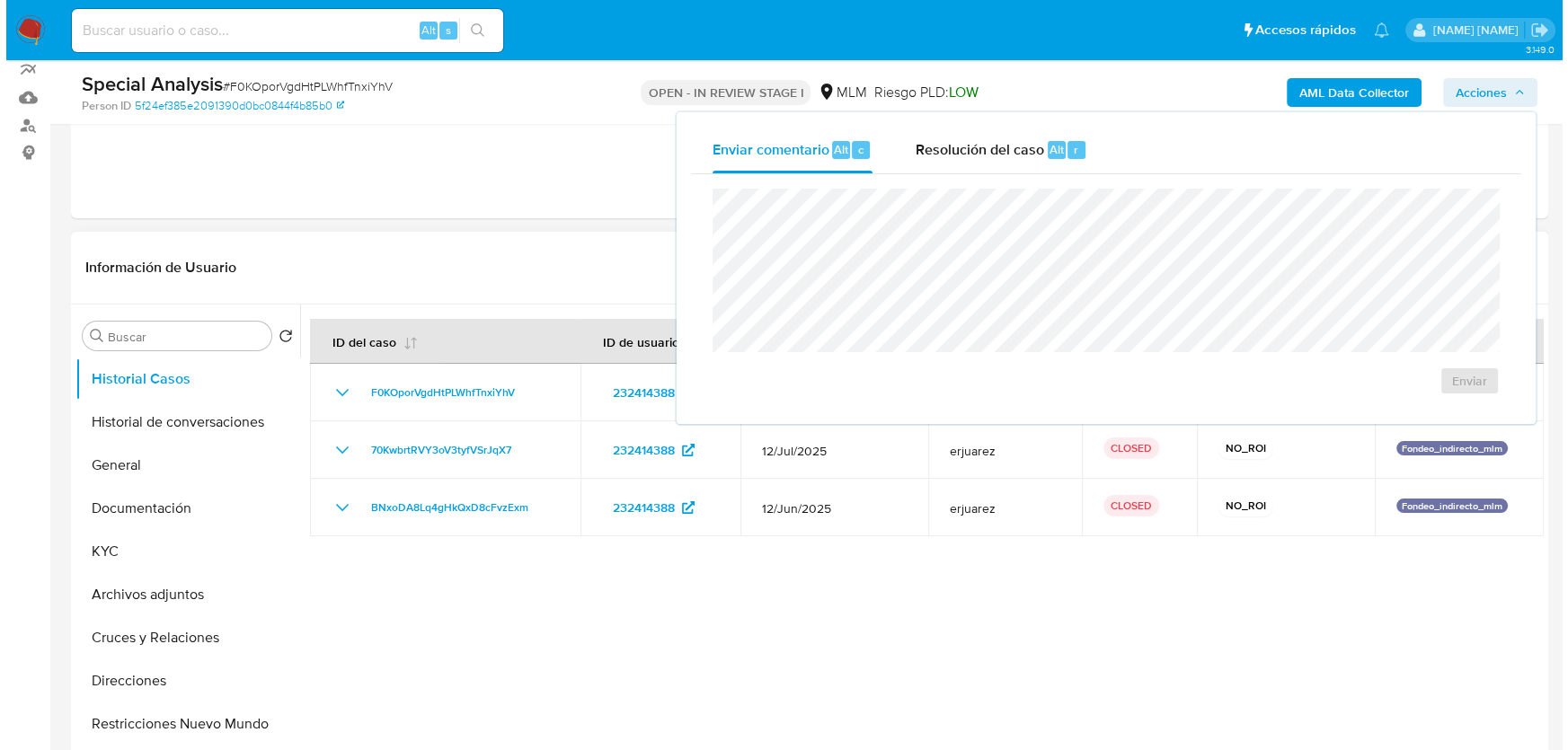 scroll, scrollTop: 163, scrollLeft: 0, axis: vertical 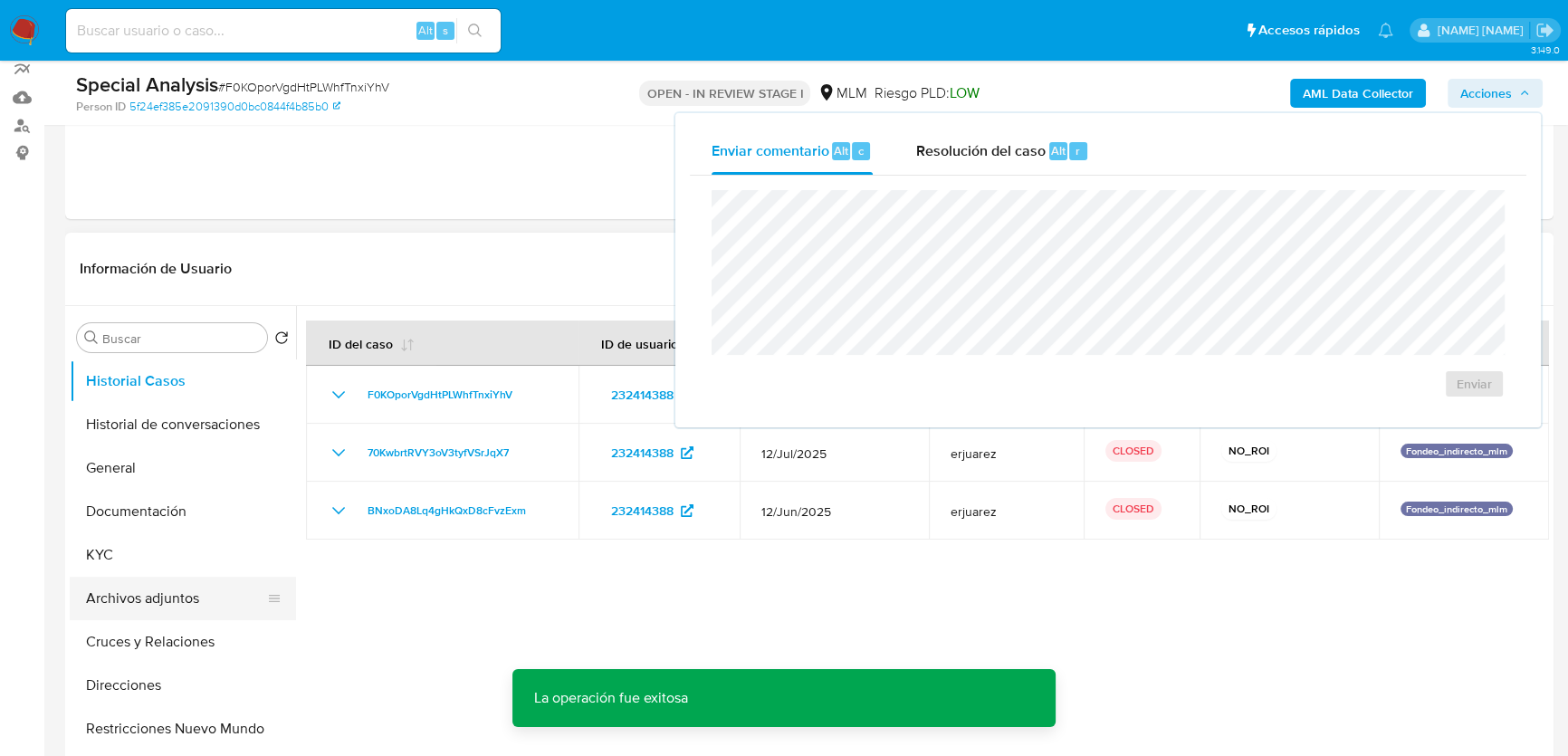 click on "Archivos adjuntos" at bounding box center [176, 598] 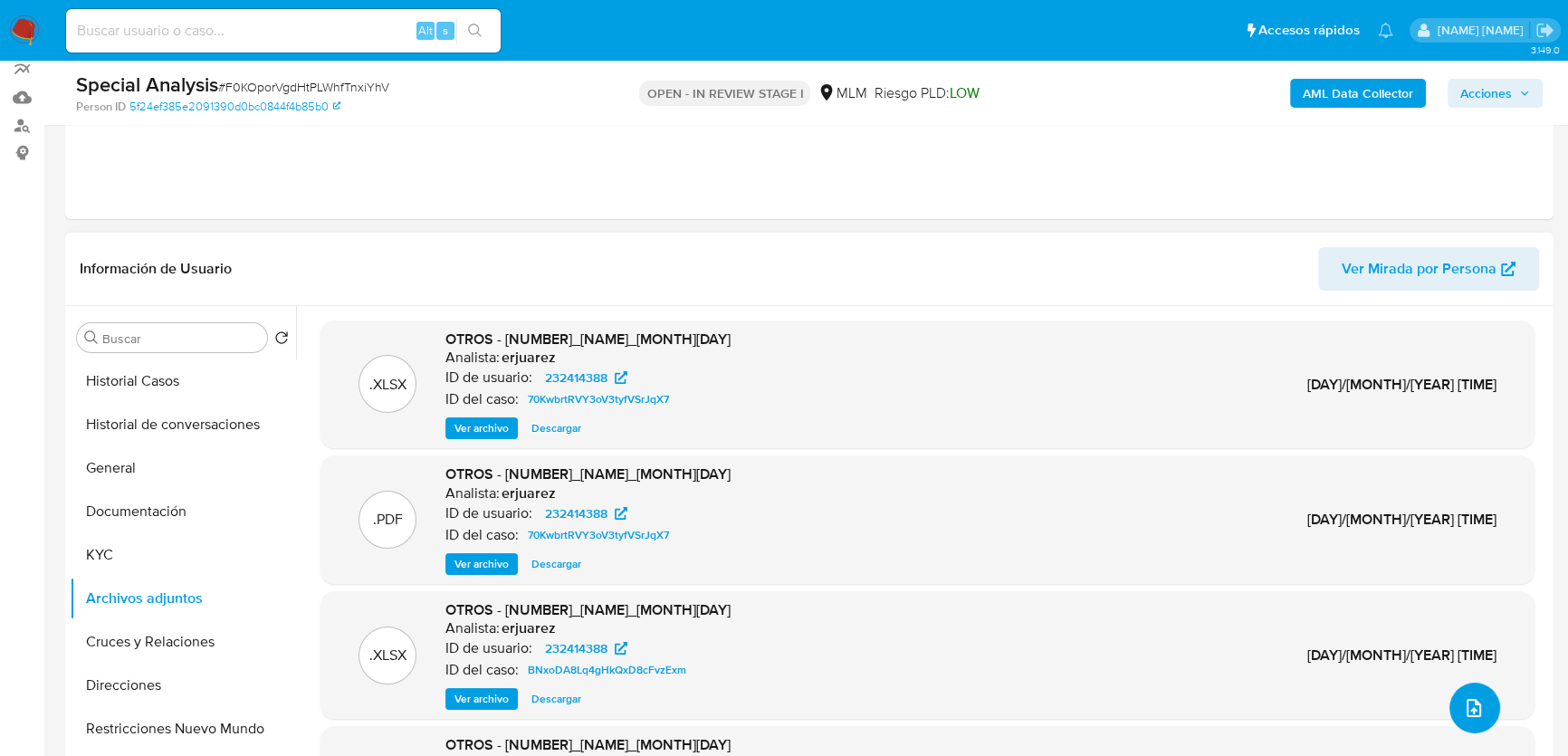 click 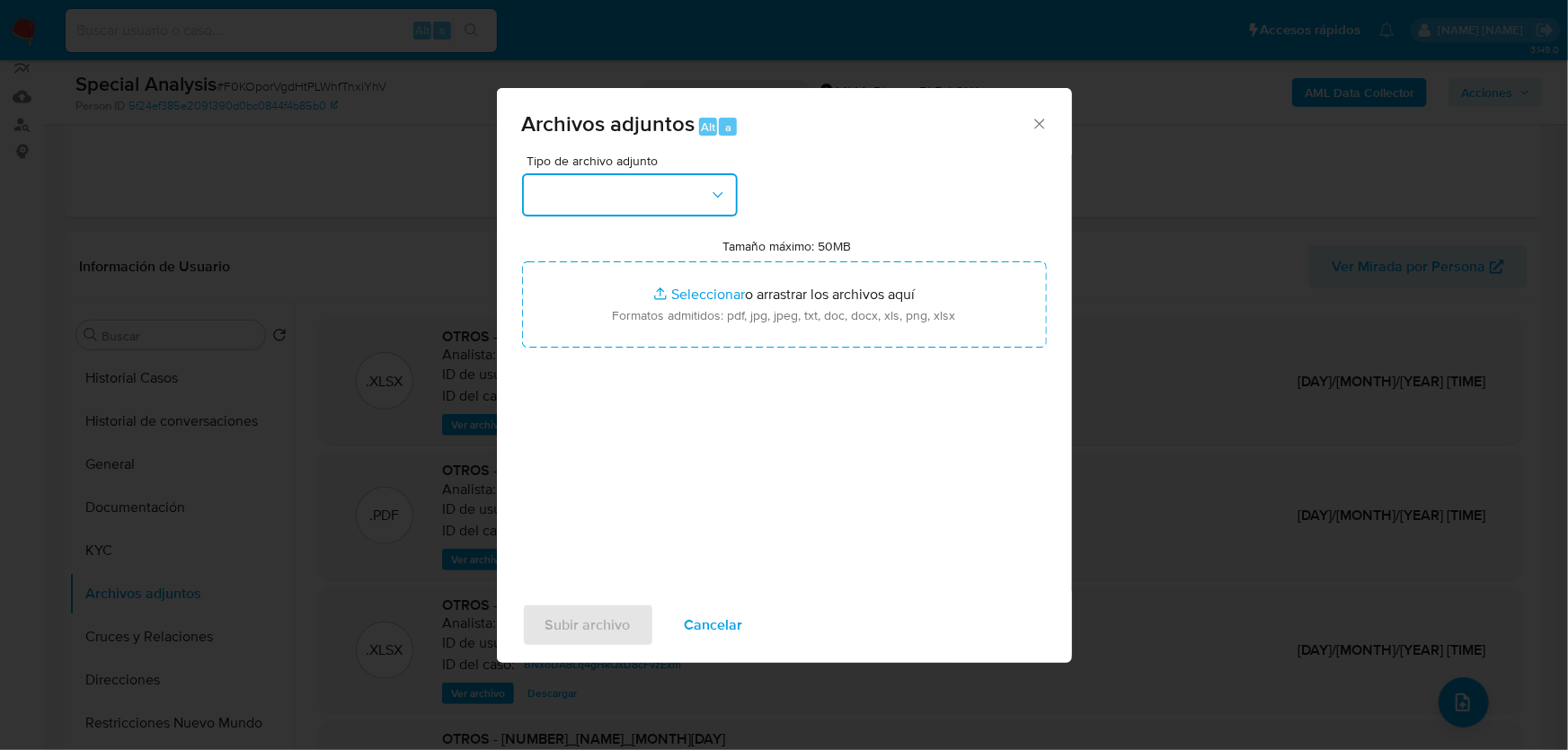 click at bounding box center [630, 195] 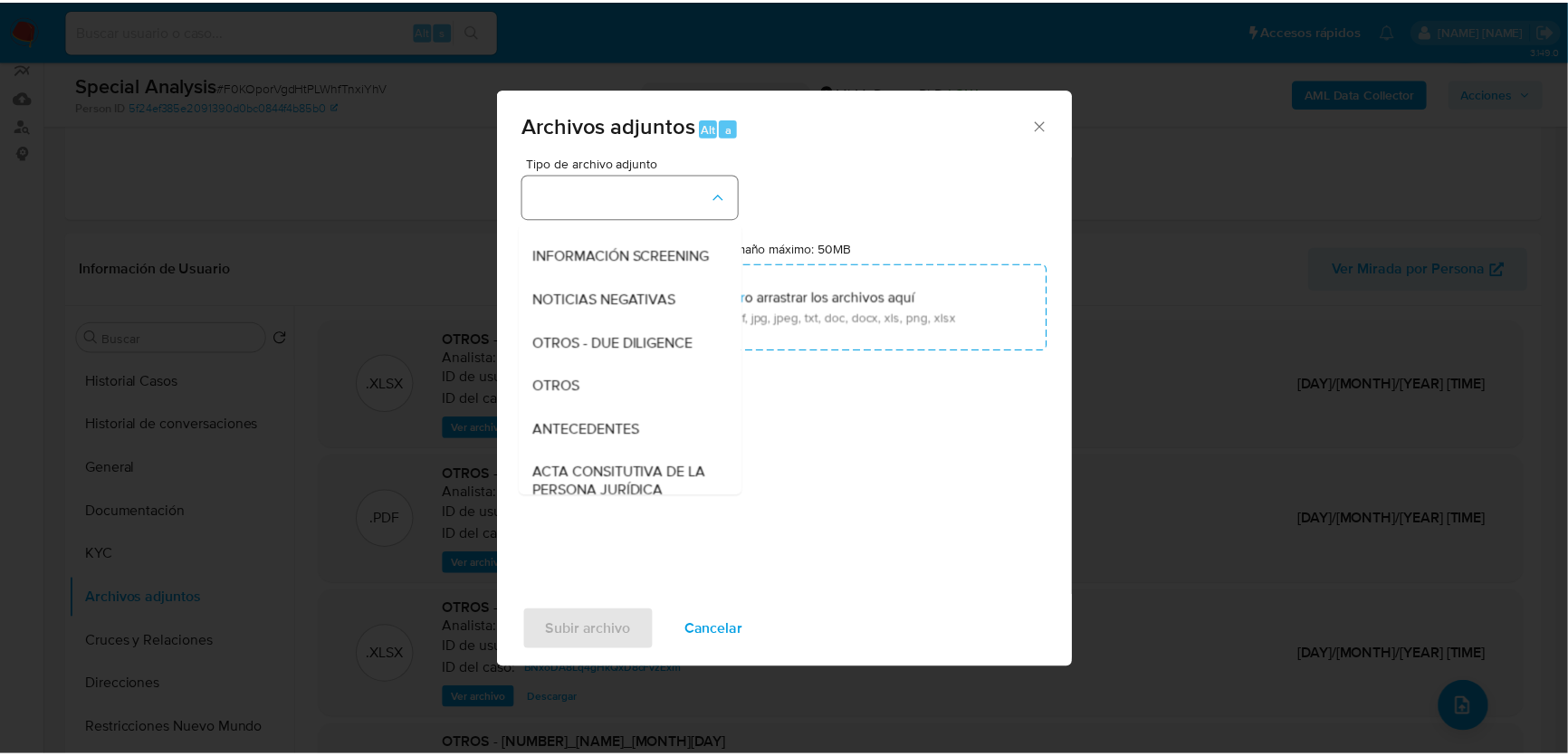 scroll, scrollTop: 246, scrollLeft: 0, axis: vertical 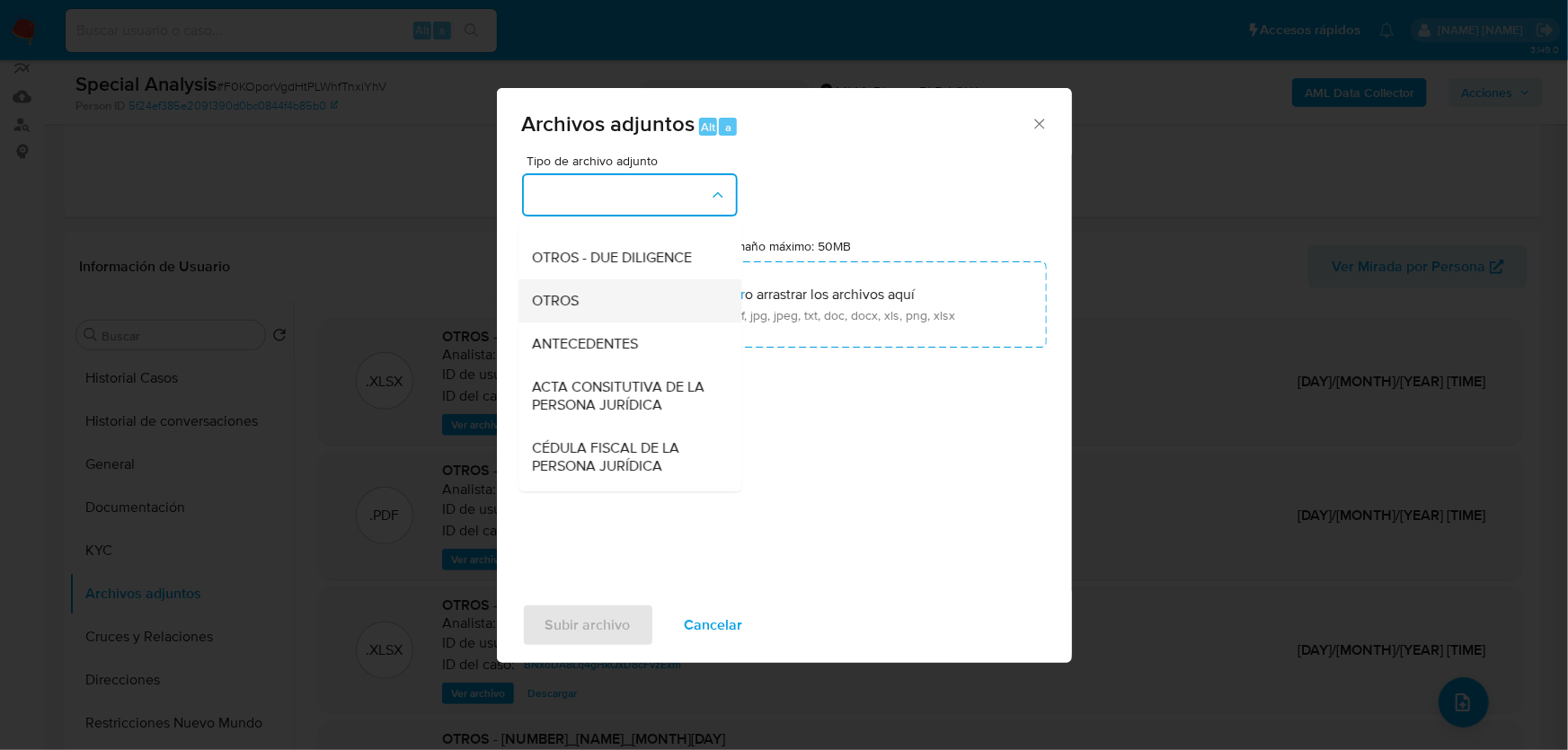 click on "OTROS" at bounding box center (625, 301) 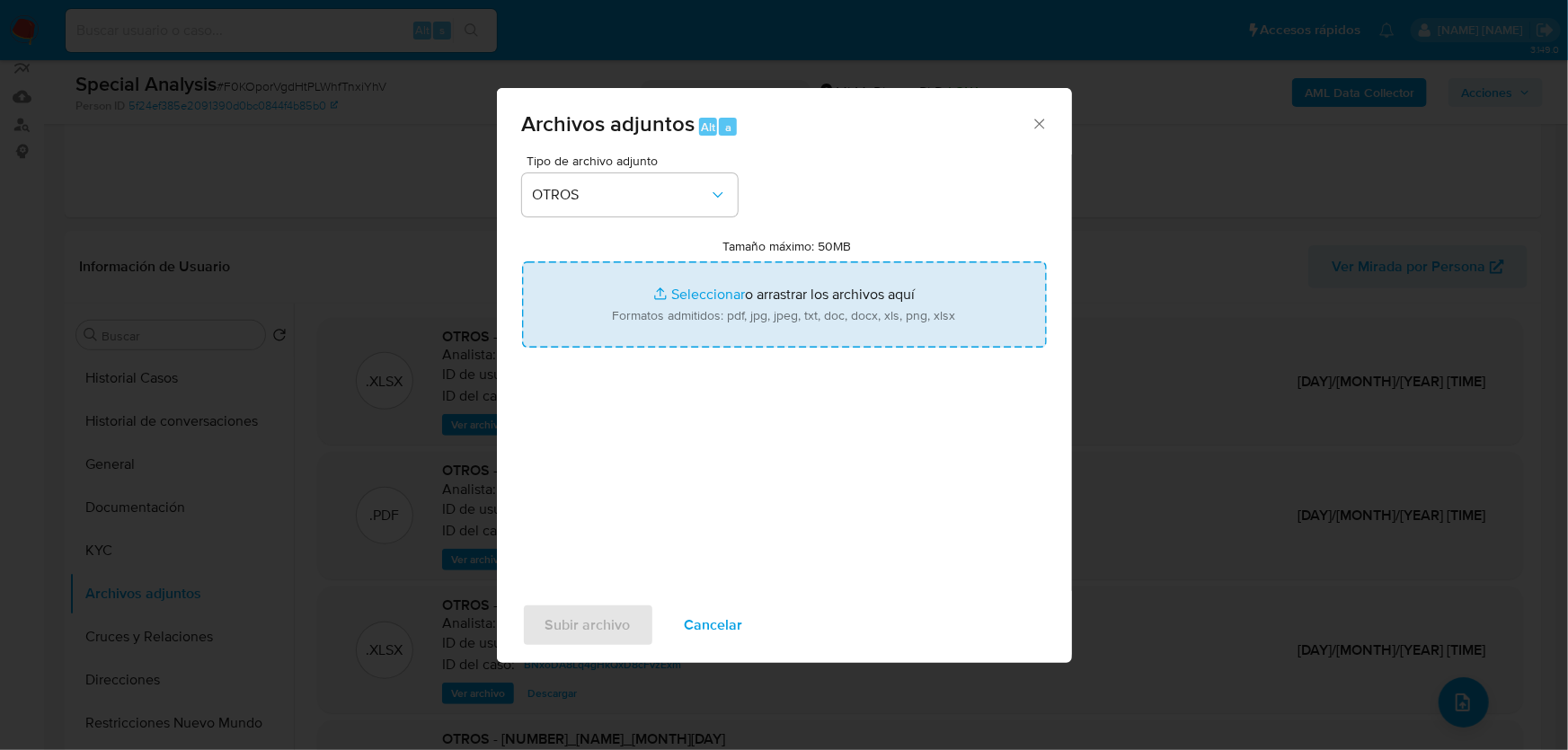 click on "Tamaño máximo: 50MB Seleccionar archivos" at bounding box center [784, 304] 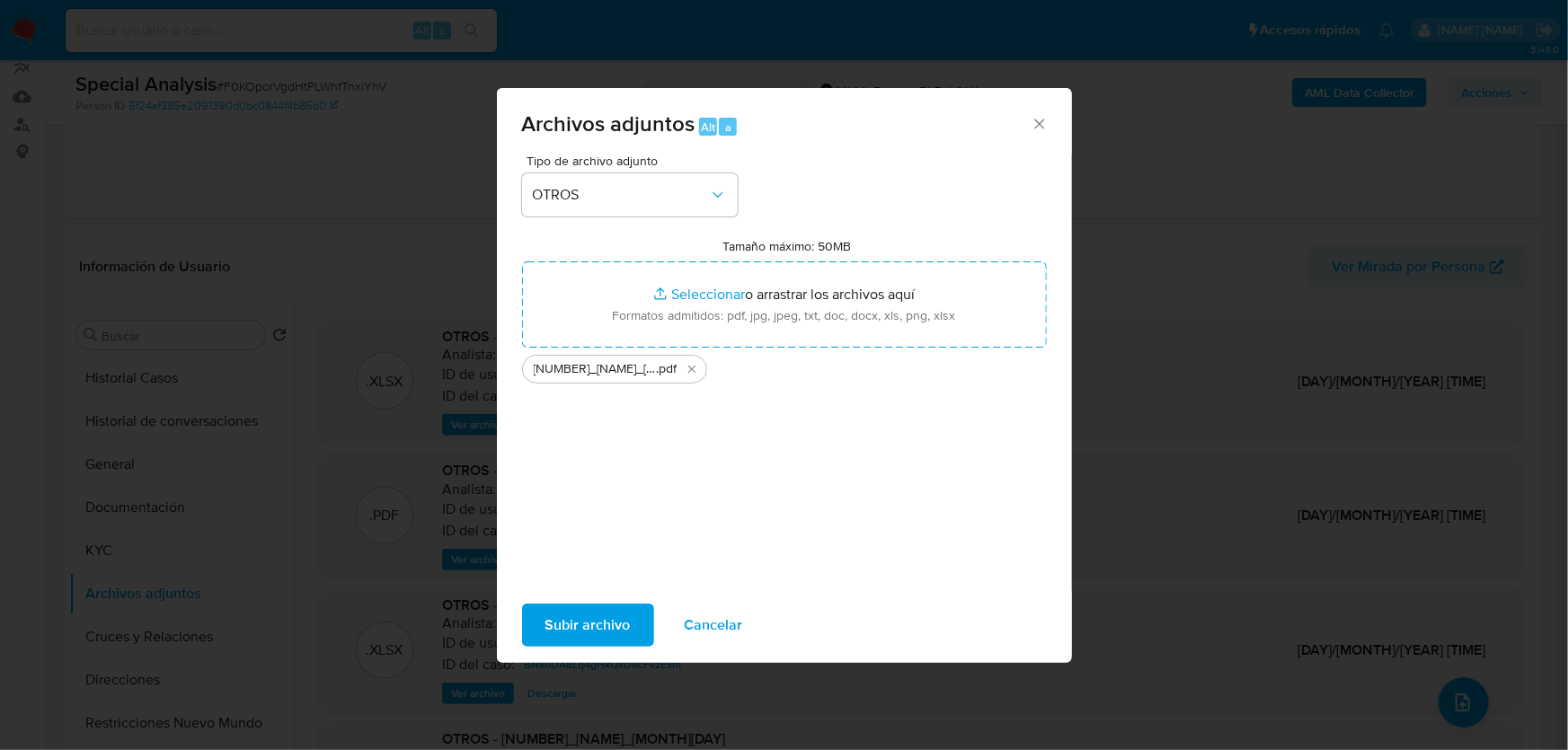 click on "Subir archivo" at bounding box center [588, 625] 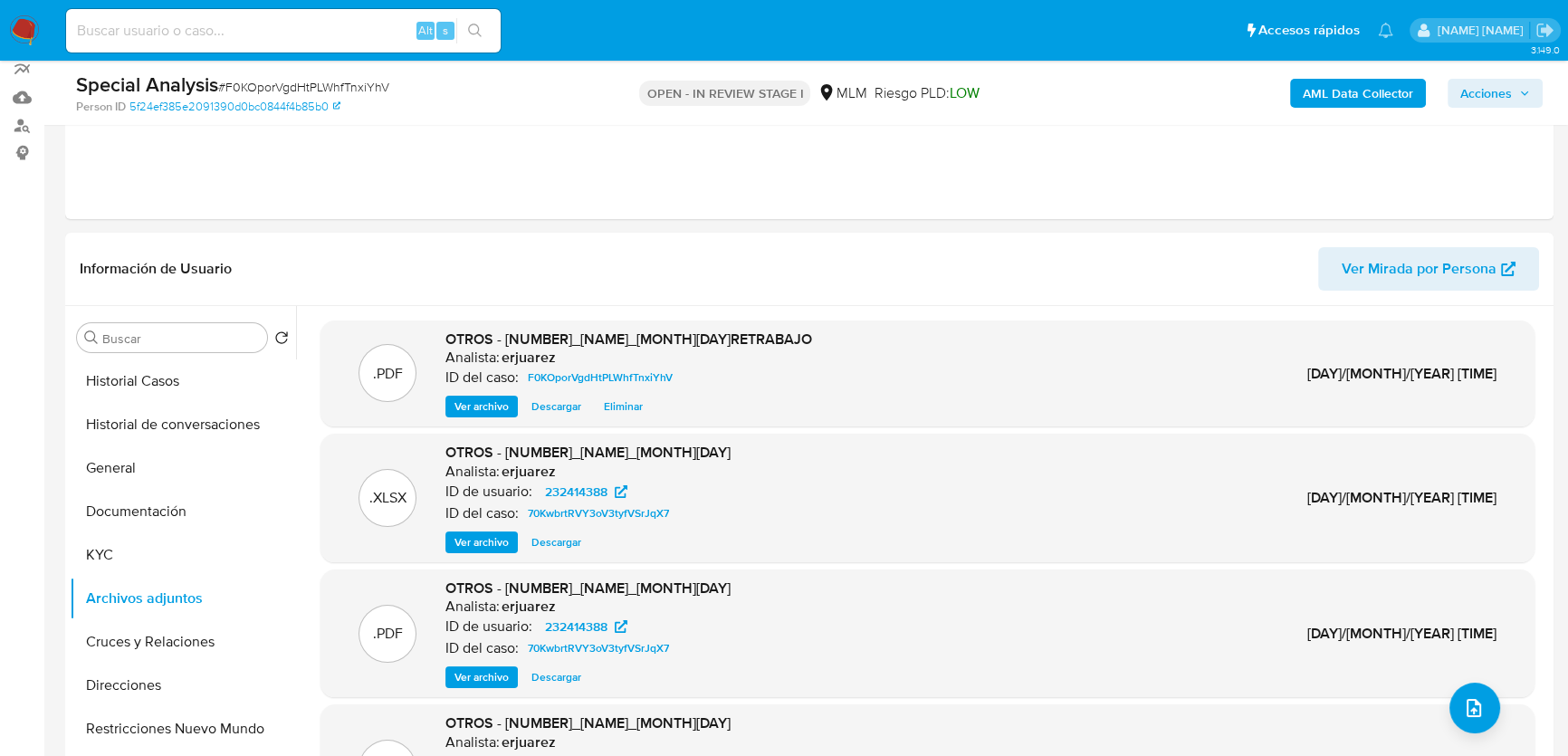 click on "Acciones" at bounding box center (1486, 93) 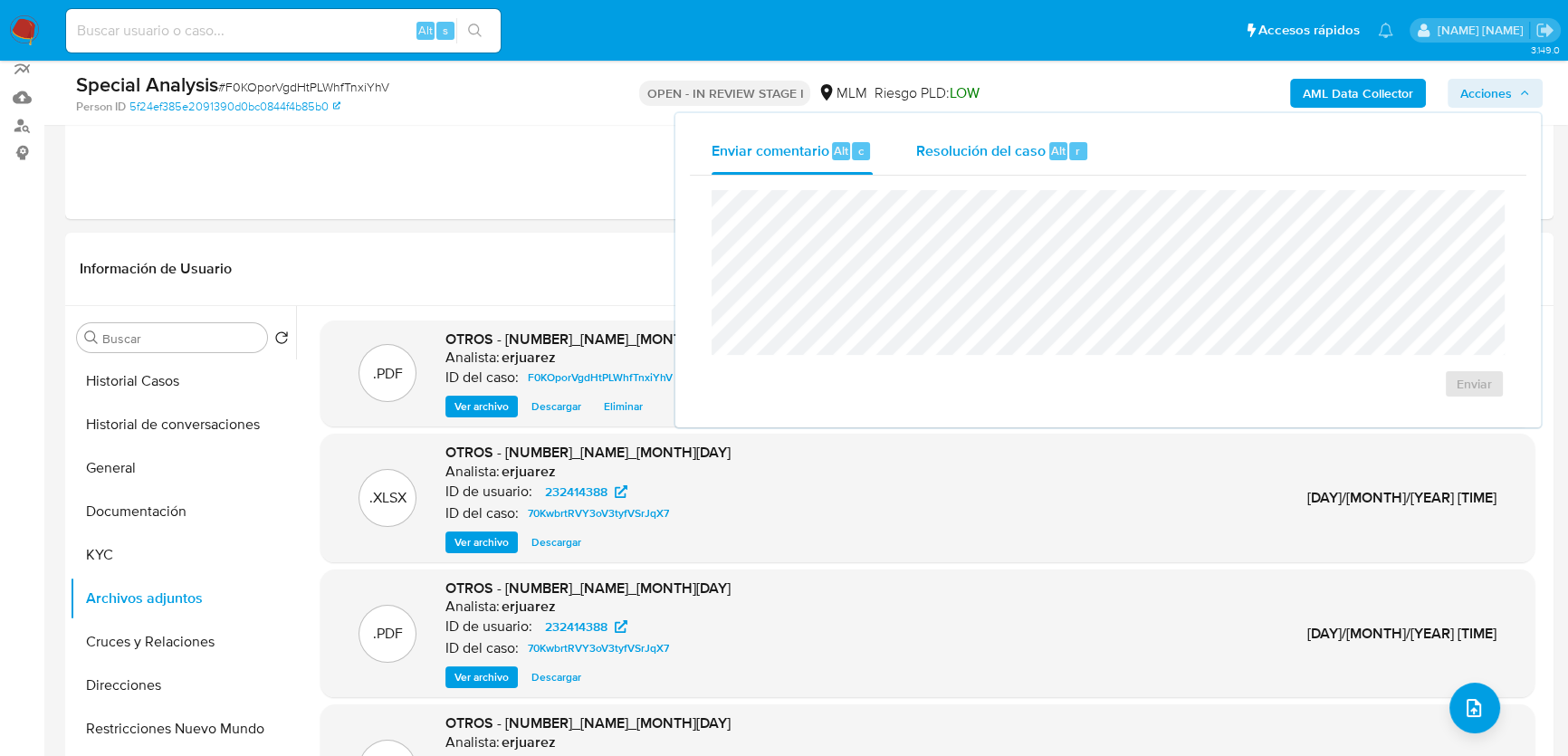 click on "Resolución del caso" at bounding box center (980, 149) 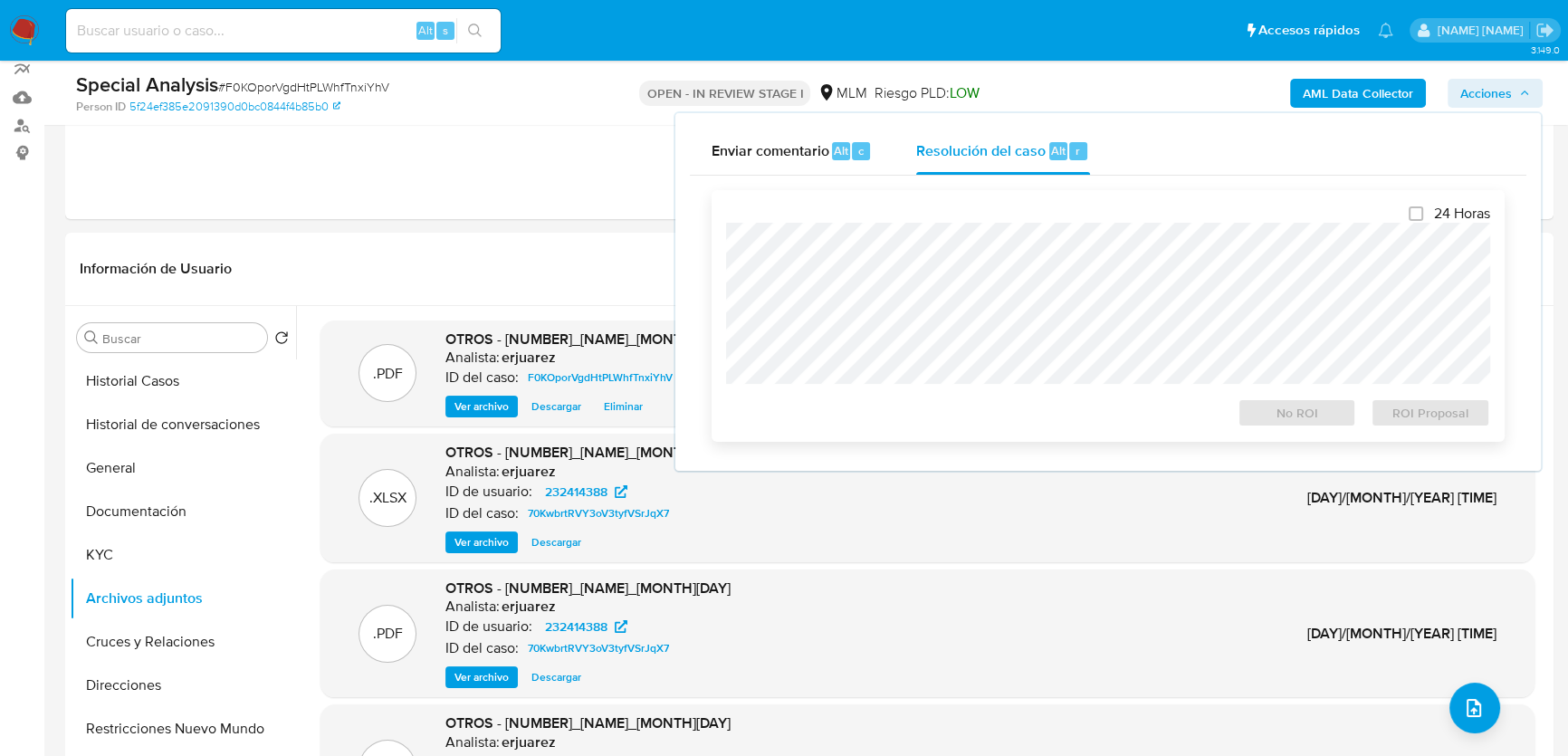 click at bounding box center (1108, 303) 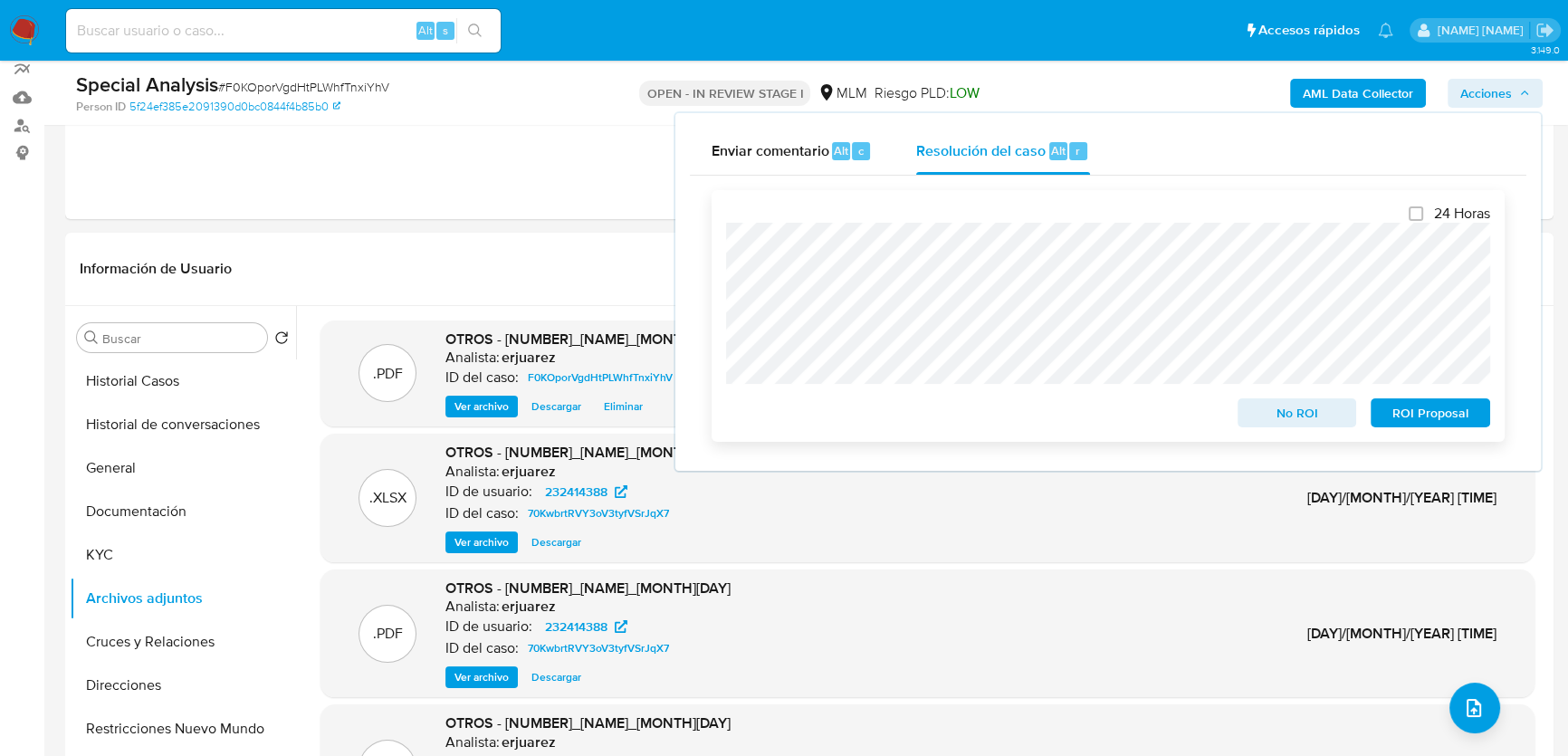 scroll, scrollTop: 0, scrollLeft: 0, axis: both 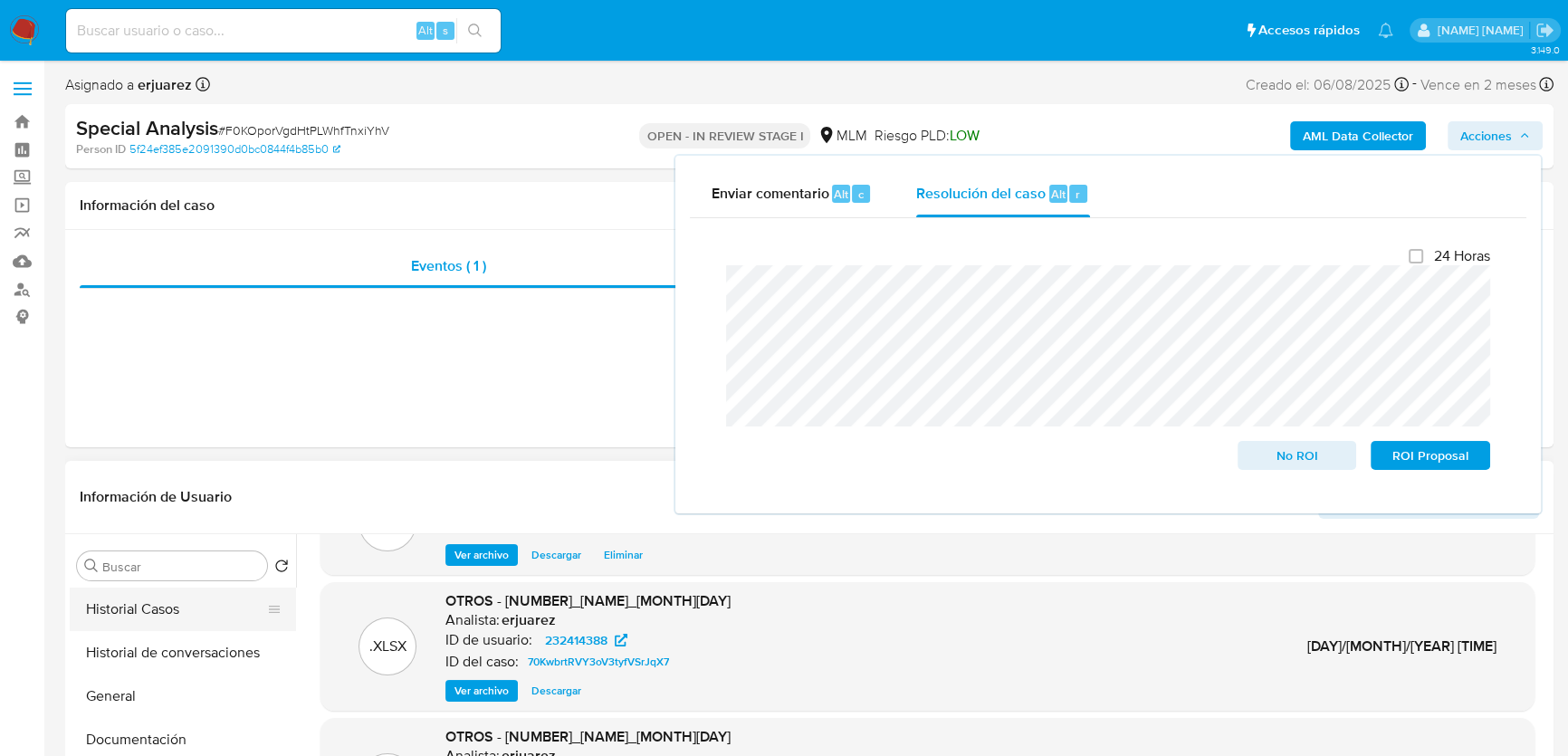 click on "Historial Casos" at bounding box center (176, 609) 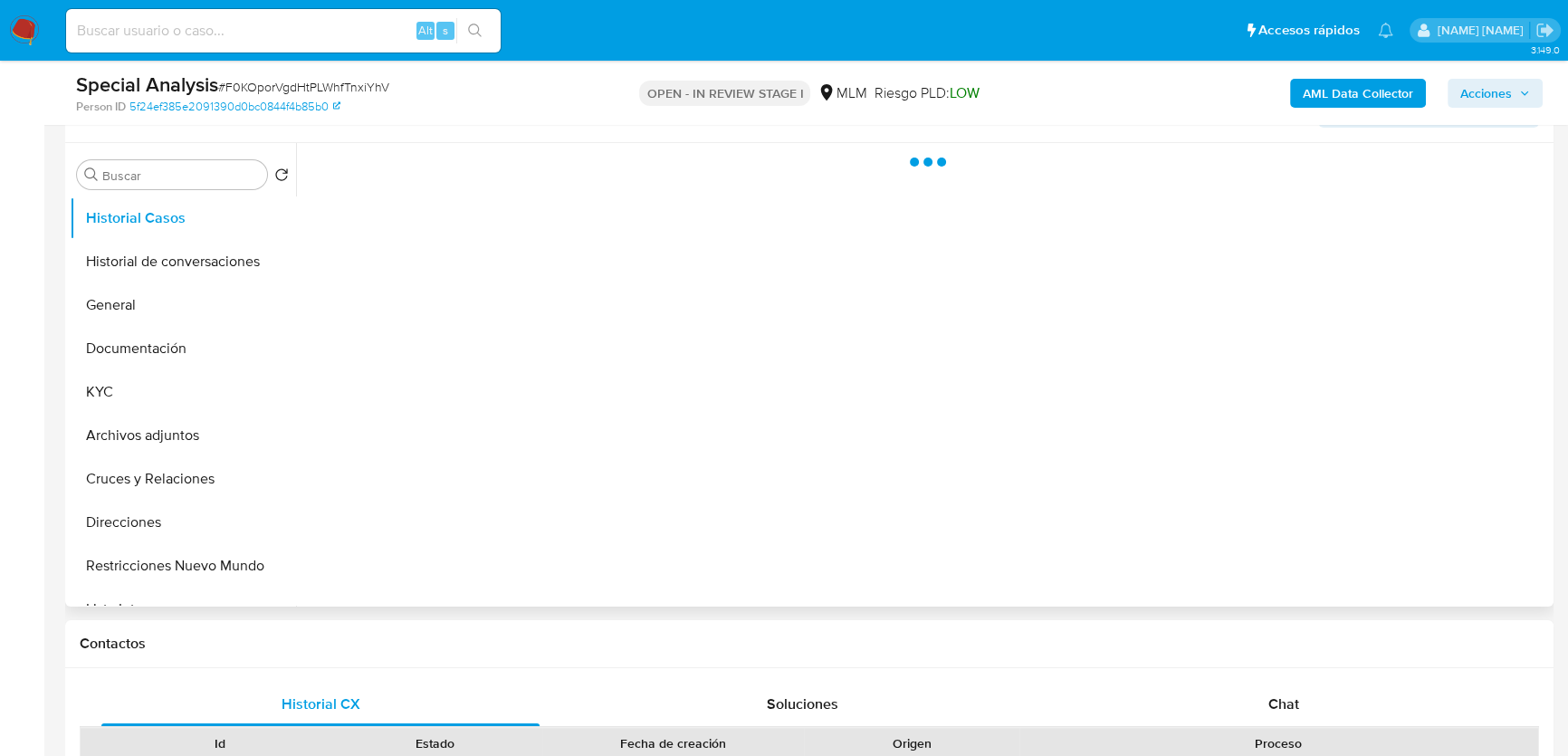 scroll, scrollTop: 329, scrollLeft: 0, axis: vertical 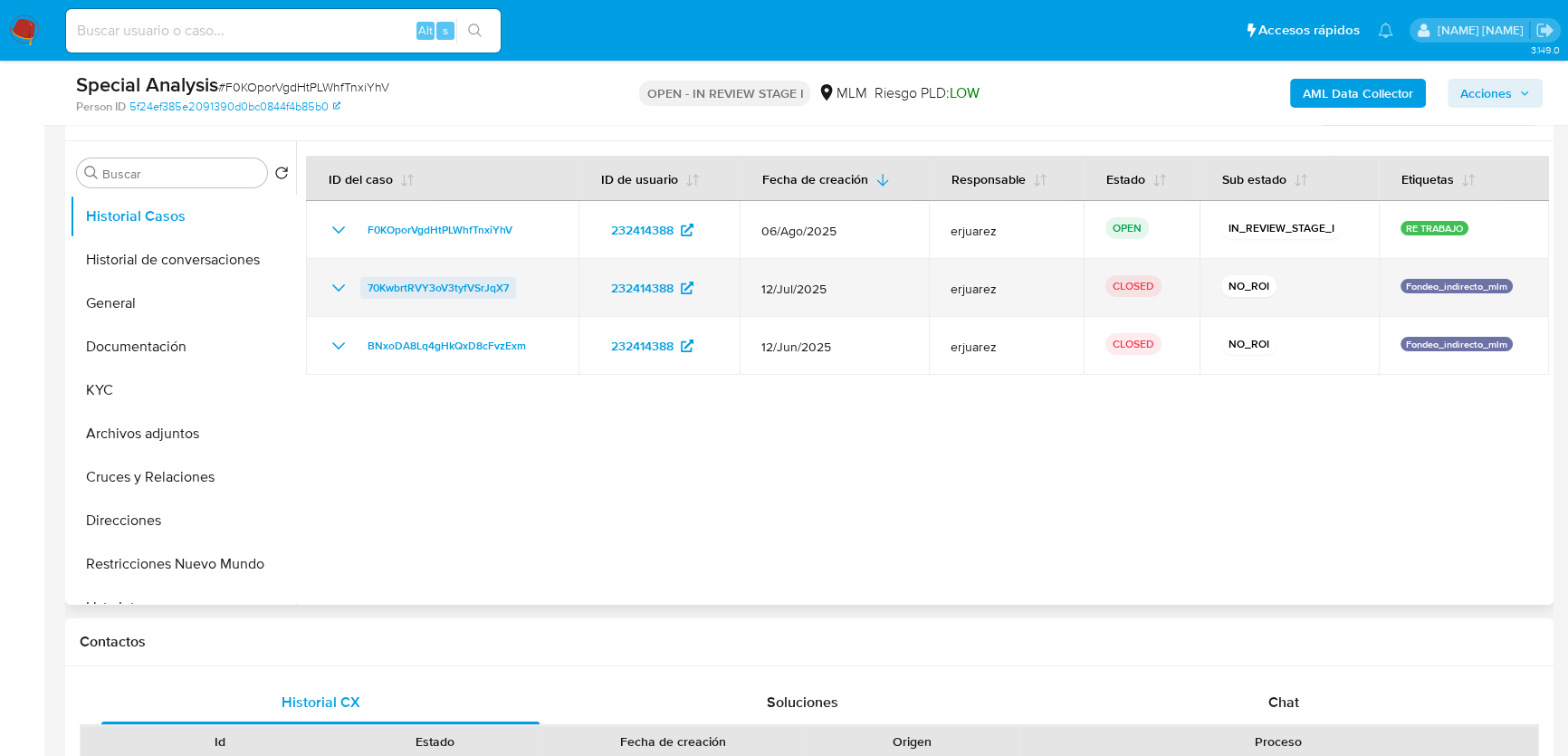 drag, startPoint x: 561, startPoint y: 278, endPoint x: 362, endPoint y: 278, distance: 199 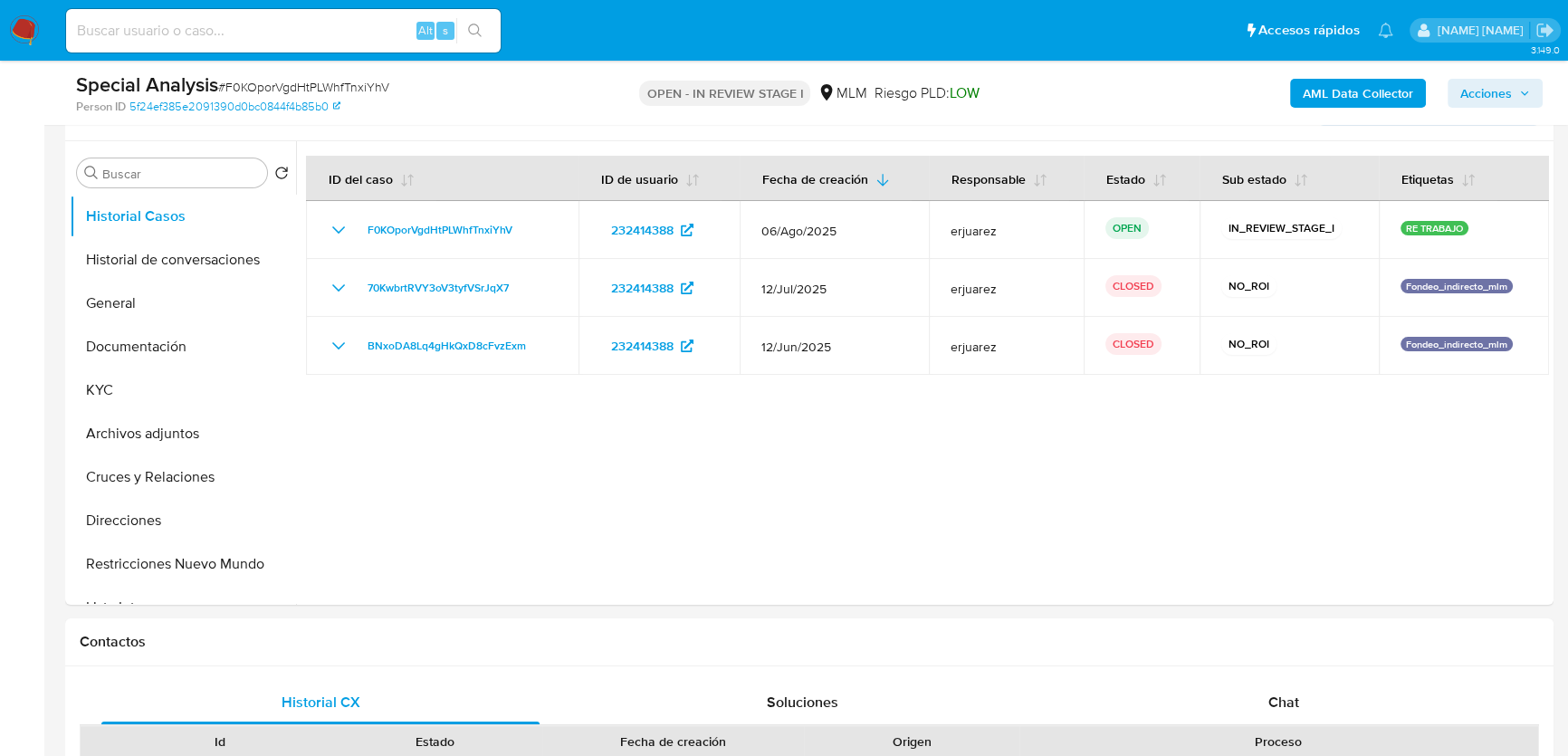 click on "Acciones" at bounding box center (1486, 93) 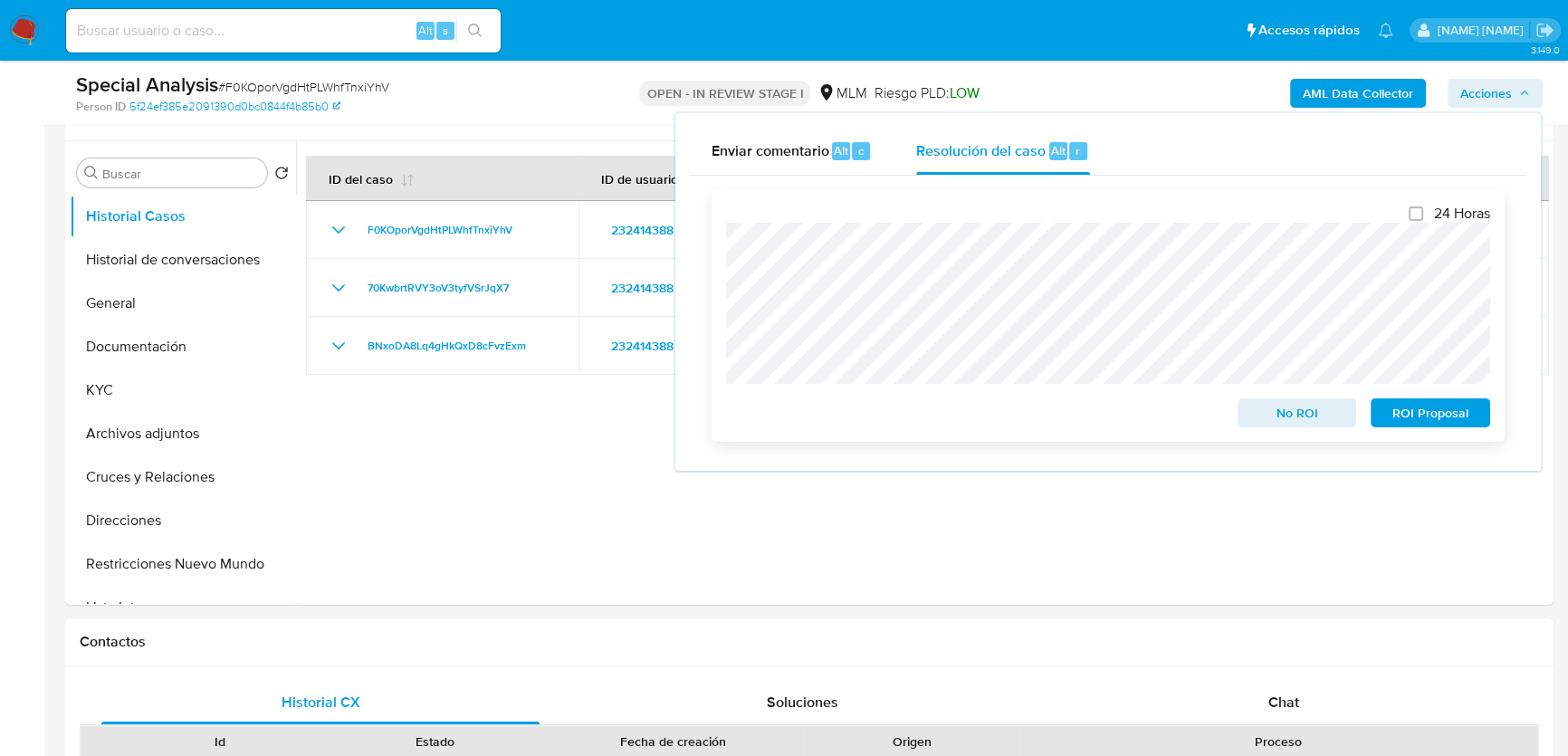 click on "No ROI" at bounding box center (1297, 413) 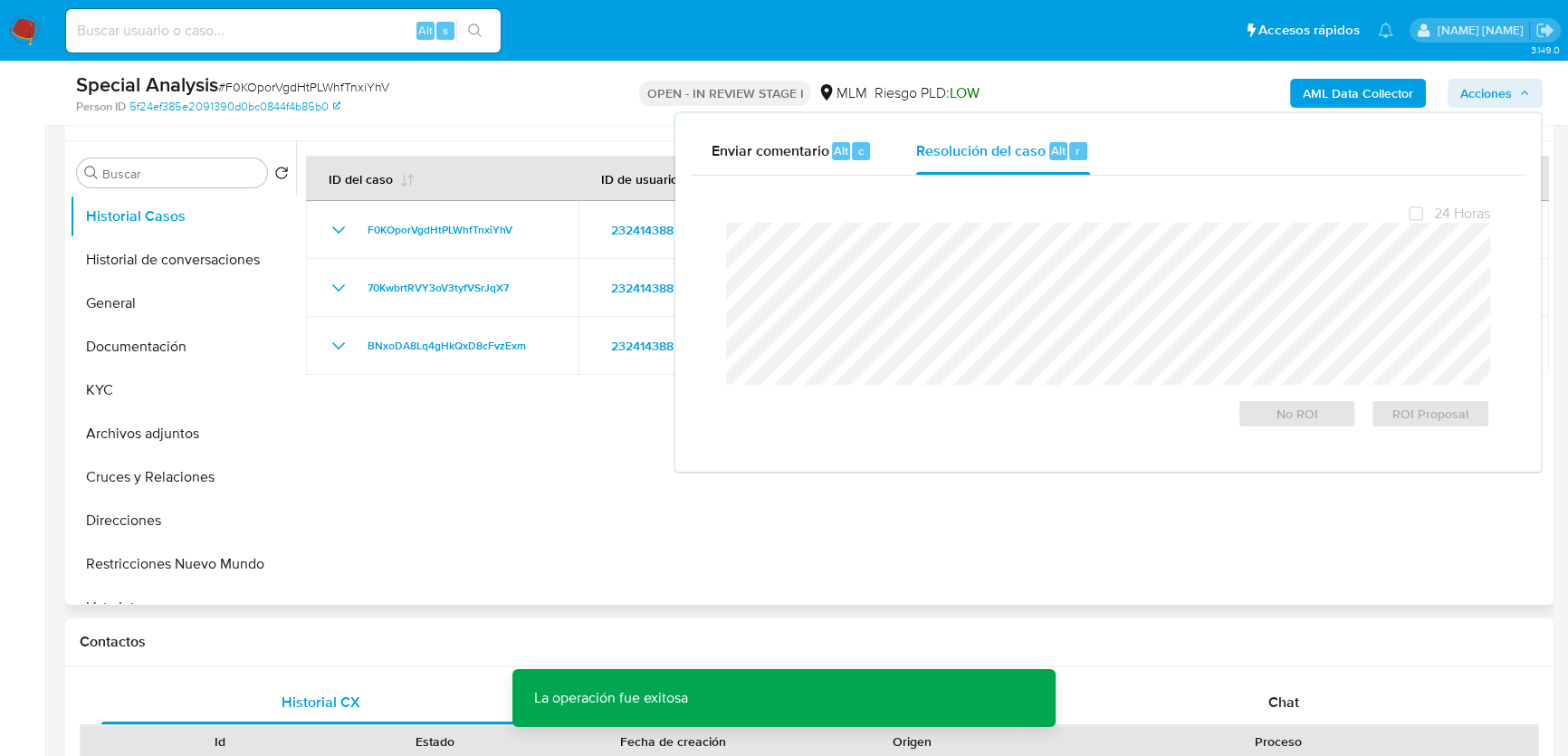 click at bounding box center (923, 373) 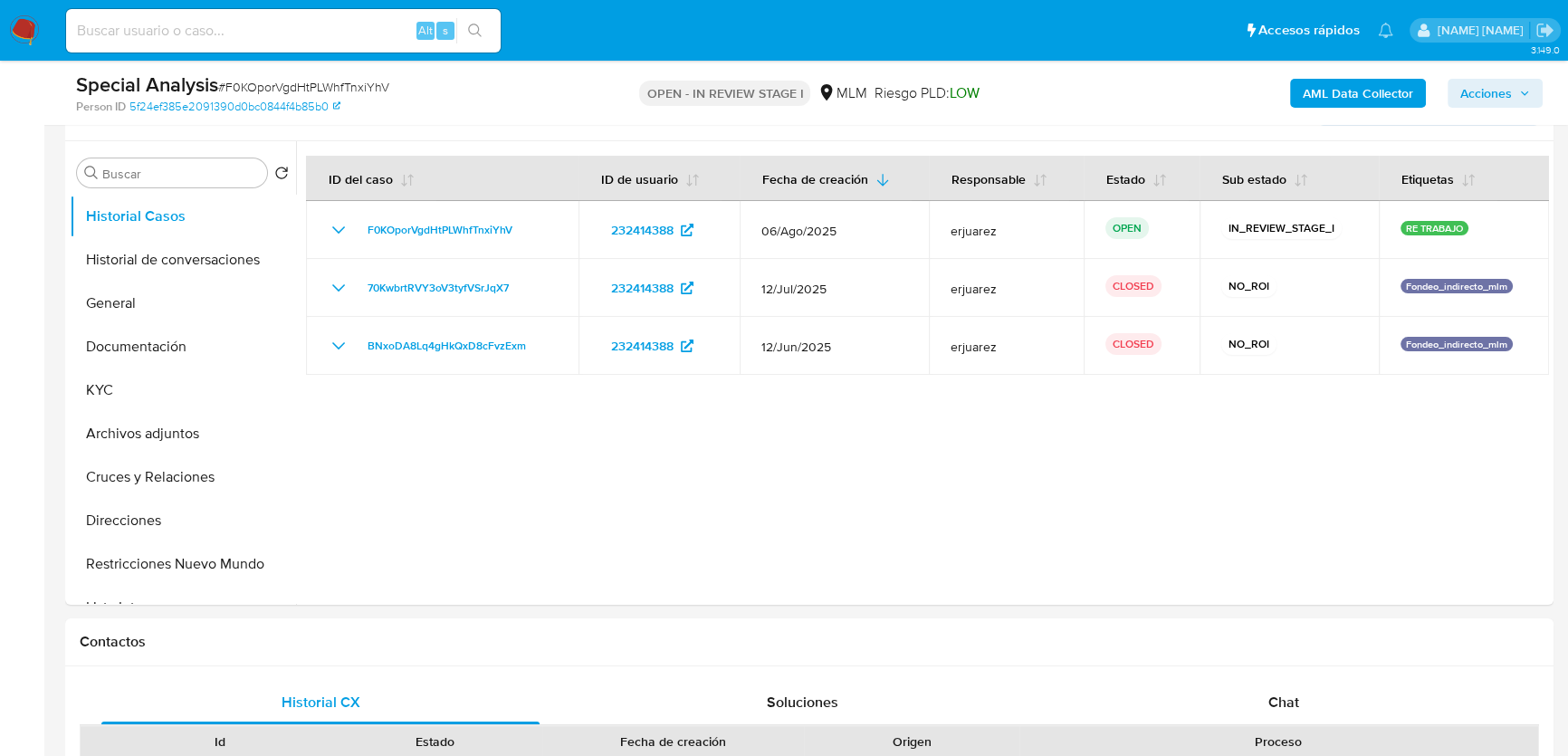 scroll, scrollTop: 0, scrollLeft: 0, axis: both 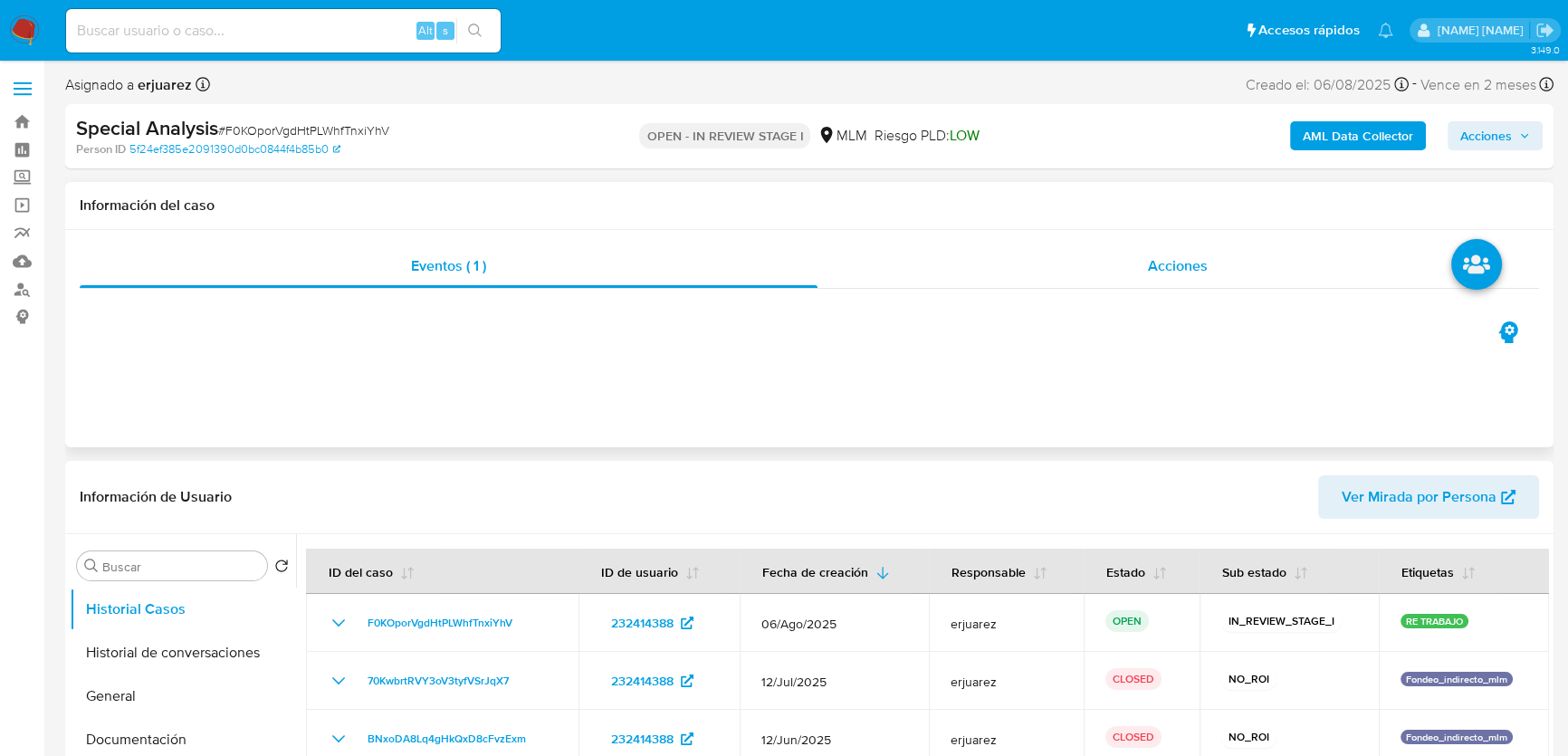 click on "Acciones" at bounding box center [1179, 266] 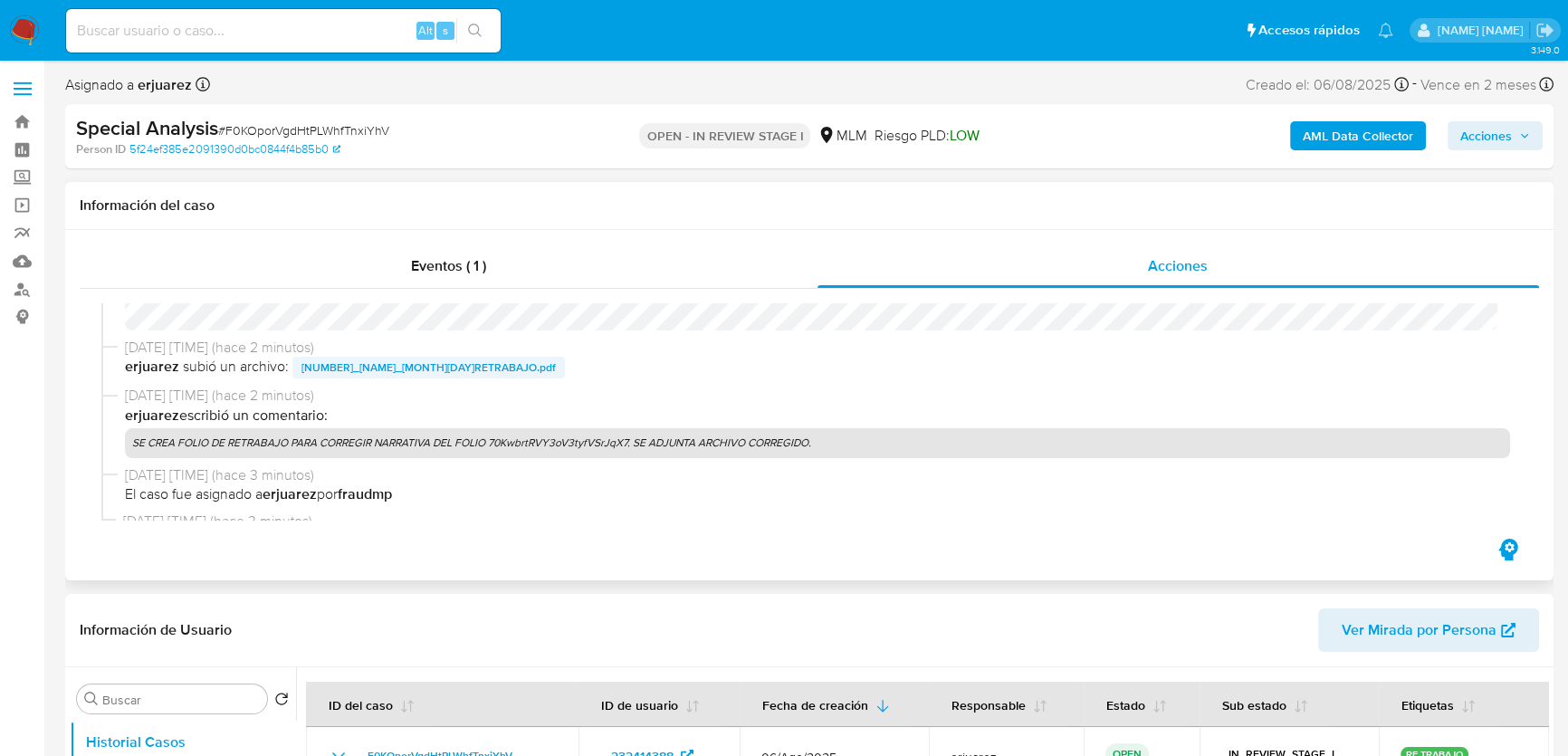 scroll, scrollTop: 411, scrollLeft: 0, axis: vertical 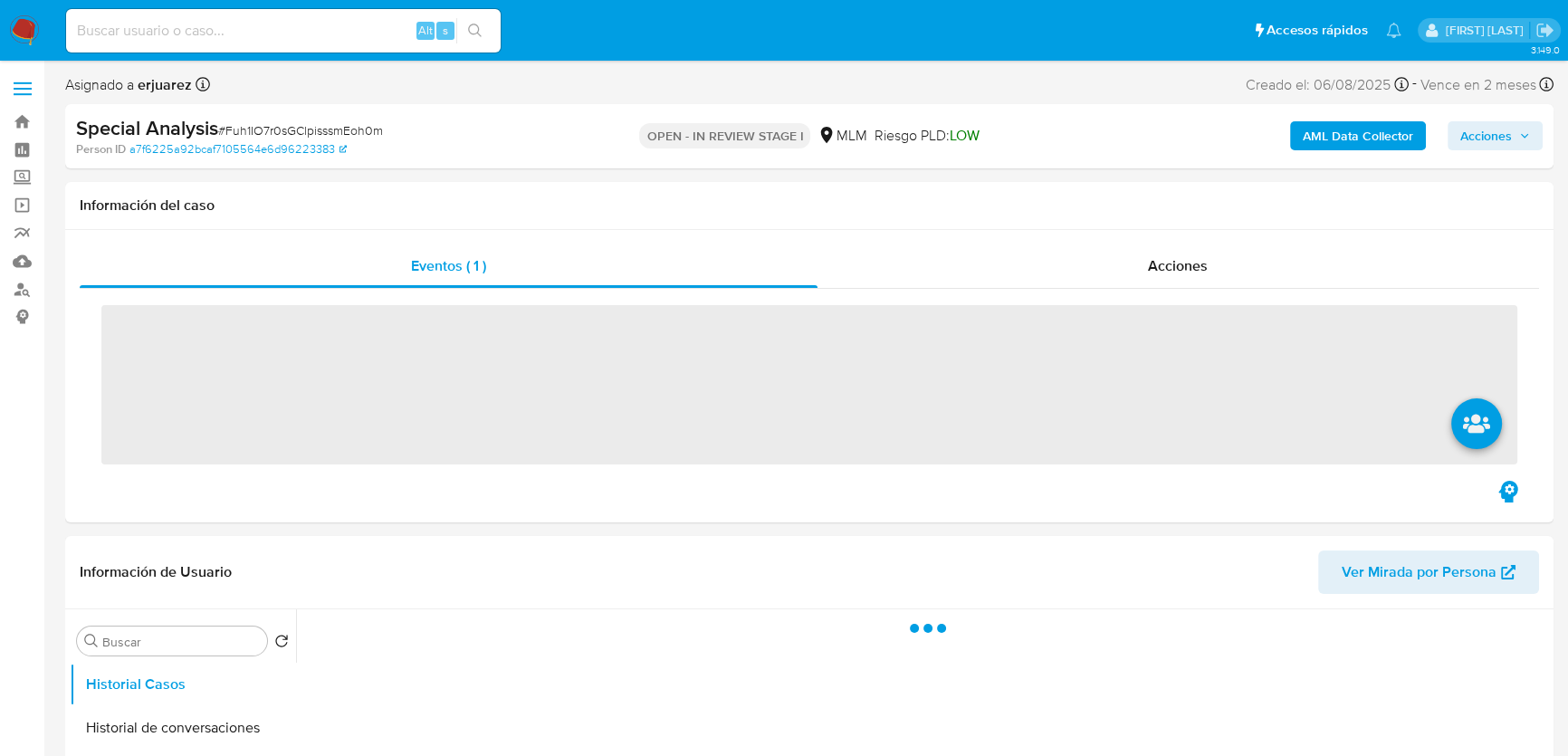 click on "Acciones" at bounding box center [1486, 136] 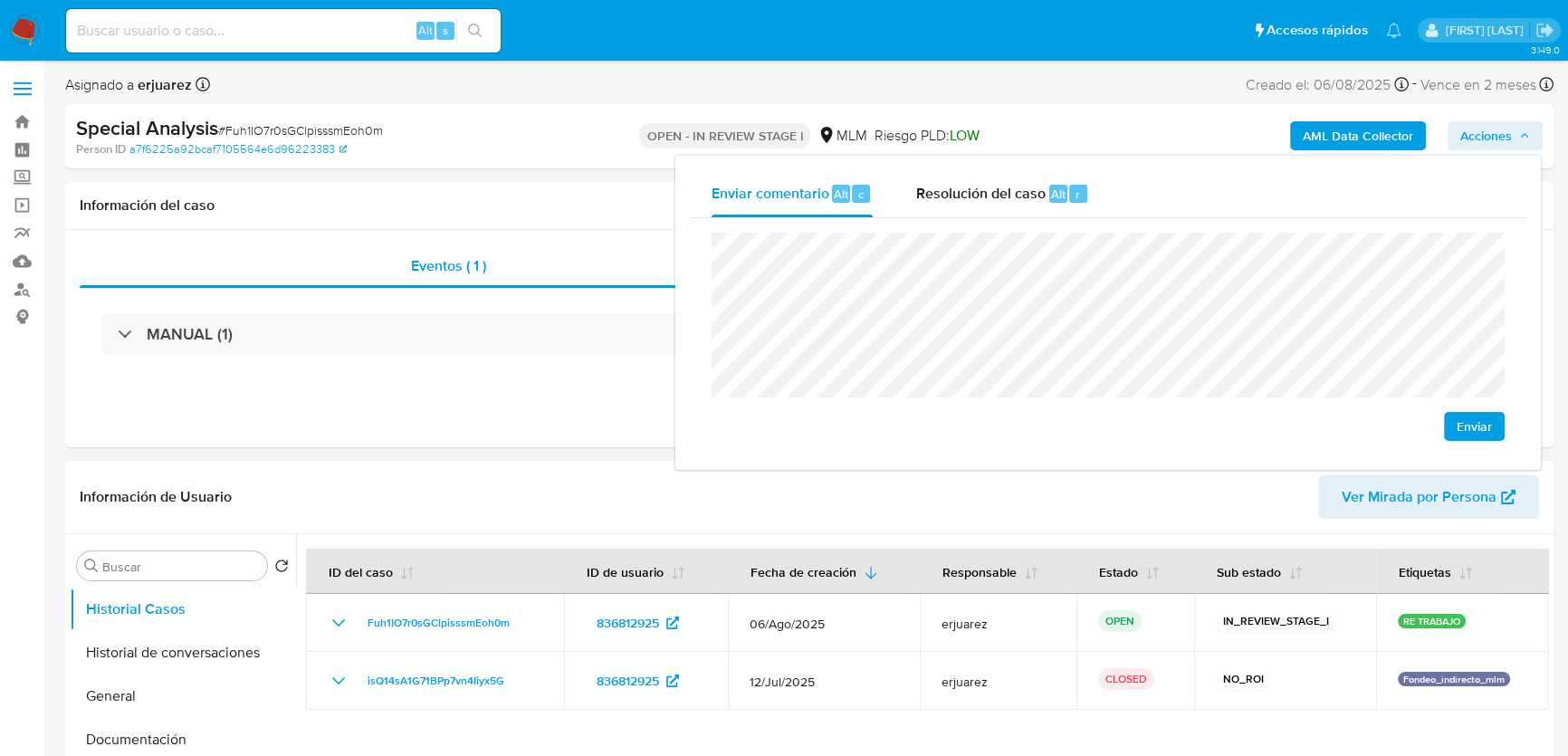 select on "10" 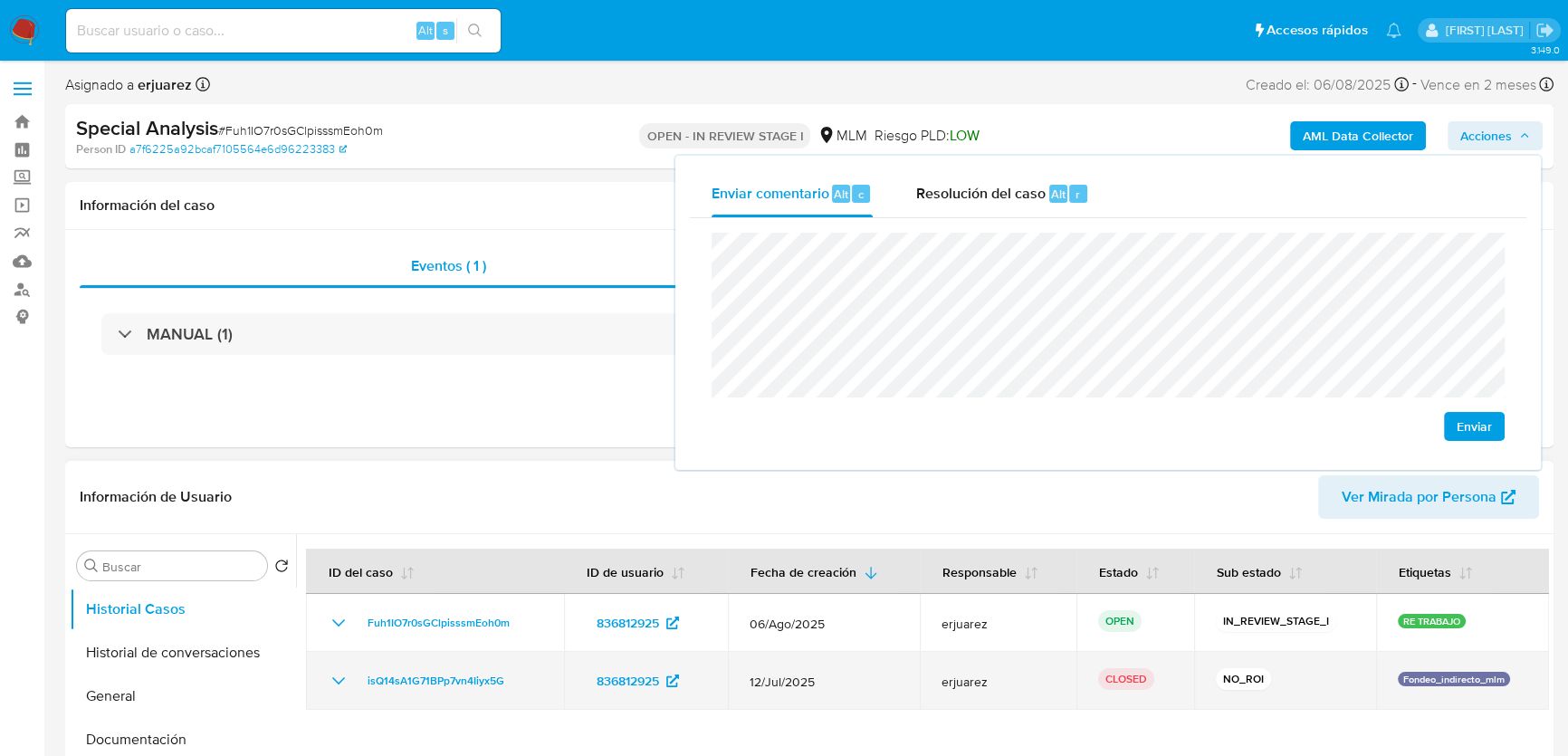 drag, startPoint x: 515, startPoint y: 680, endPoint x: 406, endPoint y: 655, distance: 111.83023 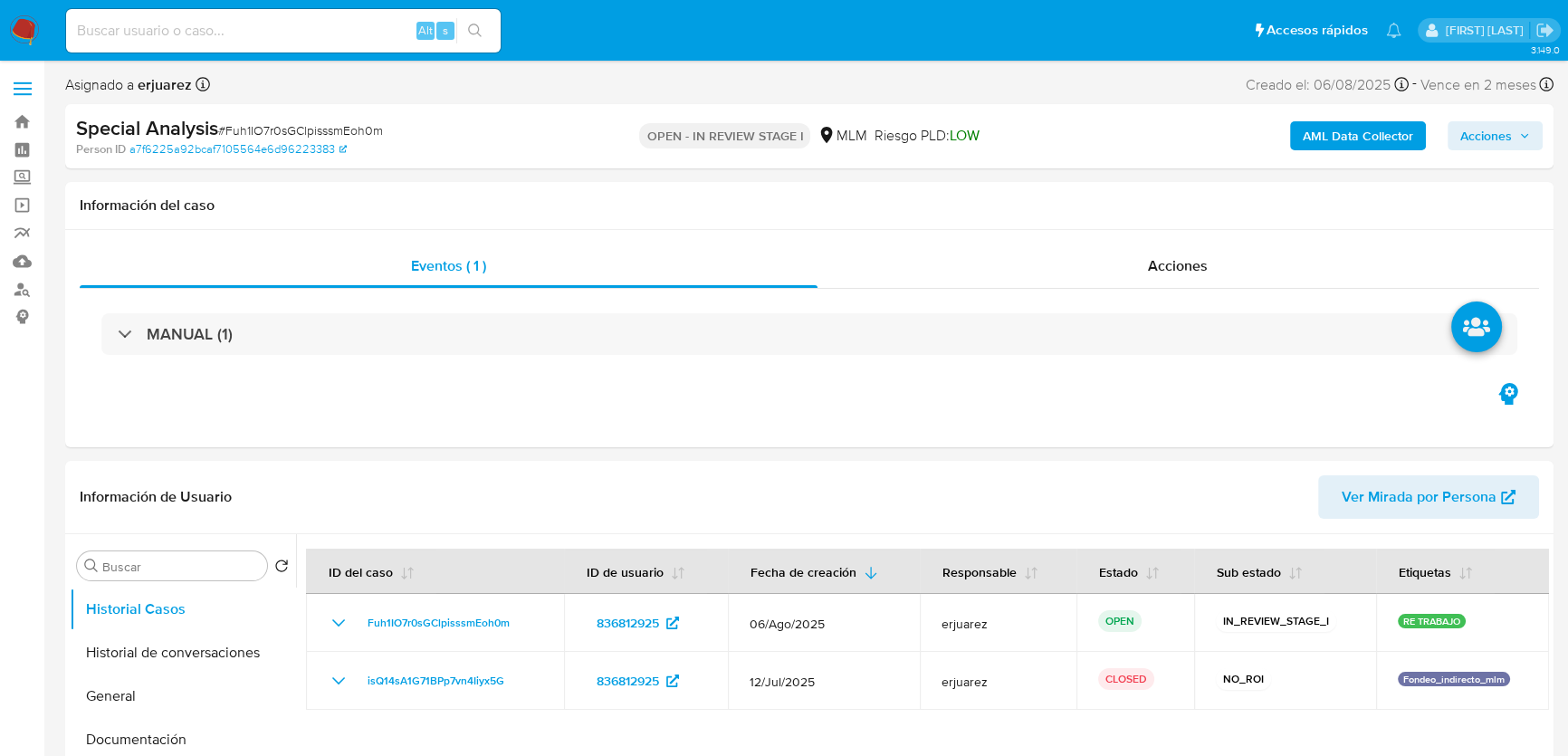 click on "Acciones" at bounding box center (1486, 136) 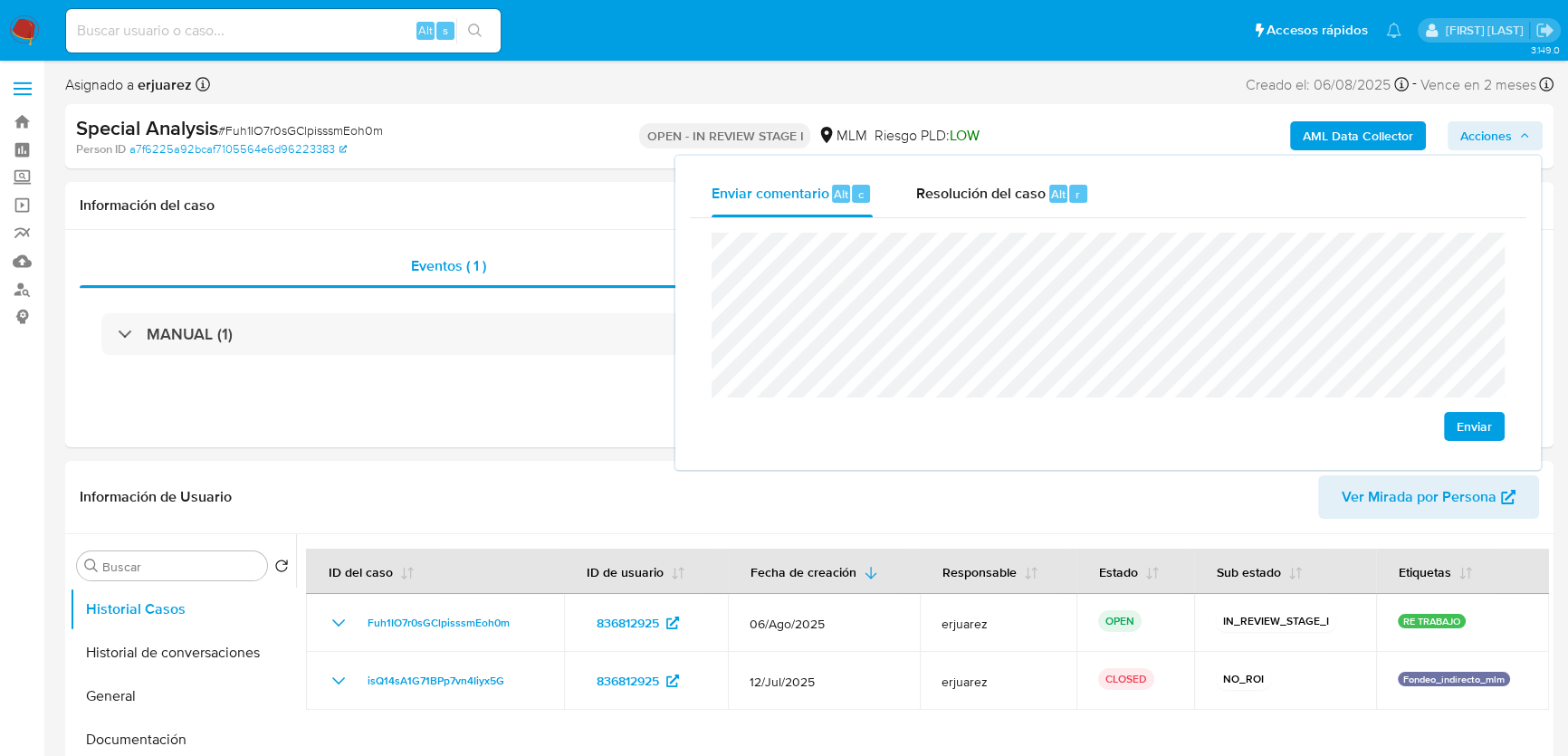 click on "Enviar" at bounding box center [1474, 426] 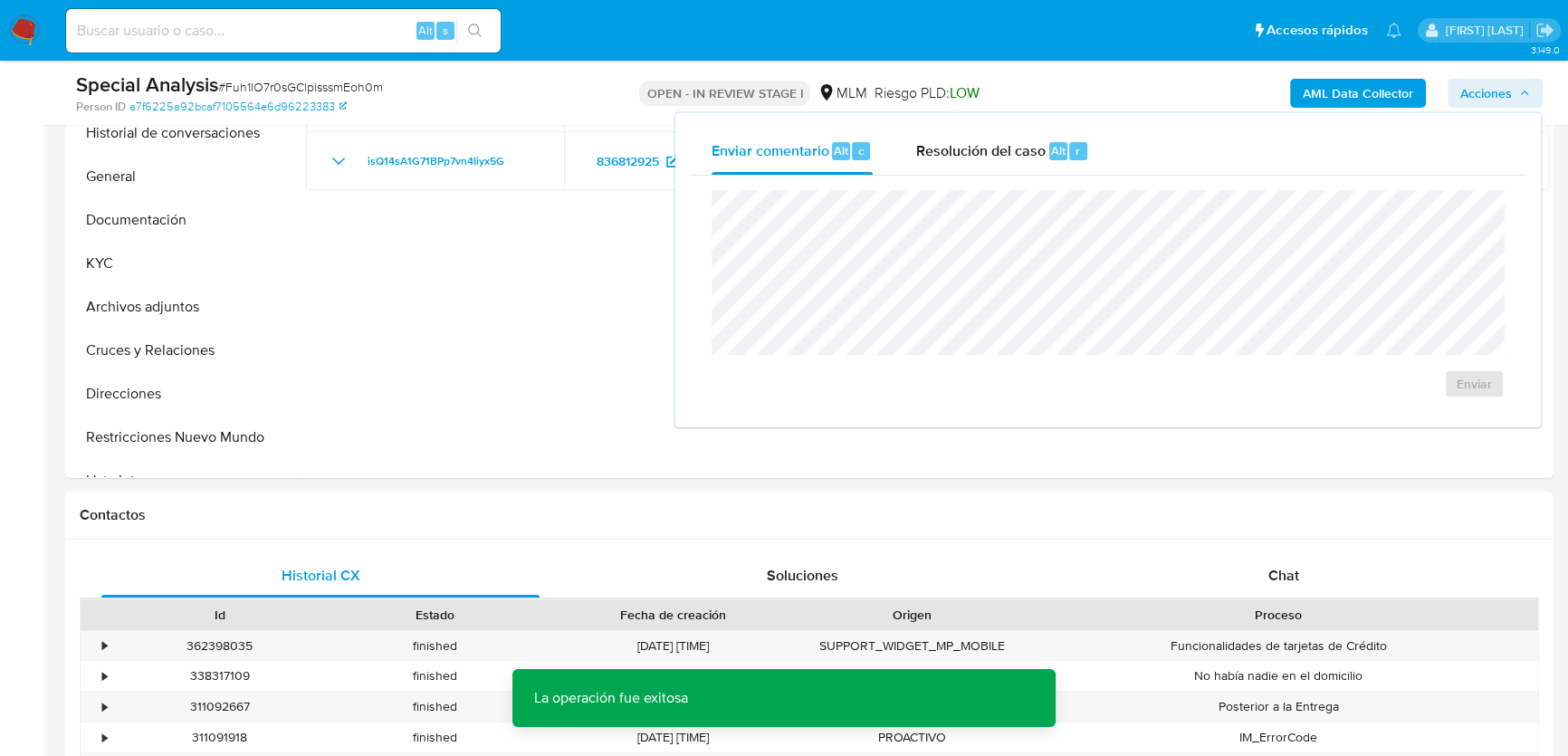 scroll, scrollTop: 493, scrollLeft: 0, axis: vertical 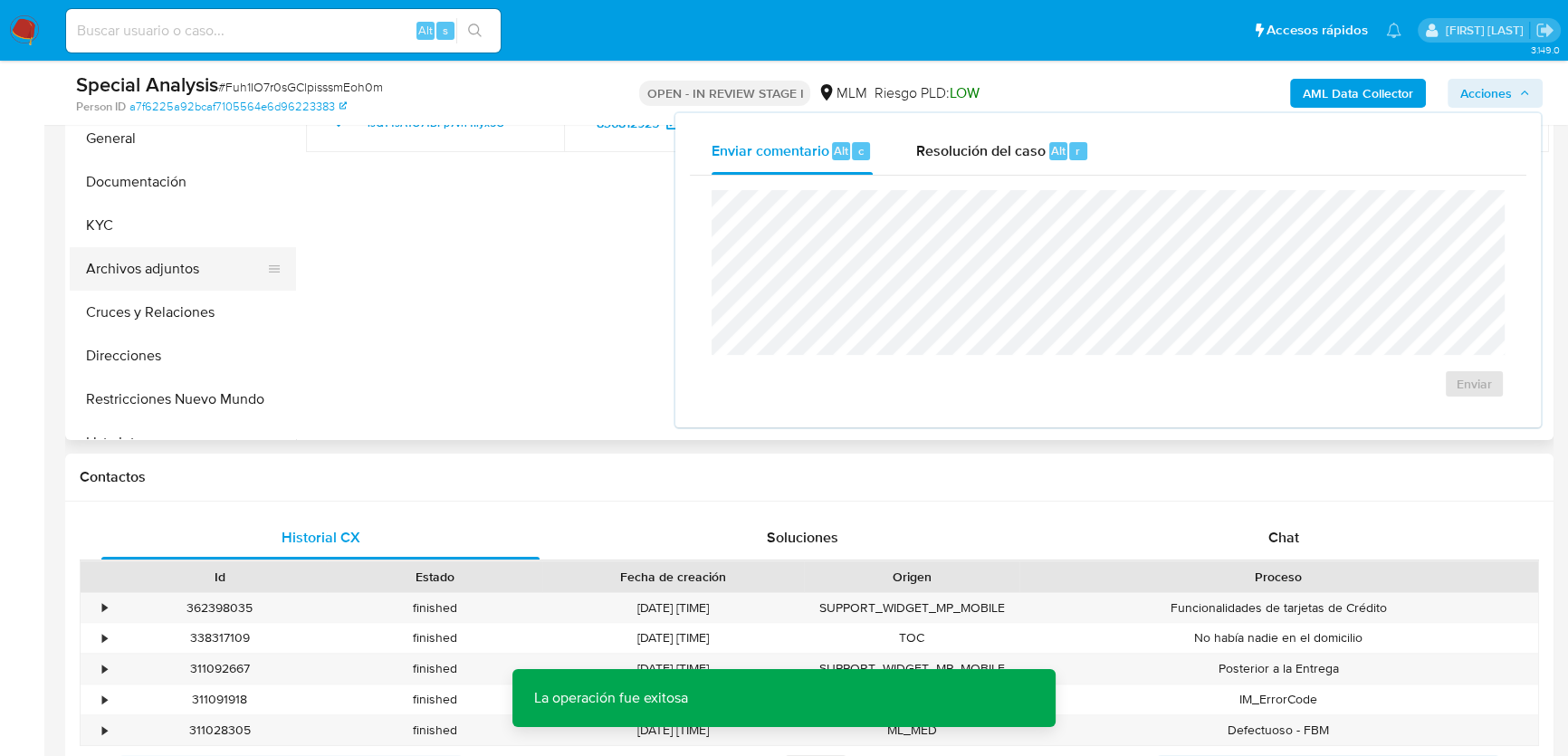 click on "Archivos adjuntos" at bounding box center (176, 269) 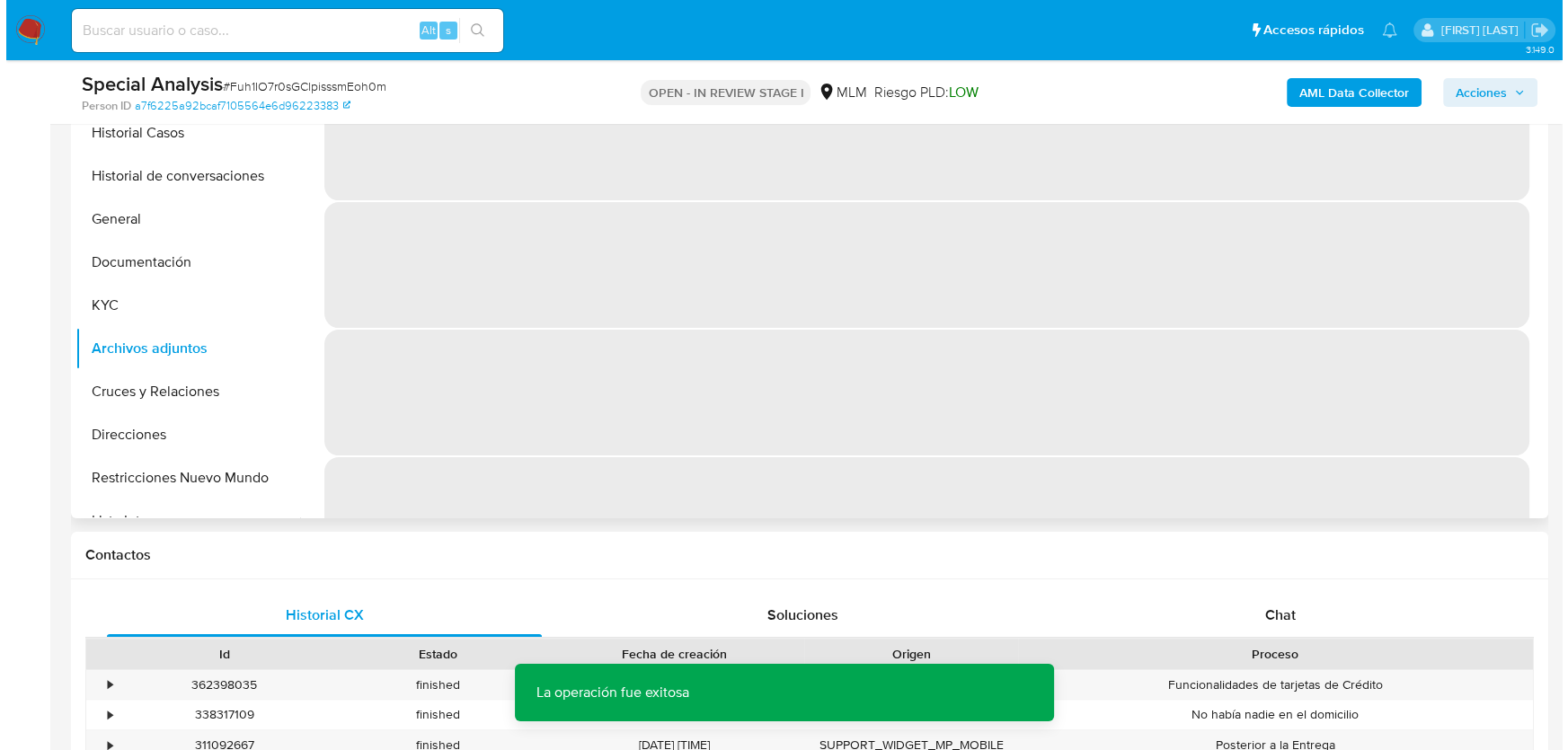 scroll, scrollTop: 244, scrollLeft: 0, axis: vertical 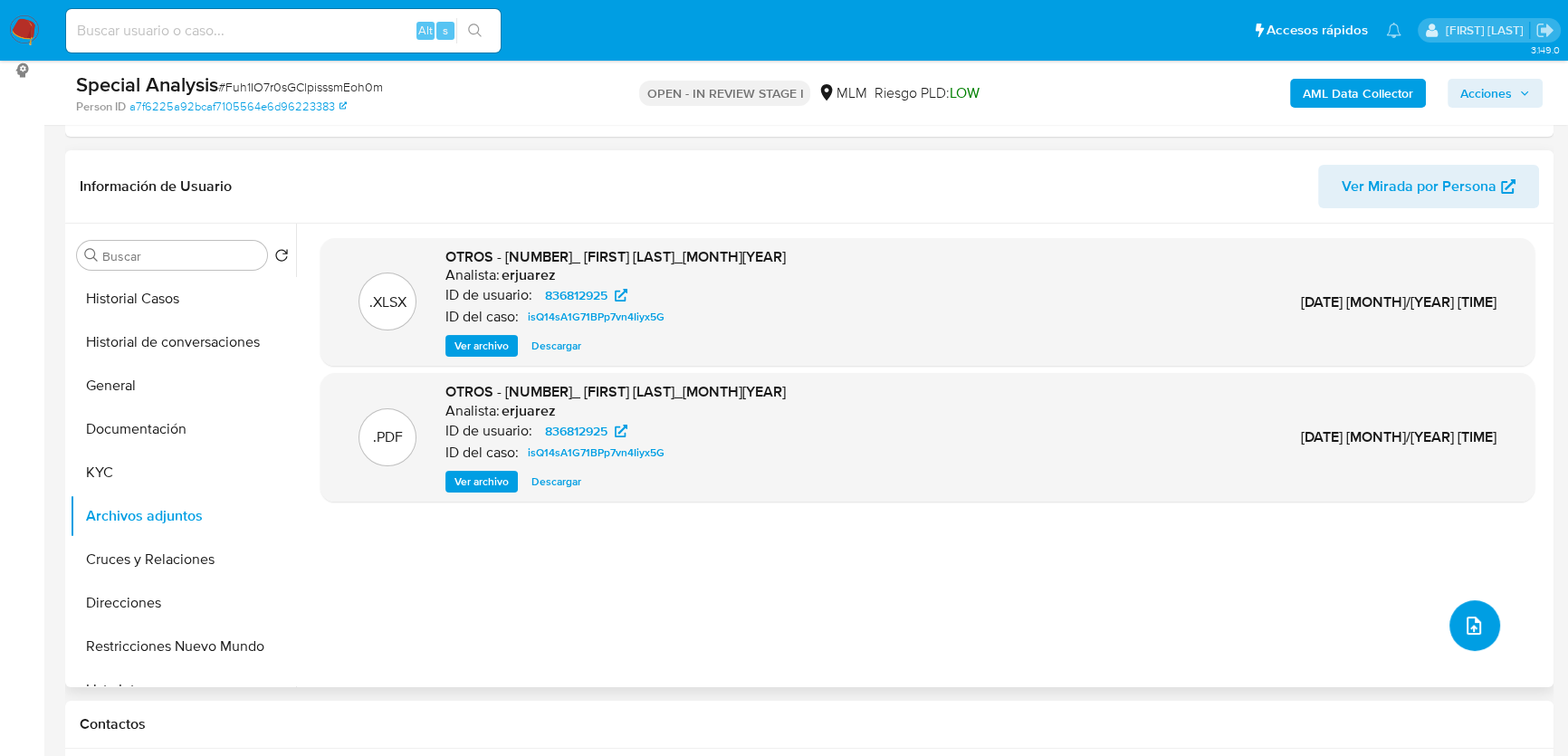 click 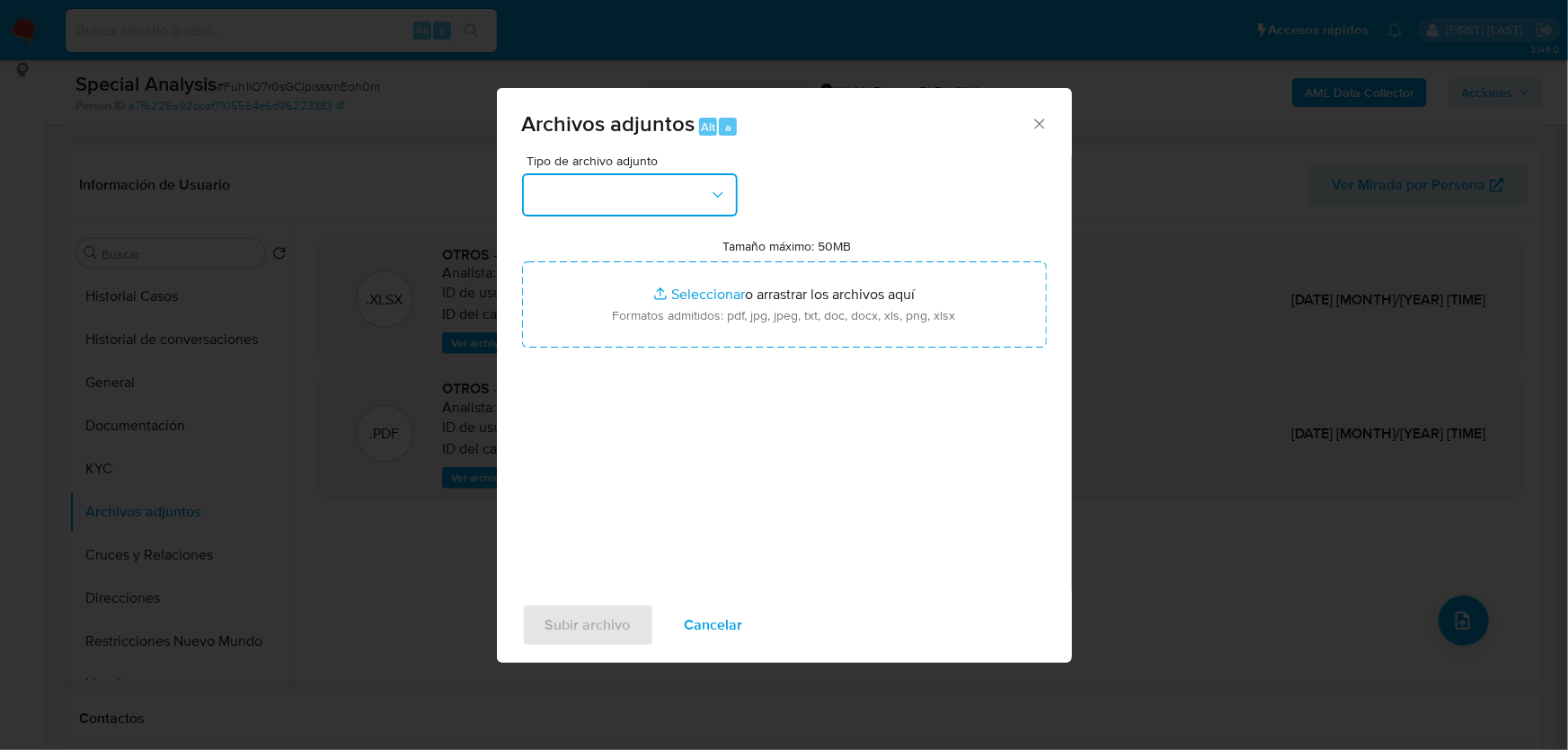 click at bounding box center [630, 195] 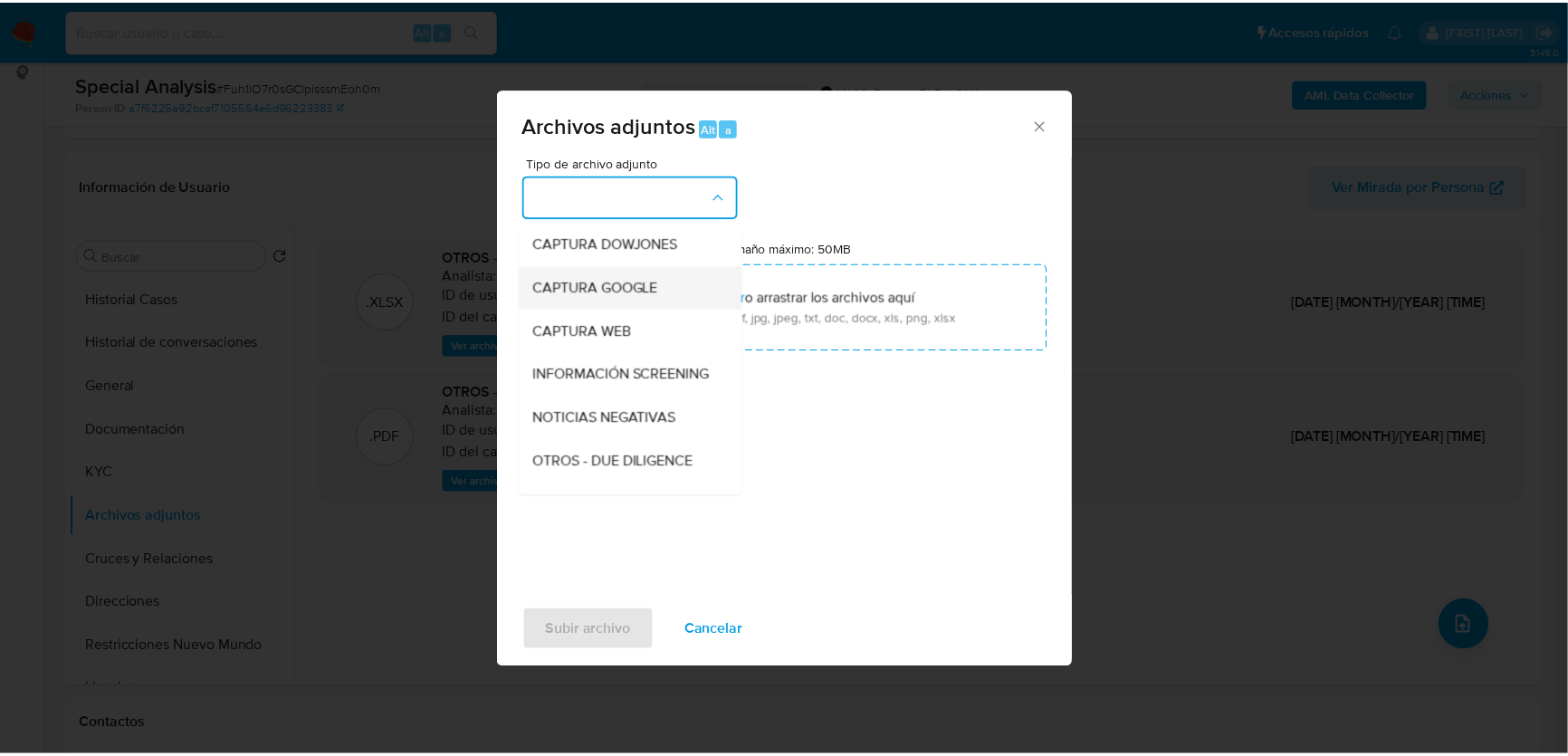 scroll, scrollTop: 246, scrollLeft: 0, axis: vertical 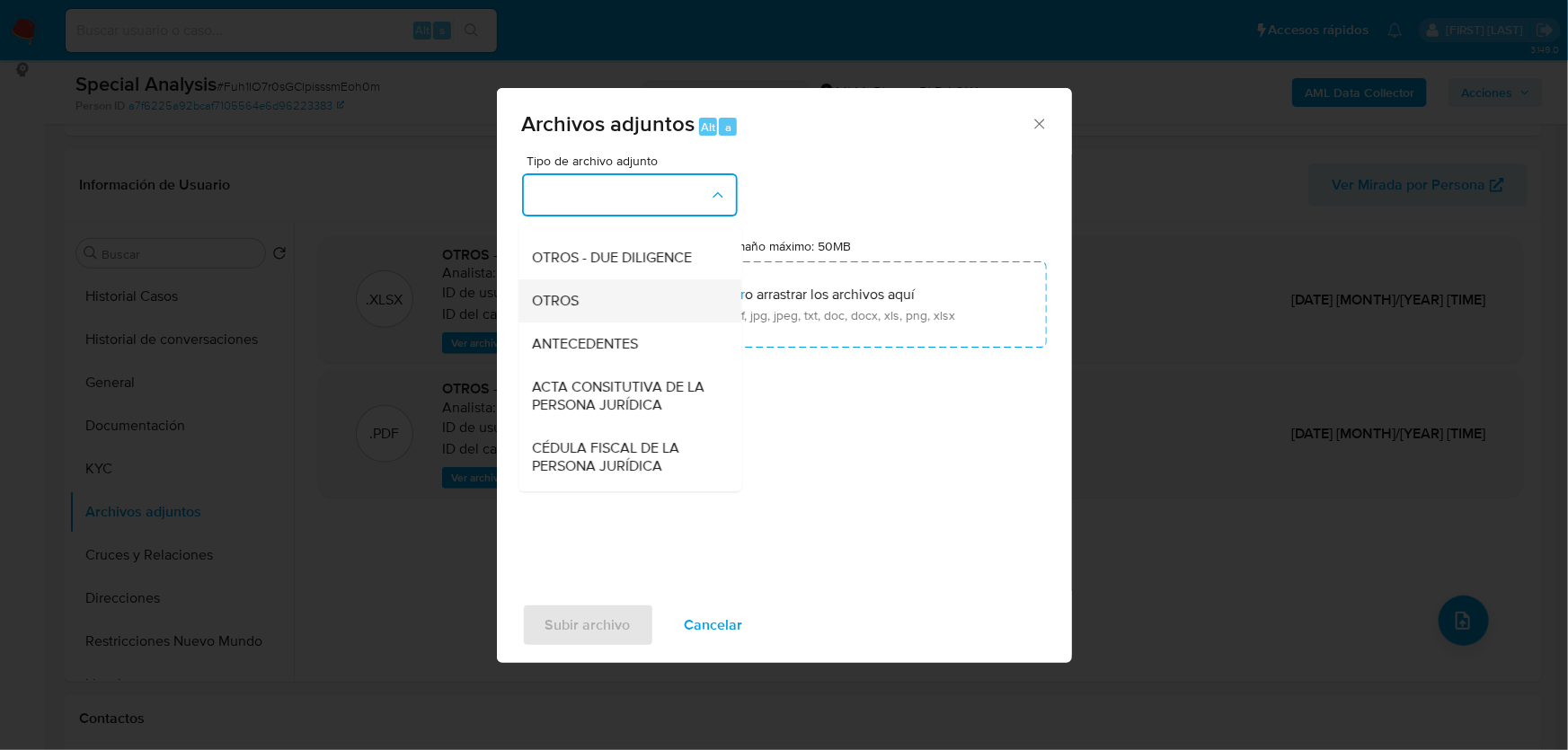 click on "OTROS" at bounding box center (556, 301) 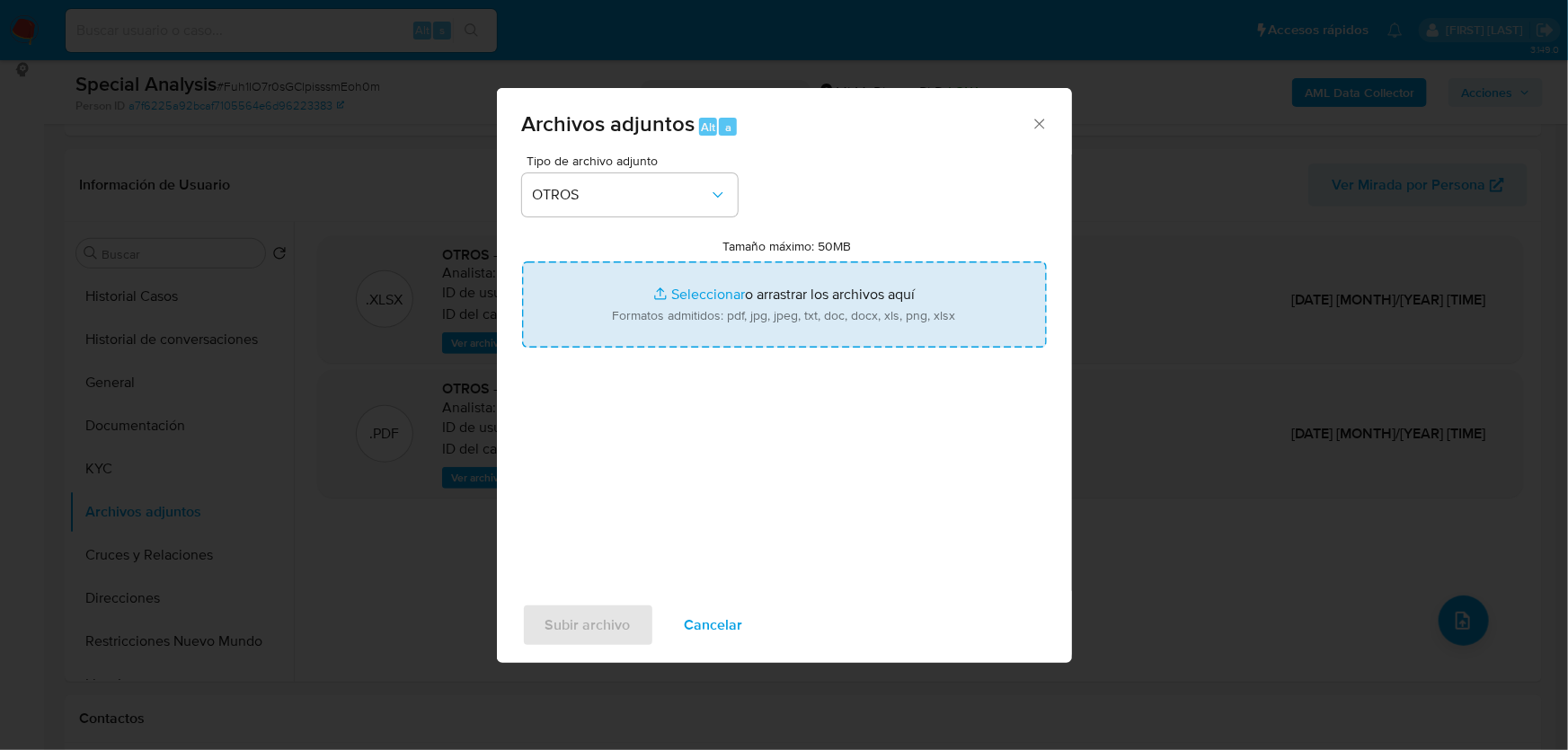 click on "Tamaño máximo: 50MB Seleccionar archivos" at bounding box center [784, 304] 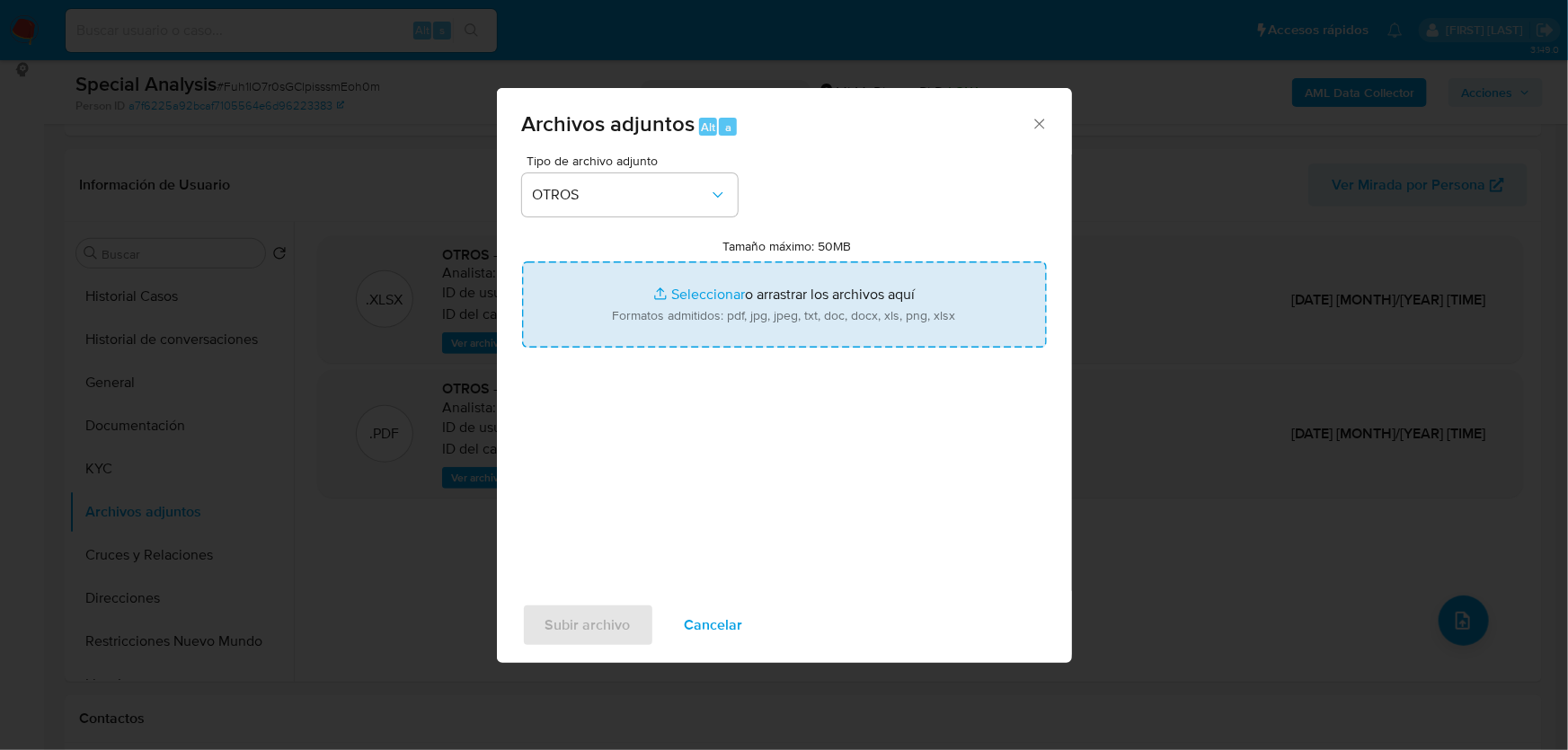 type on "C:\fakepath\836812925_ Eliahu Mizrahi Felsenstein_Jul25RETRABAJO.pdf" 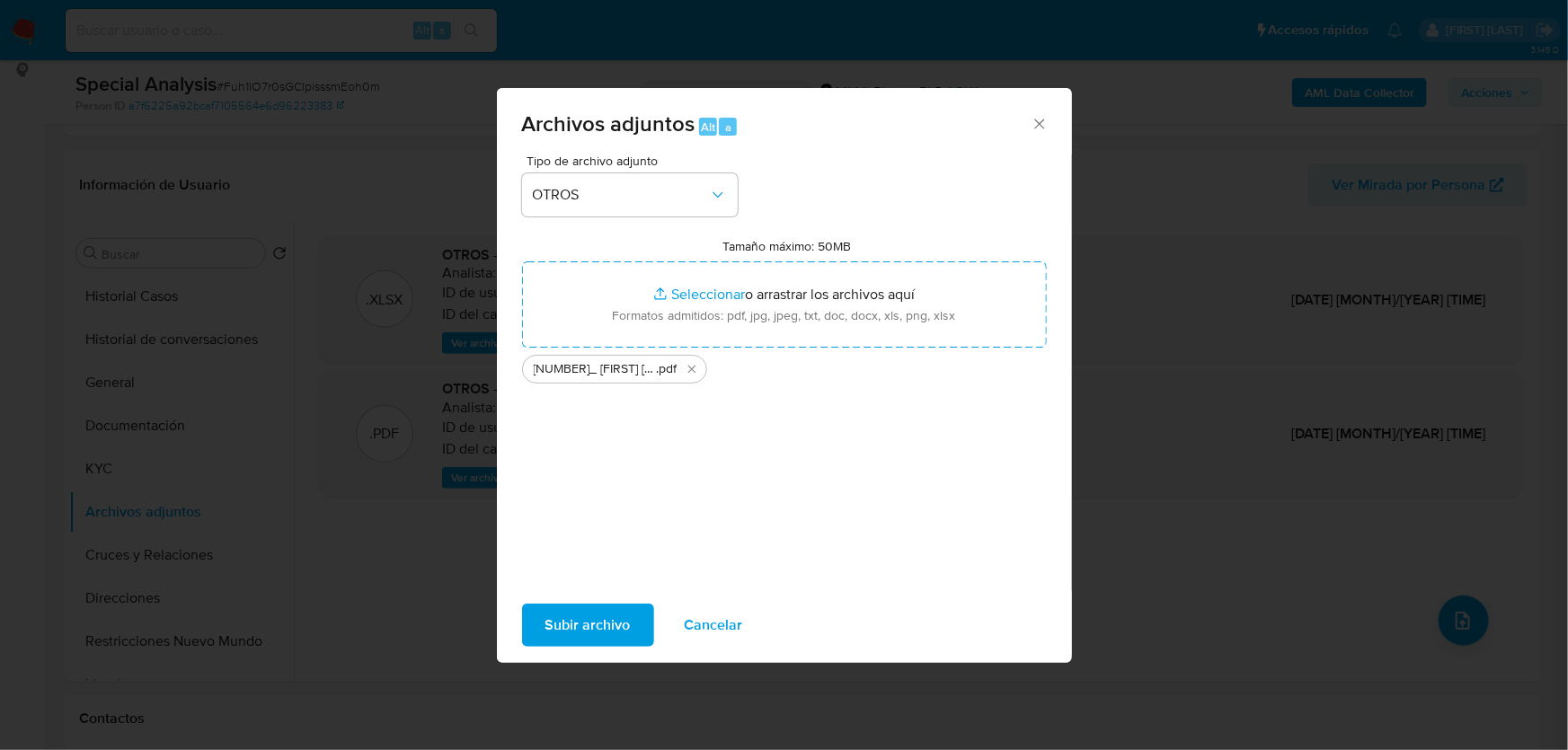 click on "Subir archivo" at bounding box center (588, 625) 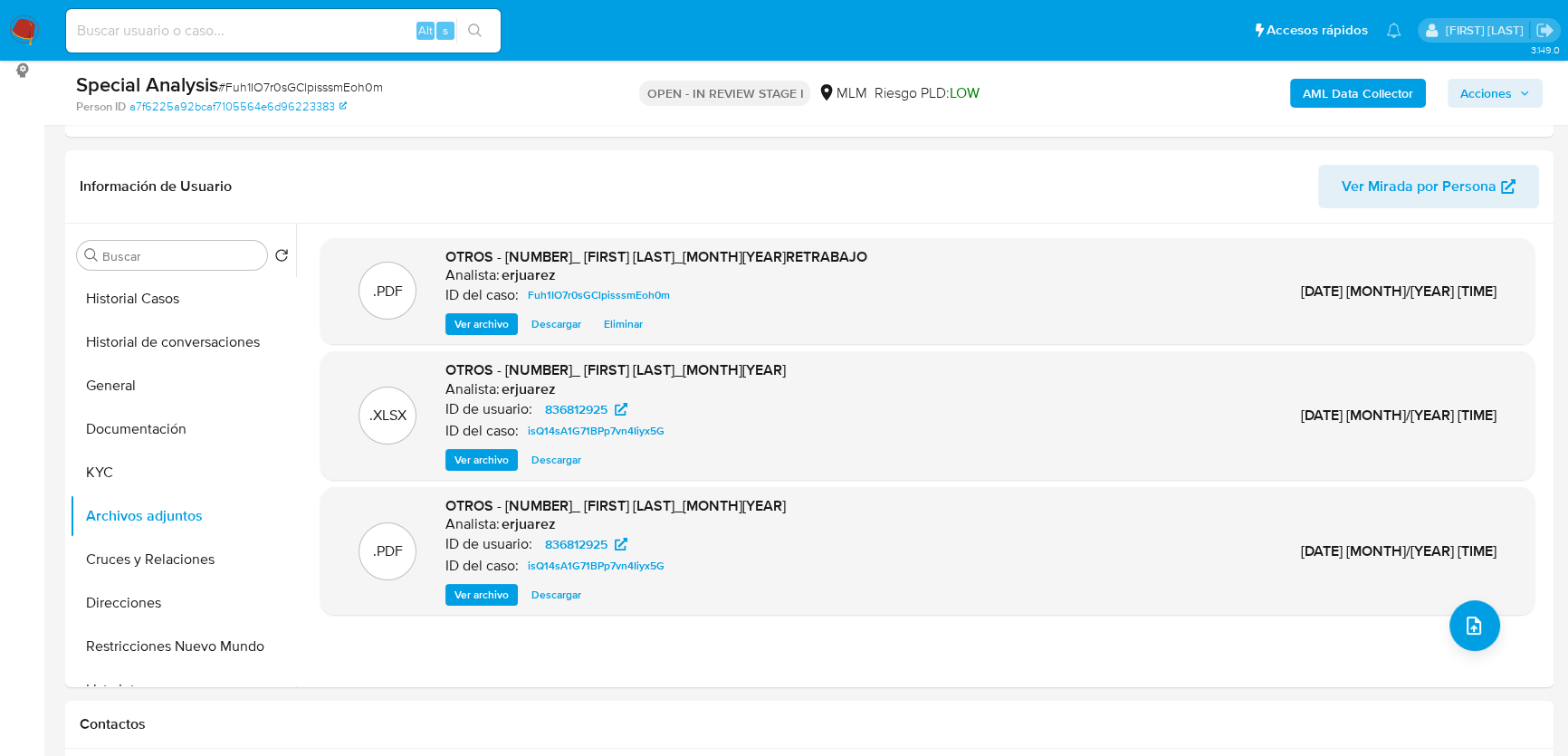 click on "Acciones" at bounding box center (1486, 93) 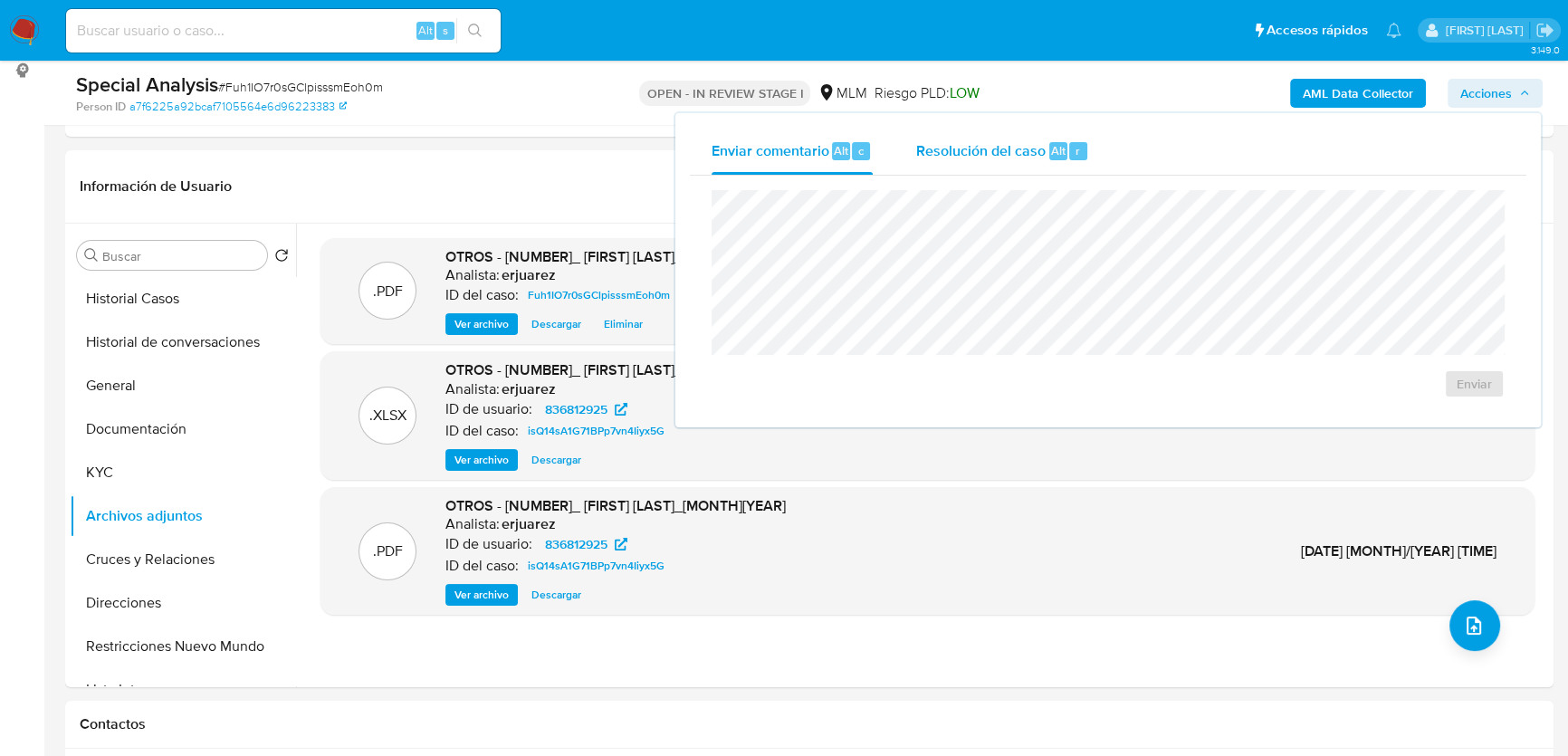 click on "Resolución del caso" at bounding box center (980, 149) 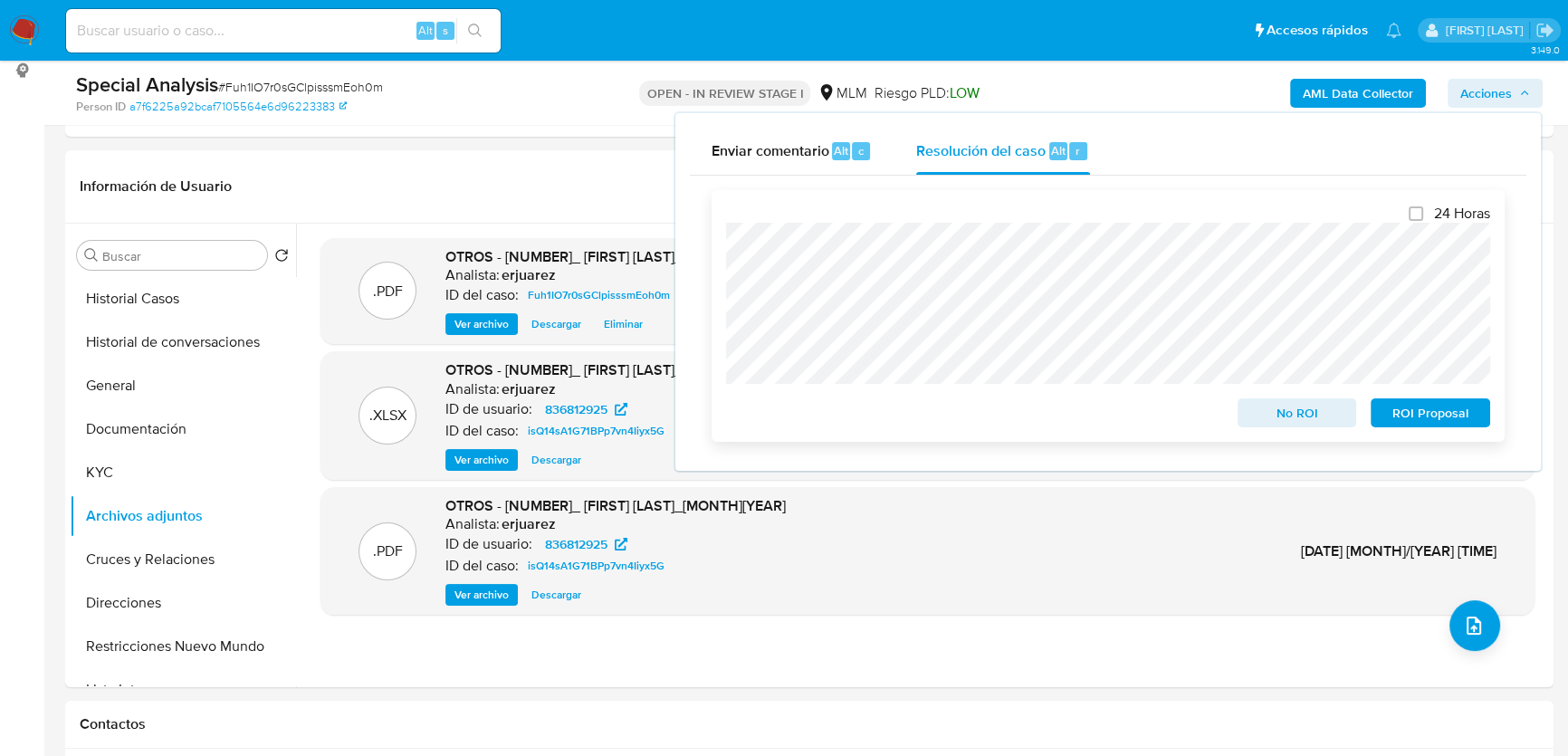 click on "24 Horas No ROI ROI Proposal" at bounding box center (1108, 316) 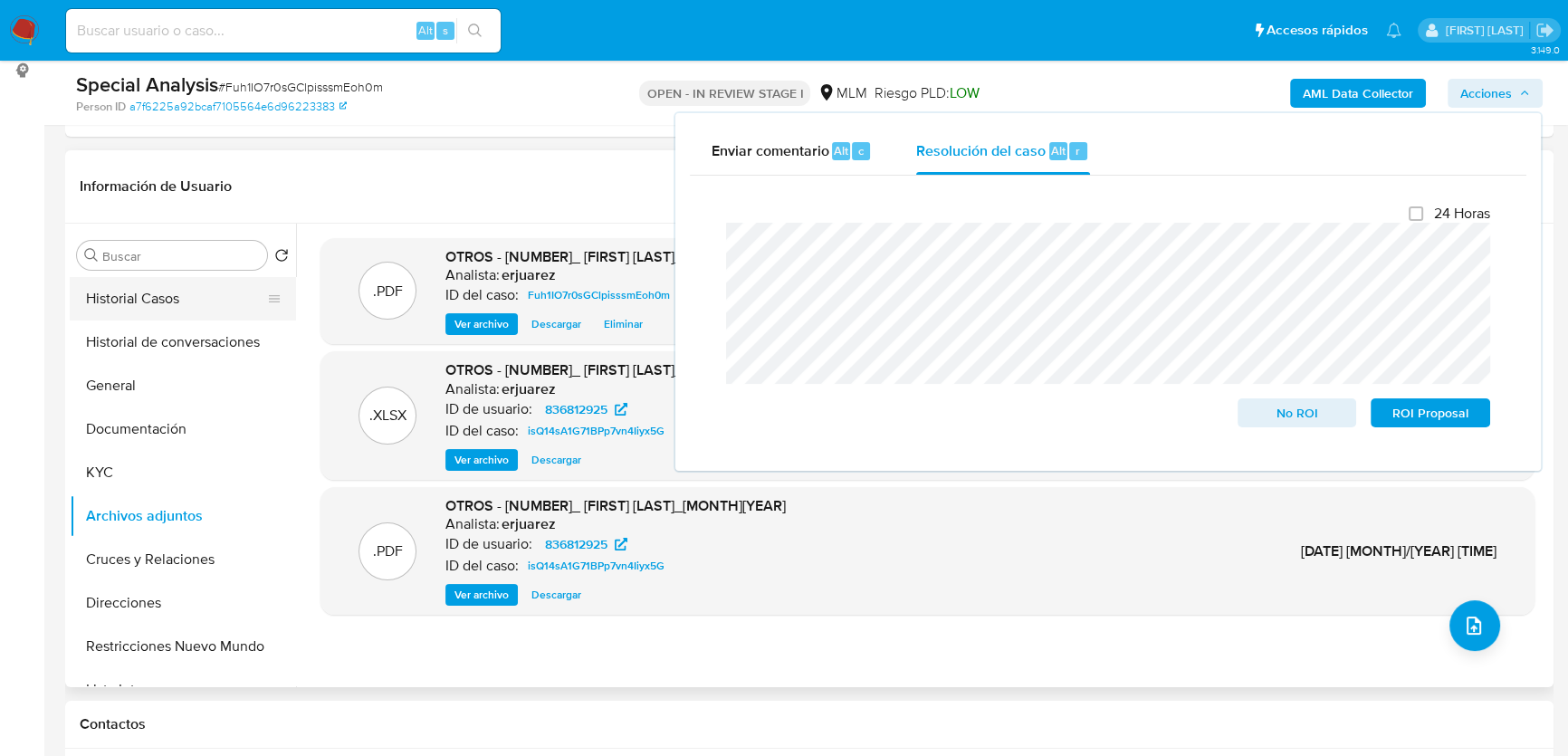 drag, startPoint x: 161, startPoint y: 288, endPoint x: 223, endPoint y: 285, distance: 62.07254 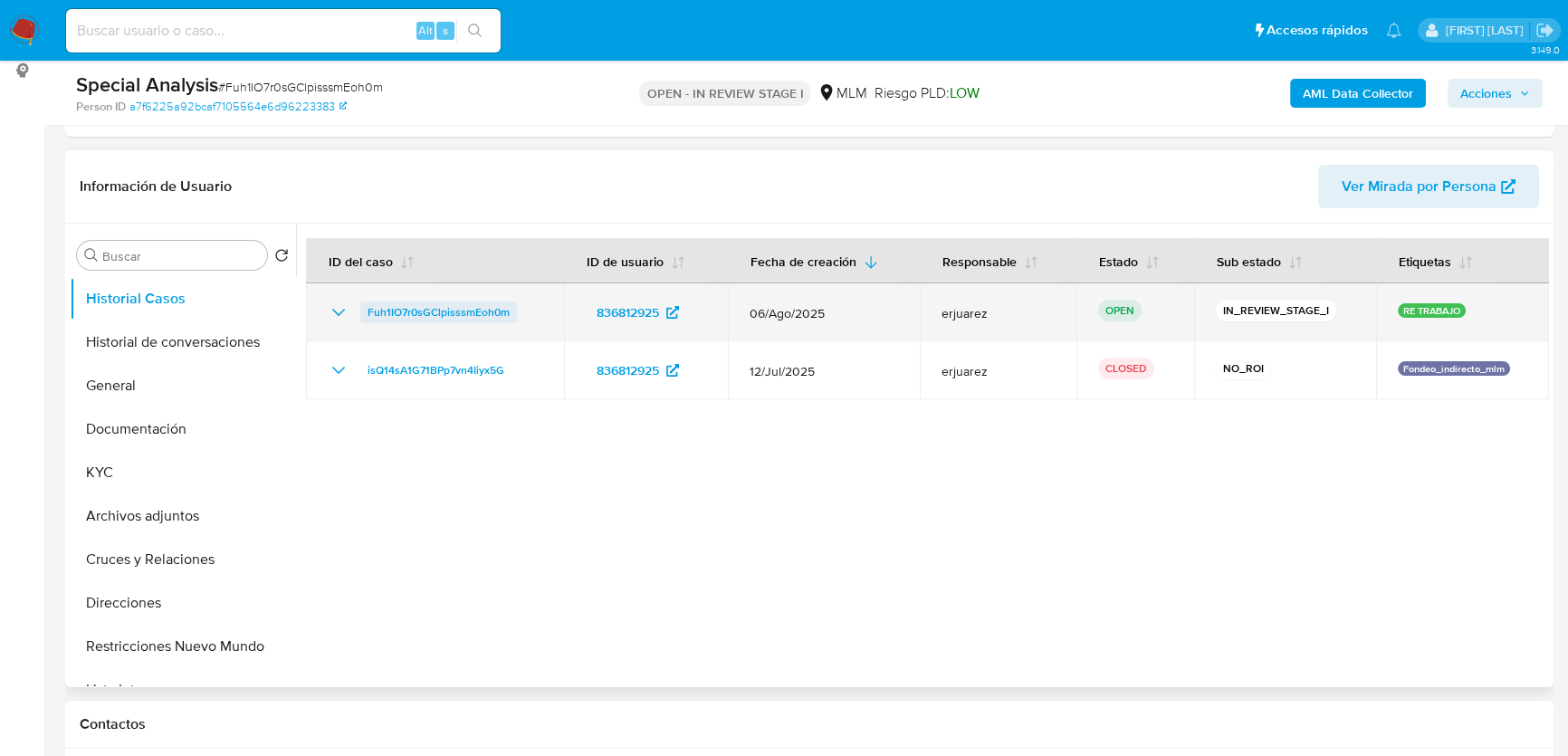 drag, startPoint x: 557, startPoint y: 310, endPoint x: 362, endPoint y: 310, distance: 195 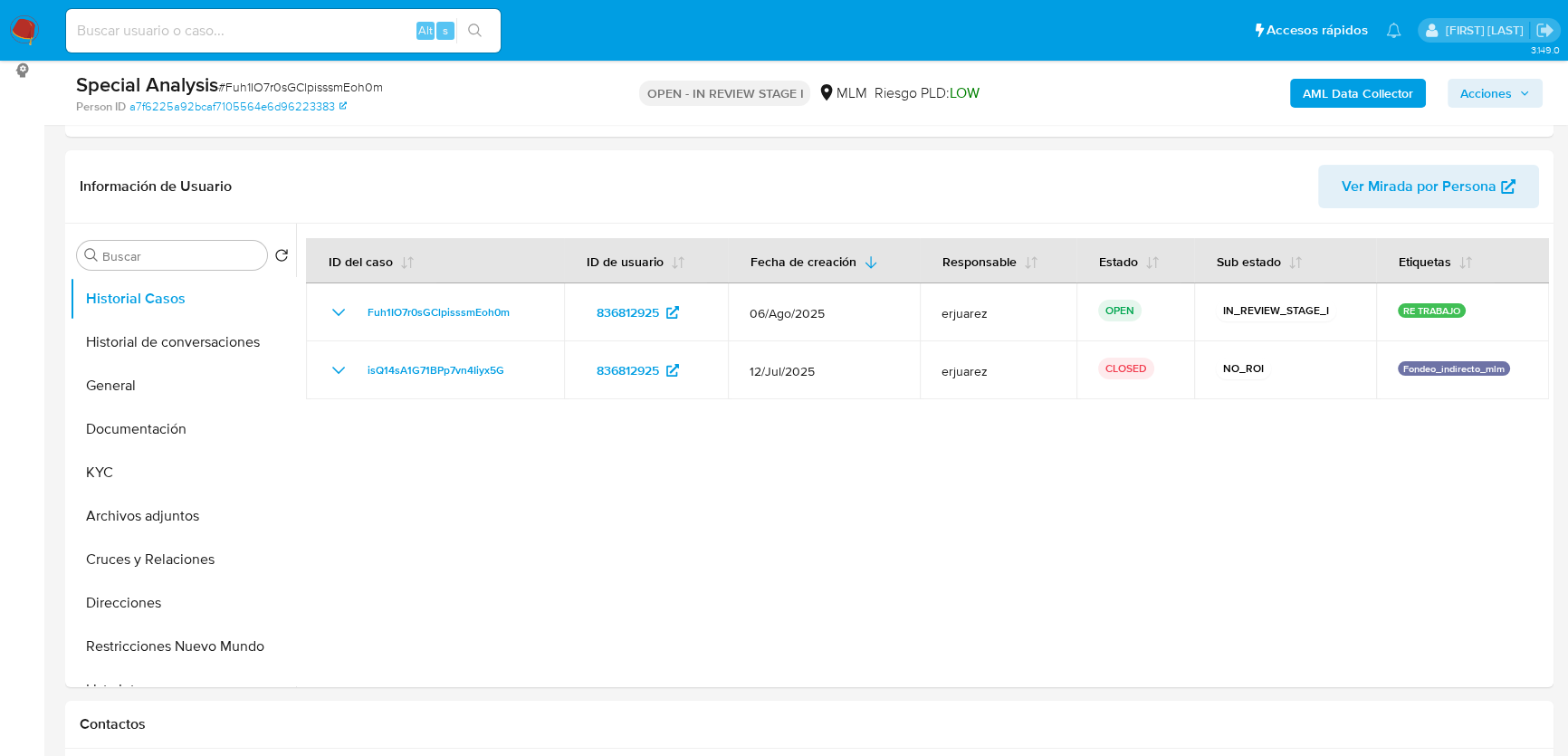 drag, startPoint x: 1487, startPoint y: 88, endPoint x: 1478, endPoint y: 95, distance: 11.401754 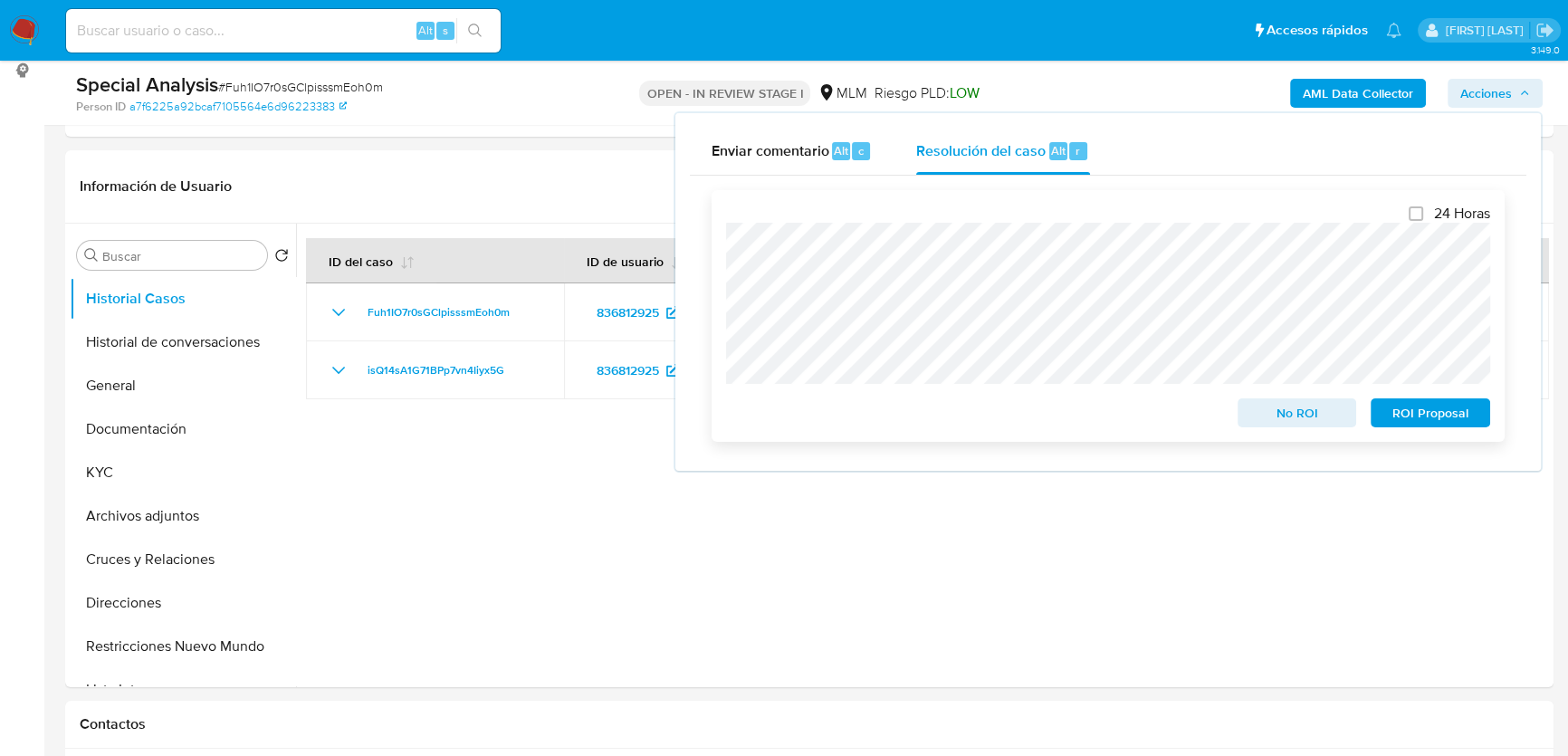 click on "No ROI" at bounding box center [1297, 413] 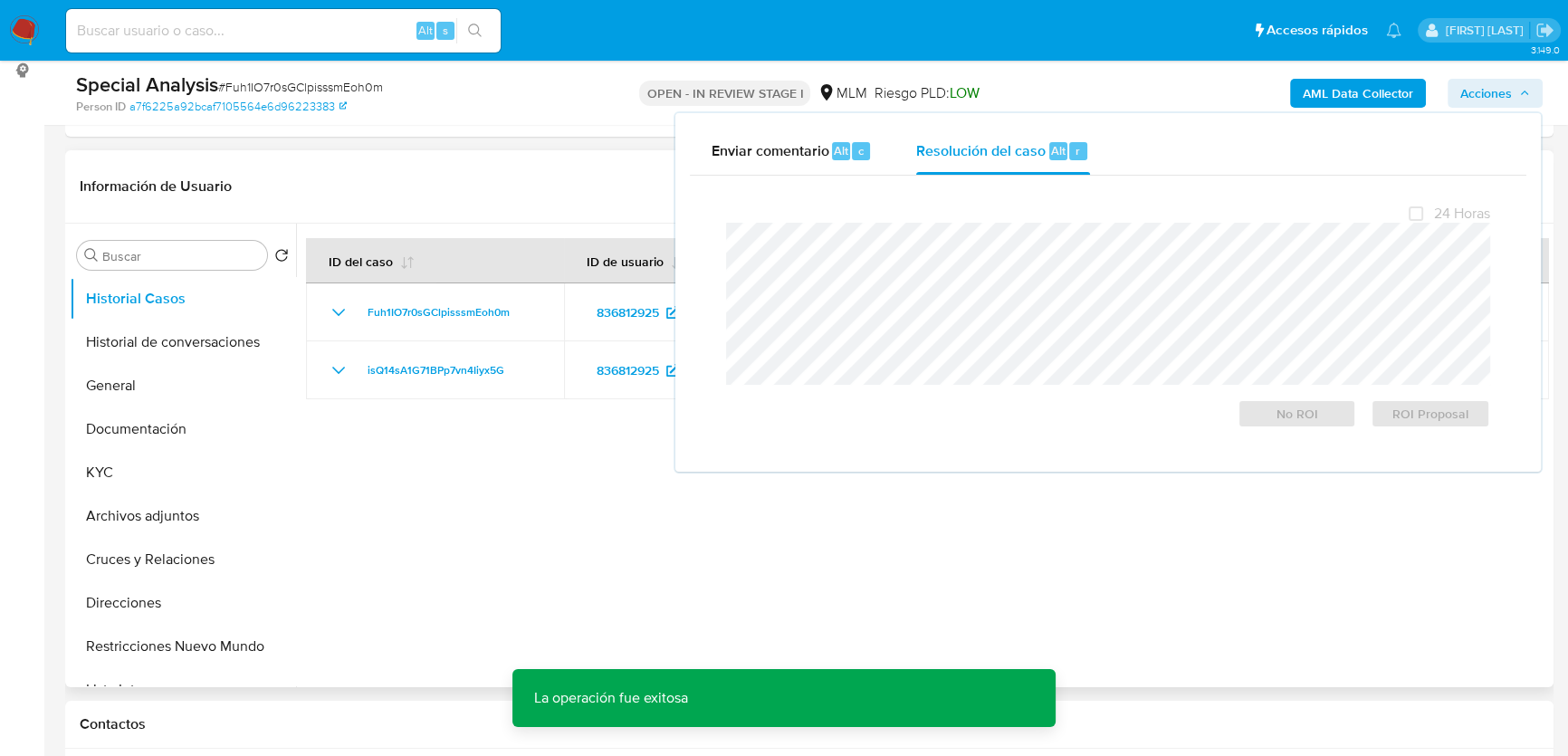 drag, startPoint x: 359, startPoint y: 209, endPoint x: 787, endPoint y: 244, distance: 429.4287 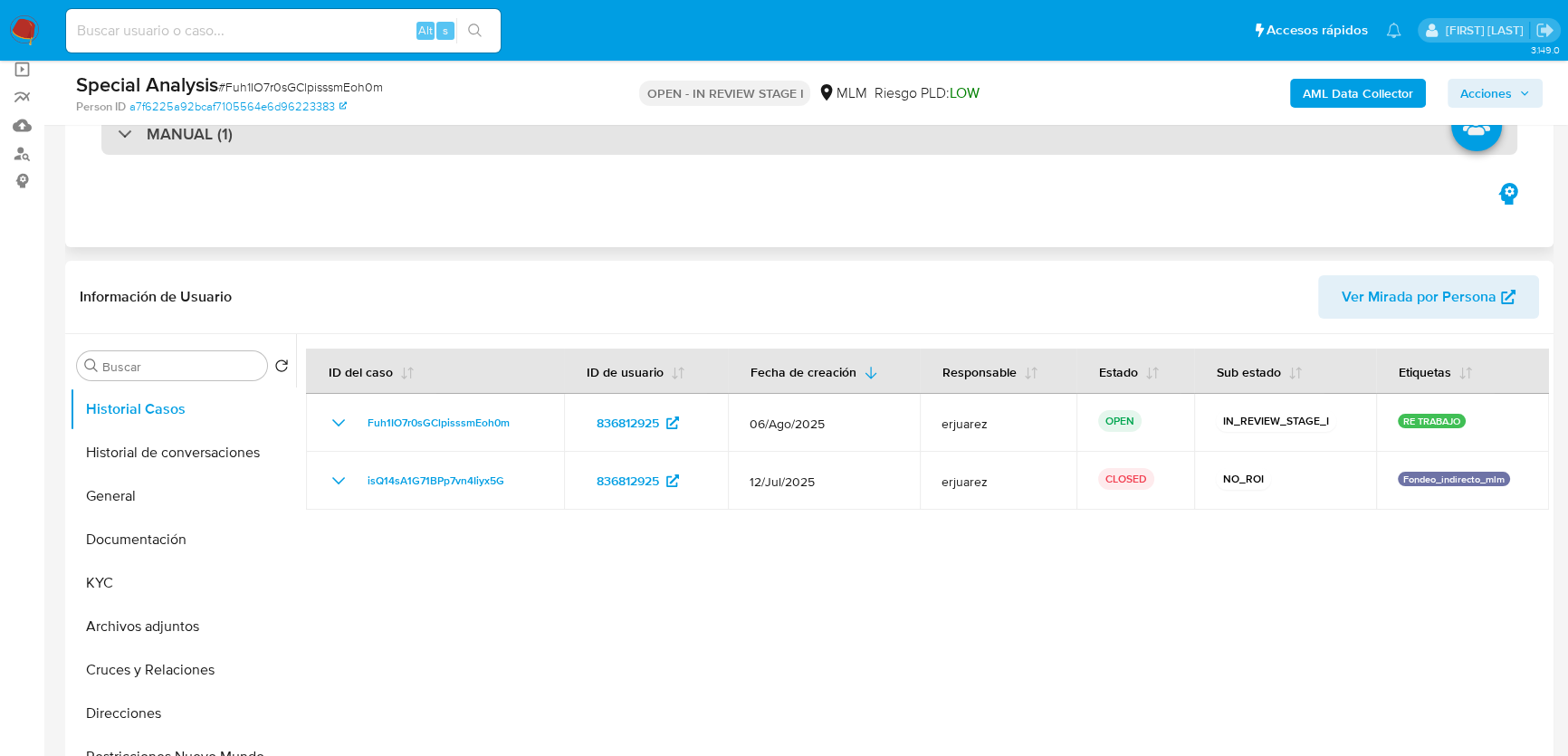 scroll, scrollTop: 0, scrollLeft: 0, axis: both 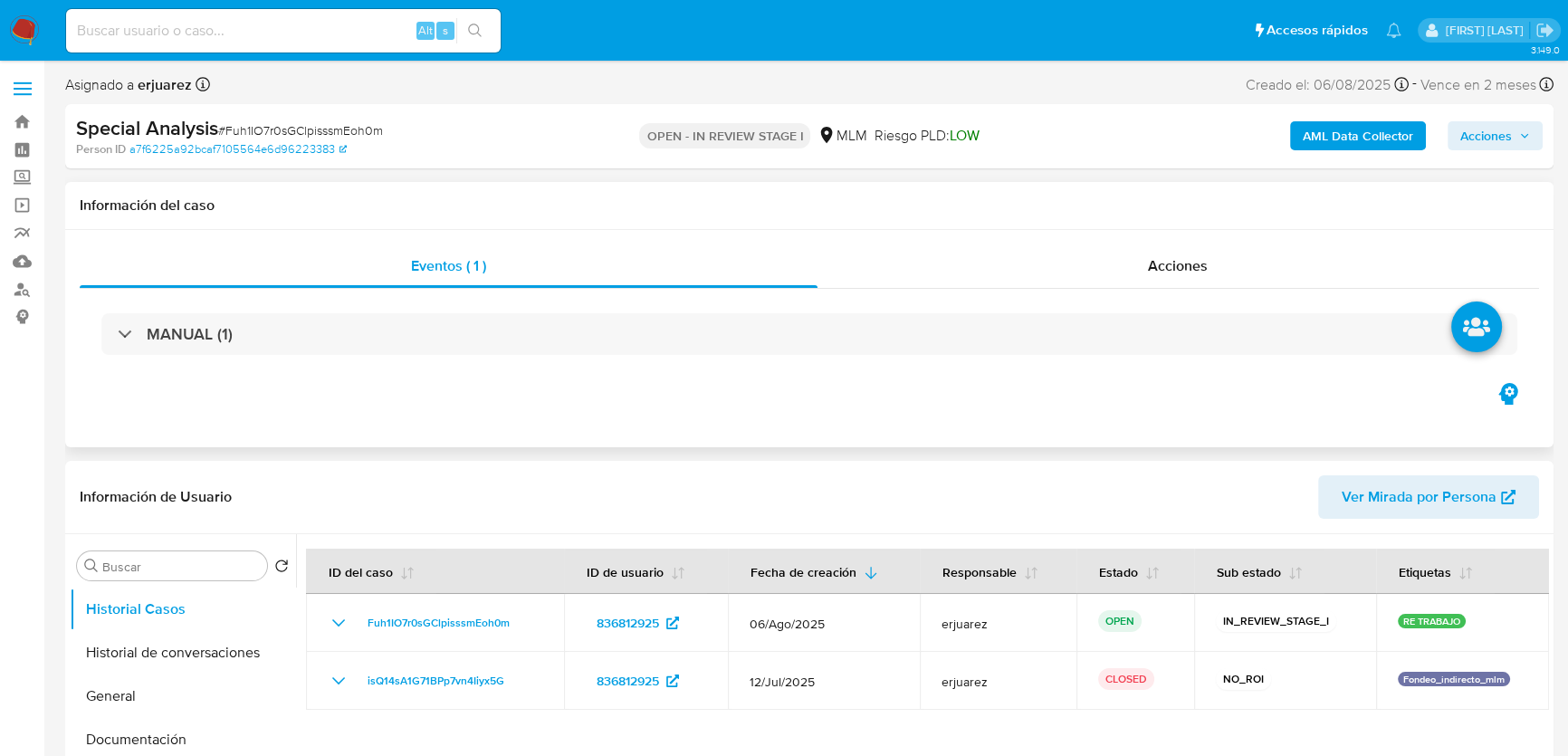 drag, startPoint x: 1114, startPoint y: 272, endPoint x: 685, endPoint y: 301, distance: 429.9791 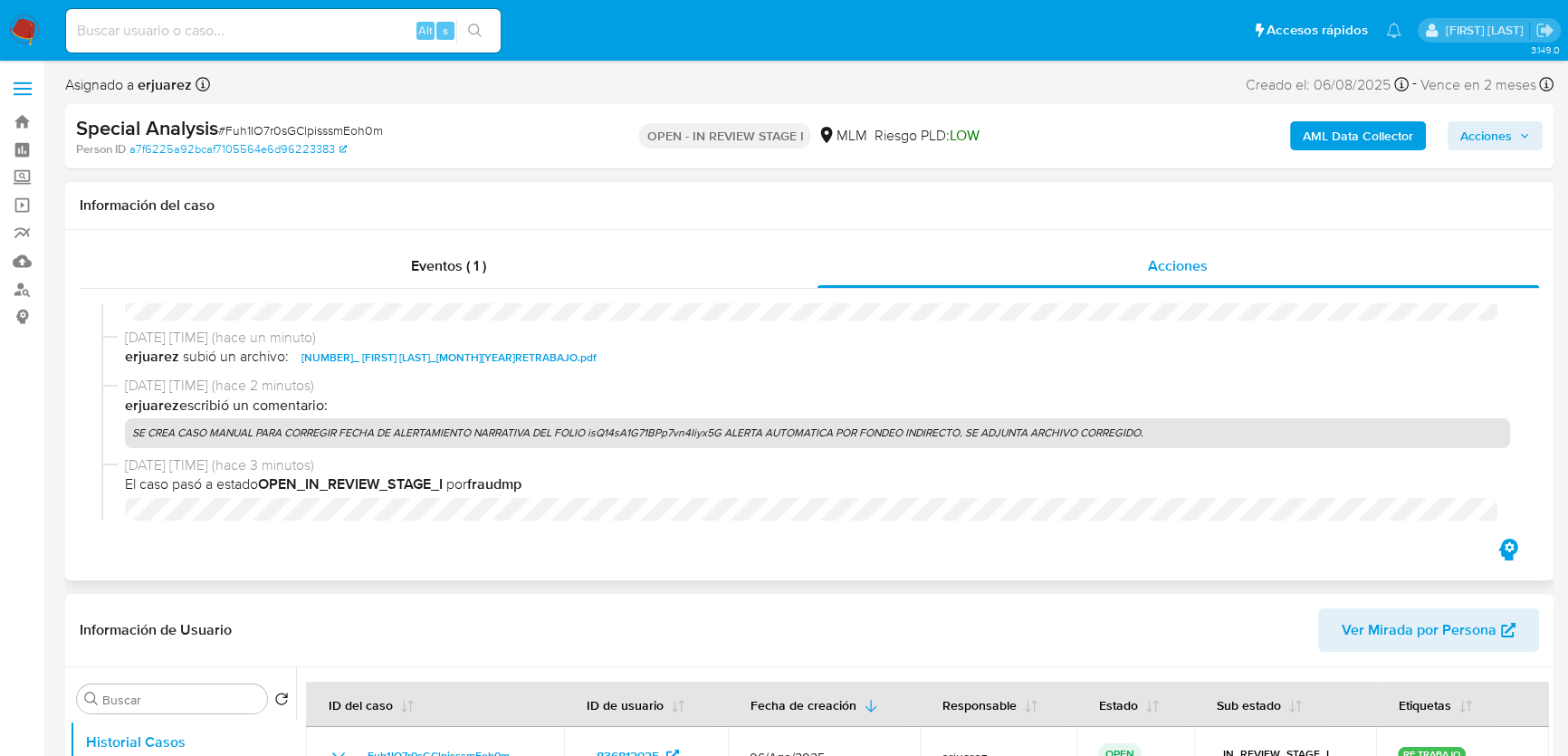 scroll, scrollTop: 394, scrollLeft: 0, axis: vertical 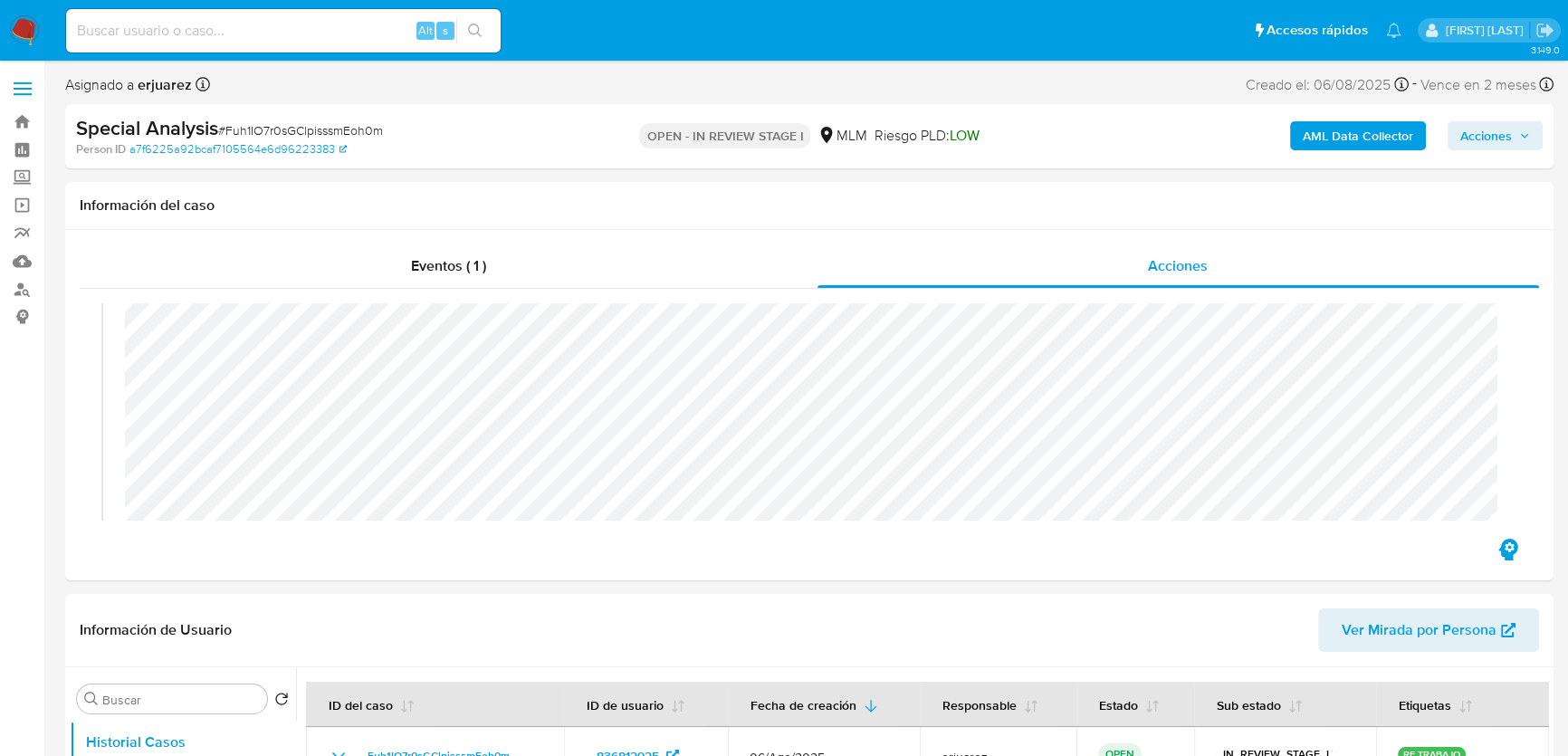 click at bounding box center [24, 31] 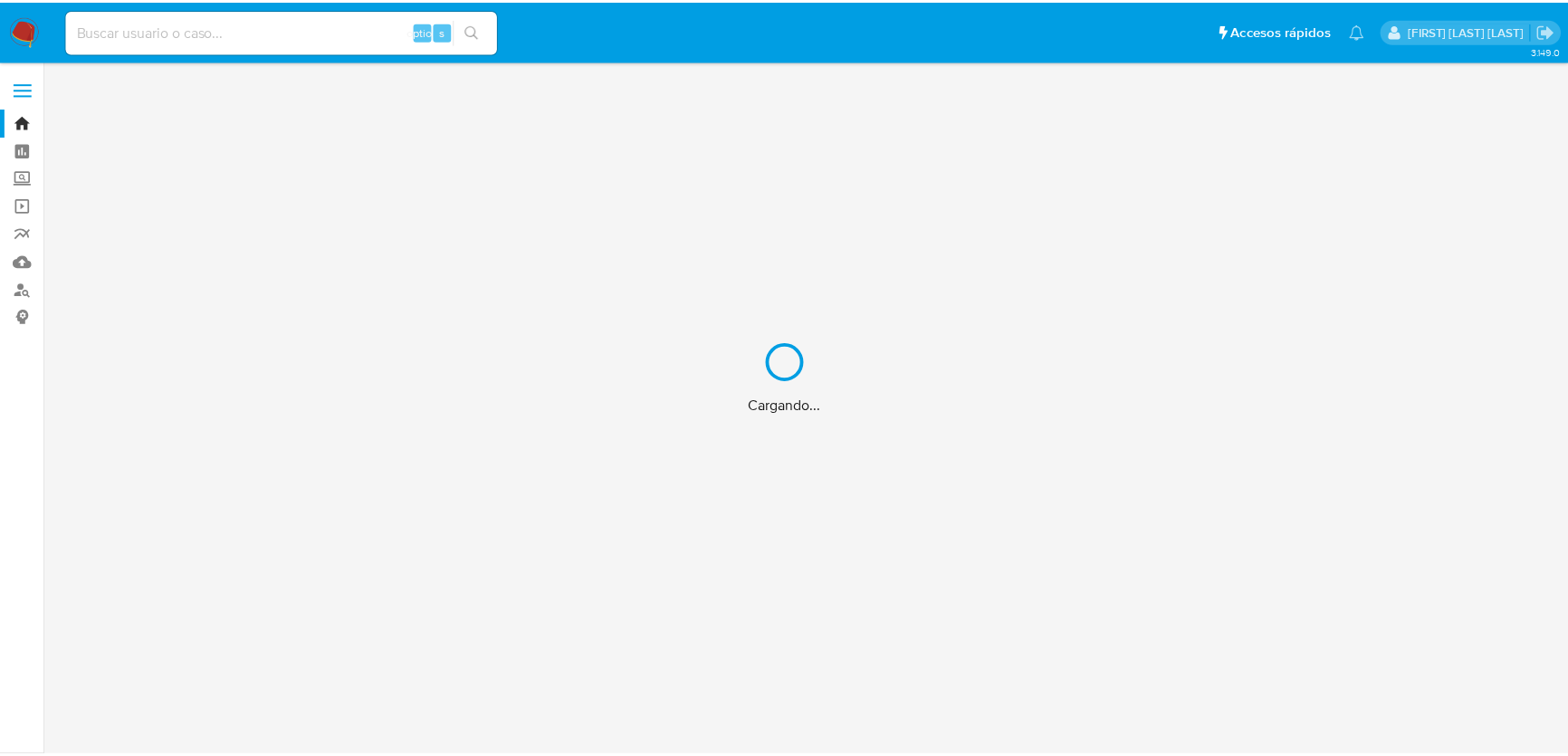 scroll, scrollTop: 0, scrollLeft: 0, axis: both 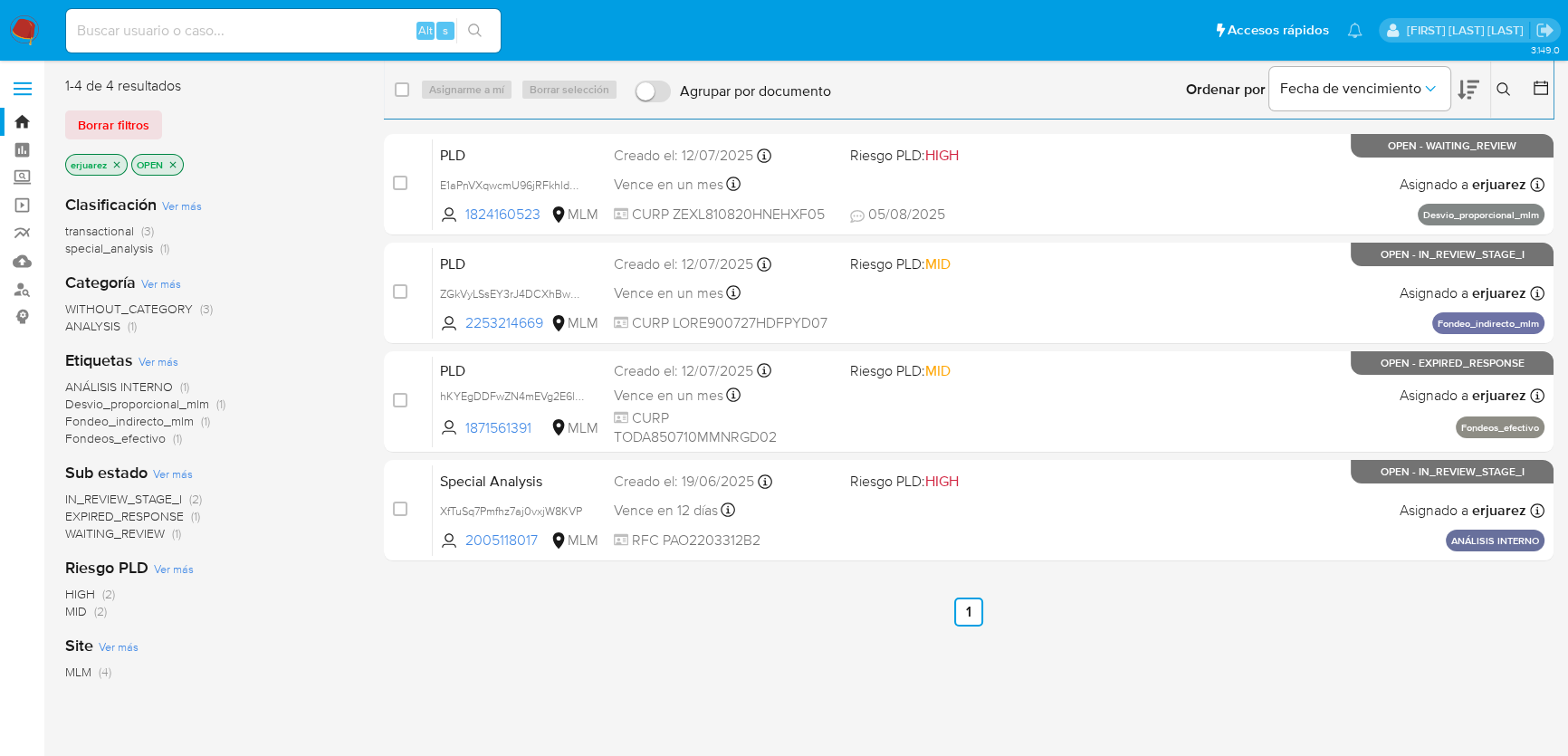 click 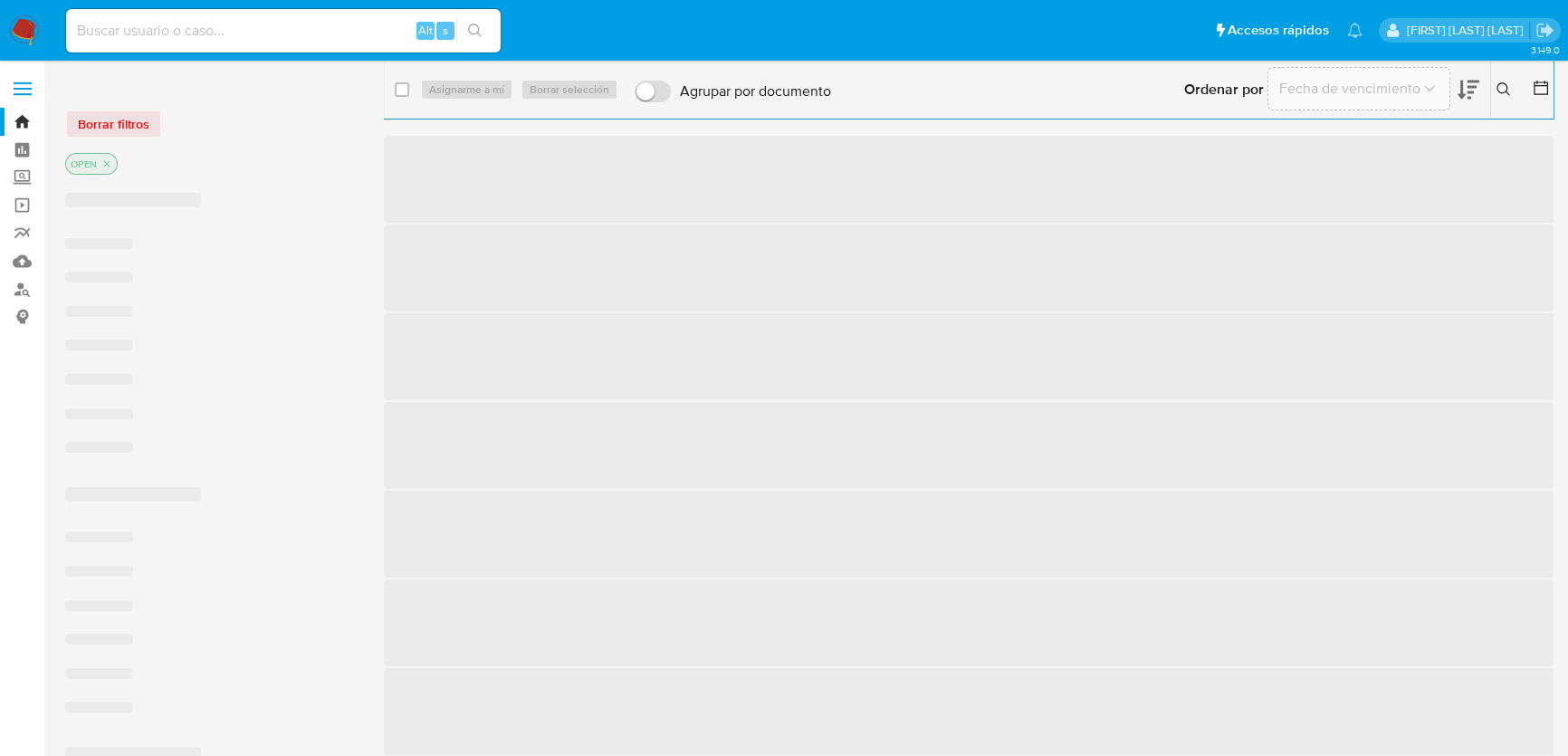 drag, startPoint x: 1498, startPoint y: 87, endPoint x: 1322, endPoint y: 196, distance: 207.01932 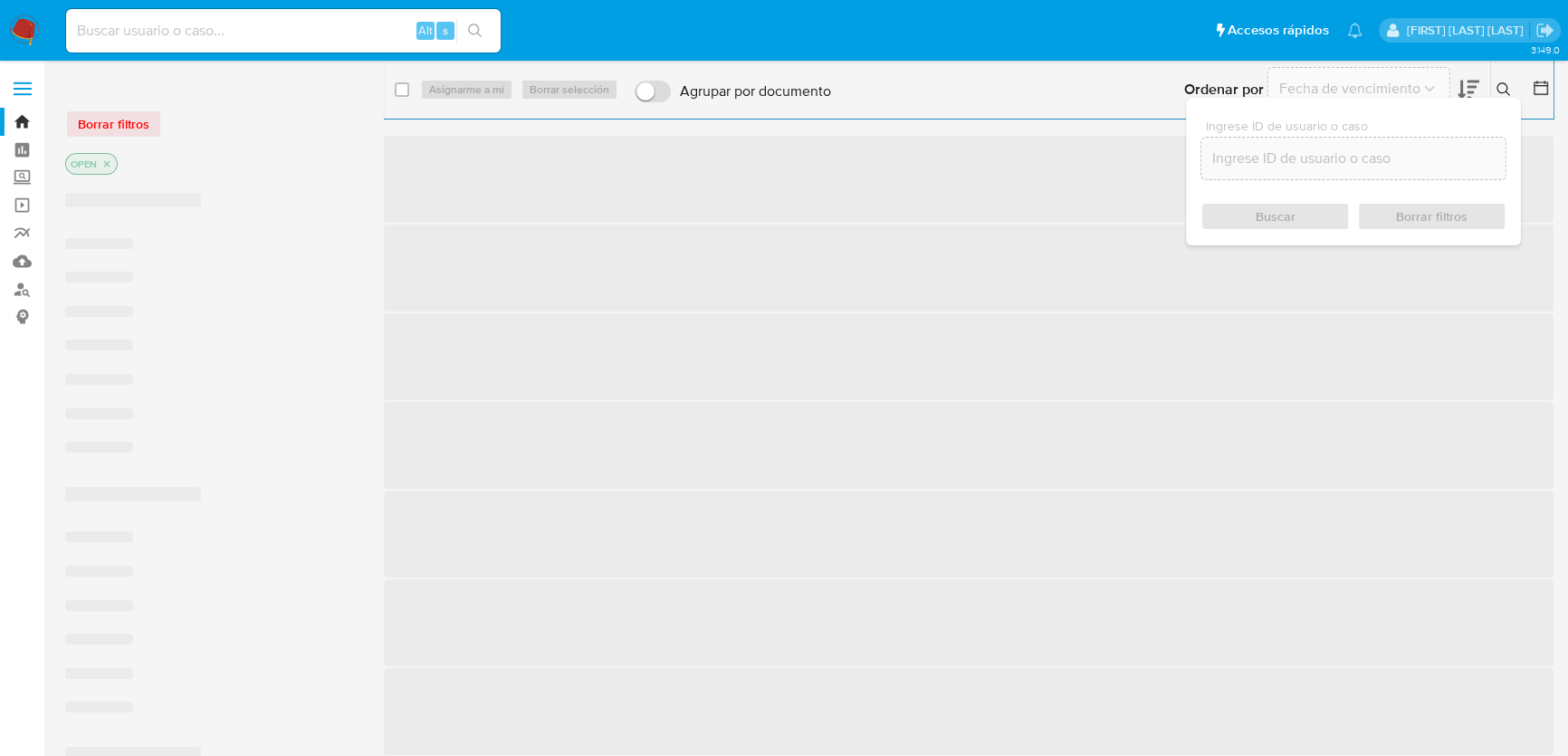click at bounding box center (1353, 158) 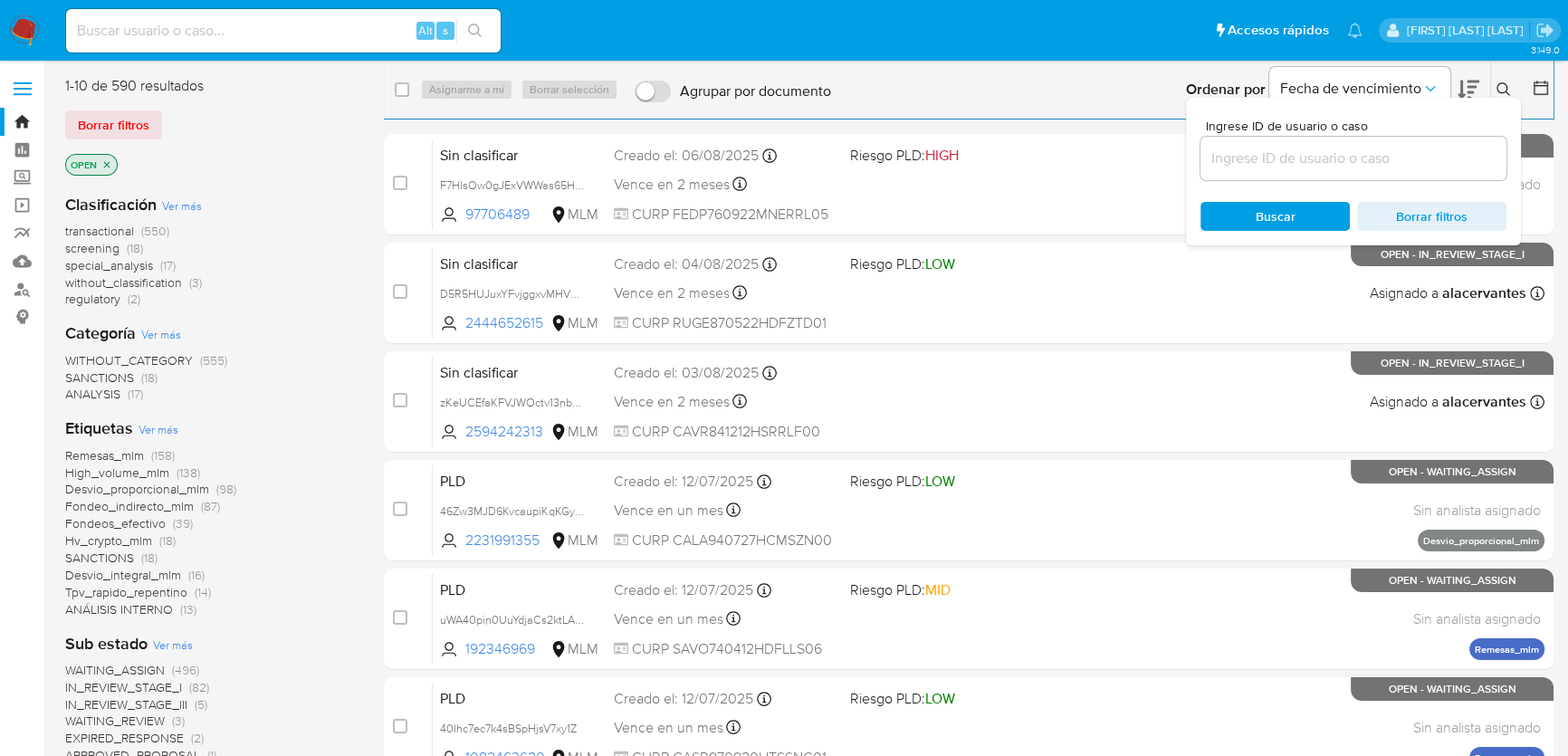 click at bounding box center [1353, 158] 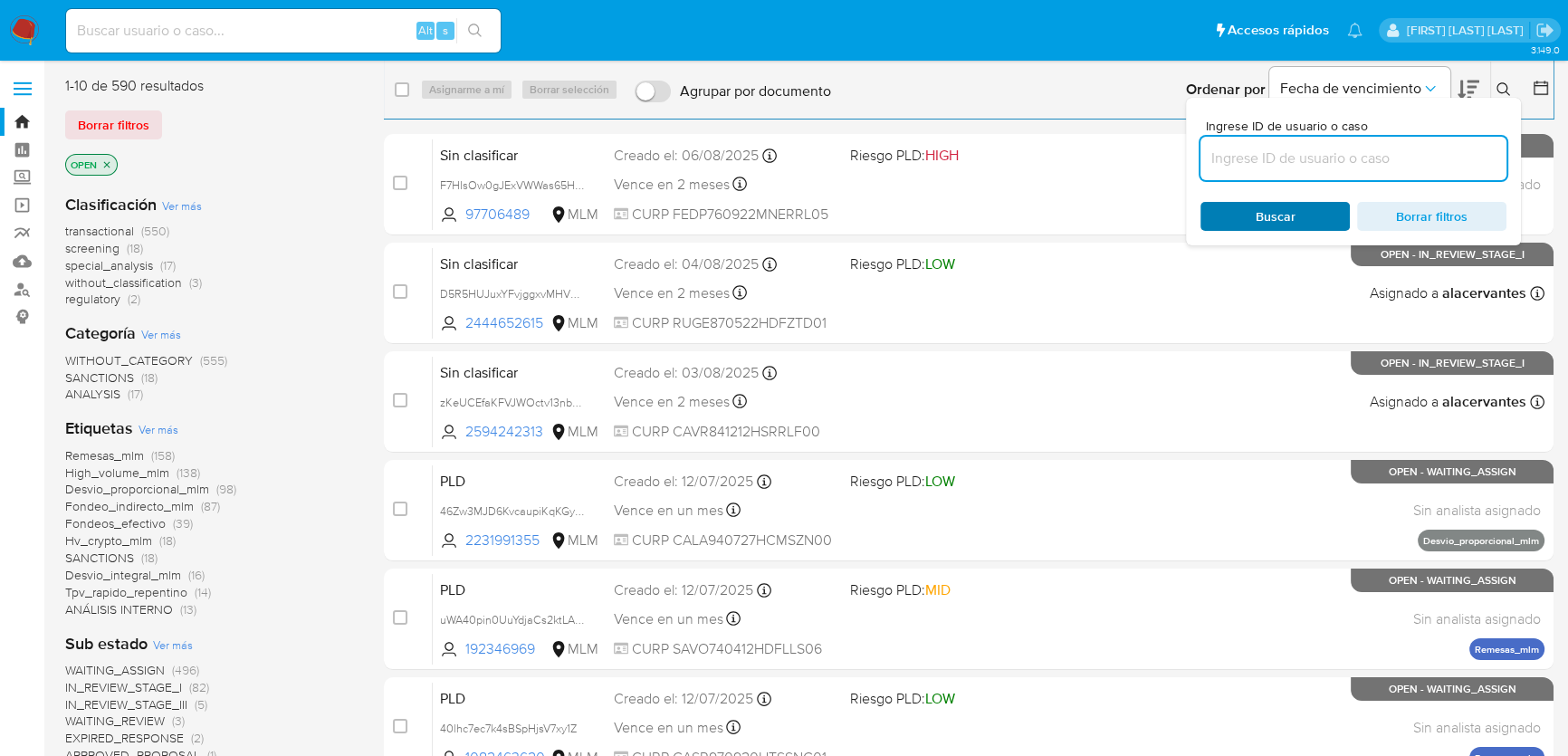 paste on "1911780413" 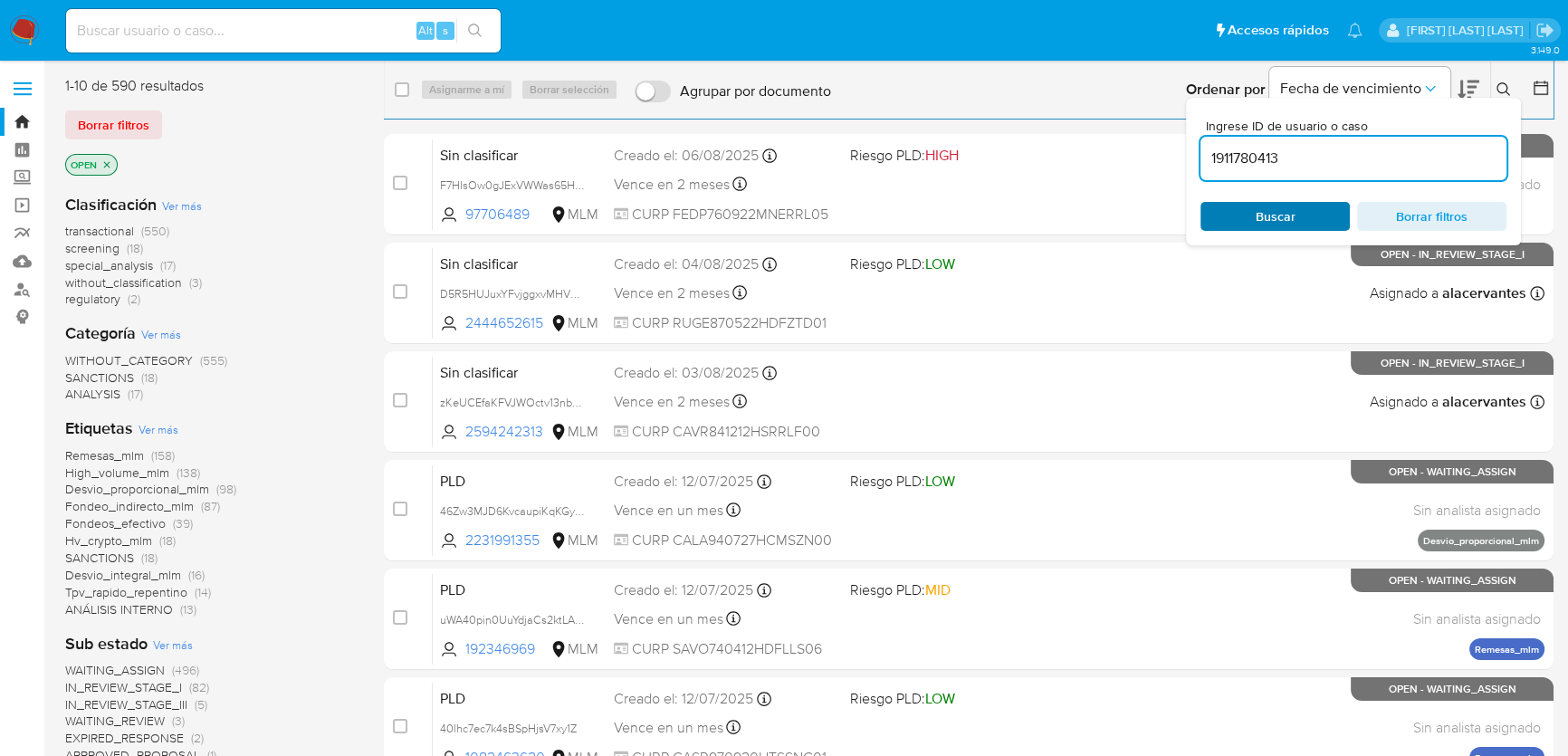 type on "1911780413" 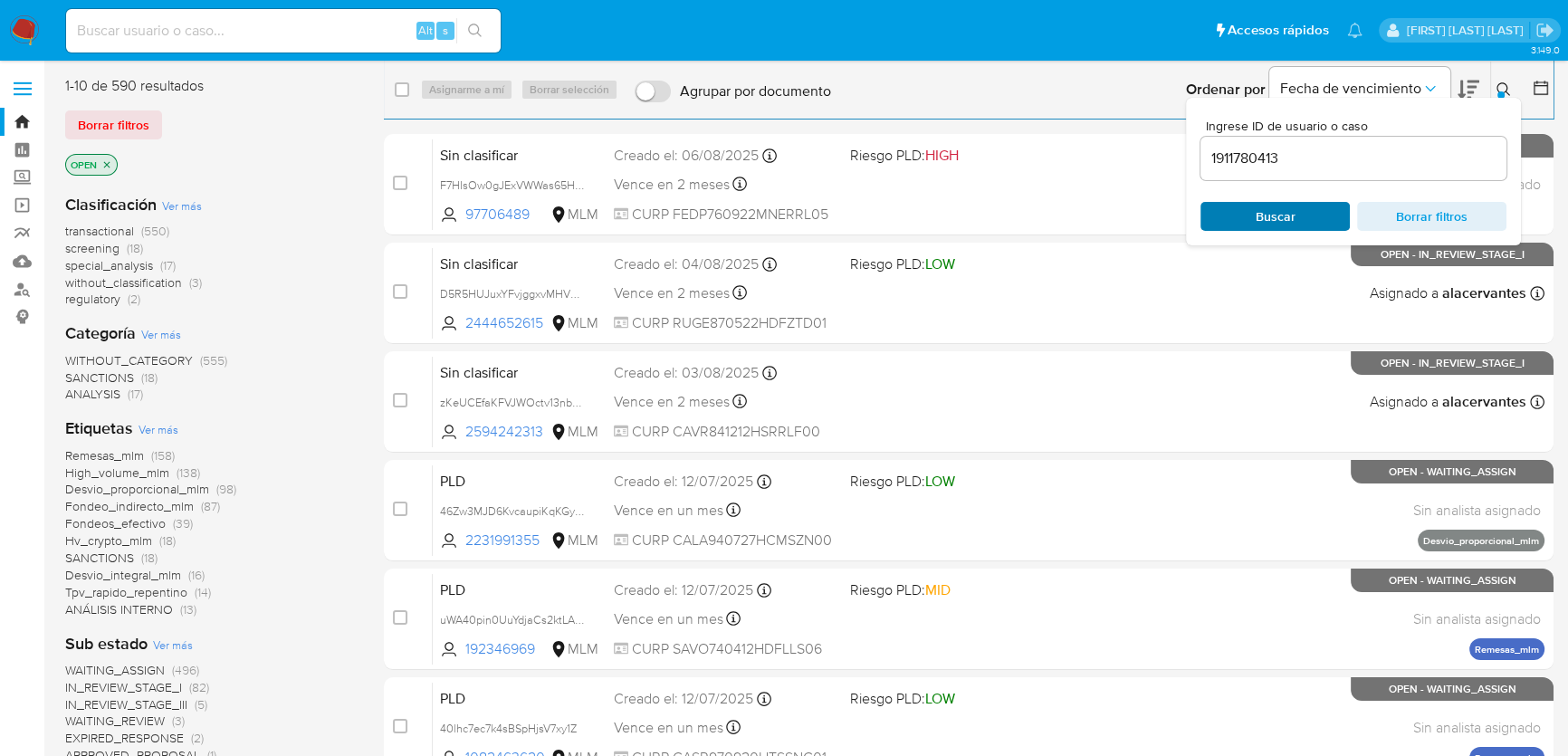 click on "Buscar" at bounding box center [1276, 216] 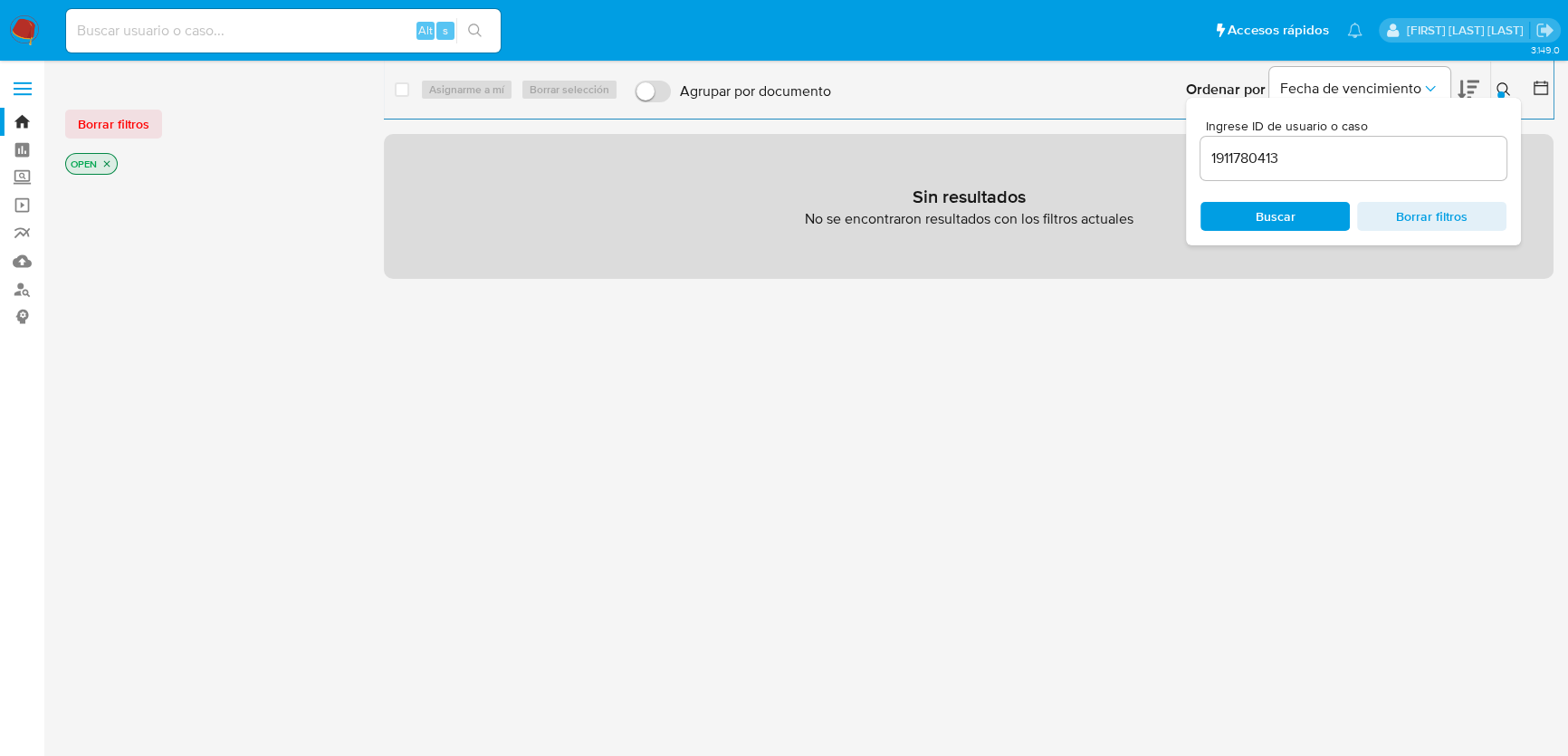 drag, startPoint x: 167, startPoint y: 10, endPoint x: 174, endPoint y: 28, distance: 19.313208 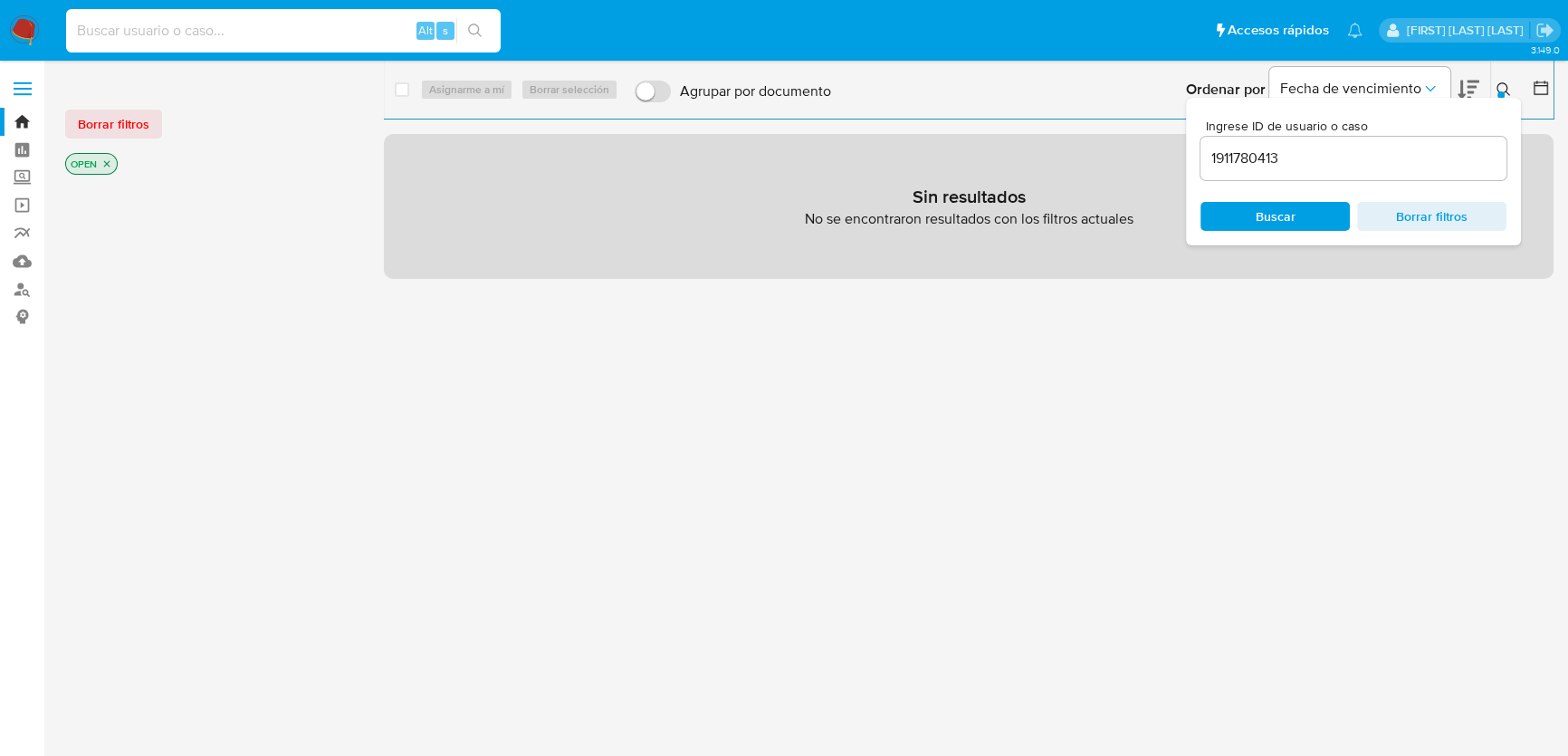 click at bounding box center [283, 31] 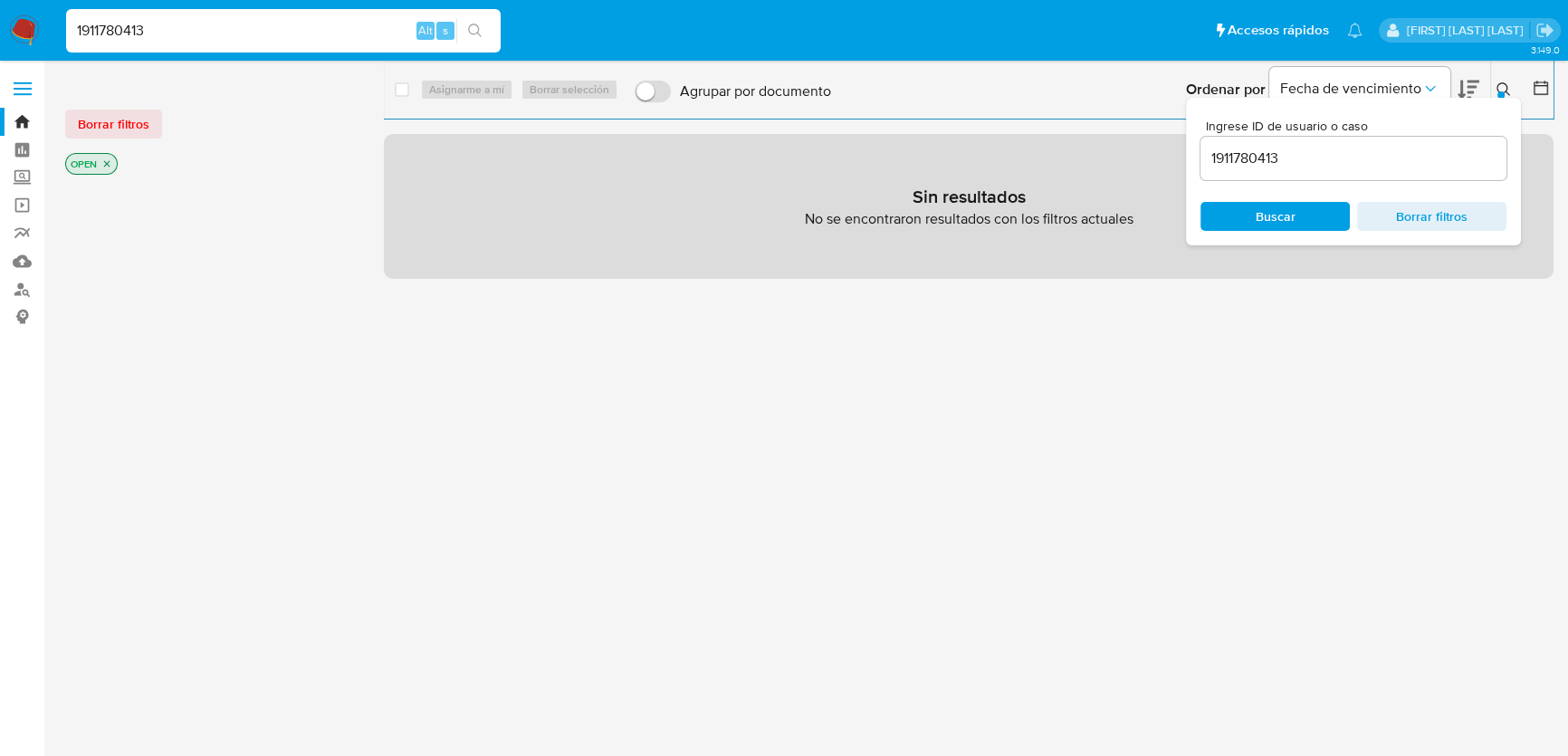 type on "1911780413" 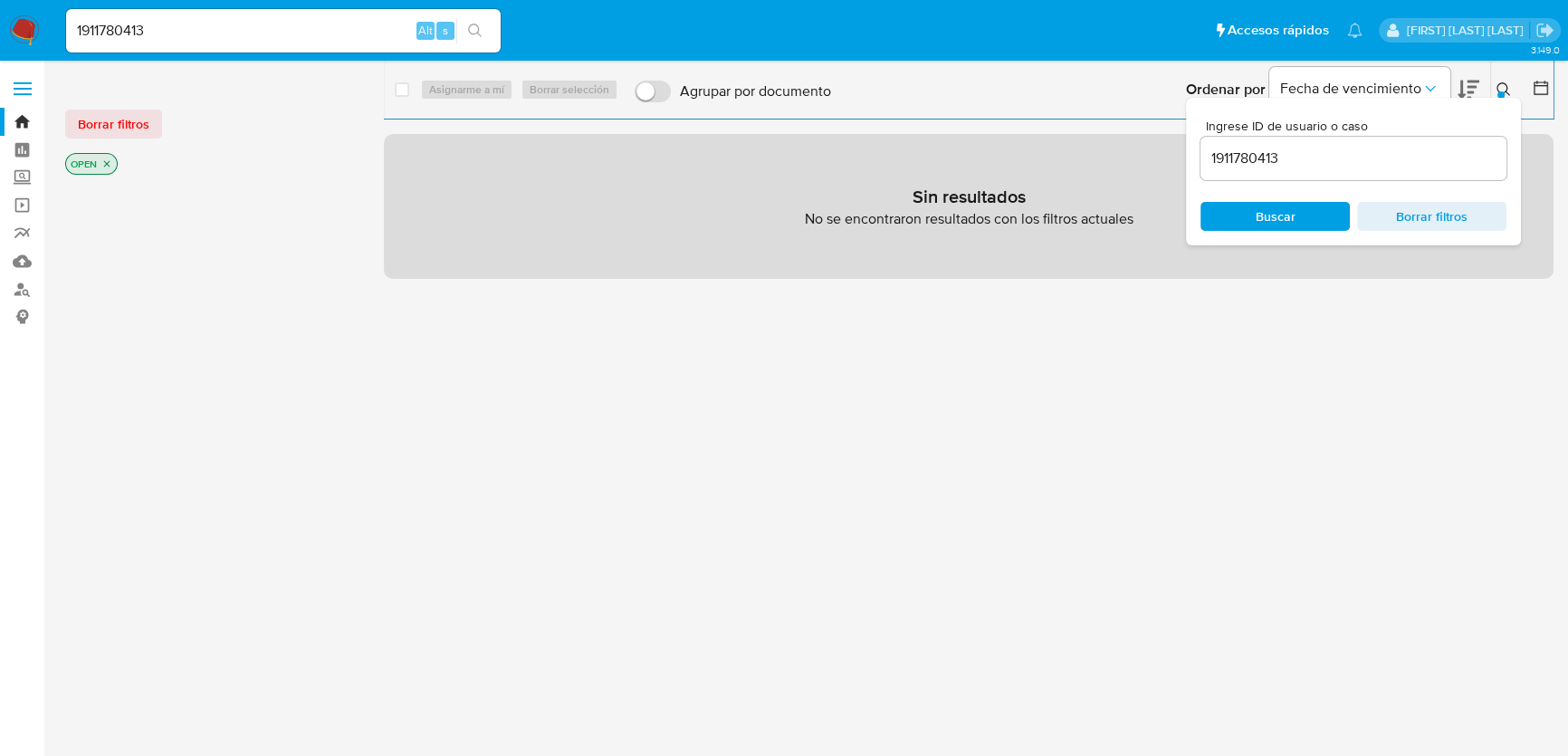 click 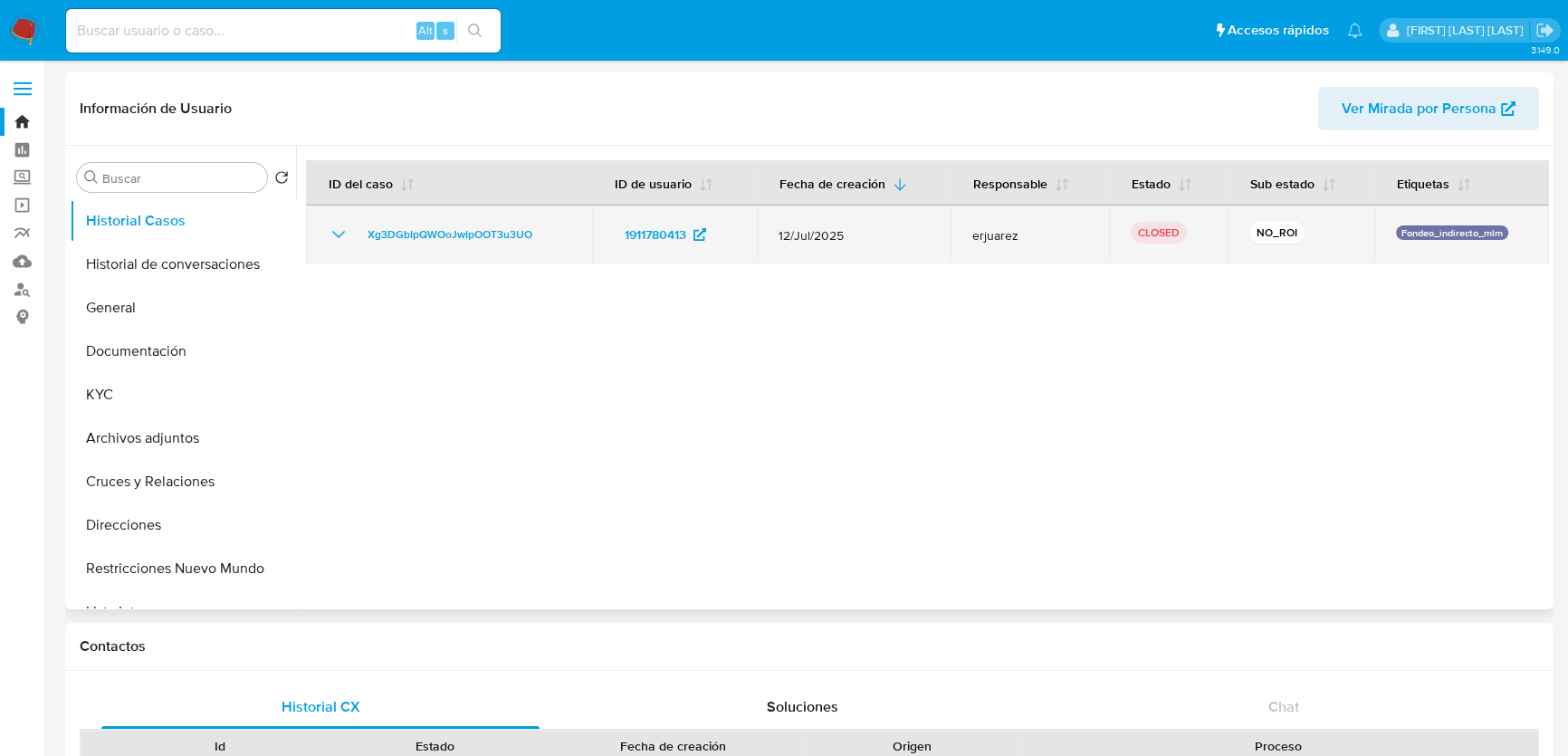 click 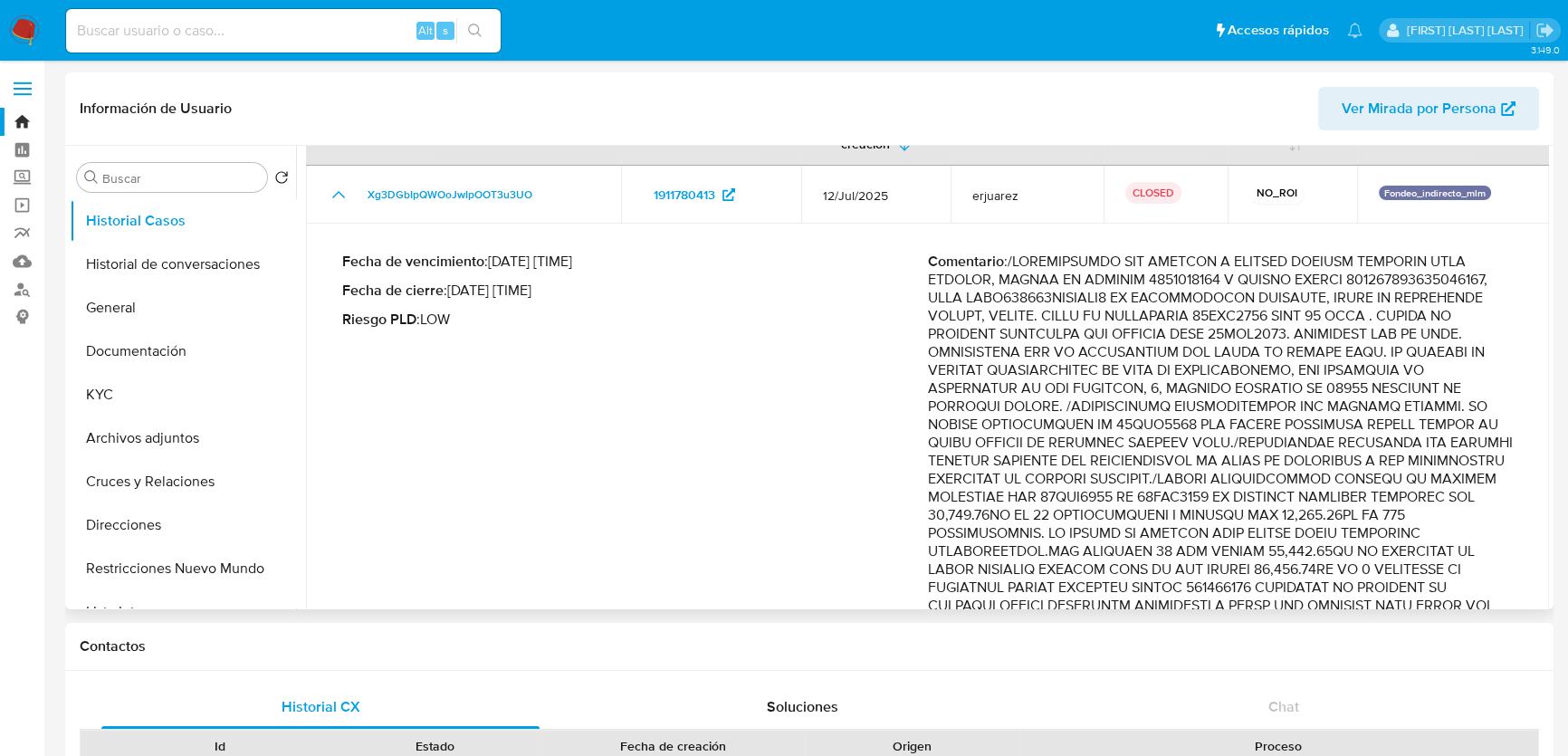 scroll, scrollTop: 81, scrollLeft: 0, axis: vertical 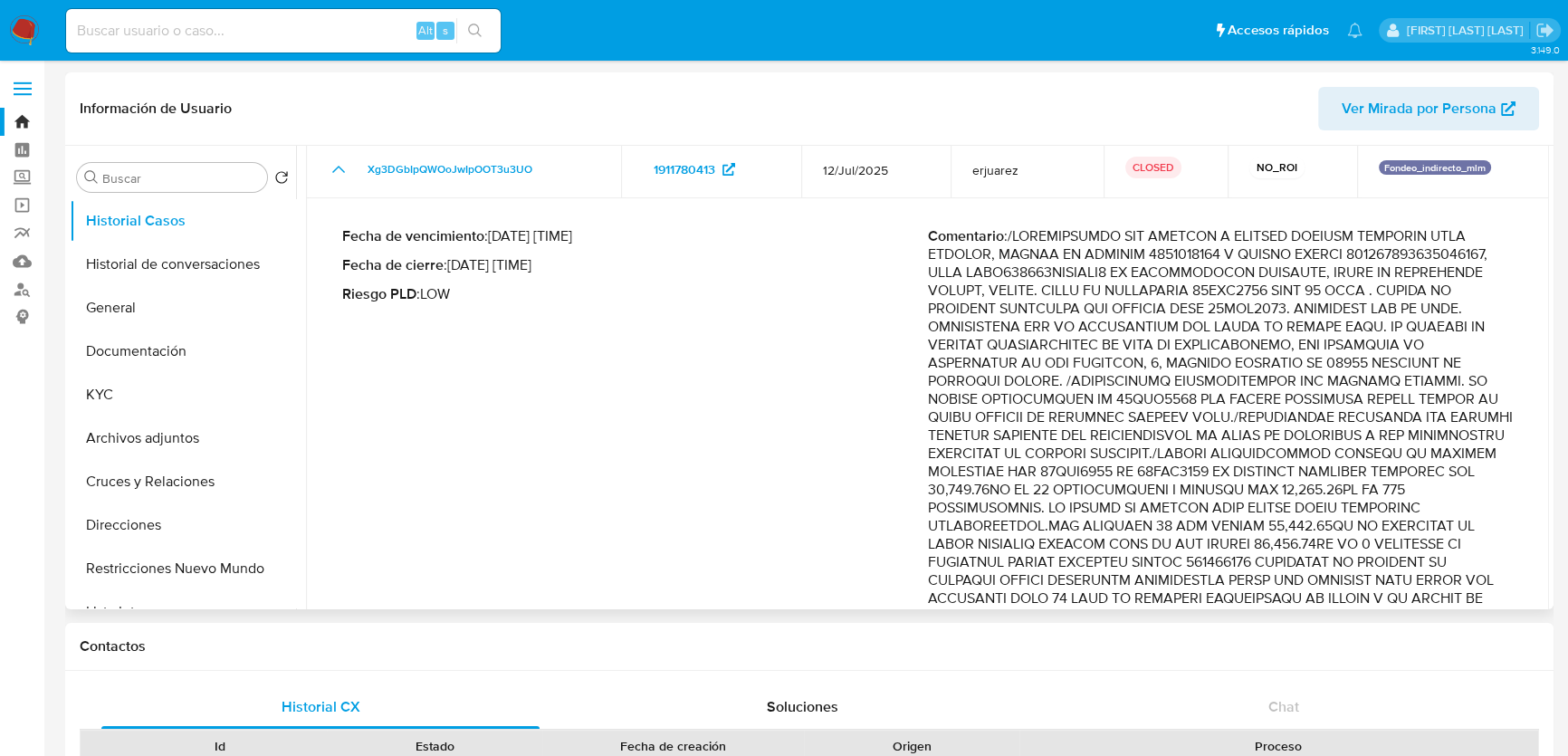 drag, startPoint x: 1142, startPoint y: 397, endPoint x: 1206, endPoint y: 397, distance: 64 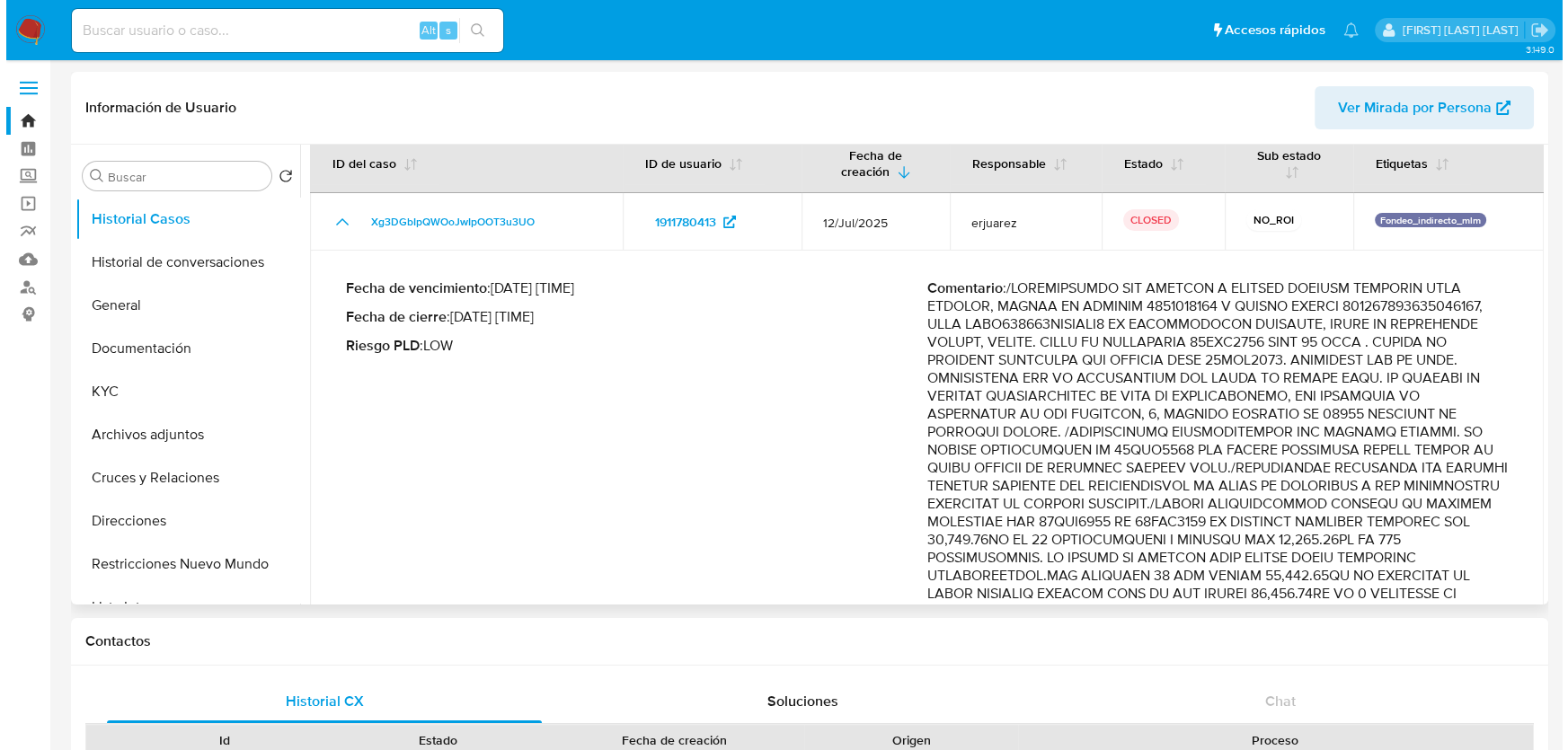 scroll, scrollTop: 0, scrollLeft: 0, axis: both 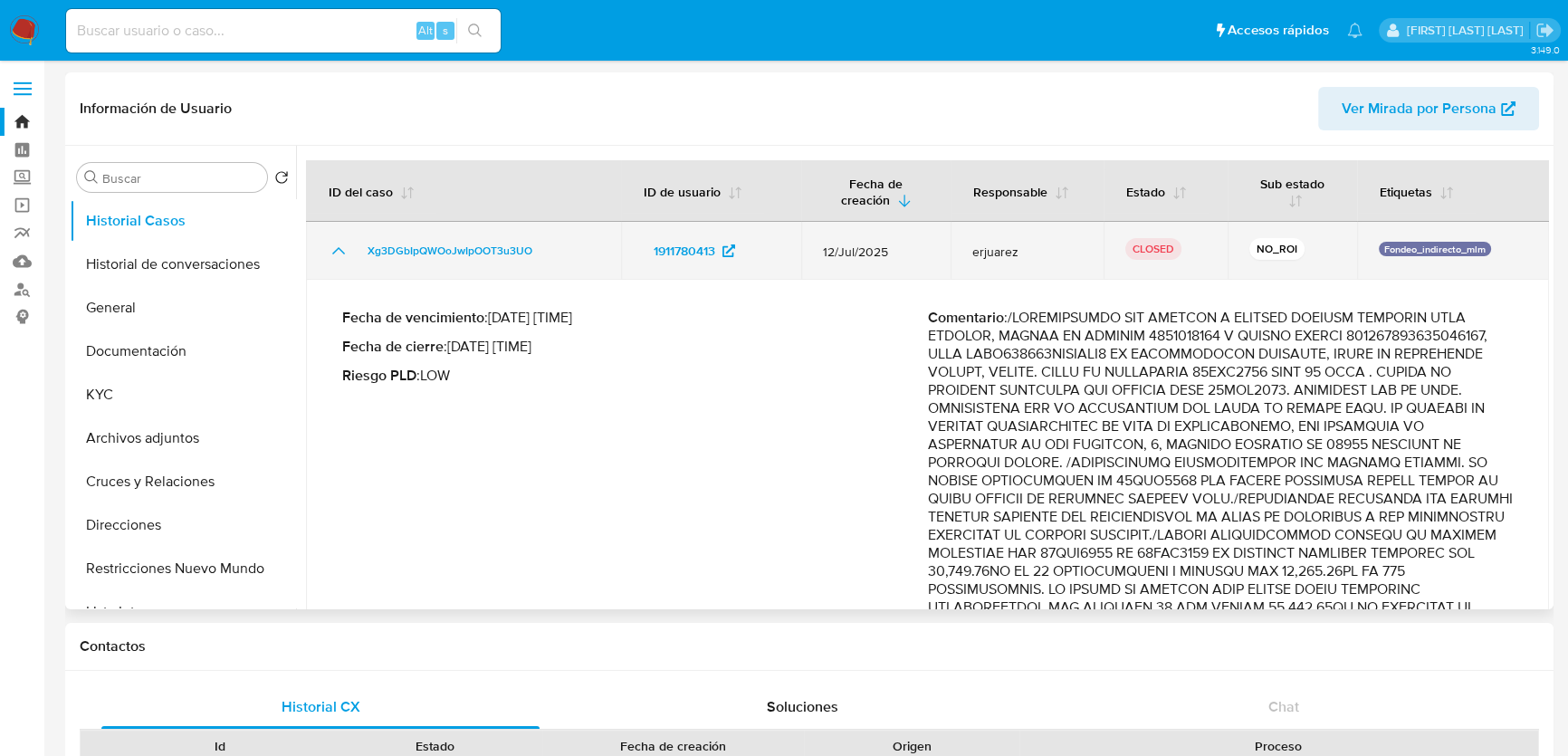 click 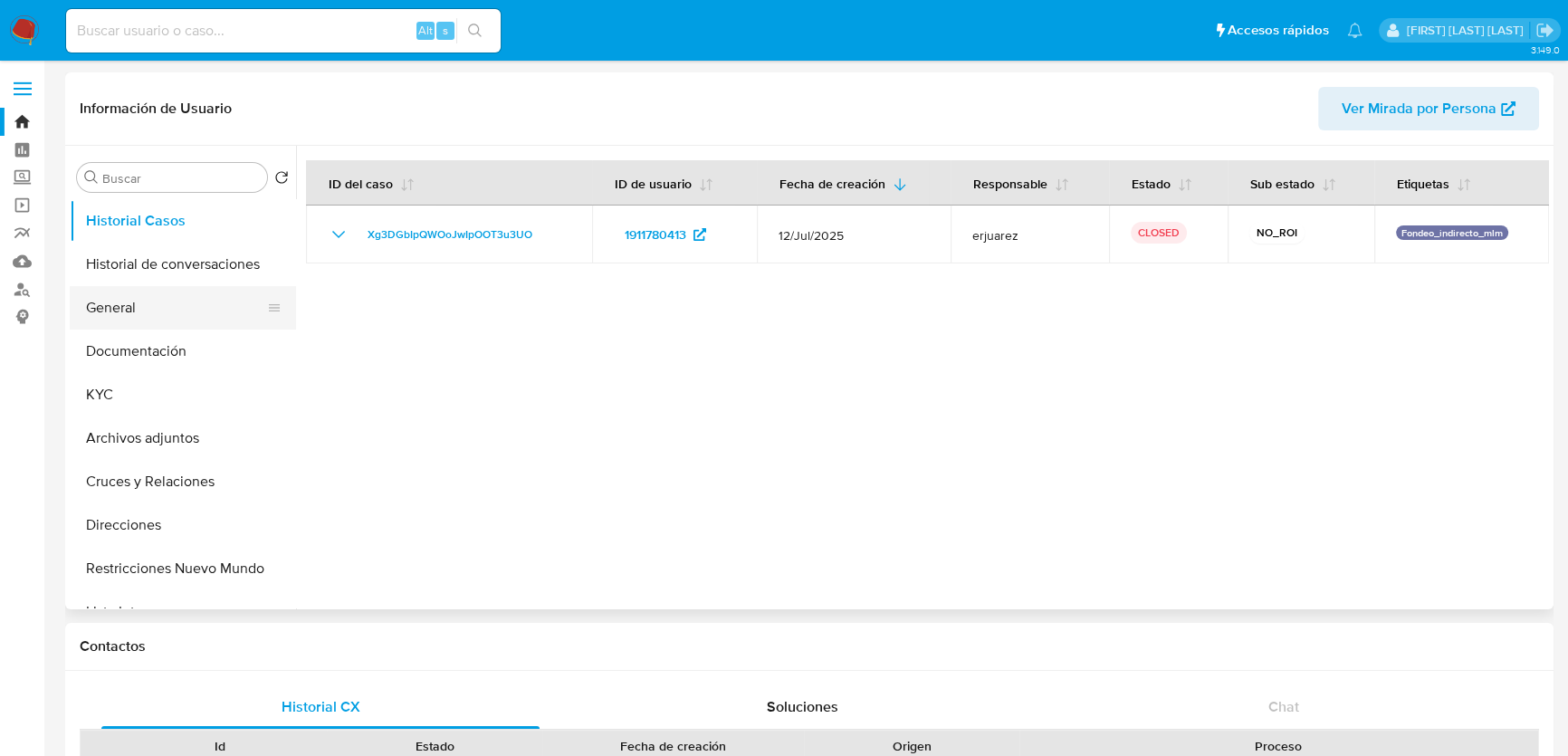 click on "General" at bounding box center [176, 308] 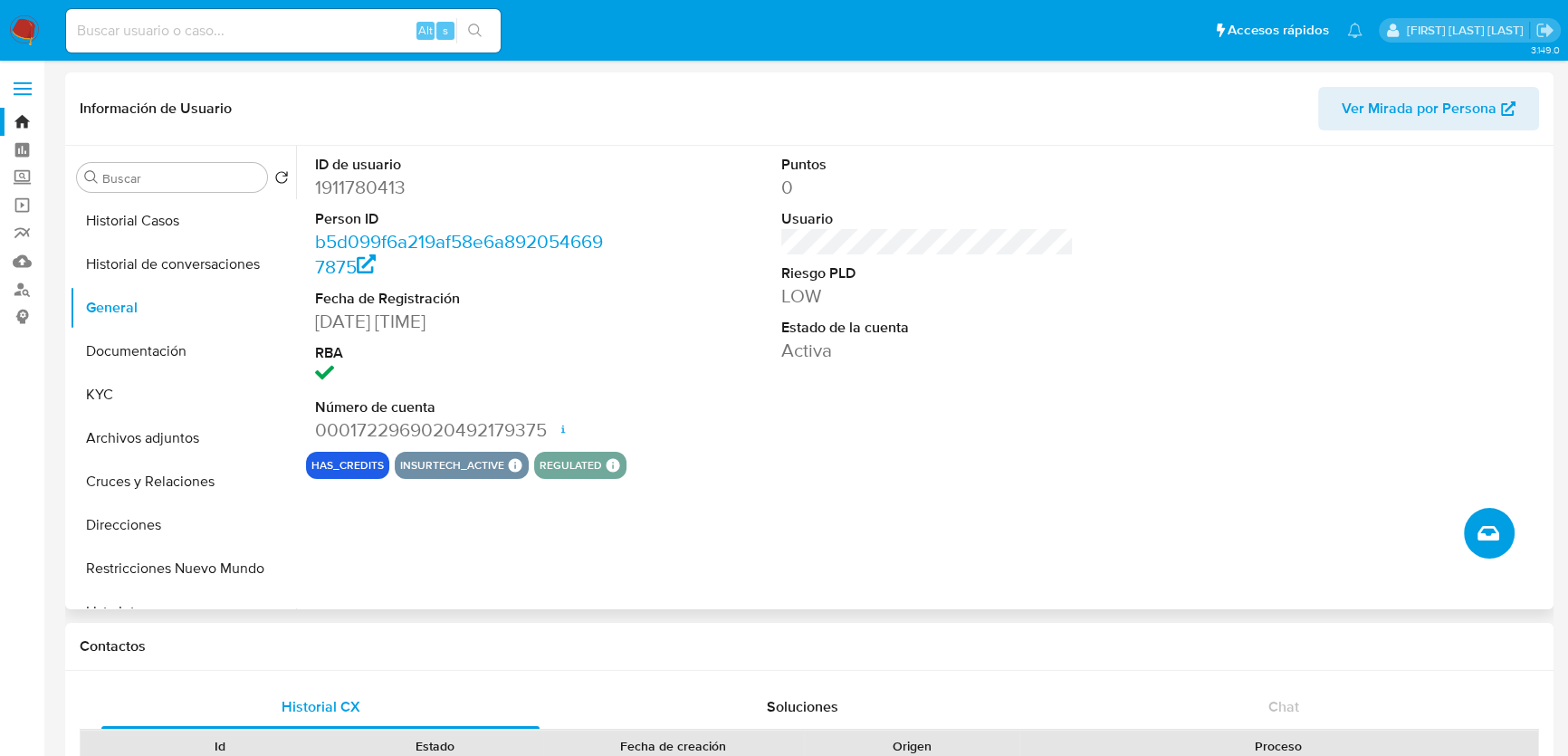 click 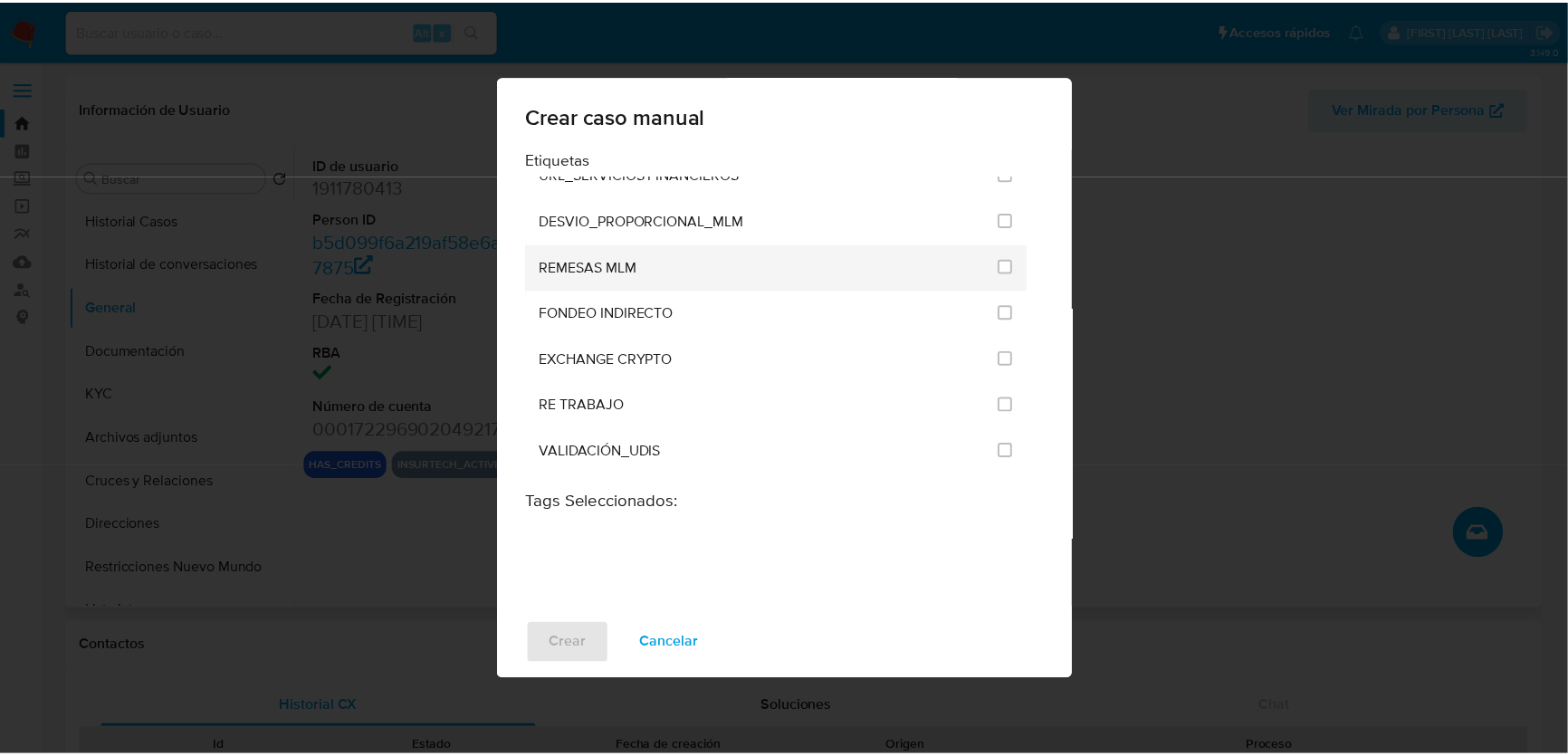 scroll, scrollTop: 3950, scrollLeft: 0, axis: vertical 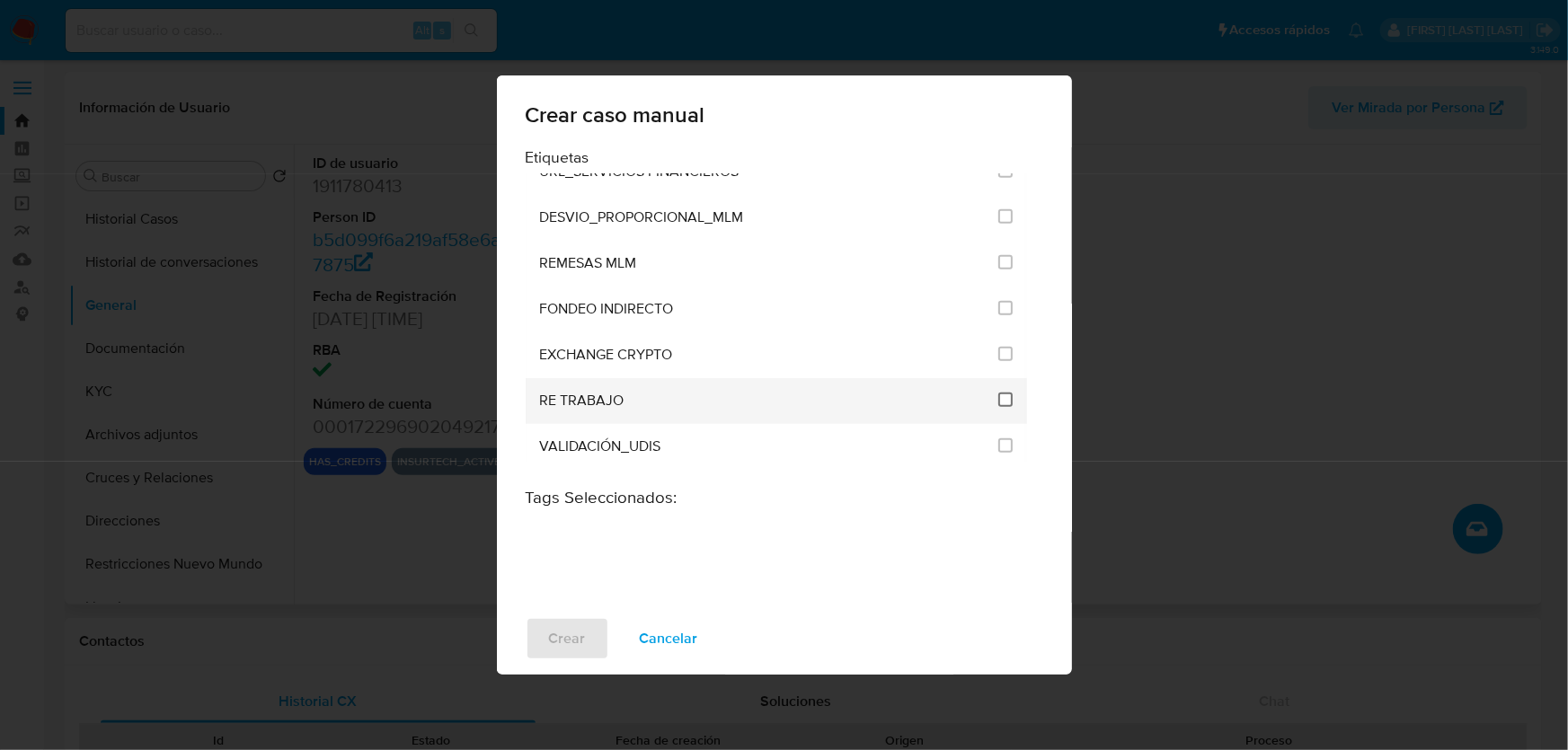 click at bounding box center (1005, 400) 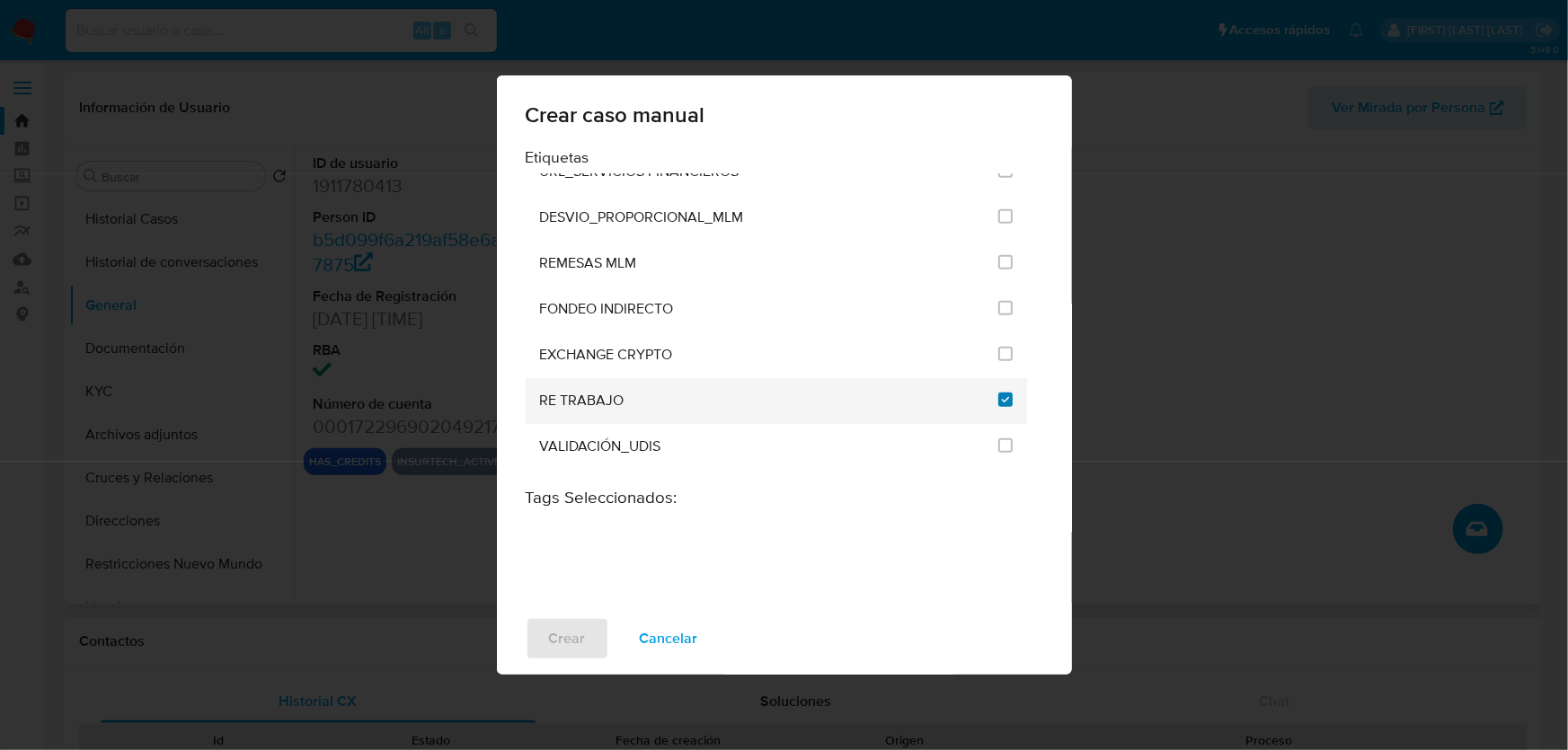 checkbox on "true" 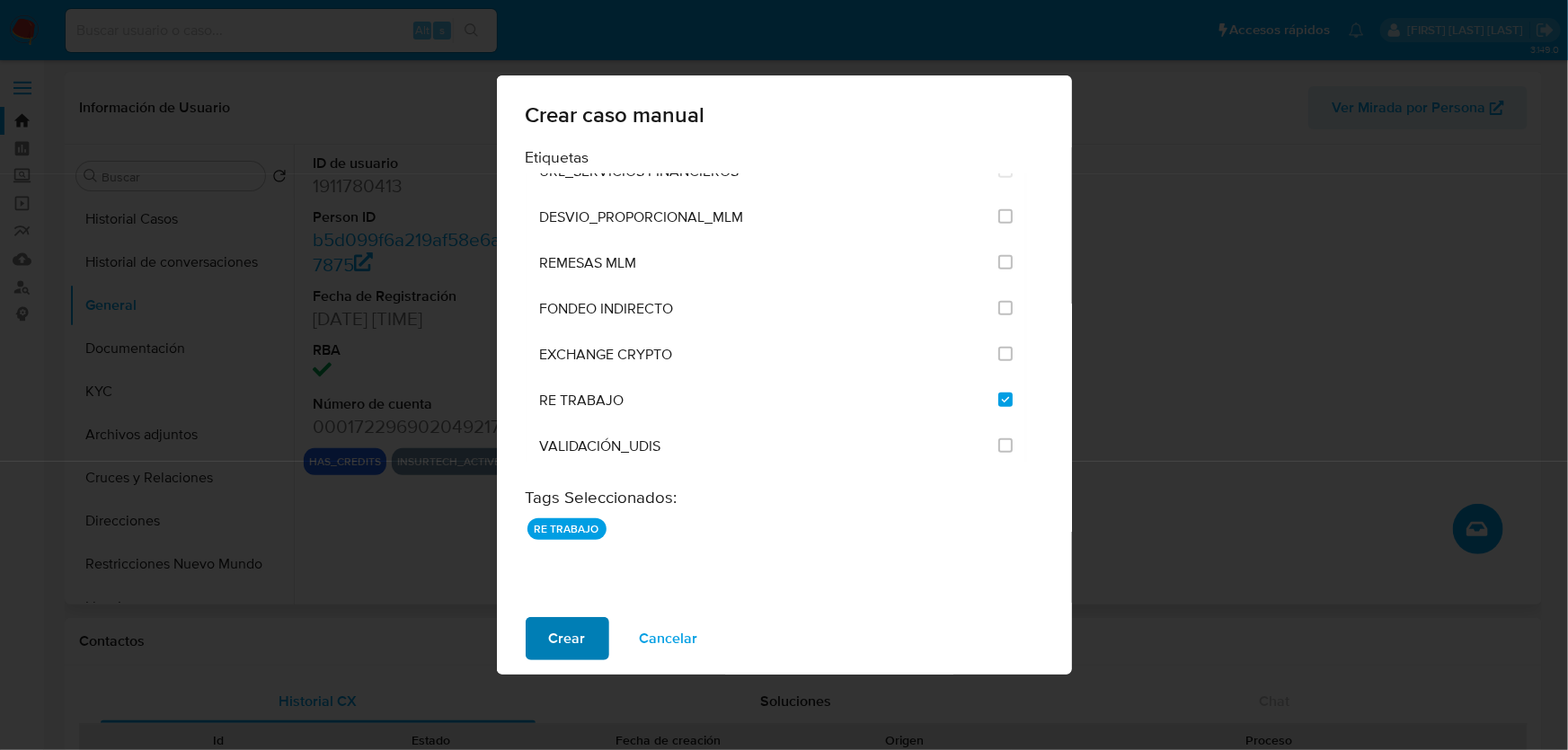 click on "Crear" at bounding box center [567, 639] 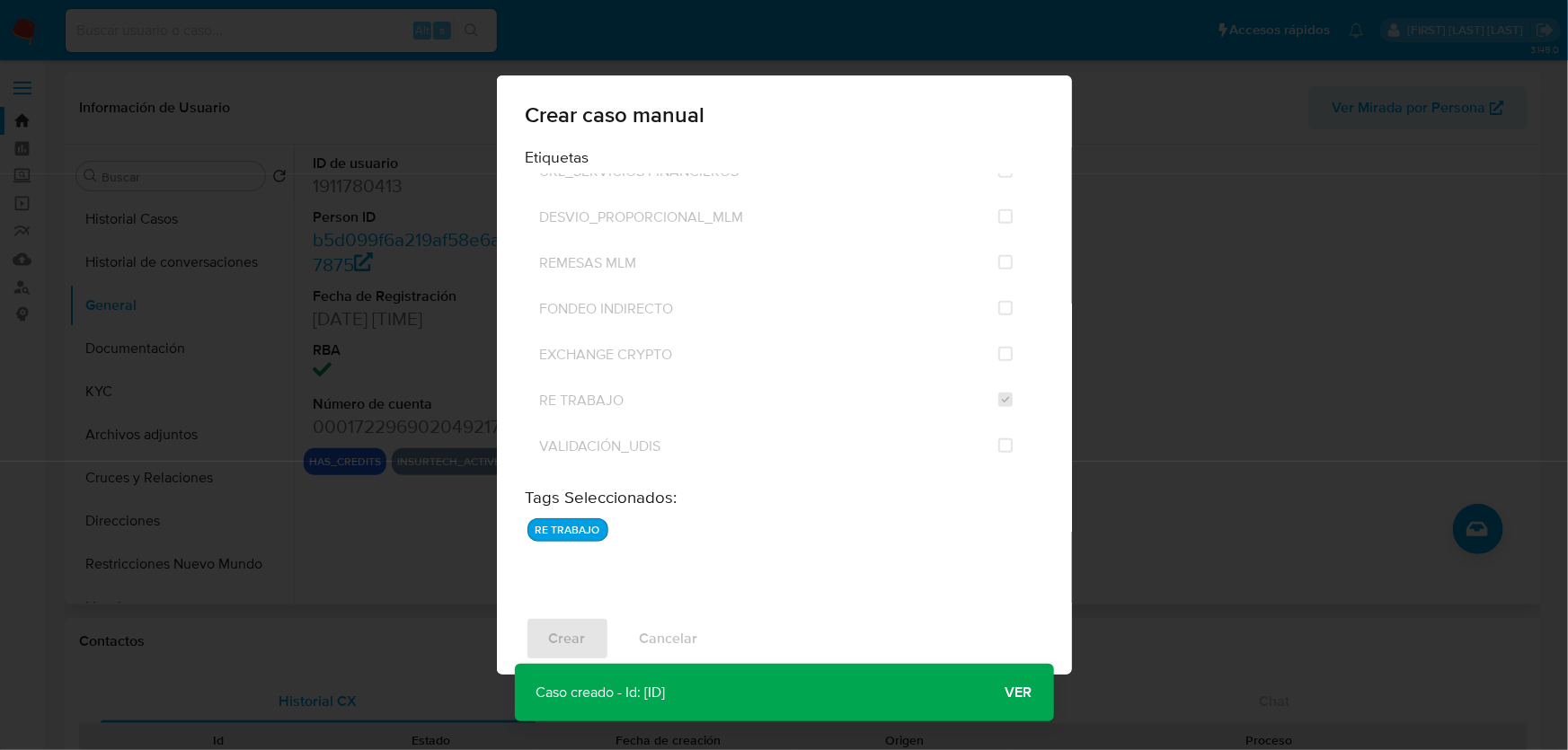 drag, startPoint x: 847, startPoint y: 679, endPoint x: 645, endPoint y: 681, distance: 202.0099 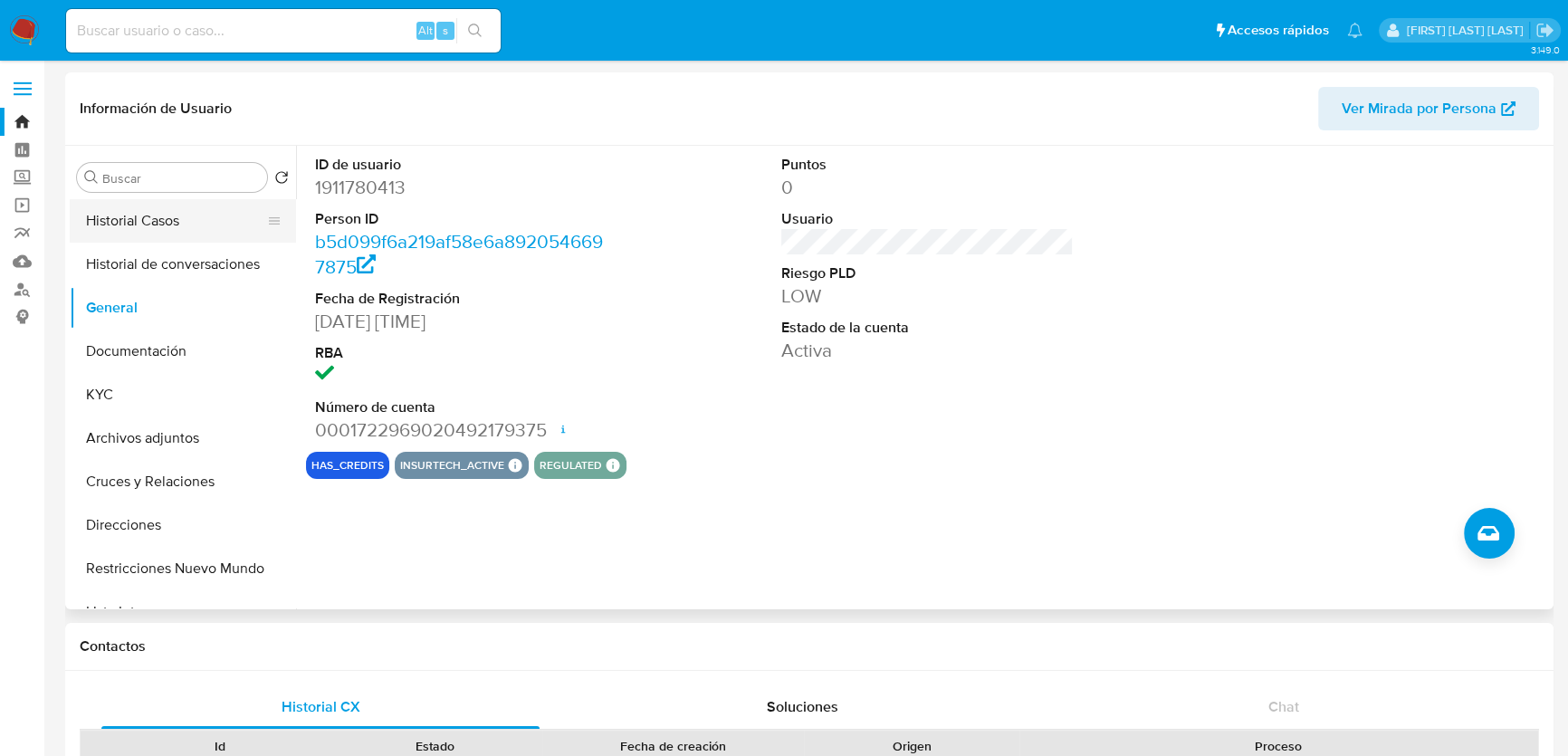 click on "Historial Casos" at bounding box center [176, 221] 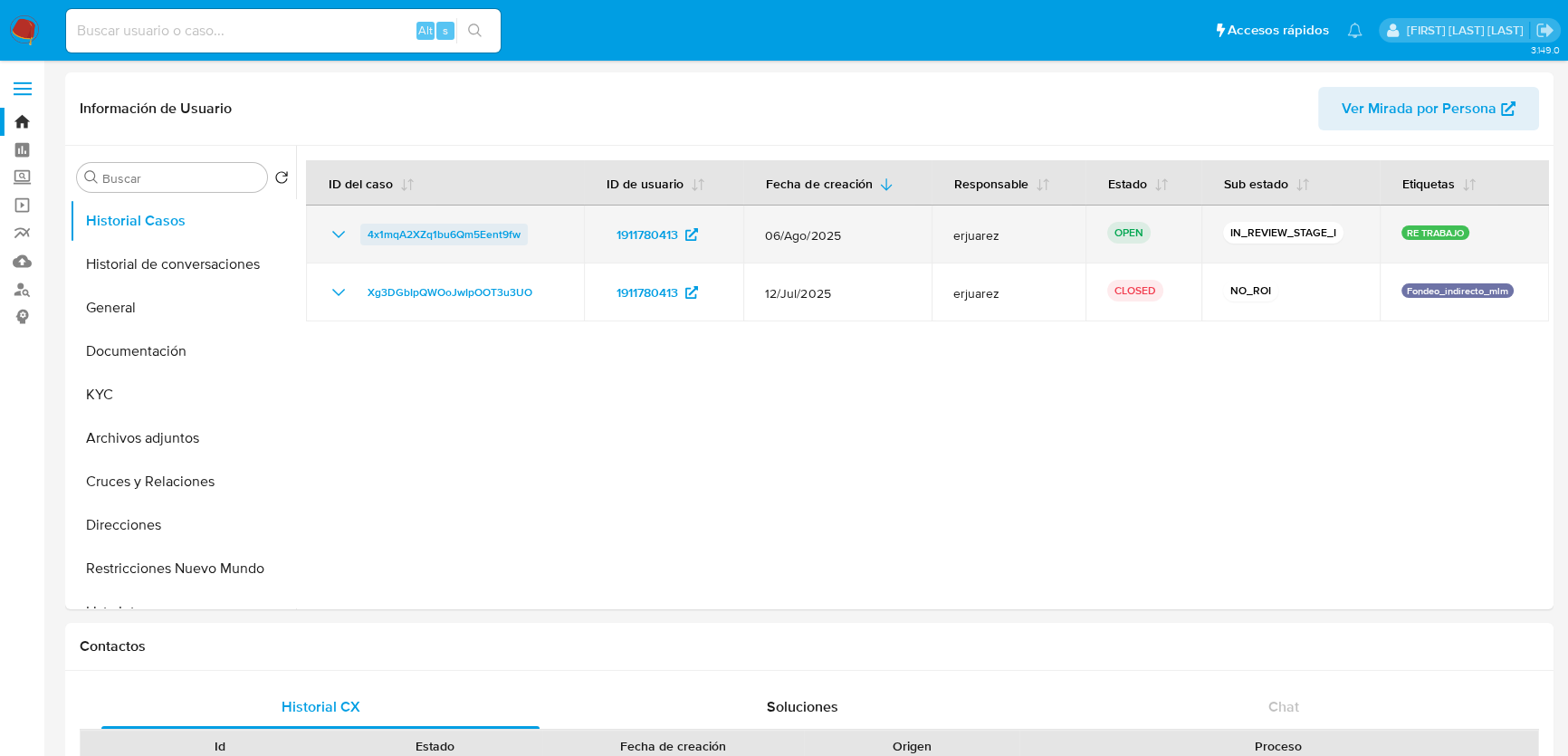 click on "4x1mqA2XZq1bu6Qm5Eent9fw" at bounding box center (444, 234) 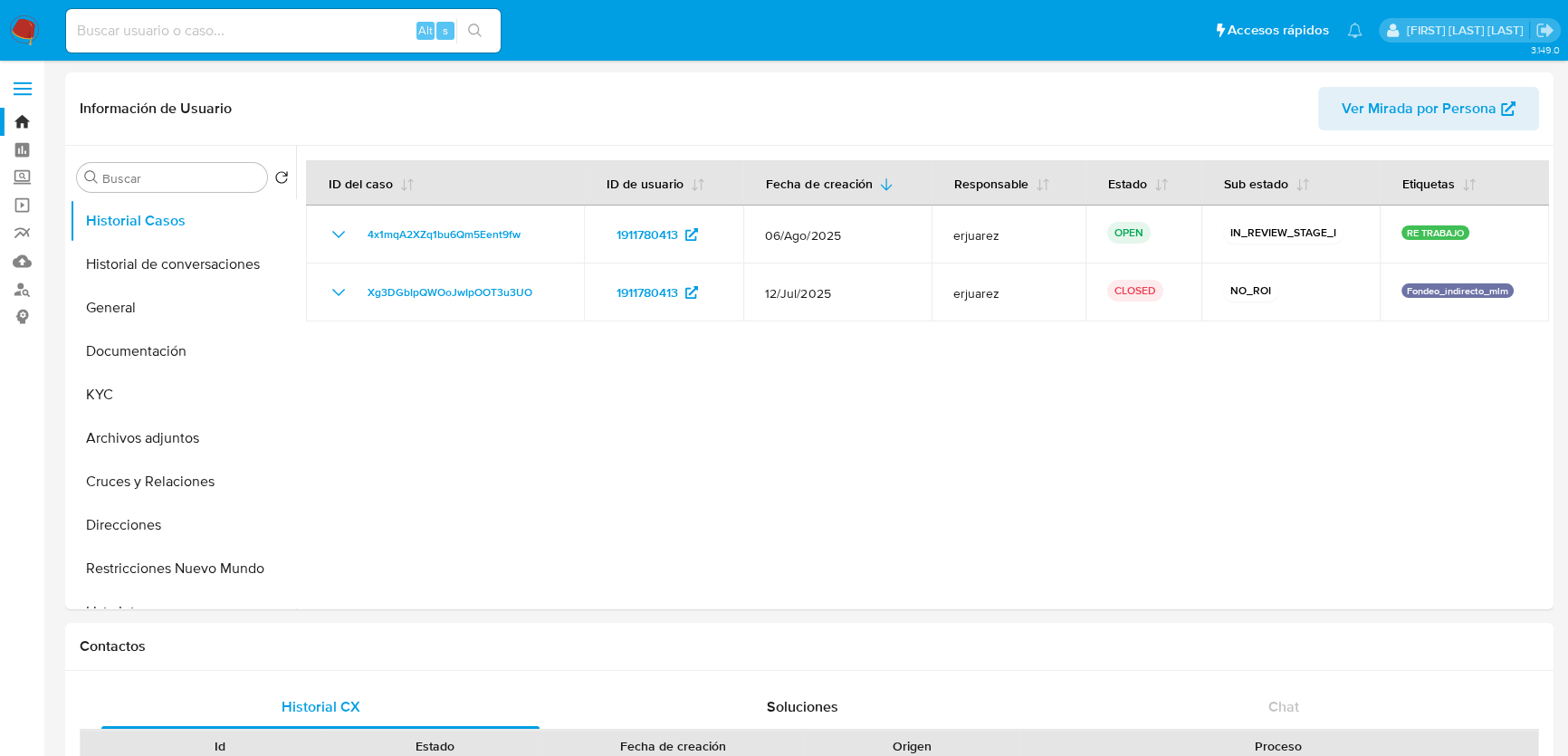 click at bounding box center (24, 31) 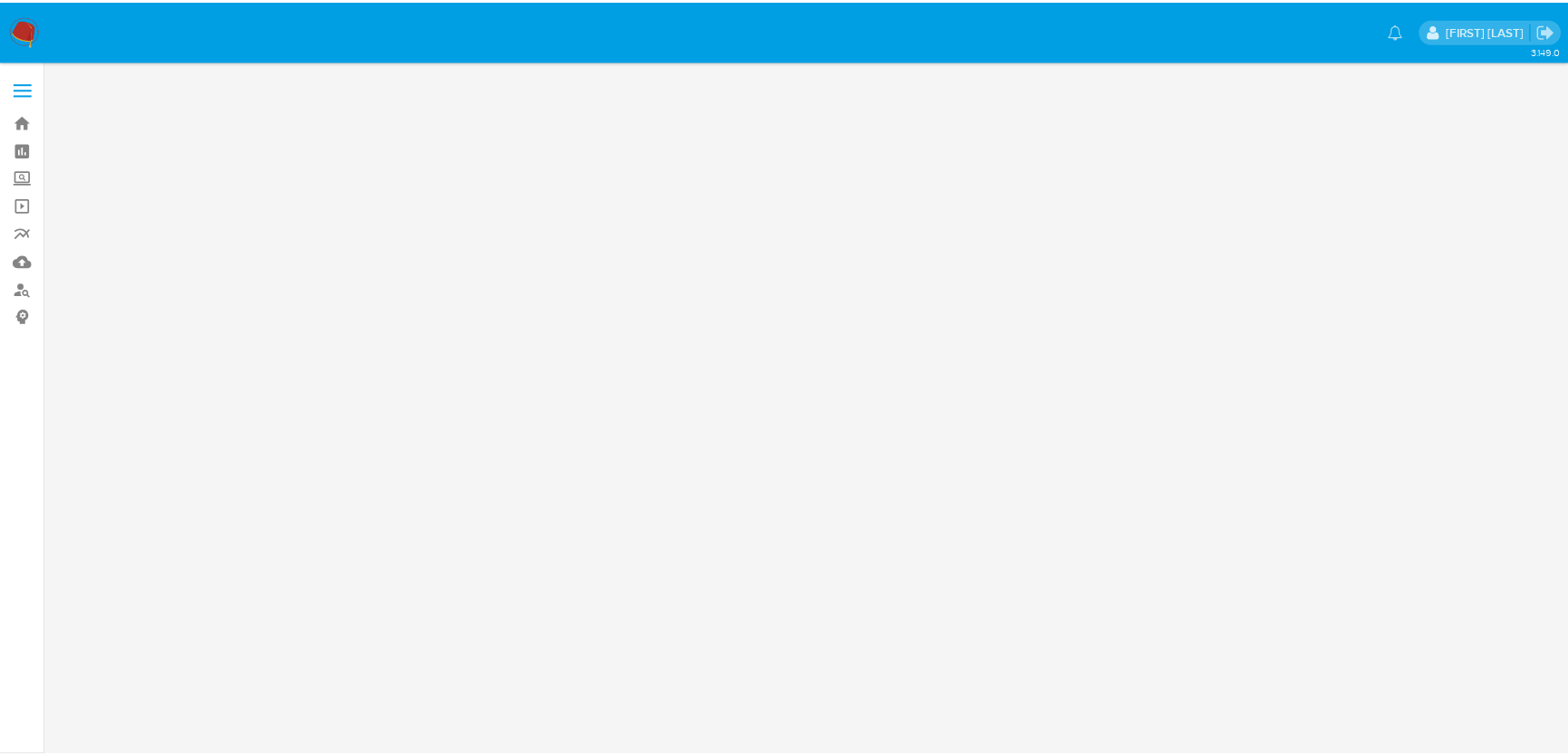 scroll, scrollTop: 0, scrollLeft: 0, axis: both 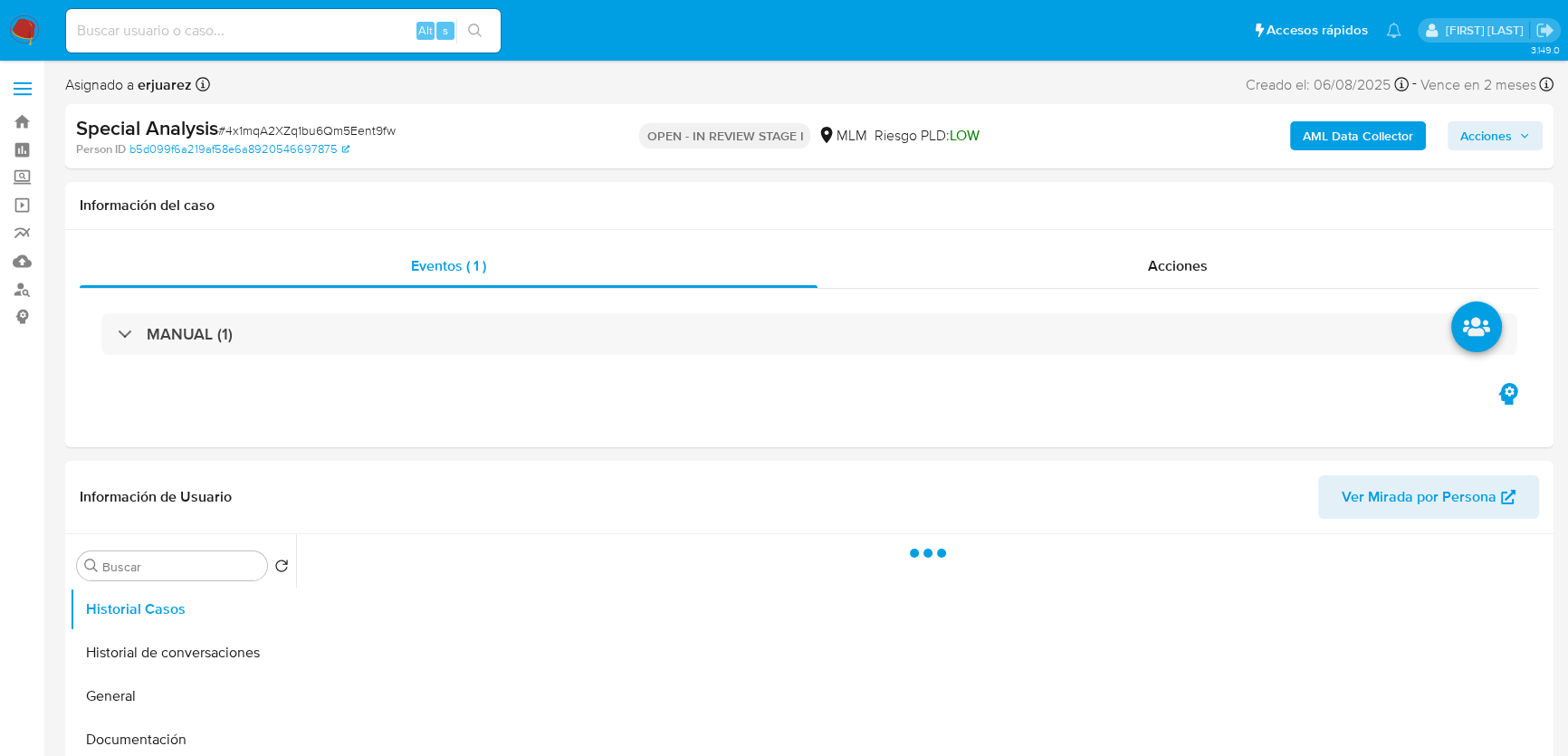 click on "Acciones" at bounding box center [1486, 136] 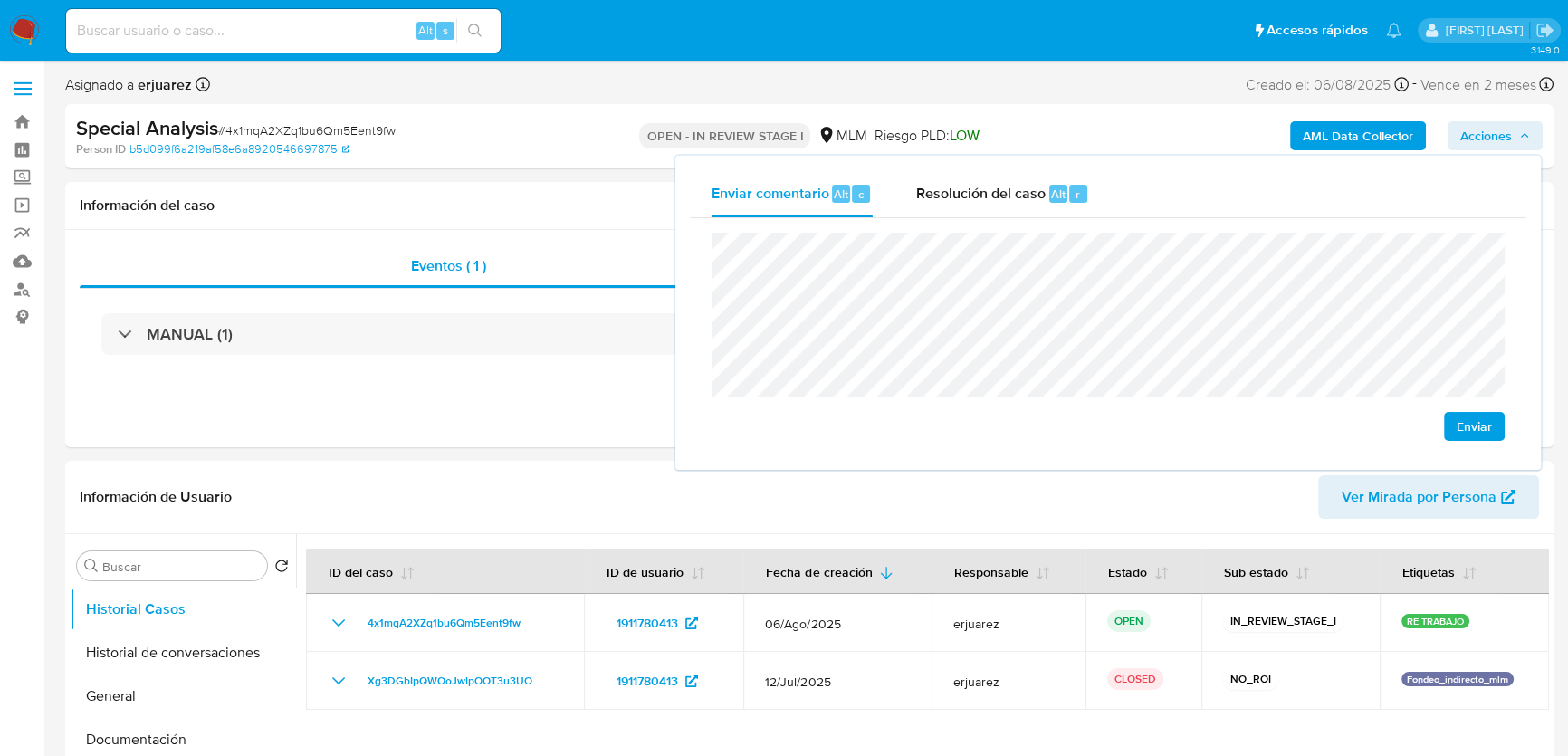 select on "10" 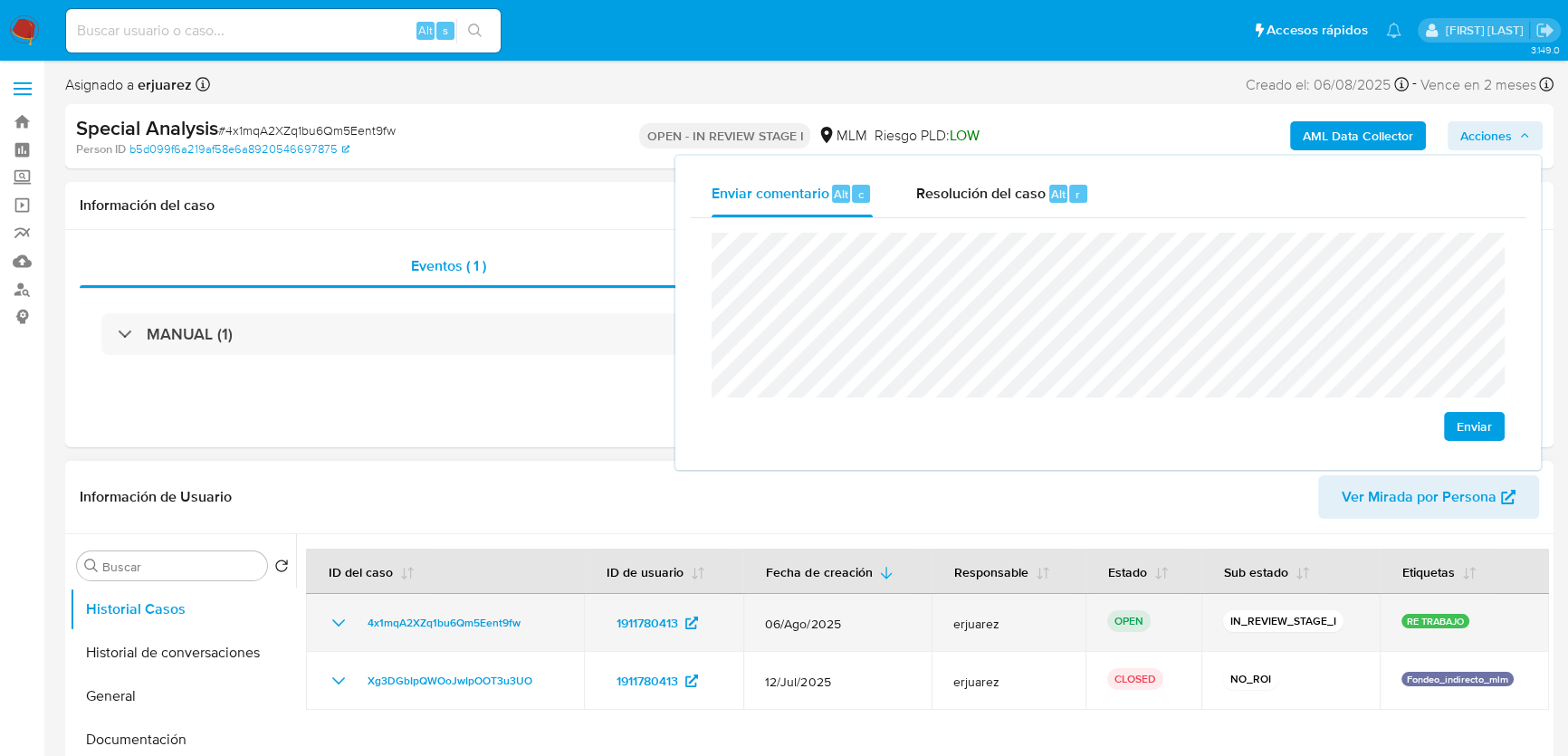 drag, startPoint x: 560, startPoint y: 670, endPoint x: 510, endPoint y: 607, distance: 80.43009 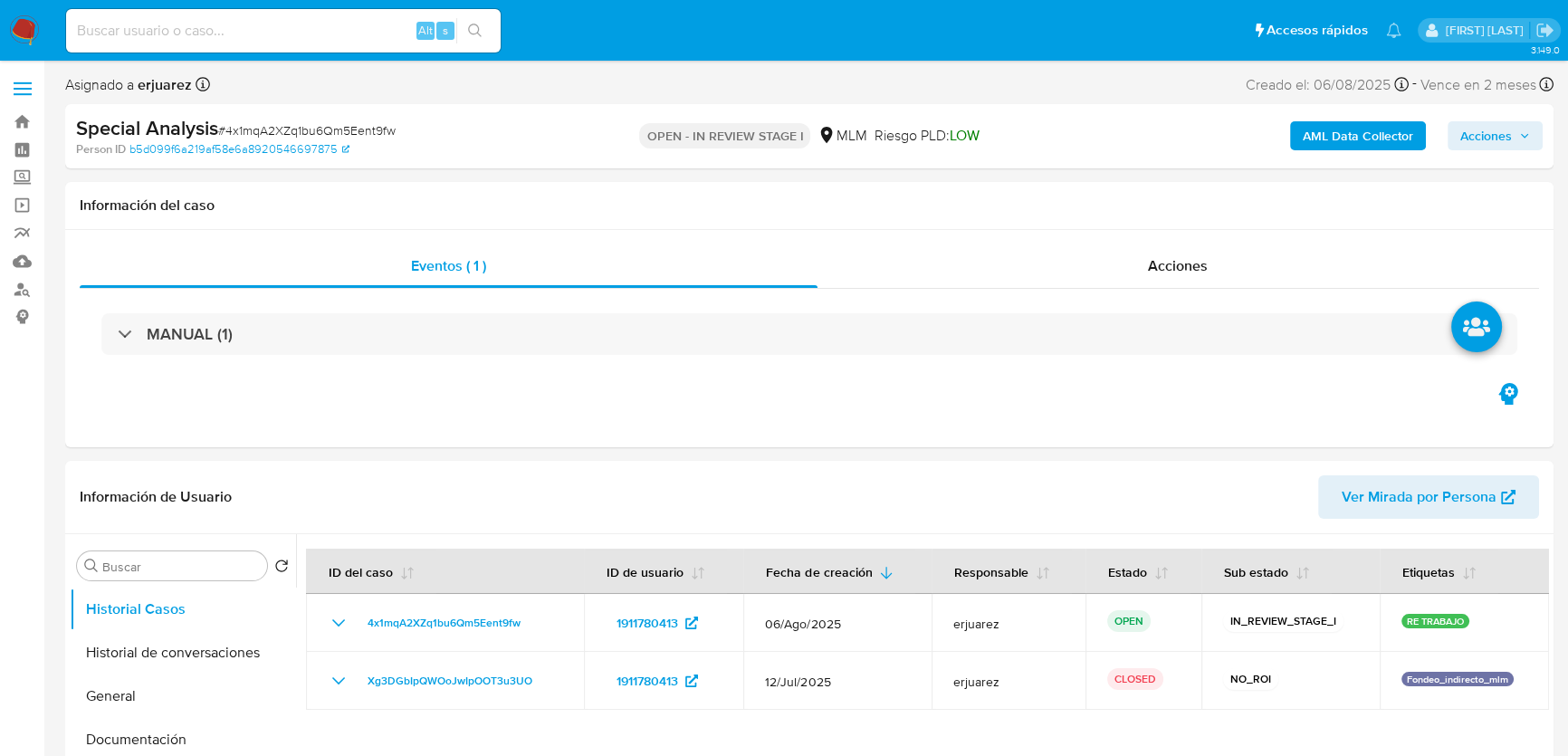 drag, startPoint x: 1490, startPoint y: 124, endPoint x: 1461, endPoint y: 145, distance: 35.80503 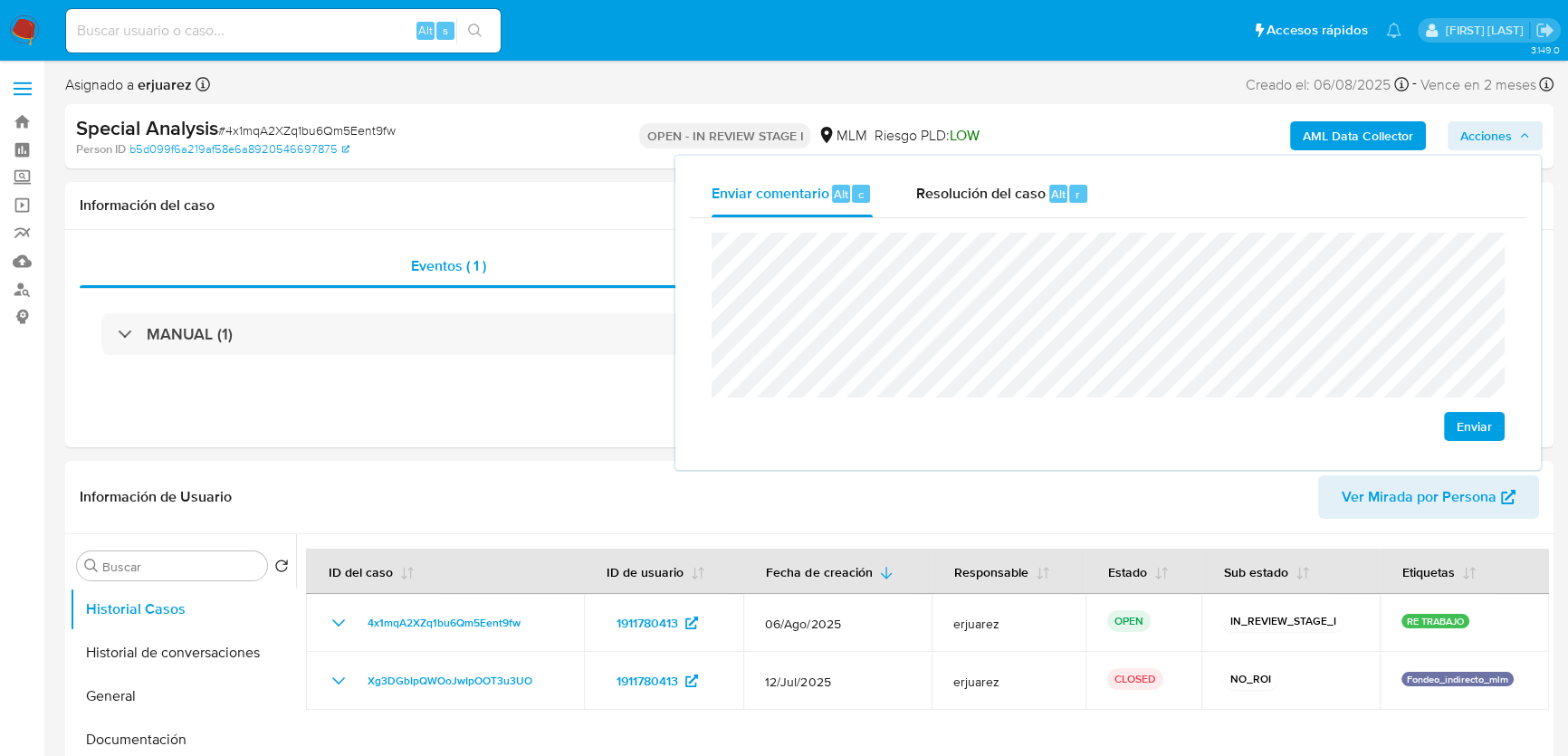 click on "Enviar" at bounding box center (1474, 426) 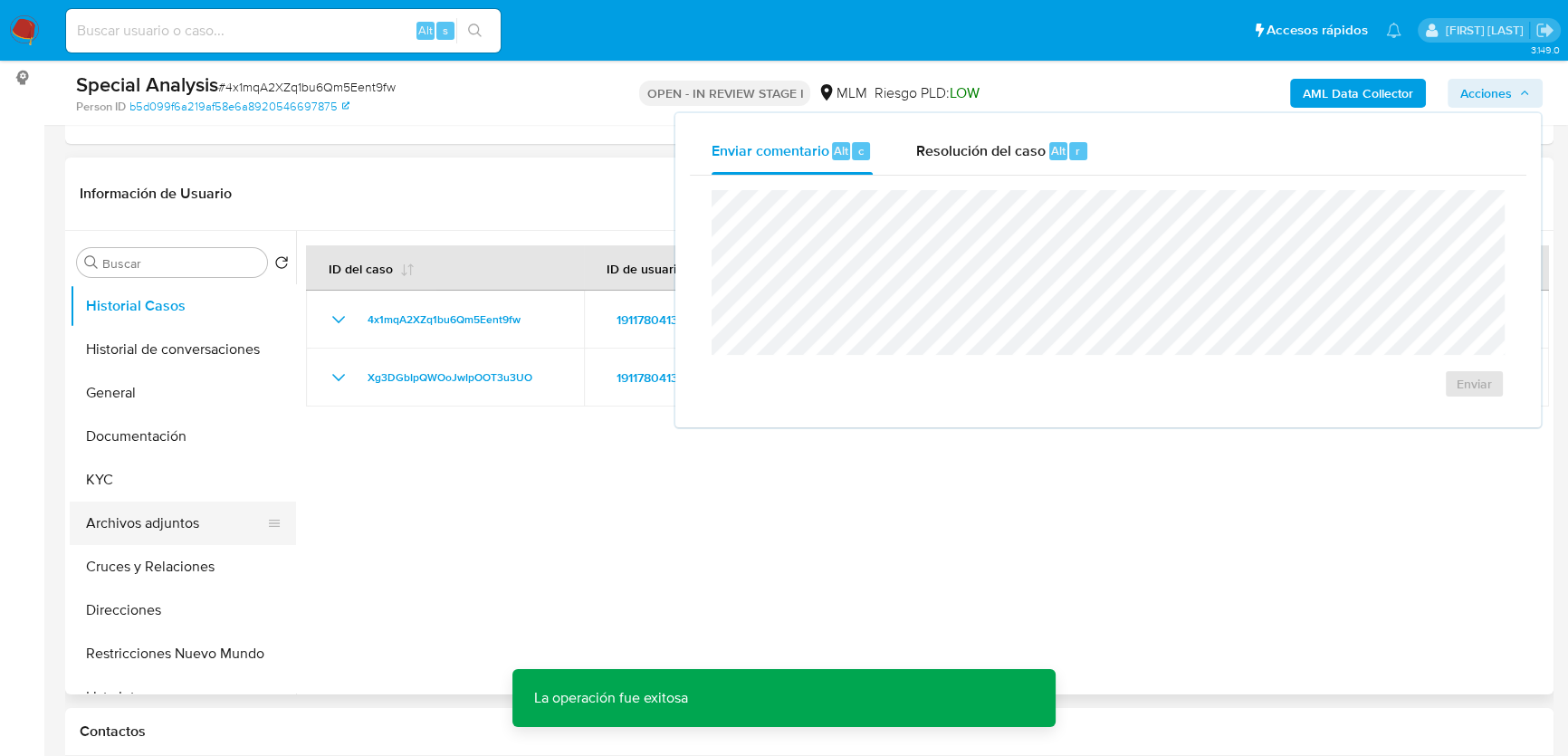 scroll, scrollTop: 246, scrollLeft: 0, axis: vertical 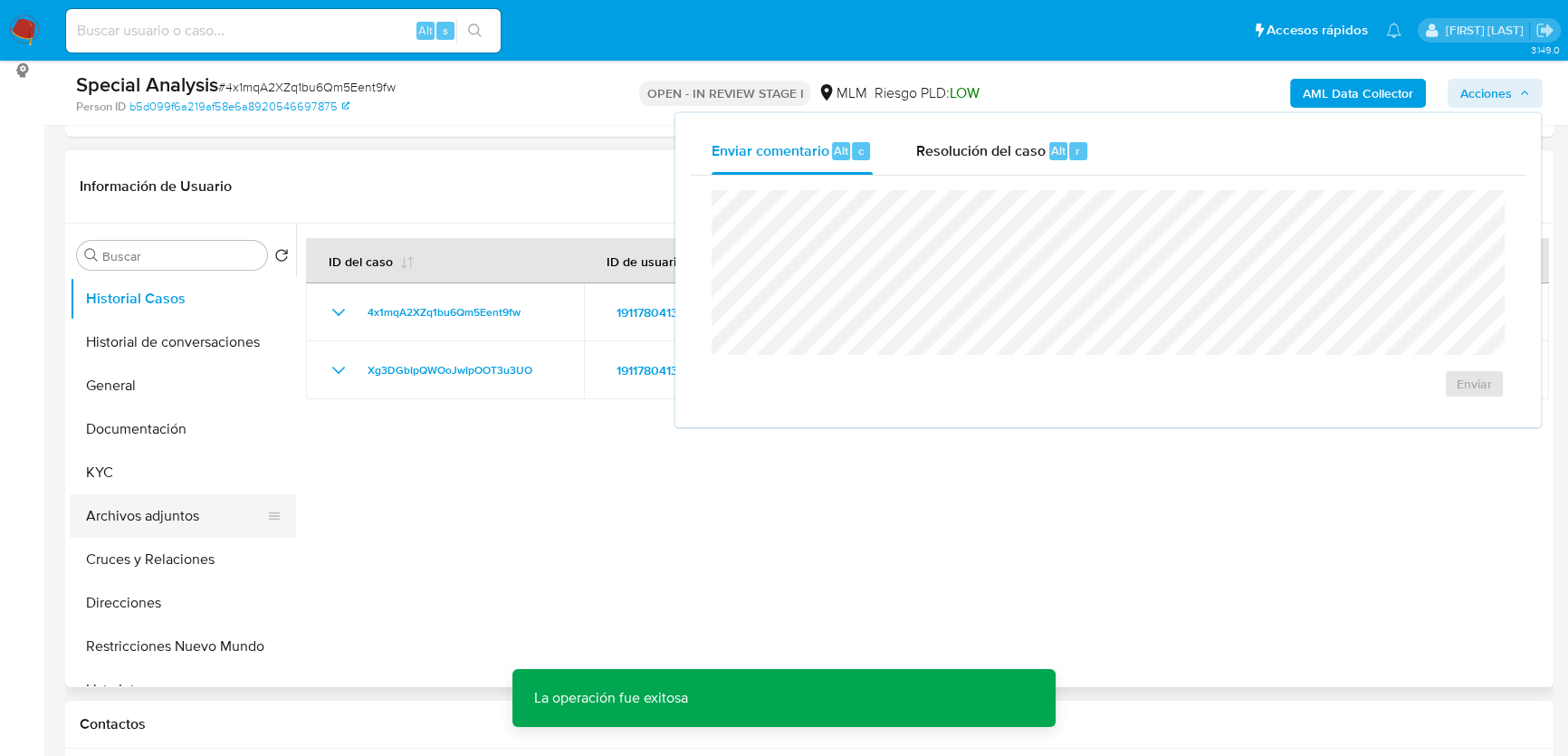 click on "Archivos adjuntos" at bounding box center (176, 516) 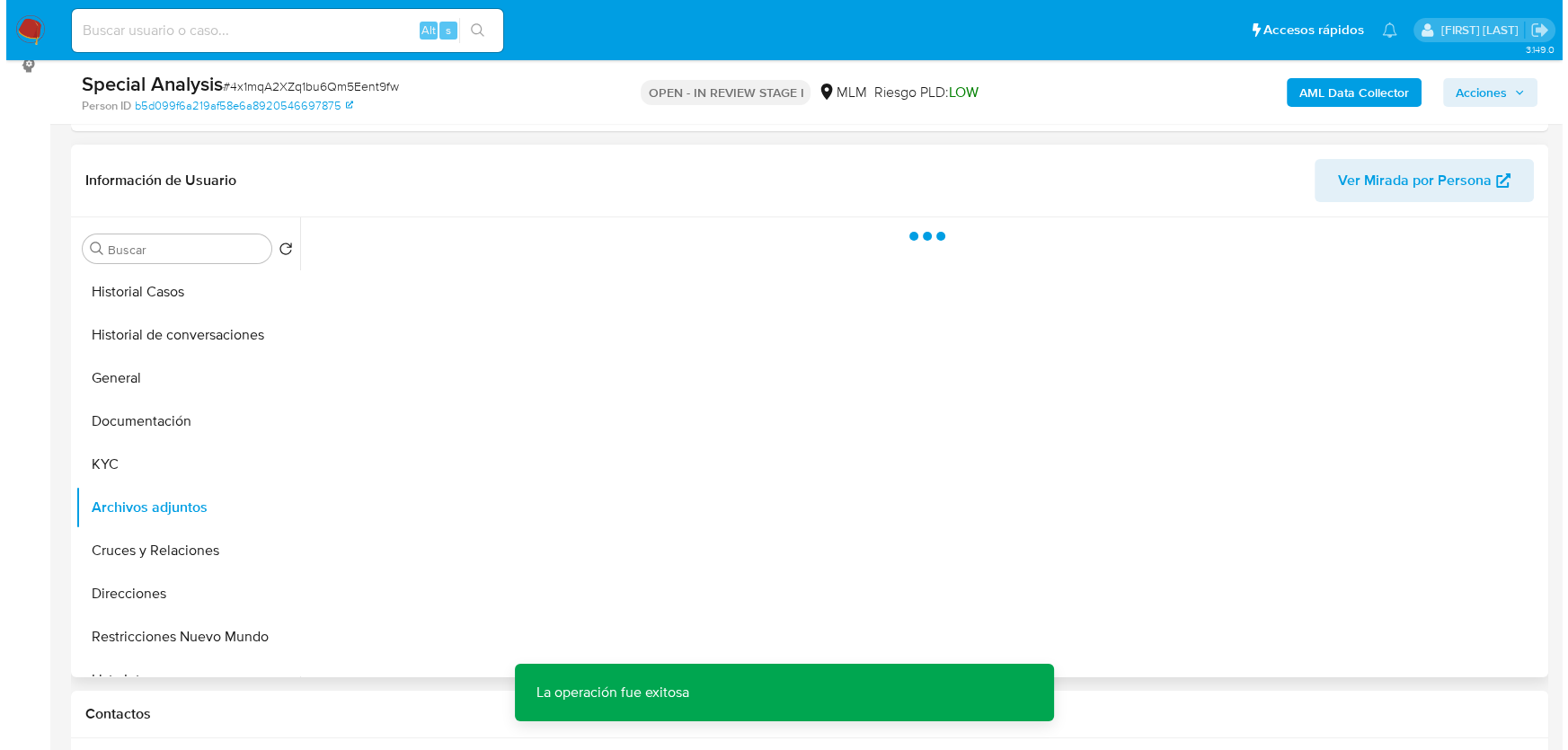 scroll, scrollTop: 244, scrollLeft: 0, axis: vertical 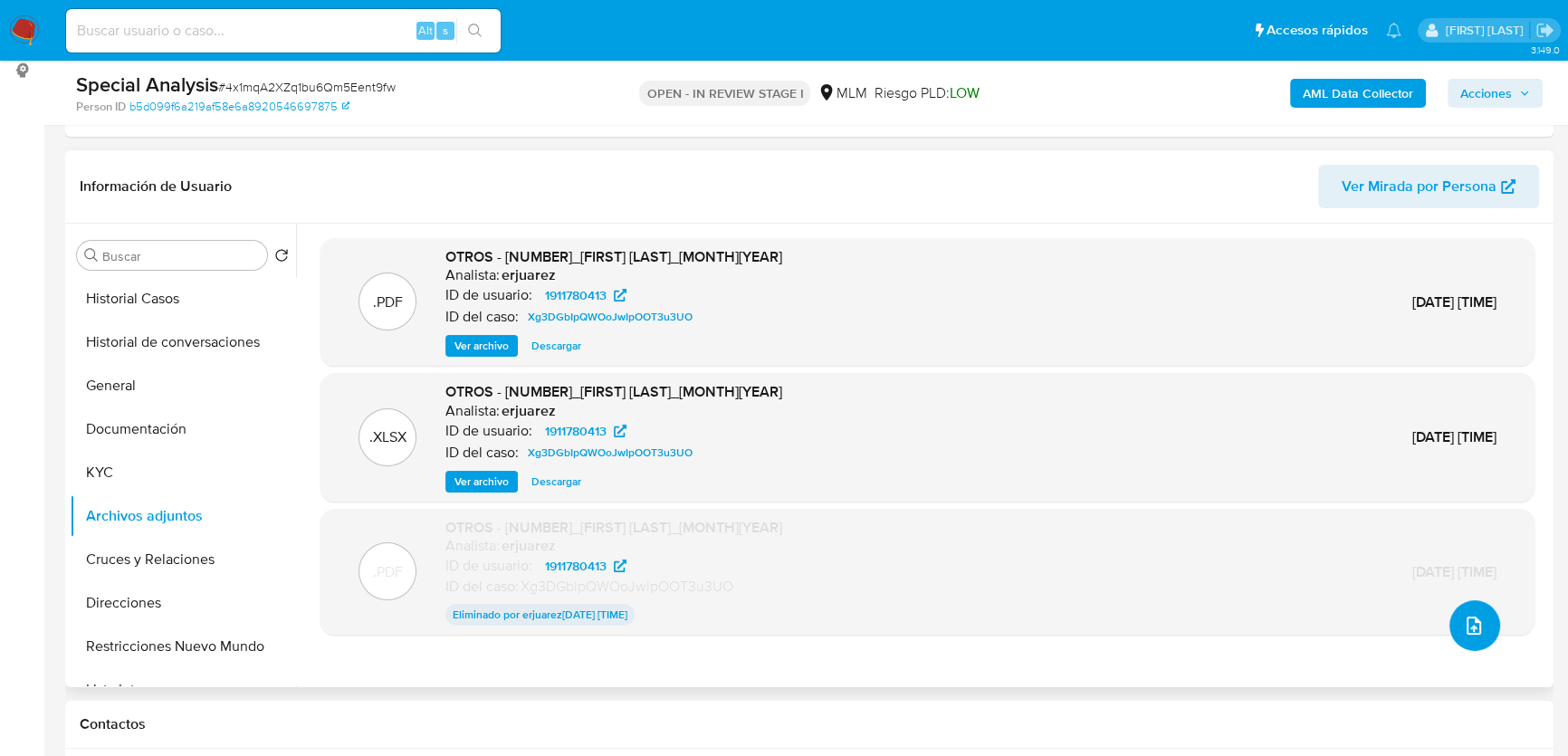 click at bounding box center [1475, 626] 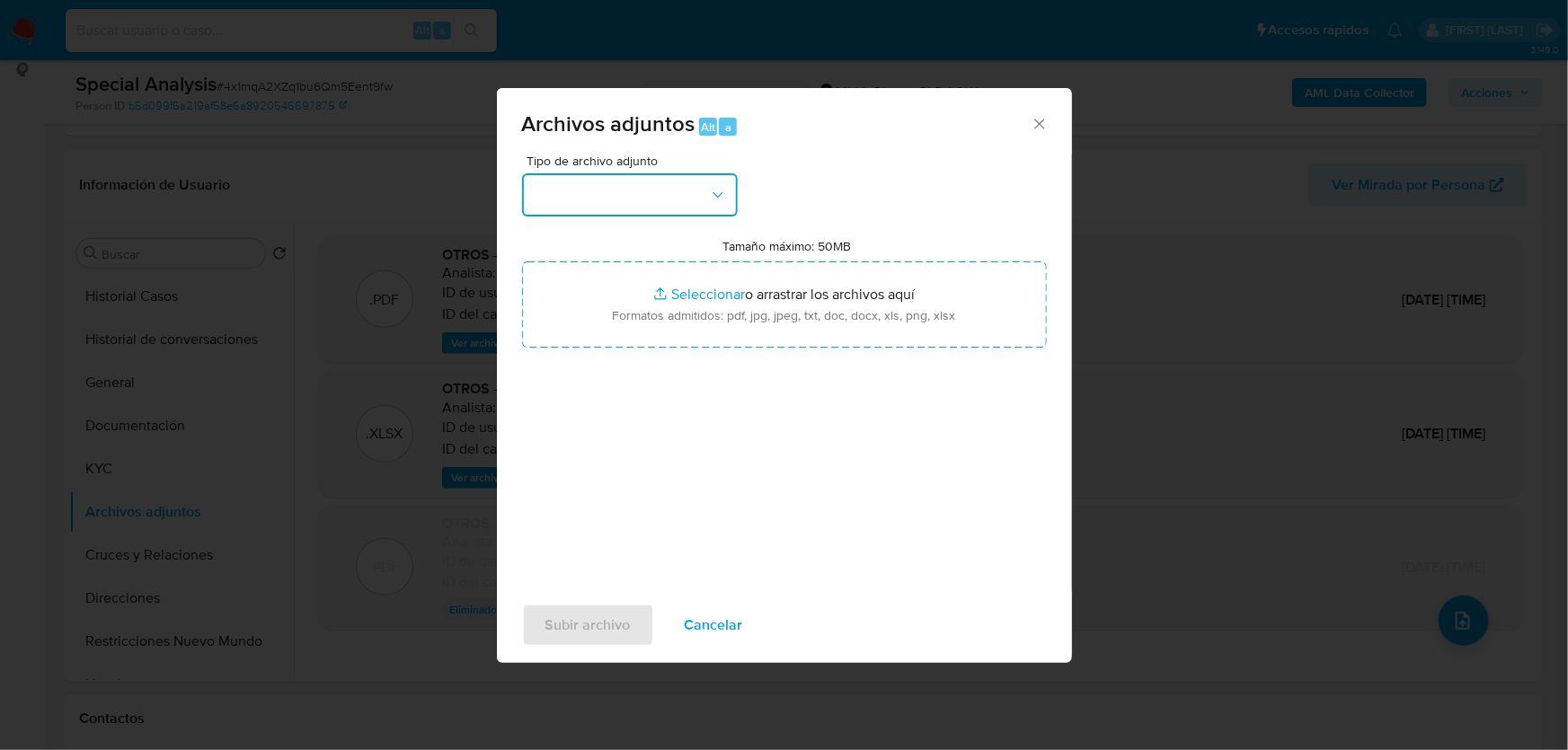click at bounding box center [630, 195] 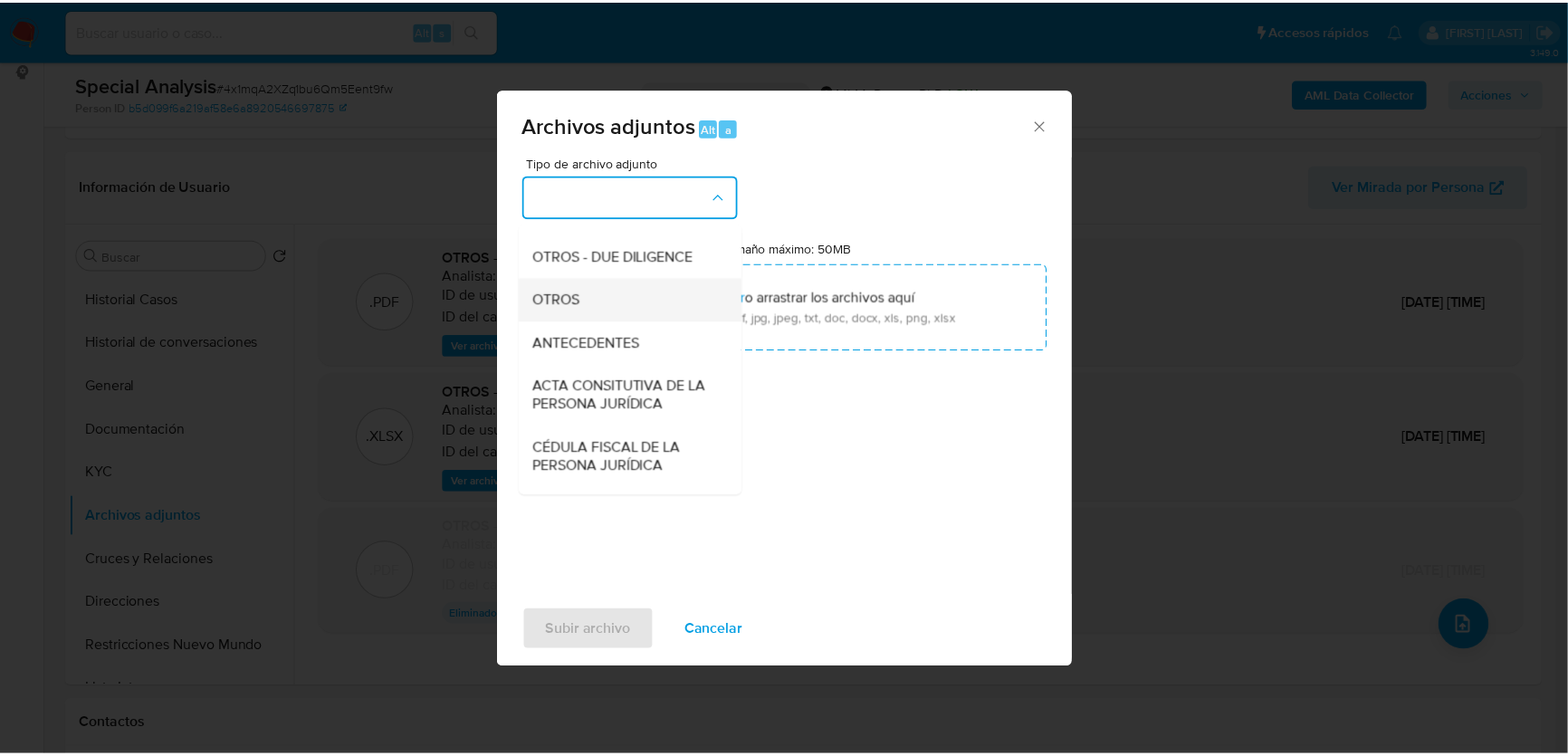 scroll, scrollTop: 246, scrollLeft: 0, axis: vertical 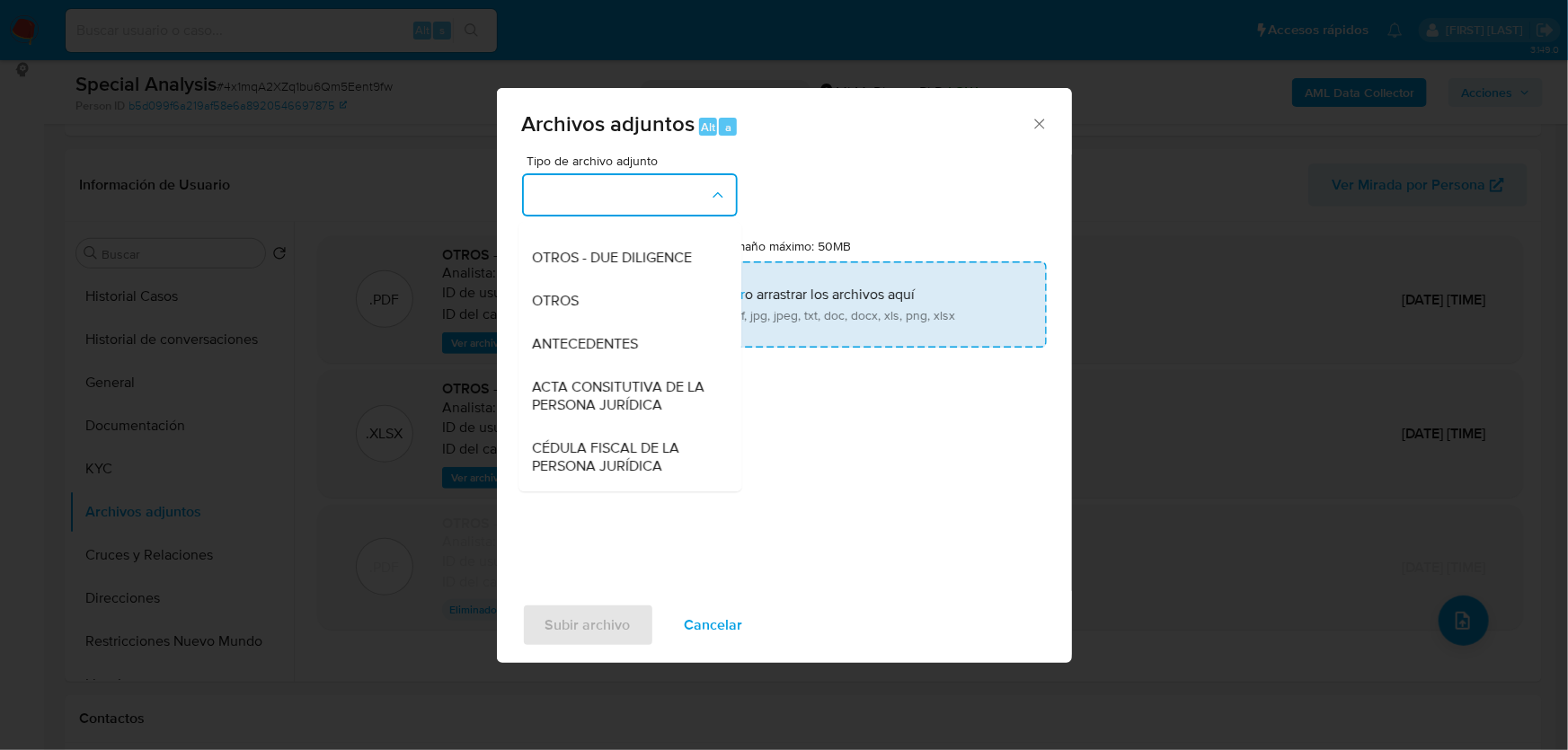 click on "OTROS" at bounding box center (556, 301) 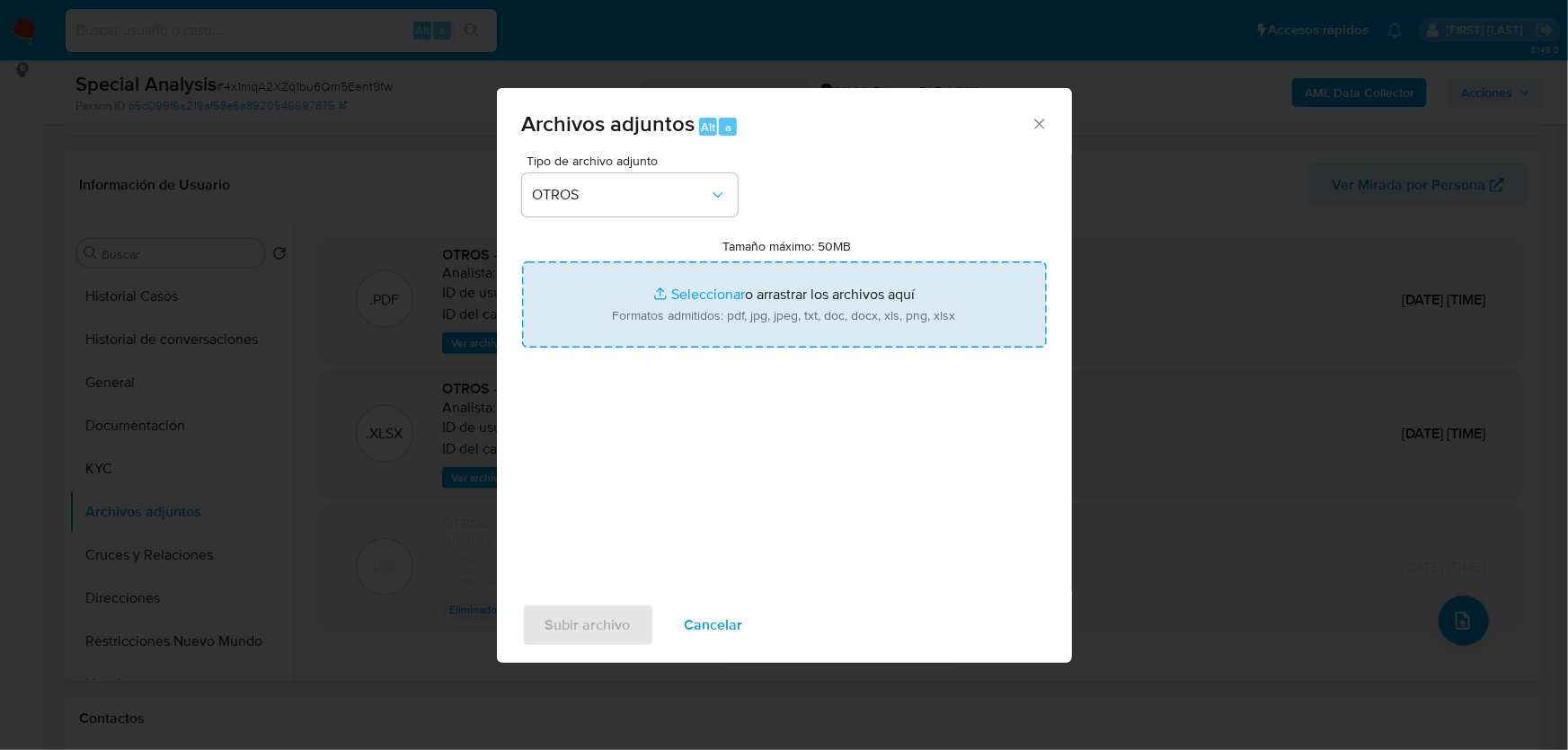 click on "Tamaño máximo: 50MB Seleccionar archivos" at bounding box center [784, 304] 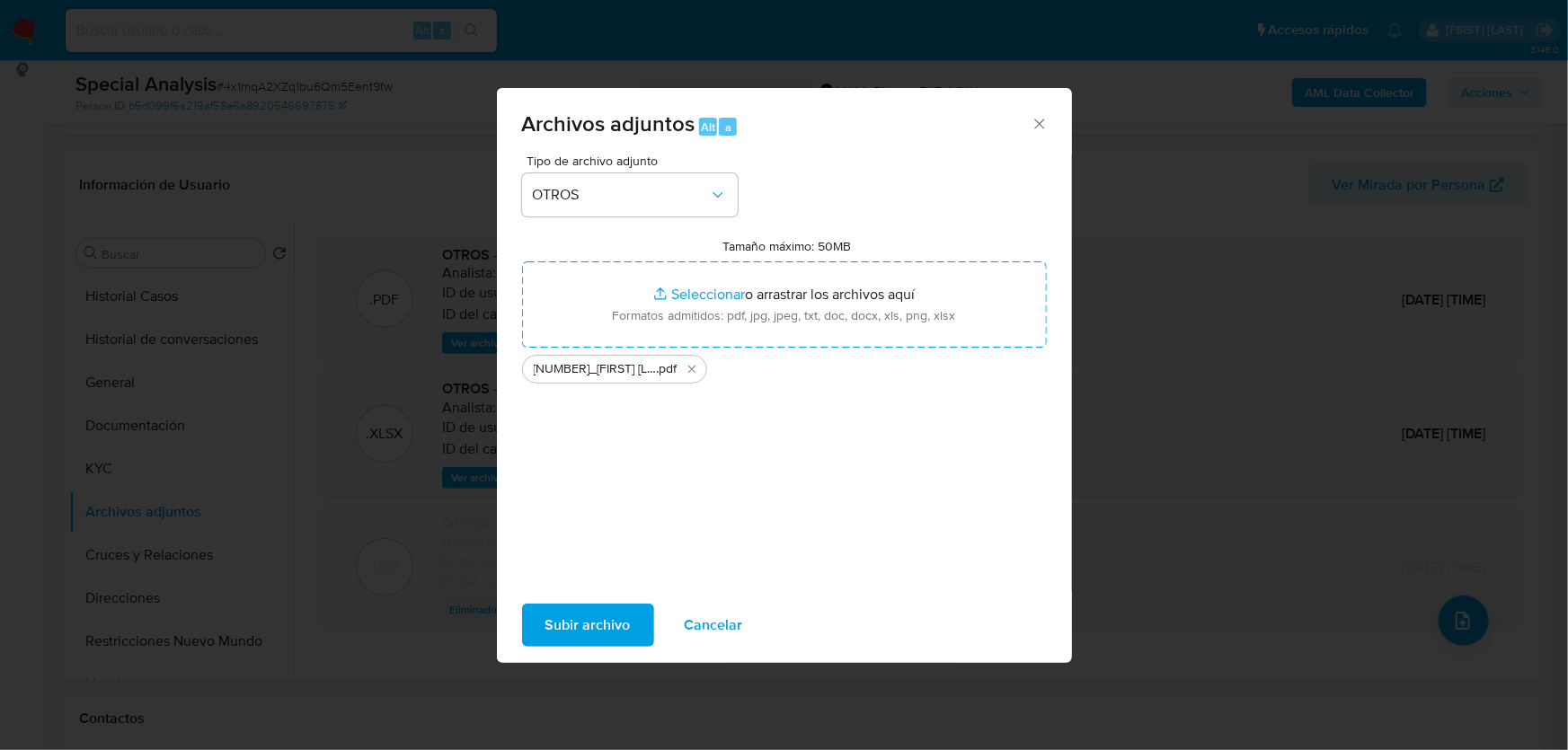 click on "Subir archivo" at bounding box center [588, 625] 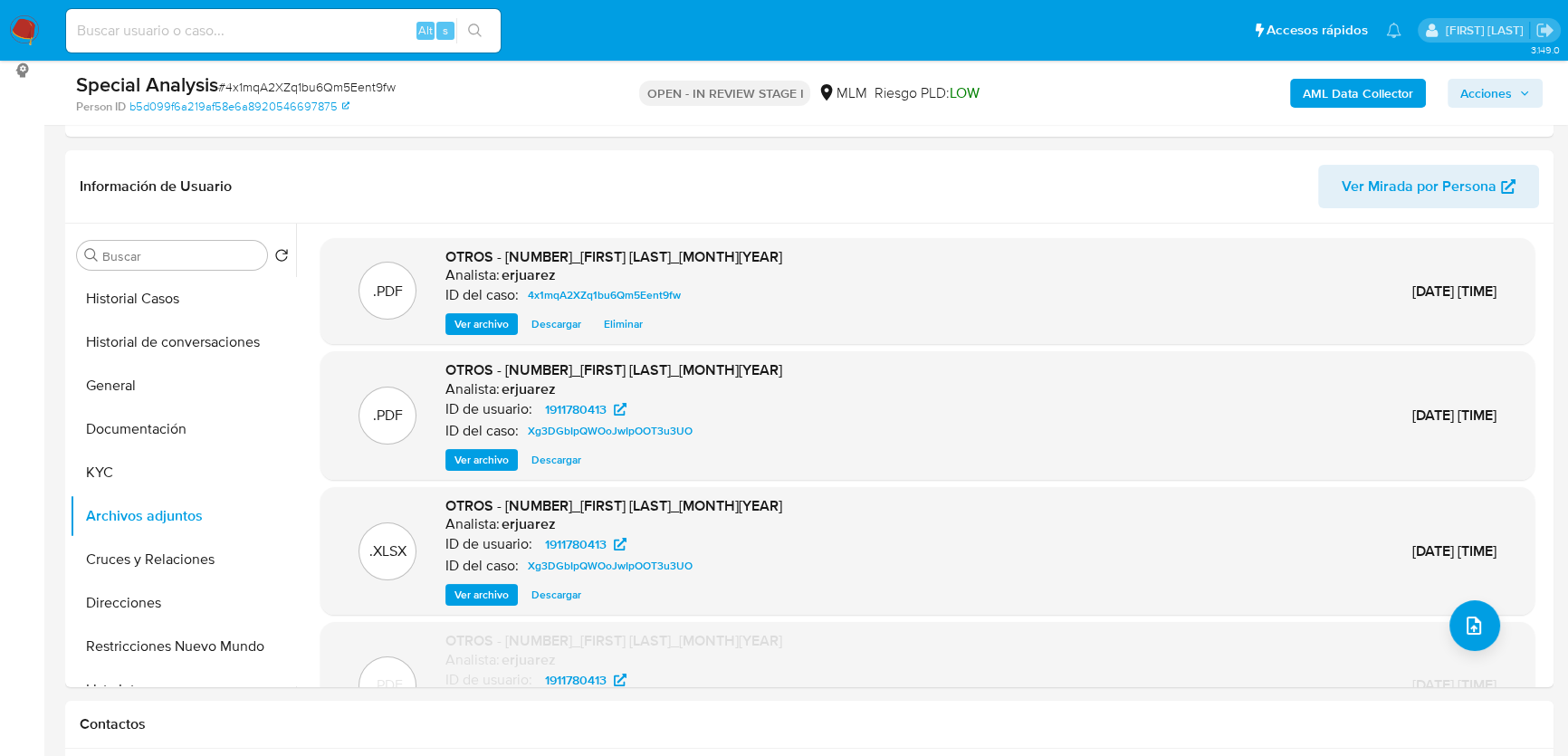 drag, startPoint x: 1494, startPoint y: 91, endPoint x: 1483, endPoint y: 89, distance: 11.18034 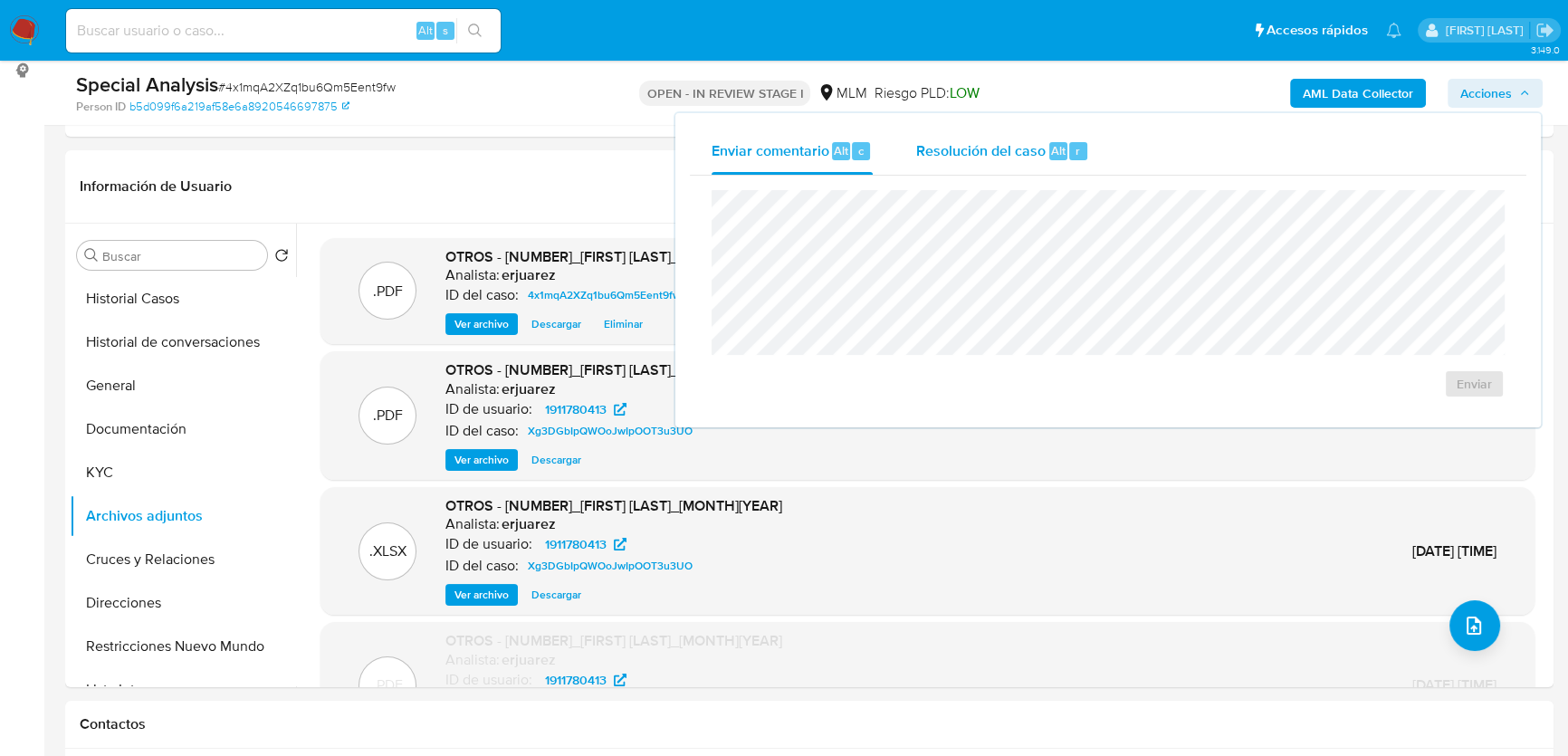 click on "Resolución del caso" at bounding box center (980, 149) 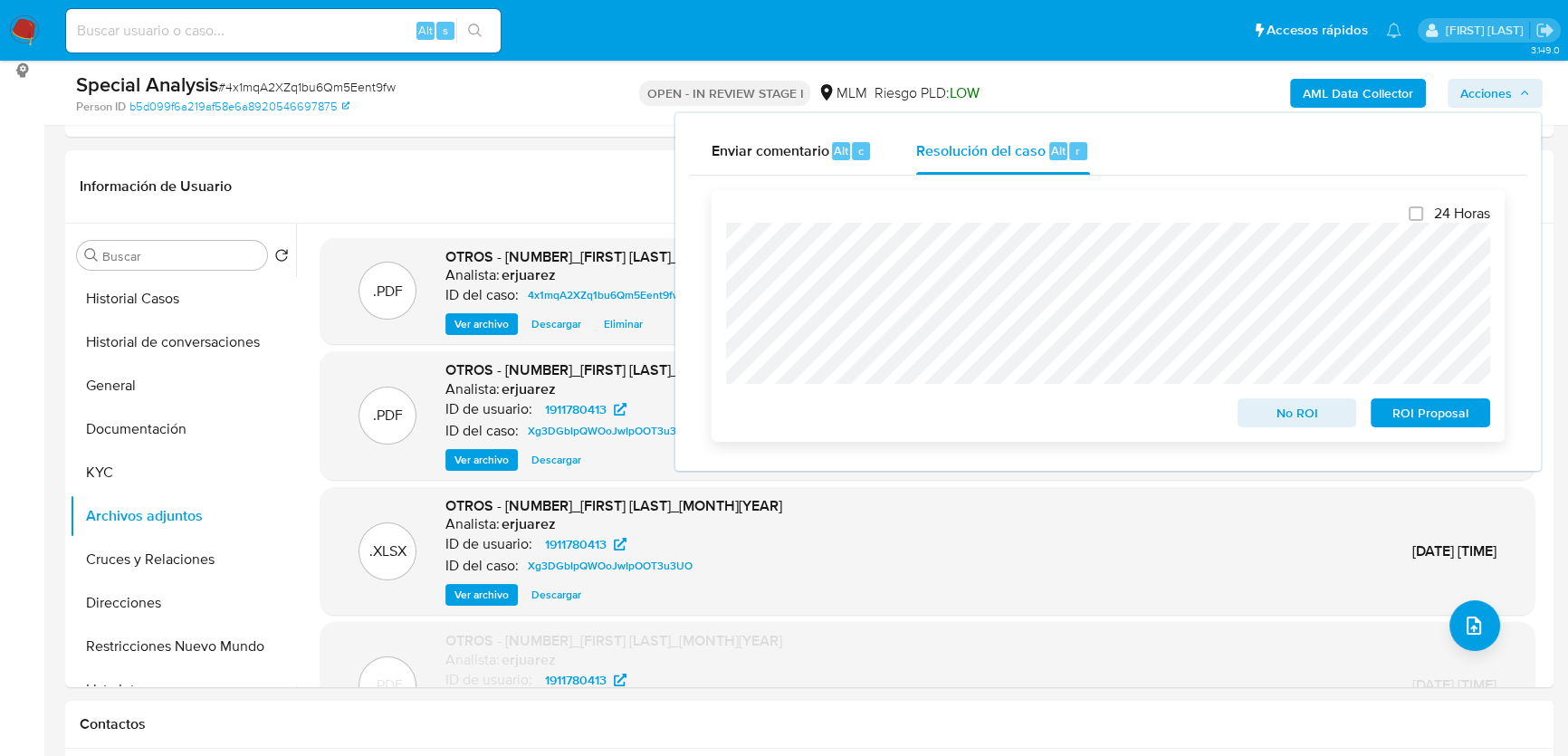 scroll, scrollTop: 0, scrollLeft: 0, axis: both 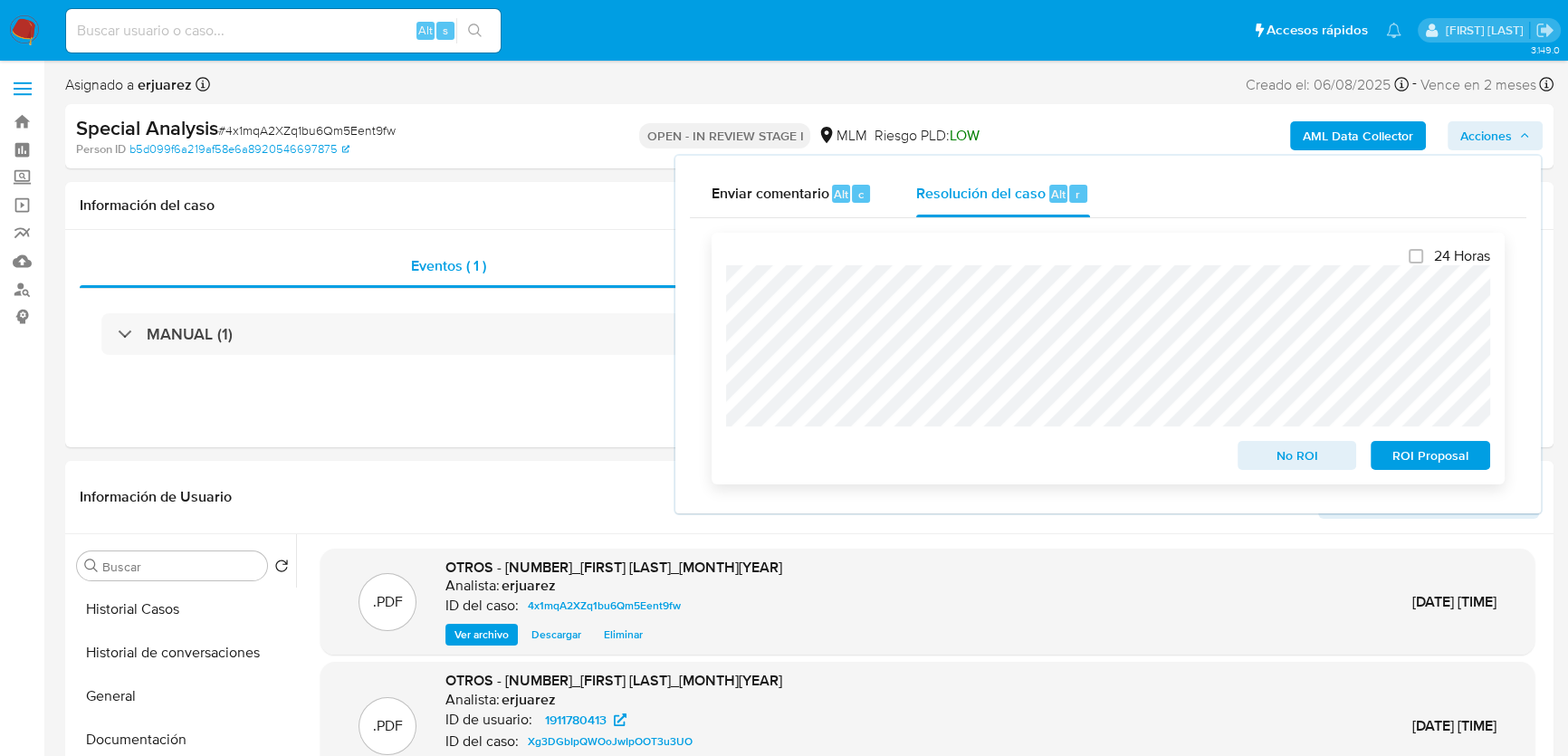 click on "No ROI" at bounding box center [1297, 455] 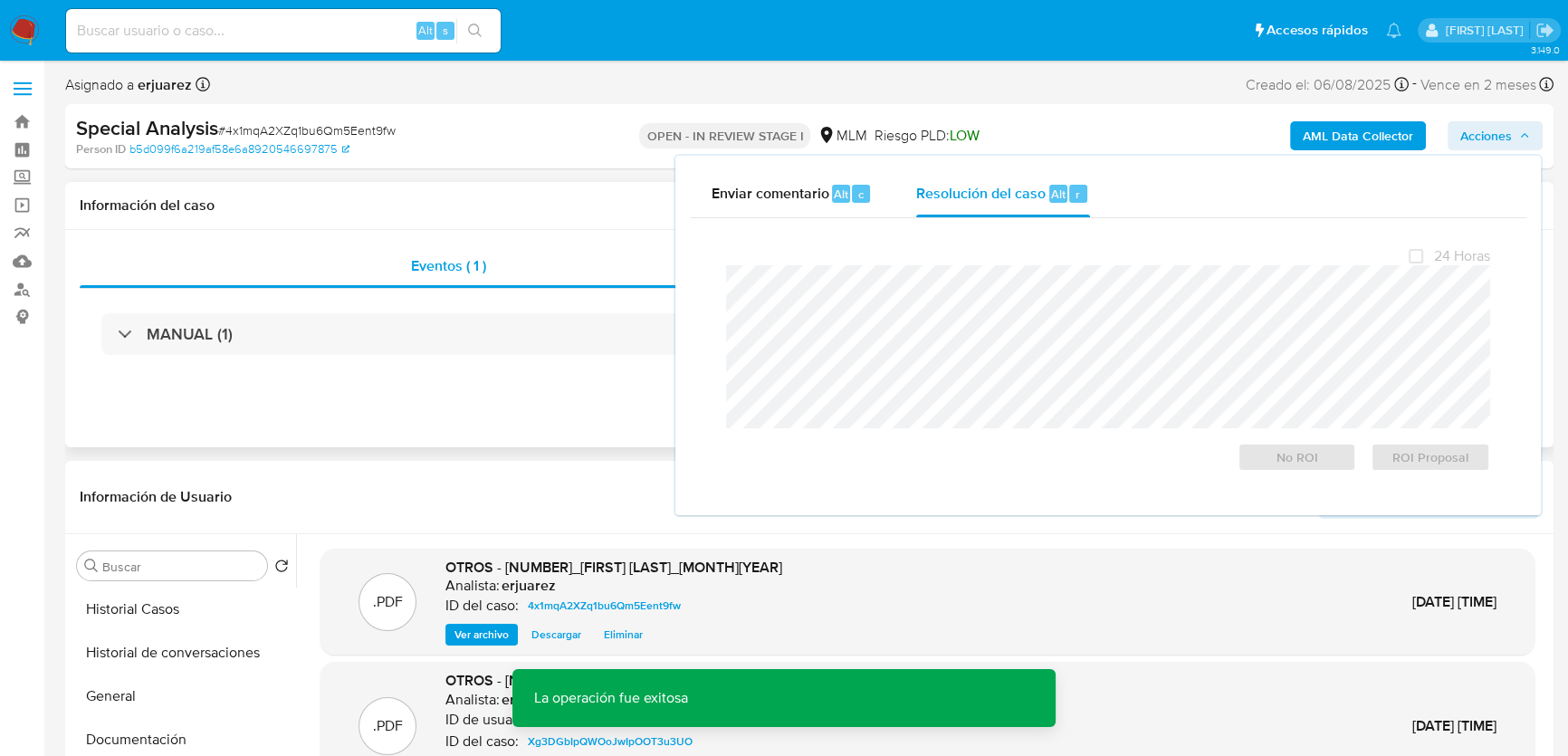 click on "Eventos ( 1 ) Acciones MANUAL (1)" at bounding box center [809, 339] 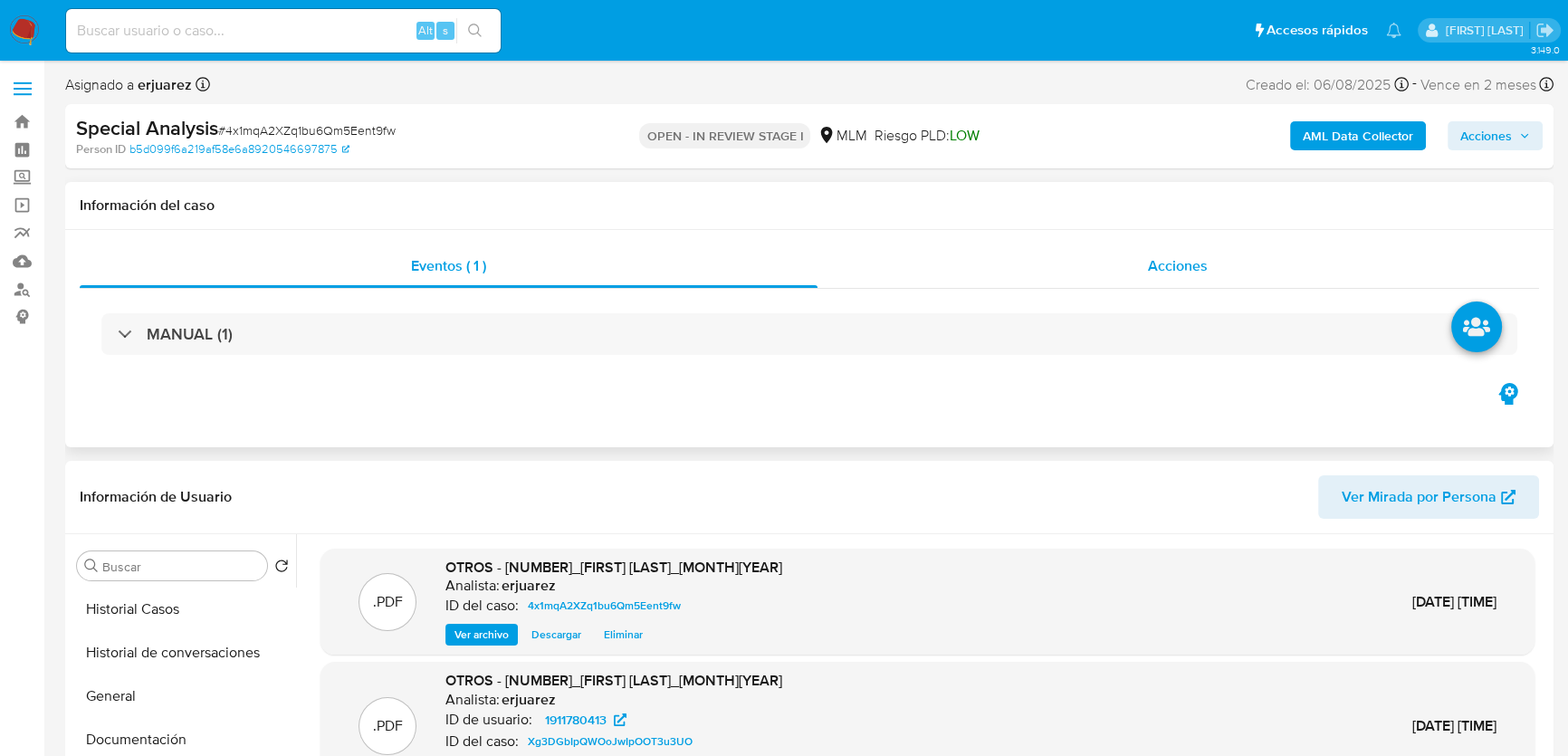 click on "Acciones" at bounding box center (1178, 265) 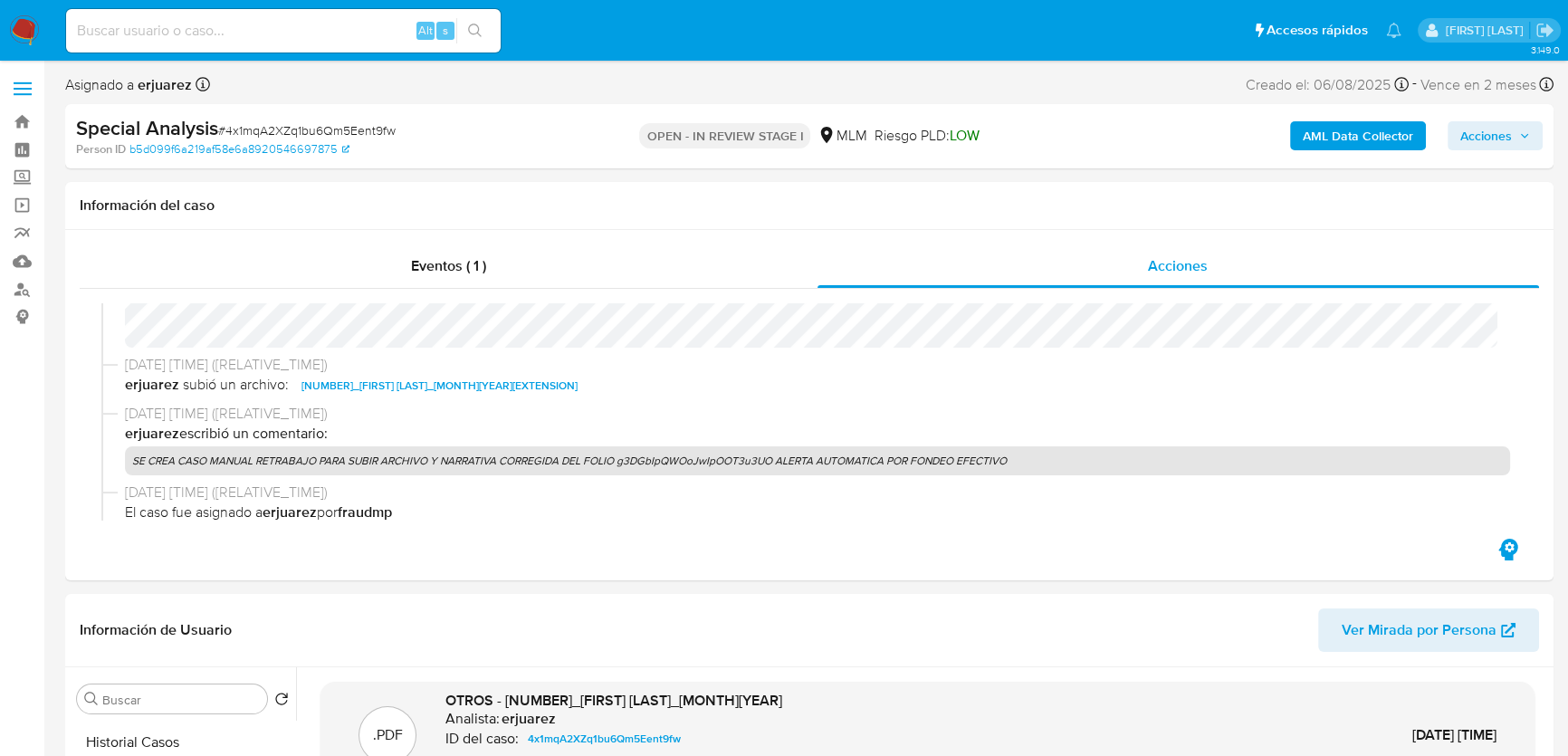 scroll, scrollTop: 246, scrollLeft: 0, axis: vertical 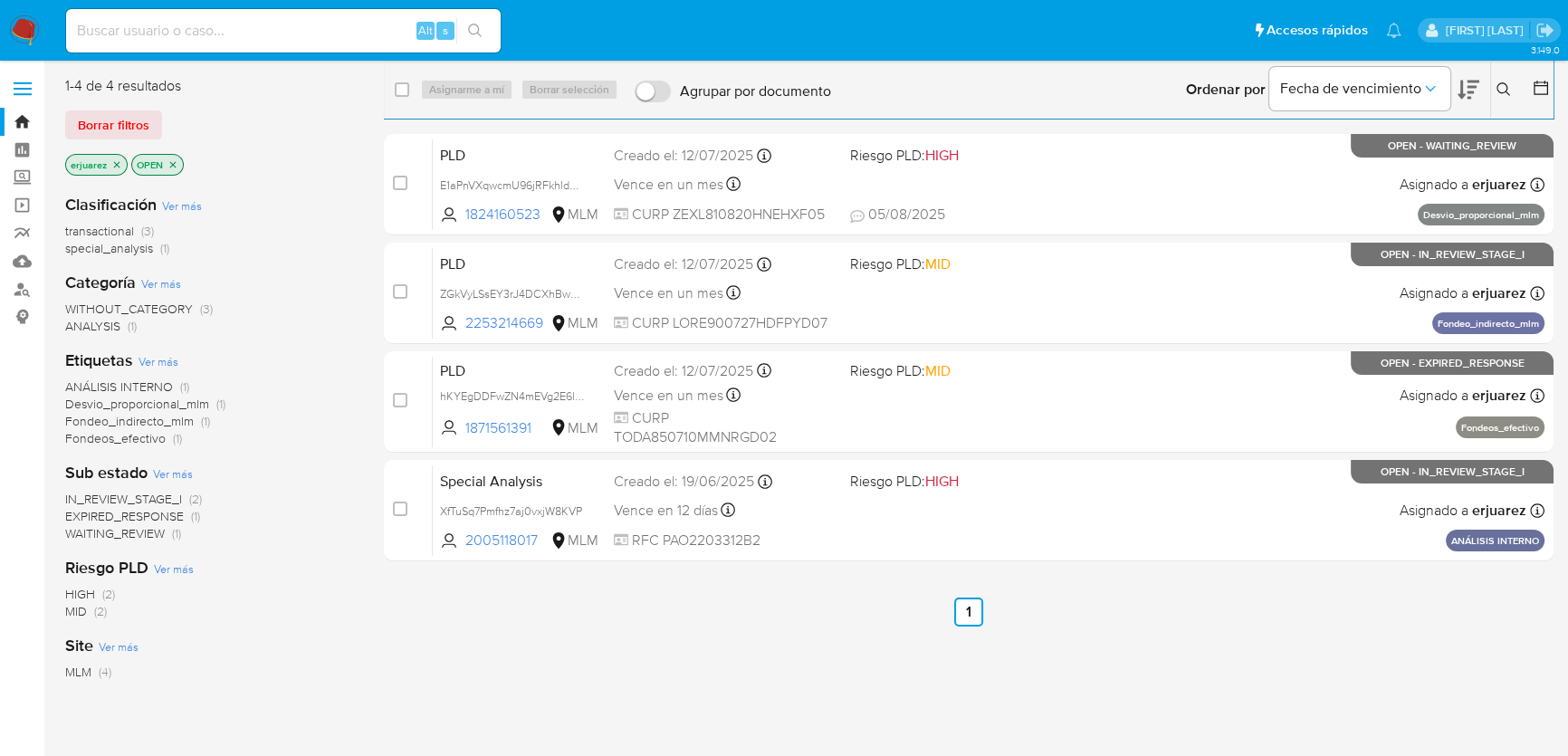 click on "Alt s" at bounding box center (283, 31) 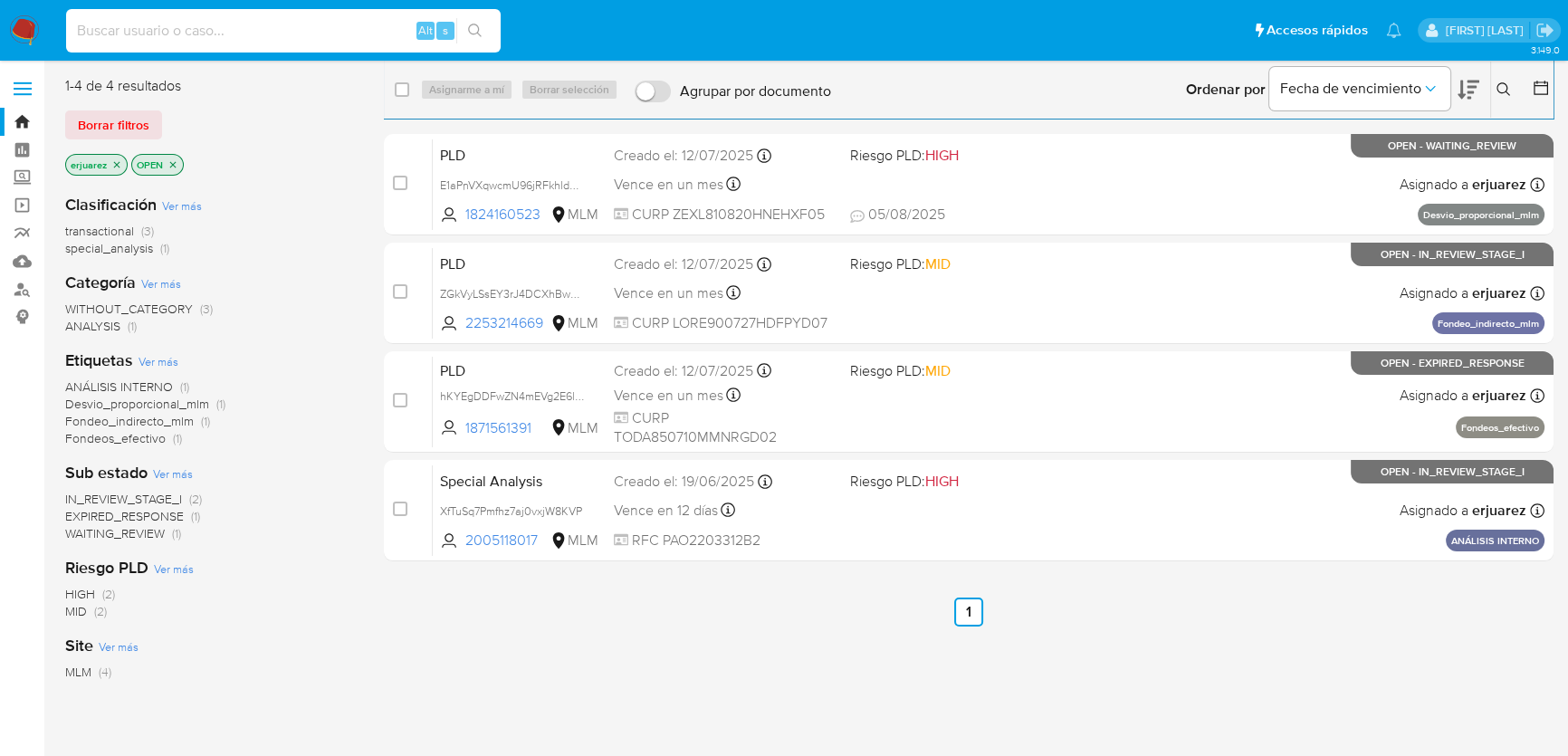 paste on "[NUMBER]" 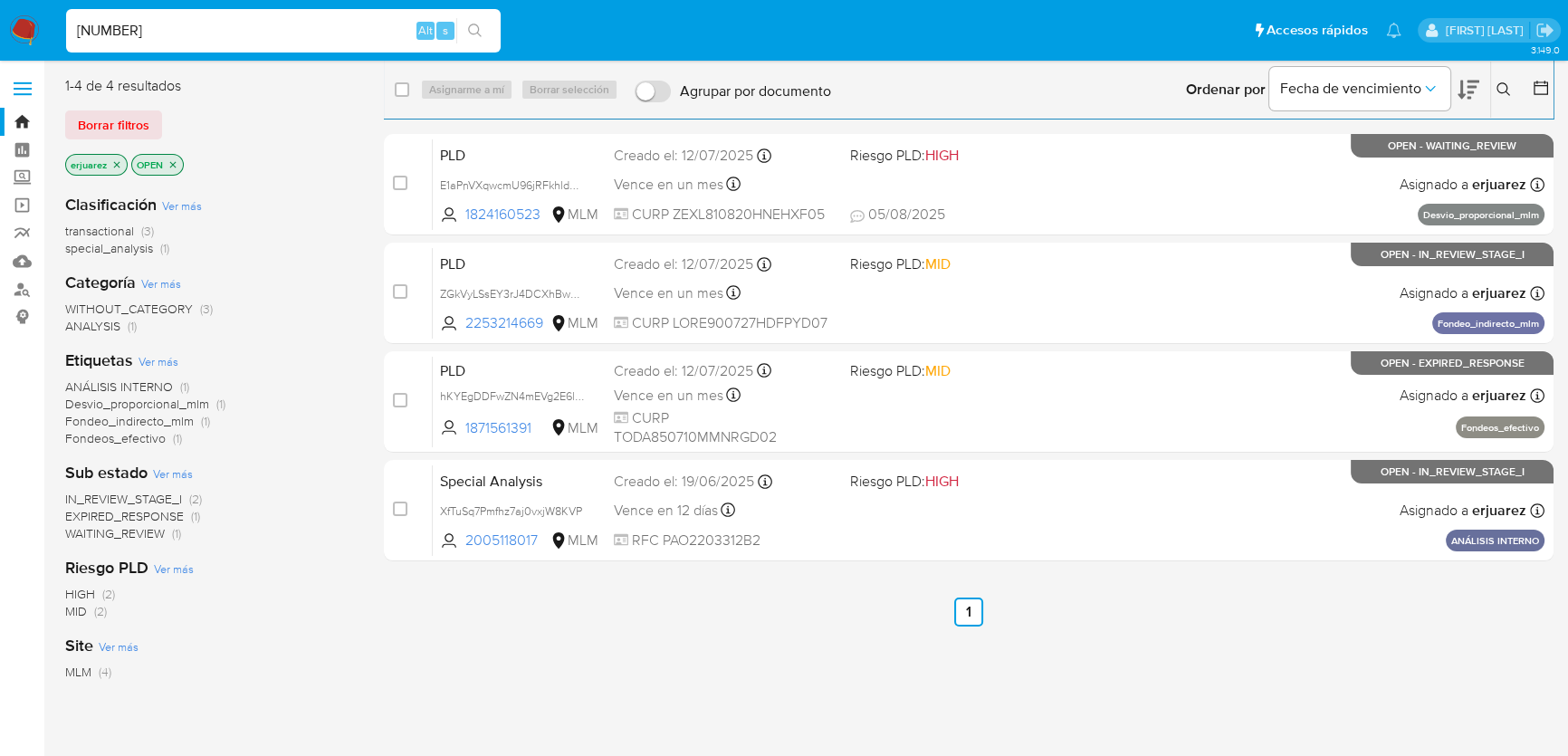 type on "1557196009" 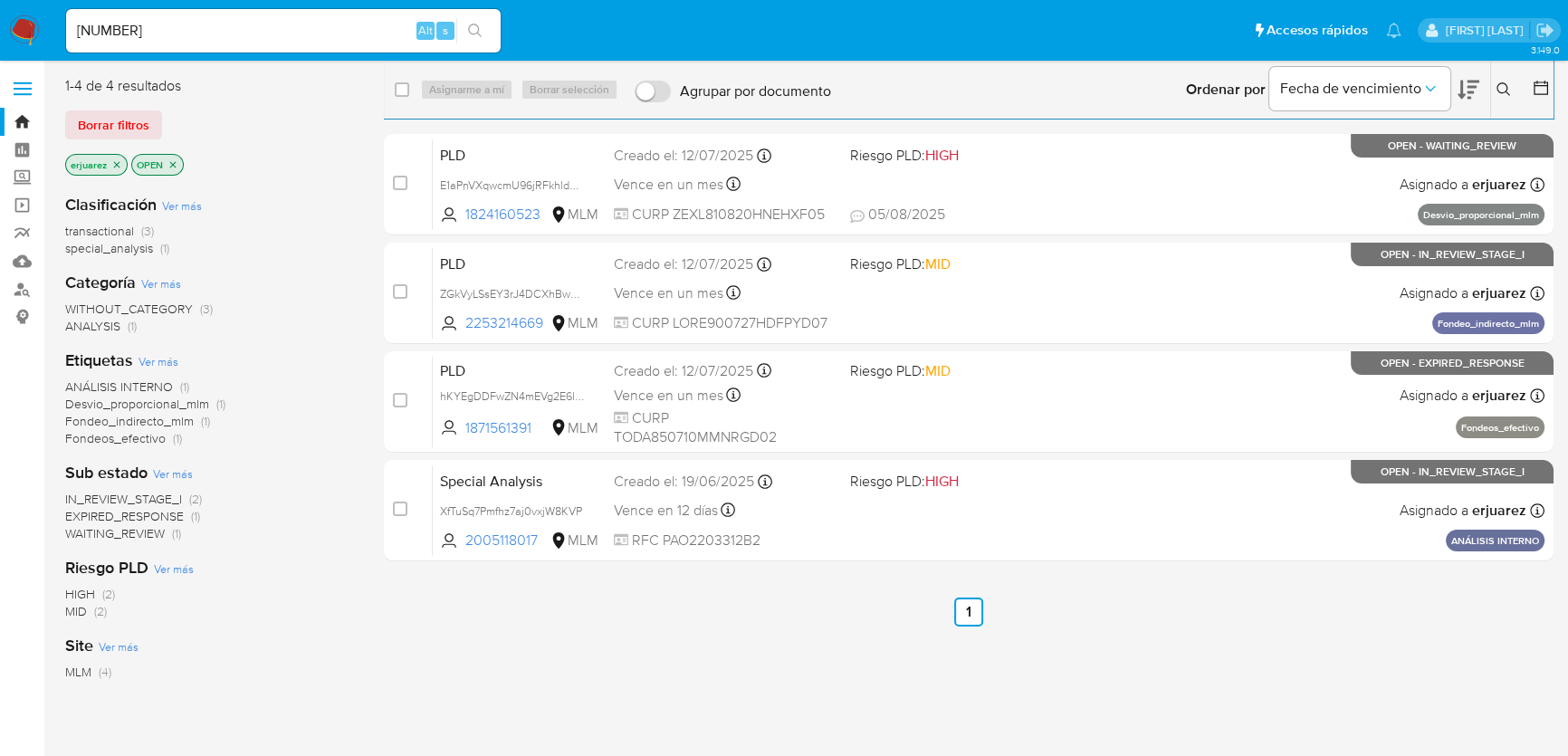 drag, startPoint x: 474, startPoint y: 38, endPoint x: 14, endPoint y: 44, distance: 460.03913 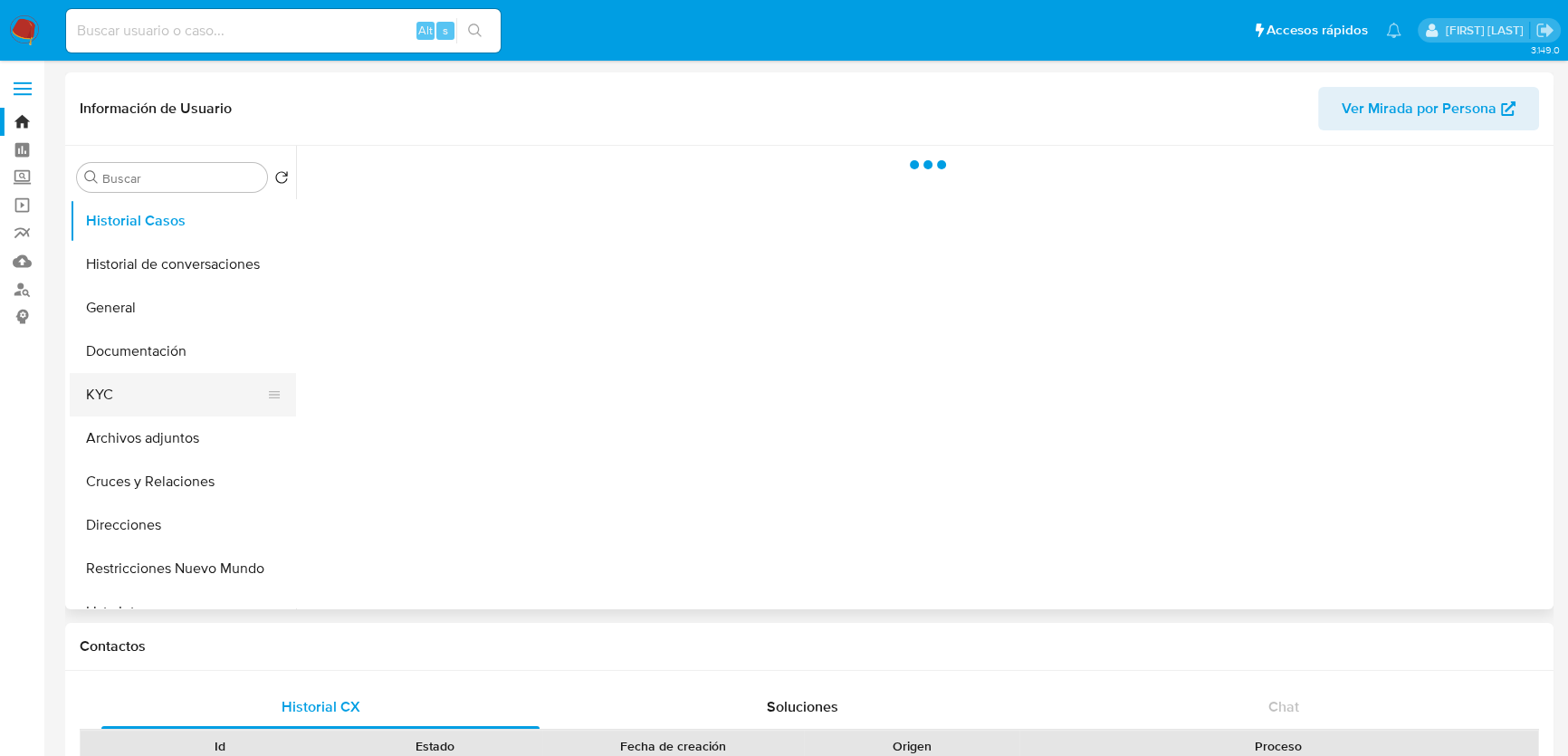 click on "KYC" at bounding box center [176, 395] 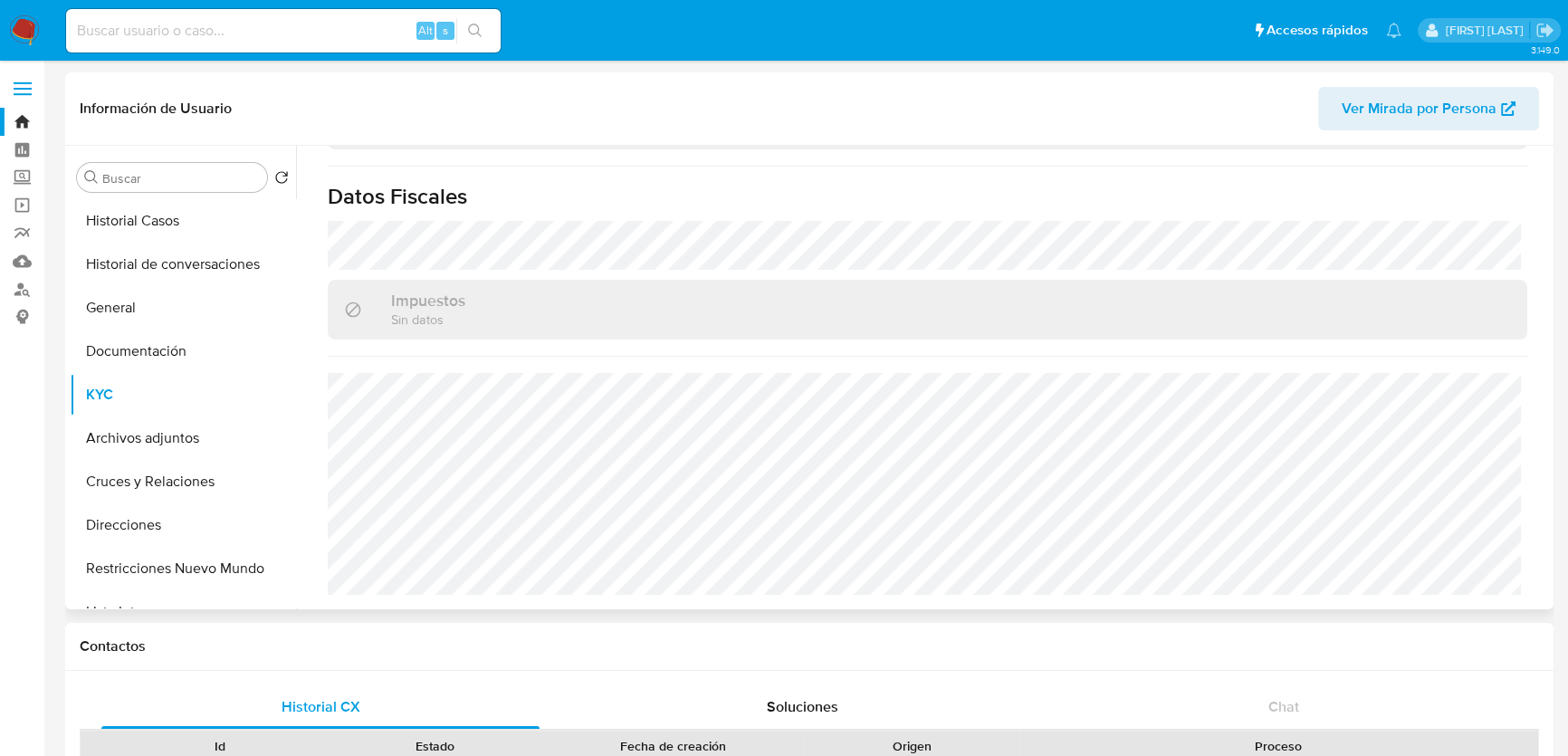 select on "10" 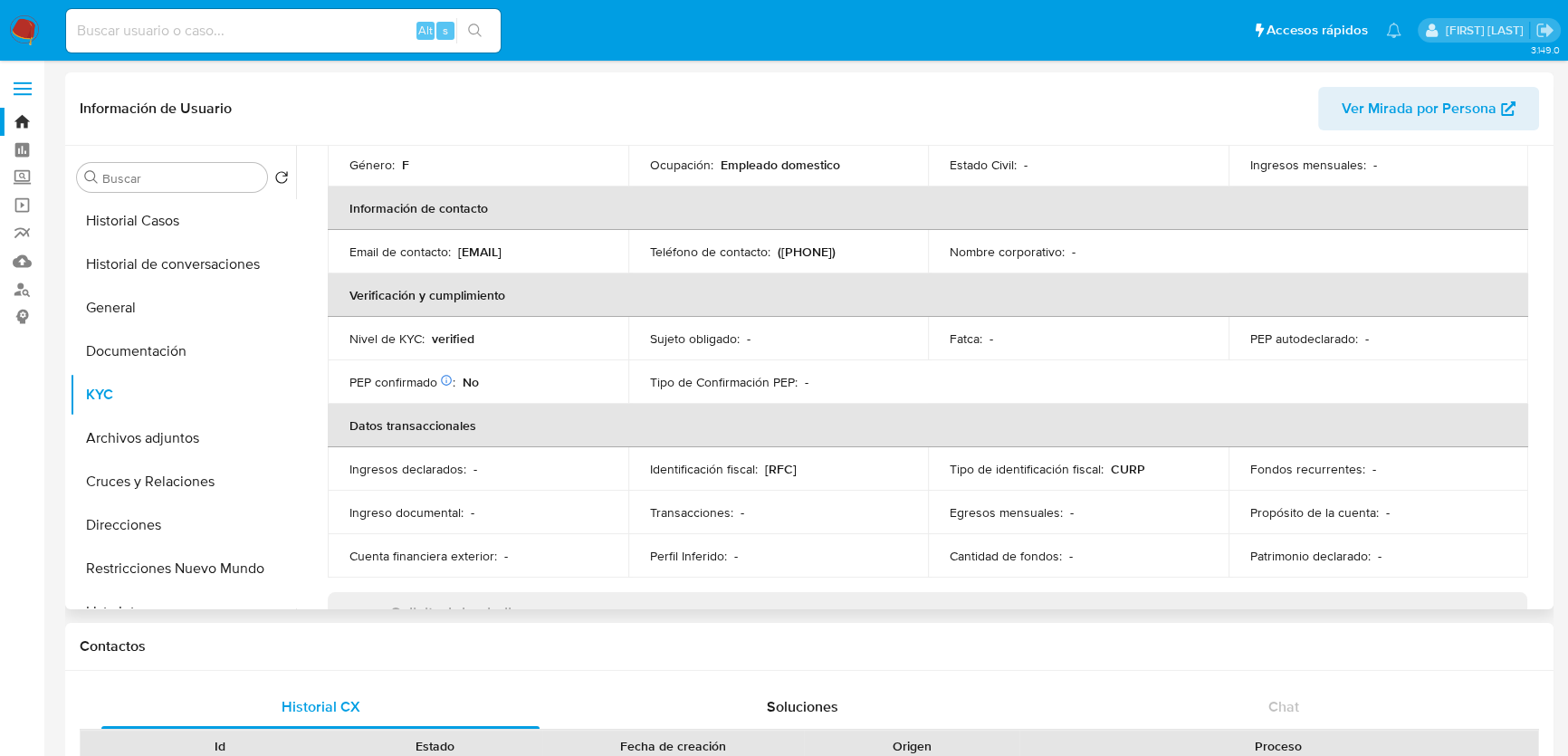 scroll, scrollTop: 67, scrollLeft: 0, axis: vertical 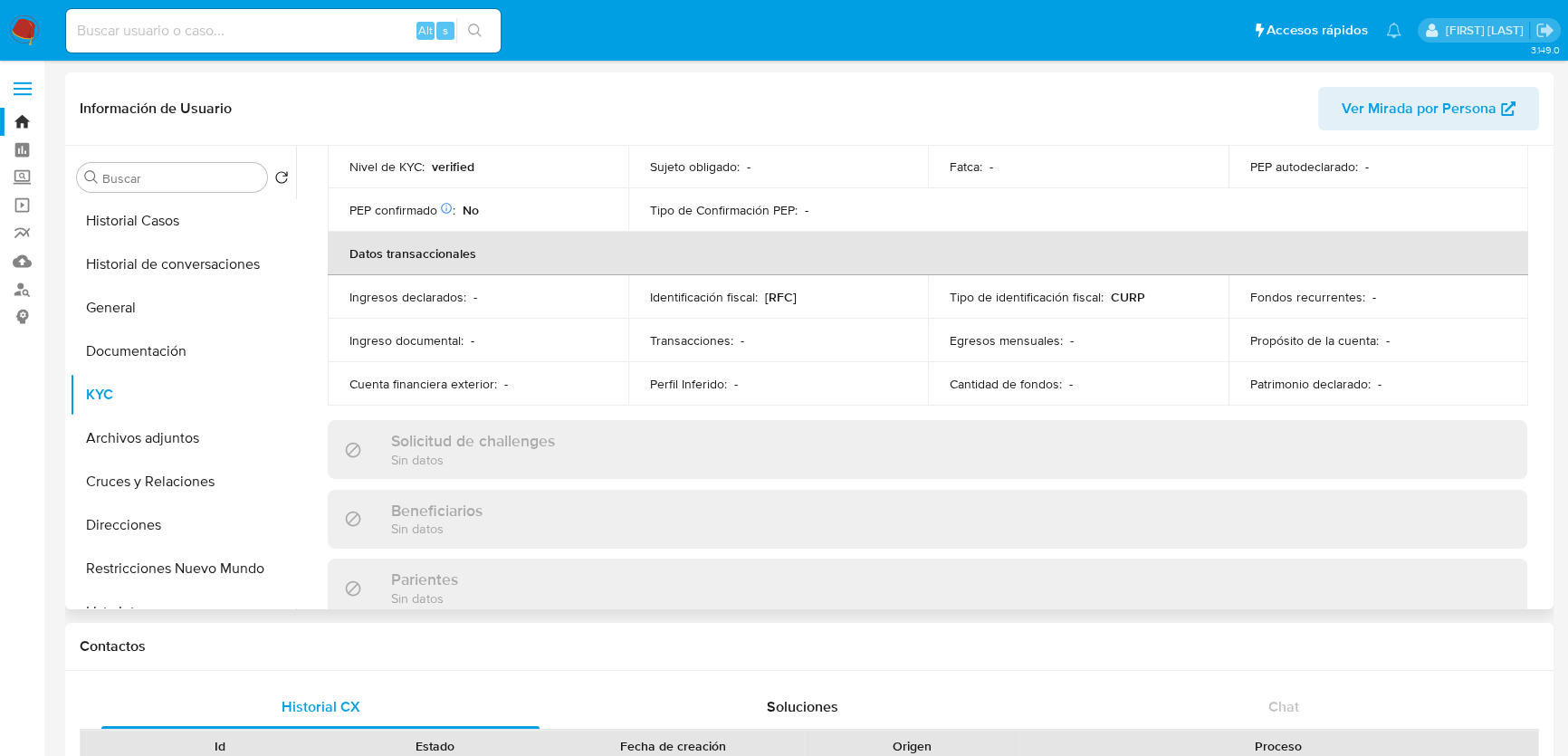 click on "Beneficiarios Sin datos" at bounding box center [927, 519] 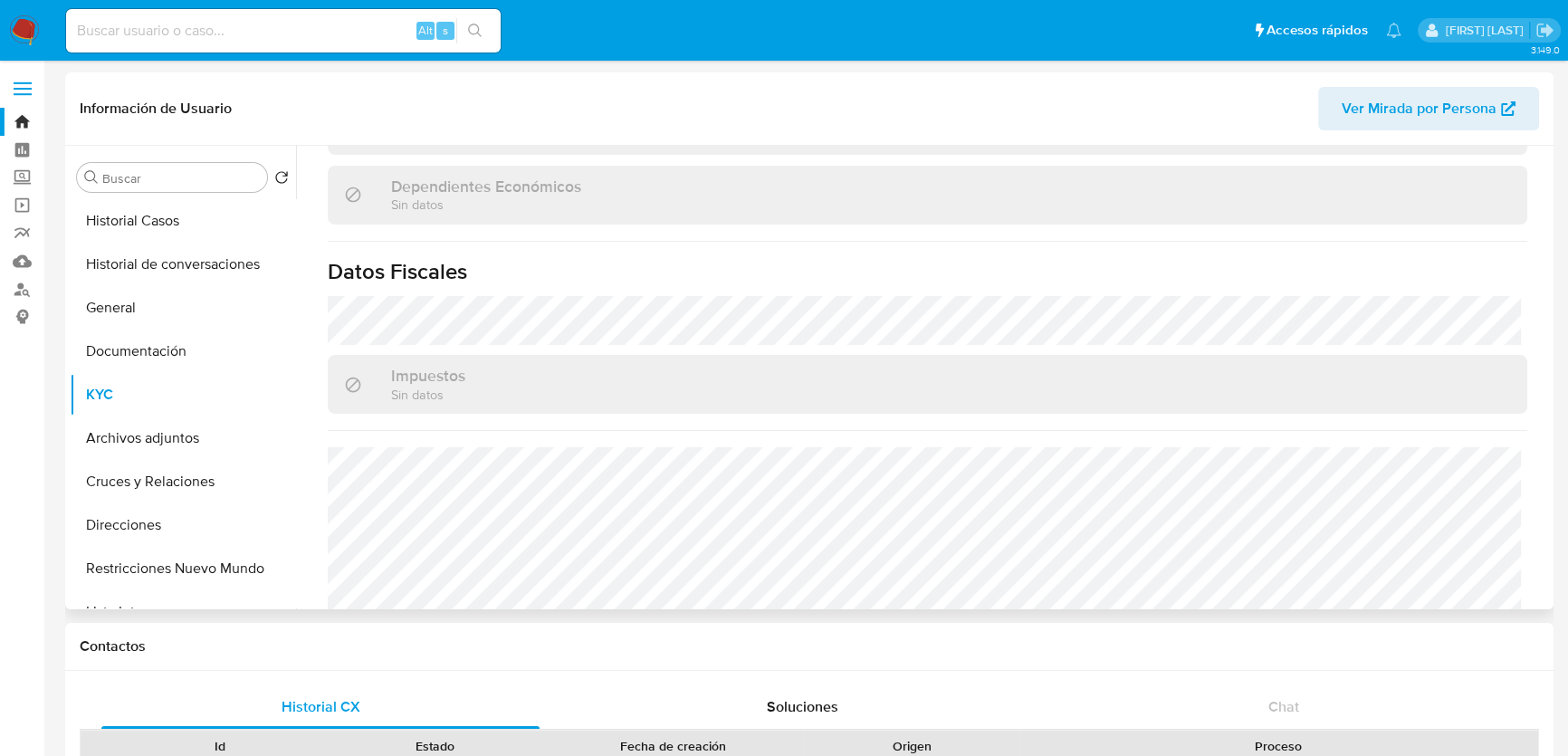 scroll, scrollTop: 1137, scrollLeft: 0, axis: vertical 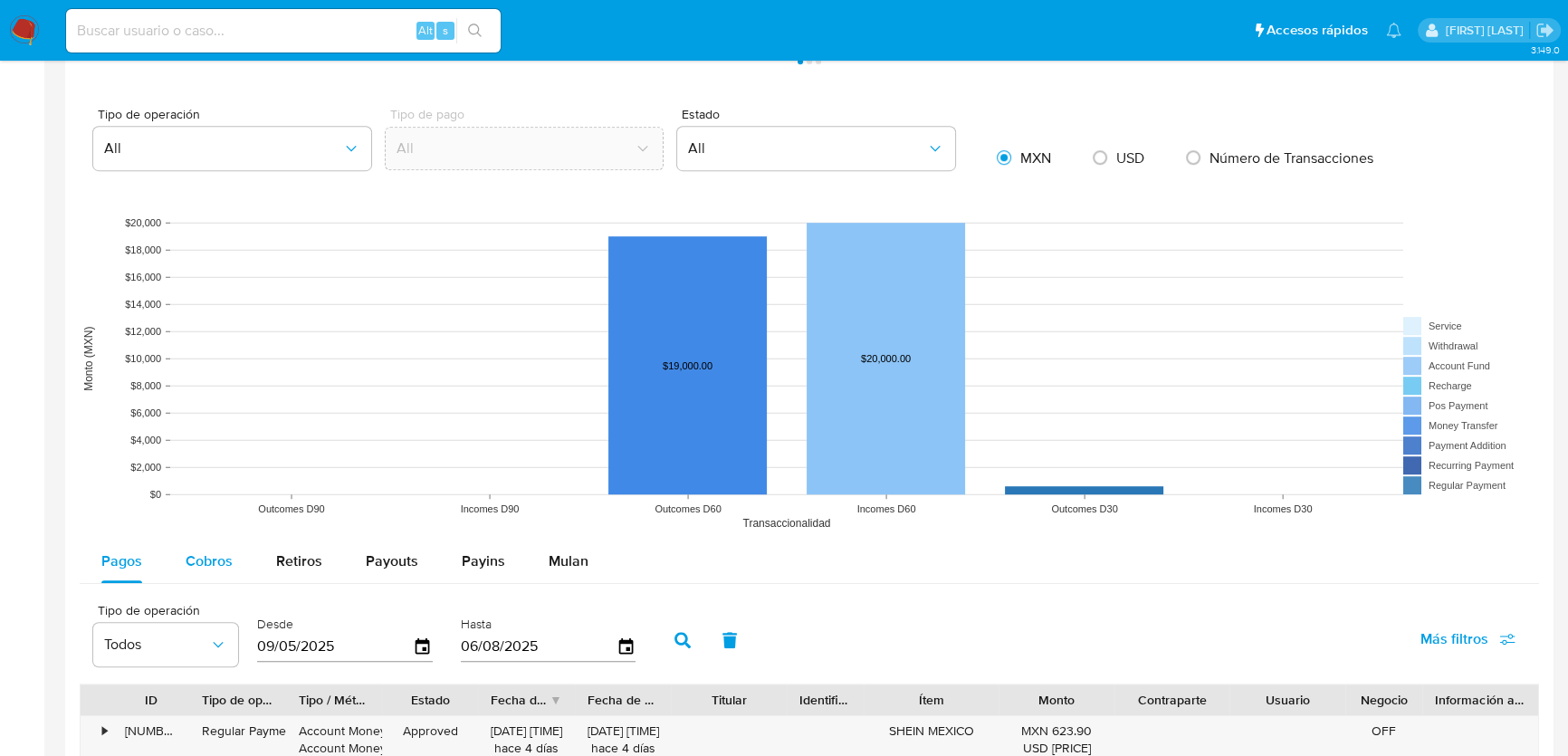 click on "Cobros" at bounding box center [209, 560] 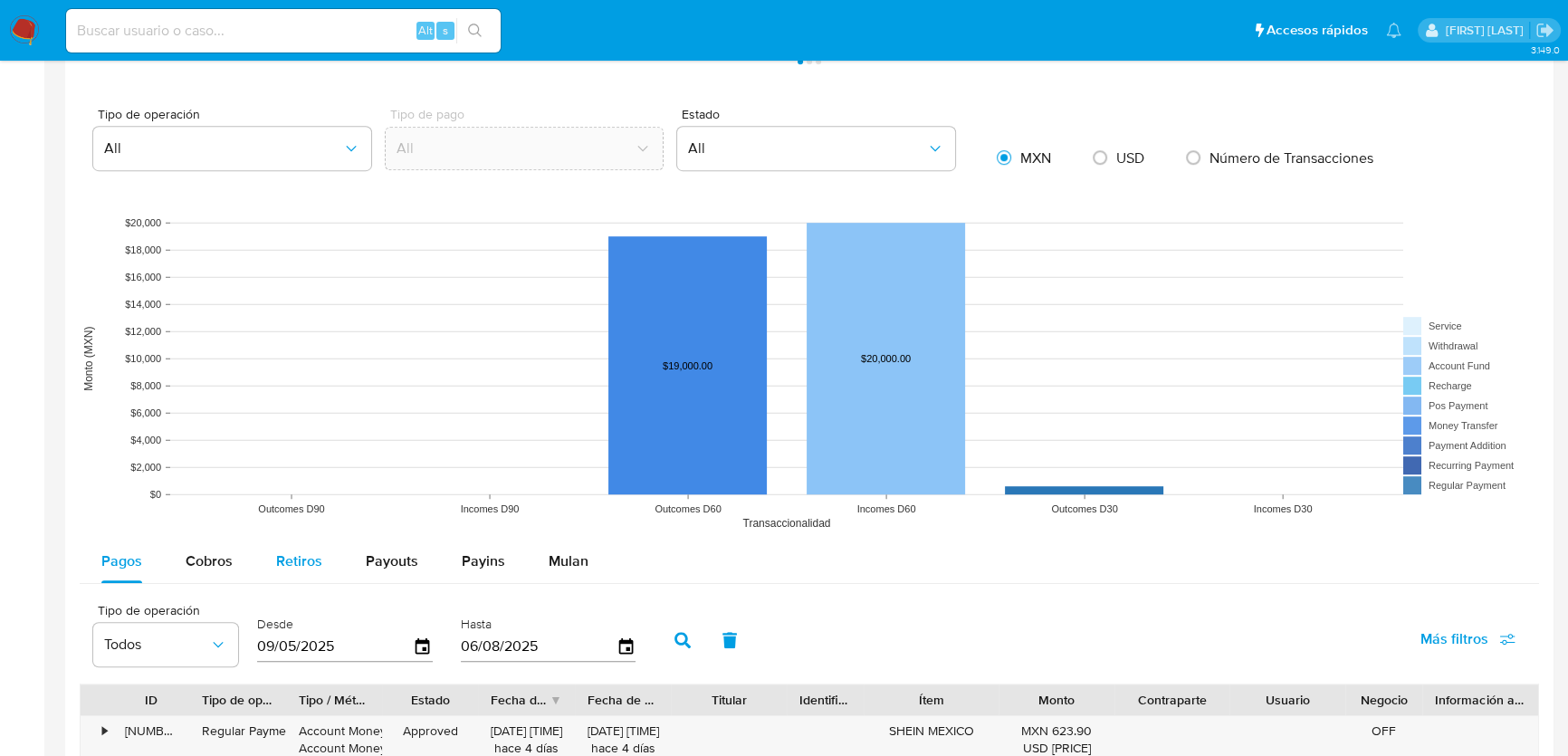 select on "10" 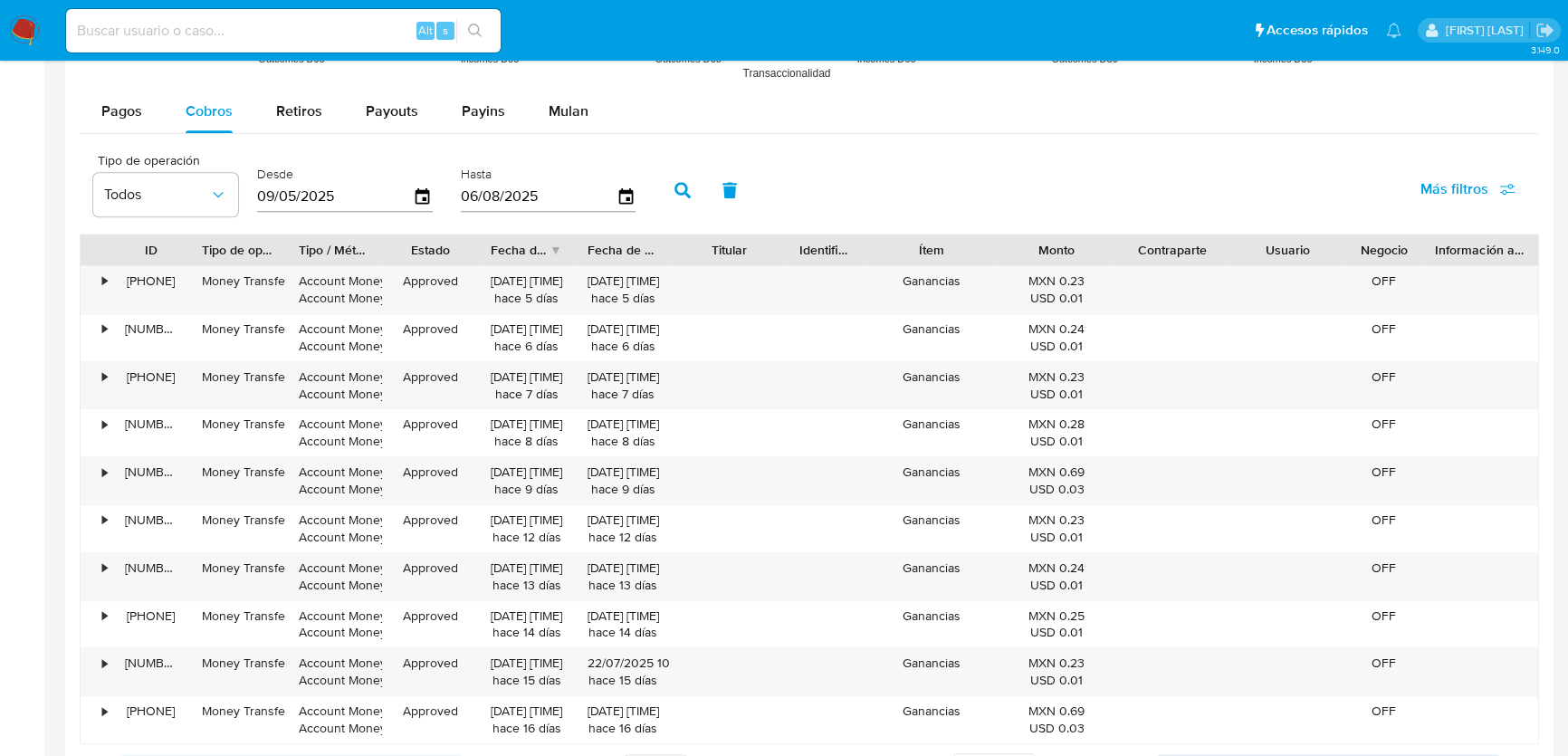 scroll, scrollTop: 1728, scrollLeft: 0, axis: vertical 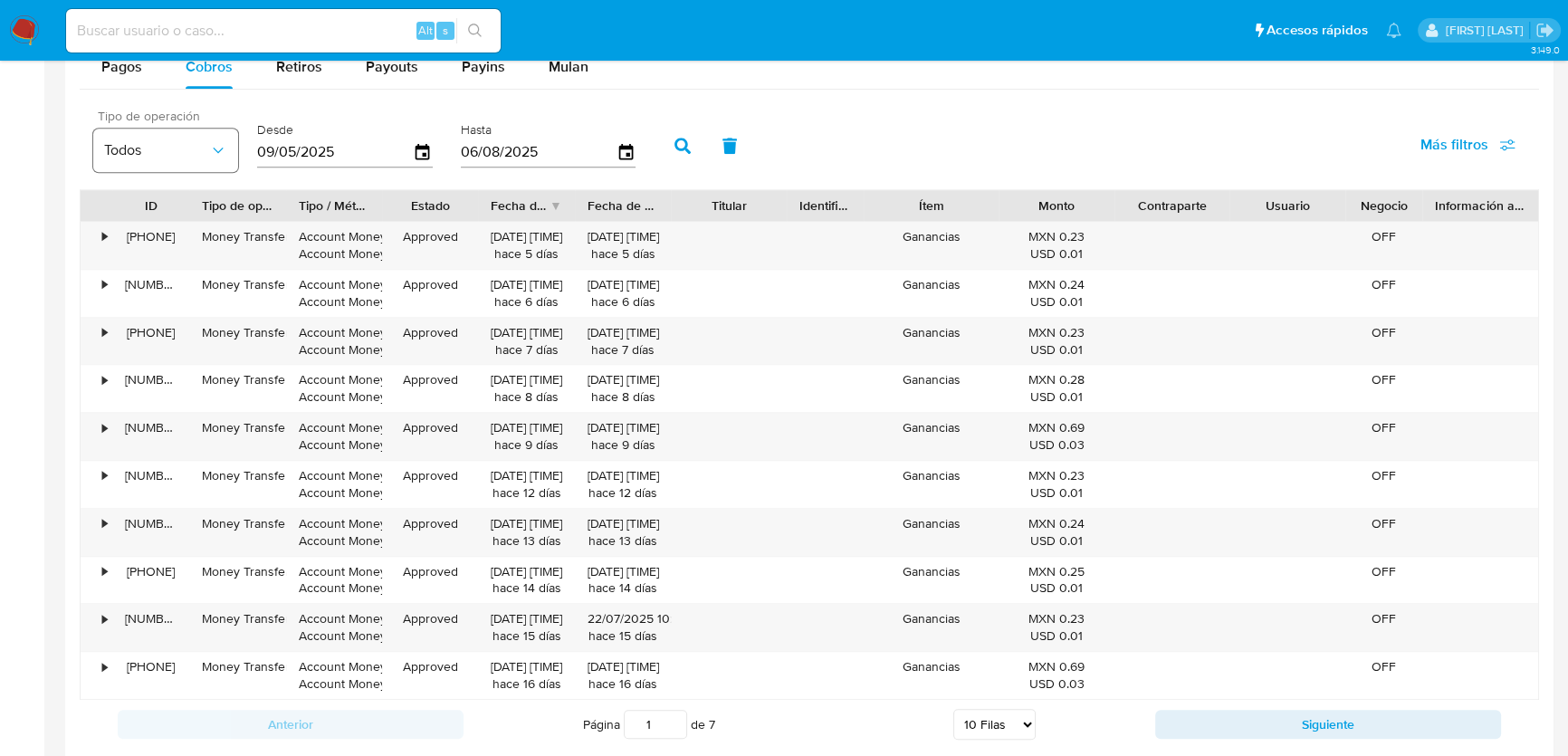 drag, startPoint x: 355, startPoint y: 153, endPoint x: 117, endPoint y: 149, distance: 238.03361 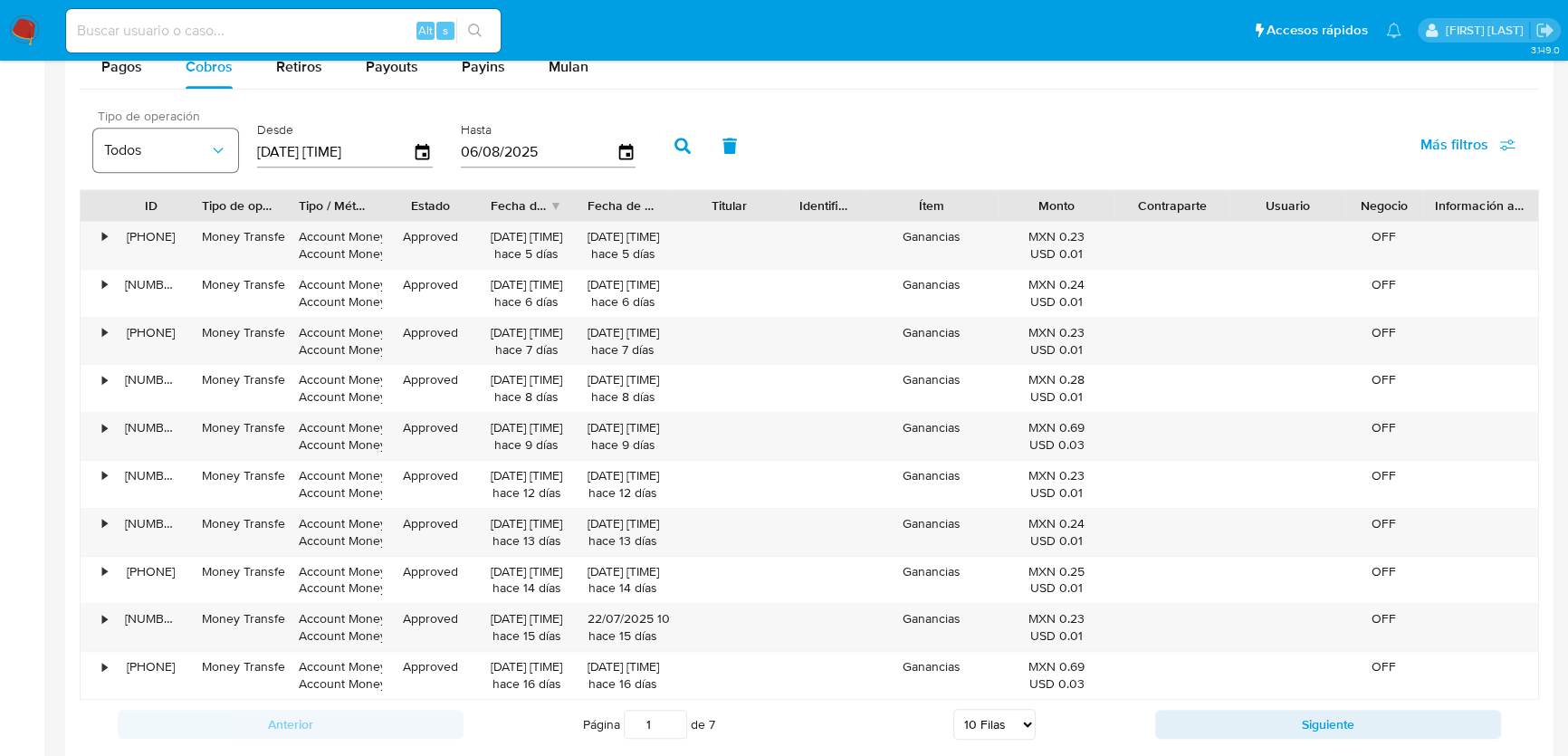type on "1_/__/____" 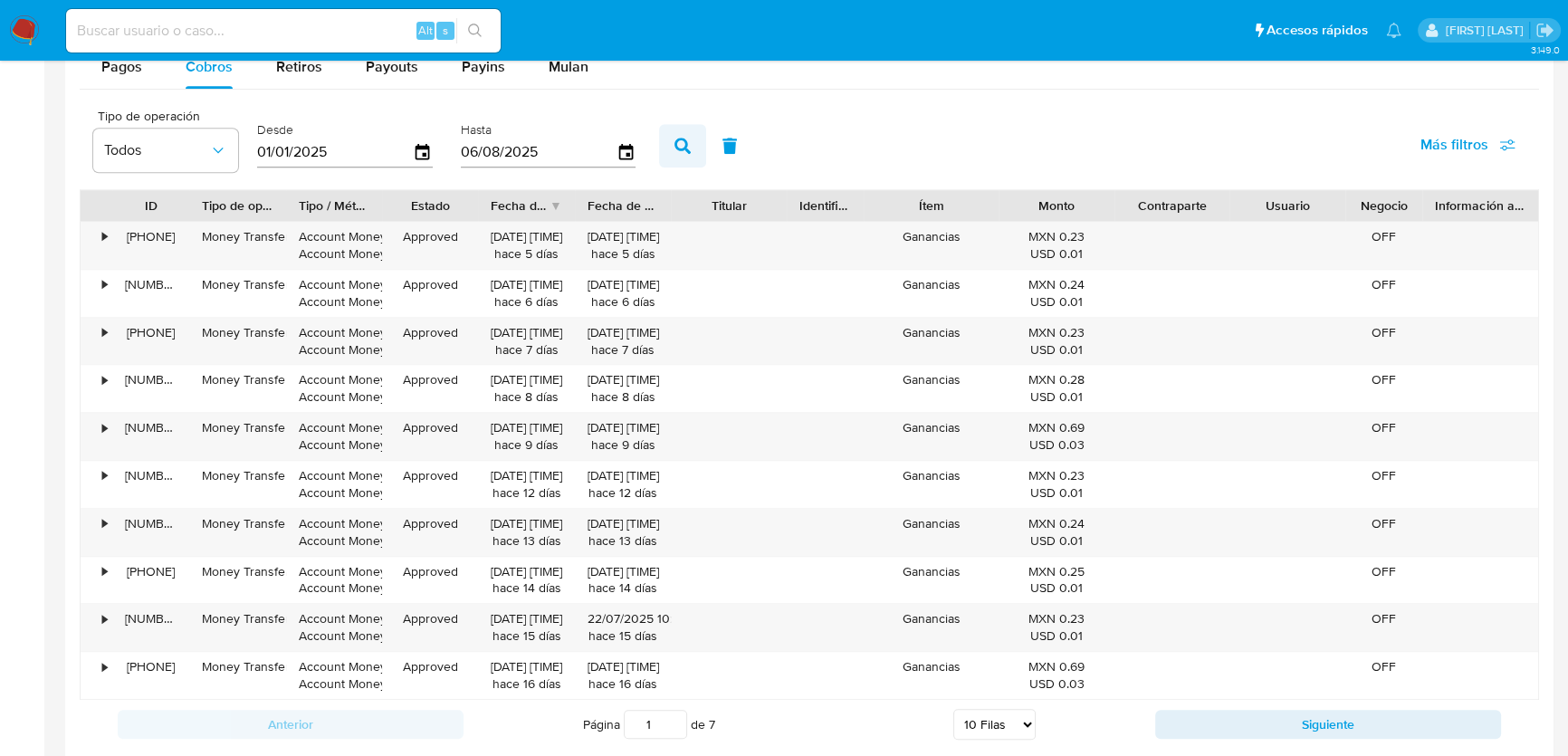 type on "01/01/2025" 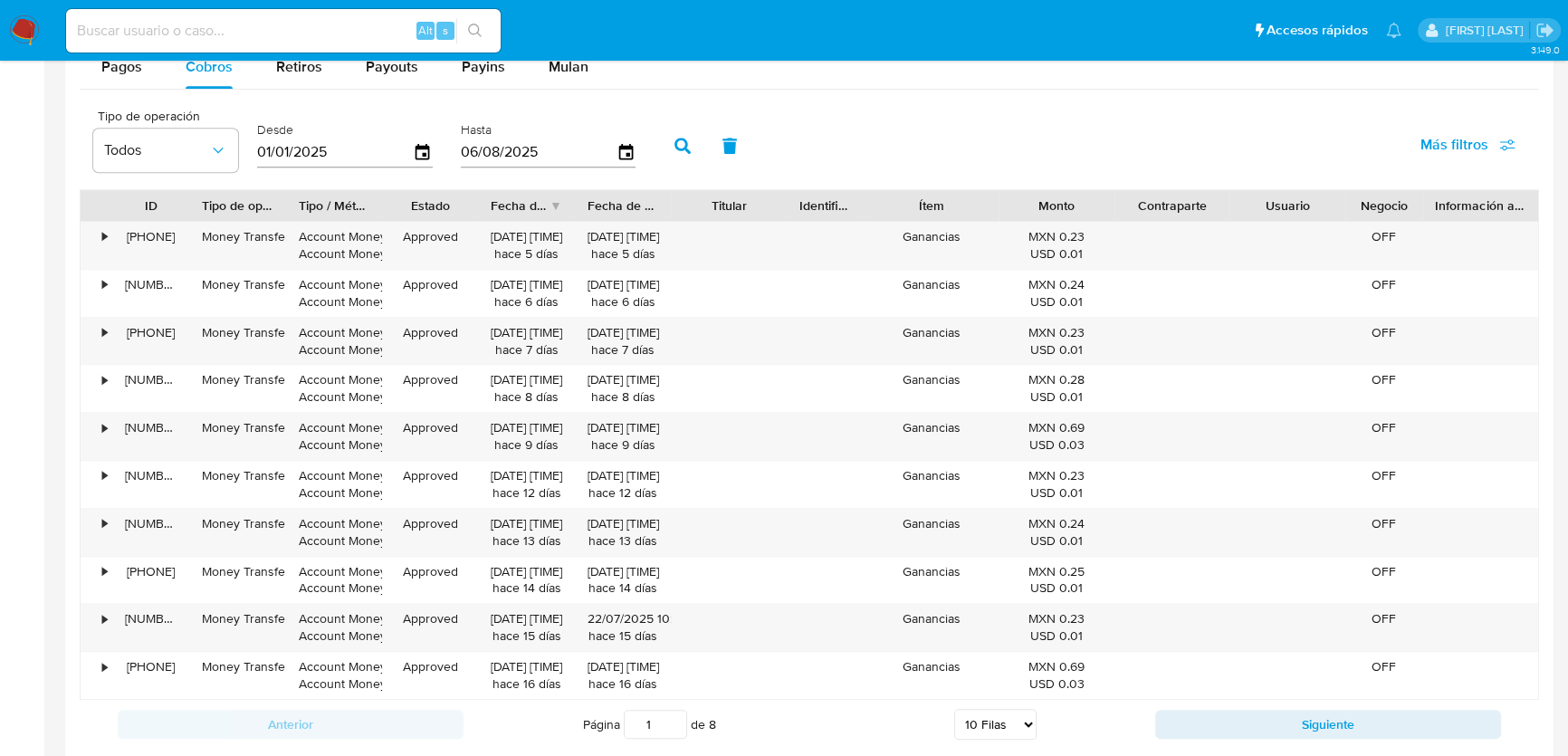 click on "Fecha de creación" at bounding box center [520, 206] 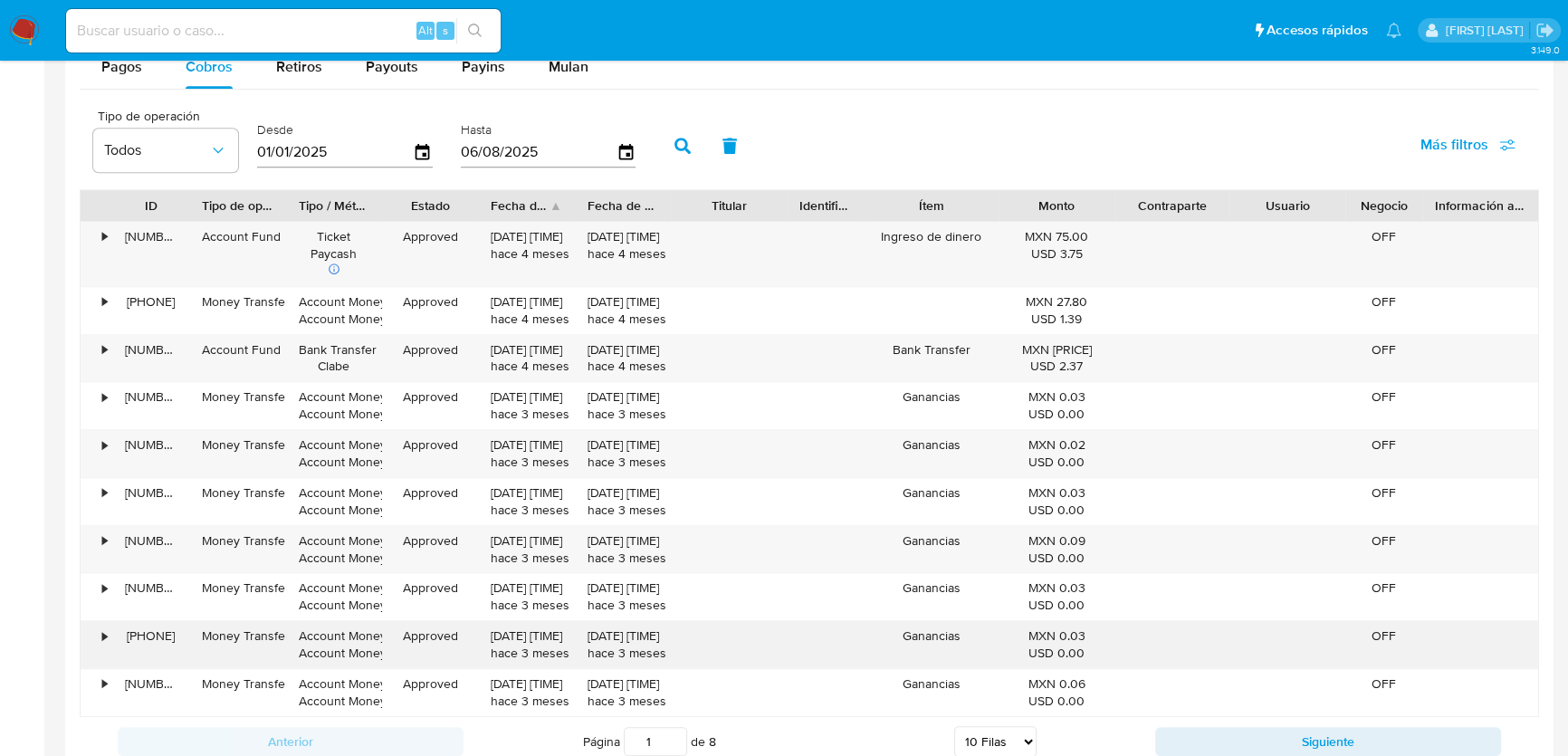 scroll, scrollTop: 1811, scrollLeft: 0, axis: vertical 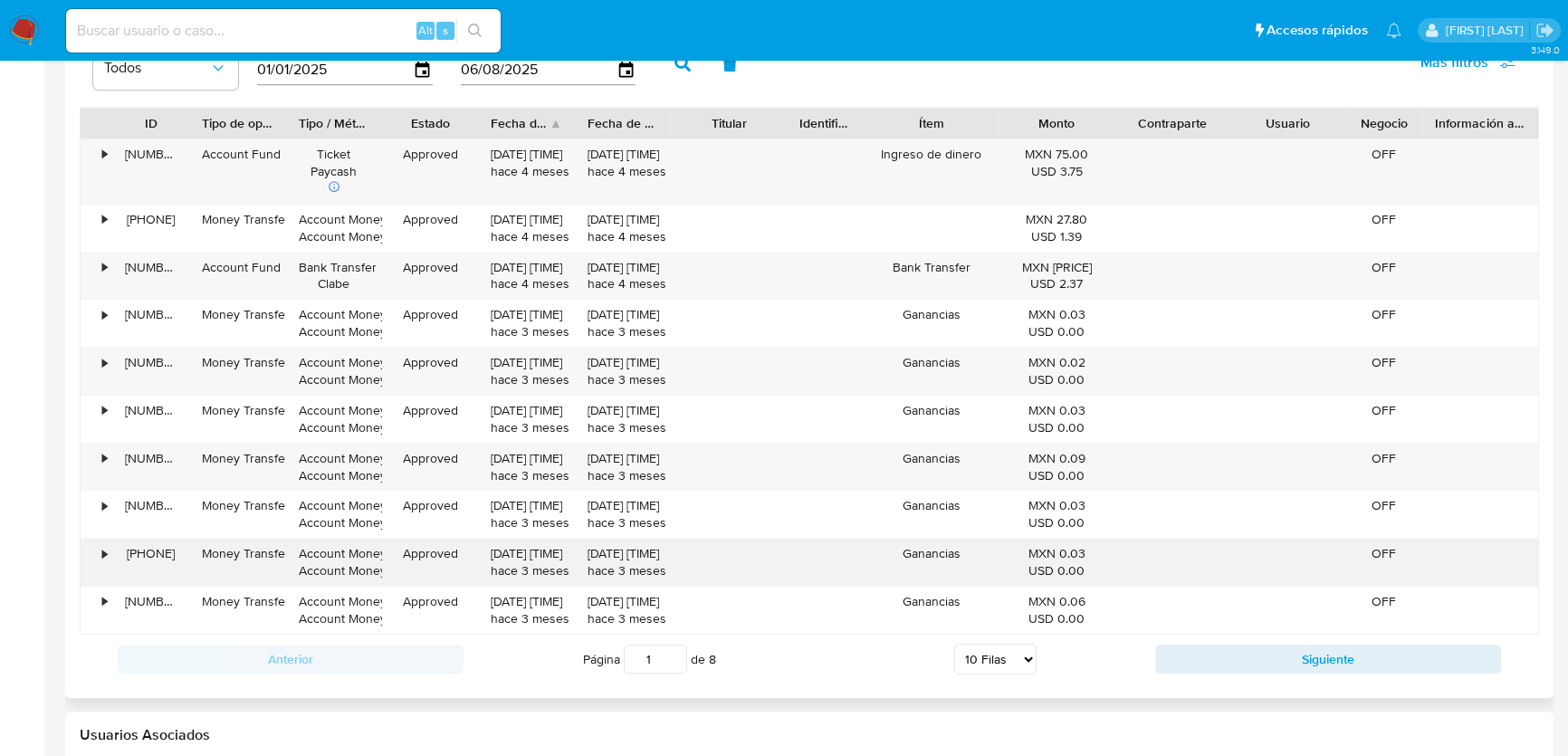 click at bounding box center [809, -38] 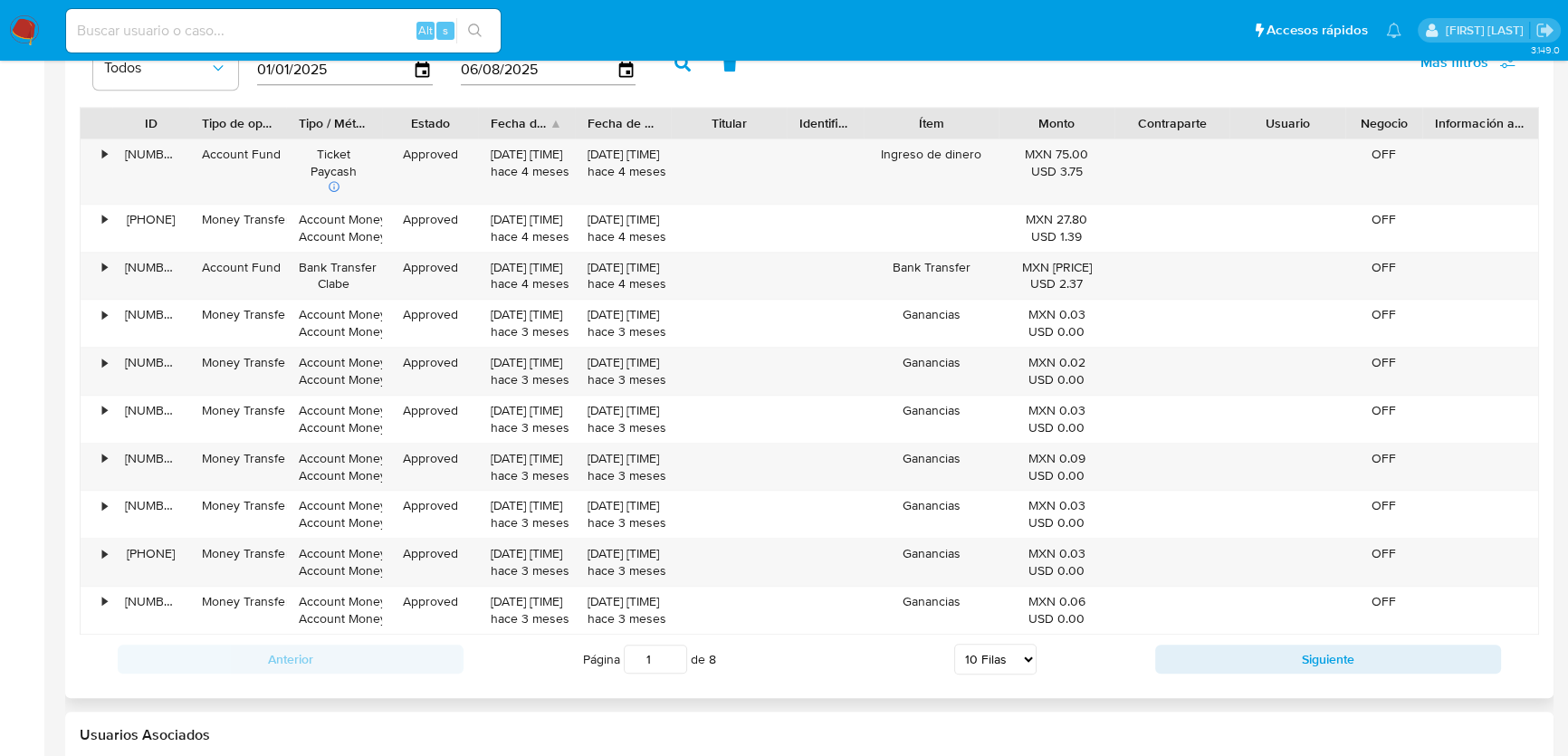 click at bounding box center [809, -38] 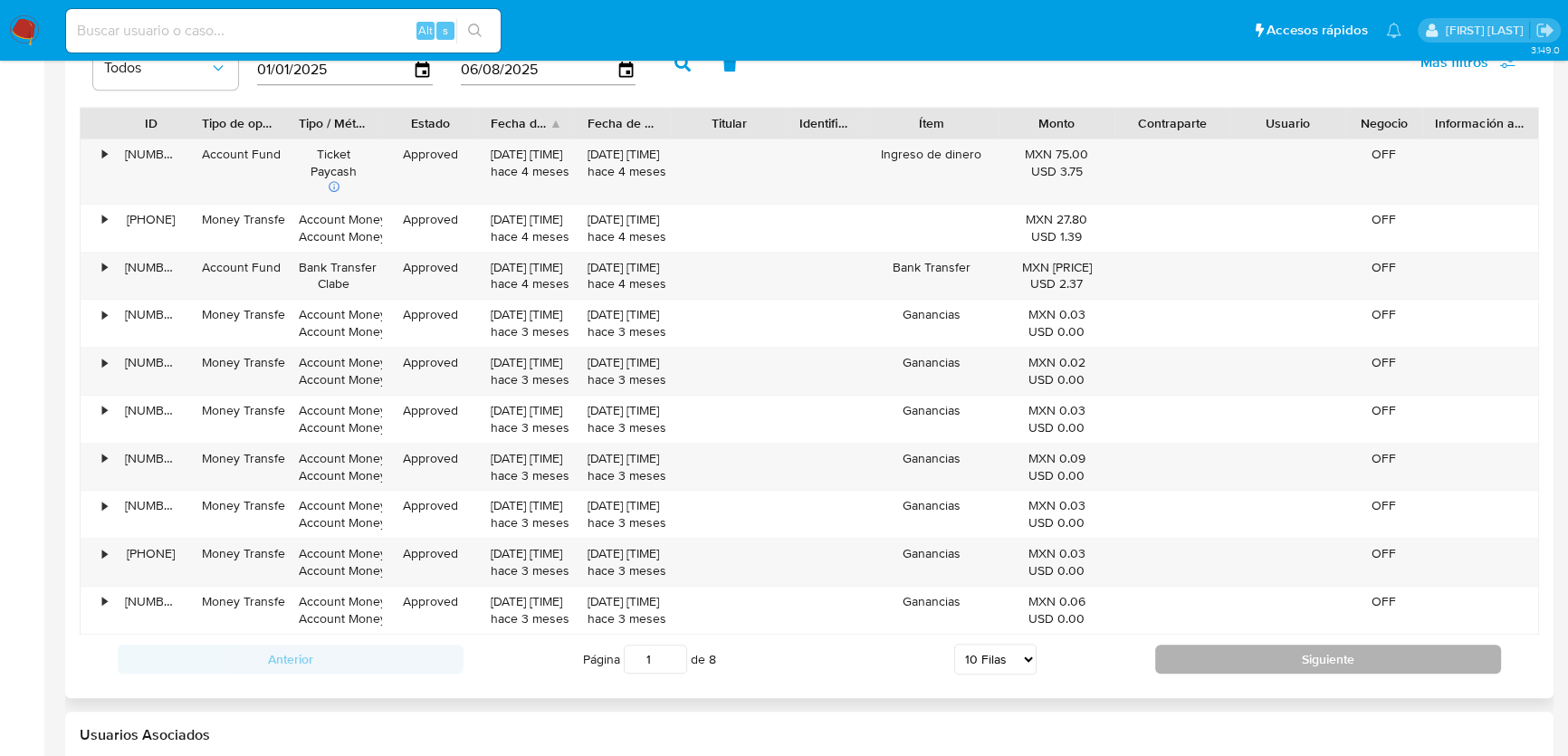 click on "Siguiente" at bounding box center [1328, 659] 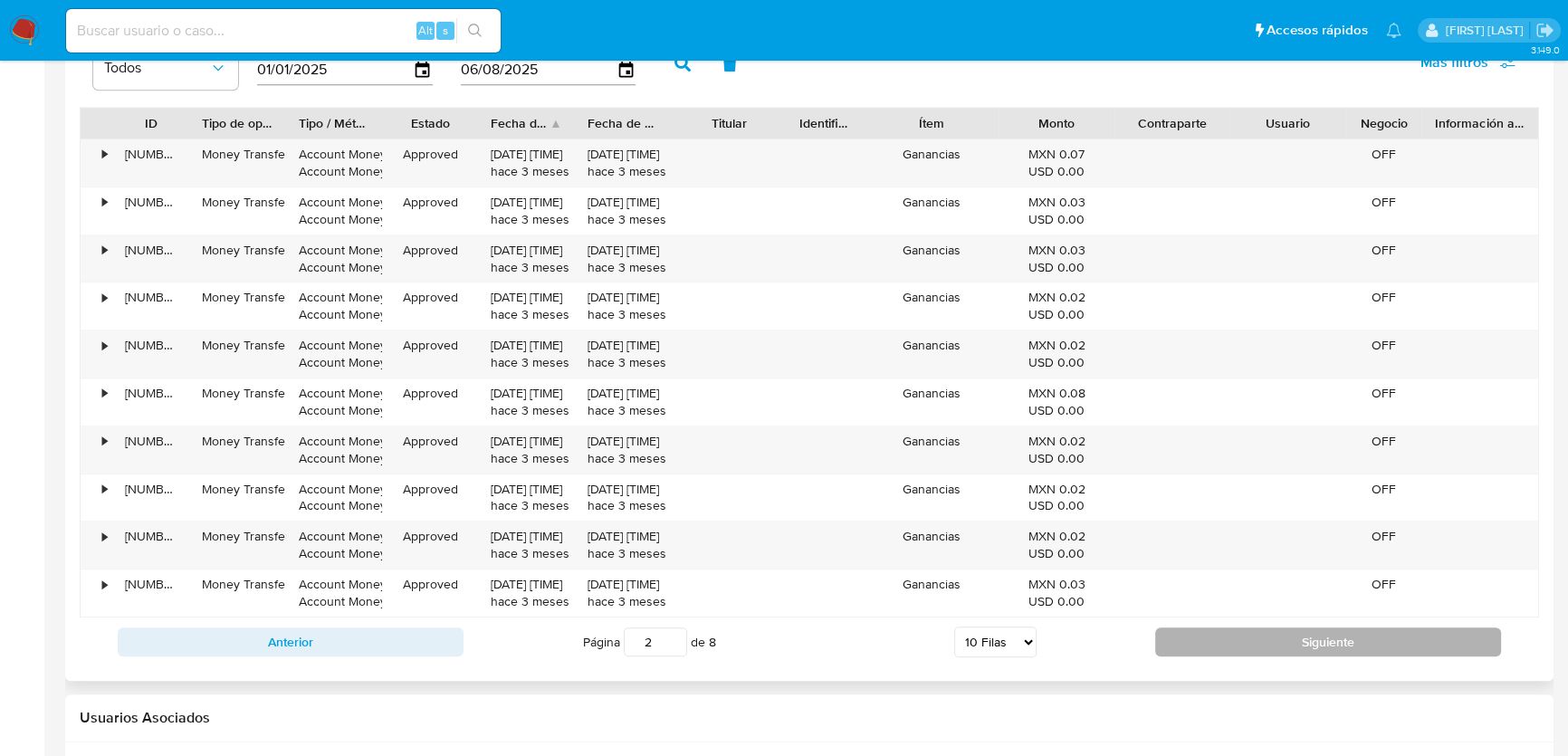 click at bounding box center (809, -46) 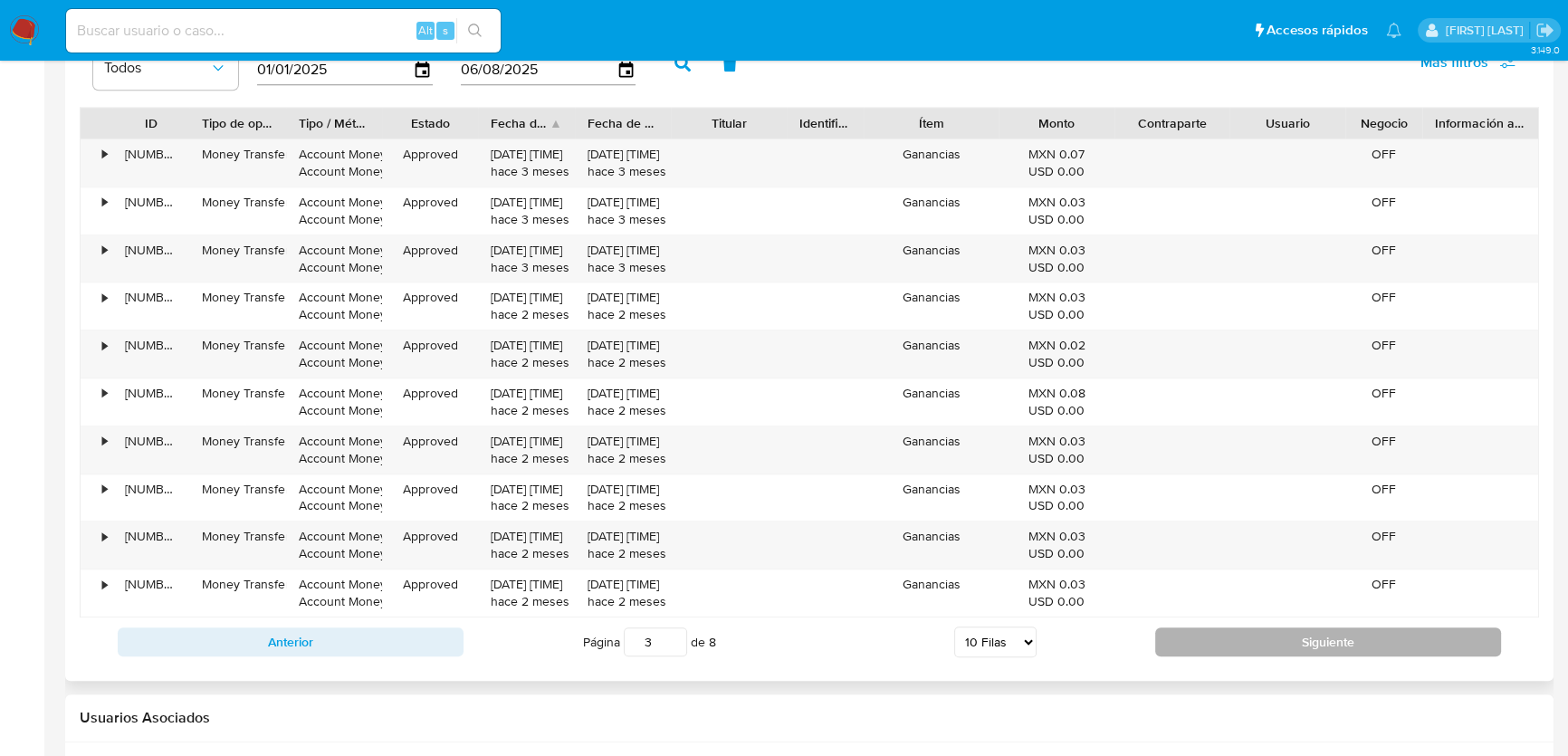click on "Siguiente" at bounding box center (1328, 642) 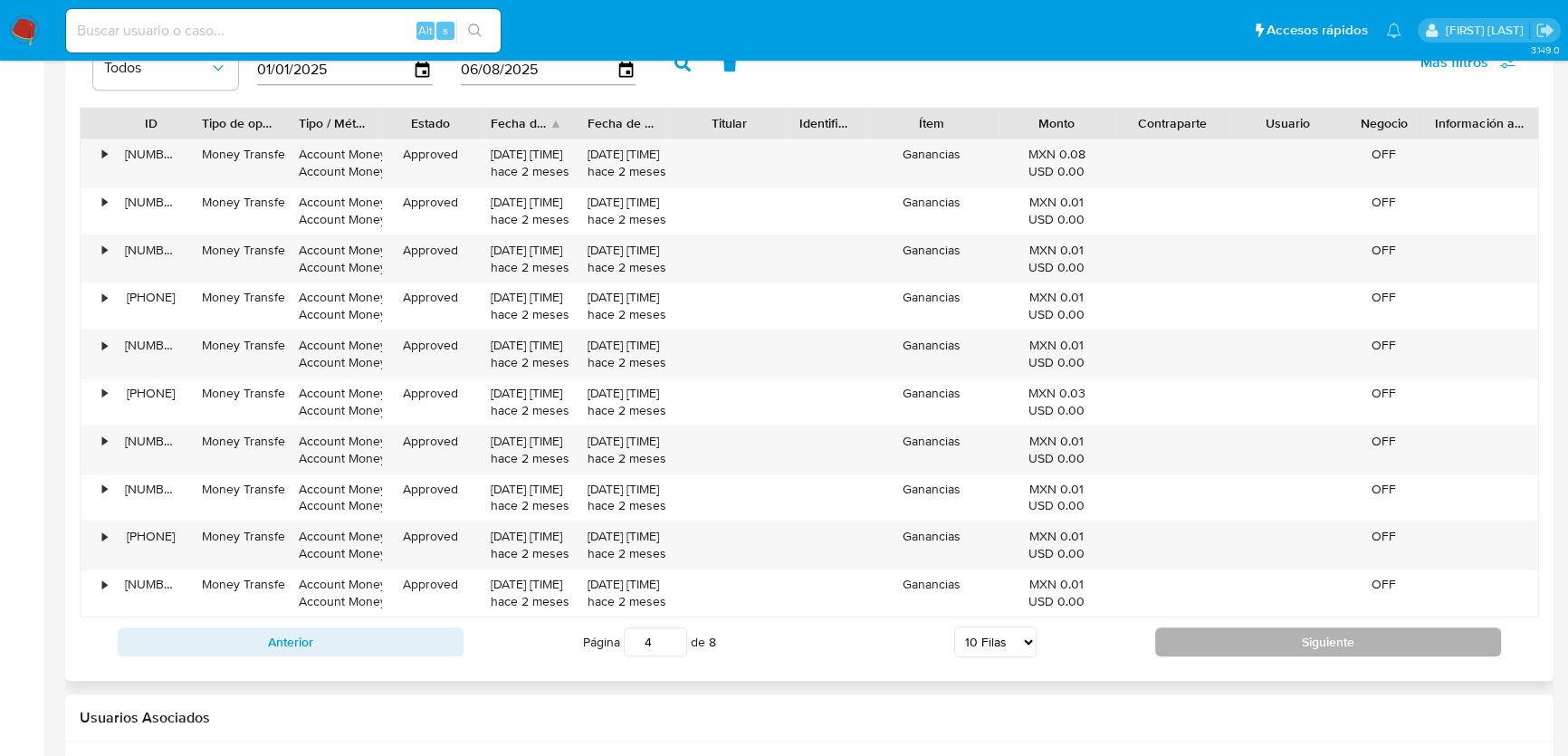 click on "Siguiente" at bounding box center (1328, 642) 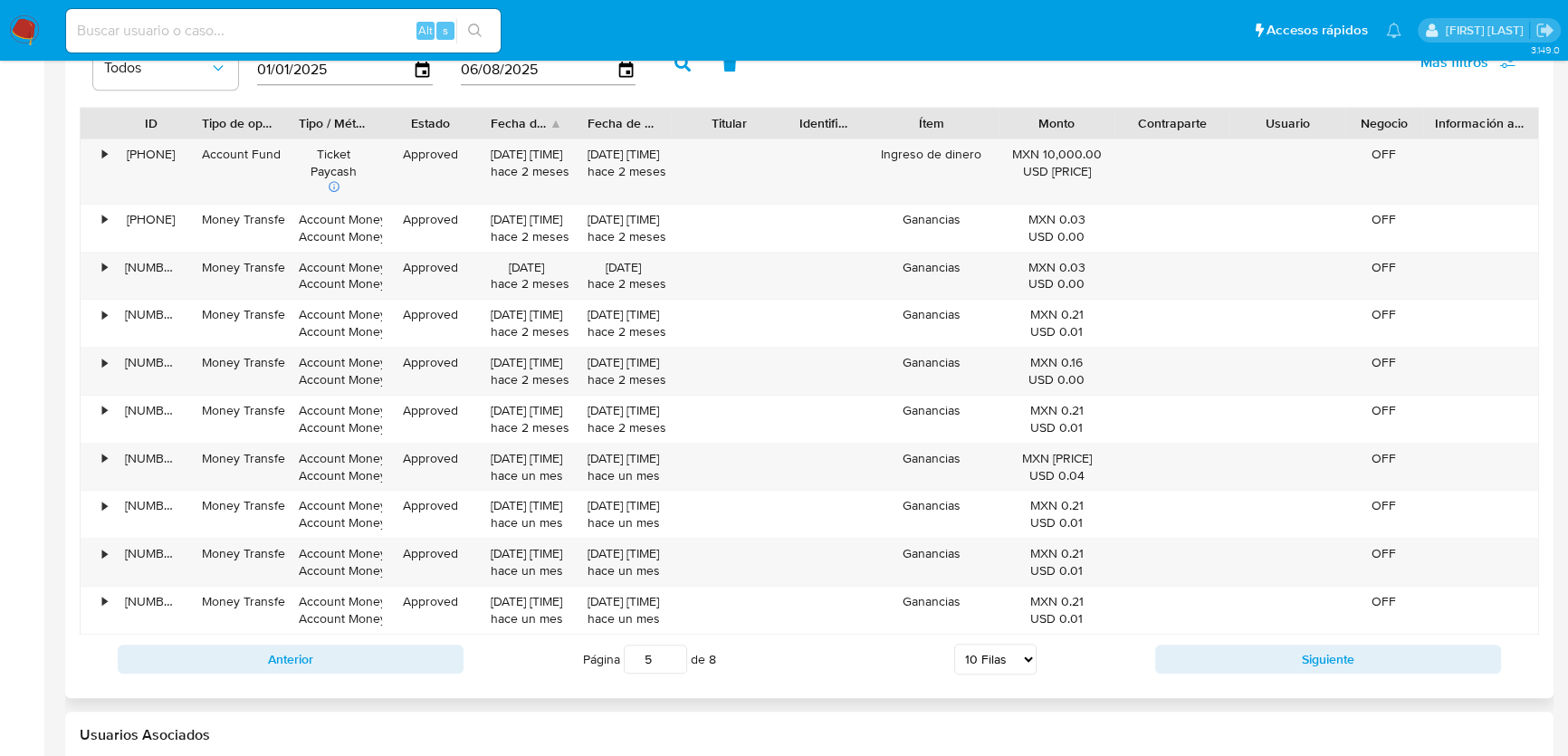 click on "Anterior Página   5   de   8 5   Filas 10   Filas 20   Filas 25   Filas 50   Filas 100   Filas Siguiente" at bounding box center (809, 659) 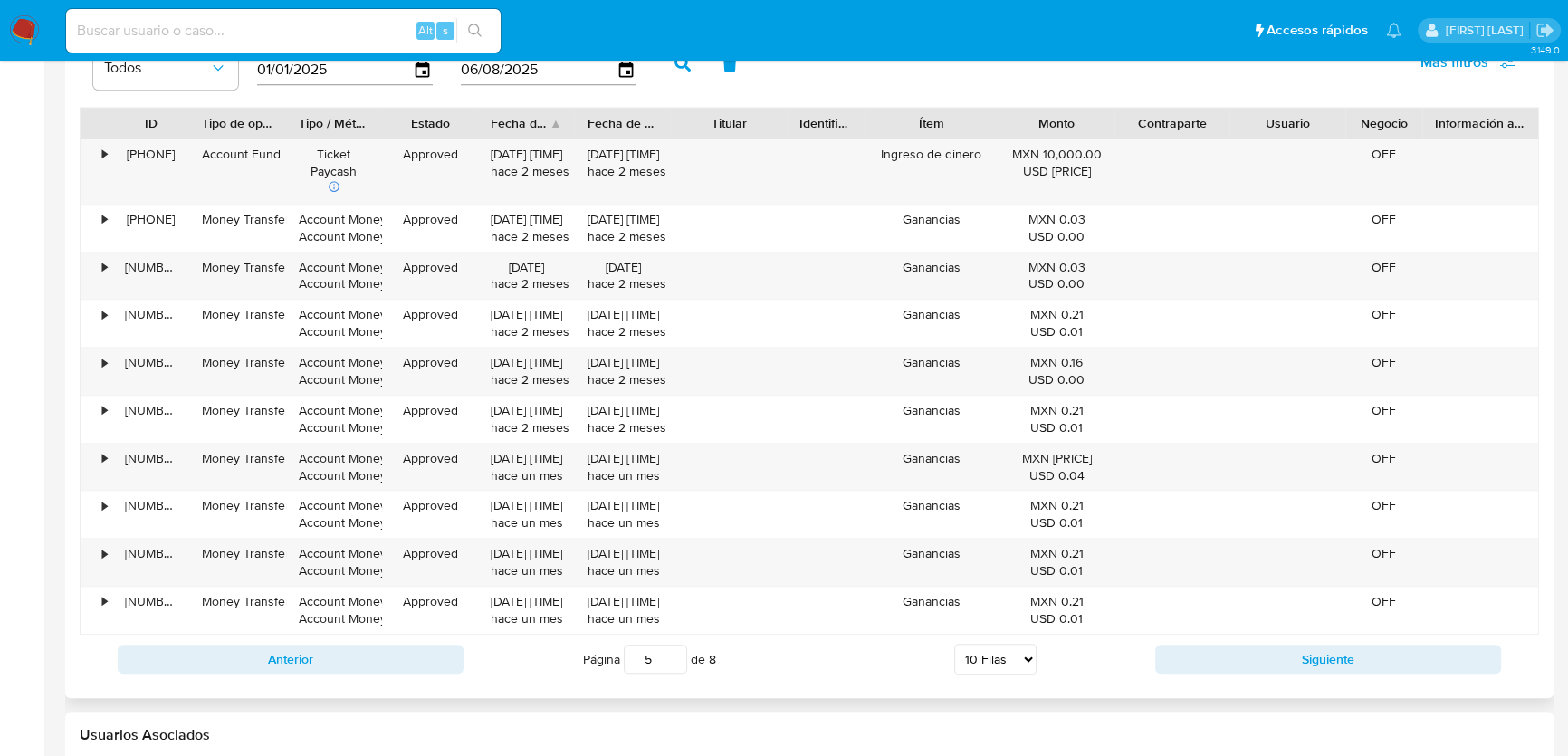 click on "Anterior Página   5   de   8 5   Filas 10   Filas 20   Filas 25   Filas 50   Filas 100   Filas Siguiente" at bounding box center (809, 659) 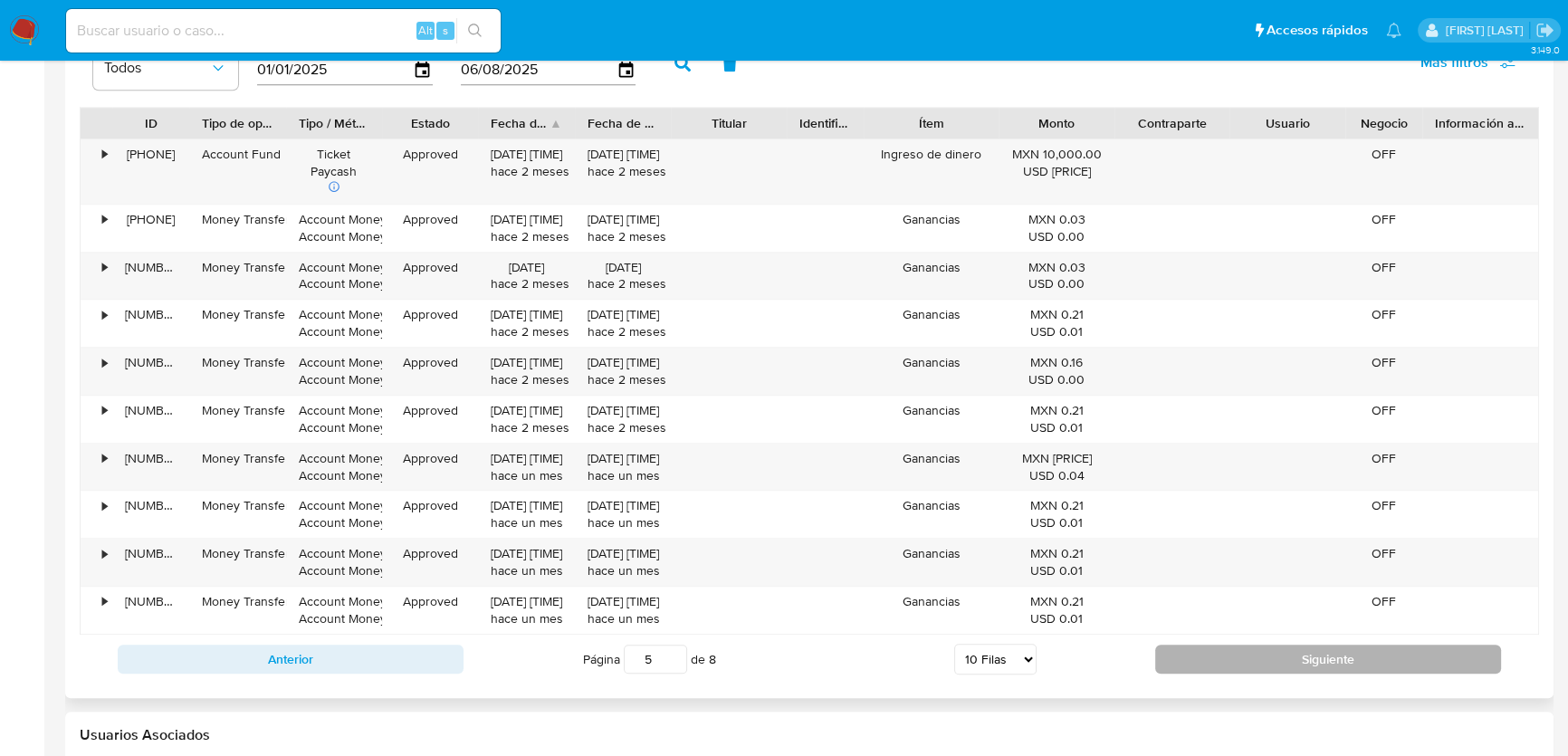 click on "Siguiente" at bounding box center [1328, 659] 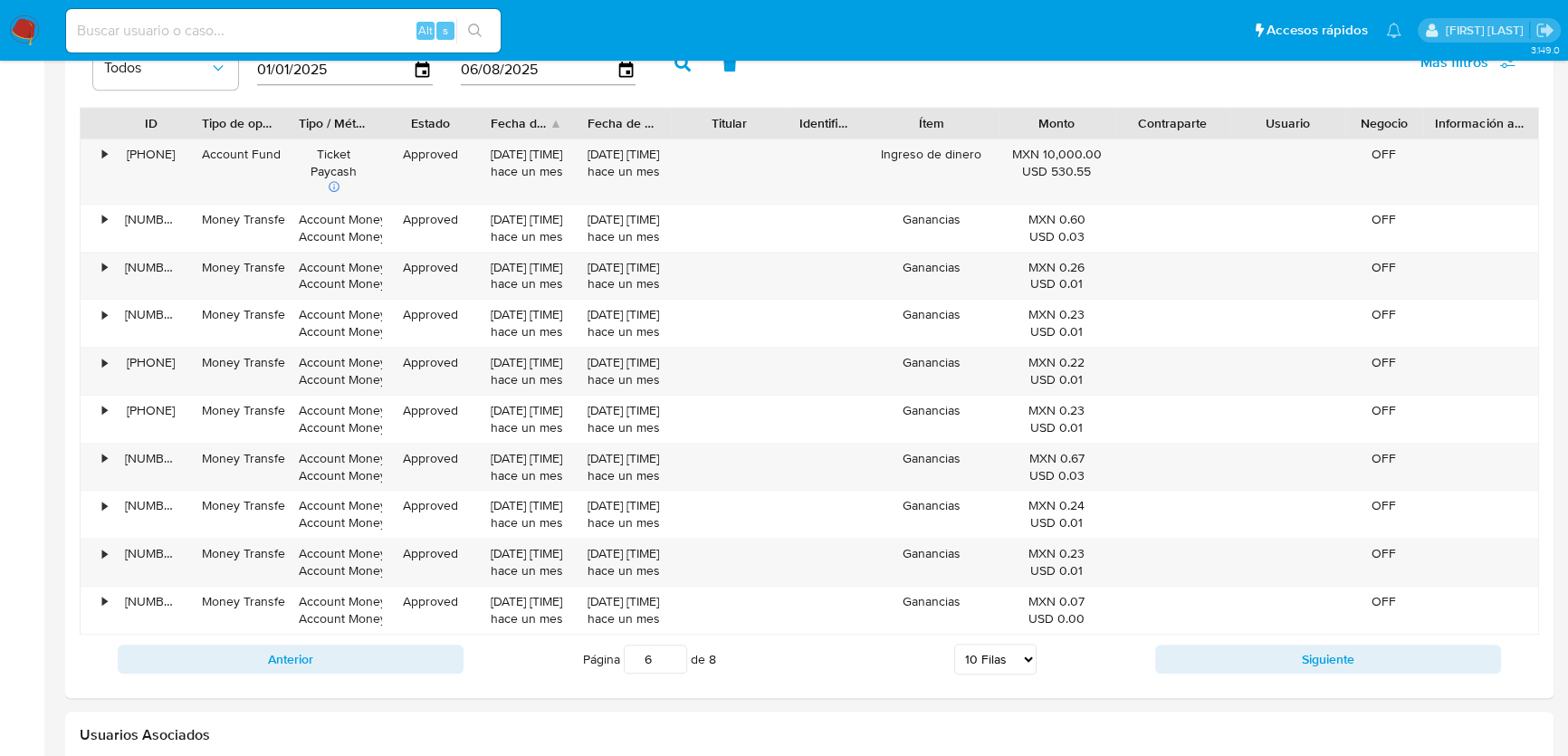 click on "Siguiente" at bounding box center [1328, 659] 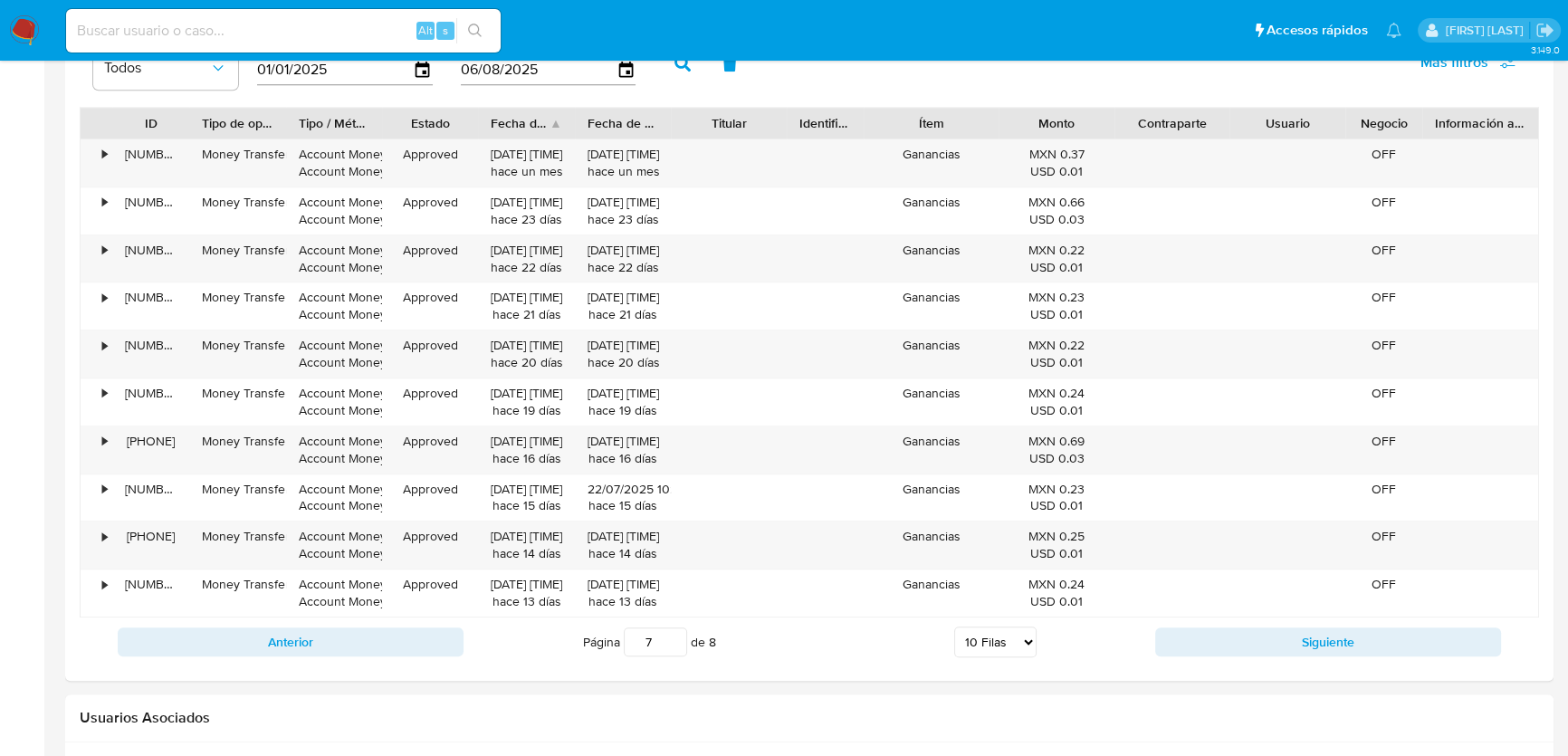 click on "Siguiente" at bounding box center [1328, 642] 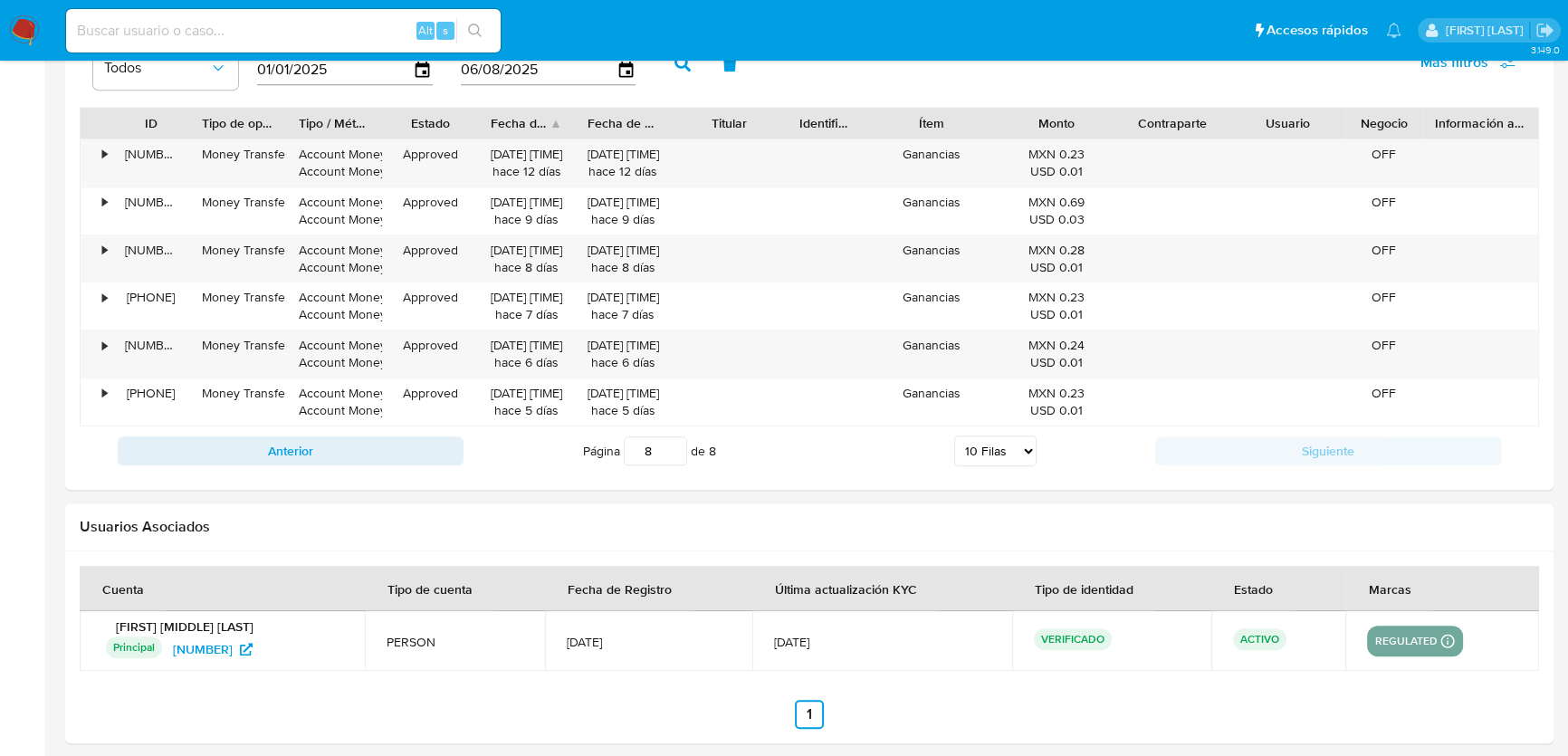 click at bounding box center (283, 31) 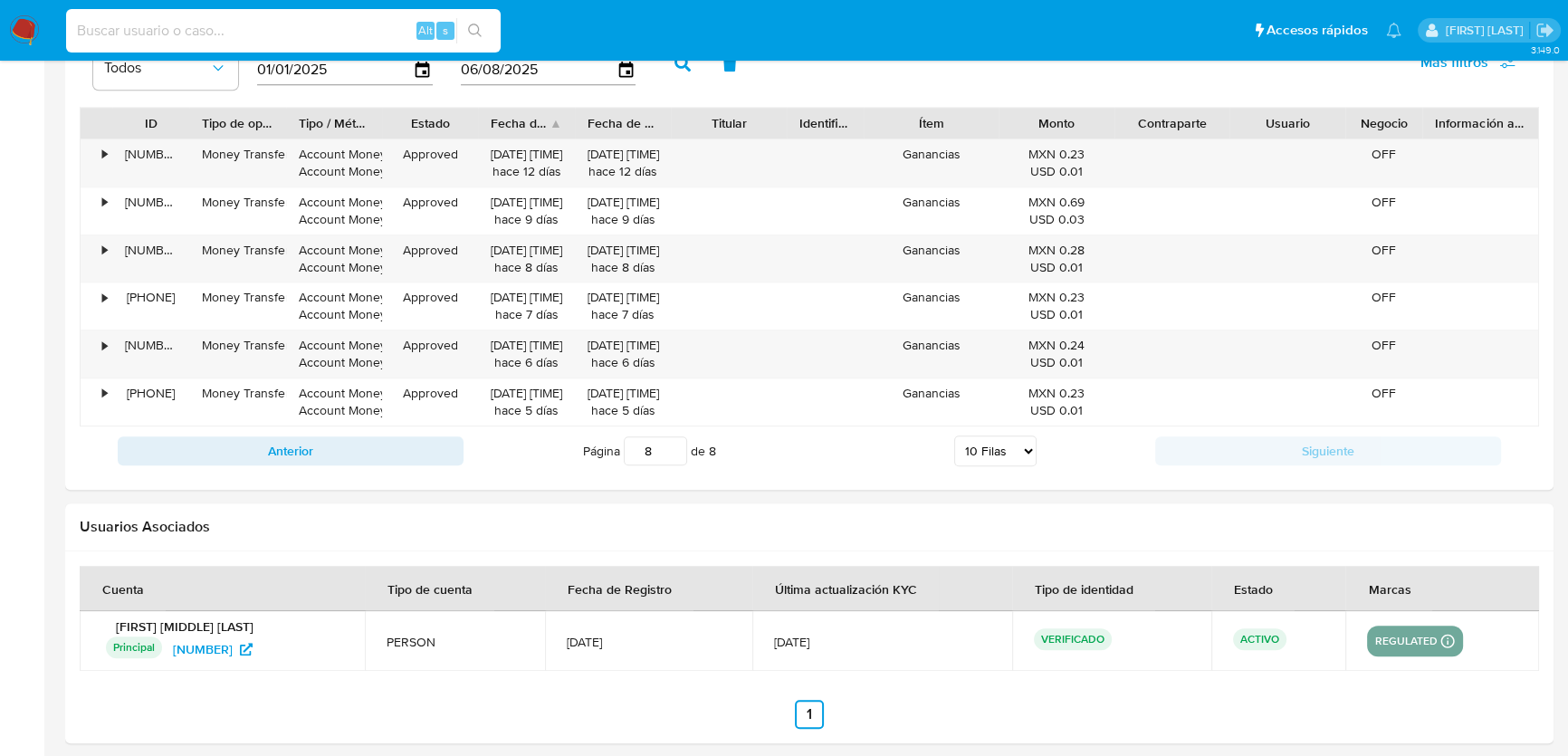 paste on "397364276" 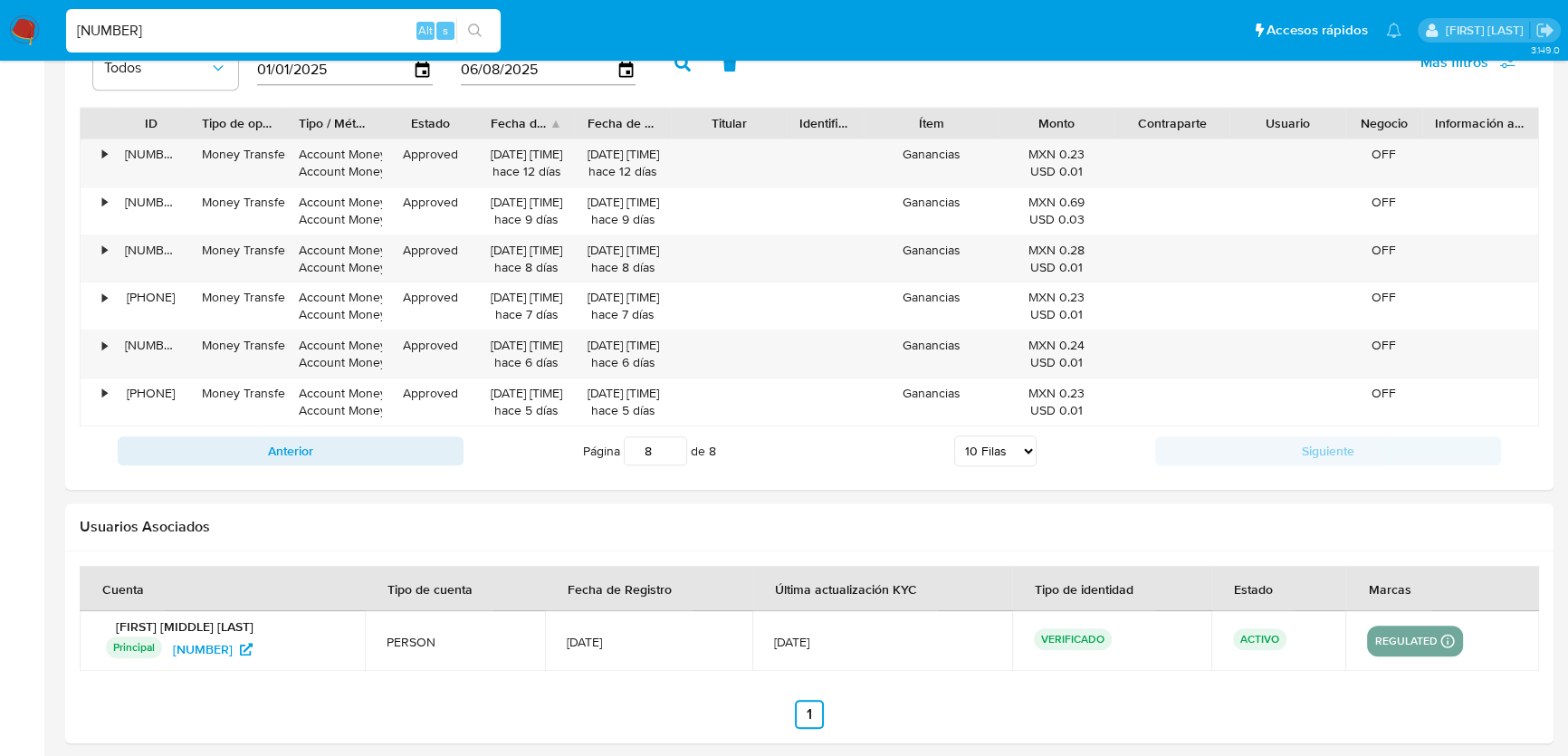 type on "397364276" 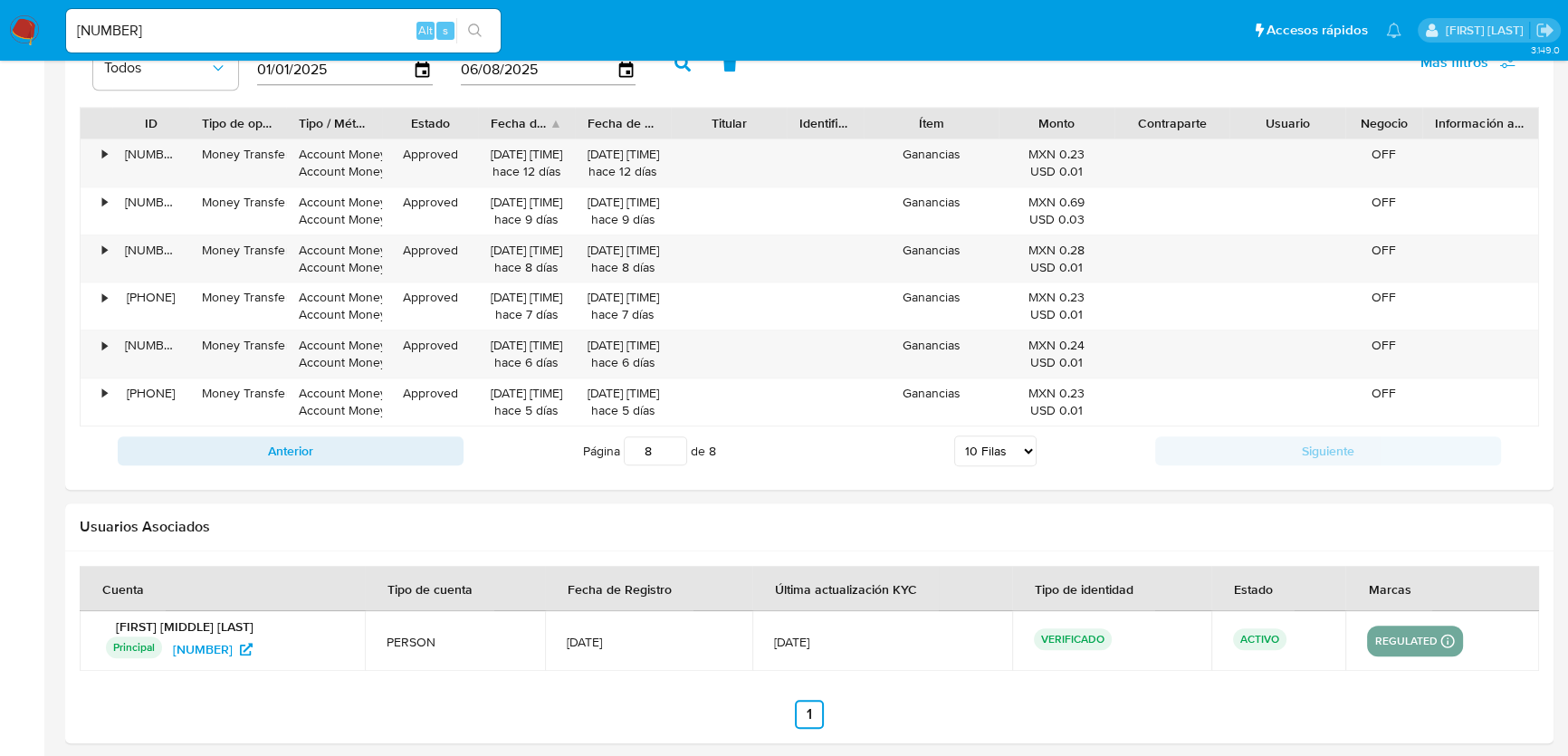 scroll, scrollTop: 0, scrollLeft: 0, axis: both 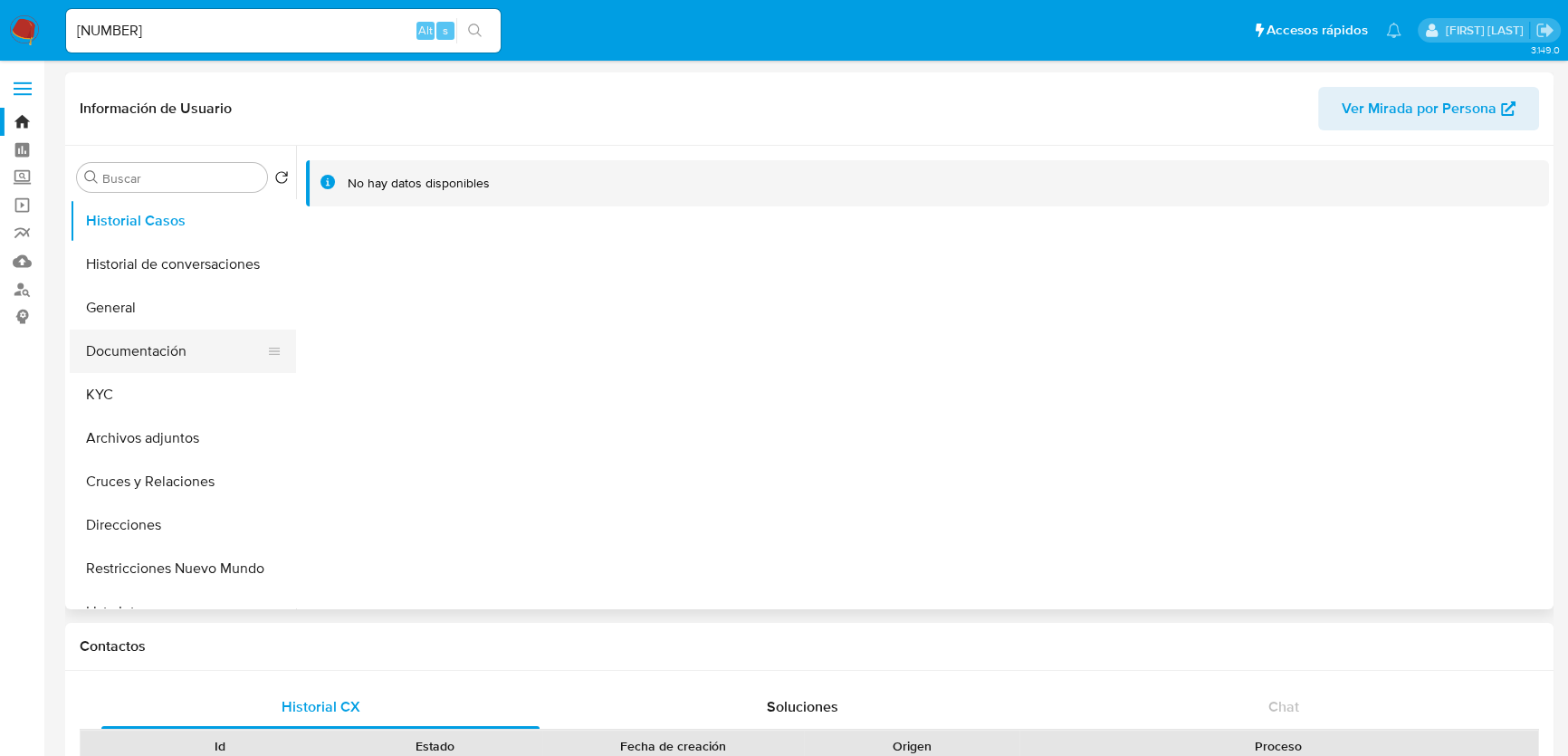 select on "10" 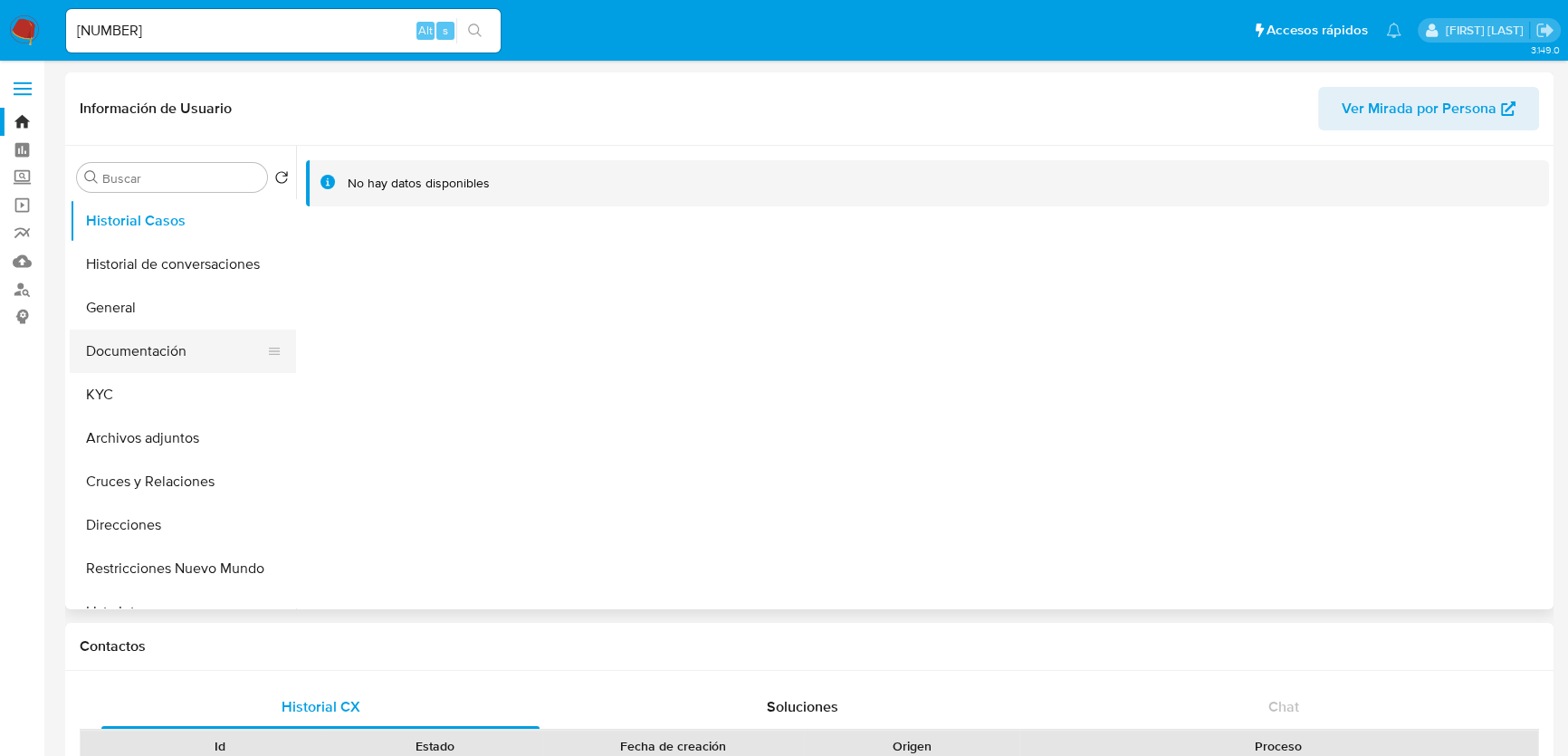 click on "Documentación" at bounding box center (176, 351) 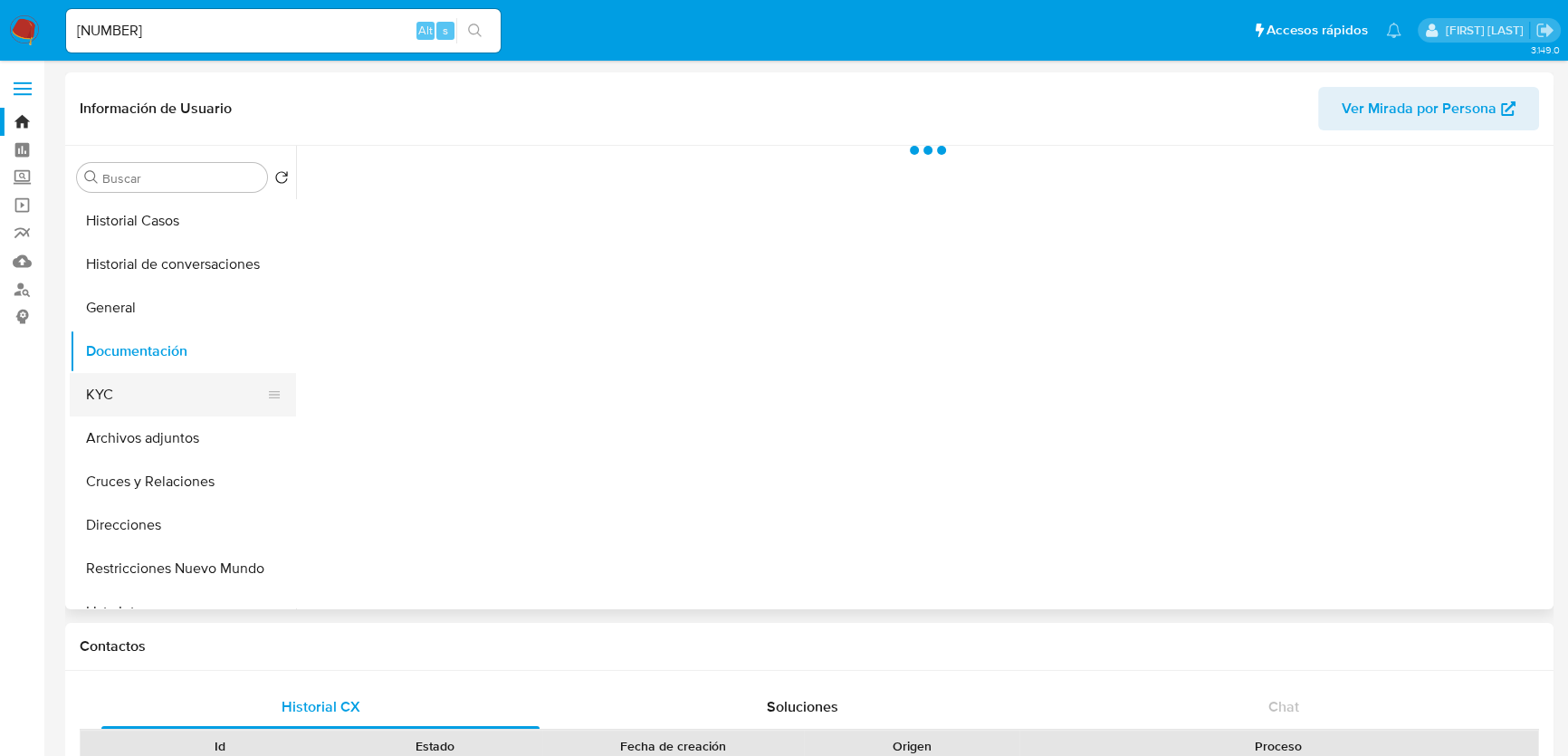 click on "KYC" at bounding box center (176, 395) 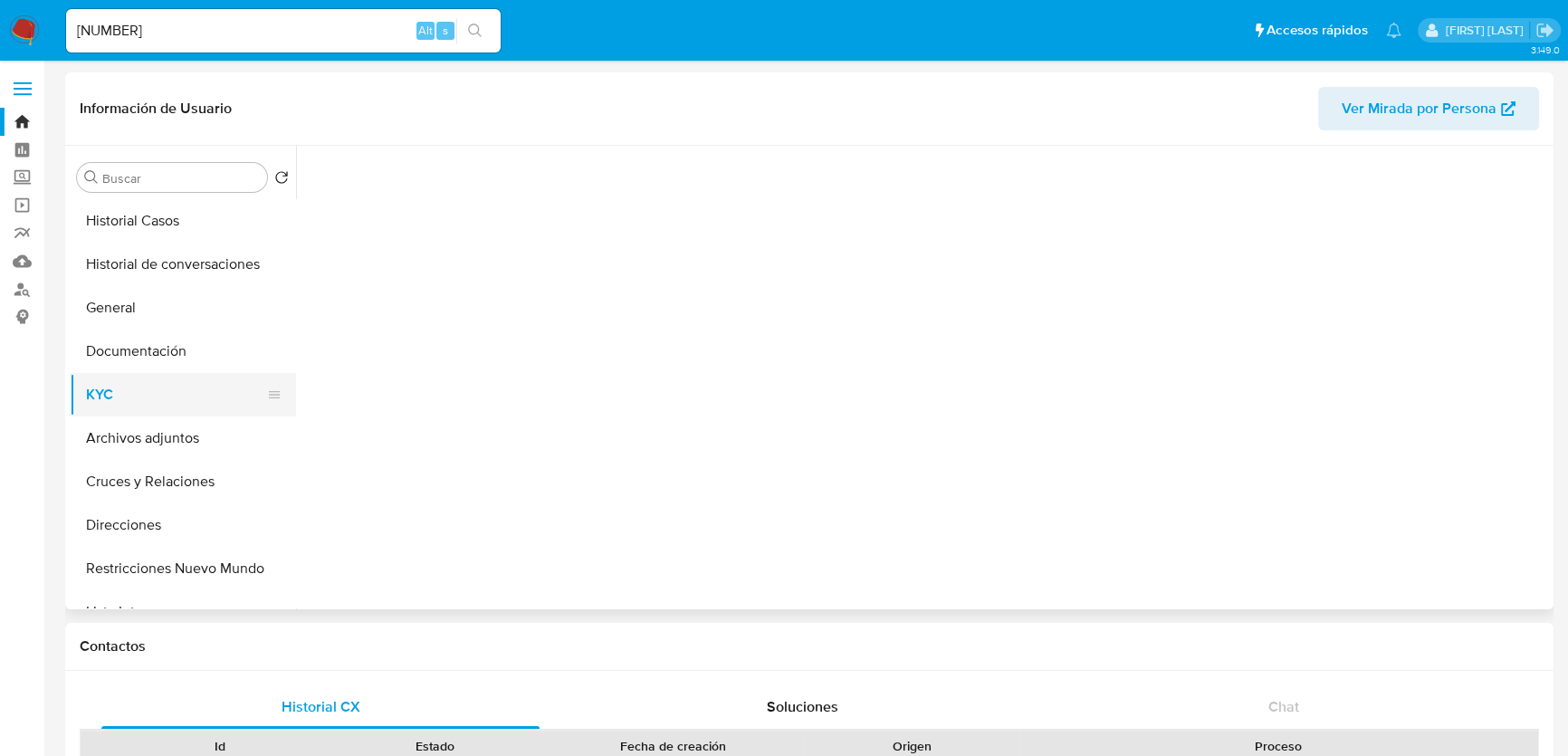 click on "KYC" at bounding box center [176, 395] 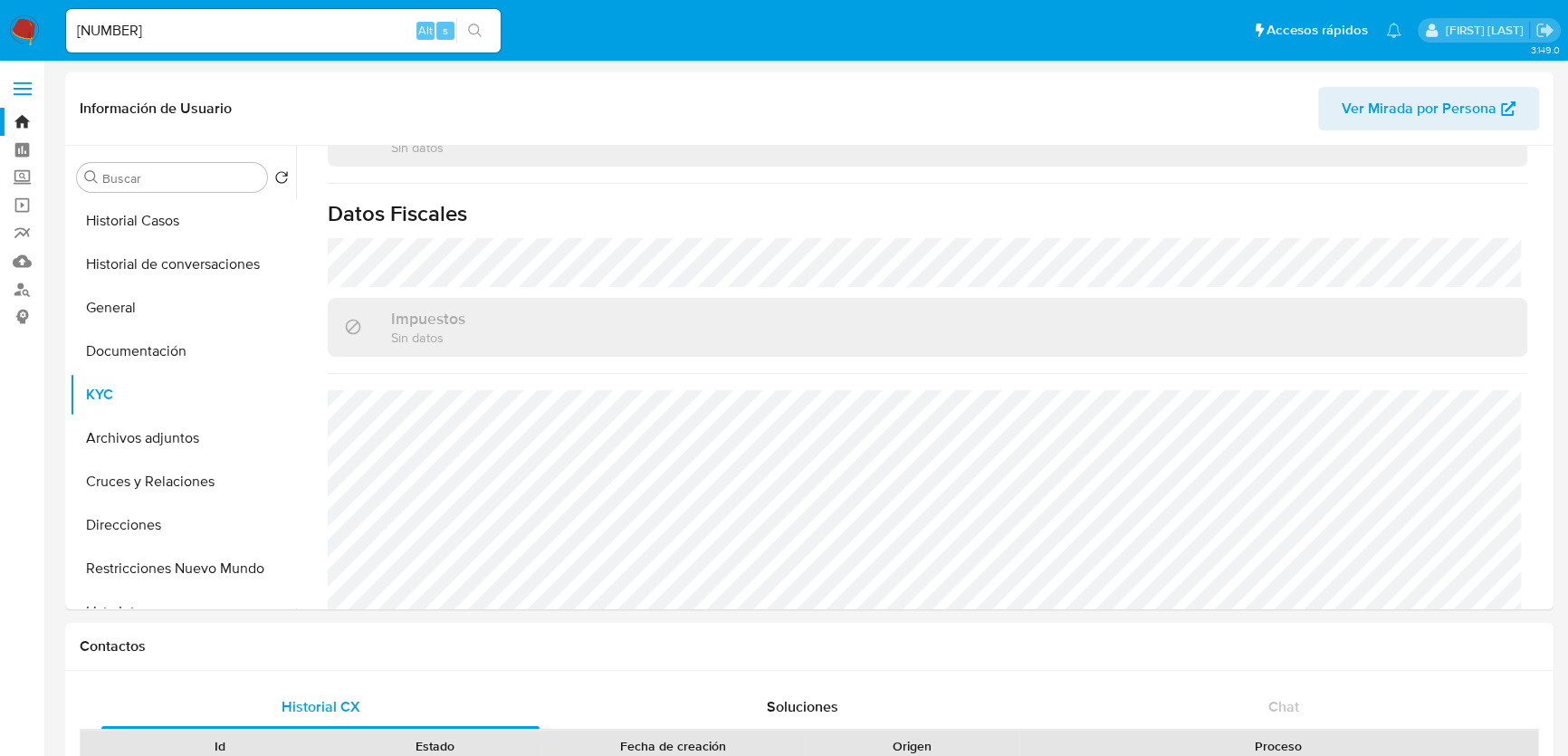 scroll, scrollTop: 1120, scrollLeft: 0, axis: vertical 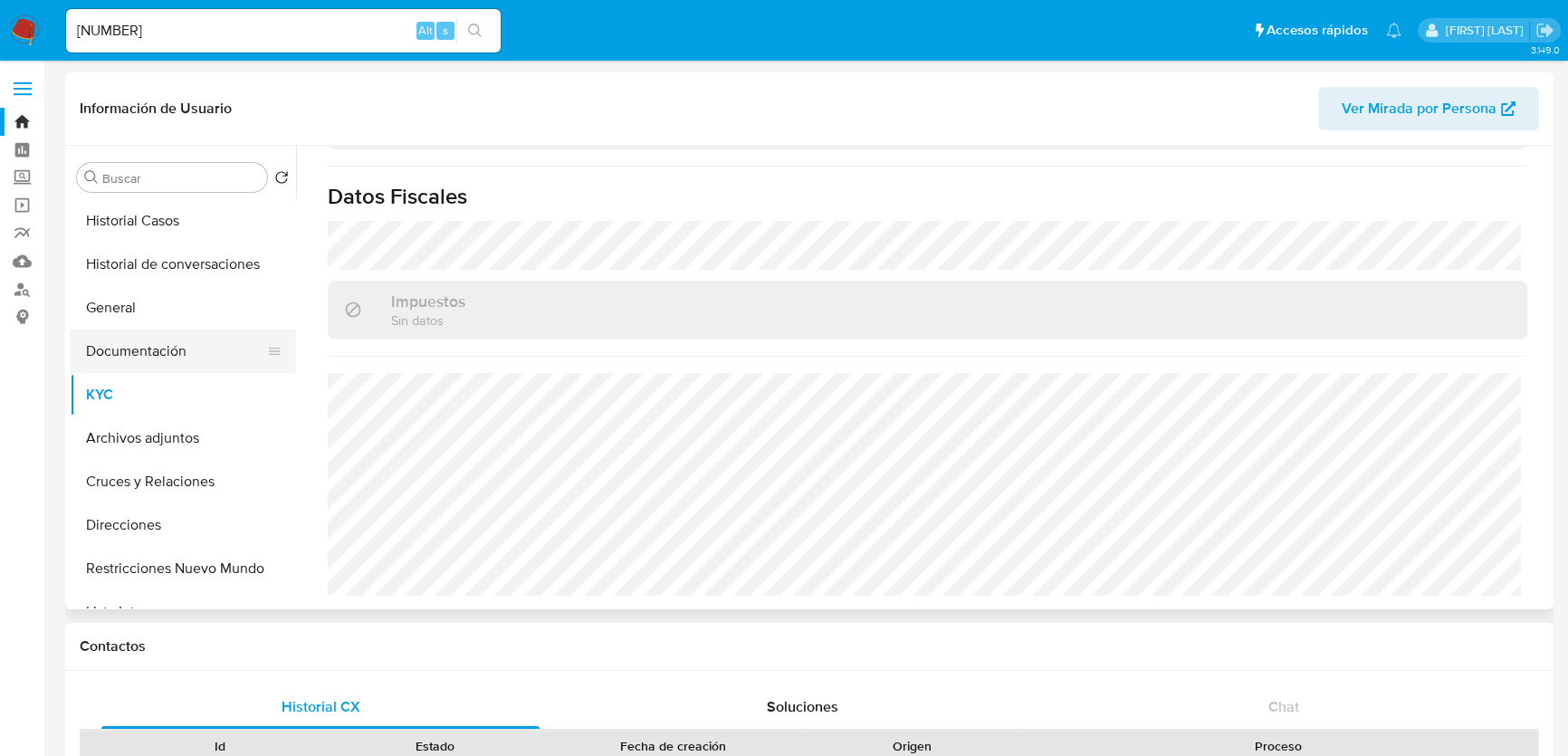 click on "Documentación" at bounding box center [176, 351] 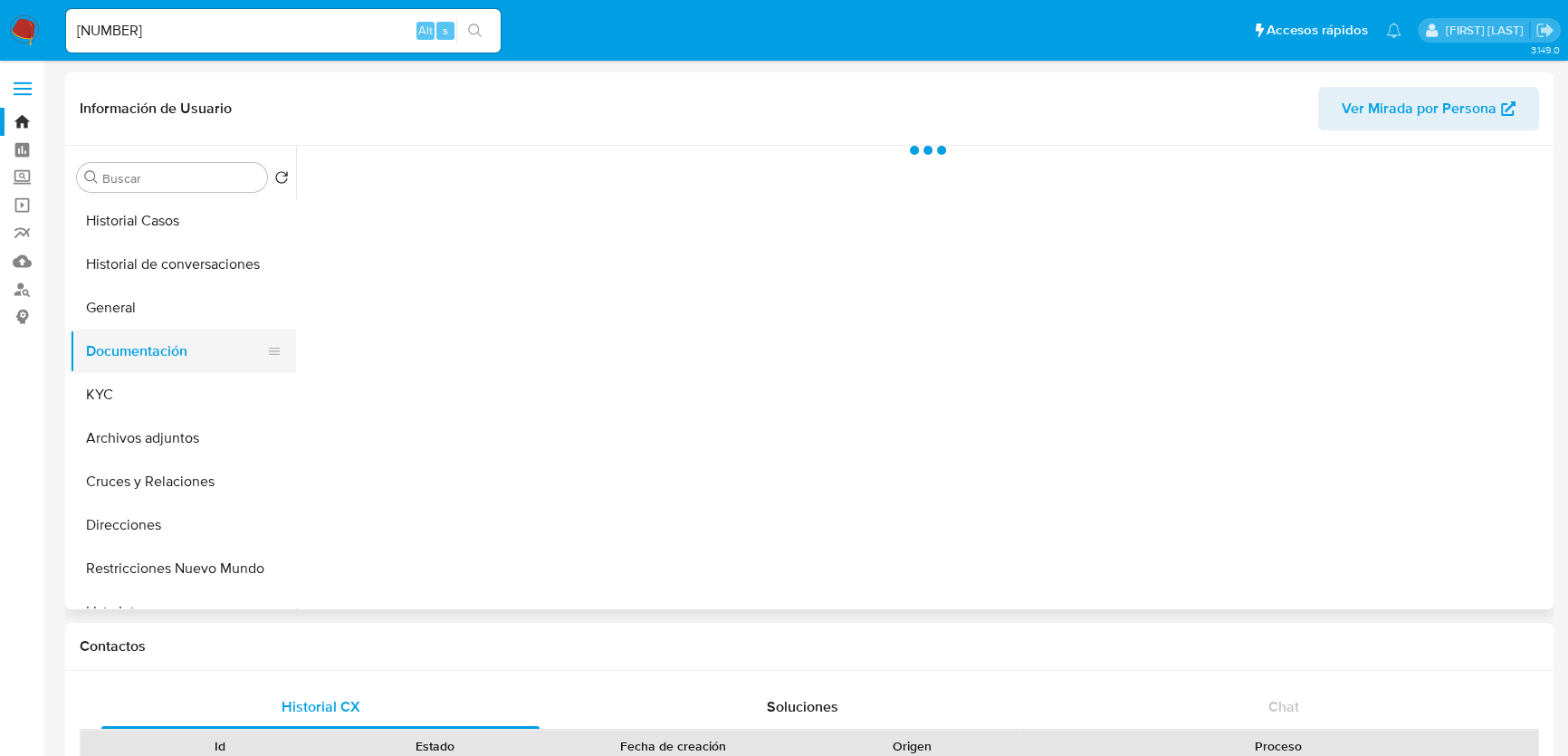 scroll, scrollTop: 0, scrollLeft: 0, axis: both 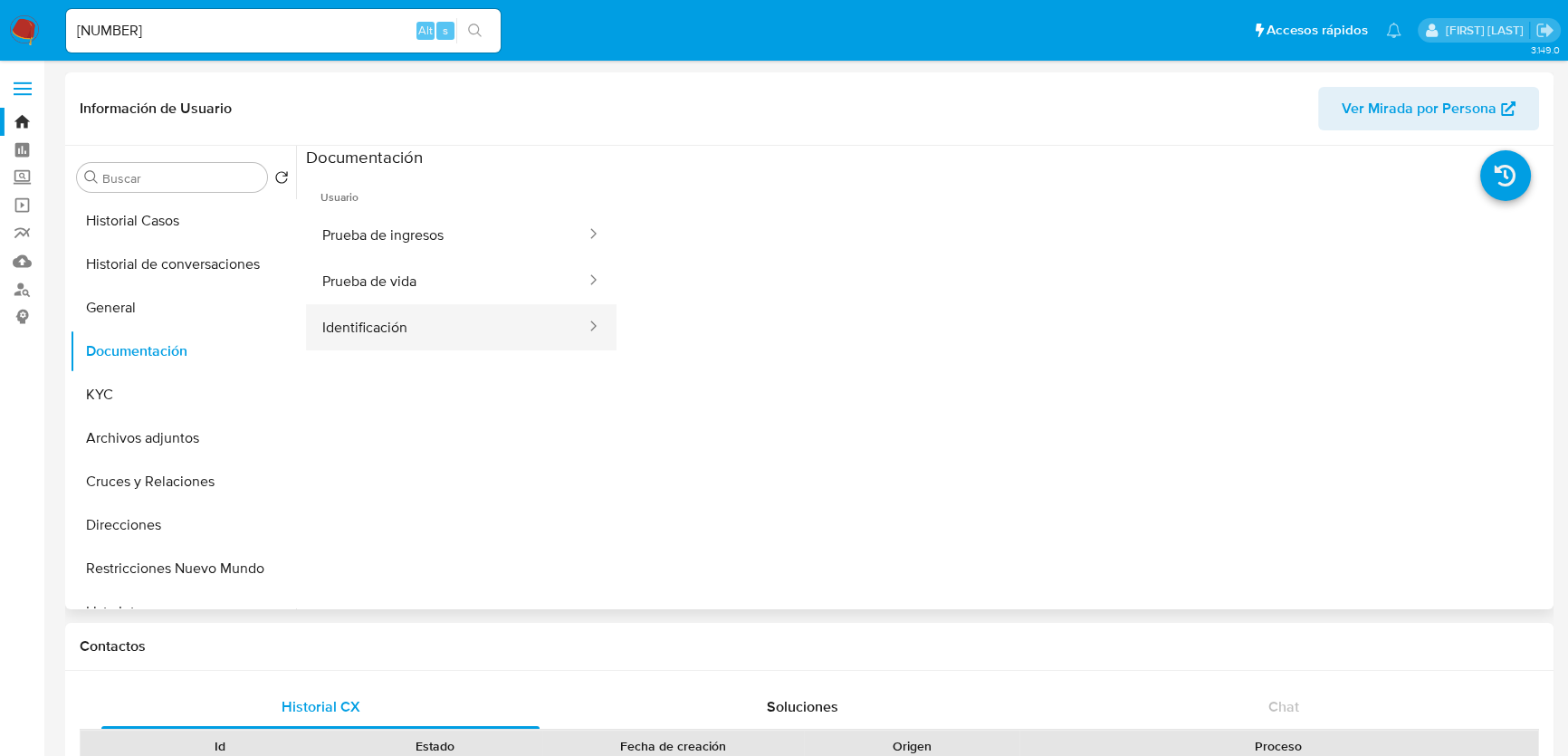 click on "Identificación" at bounding box center [446, 327] 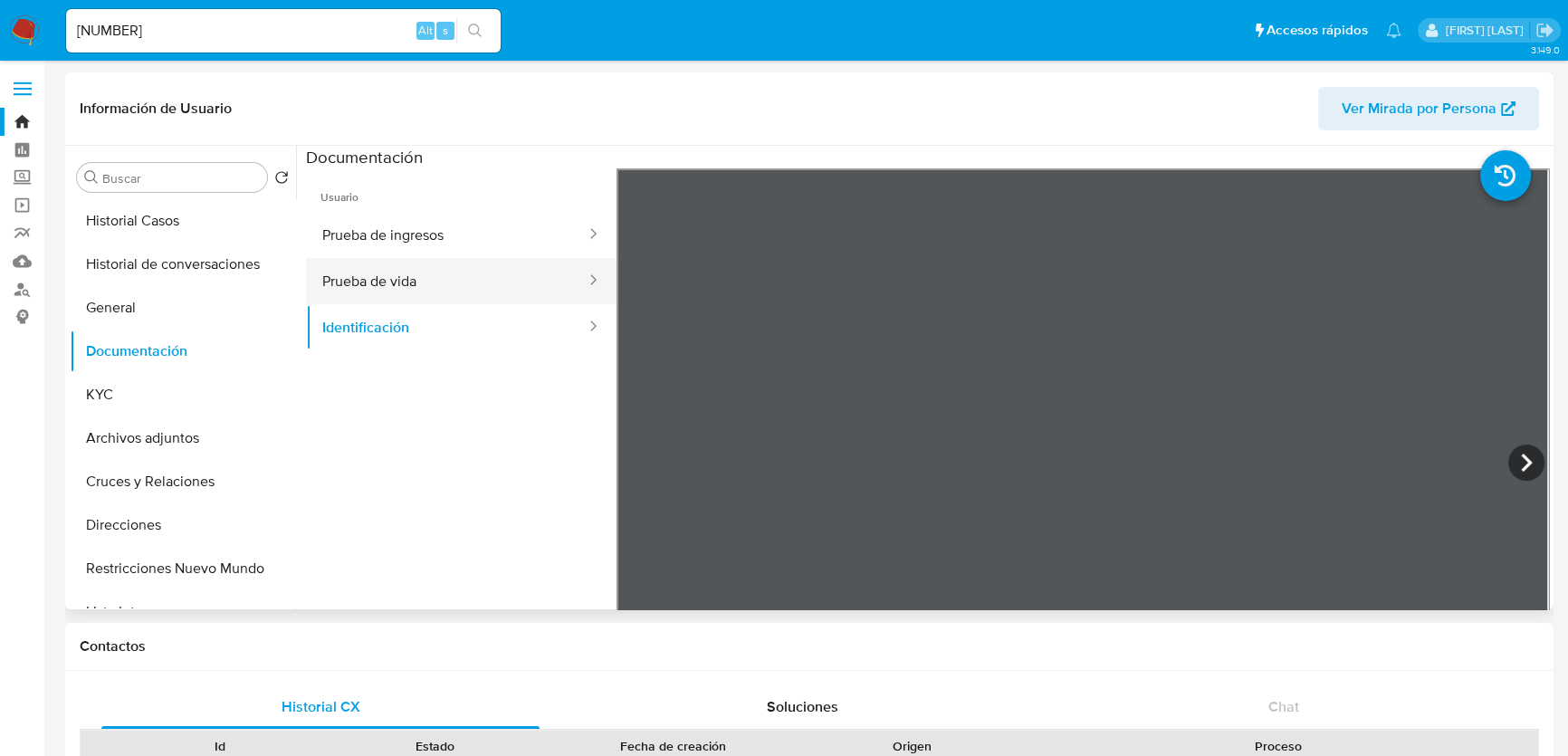 click on "Prueba de vida" at bounding box center [446, 281] 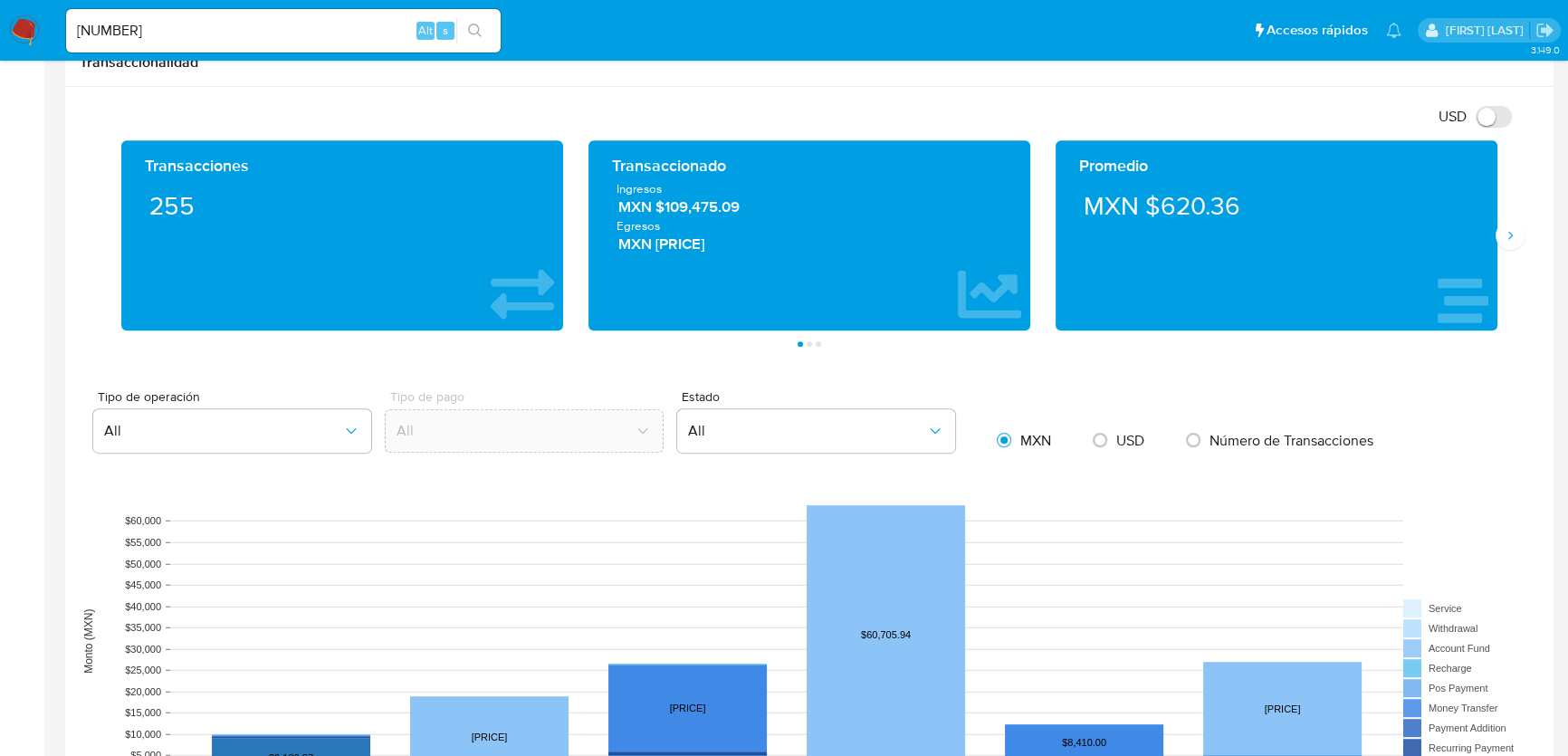 scroll, scrollTop: 1316, scrollLeft: 0, axis: vertical 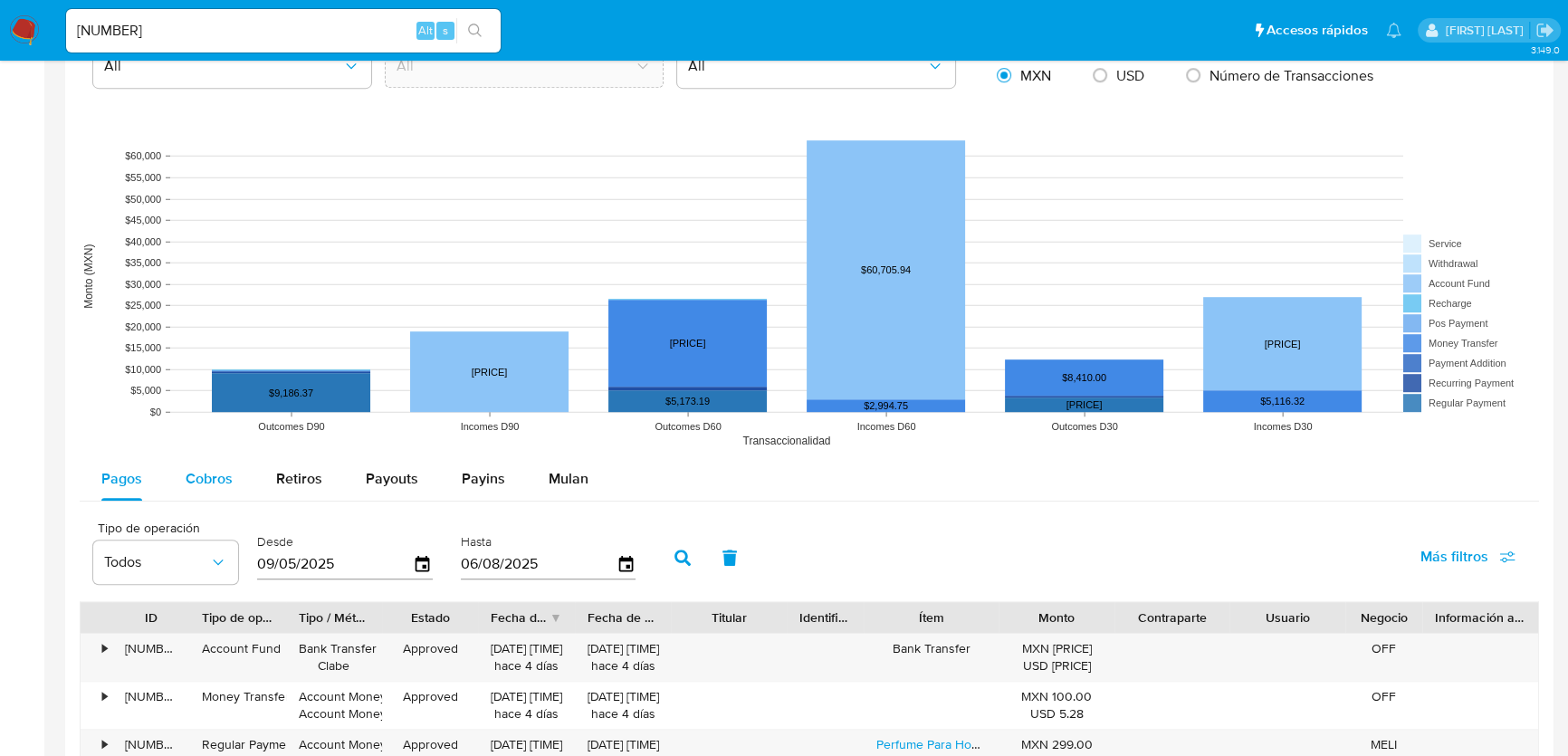 drag, startPoint x: 223, startPoint y: 476, endPoint x: 250, endPoint y: 498, distance: 34.82815 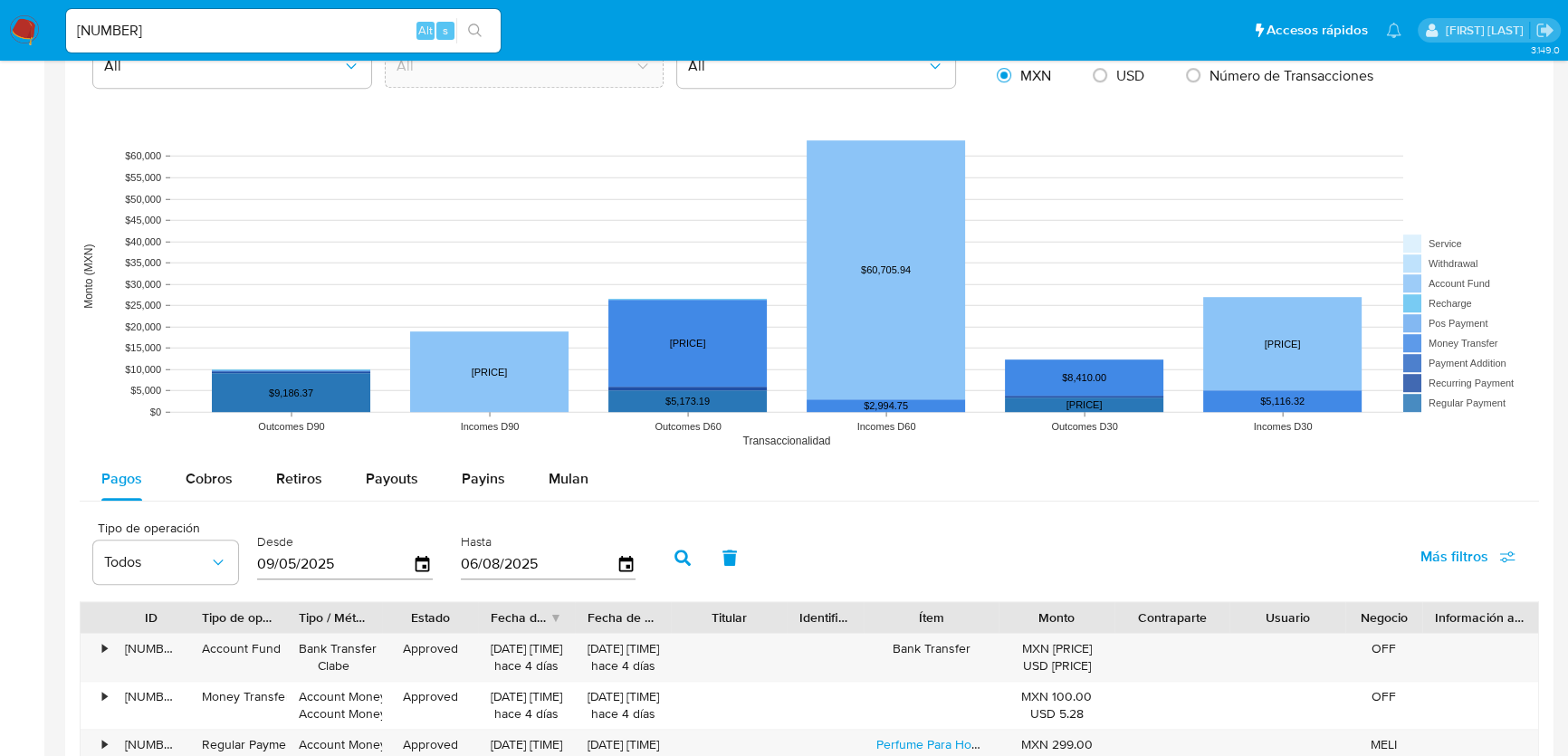 select on "10" 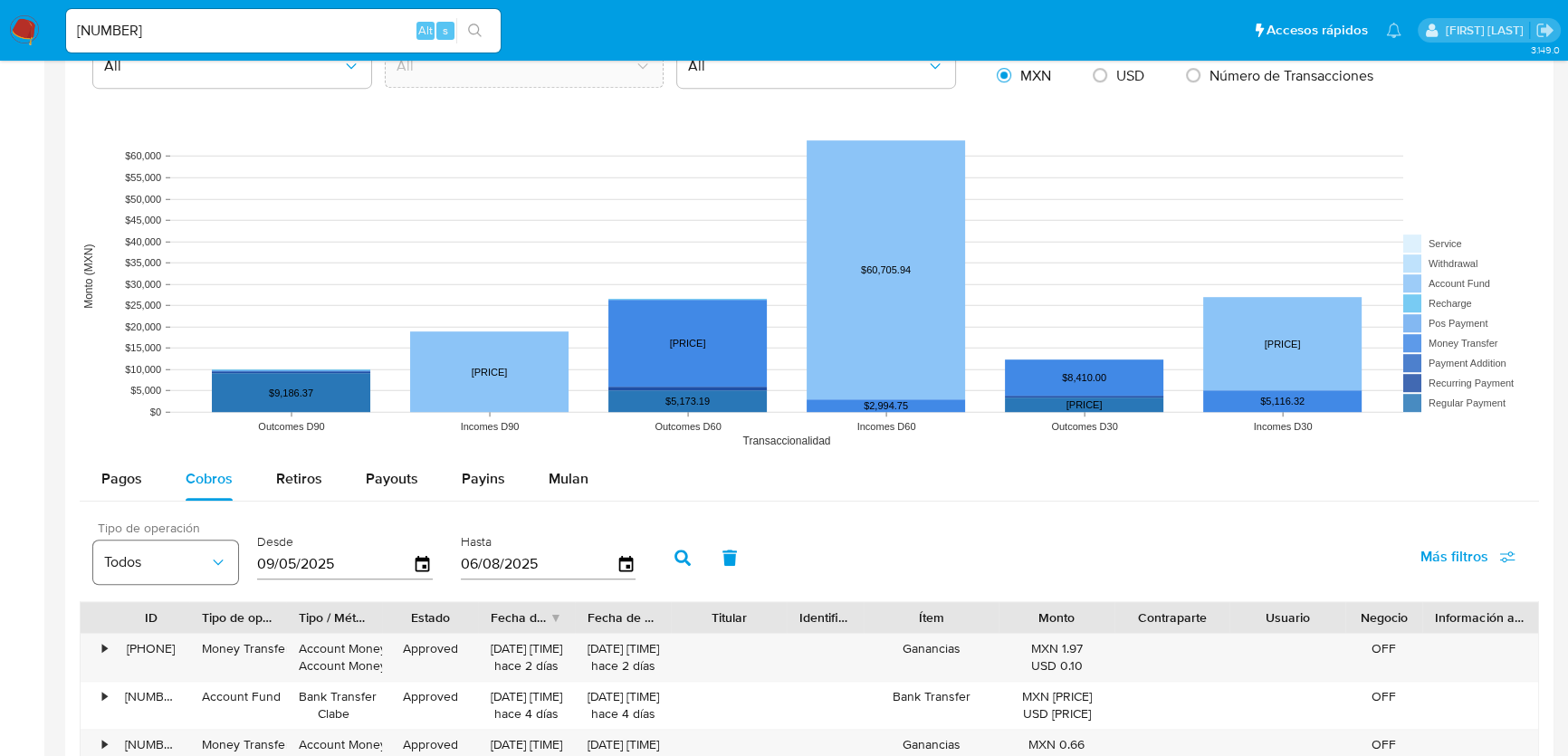 drag, startPoint x: 328, startPoint y: 567, endPoint x: 225, endPoint y: 566, distance: 103.004854 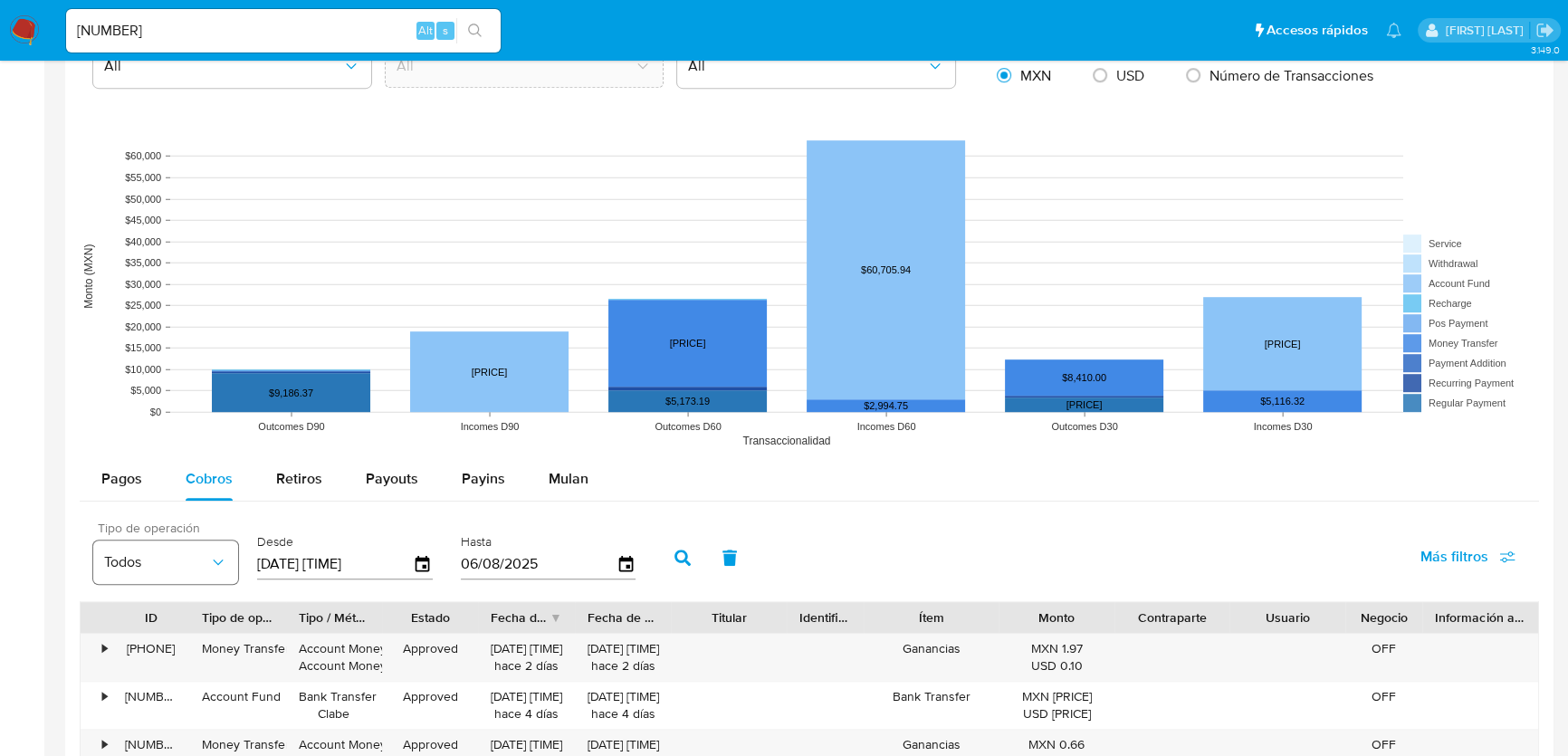 type on "1_/__/____" 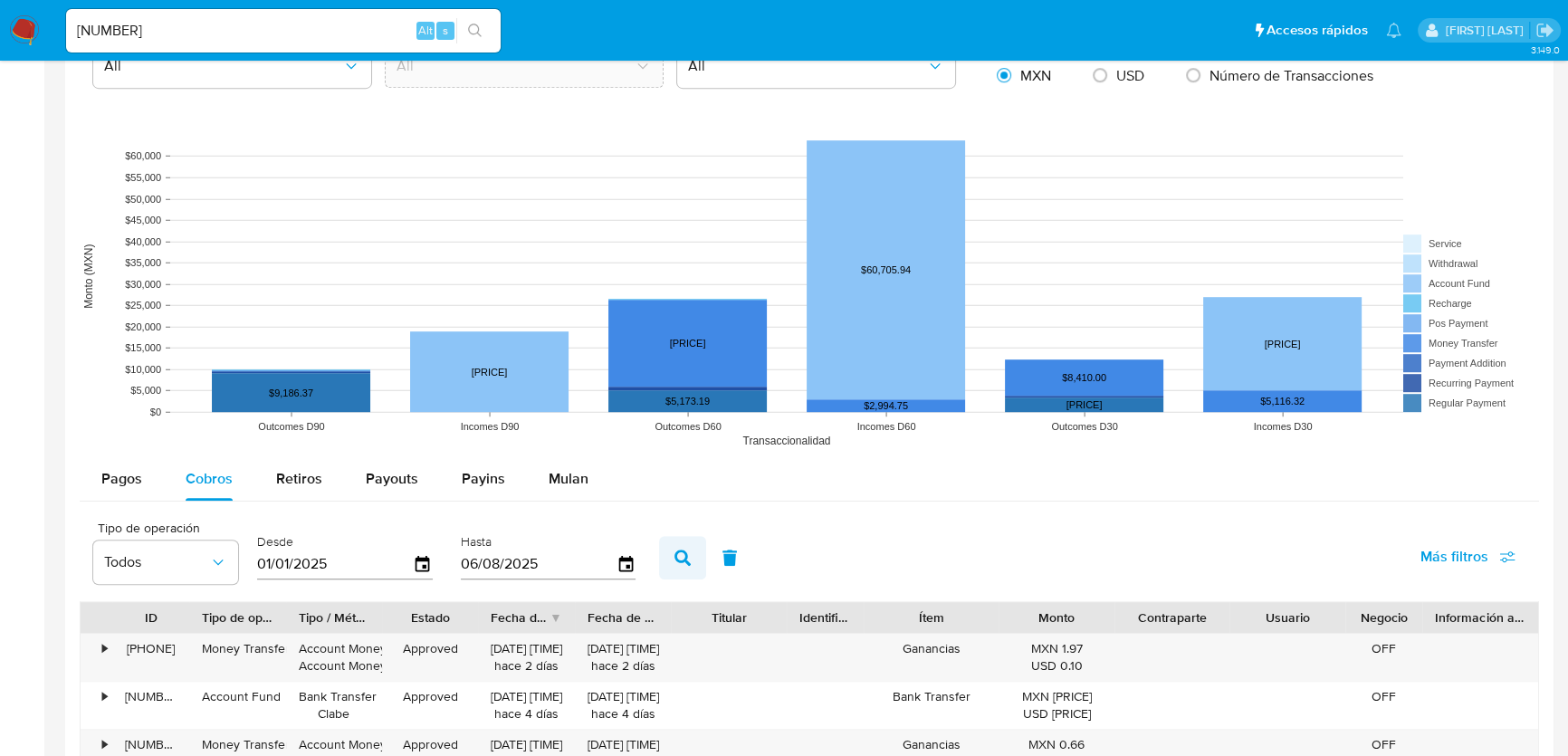 type on "01/01/2025" 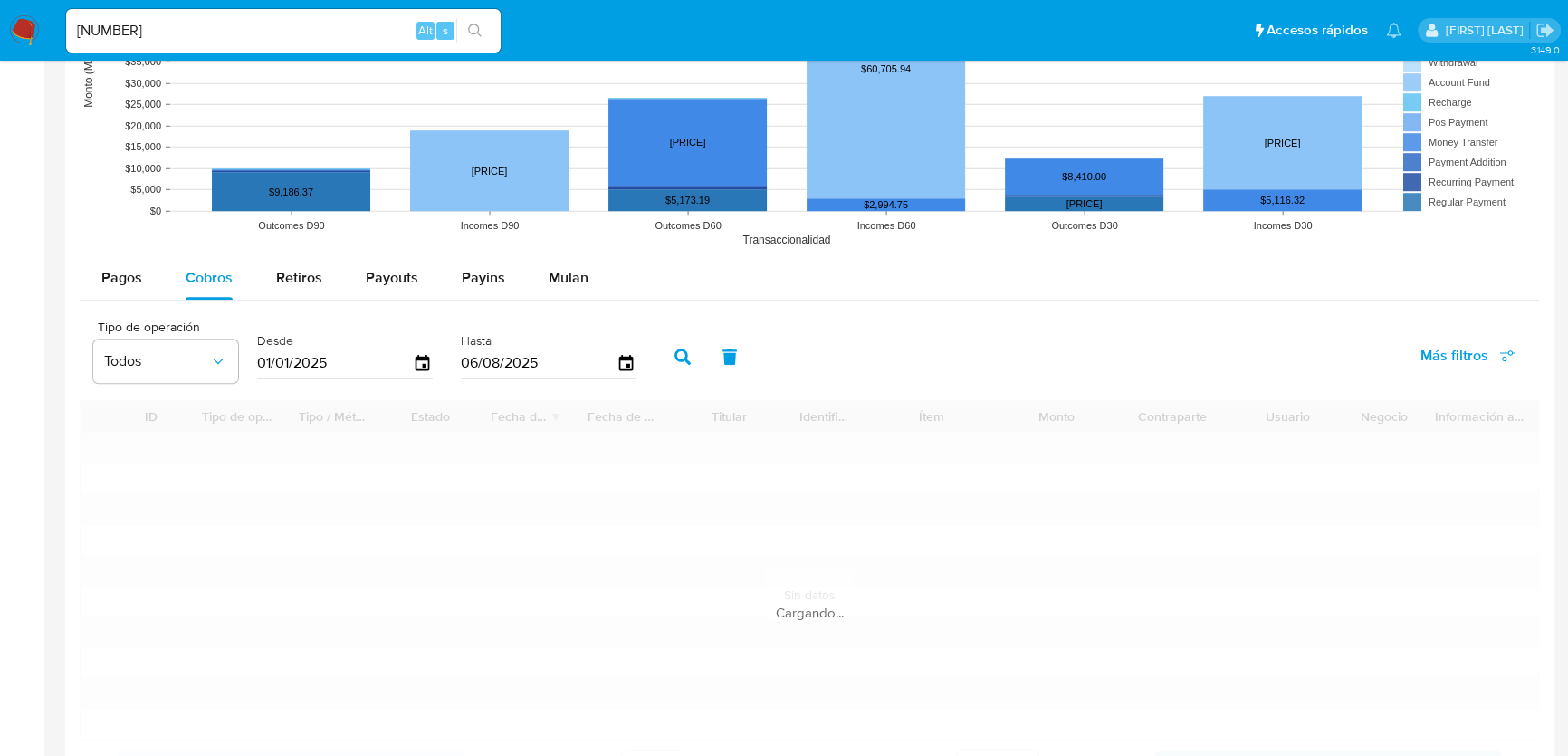 scroll, scrollTop: 1728, scrollLeft: 0, axis: vertical 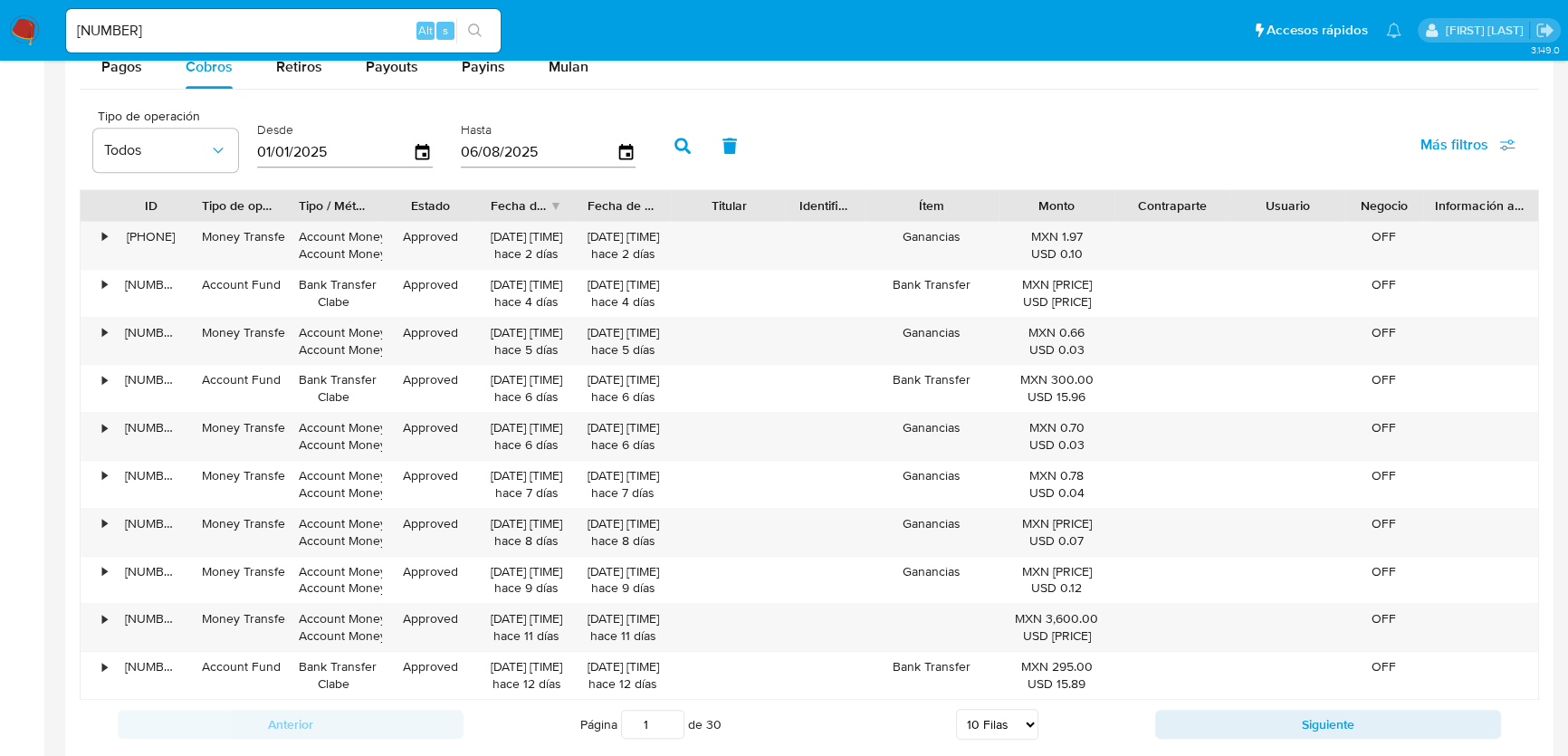 click on "Fecha de creación" at bounding box center [520, 206] 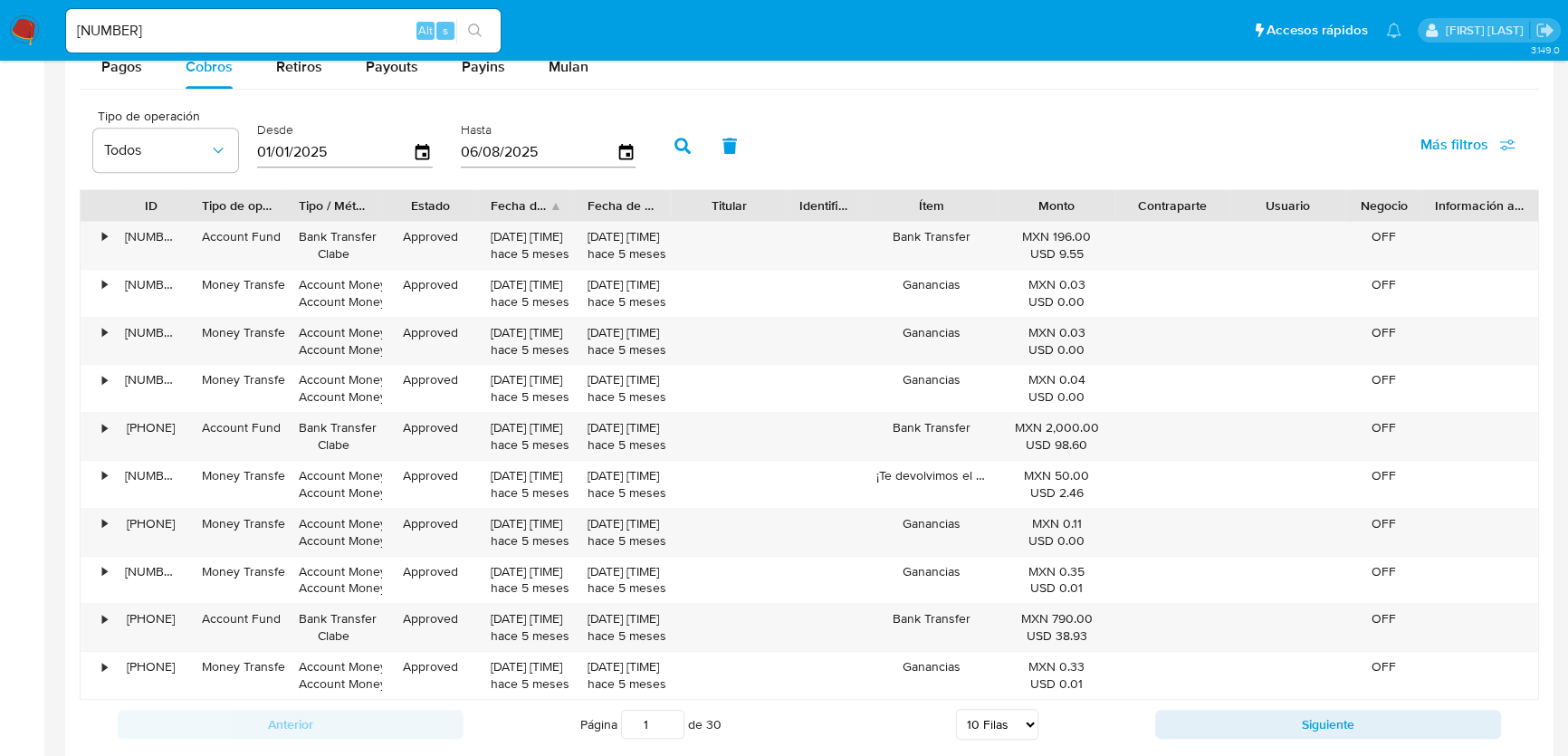 click on "Anterior Página   1   de   30 5   Filas 10   Filas 20   Filas 25   Filas 50   Filas 100   Filas Siguiente" at bounding box center (809, 724) 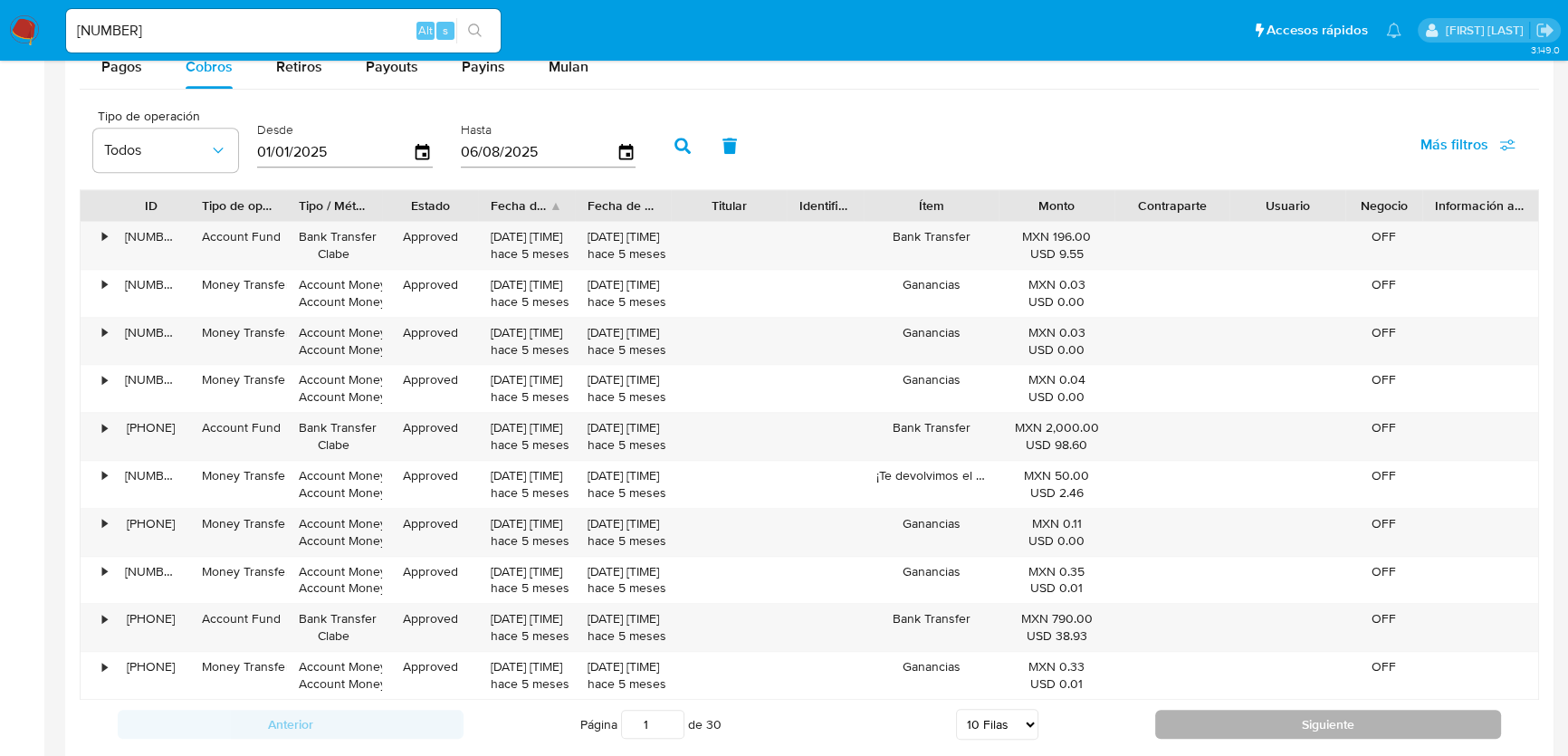 click on "Siguiente" at bounding box center [1328, 724] 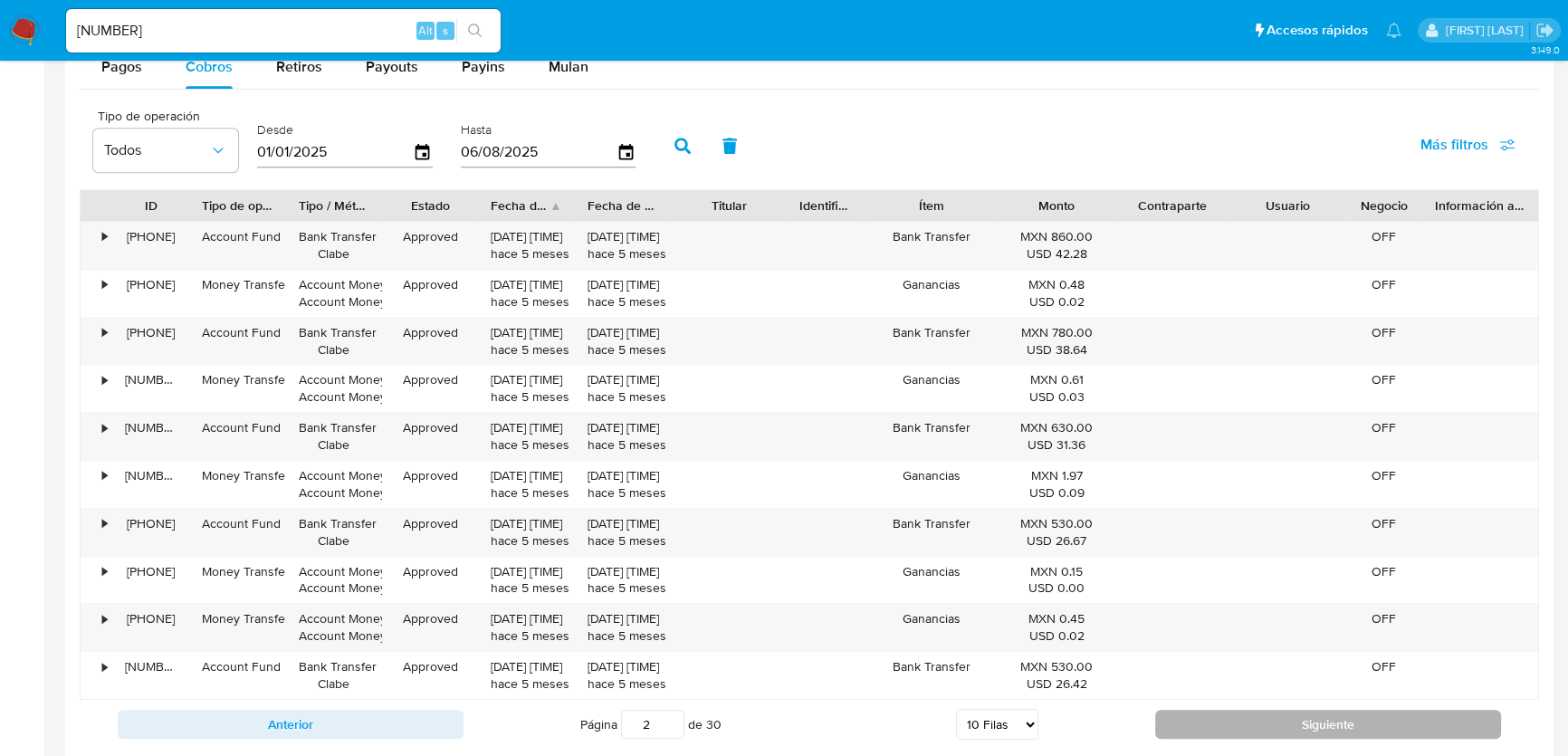 click on "Siguiente" at bounding box center (1328, 724) 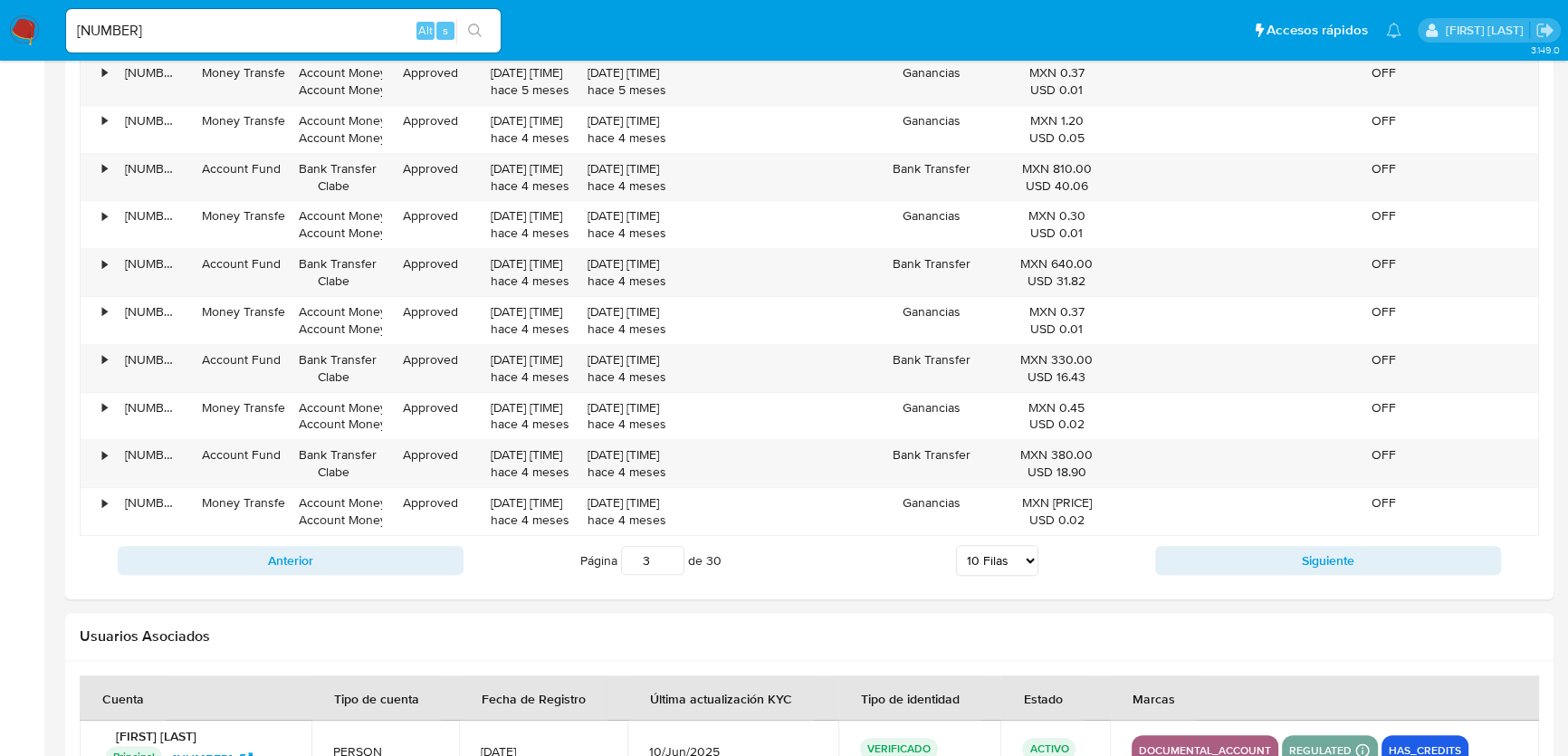 click on "Siguiente" at bounding box center [1328, 560] 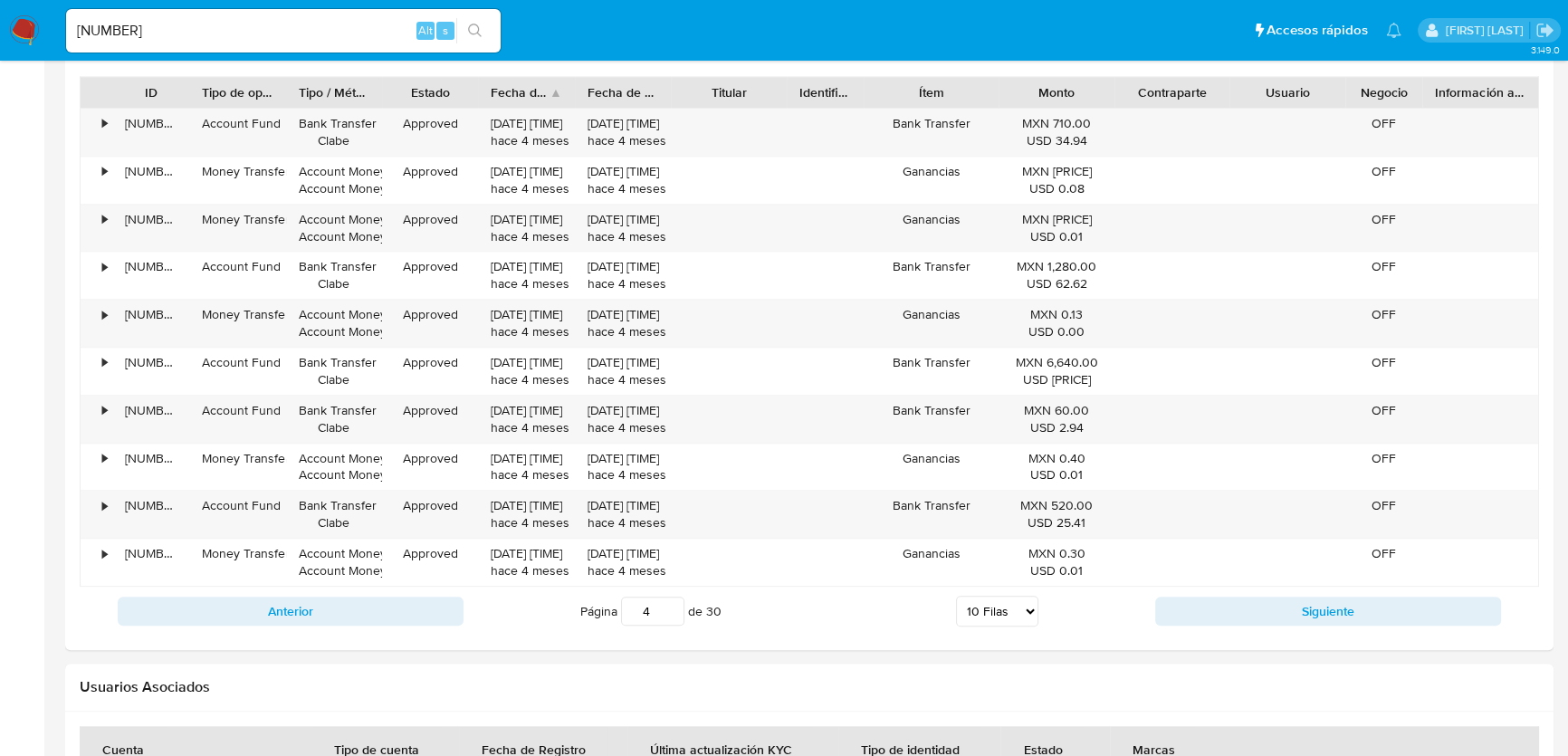 scroll, scrollTop: 1892, scrollLeft: 0, axis: vertical 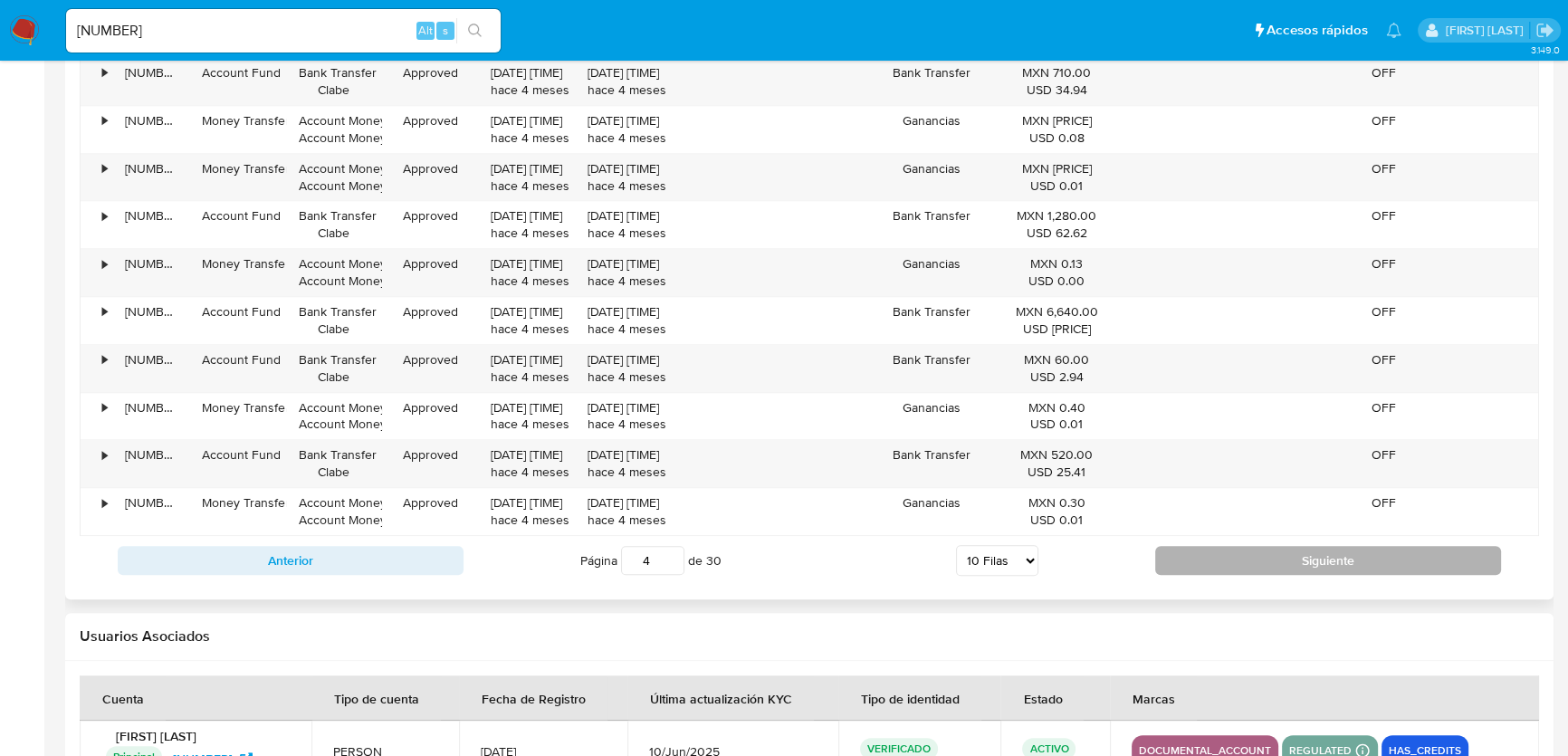 click on "Siguiente" at bounding box center (1328, 560) 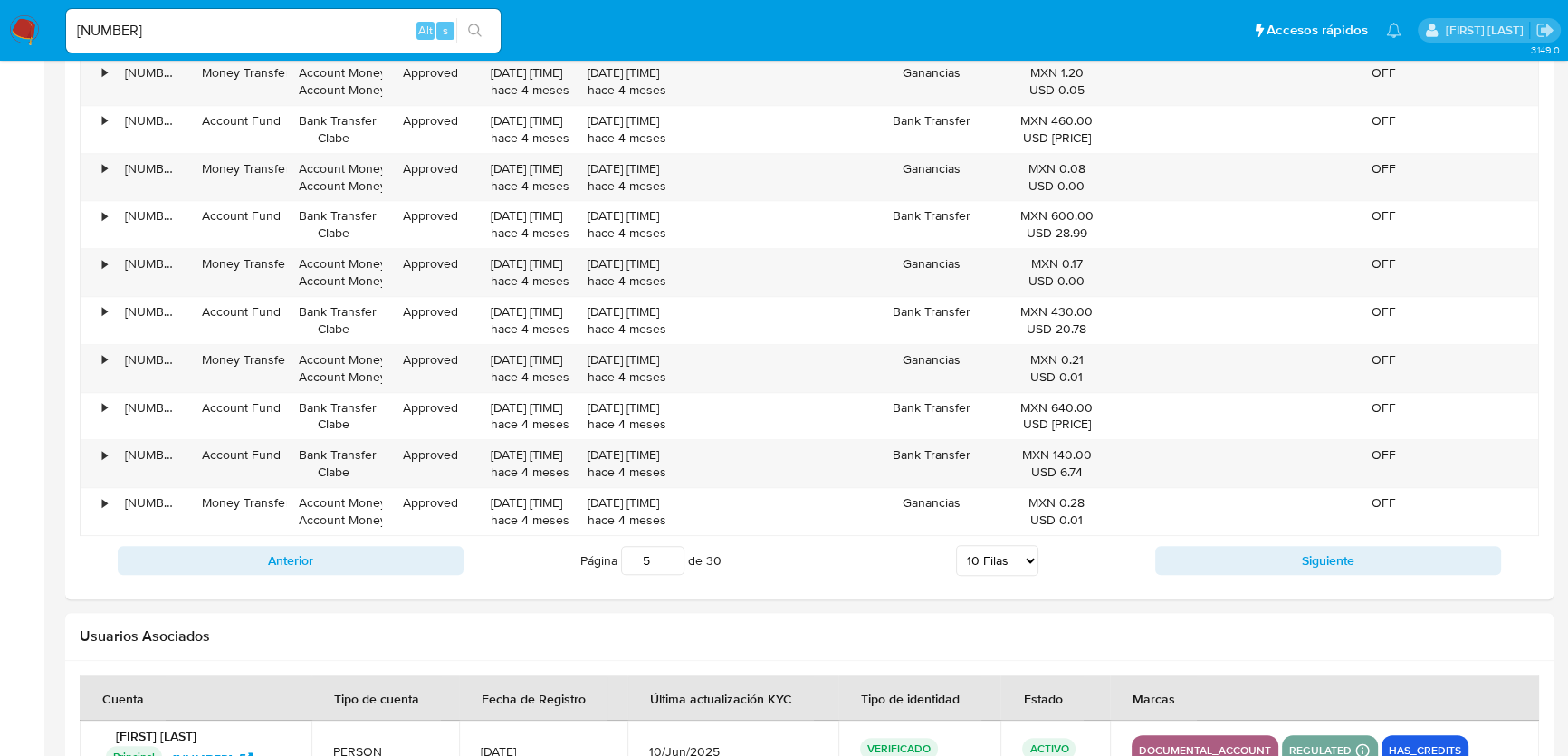 click on "Siguiente" at bounding box center [1328, 560] 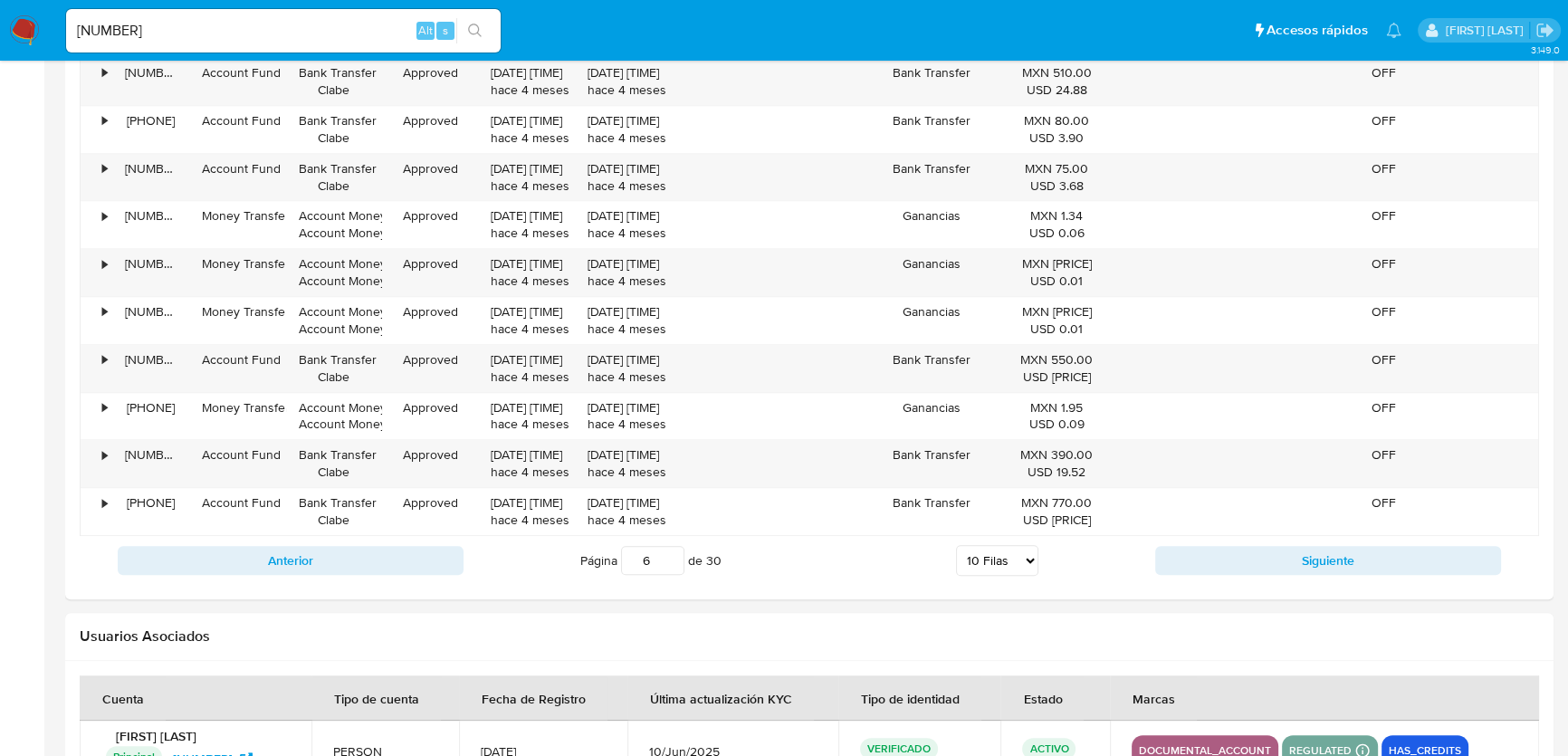 click on "Siguiente" at bounding box center (1328, 560) 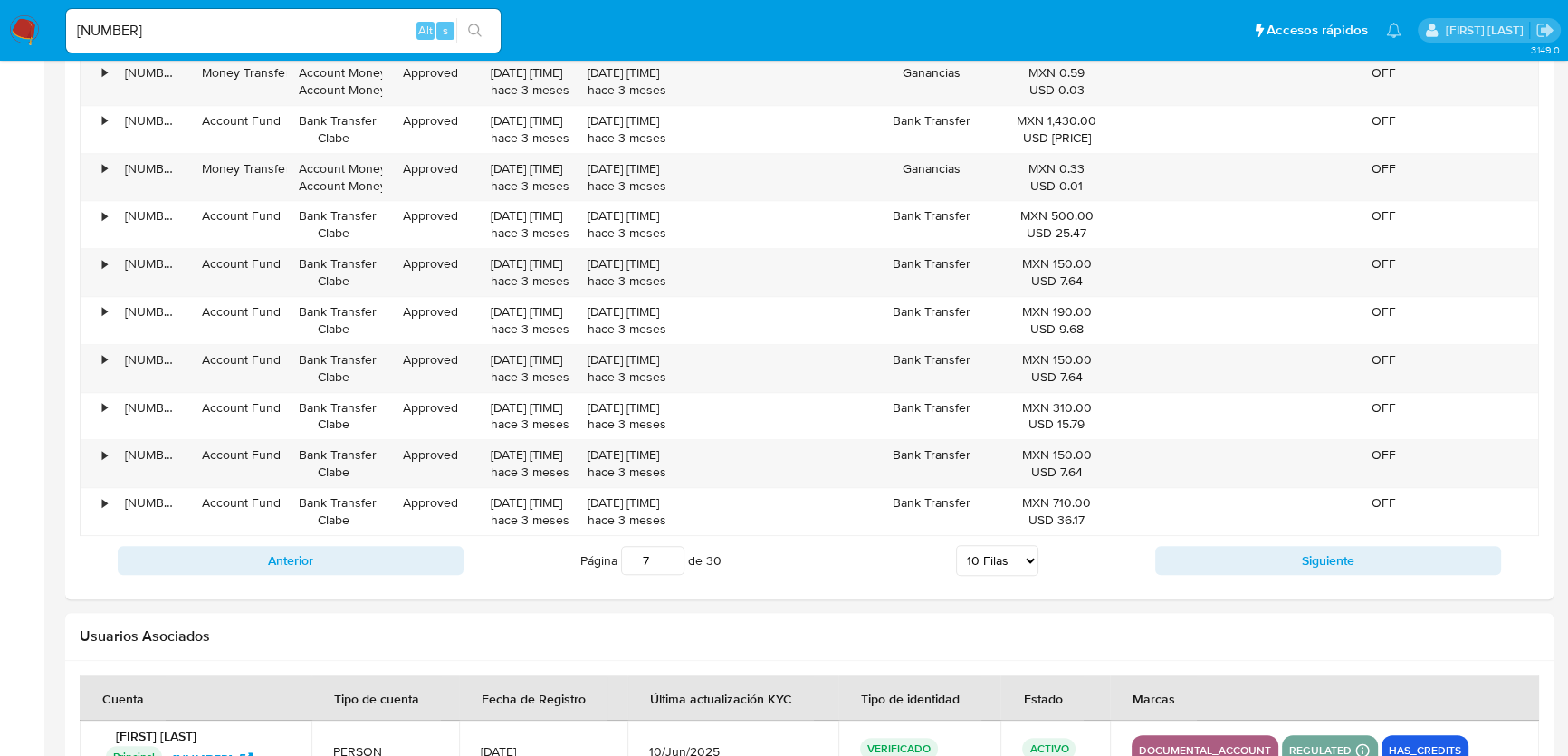 click on "Siguiente" at bounding box center (1328, 560) 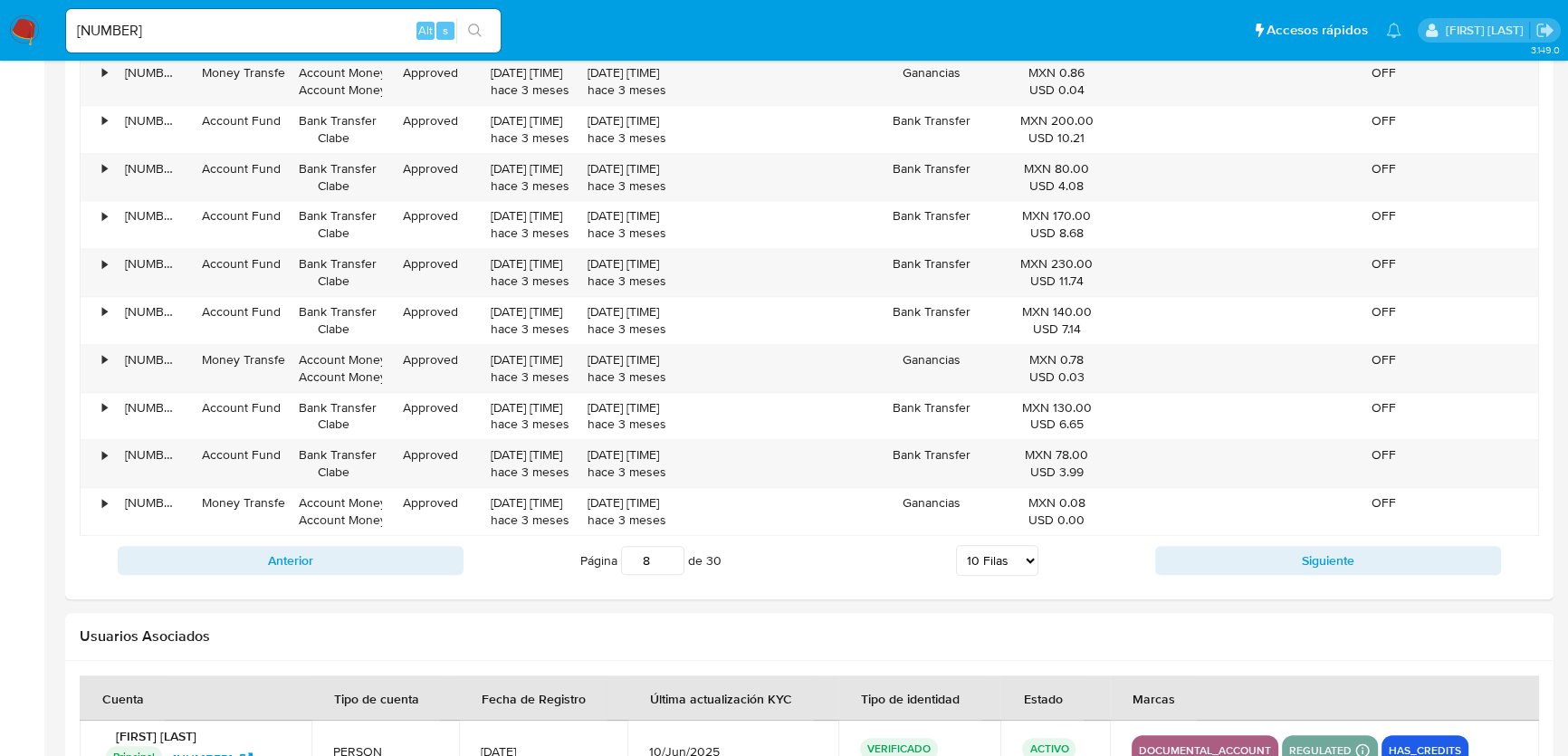 click on "Siguiente" at bounding box center (1328, 560) 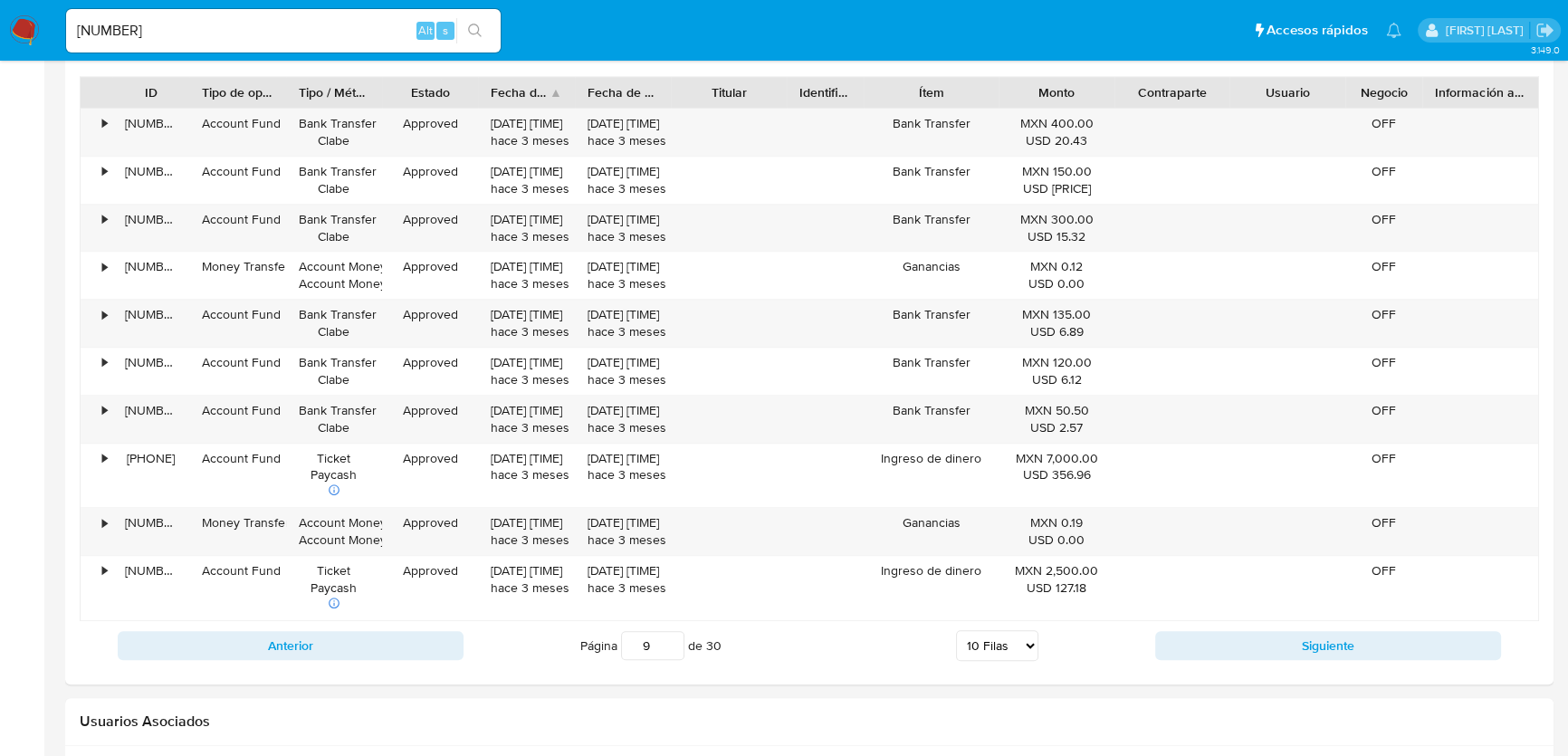 scroll, scrollTop: 1892, scrollLeft: 0, axis: vertical 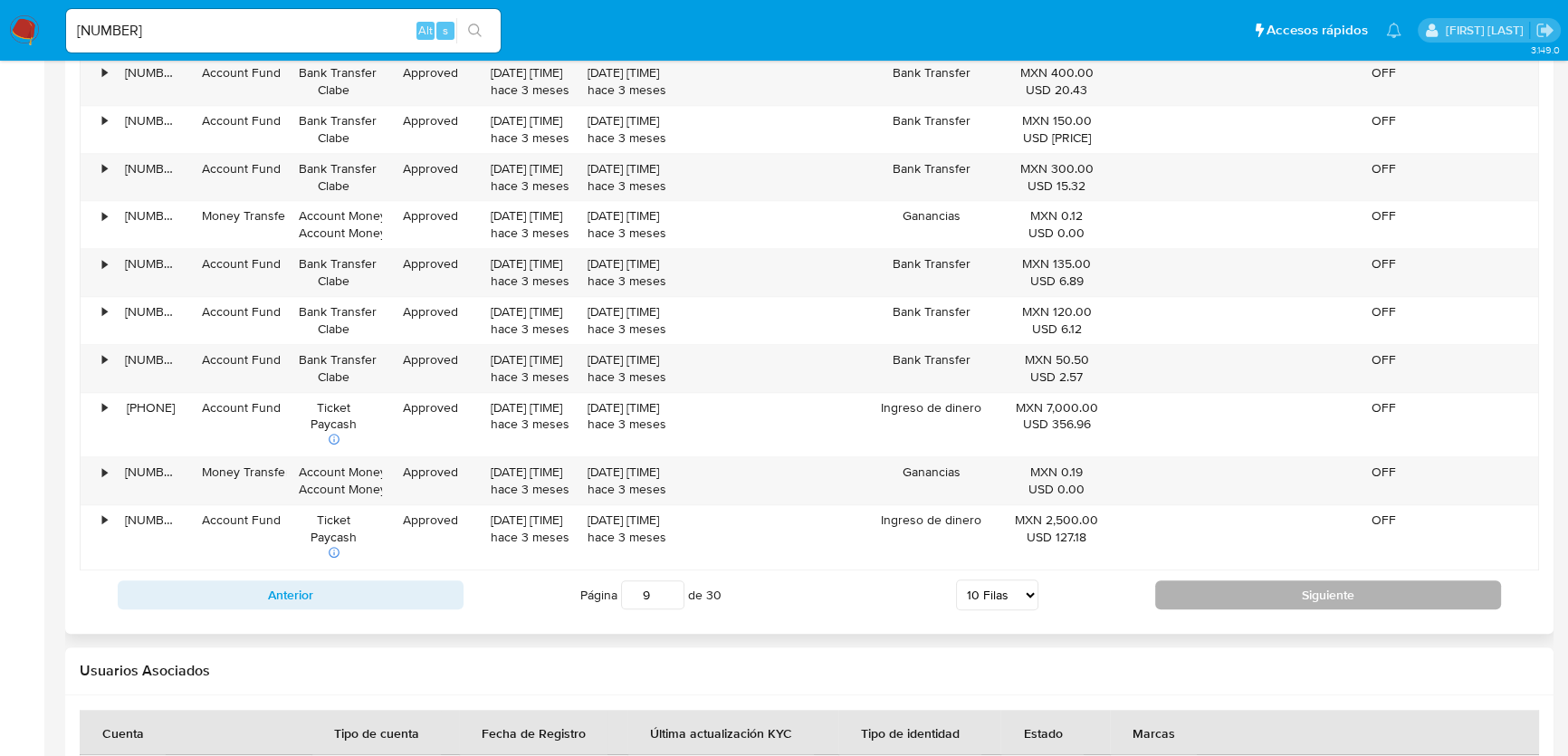 click on "Siguiente" at bounding box center [1328, 595] 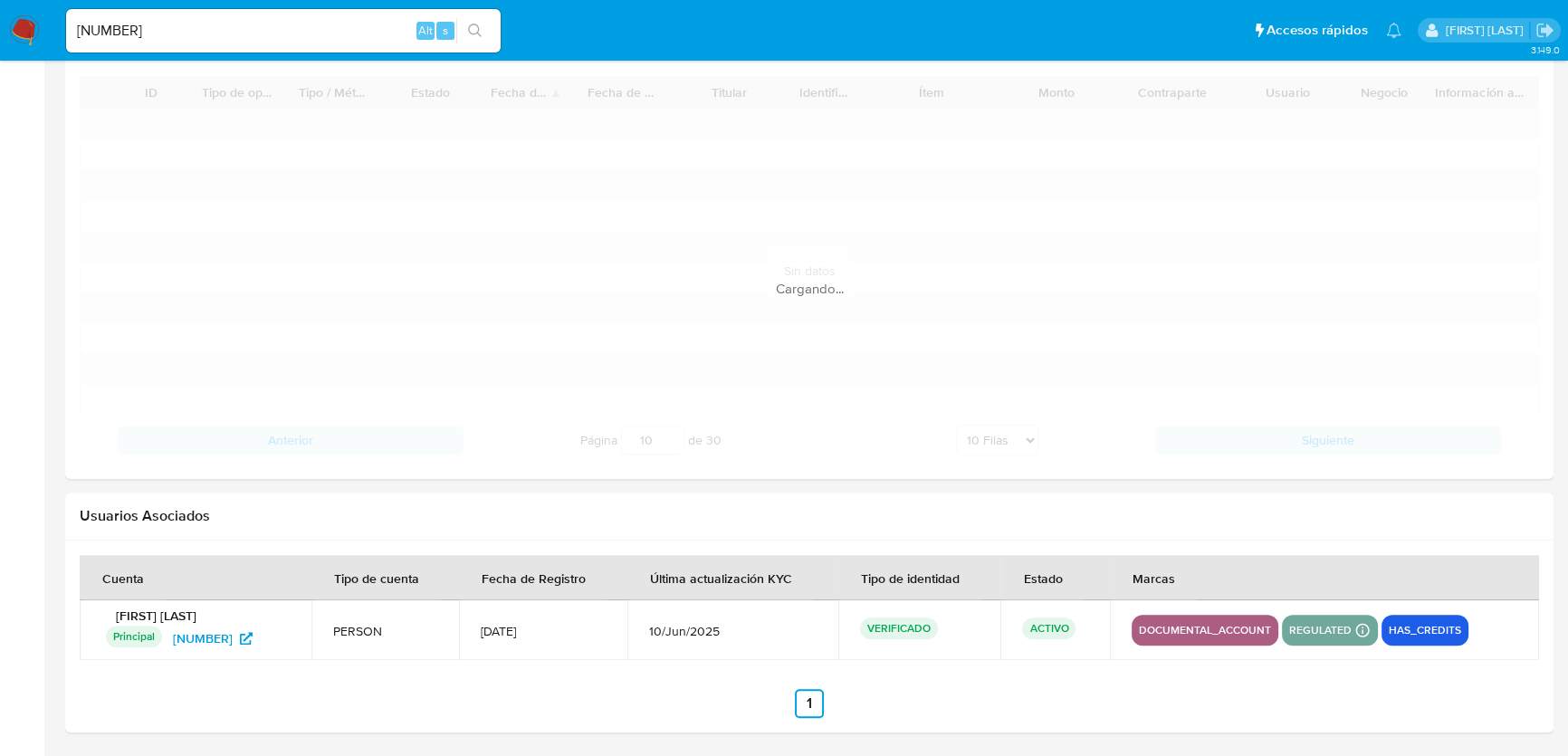 scroll, scrollTop: 1892, scrollLeft: 0, axis: vertical 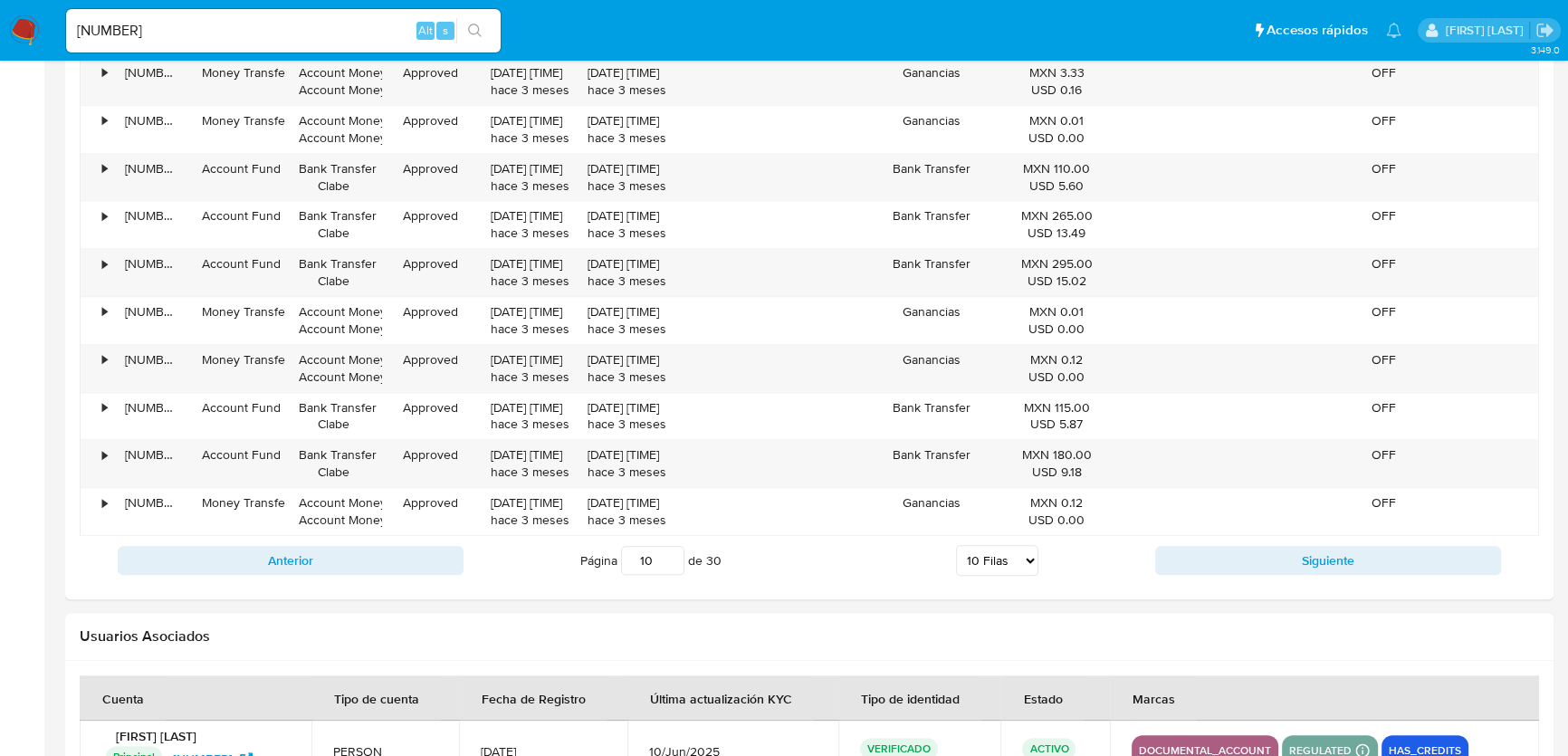 click at bounding box center (809, -128) 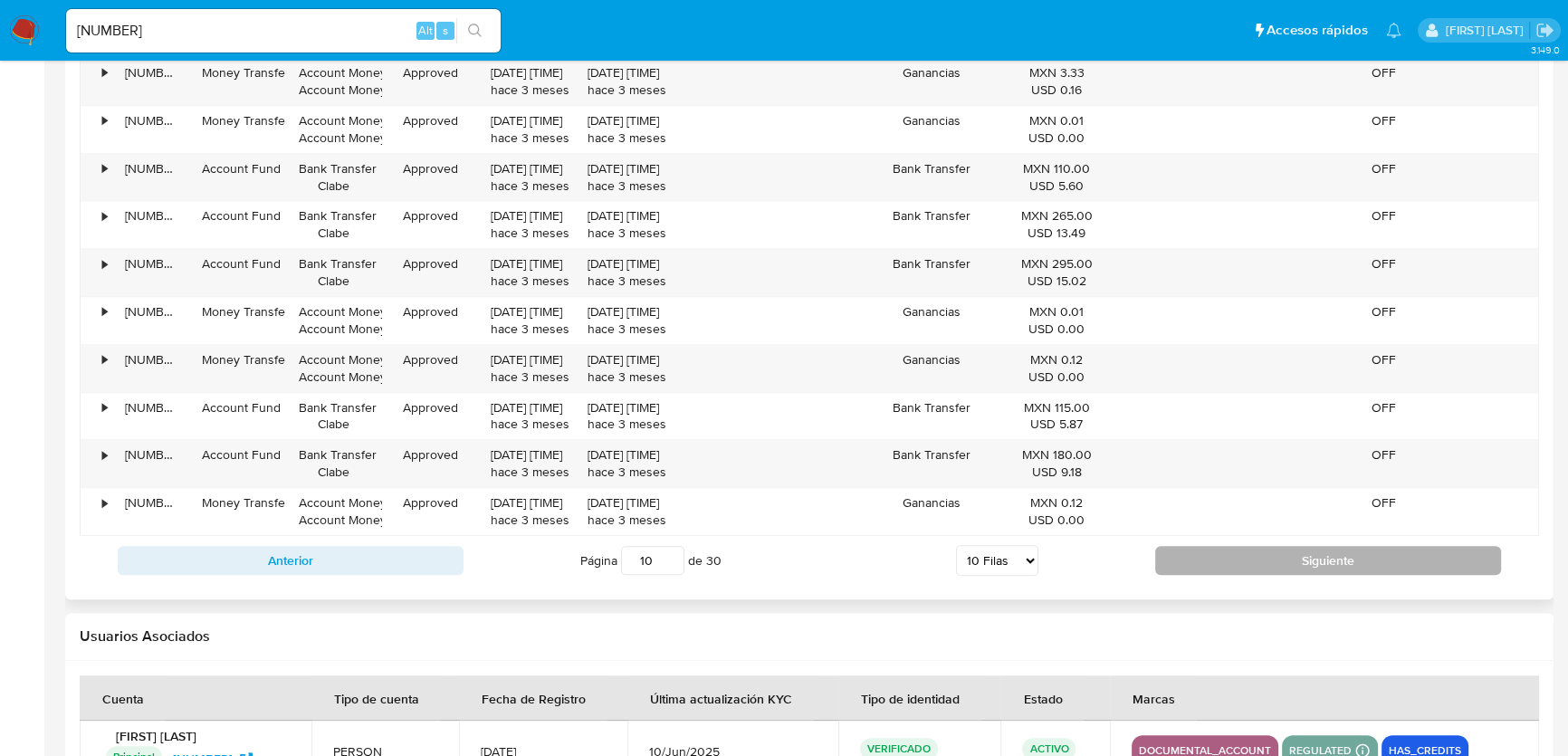 click on "Siguiente" at bounding box center (1328, 560) 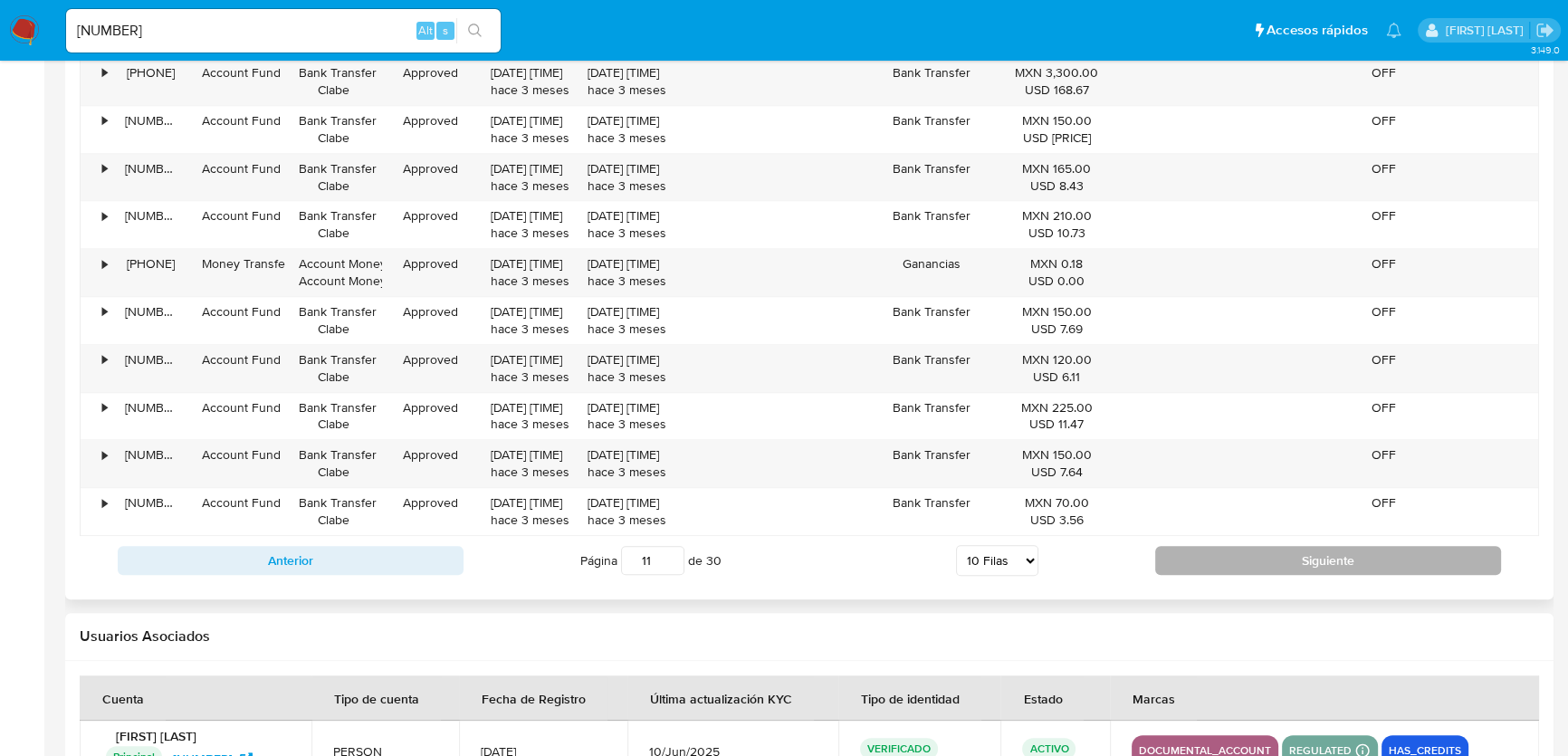 click on "Siguiente" at bounding box center (1328, 560) 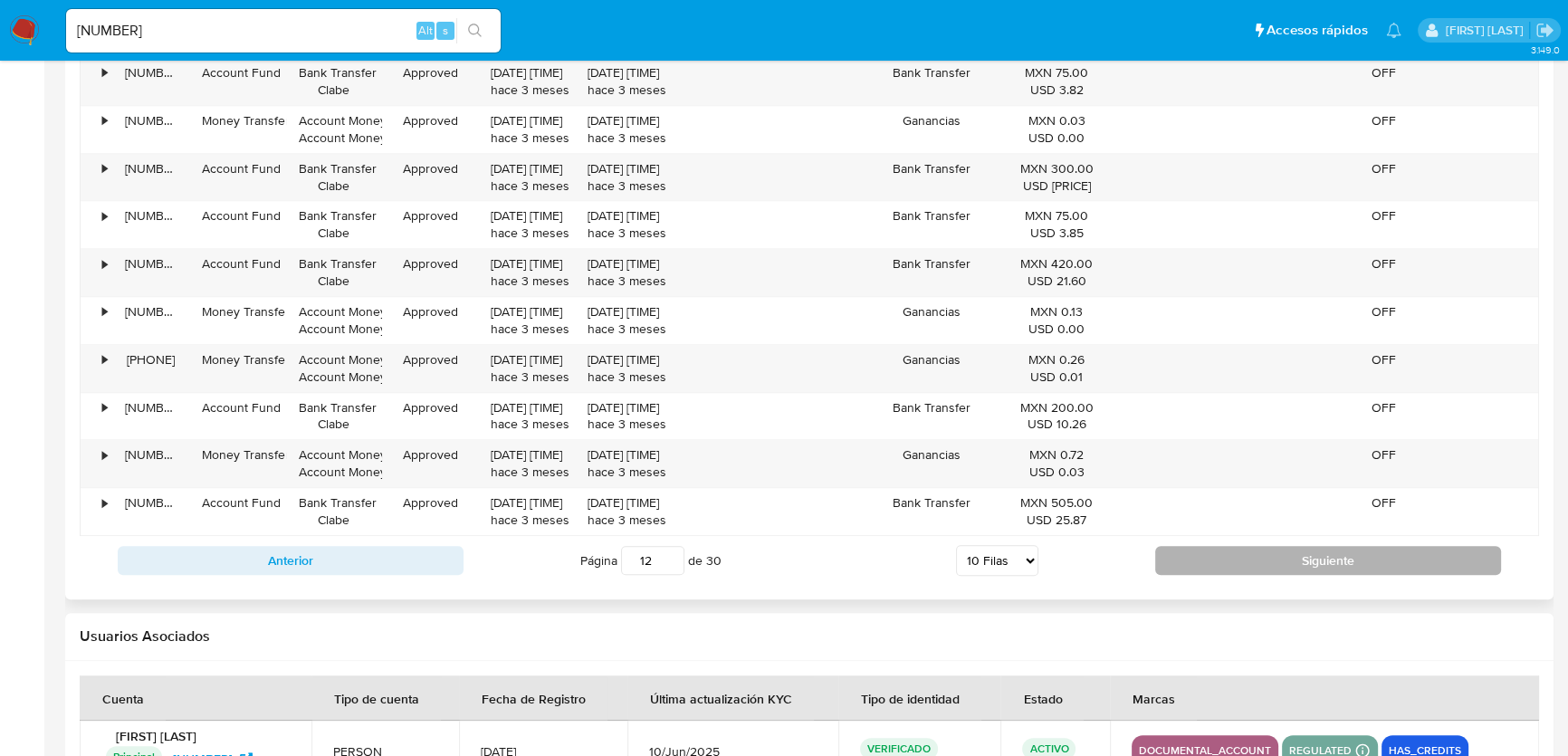 click on "Siguiente" at bounding box center [1328, 560] 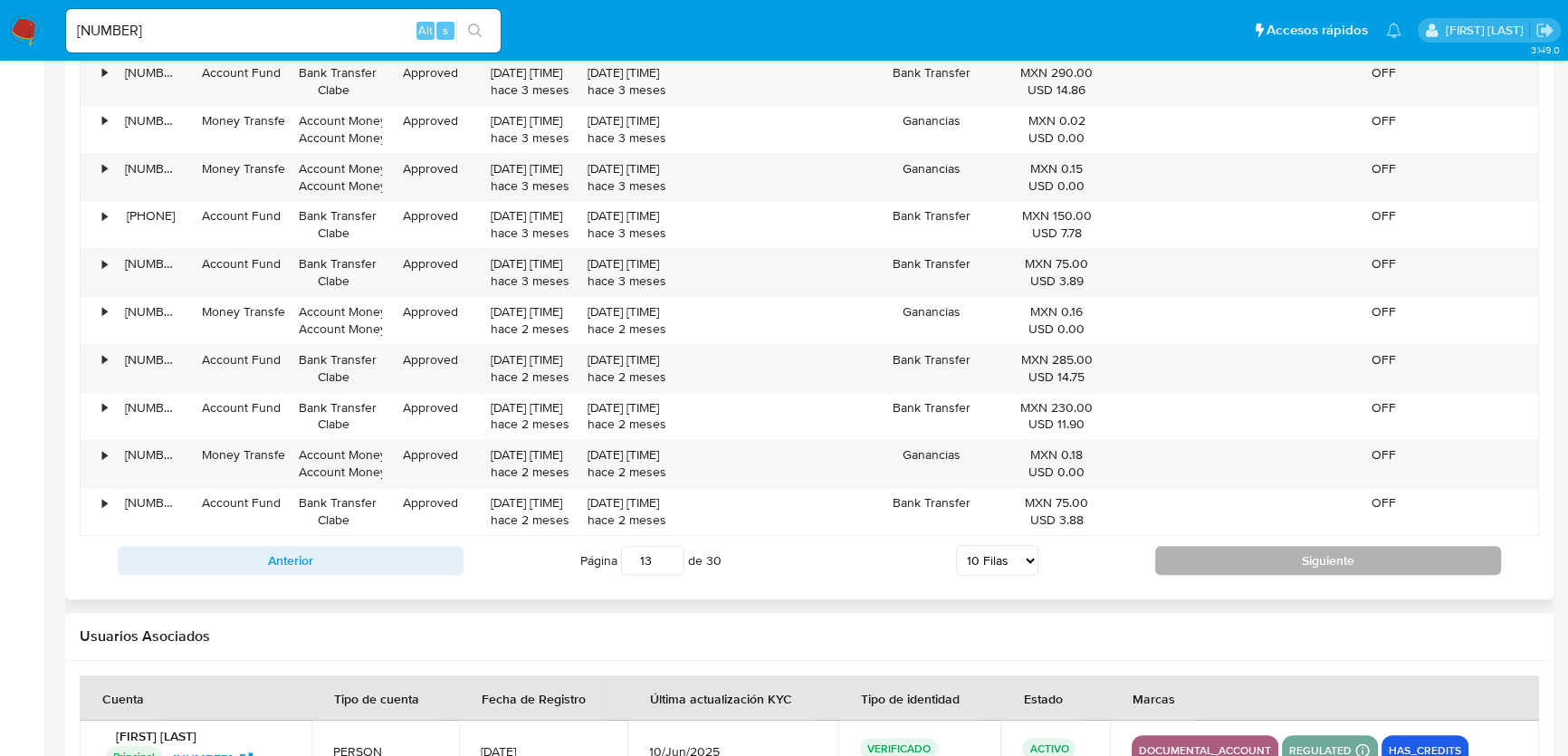 click on "Siguiente" at bounding box center [1328, 560] 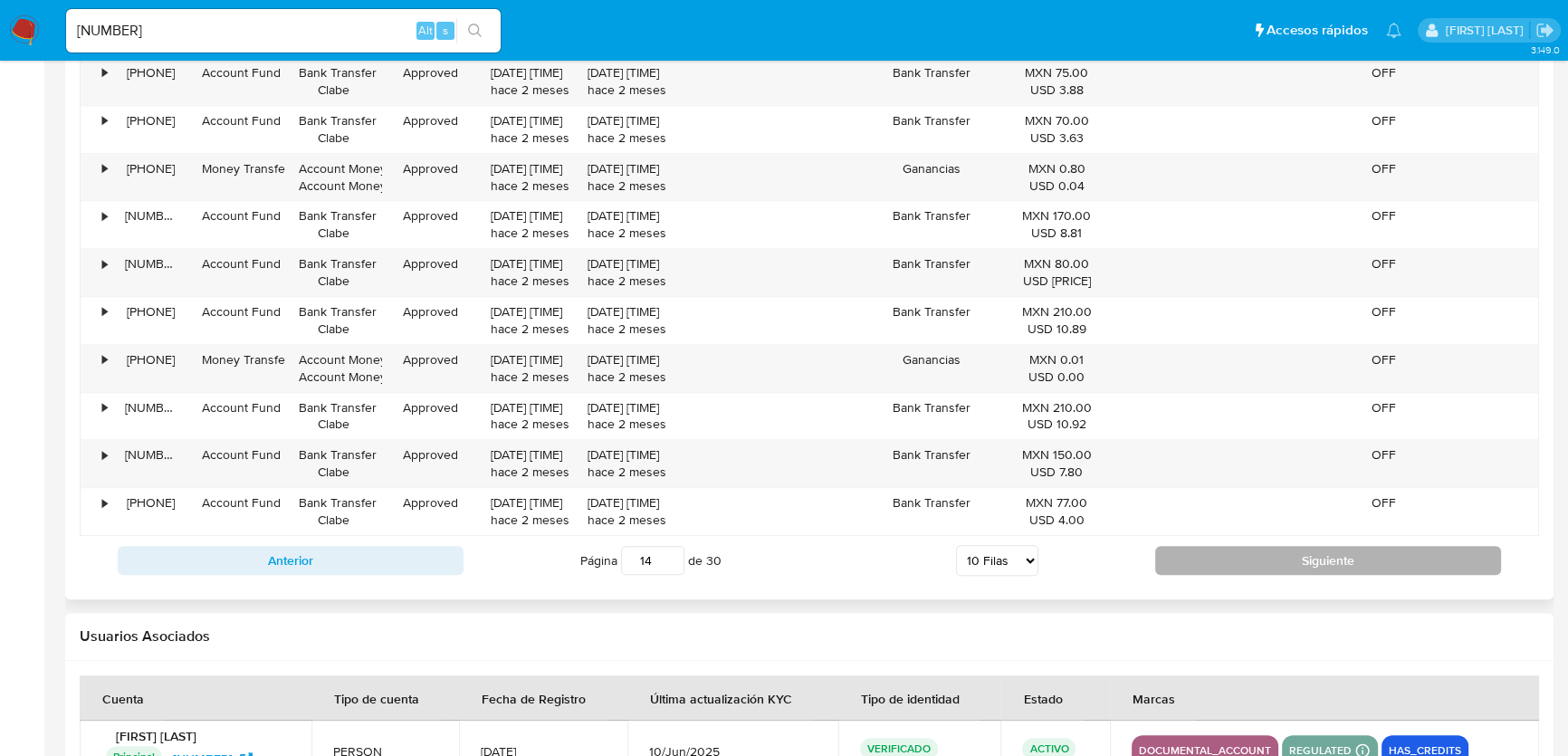 click on "Siguiente" at bounding box center (1328, 560) 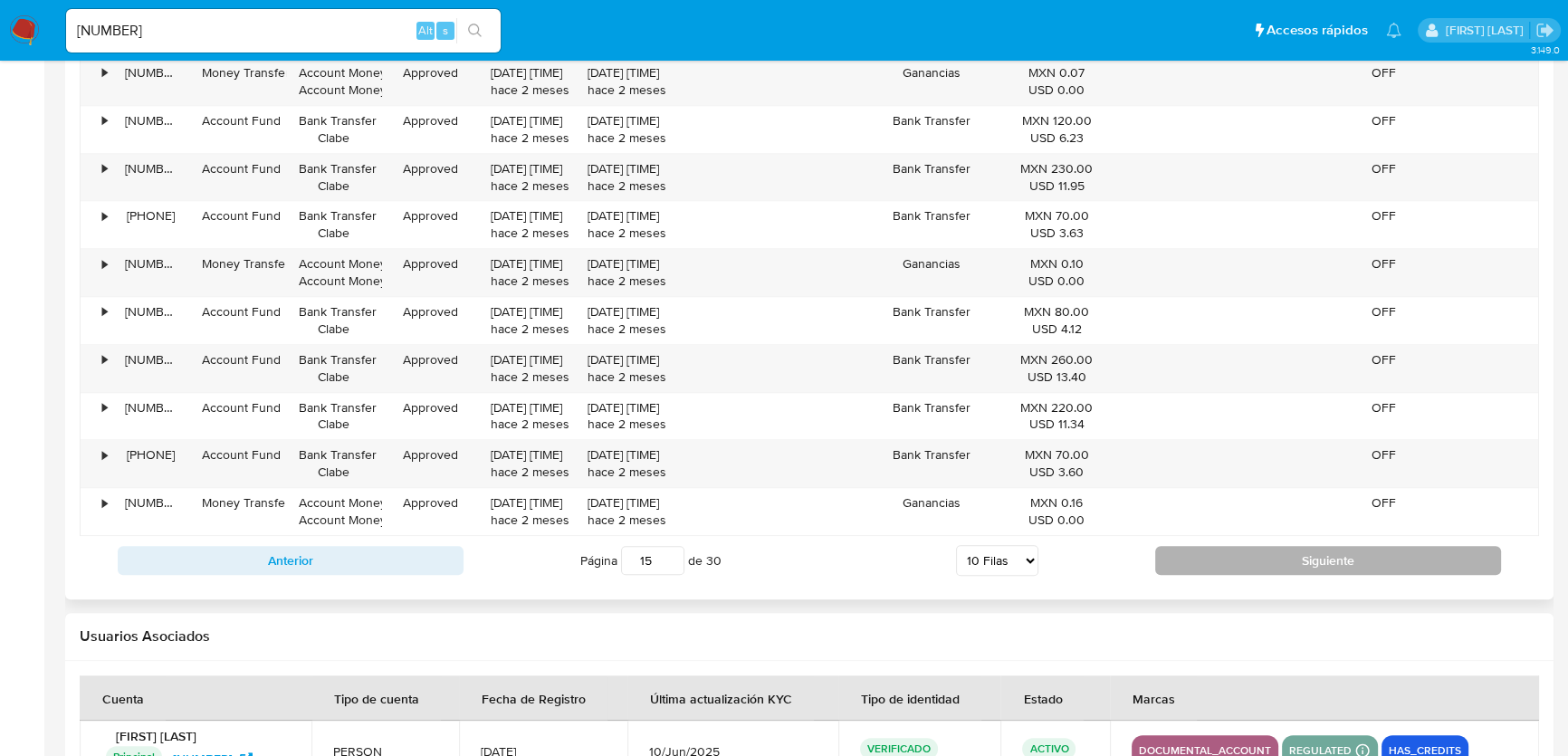 click on "Siguiente" at bounding box center [1328, 560] 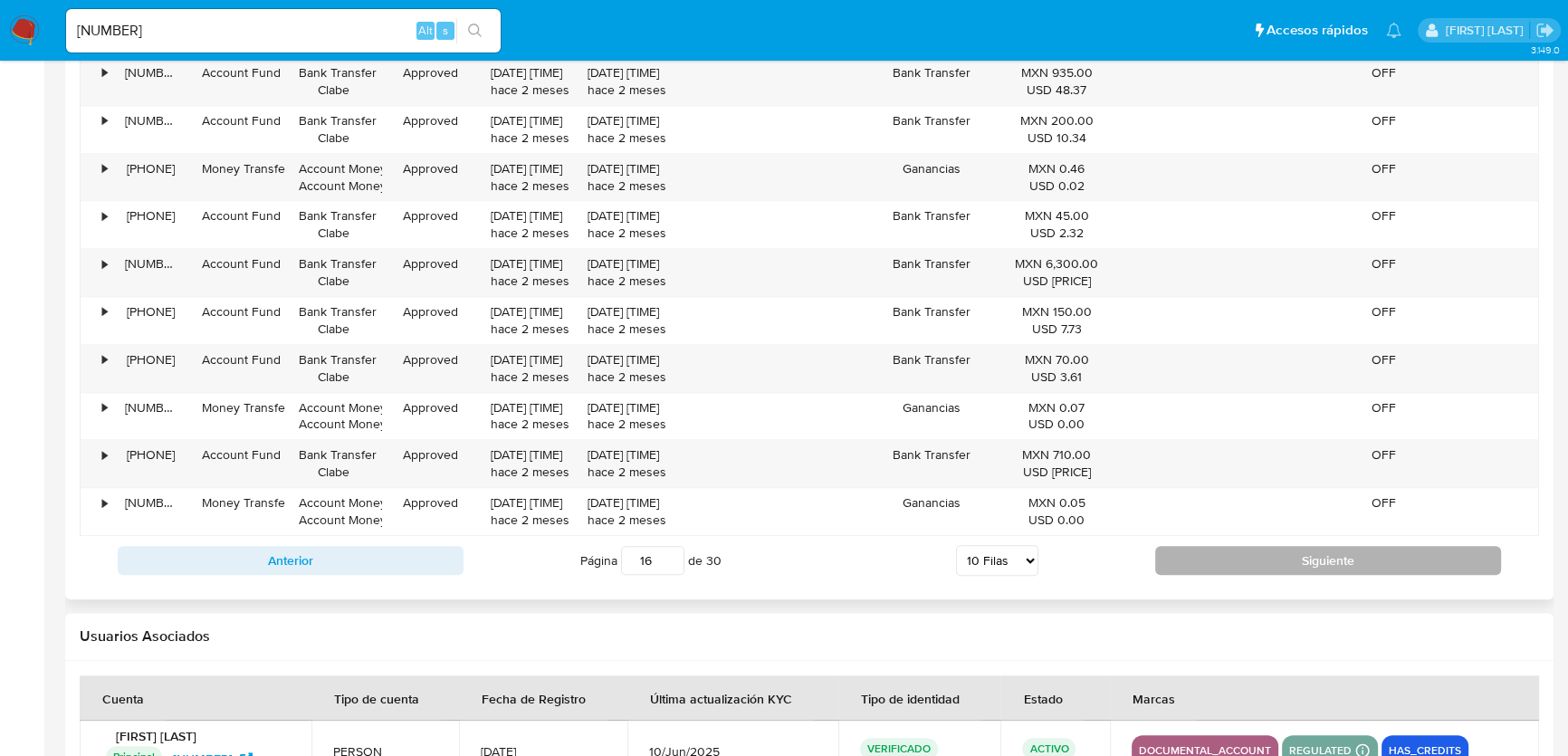 click on "Siguiente" at bounding box center (1328, 560) 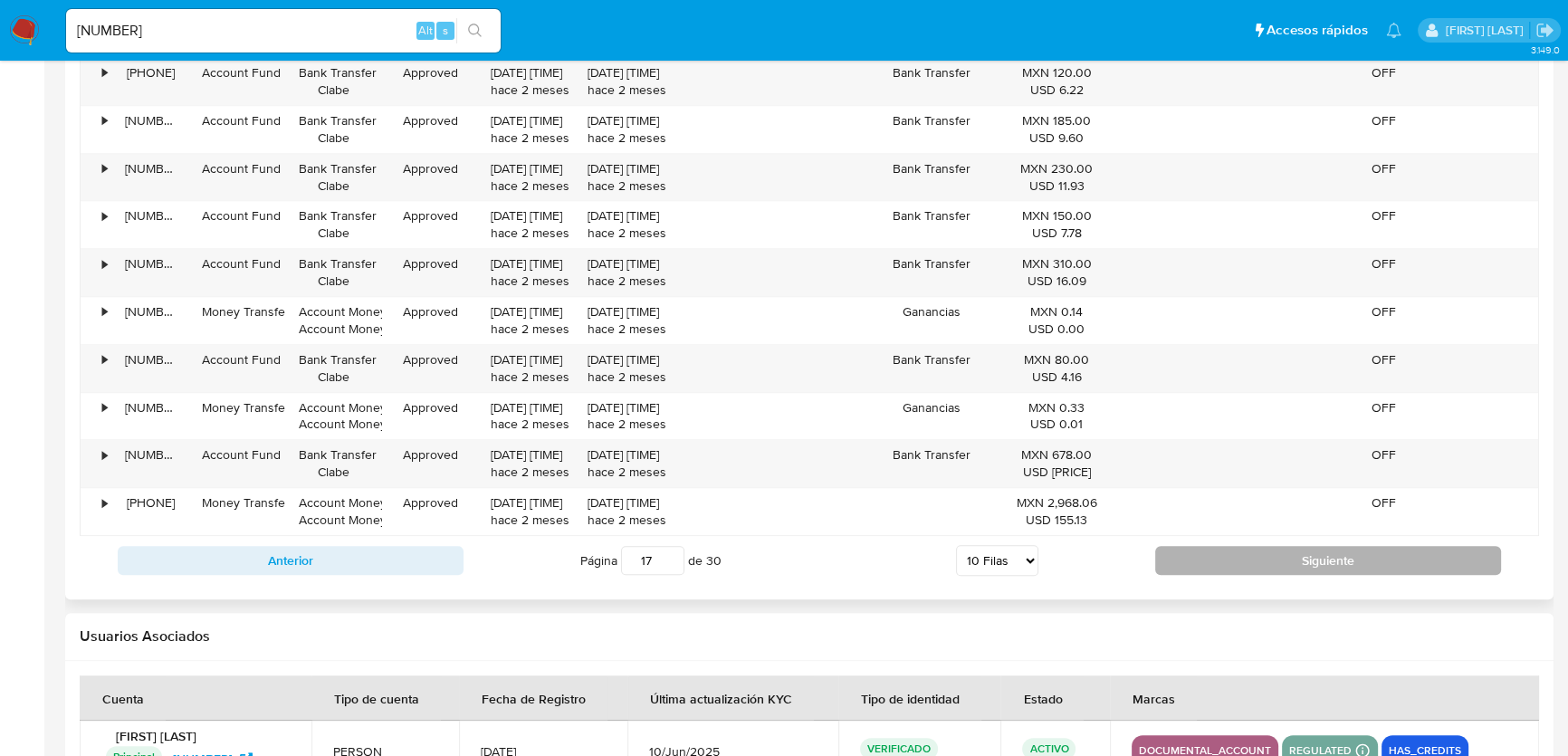 click on "Siguiente" at bounding box center (1328, 560) 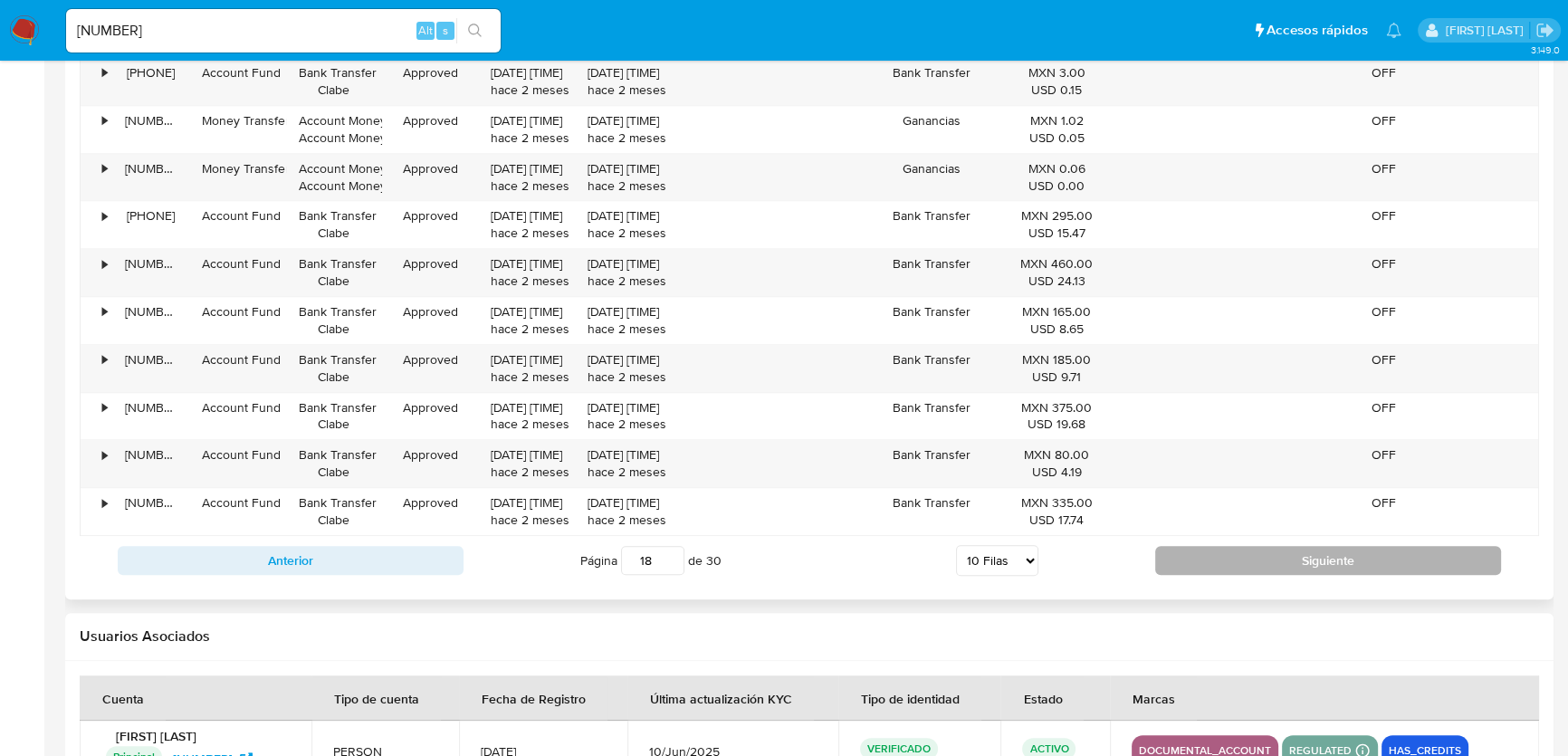 click on "Siguiente" at bounding box center (1328, 560) 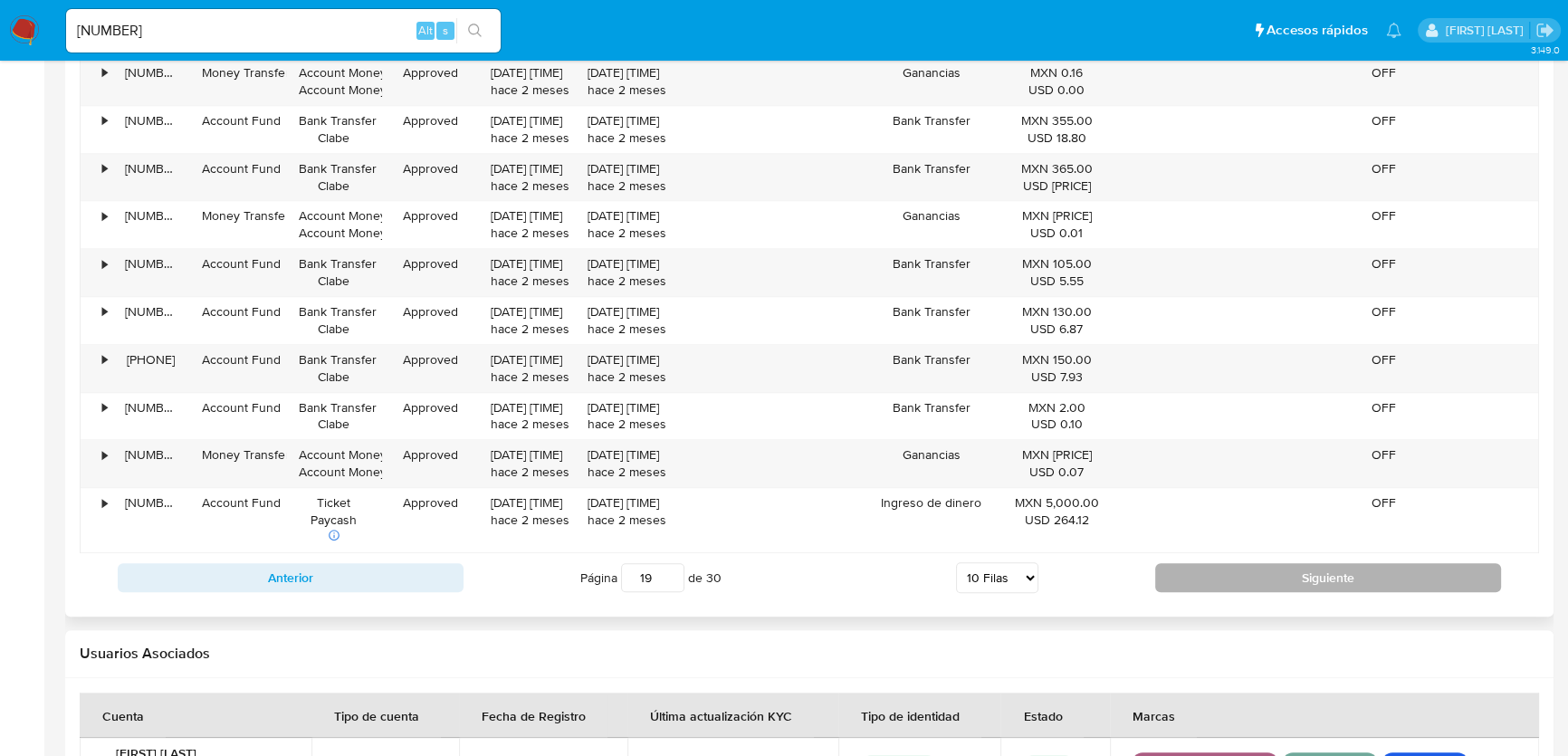 click on "Siguiente" at bounding box center [1328, 578] 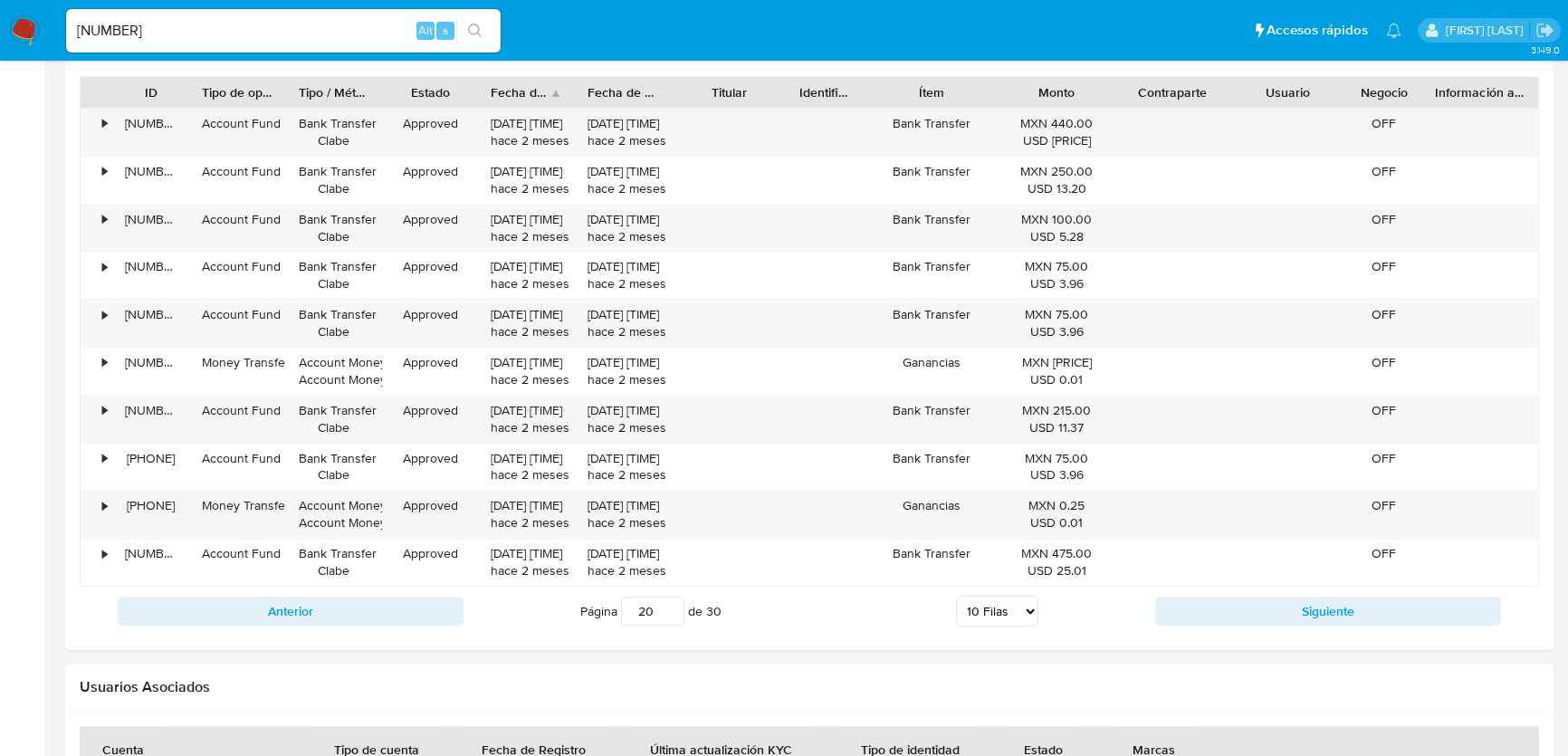 scroll, scrollTop: 1892, scrollLeft: 0, axis: vertical 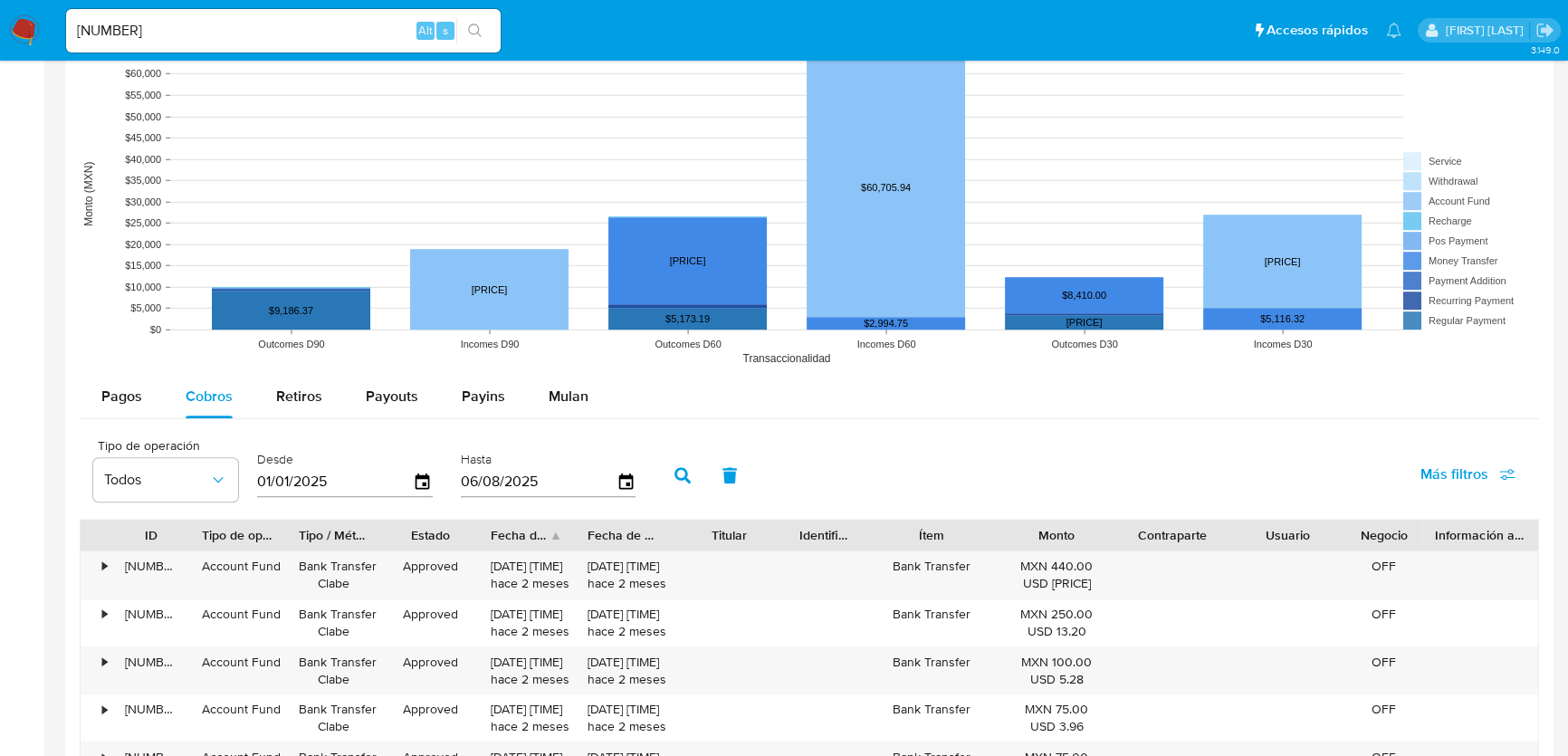 click at bounding box center [24, 31] 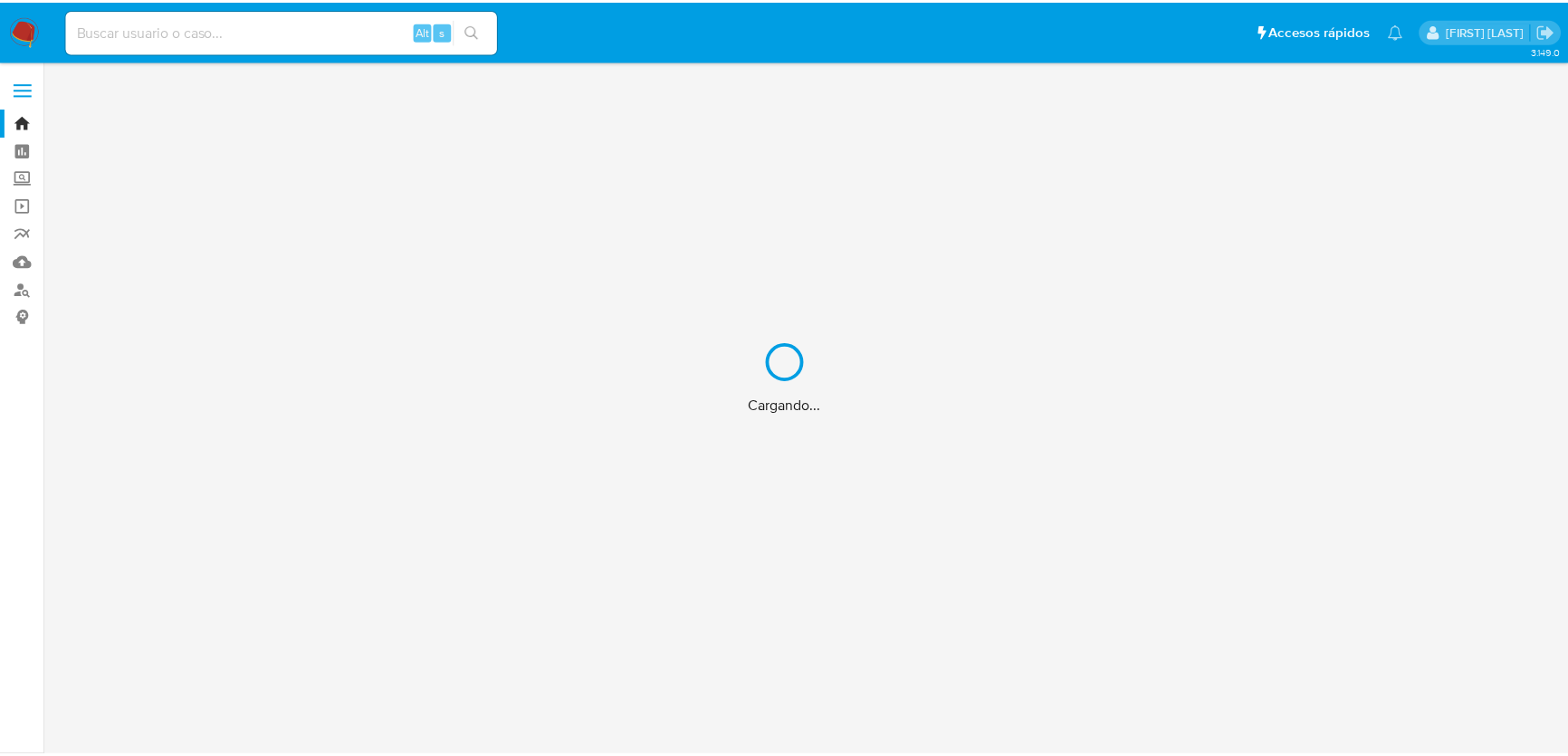 scroll, scrollTop: 0, scrollLeft: 0, axis: both 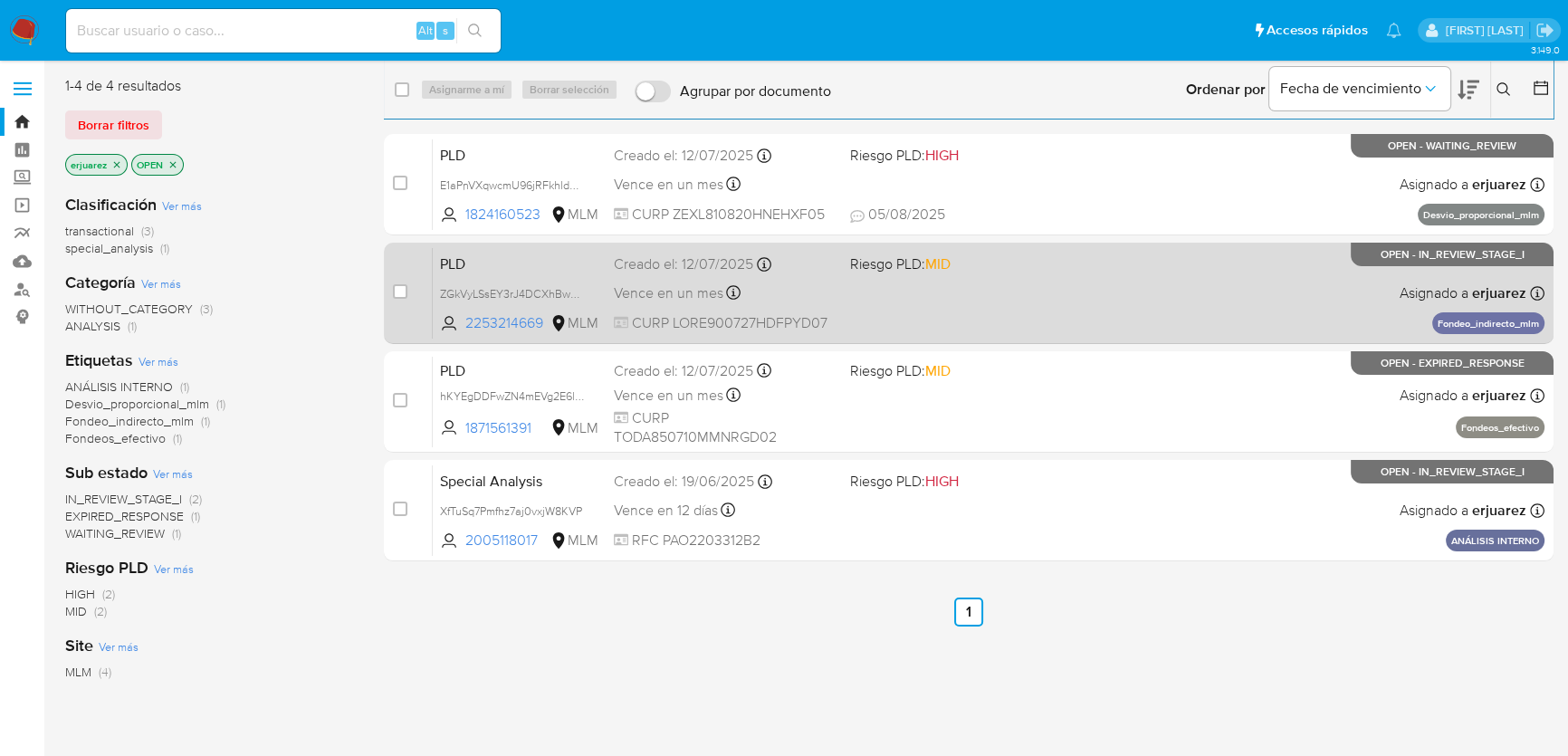 click on "ZGkVyLSsEY3rJ4DCXhBwyhwI" at bounding box center [516, 292] 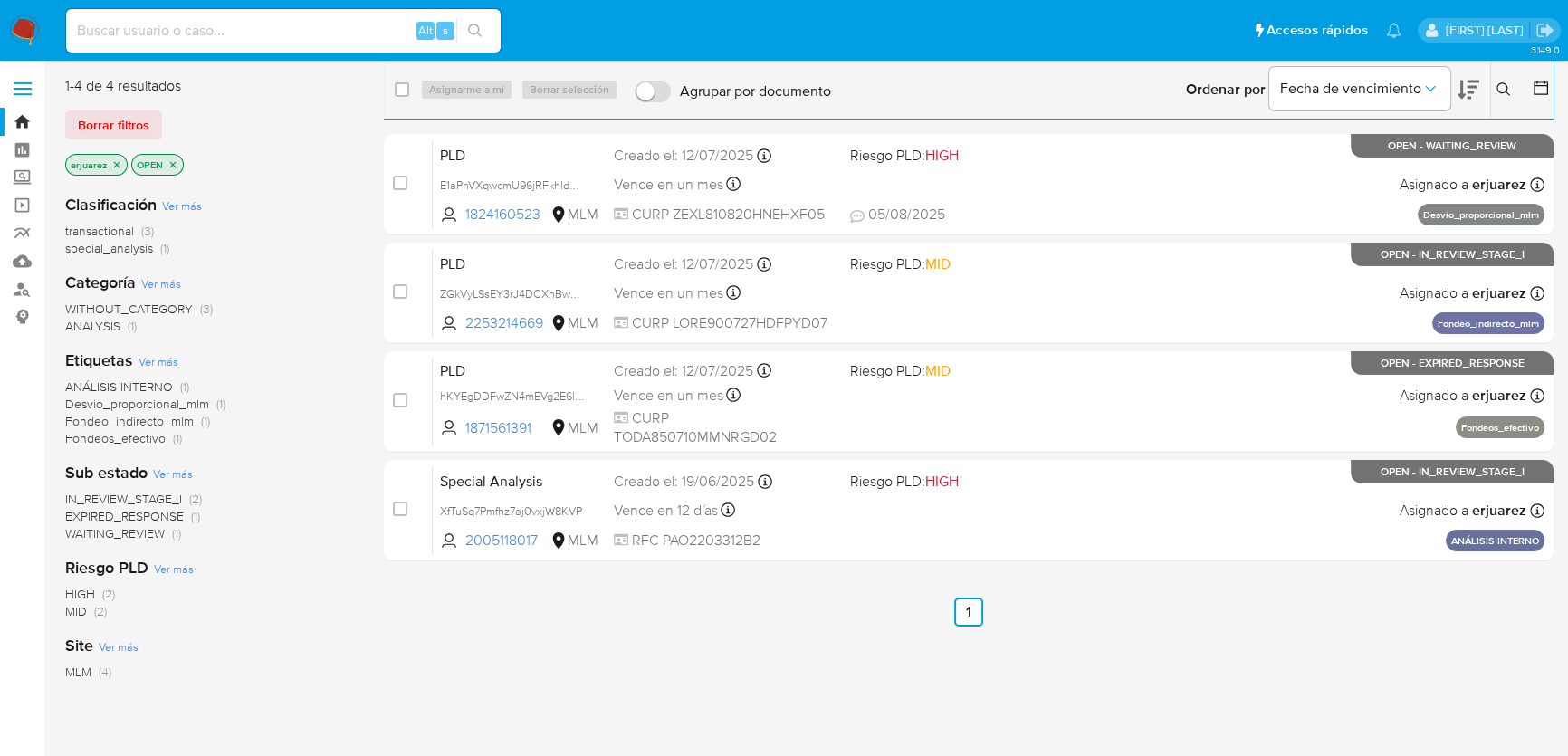 click at bounding box center [283, 31] 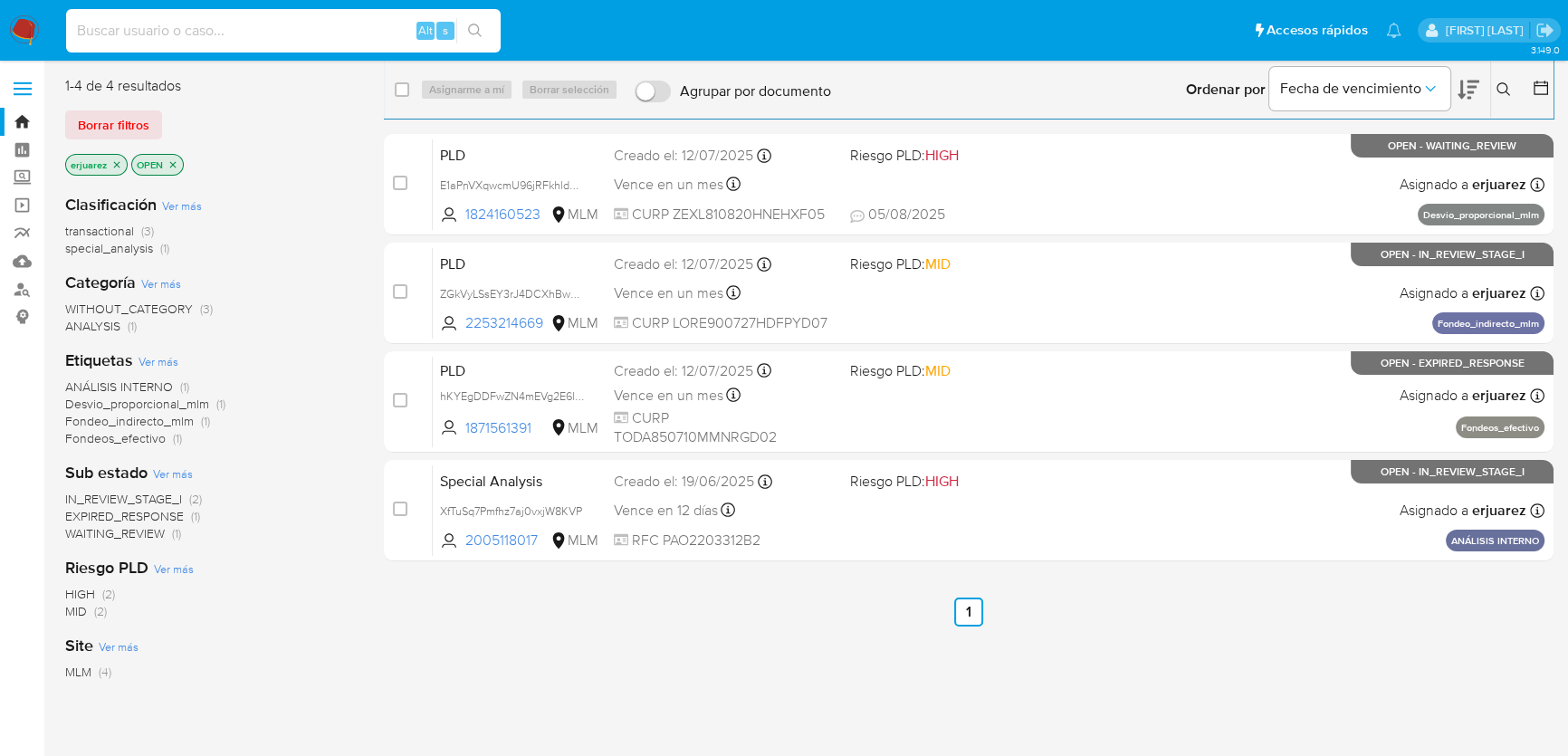 paste on "259956512" 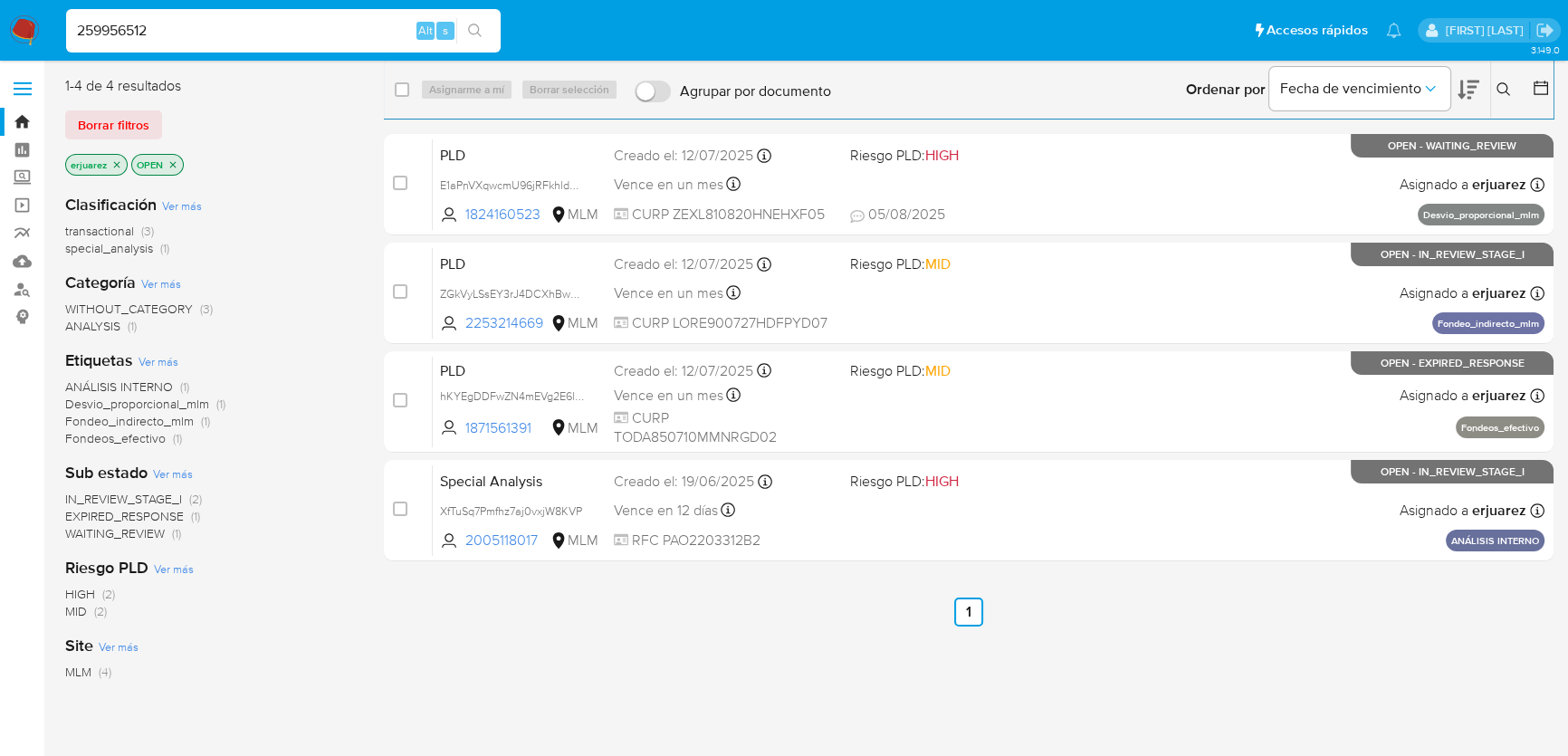 type on "259956512" 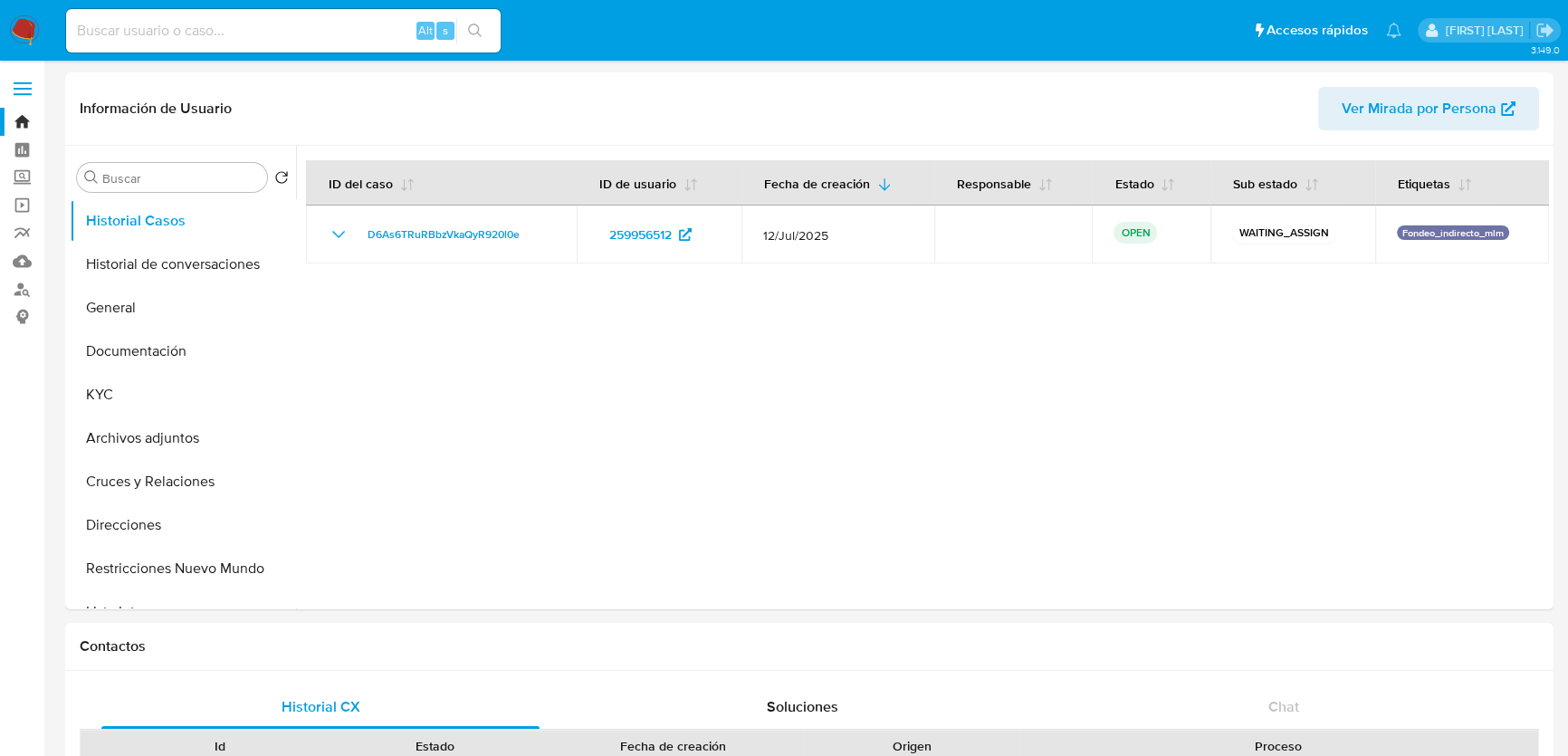 select on "10" 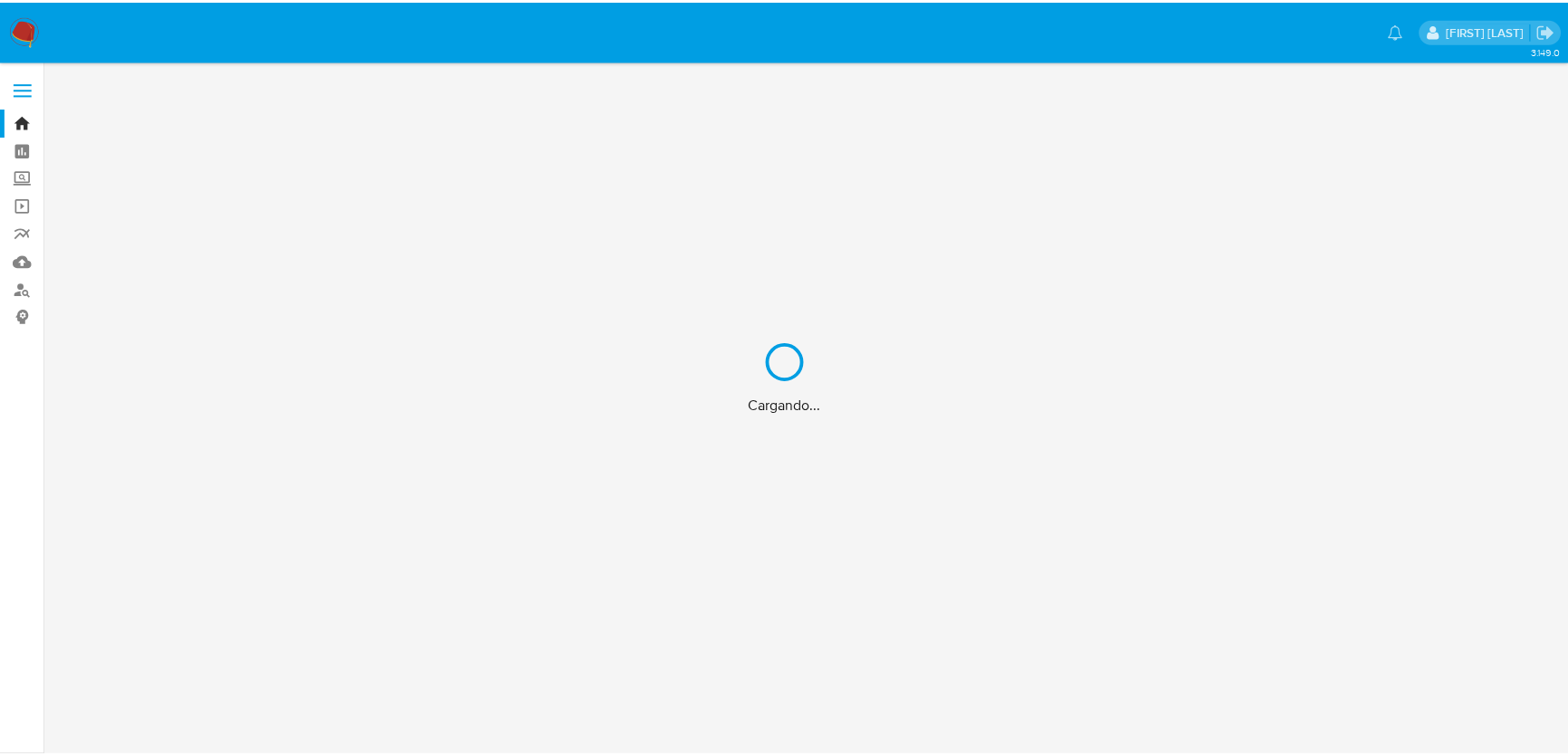 scroll, scrollTop: 0, scrollLeft: 0, axis: both 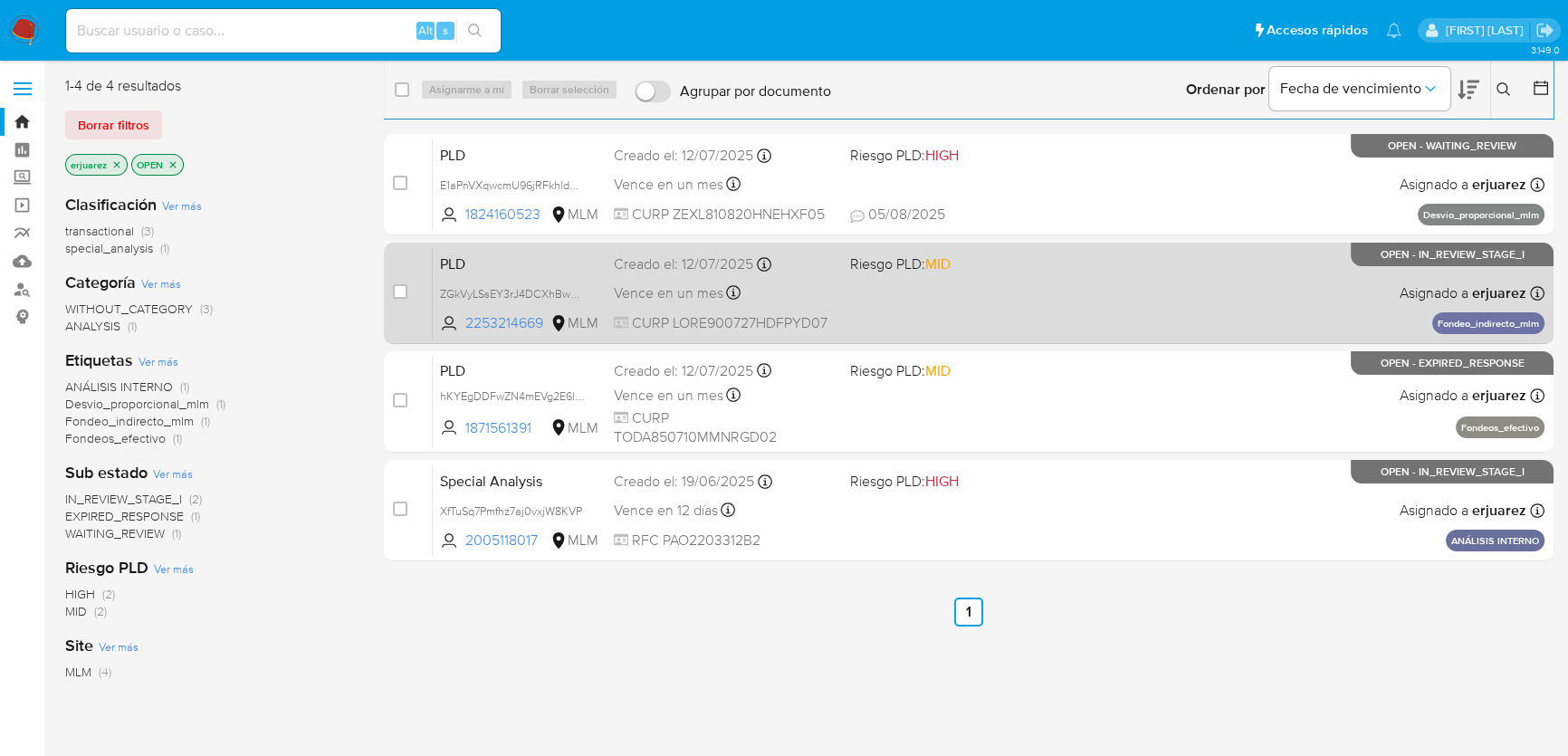 click on "Vence en un mes   Vence el 10/09/2025 02:06:03" at bounding box center (724, 292) 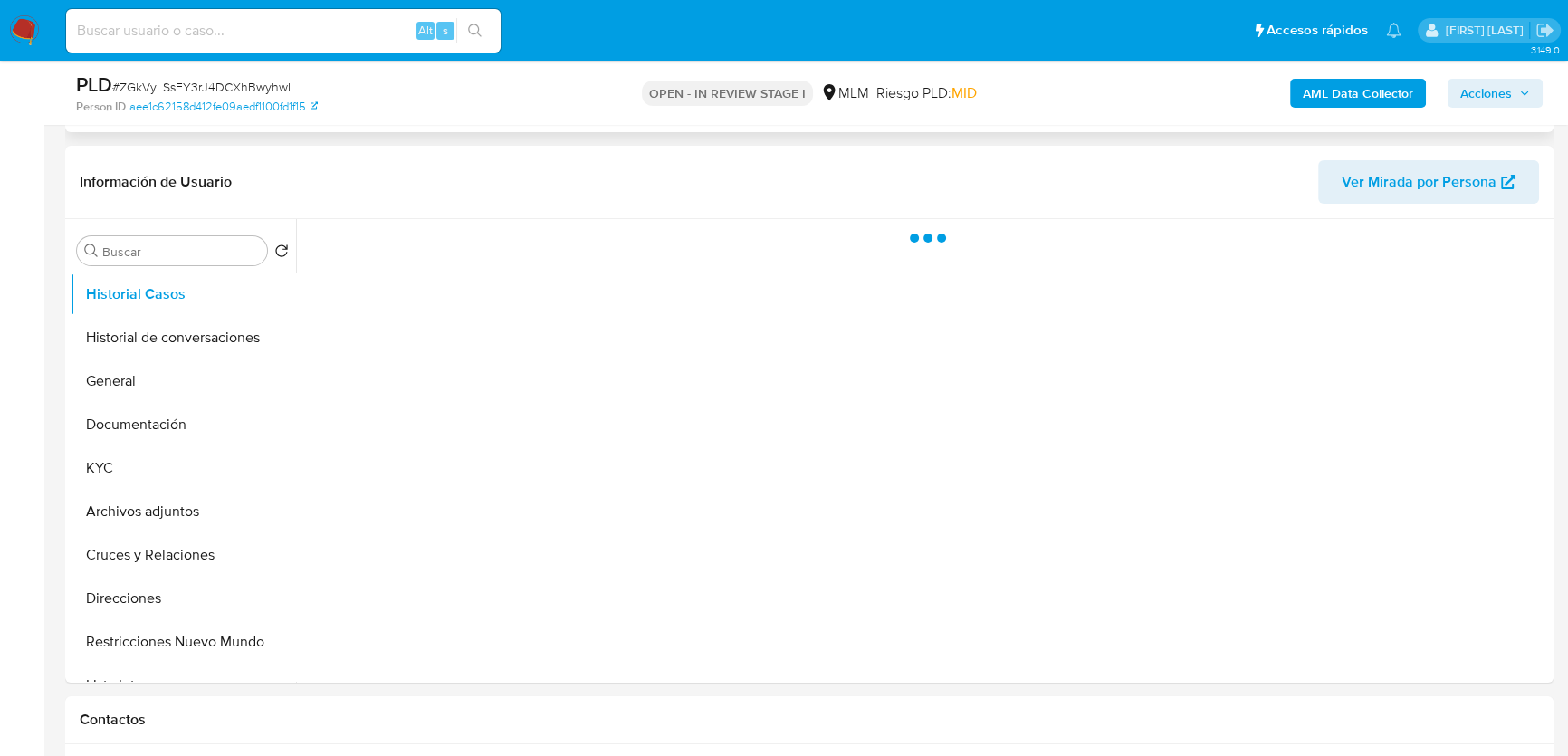 scroll, scrollTop: 329, scrollLeft: 0, axis: vertical 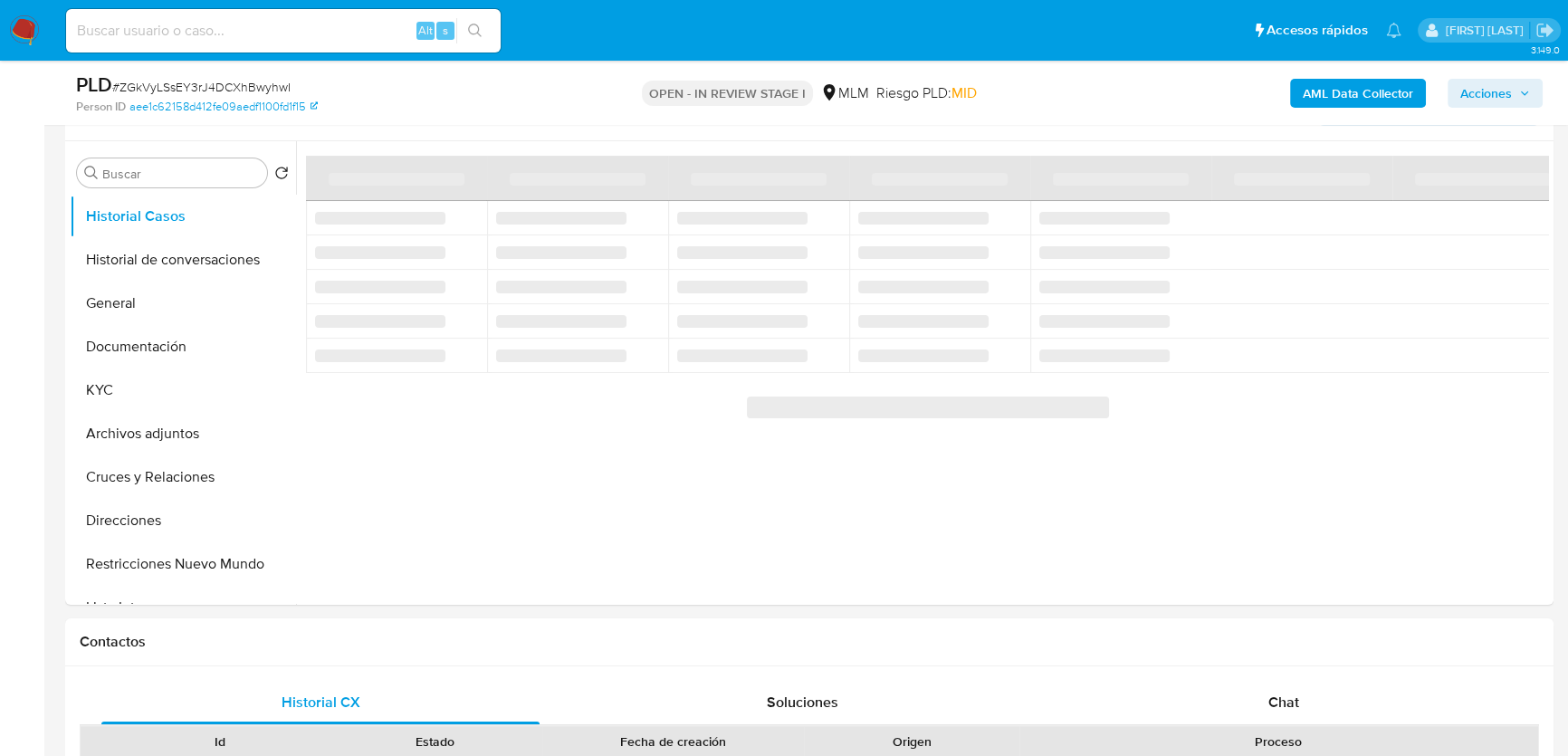 select on "10" 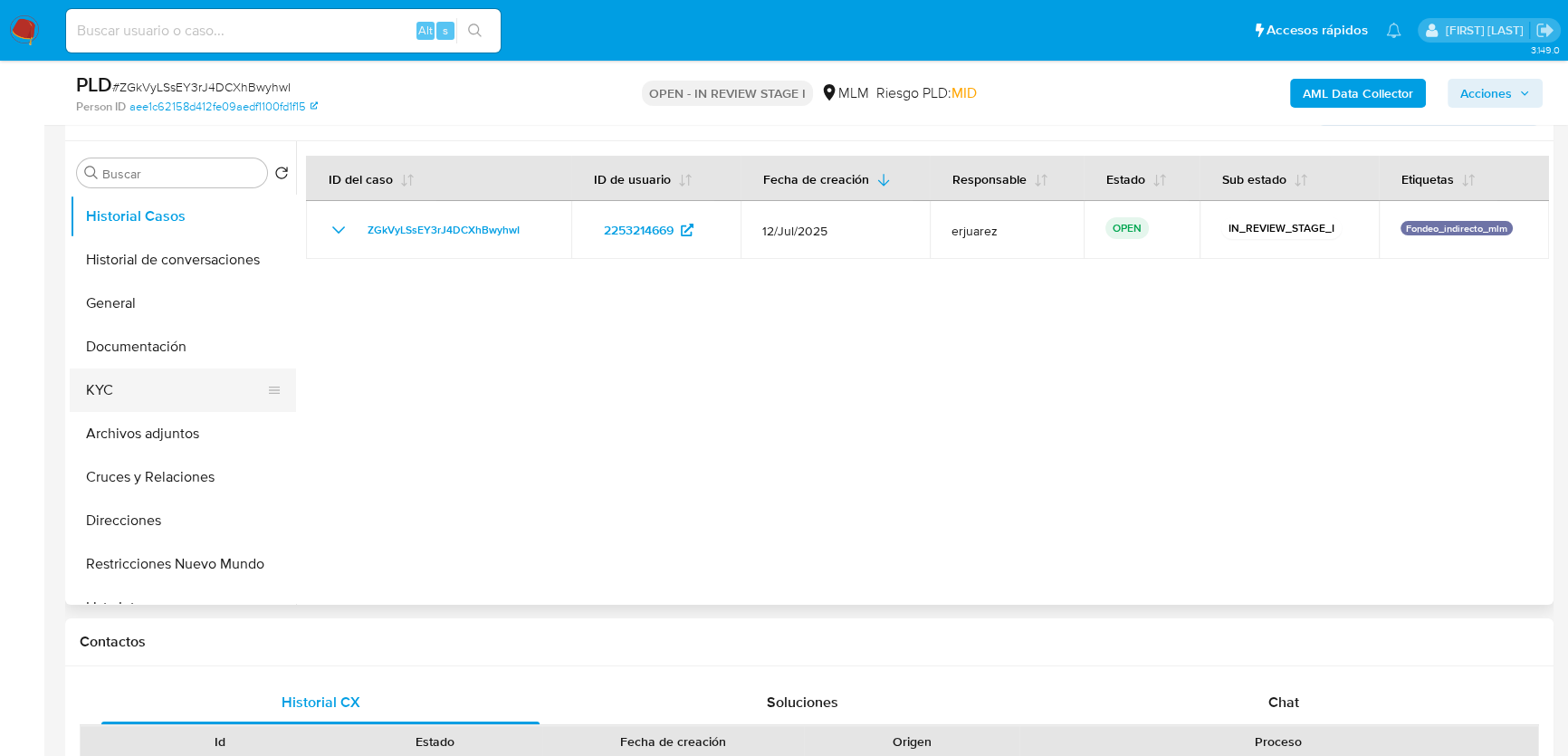 click on "KYC" at bounding box center (176, 390) 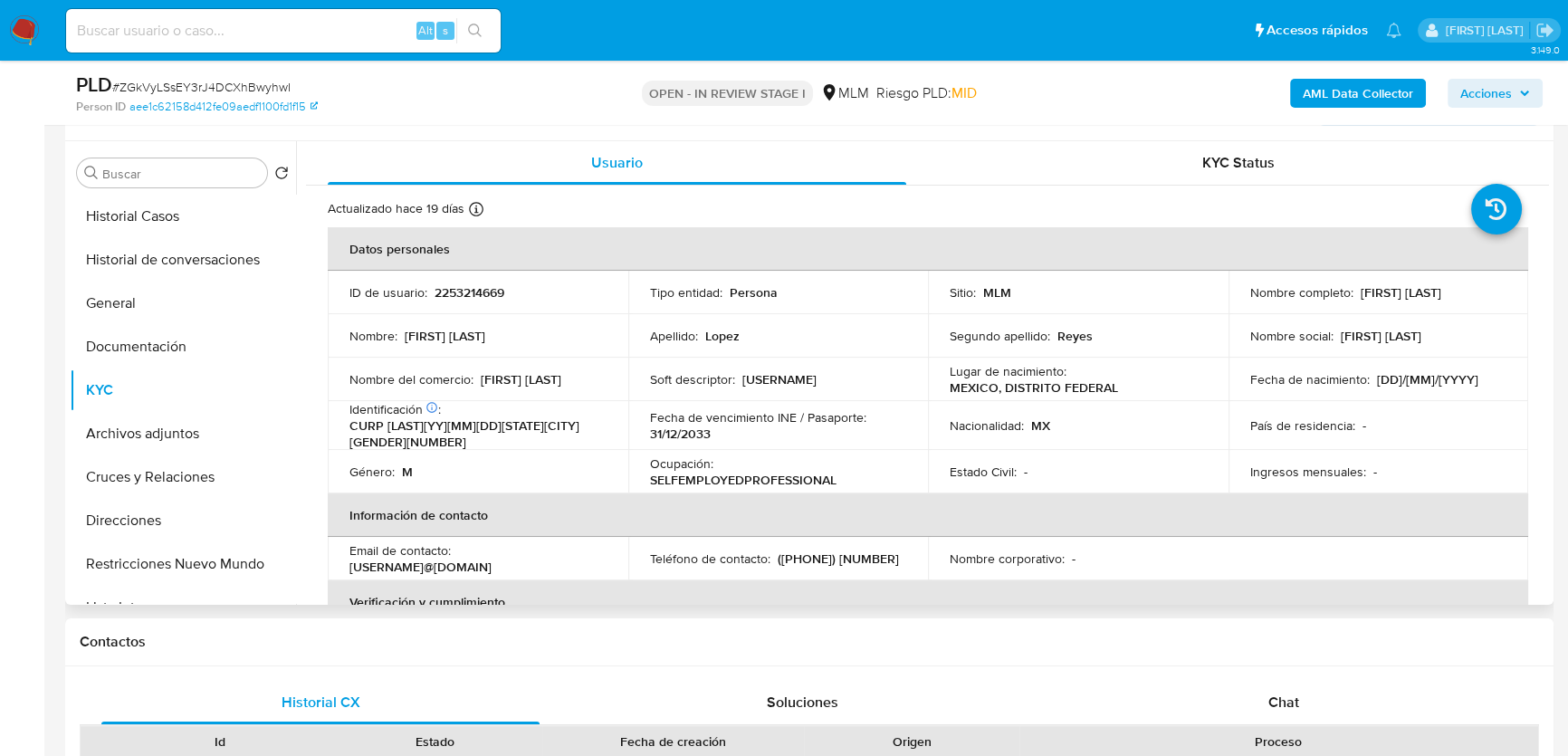scroll, scrollTop: 81, scrollLeft: 0, axis: vertical 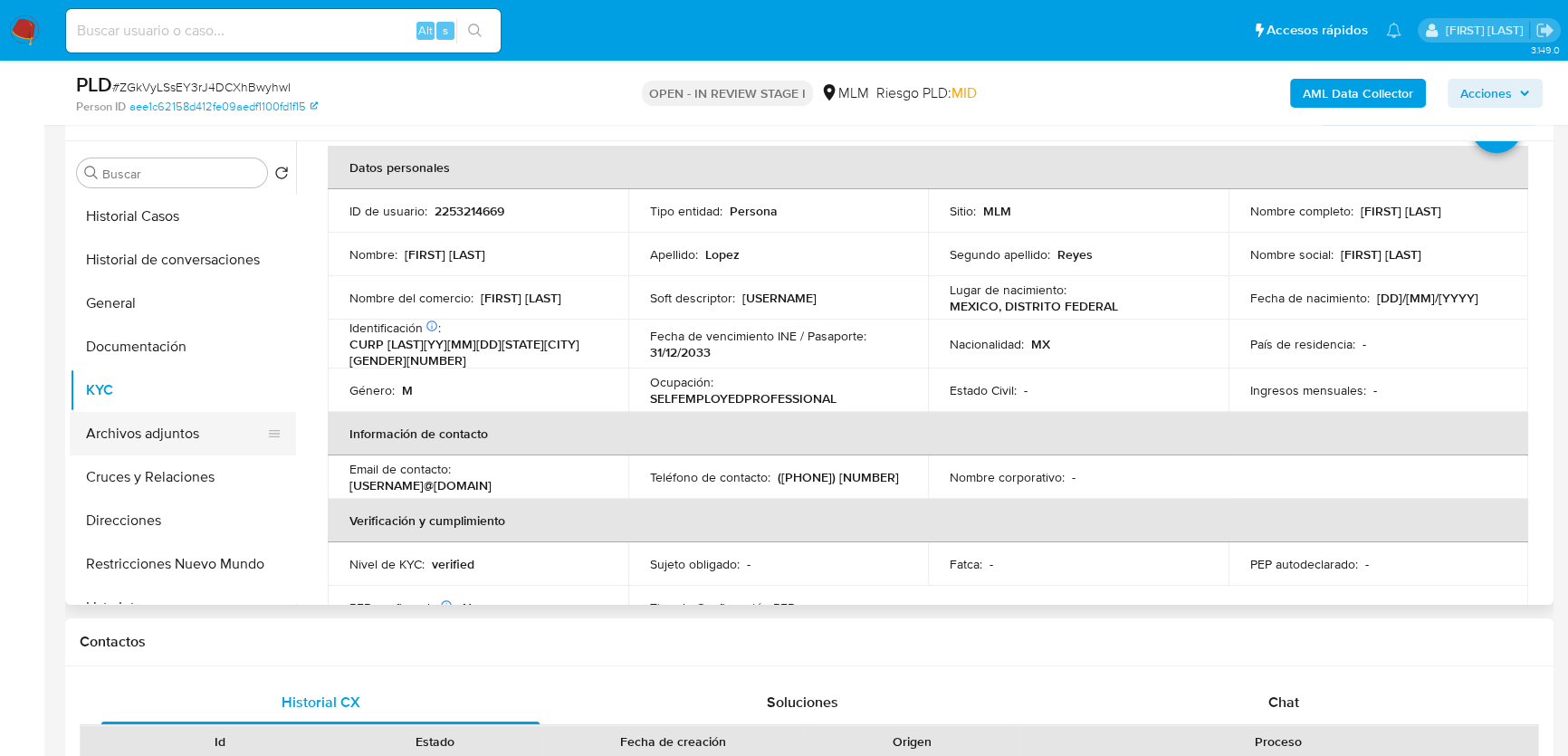 click on "Archivos adjuntos" at bounding box center (176, 434) 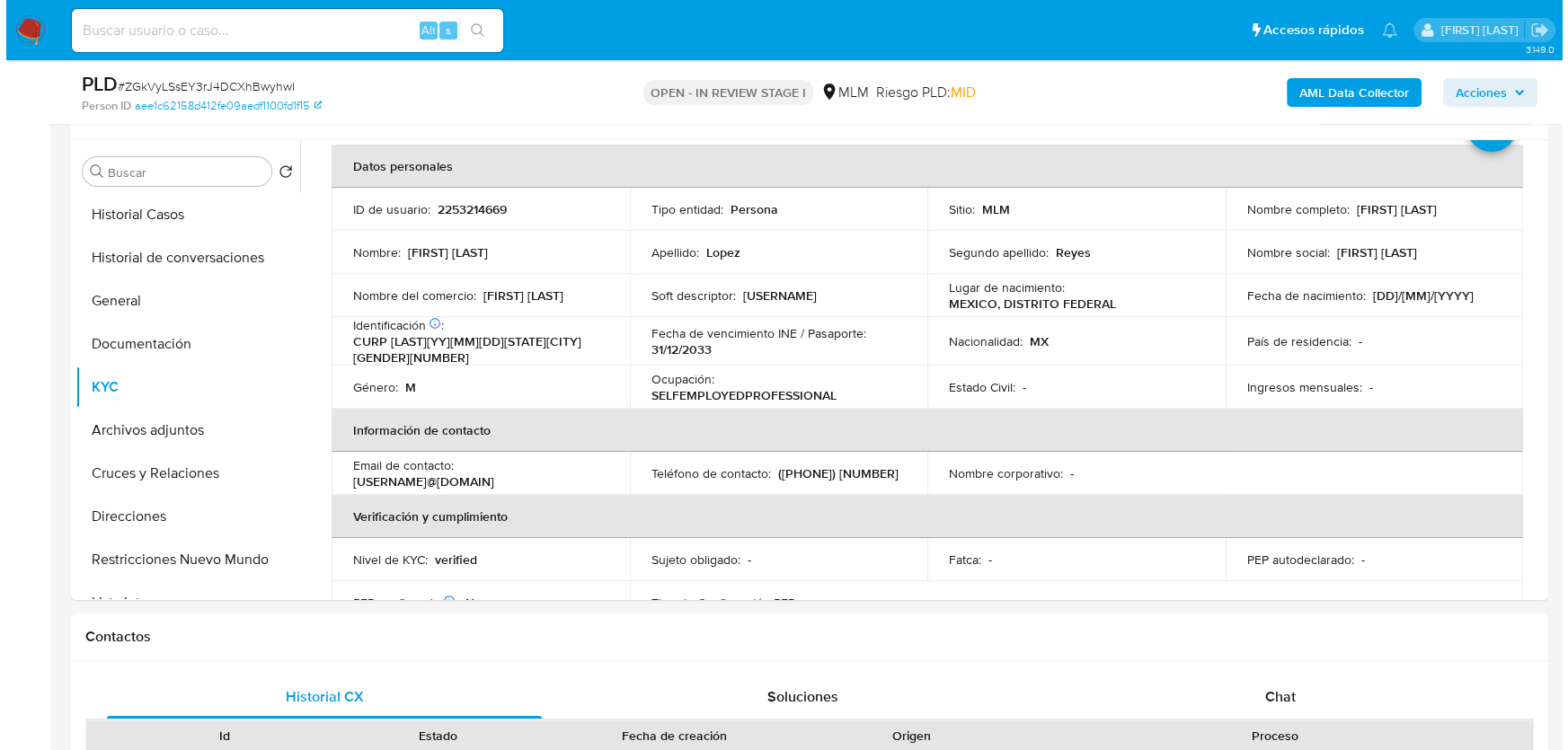 scroll, scrollTop: 0, scrollLeft: 0, axis: both 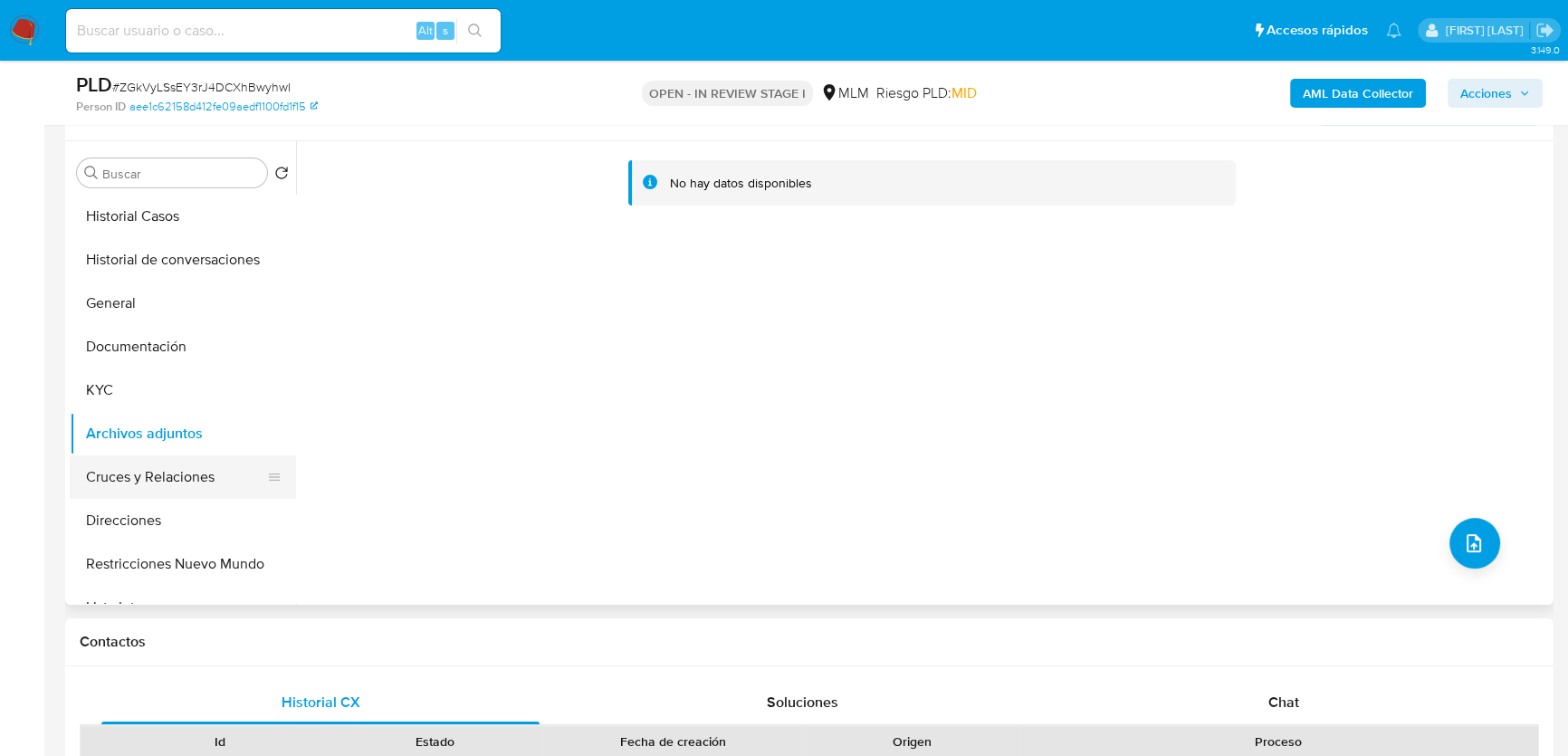 click on "Cruces y Relaciones" at bounding box center (176, 477) 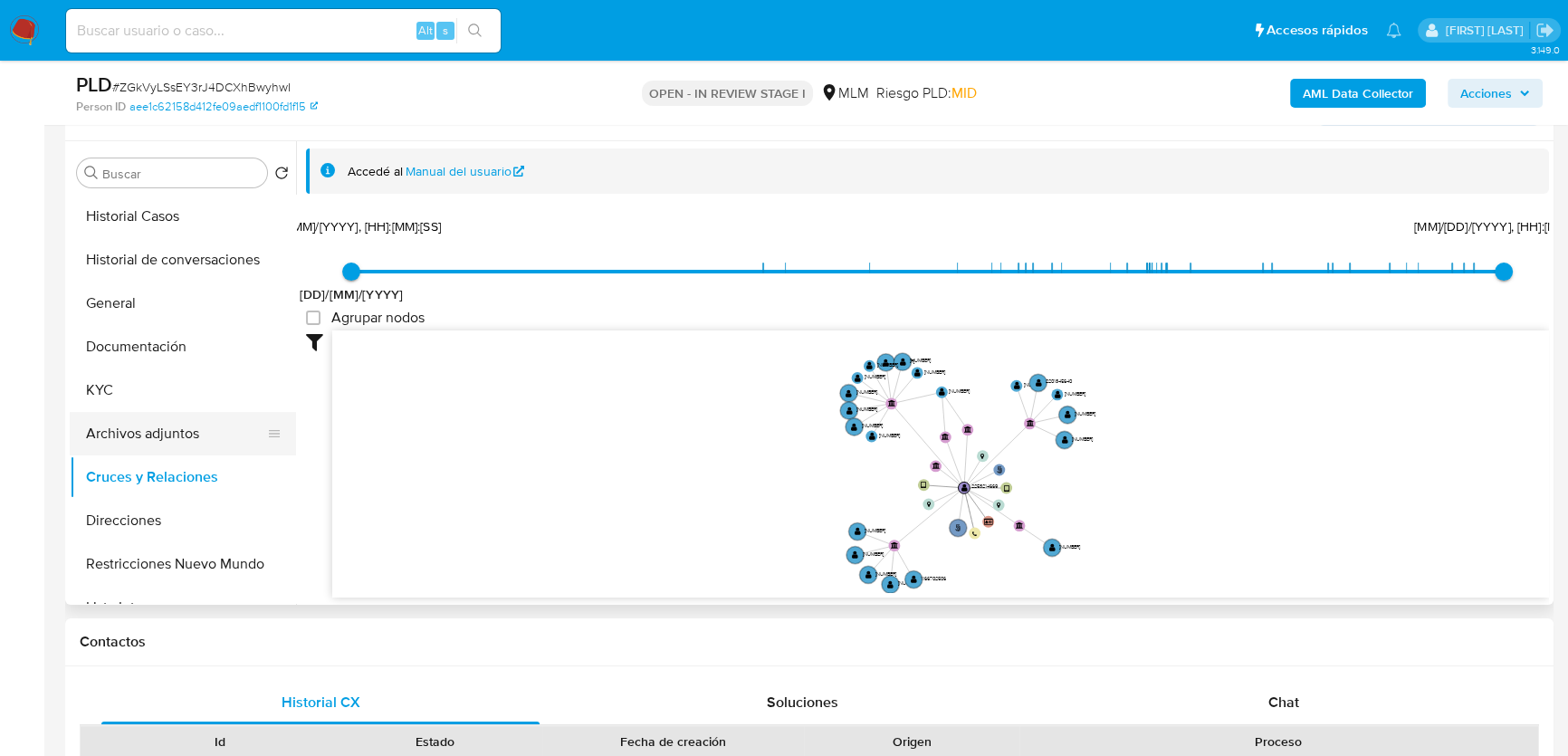 click on "Archivos adjuntos" at bounding box center [176, 434] 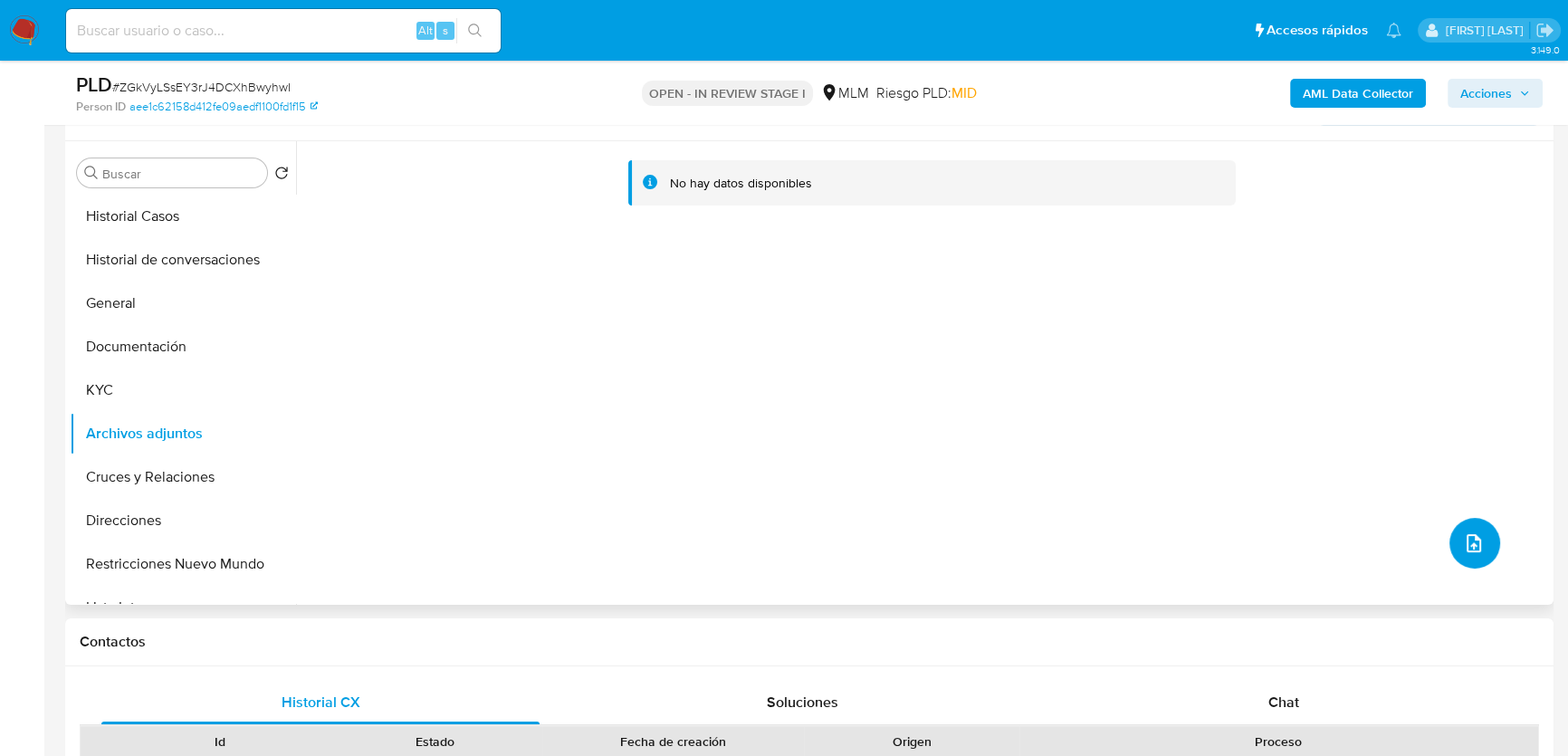 click 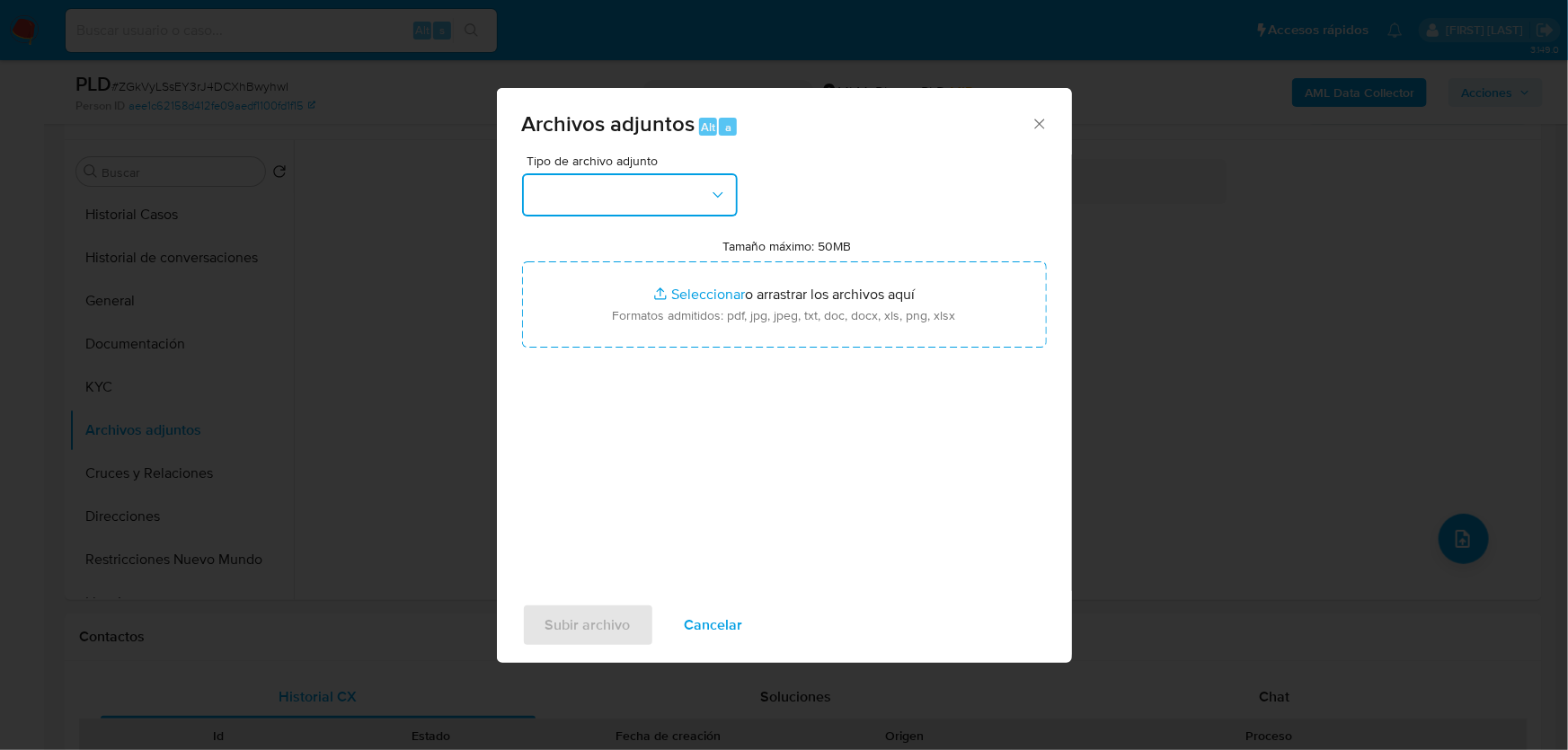 click at bounding box center (630, 195) 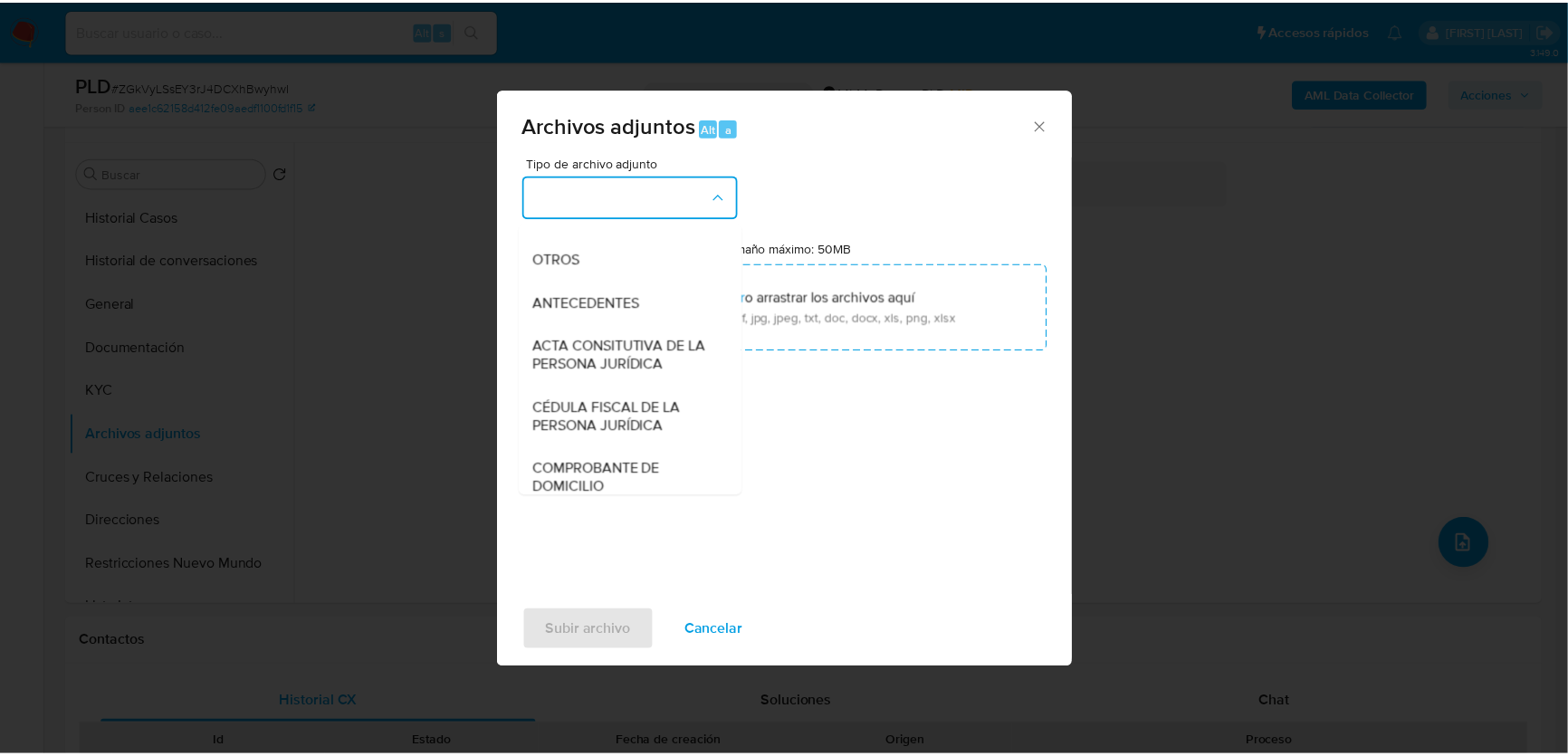 scroll, scrollTop: 329, scrollLeft: 0, axis: vertical 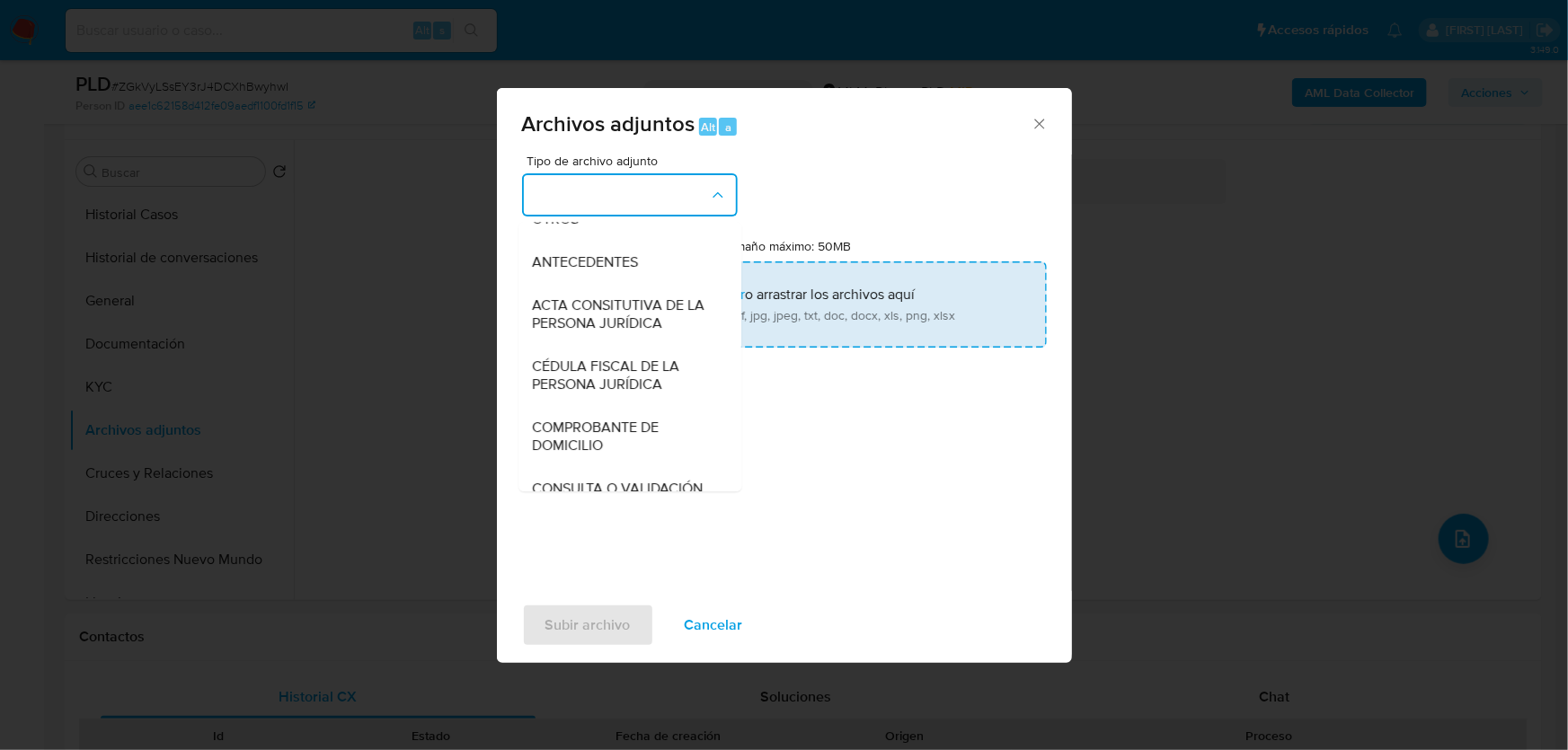 drag, startPoint x: 560, startPoint y: 233, endPoint x: 656, endPoint y: 276, distance: 105.190304 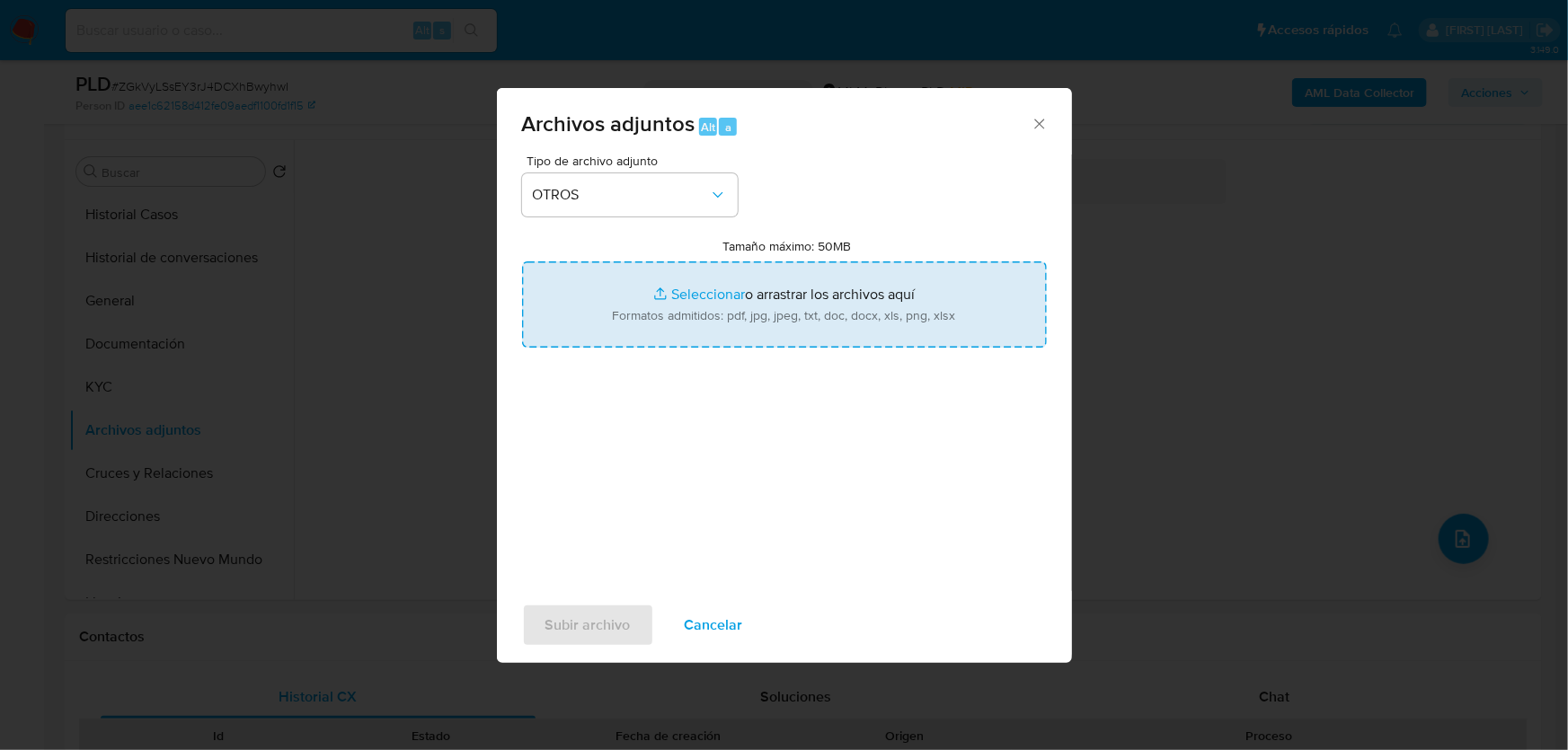 click on "Tamaño máximo: 50MB Seleccionar archivos" at bounding box center [784, 304] 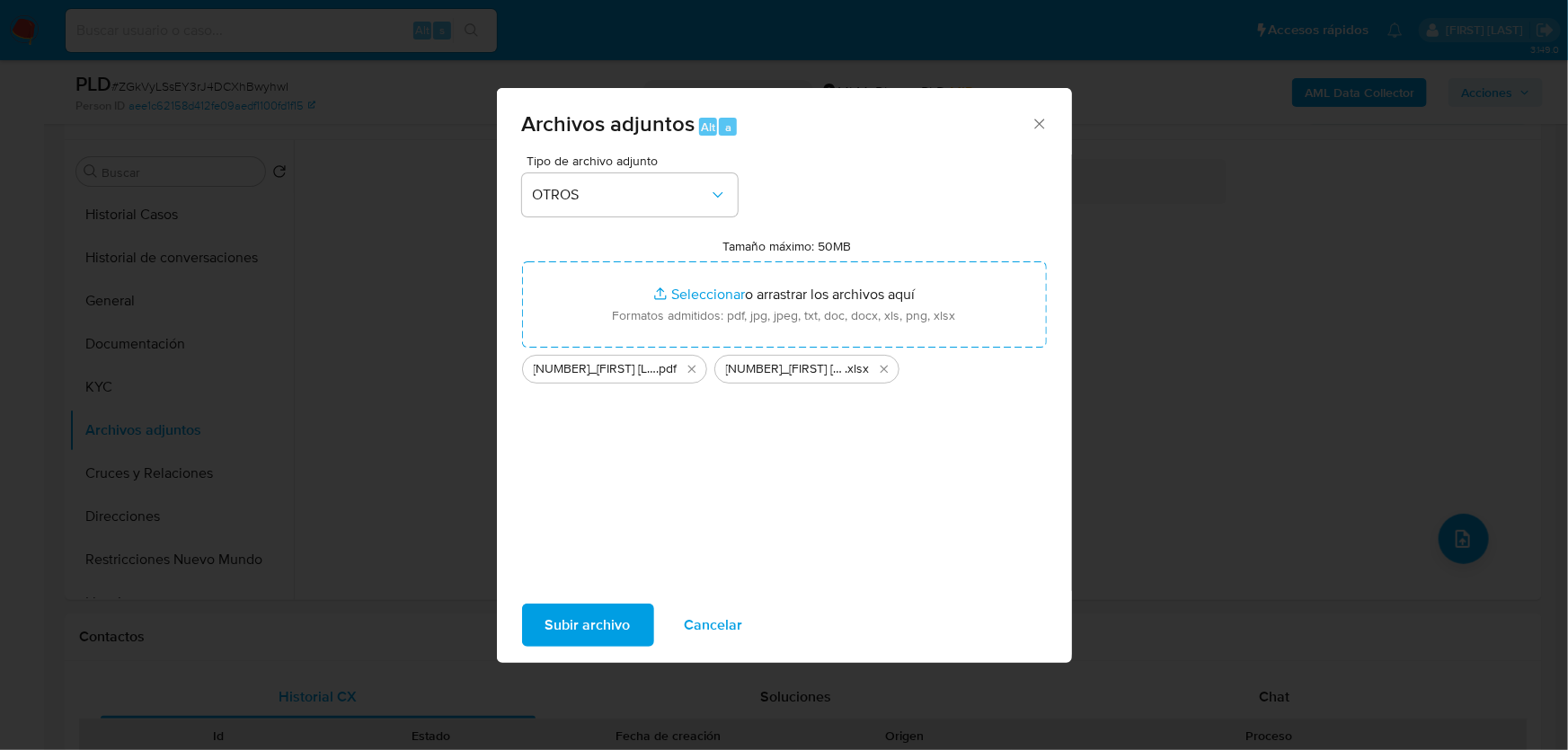 click on "Subir archivo" at bounding box center (588, 625) 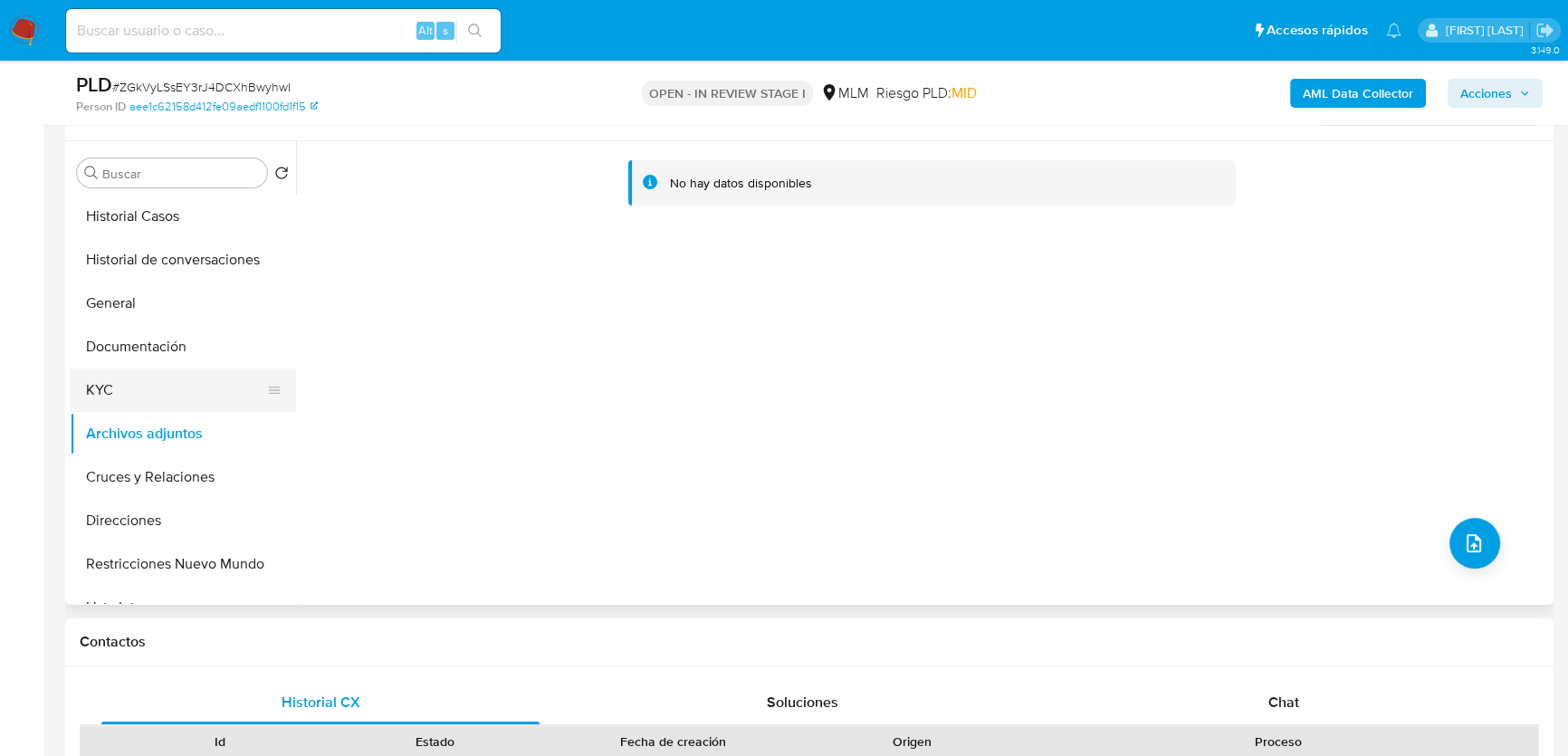drag, startPoint x: 111, startPoint y: 320, endPoint x: 120, endPoint y: 393, distance: 73.5527 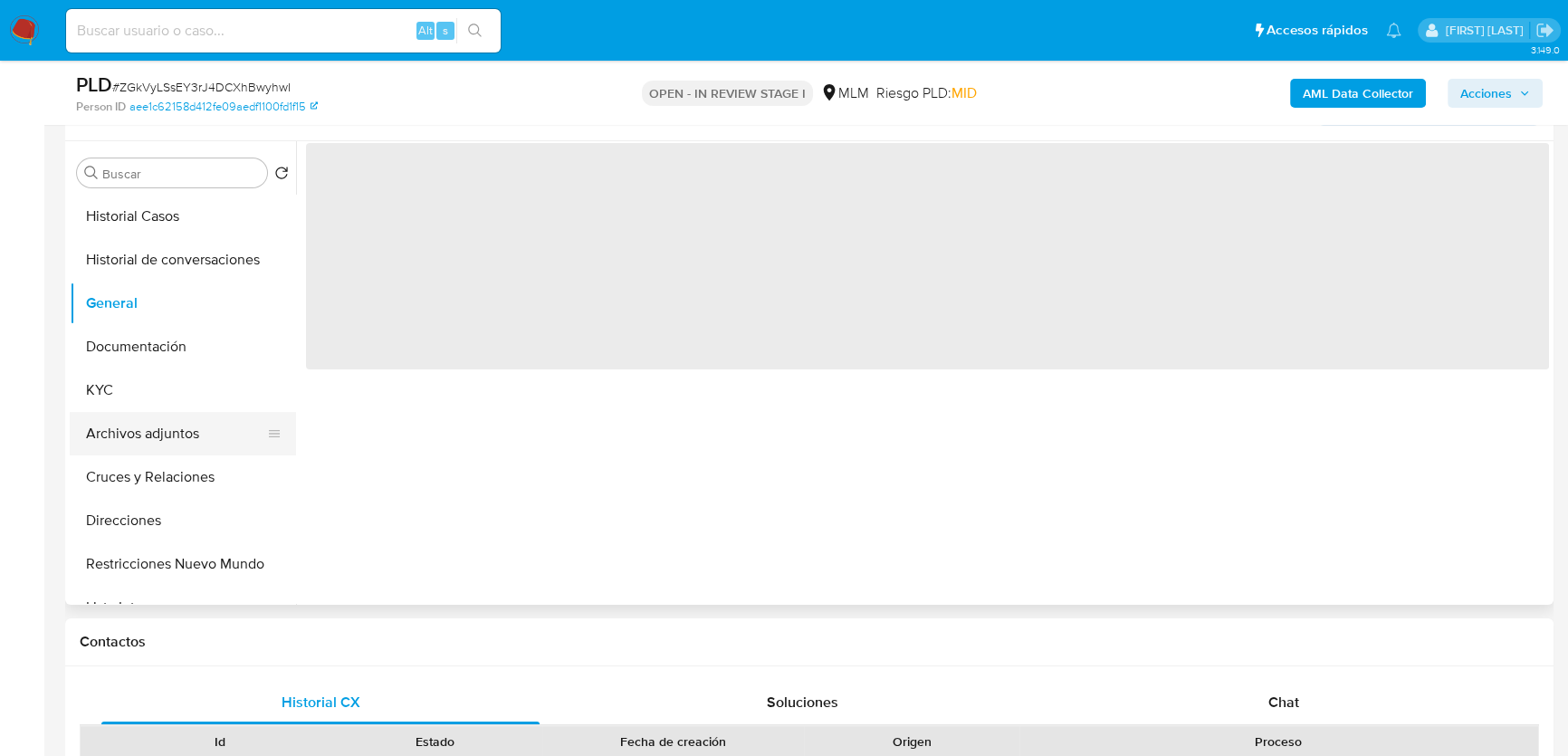 click on "Archivos adjuntos" at bounding box center [176, 434] 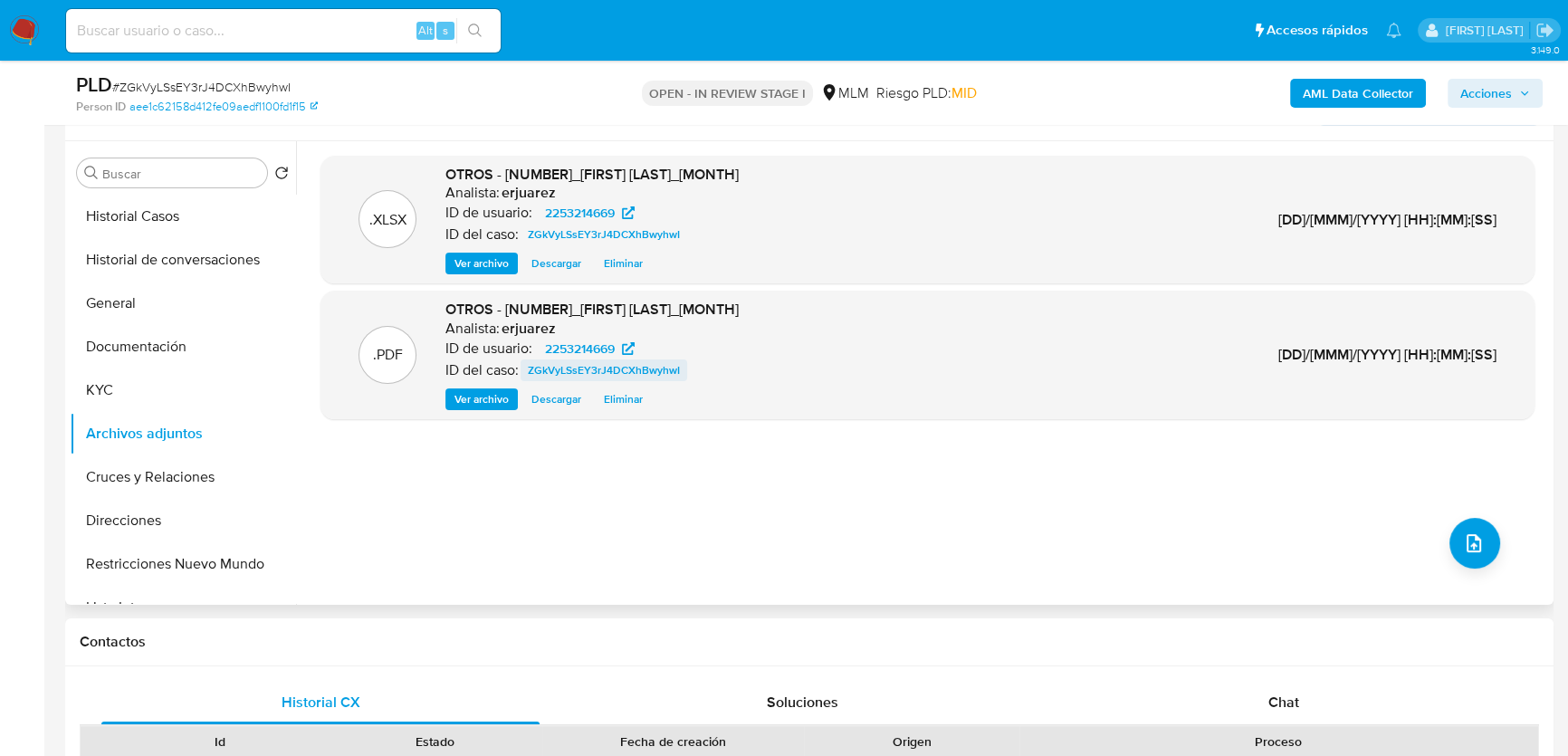 scroll, scrollTop: 246, scrollLeft: 0, axis: vertical 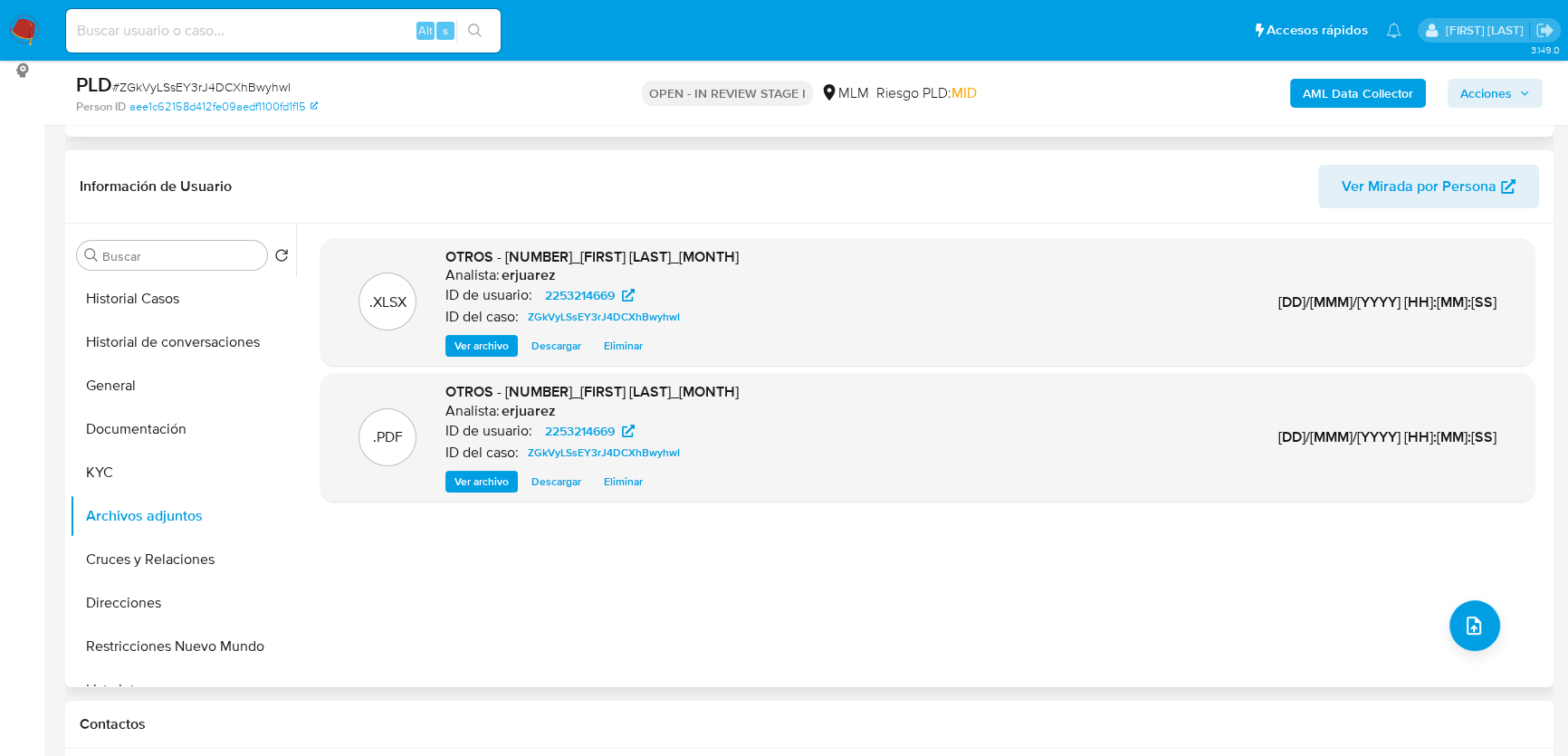 click on "Ver archivo" at bounding box center [482, 482] 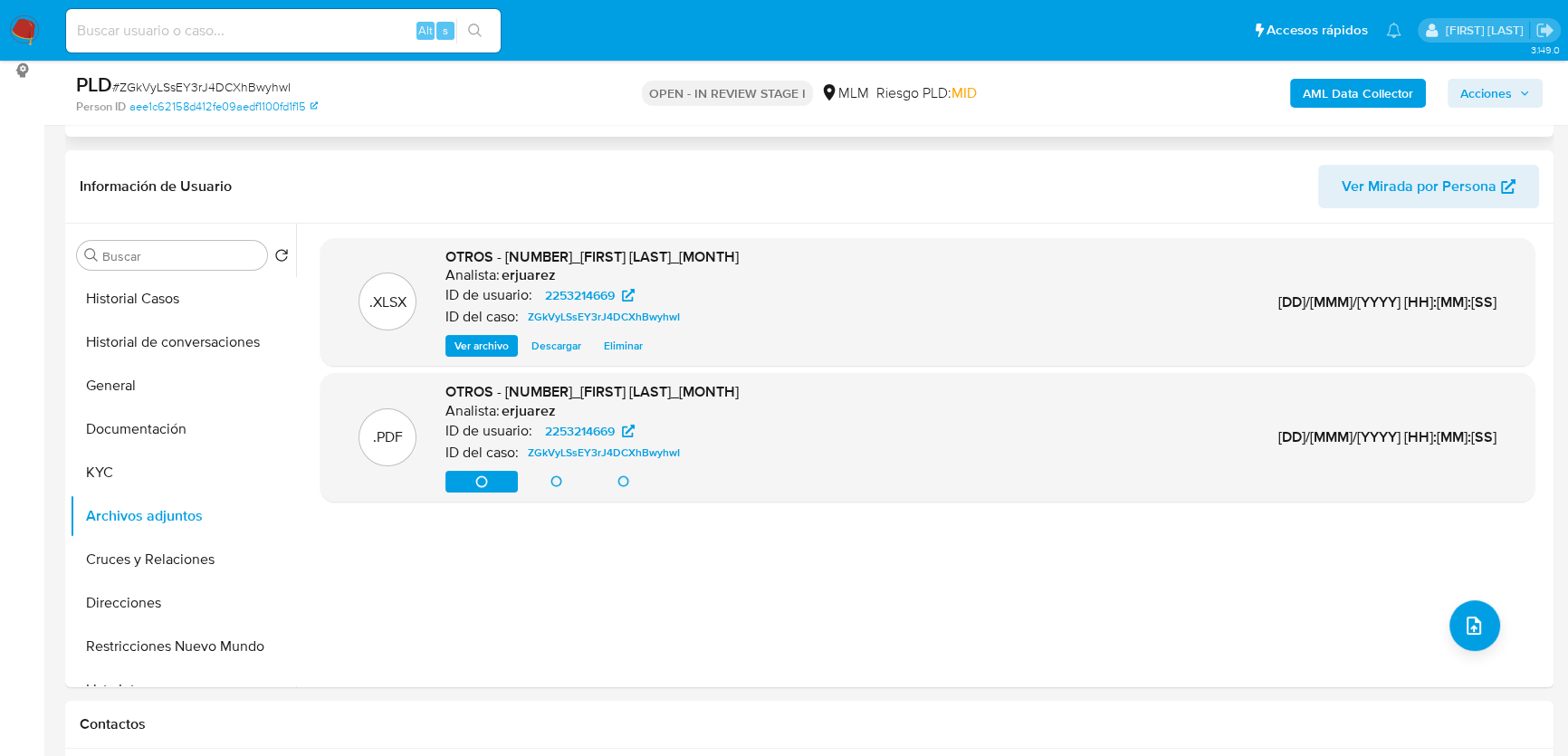 click on "Acciones" at bounding box center [1486, 93] 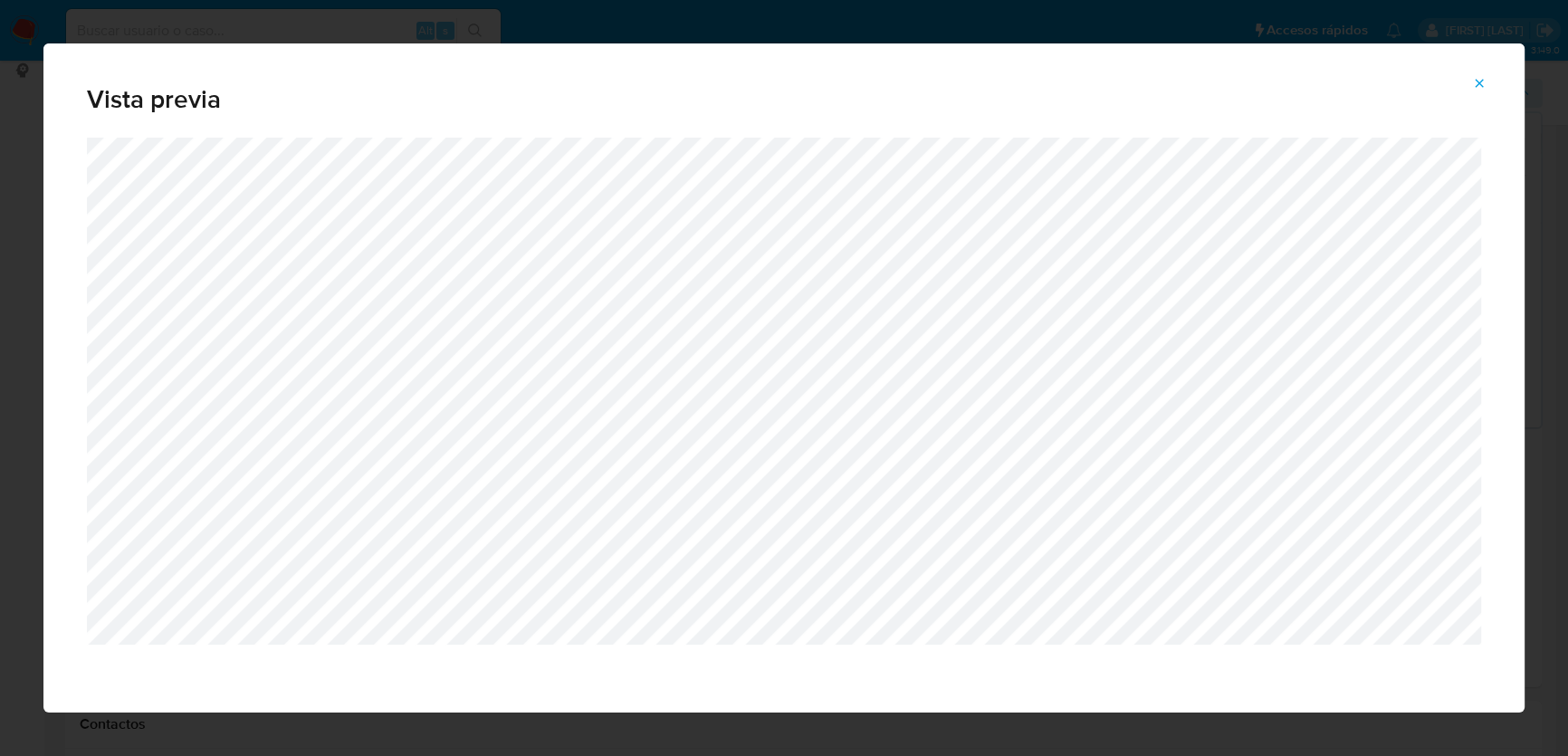 click on "Asignado a   erjuarez   Asignado el: 06/08/2025 13:07:03 Creado el: 12/07/2025   Creado el: 12/07/2025 03:06:02 - Vence en un mes   Vence el 10/09/2025 03:06:03 PLD # ZGkVyLSsEY3rJ4DCXhBwyhwI Person ID aee1c62158d412fe09aedf1100fd1f15 OPEN - IN REVIEW STAGE I  MLM Riesgo PLD:  MID AML Data Collector Acciones Enviar comentario Alt c Resolución del caso Alt r Enviar Información del caso Eventos ( 1 ) Acciones AUTOMATIC (1) Información de Usuario Ver Mirada por Persona Buscar   Volver al orden por defecto Historial Casos Historial de conversaciones General Documentación KYC Archivos adjuntos Cruces y Relaciones Direcciones Restricciones Nuevo Mundo Lista Interna Listas Externas Devices Geolocation Información de accesos Créditos Items Cuentas Bancarias Datos Modificados Dispositivos Point IV Challenges Fecha Compliant Historial Riesgo PLD Insurtech Marcas AML Perfiles Tarjetas Anticipos de dinero .XLSX OTROS - 2253214669_Edgar Herwigd Lopez Reyes_Jul25 Analista: erjuarez ID de usuario: 2253214669 Descargar" at bounding box center [803, 1628] 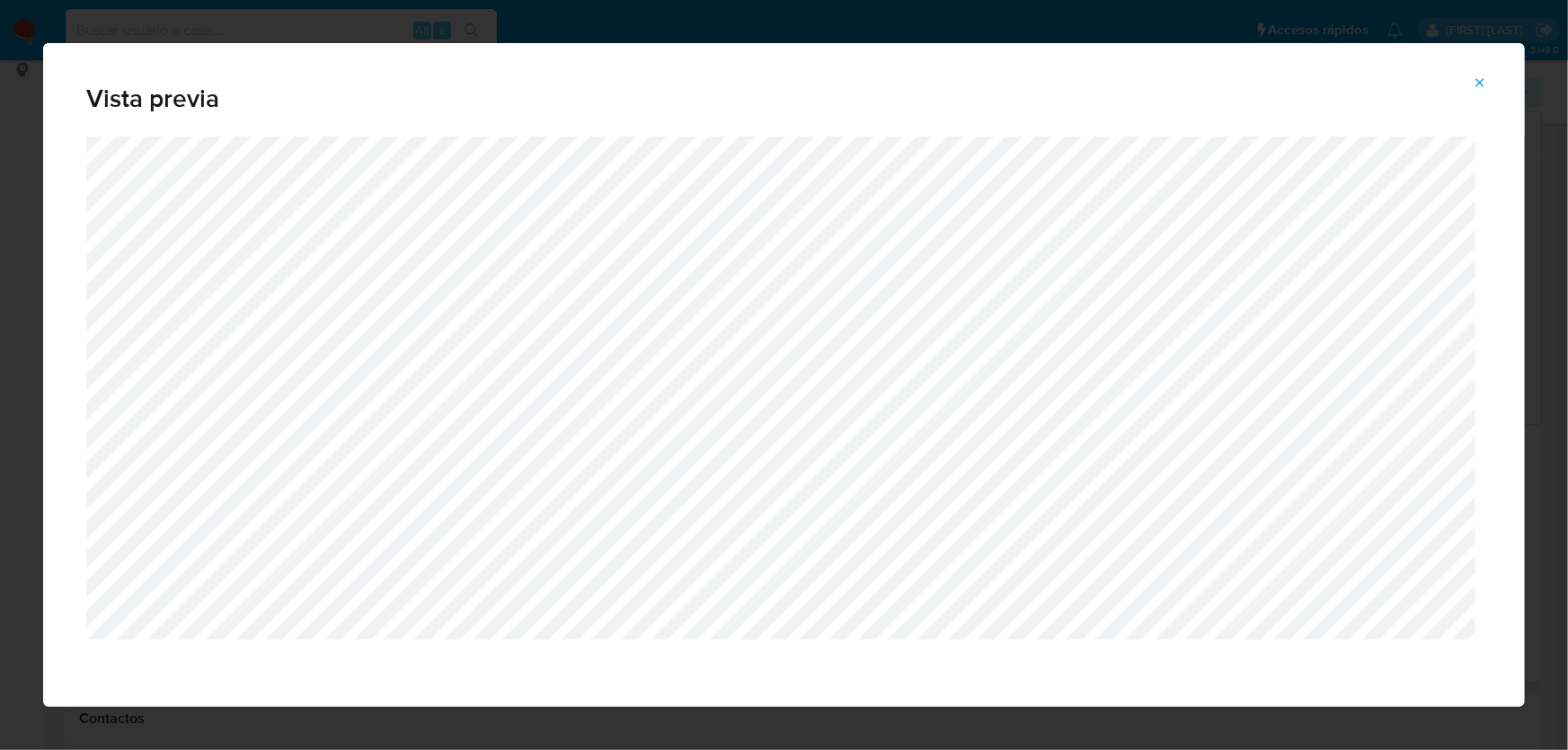 click 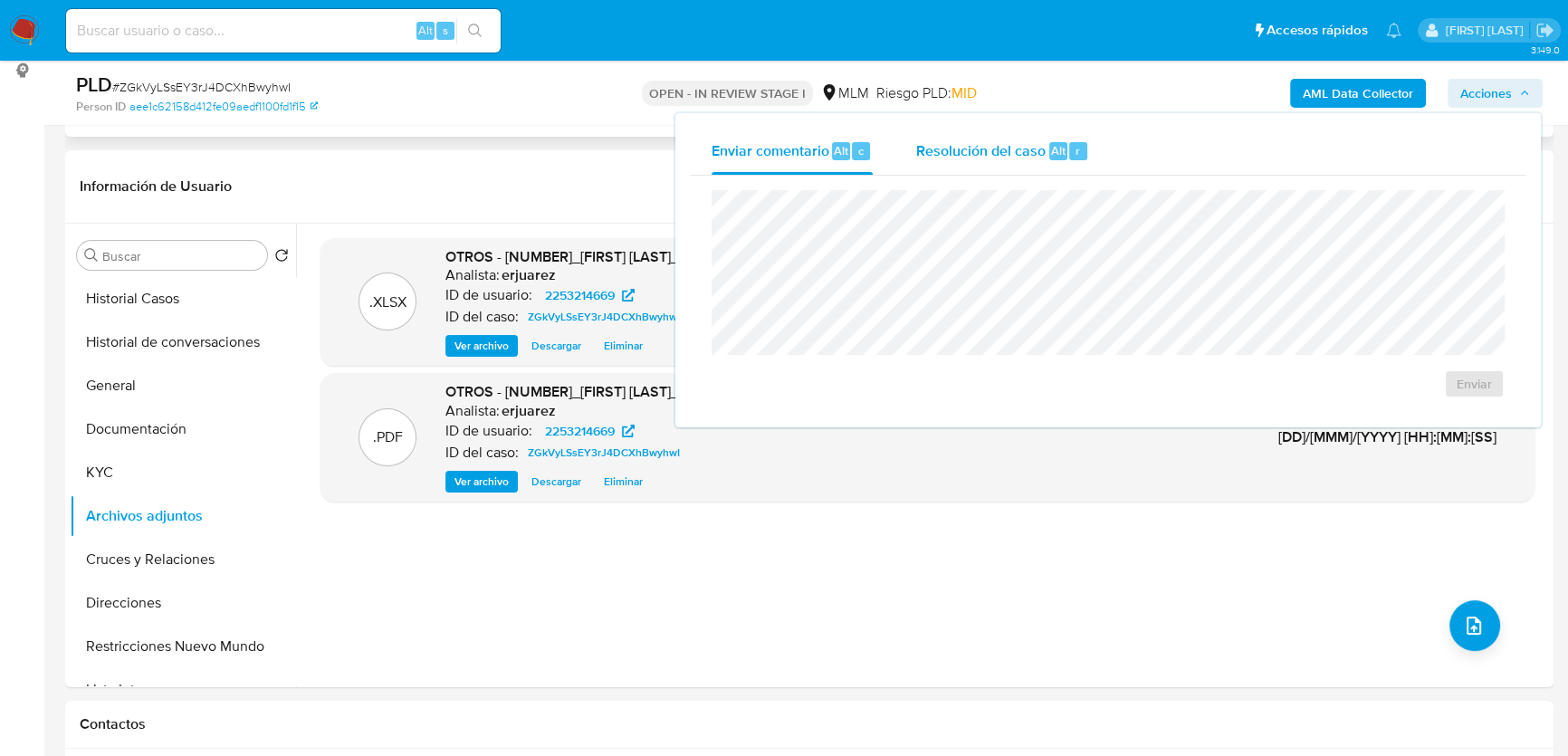 click on "Resolución del caso" at bounding box center [980, 149] 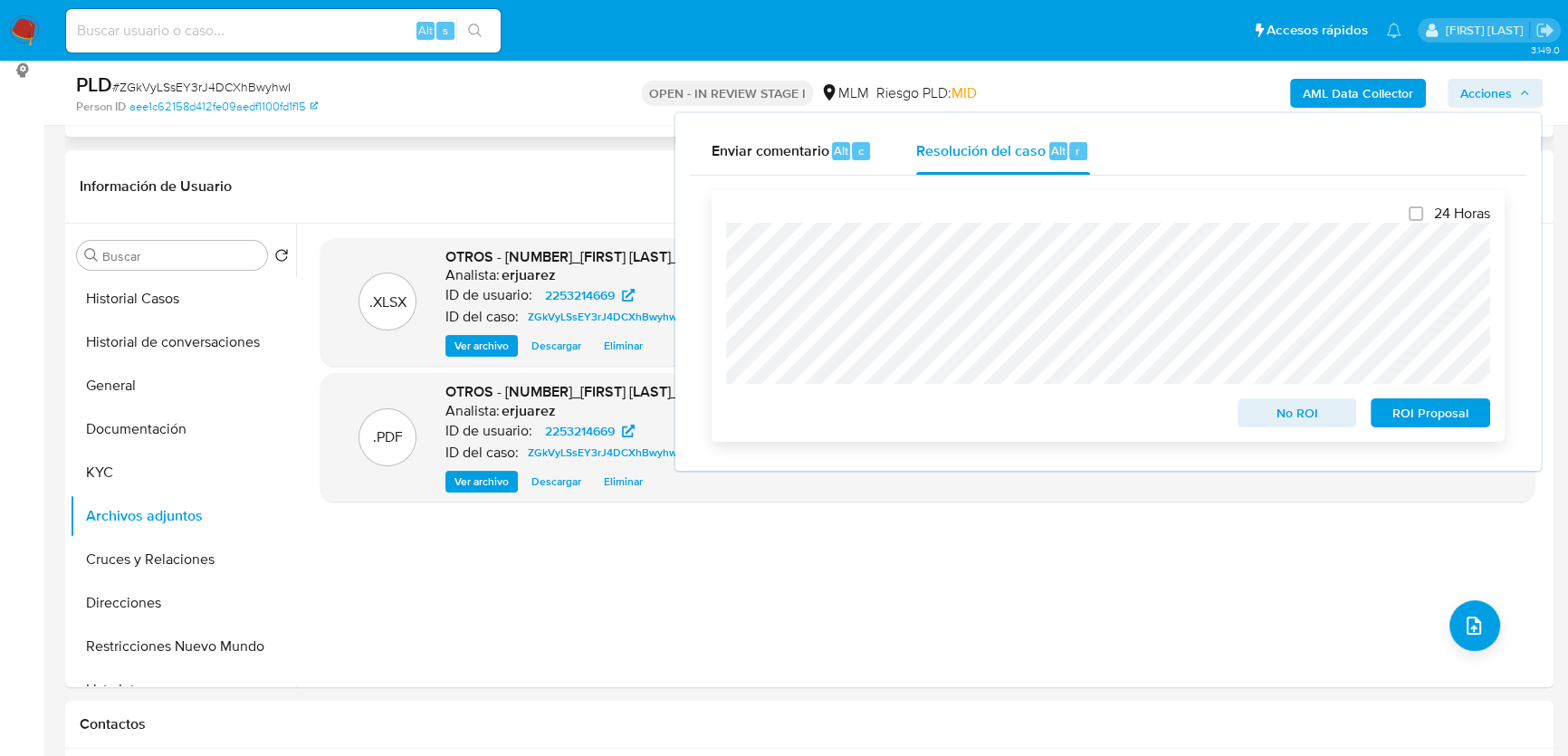 scroll, scrollTop: 0, scrollLeft: 0, axis: both 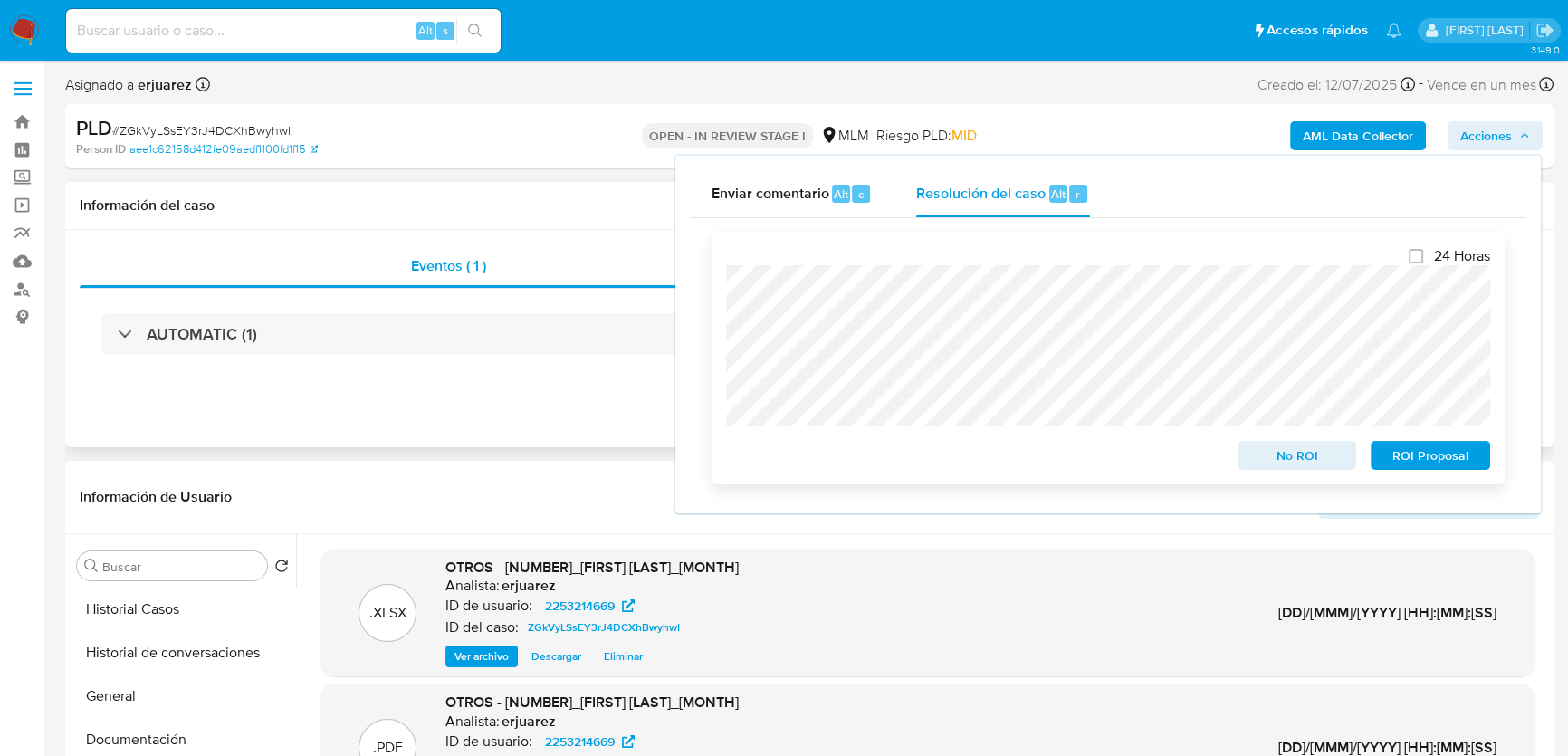 click on "No ROI" at bounding box center [1297, 455] 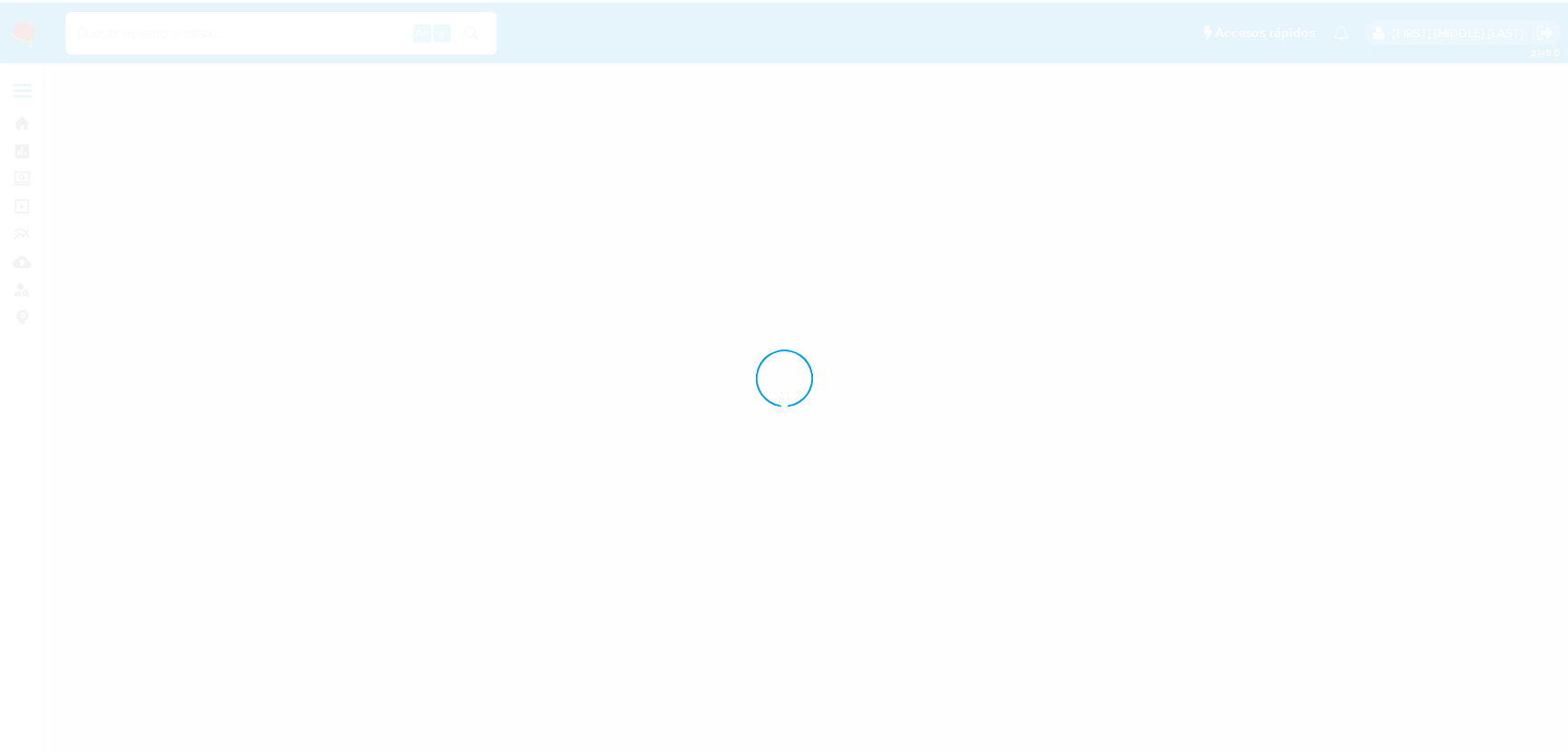 scroll, scrollTop: 0, scrollLeft: 0, axis: both 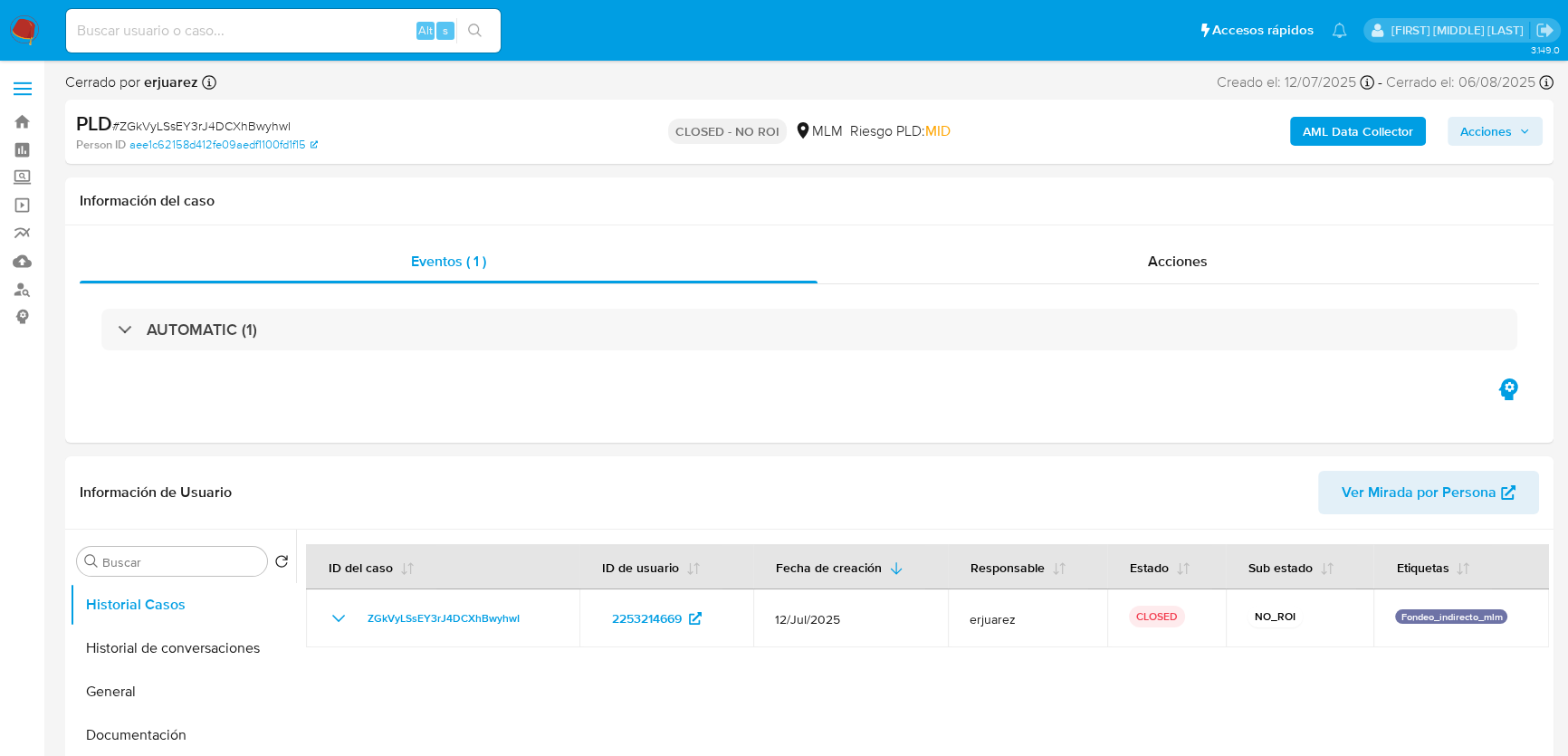 select on "10" 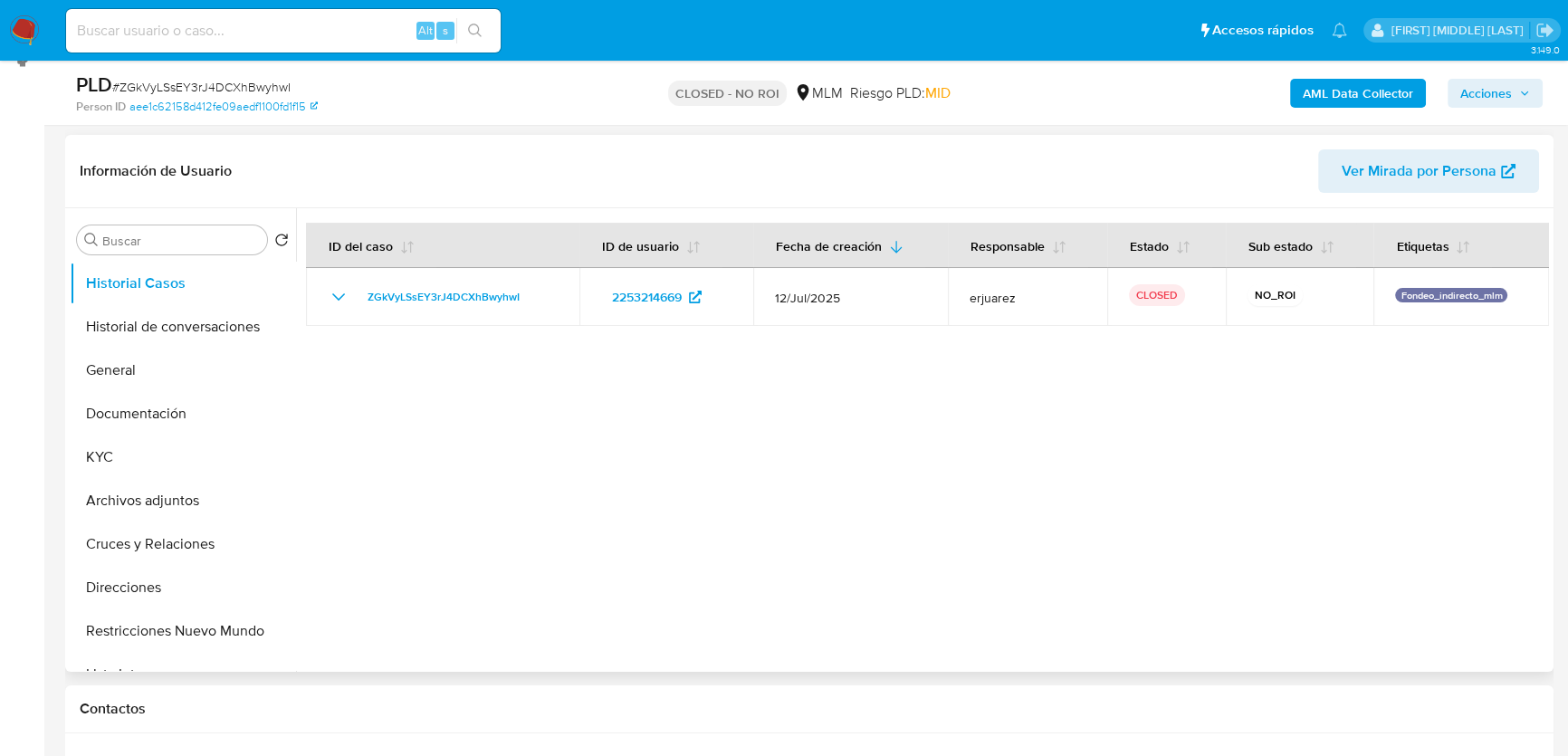 scroll, scrollTop: 246, scrollLeft: 0, axis: vertical 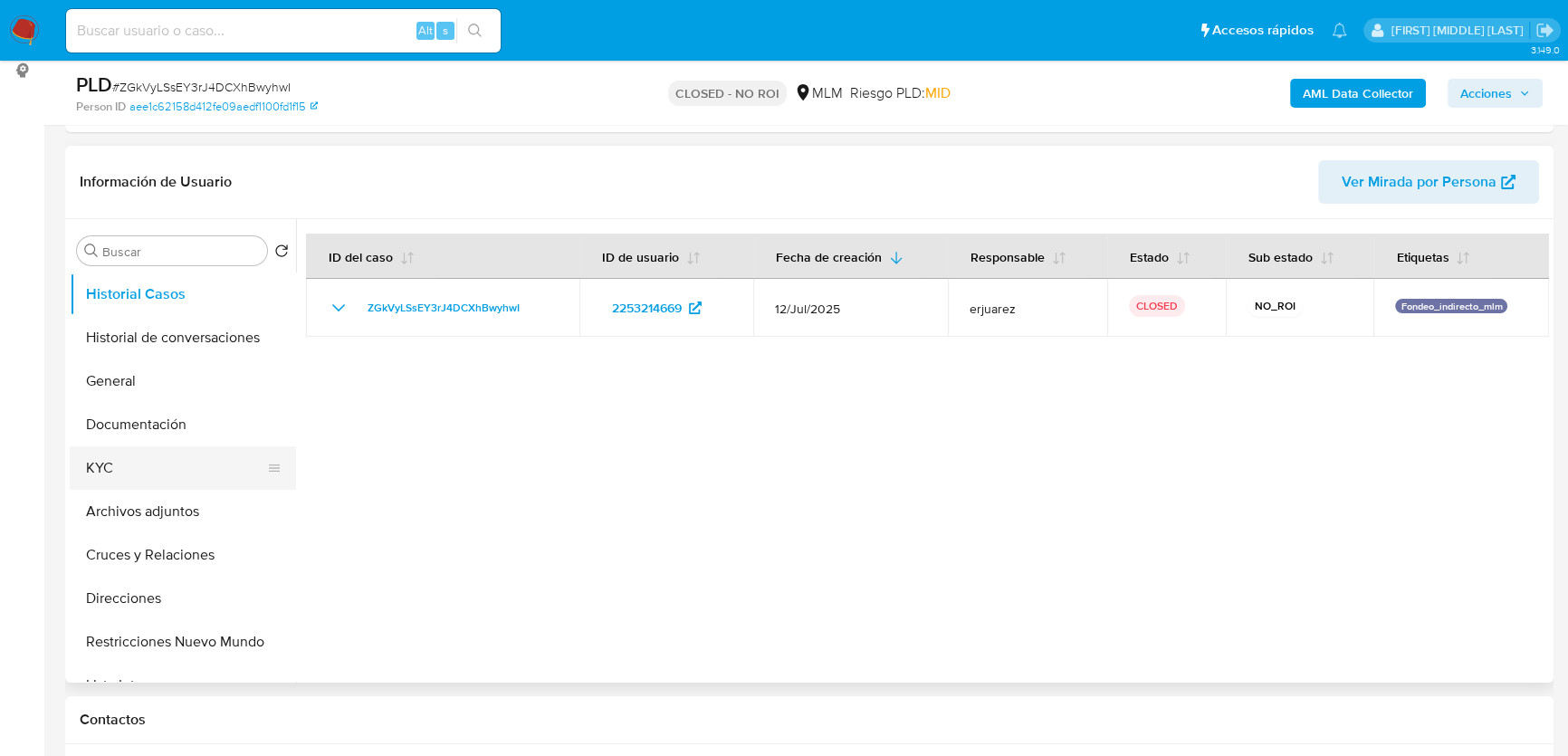 click on "KYC" at bounding box center [176, 468] 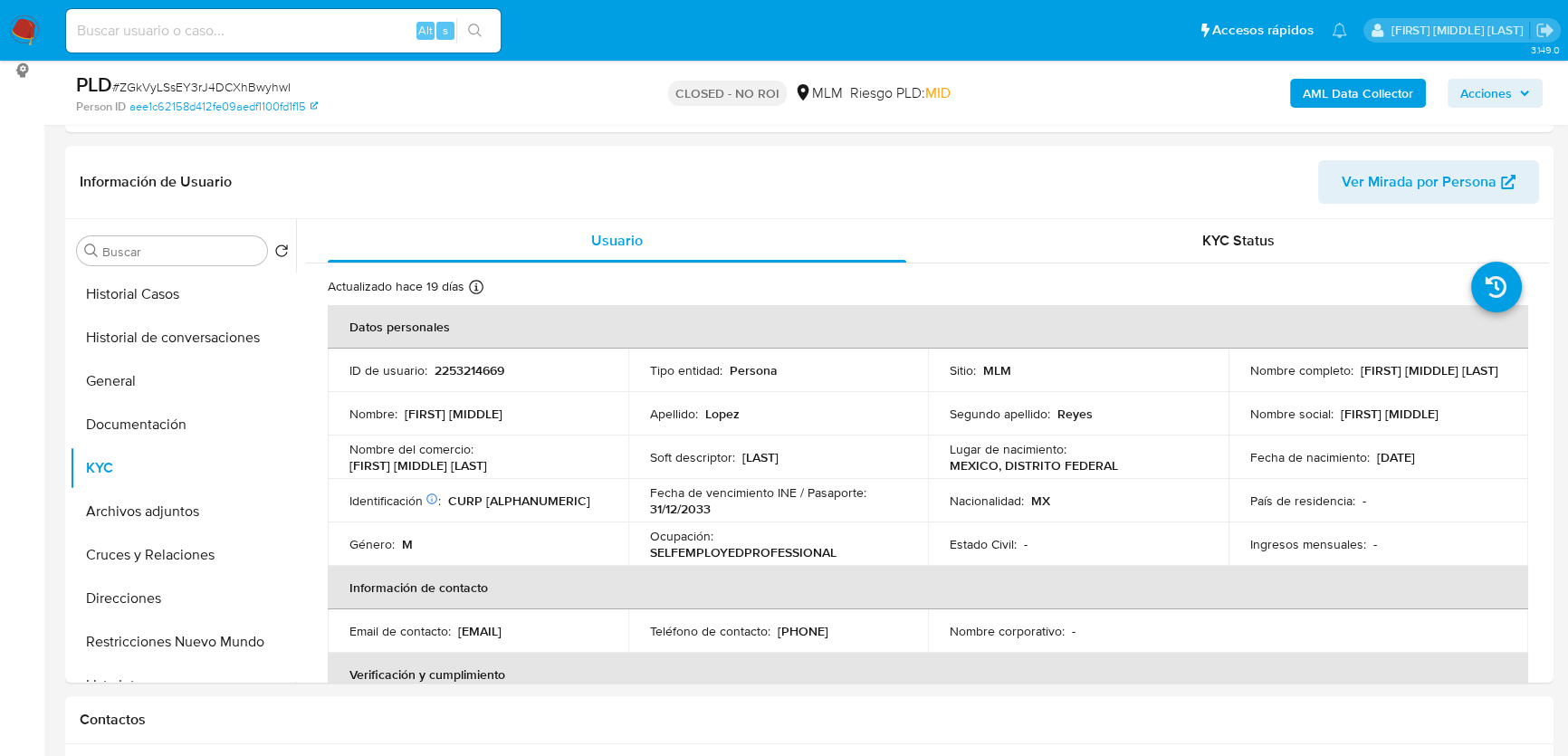 click on "Alt s" at bounding box center [283, 31] 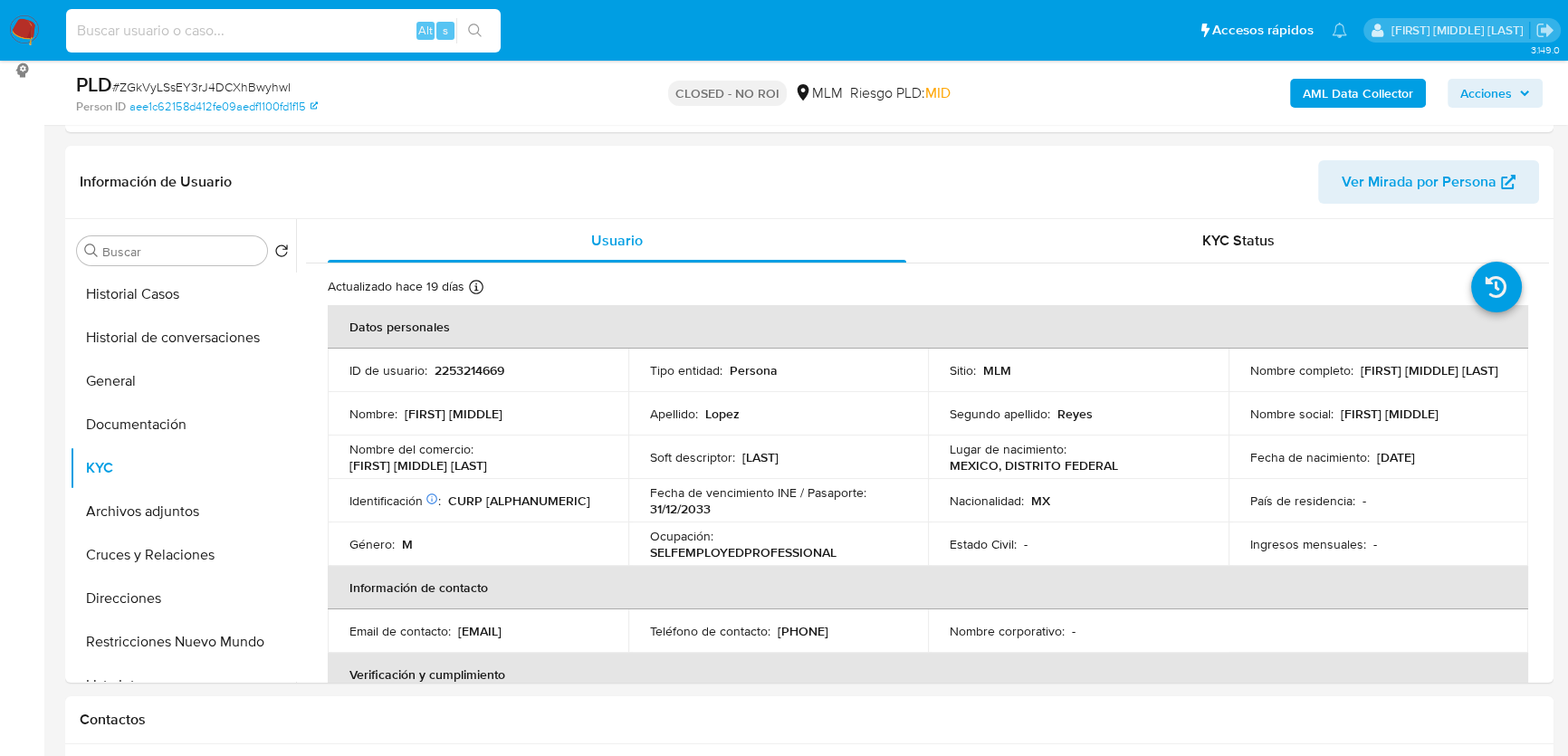 click at bounding box center [283, 31] 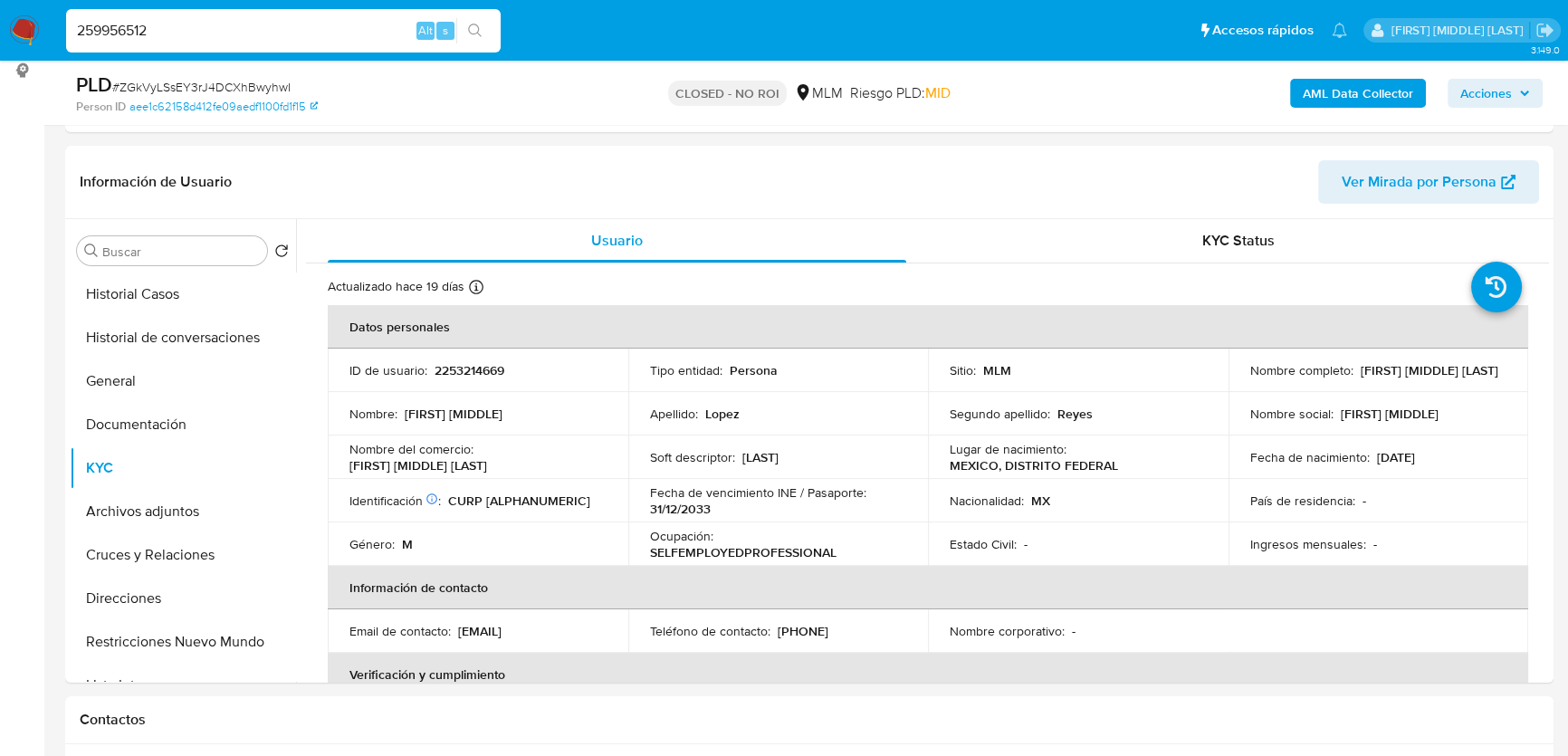 type on "259956512" 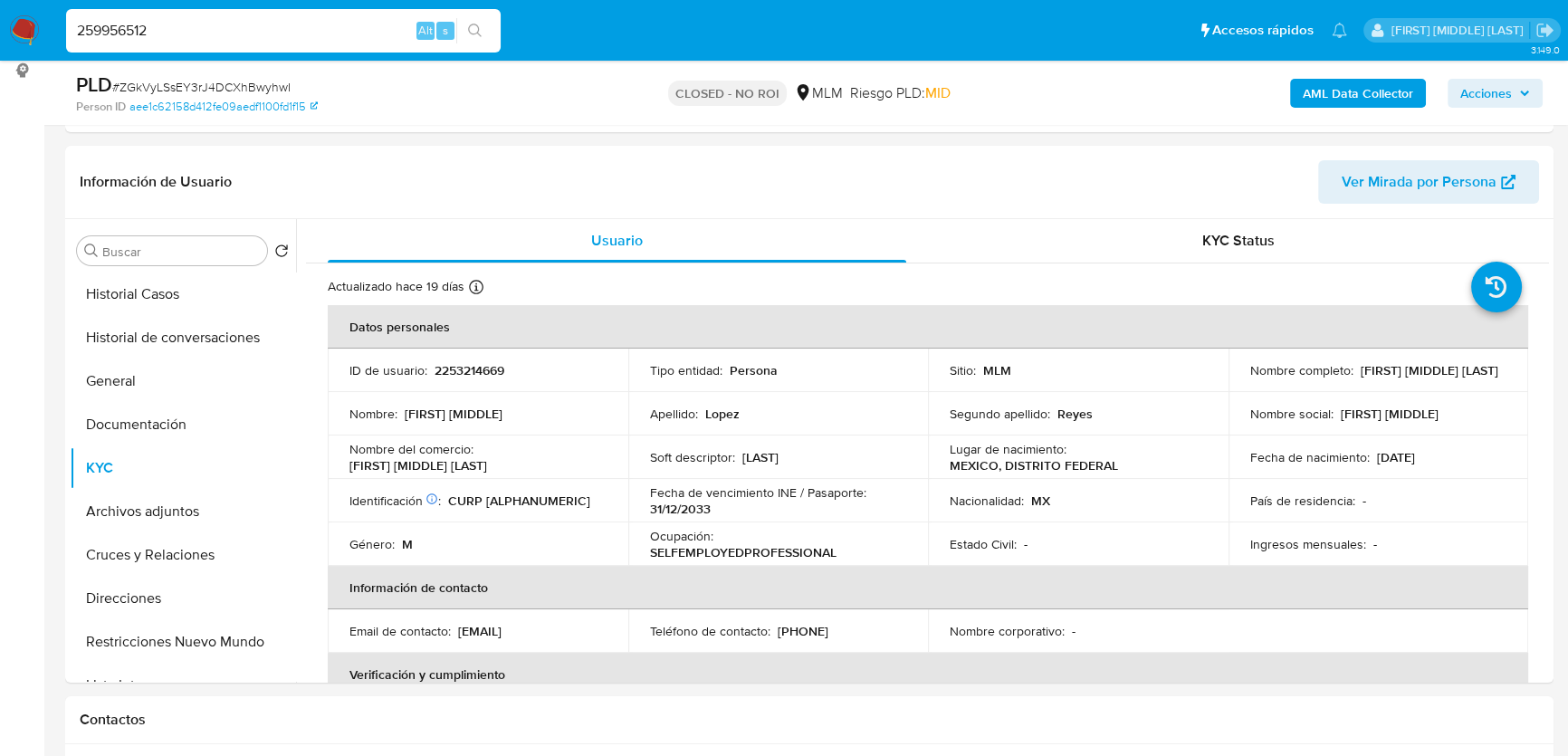 click at bounding box center [474, 31] 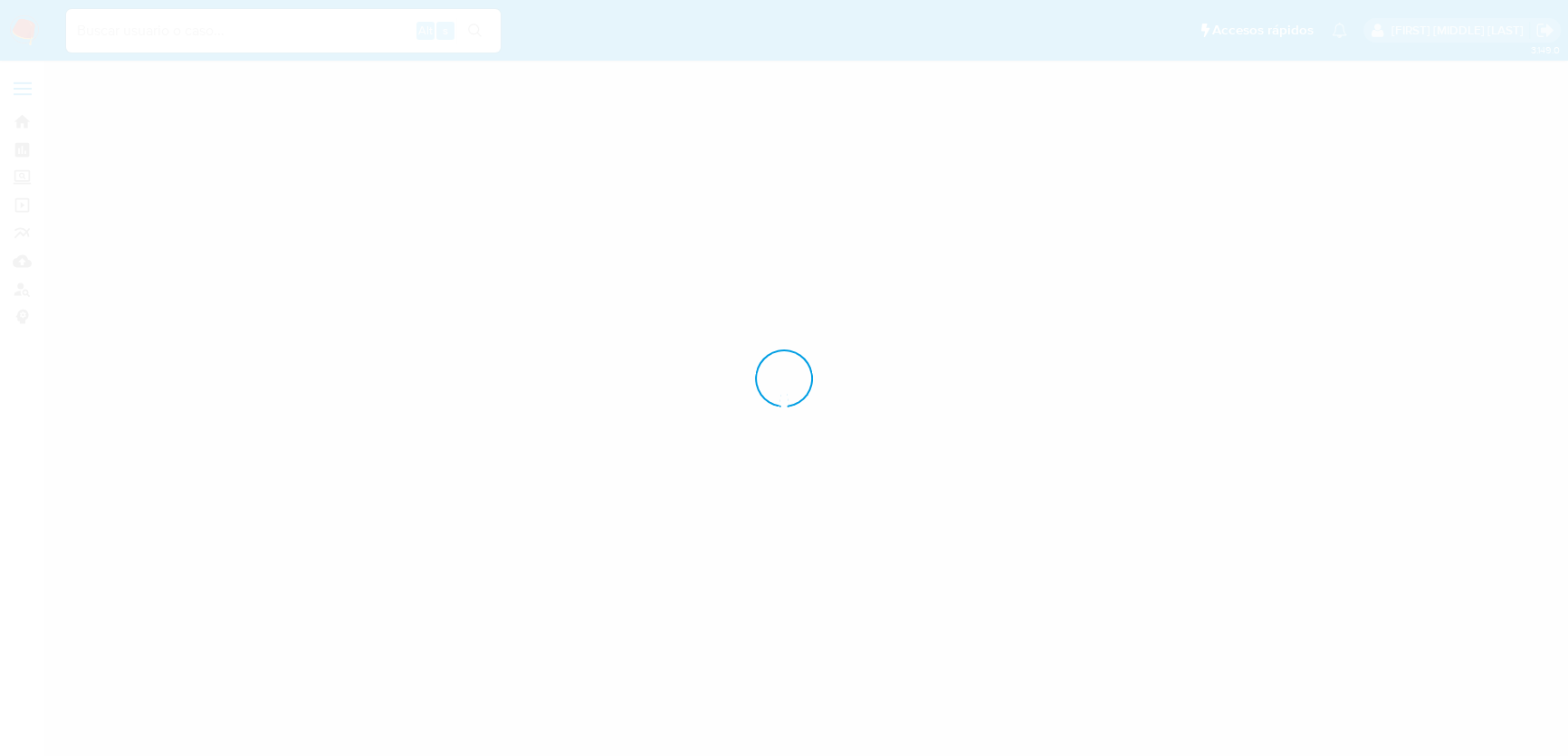 scroll, scrollTop: 0, scrollLeft: 0, axis: both 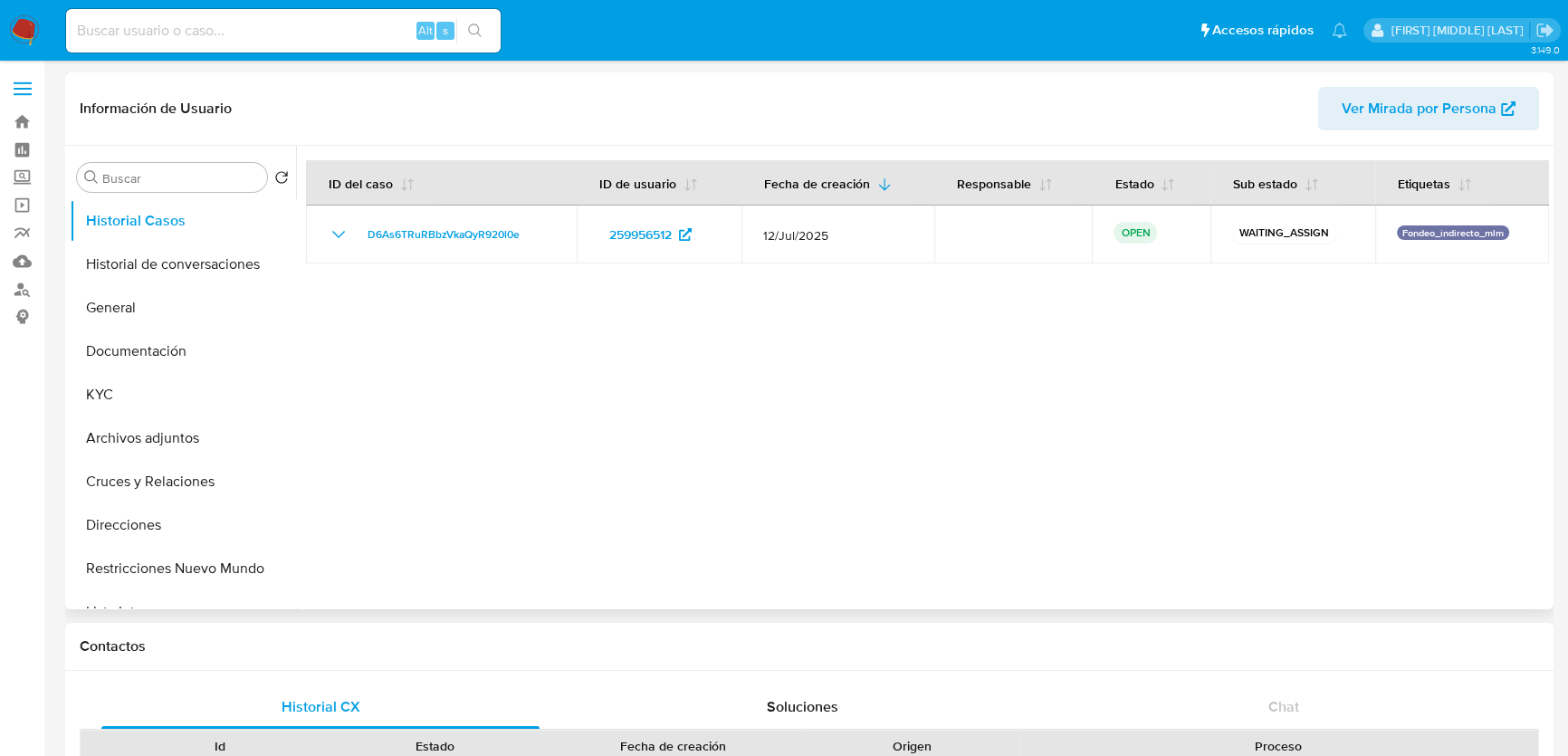 select on "10" 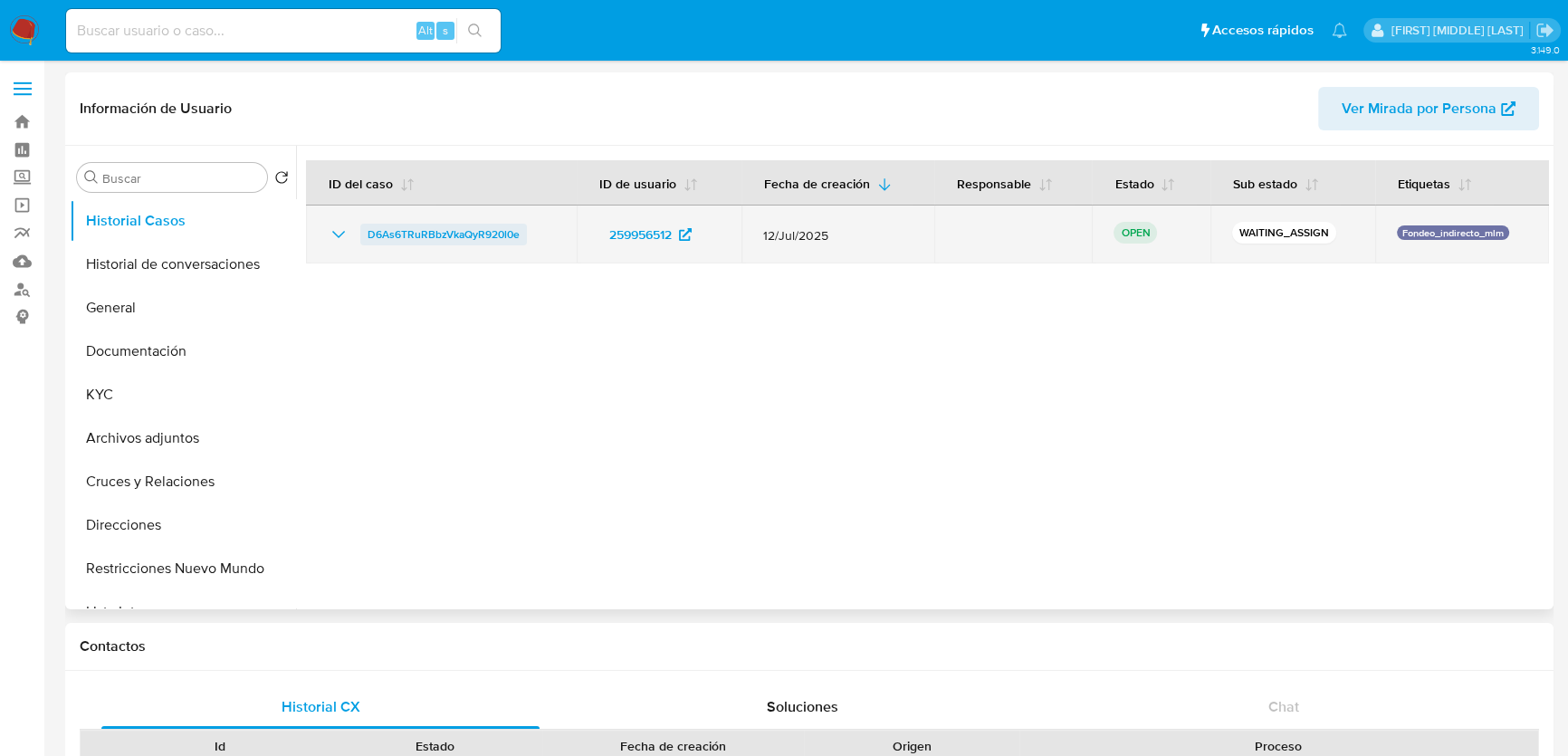 drag, startPoint x: 554, startPoint y: 236, endPoint x: 362, endPoint y: 232, distance: 192.04166 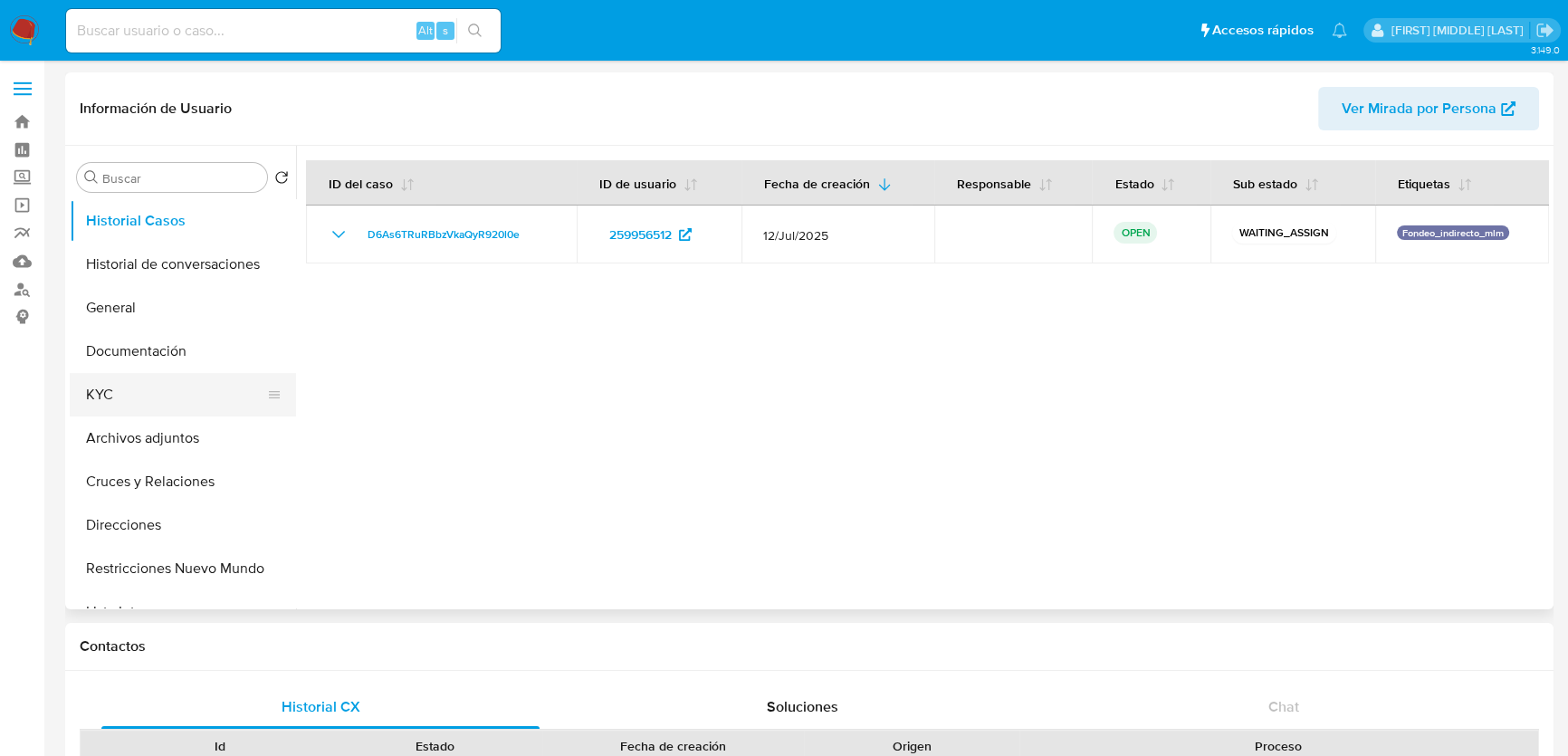 click on "KYC" at bounding box center [176, 395] 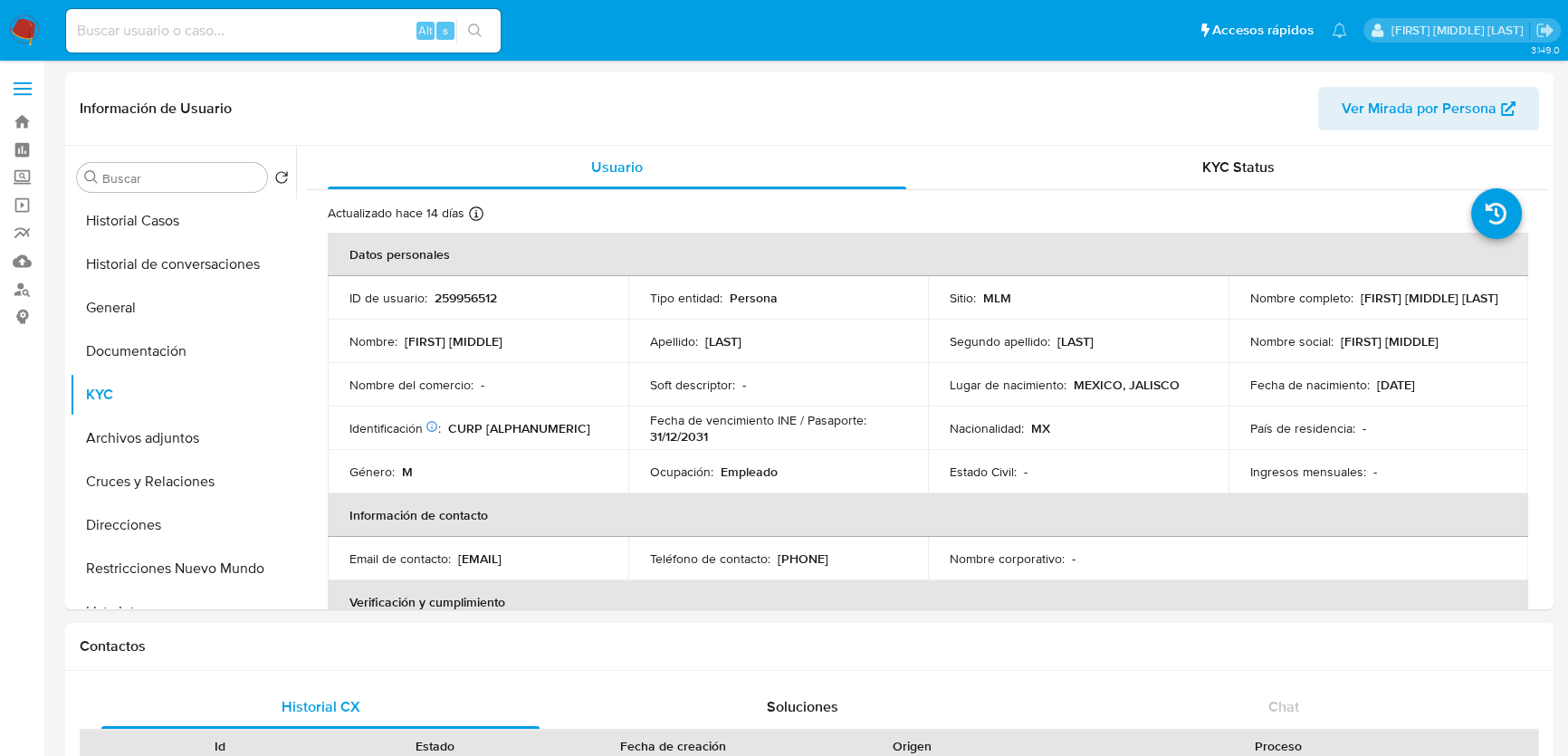 type 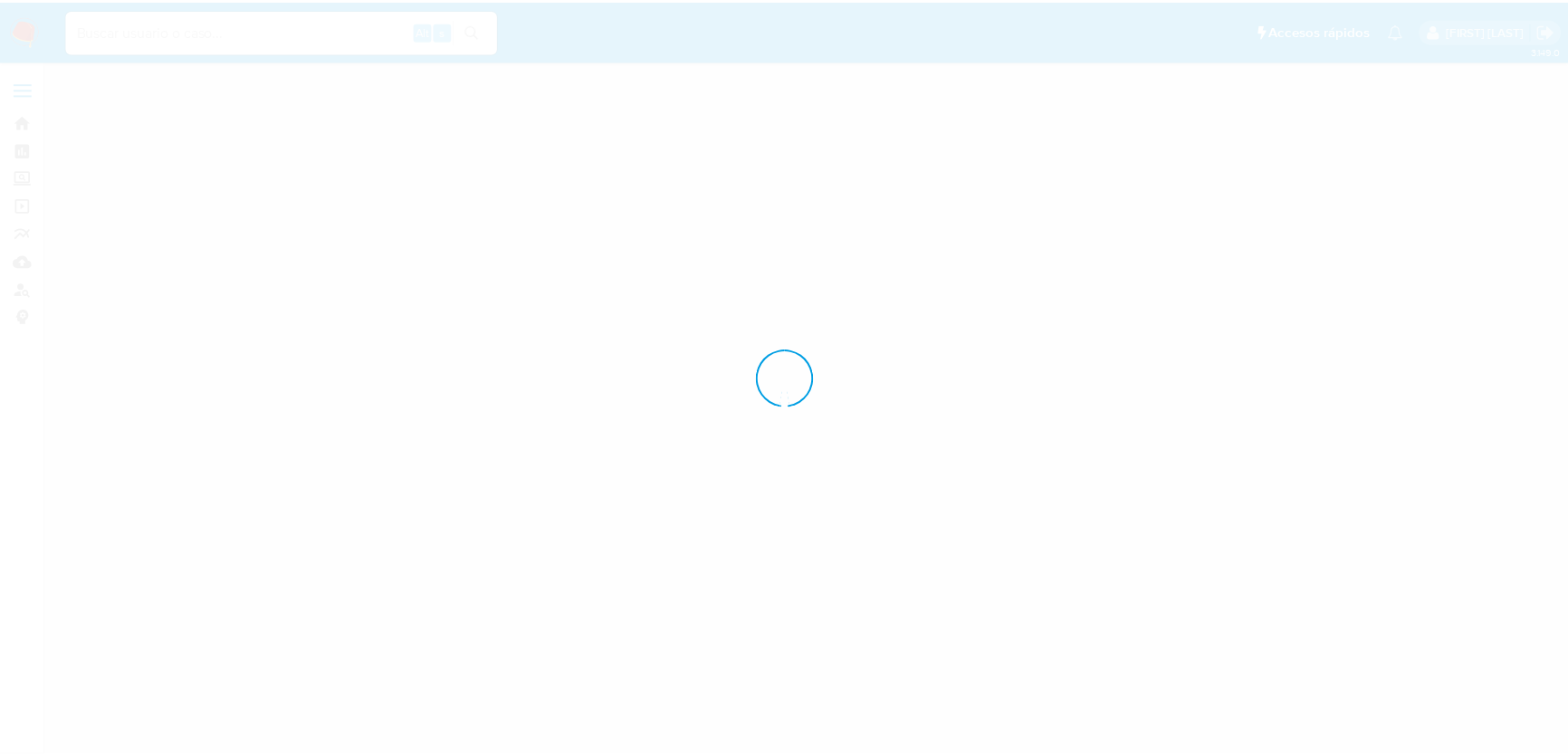 scroll, scrollTop: 0, scrollLeft: 0, axis: both 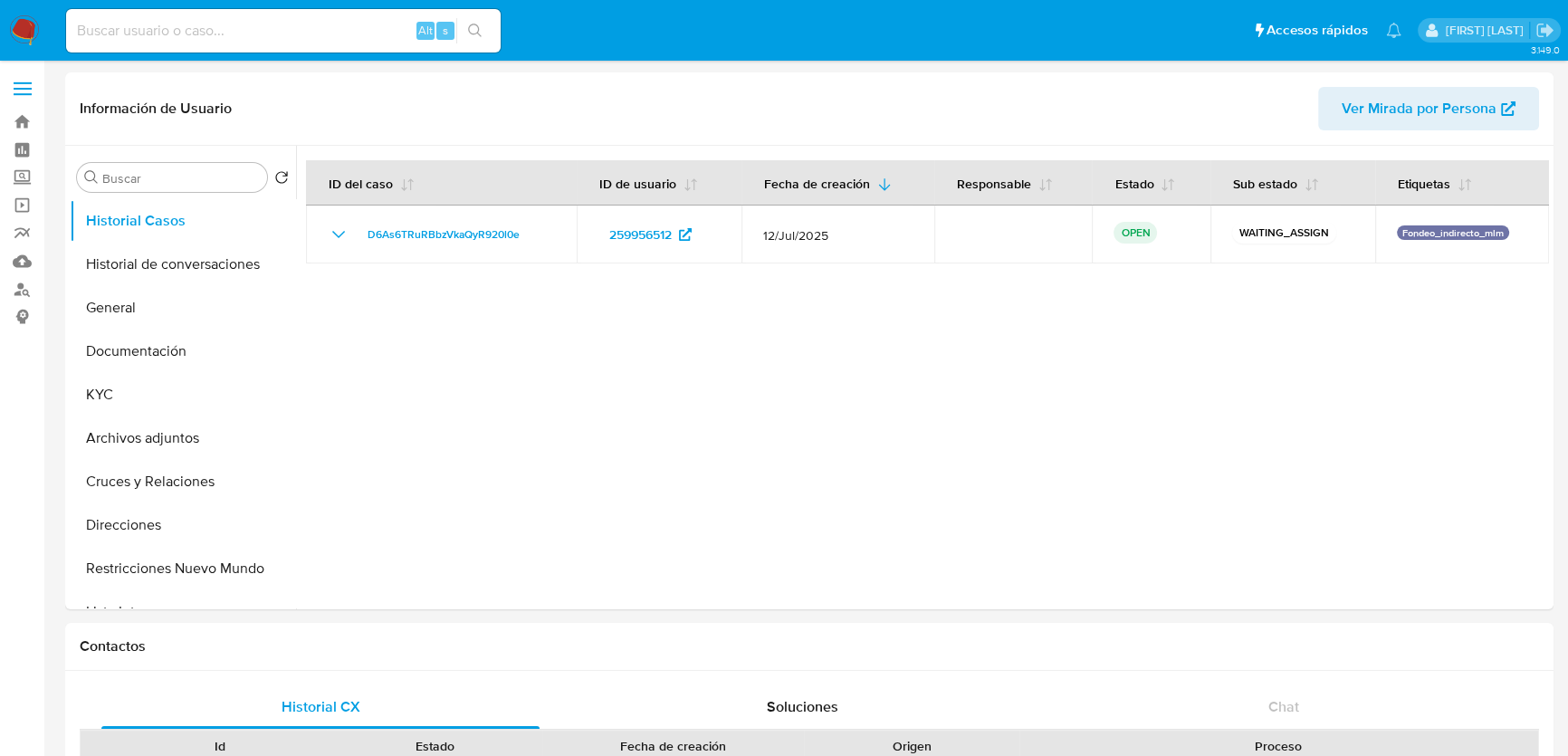 select on "10" 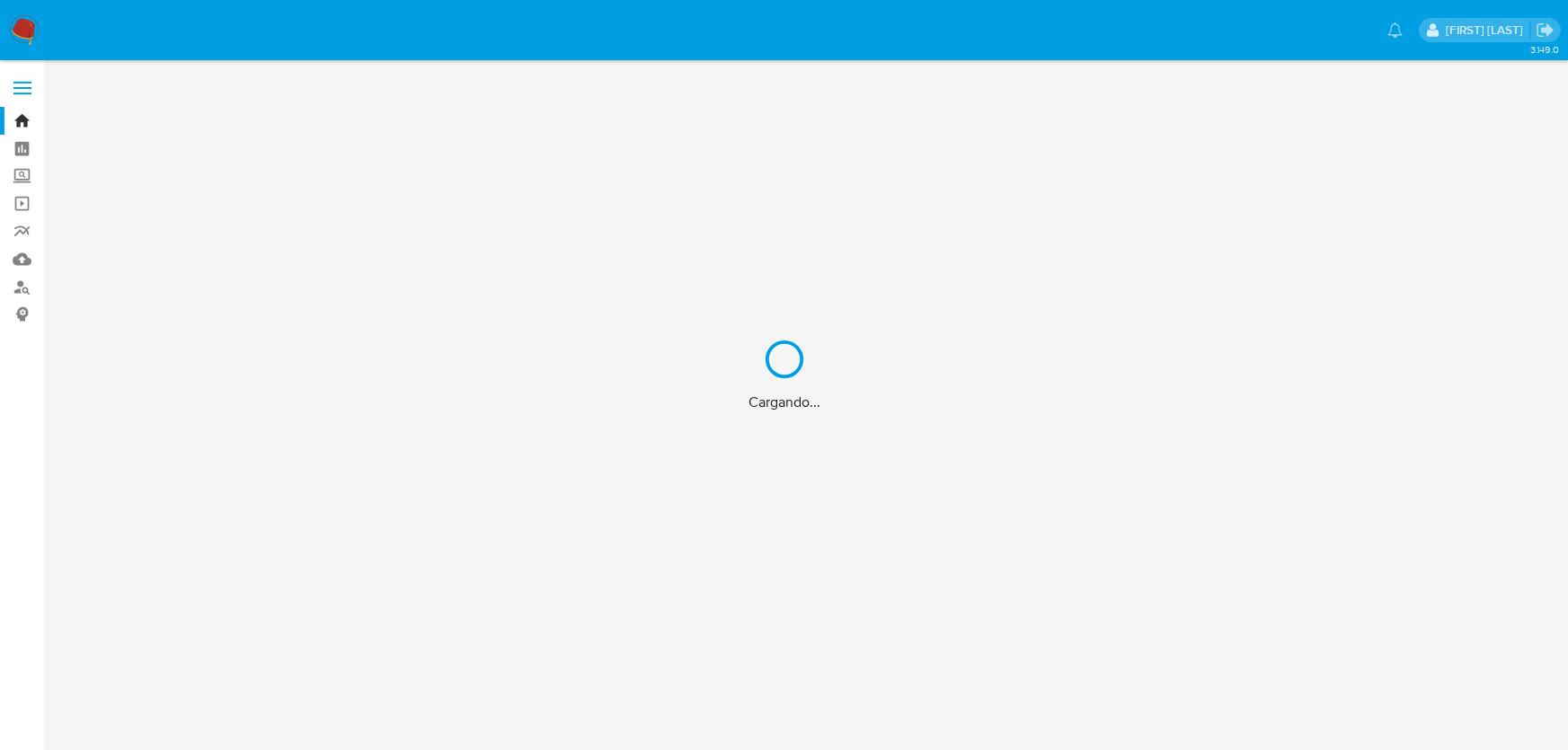 scroll, scrollTop: 0, scrollLeft: 0, axis: both 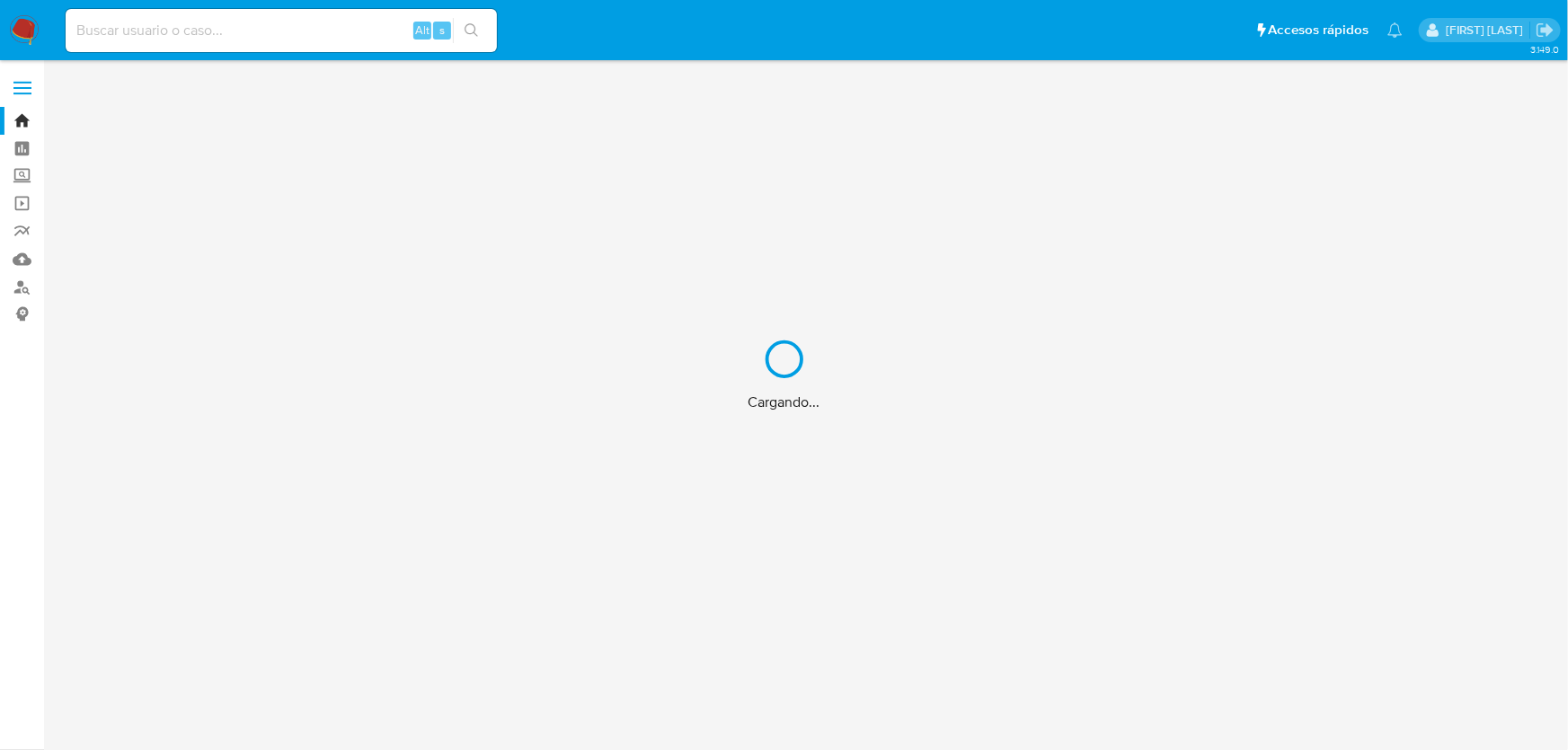click on "Cargando..." at bounding box center (784, 375) 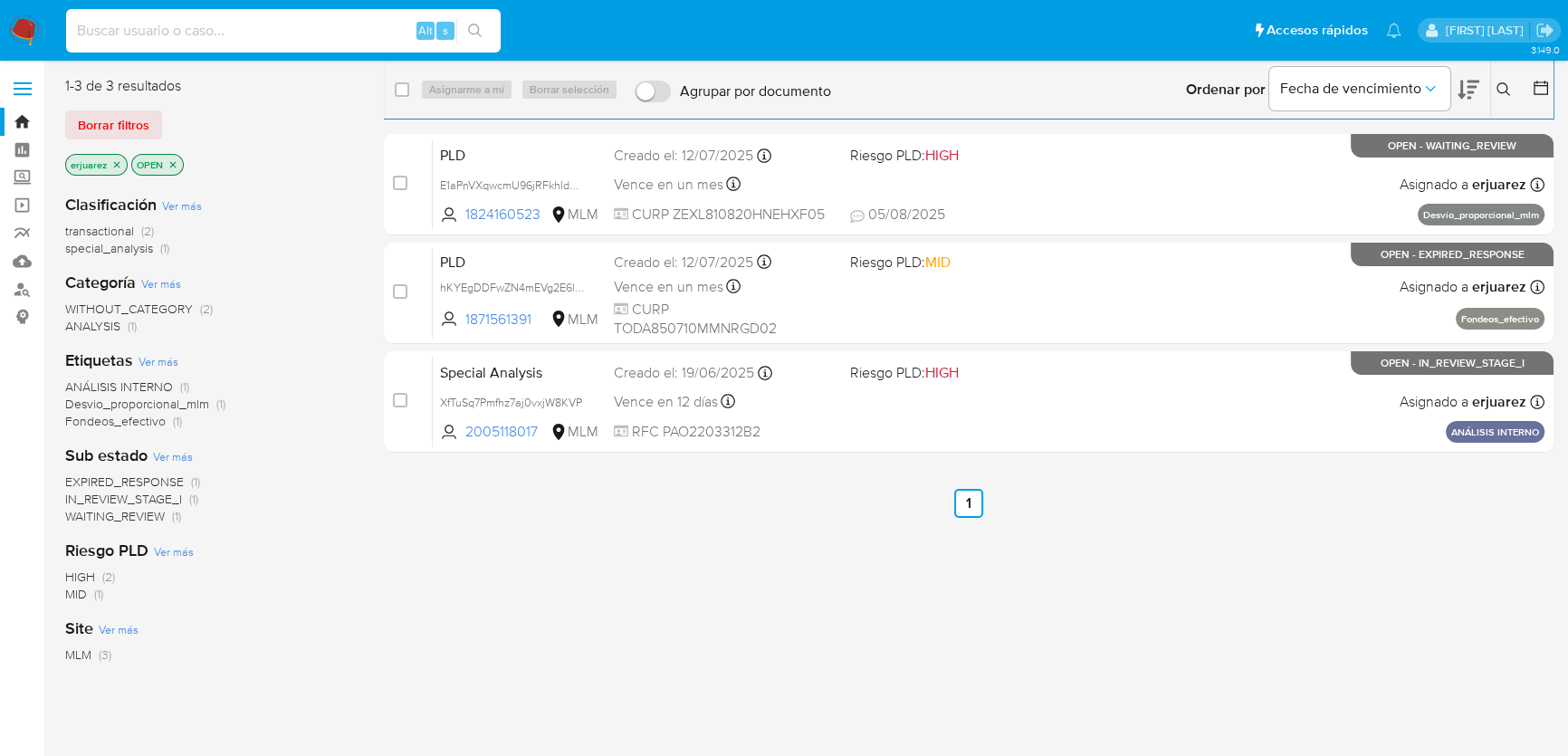 click at bounding box center (283, 31) 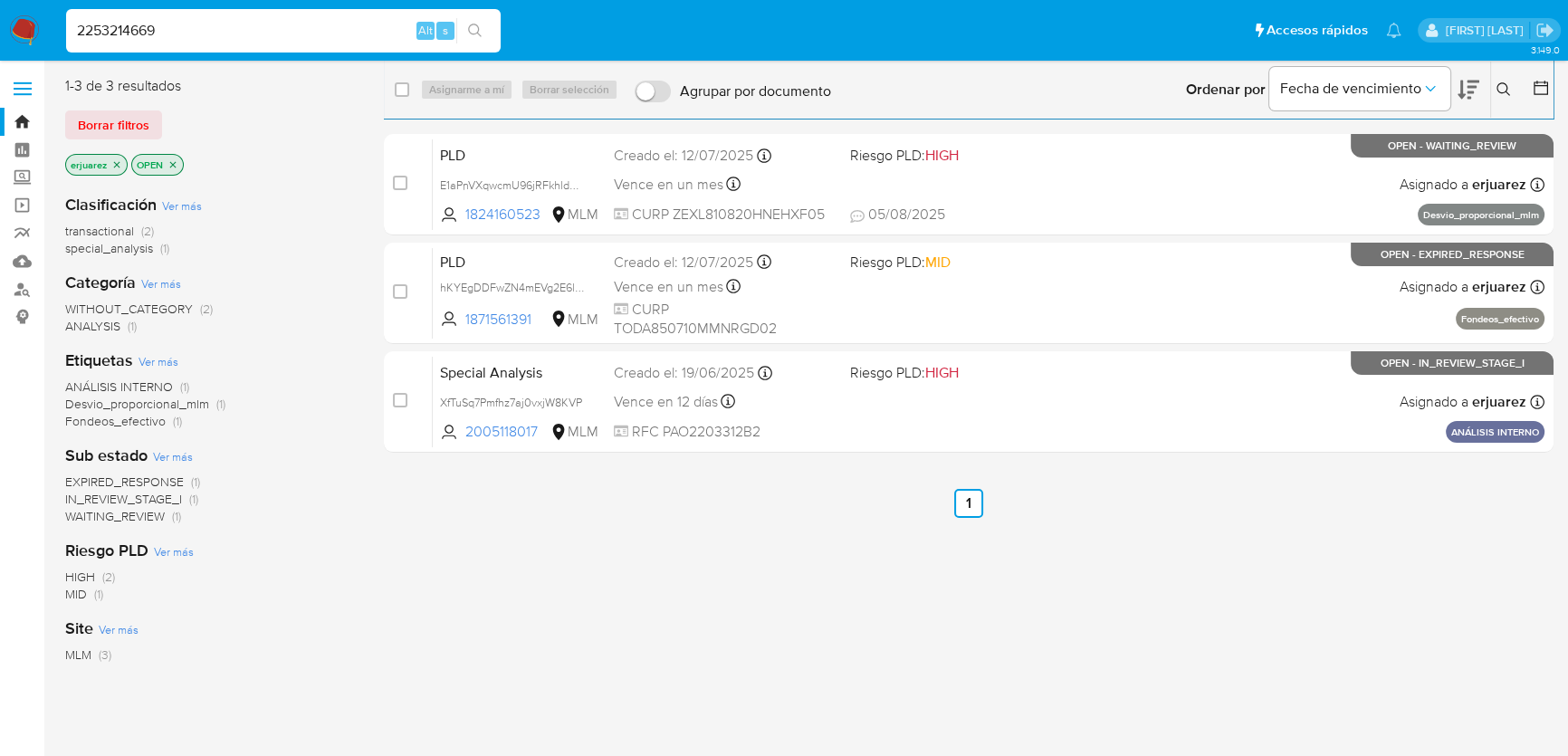 type on "2253214669" 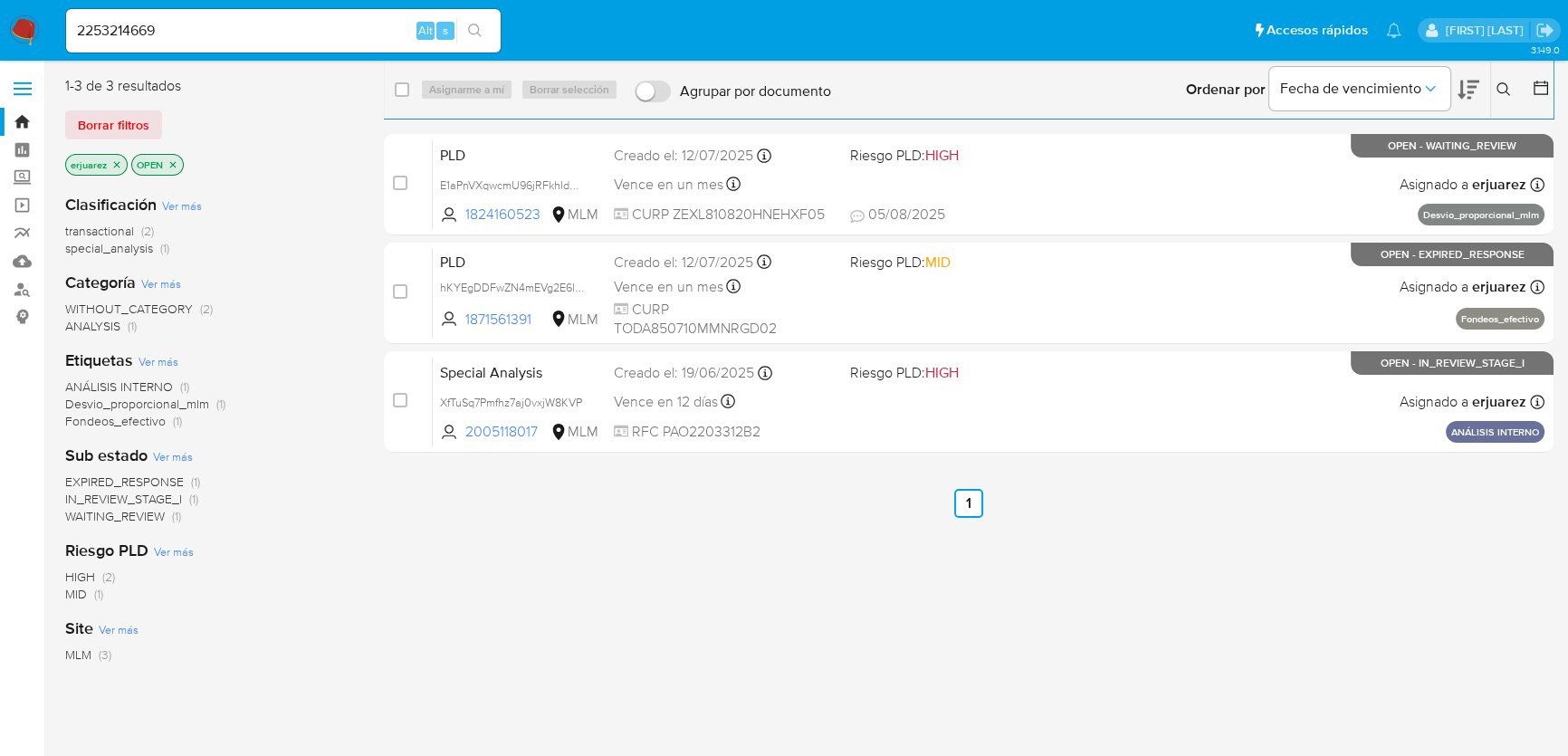 click 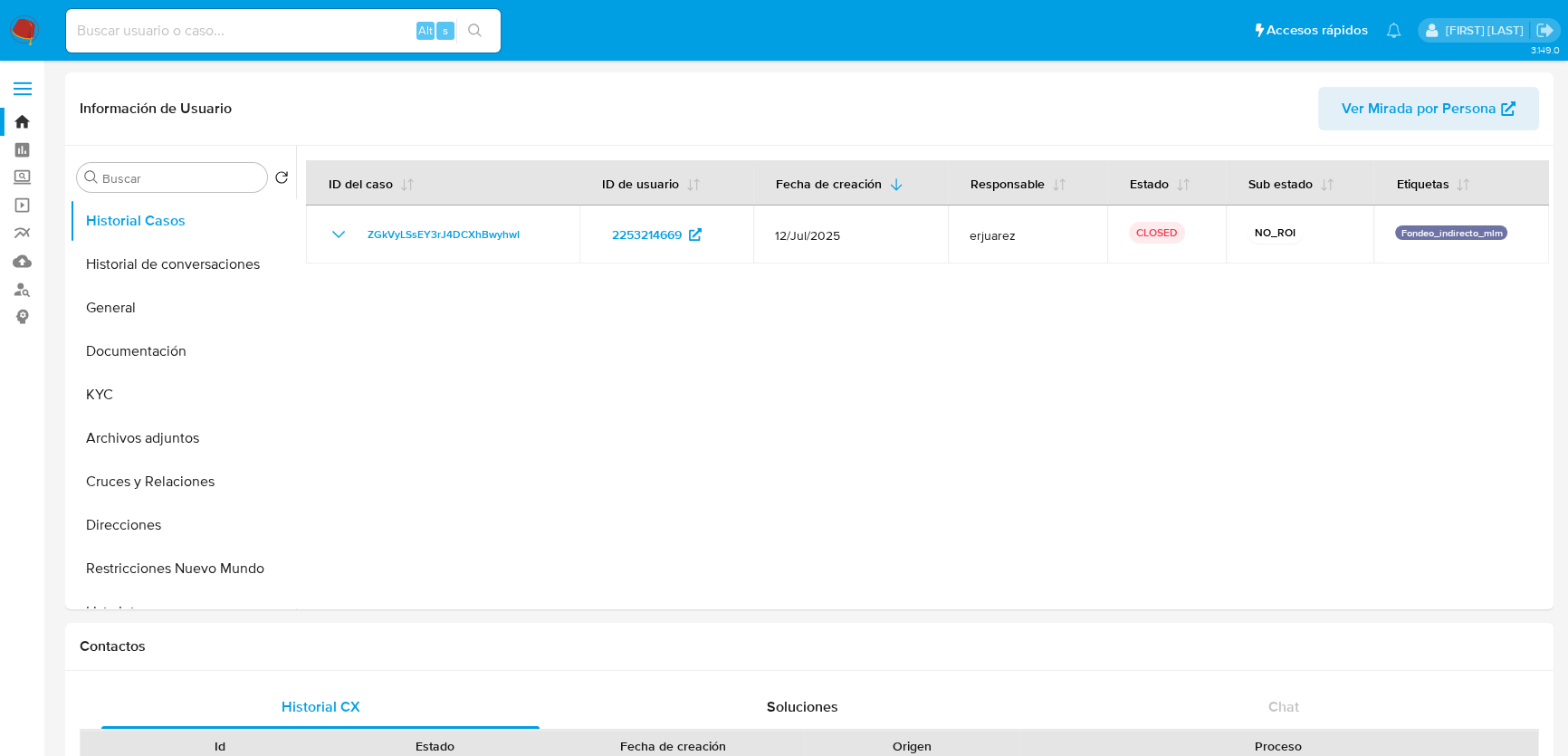 select on "10" 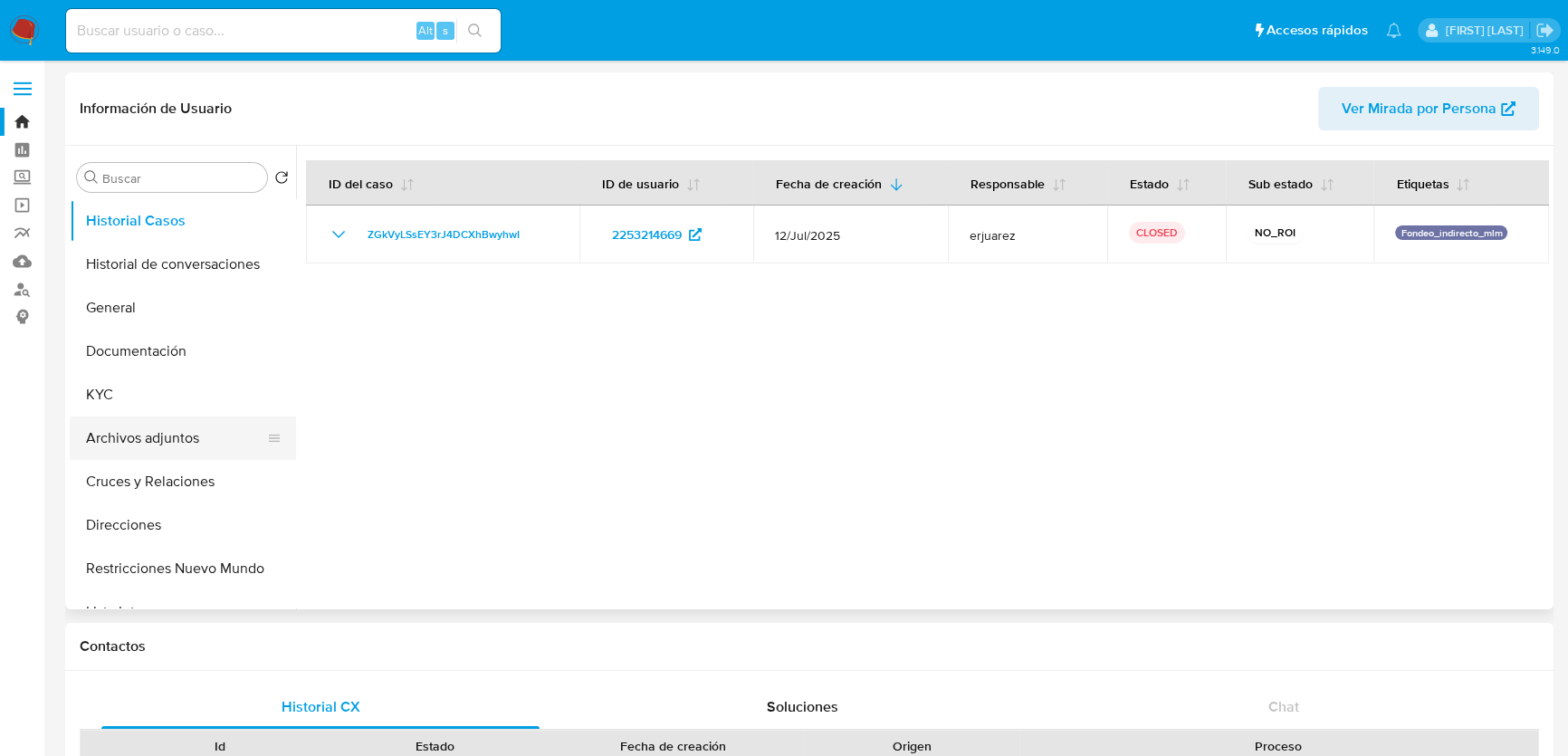 drag, startPoint x: 169, startPoint y: 436, endPoint x: 242, endPoint y: 438, distance: 73.027392 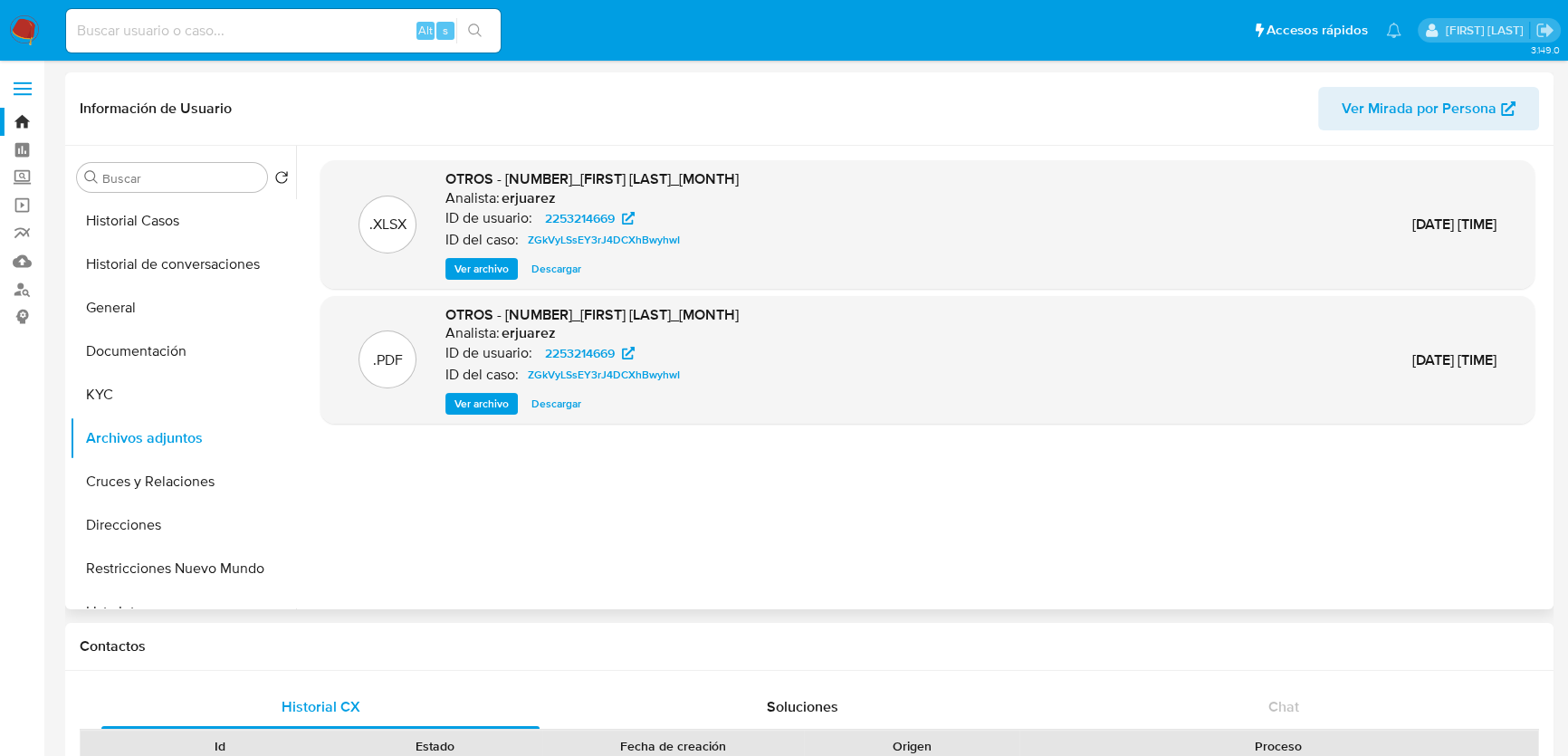 click on "Descargar" at bounding box center [556, 269] 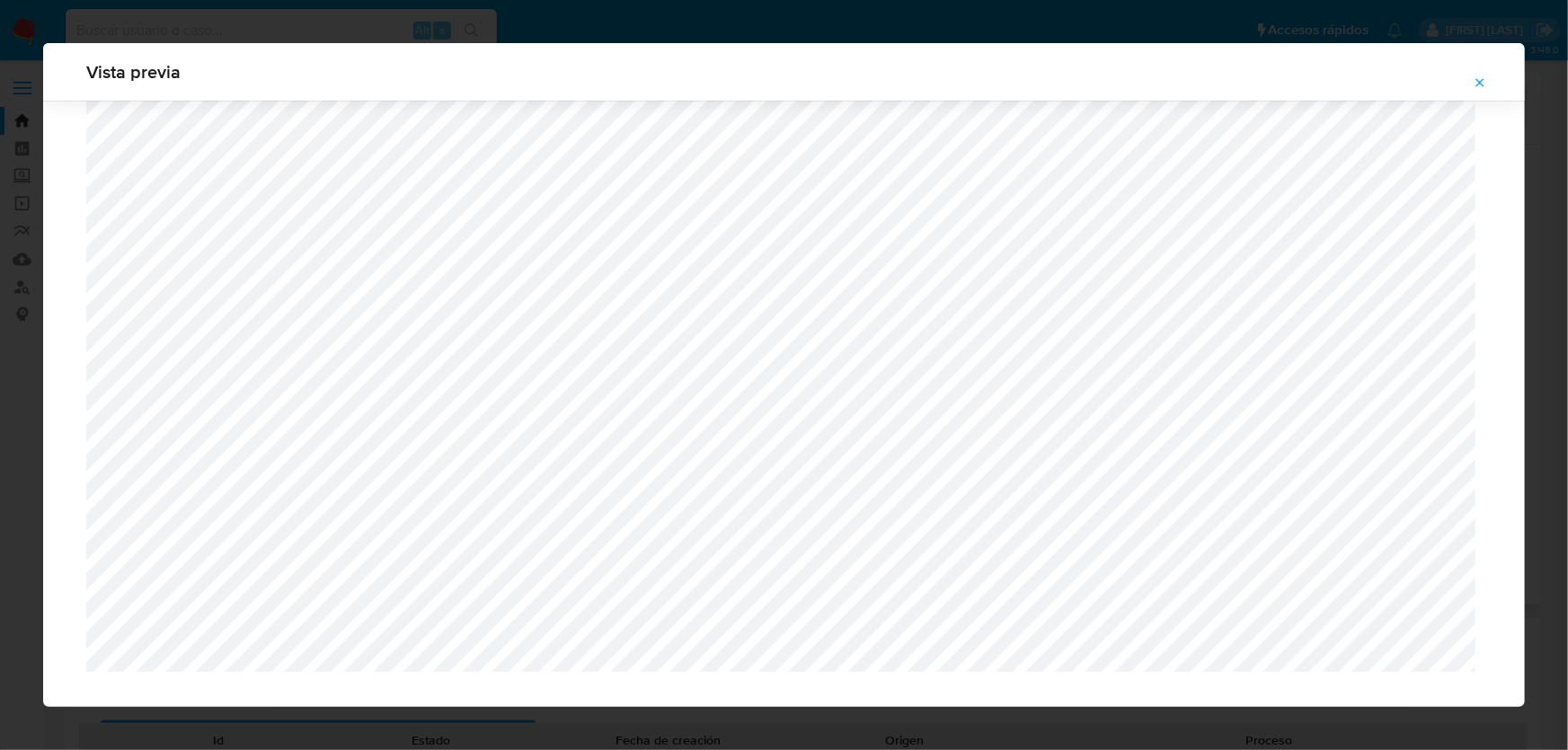 scroll, scrollTop: 335, scrollLeft: 0, axis: vertical 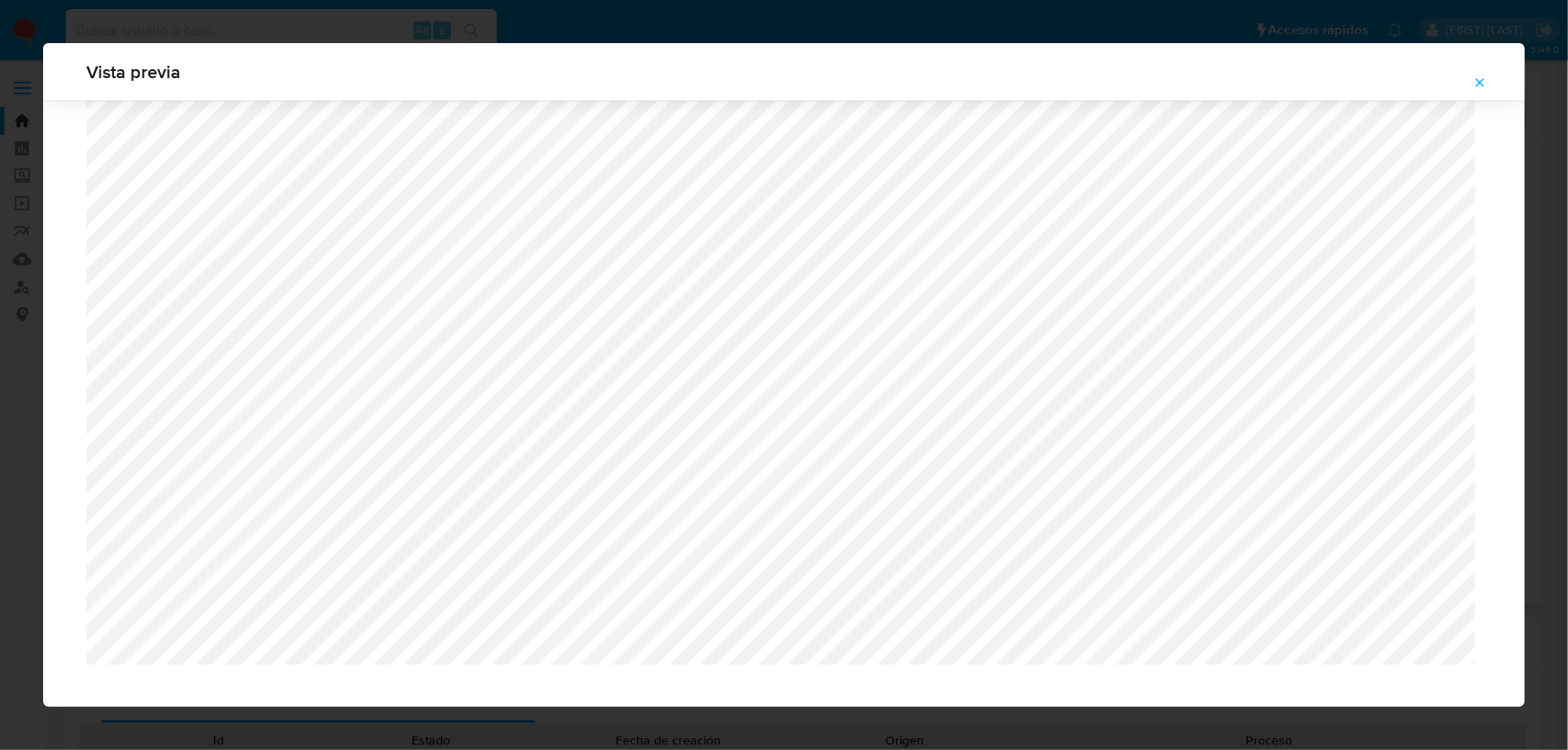 drag, startPoint x: 1479, startPoint y: 81, endPoint x: 1042, endPoint y: 2, distance: 444.08333 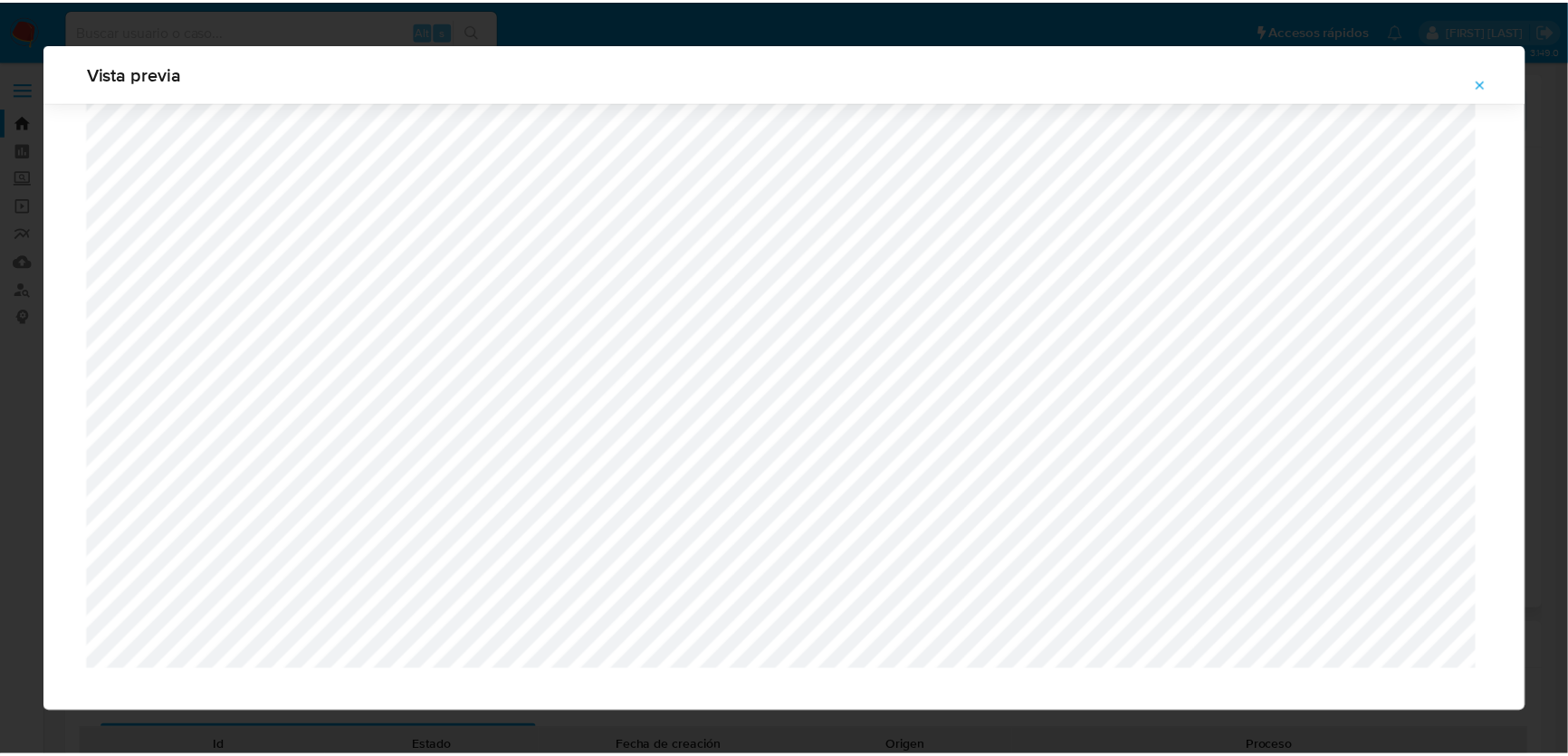 scroll, scrollTop: 0, scrollLeft: 0, axis: both 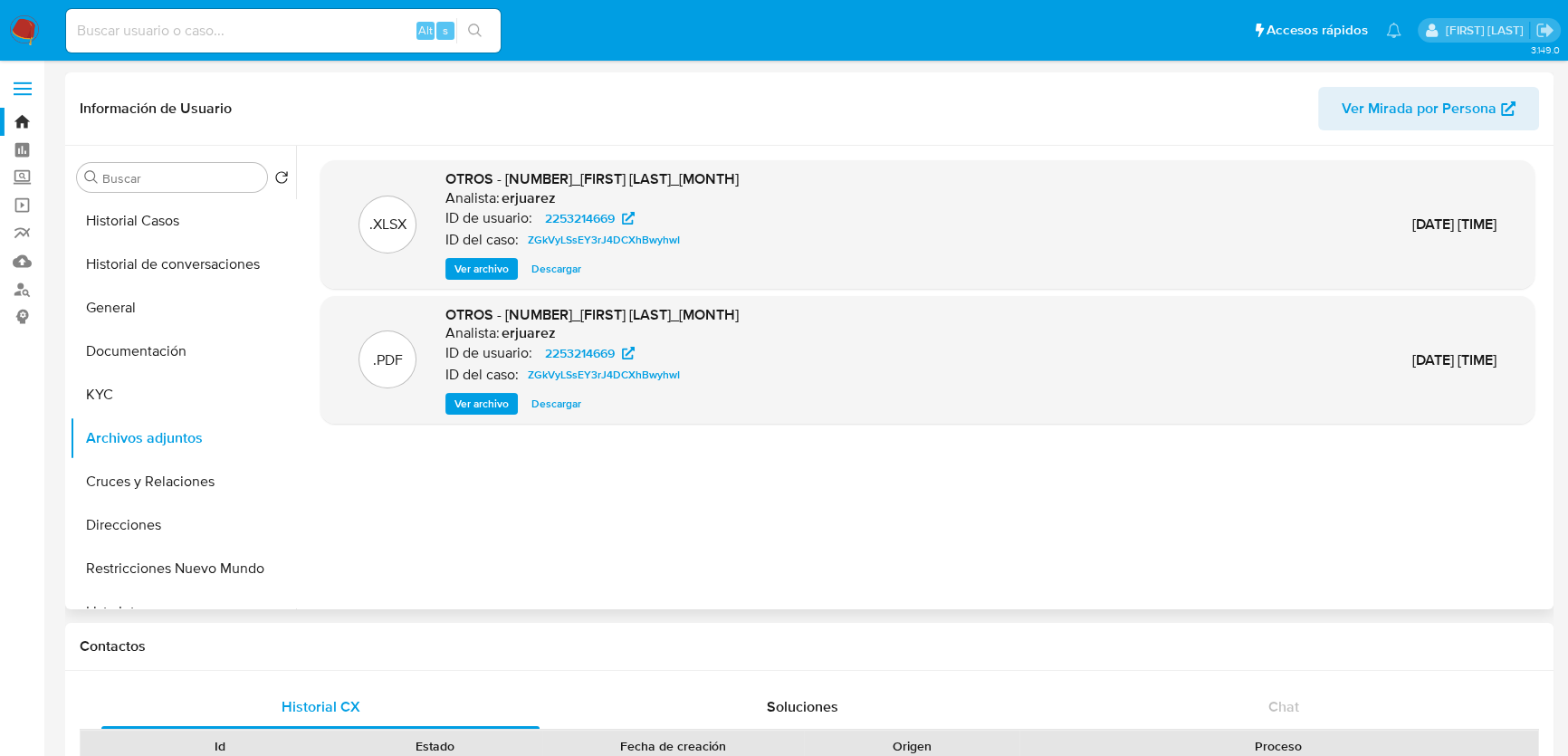 drag, startPoint x: 24, startPoint y: 35, endPoint x: 8, endPoint y: 42, distance: 17.464249 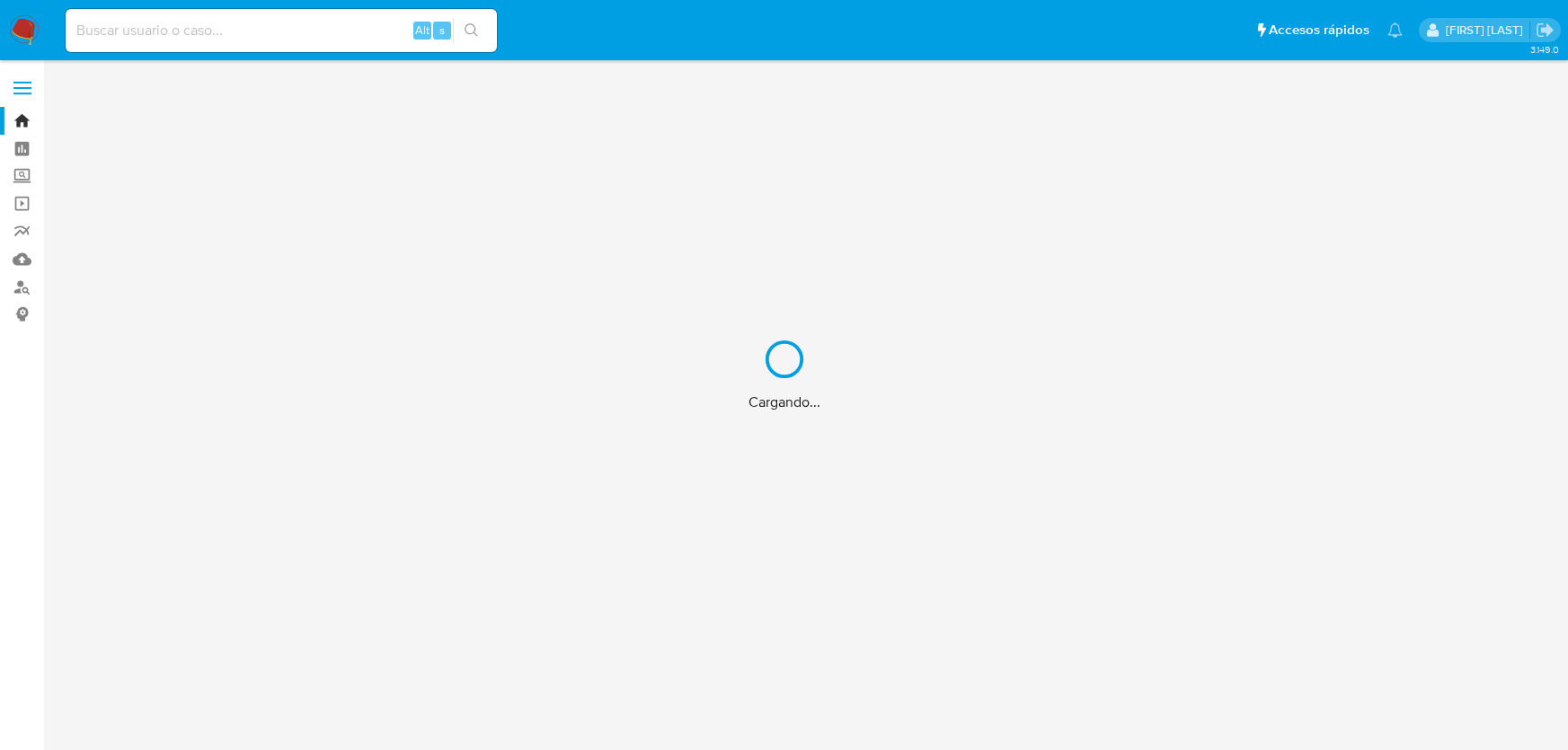 scroll, scrollTop: 0, scrollLeft: 0, axis: both 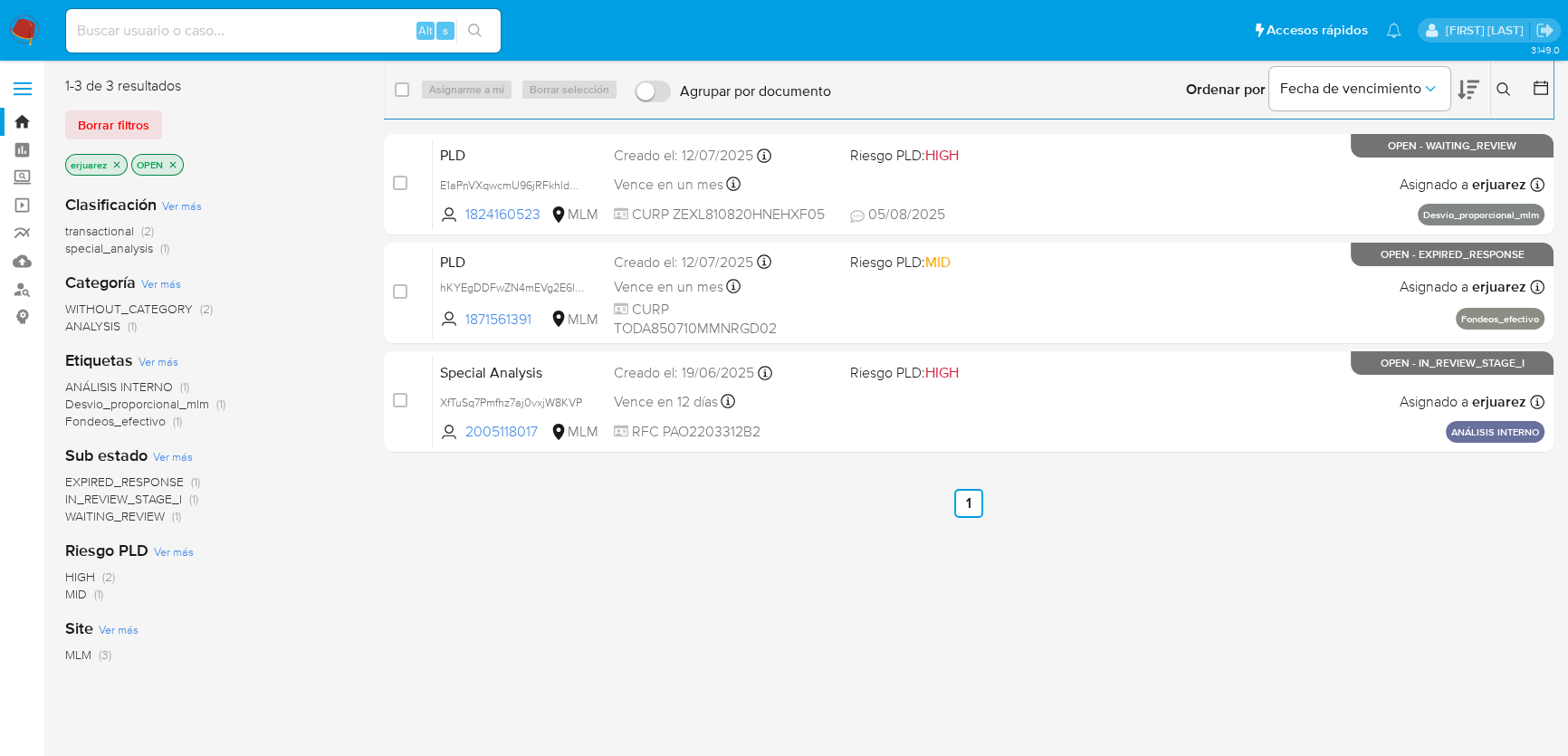 click 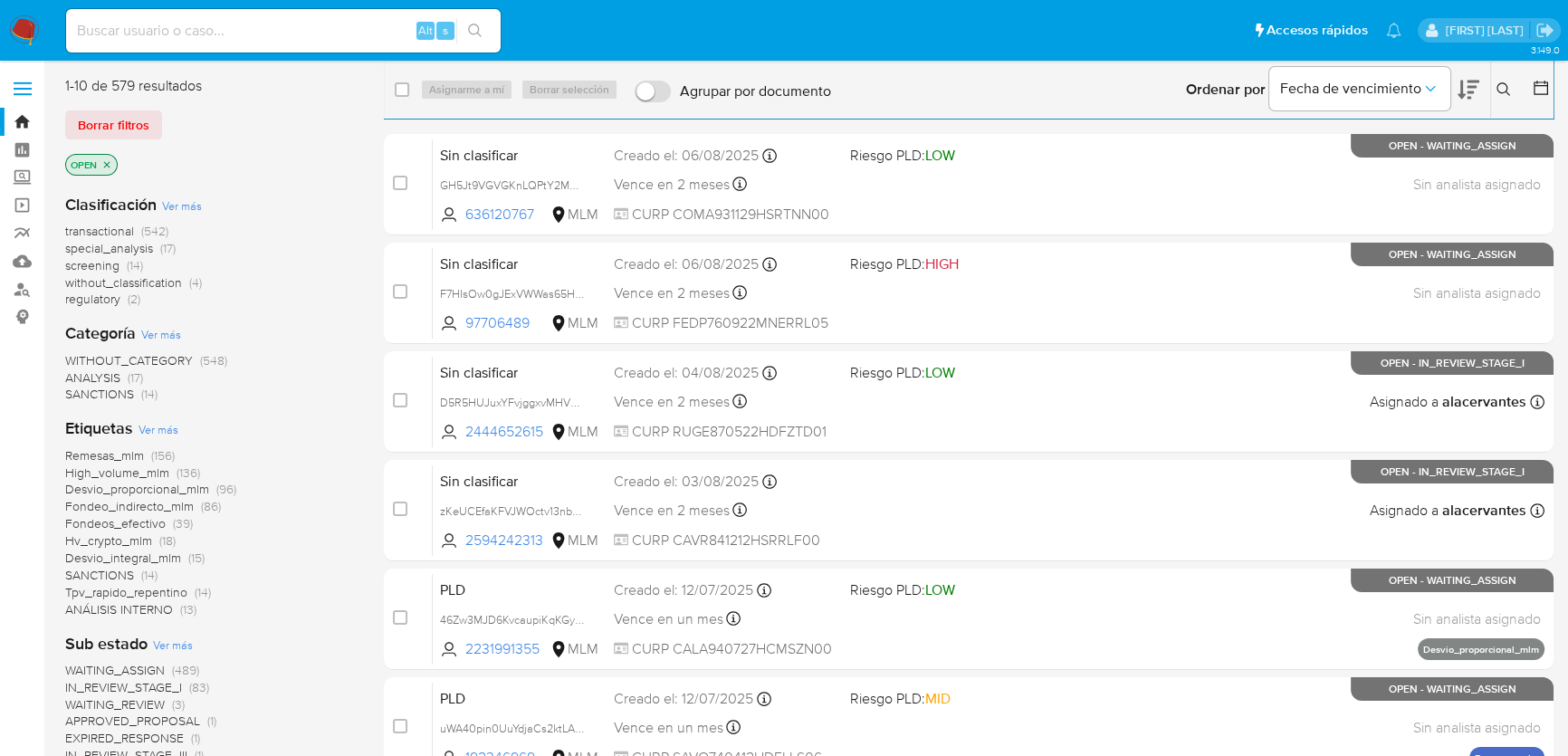 click at bounding box center [1506, 90] 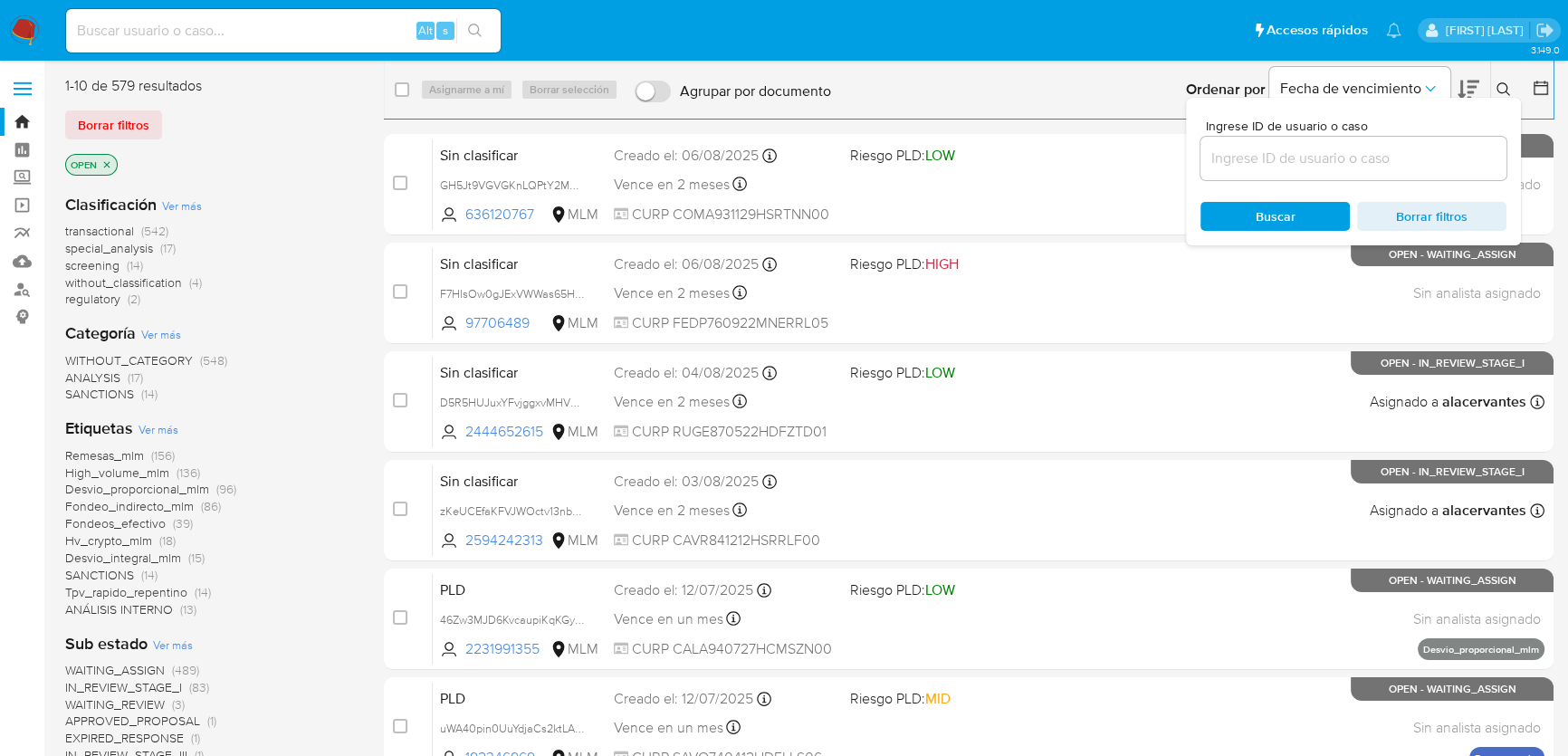 click at bounding box center (1353, 158) 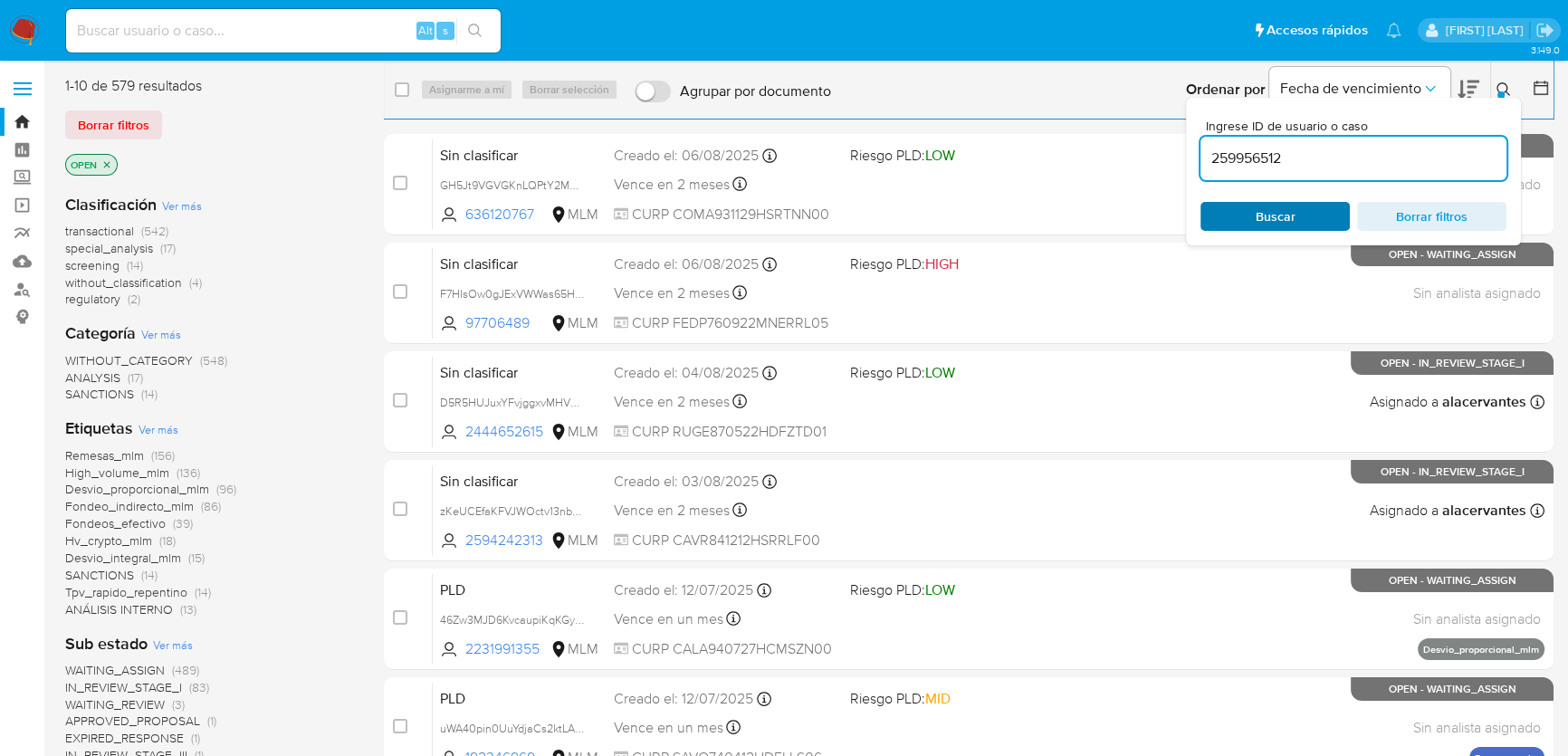 type on "259956512" 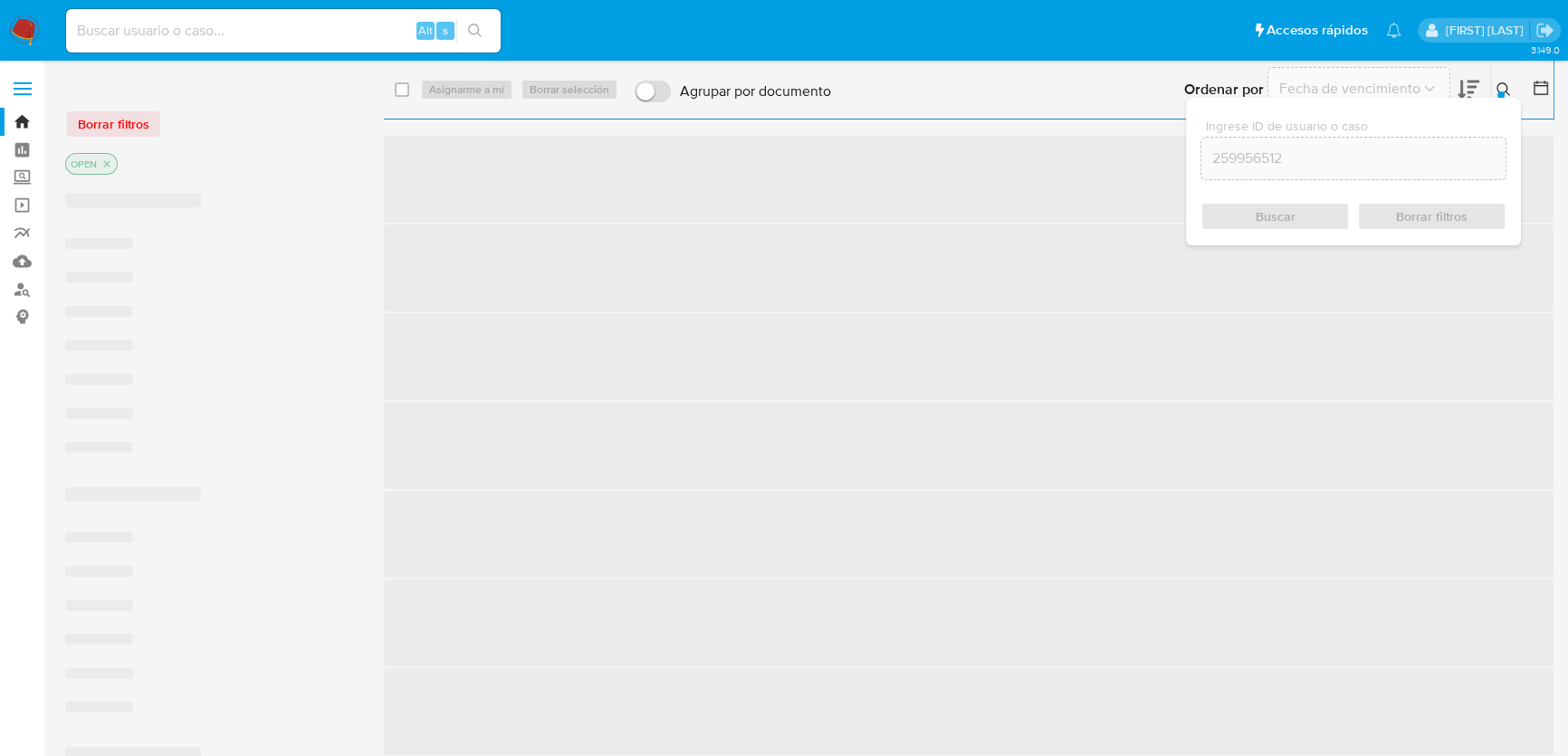 click on "Buscar Borrar filtros" at bounding box center (1353, 216) 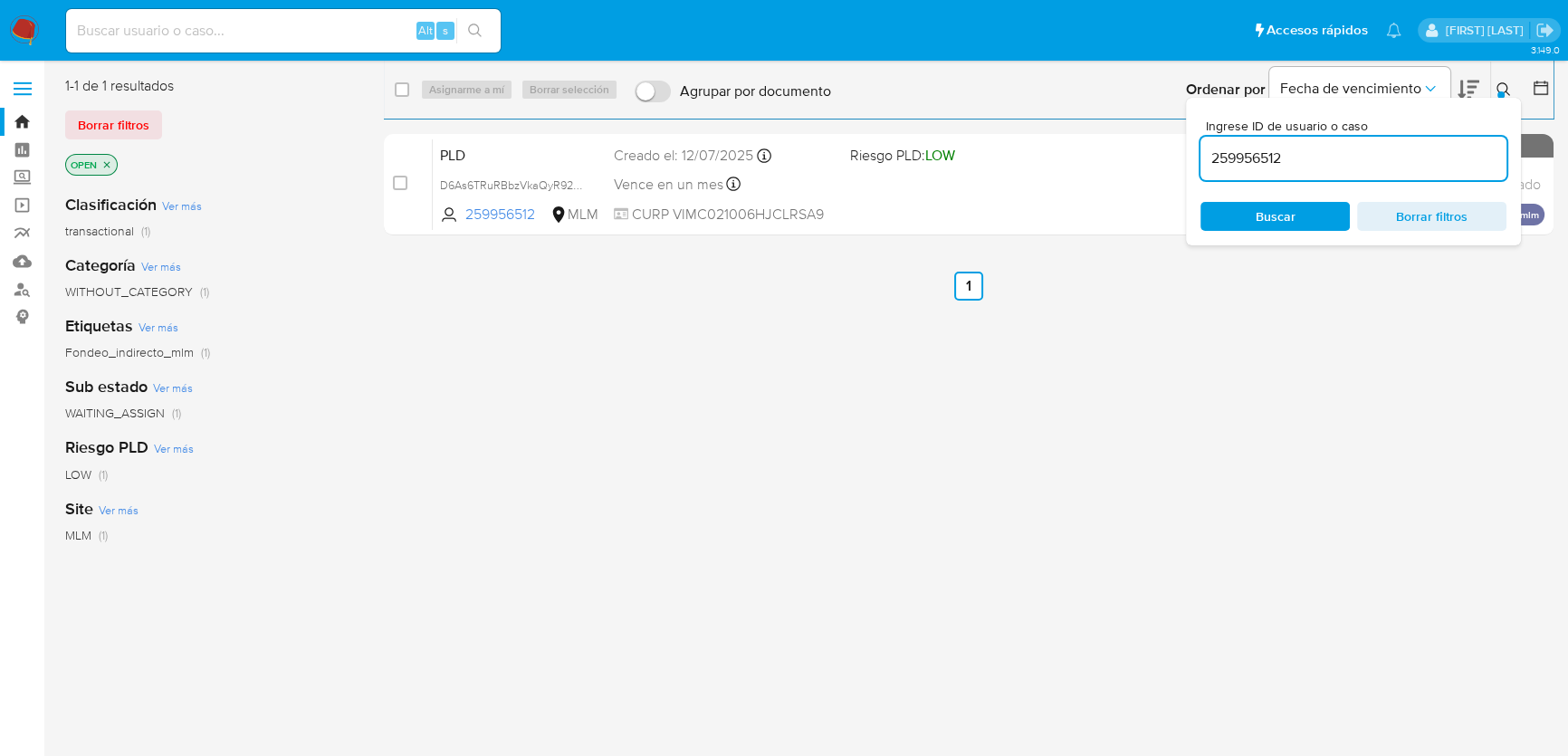 click 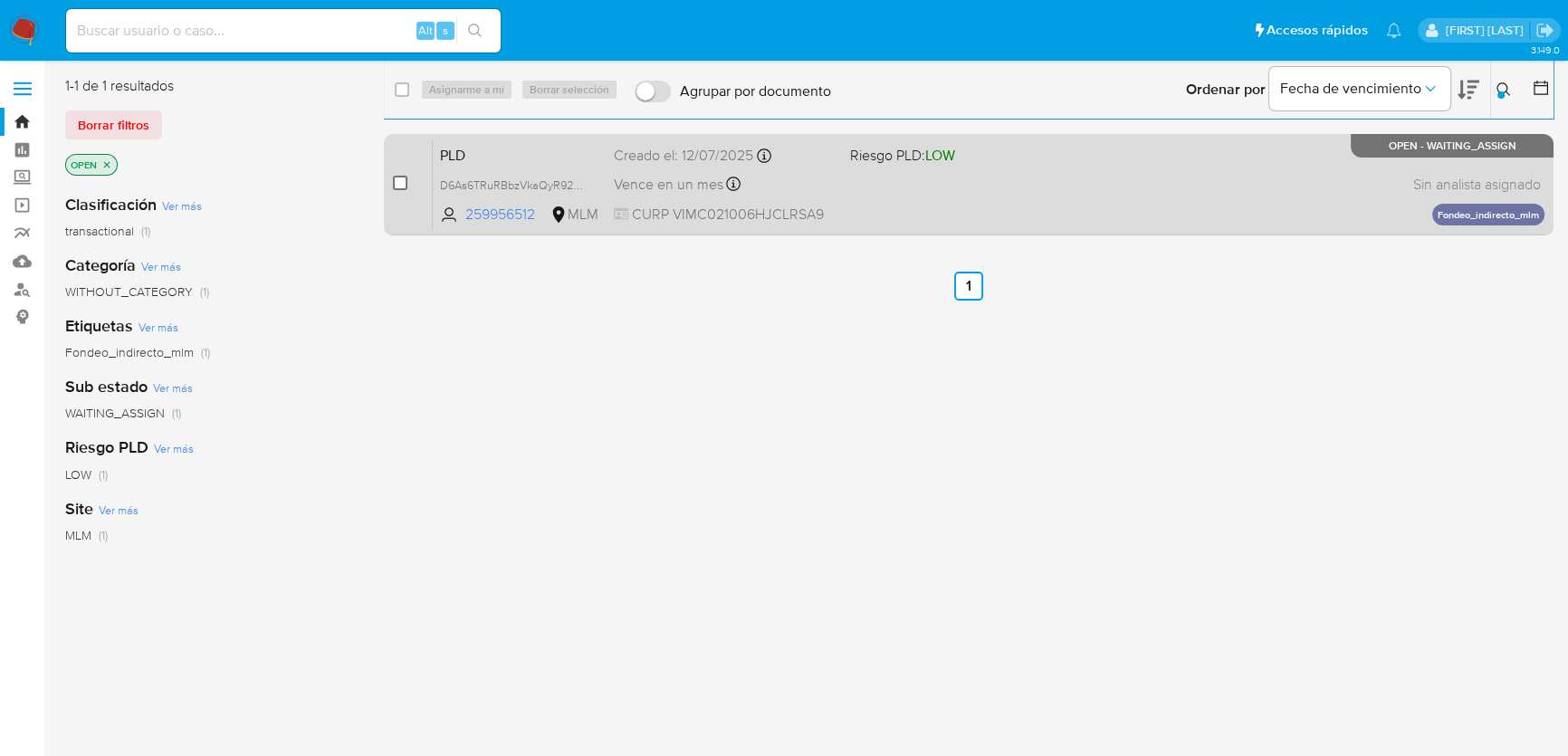 click at bounding box center [400, 183] 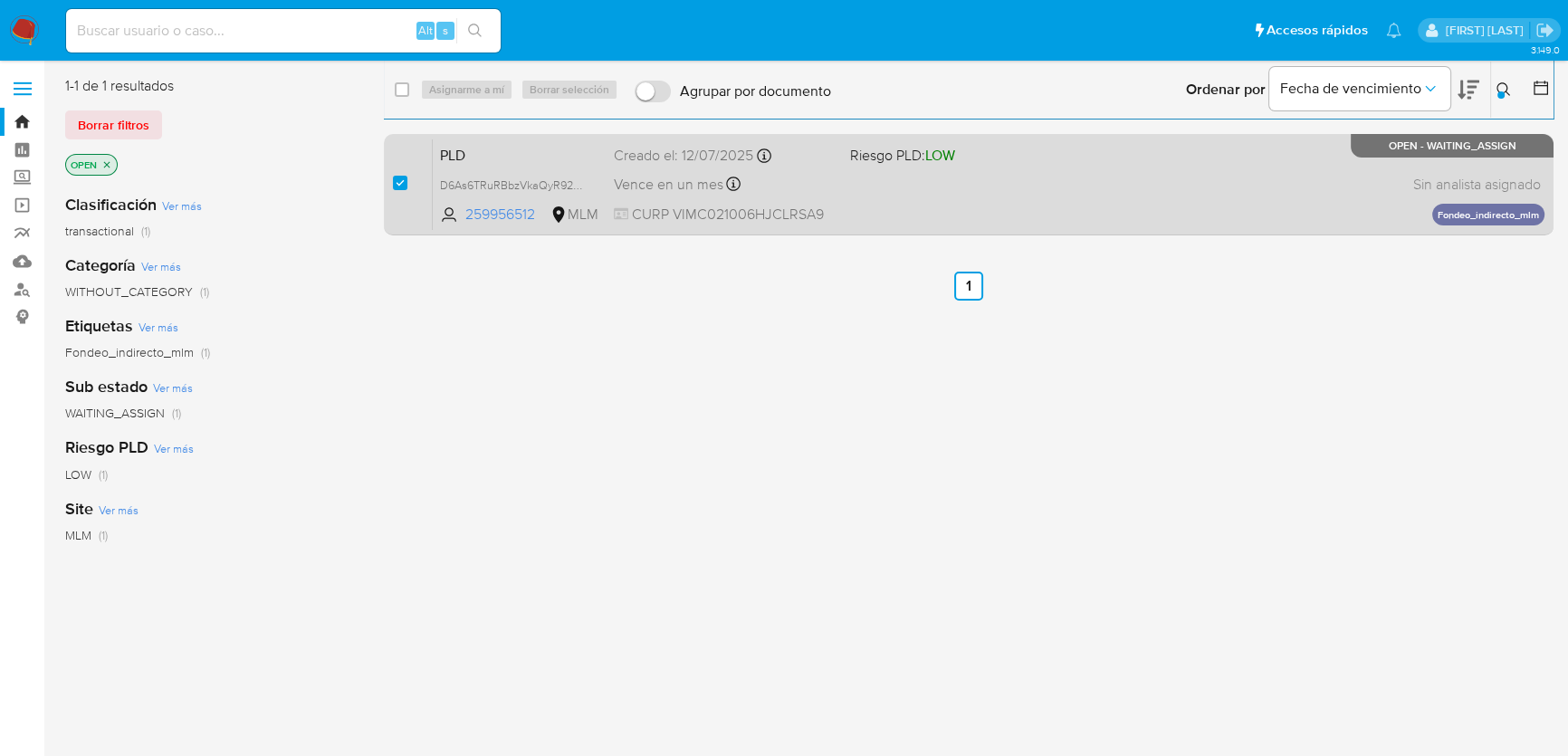 checkbox on "true" 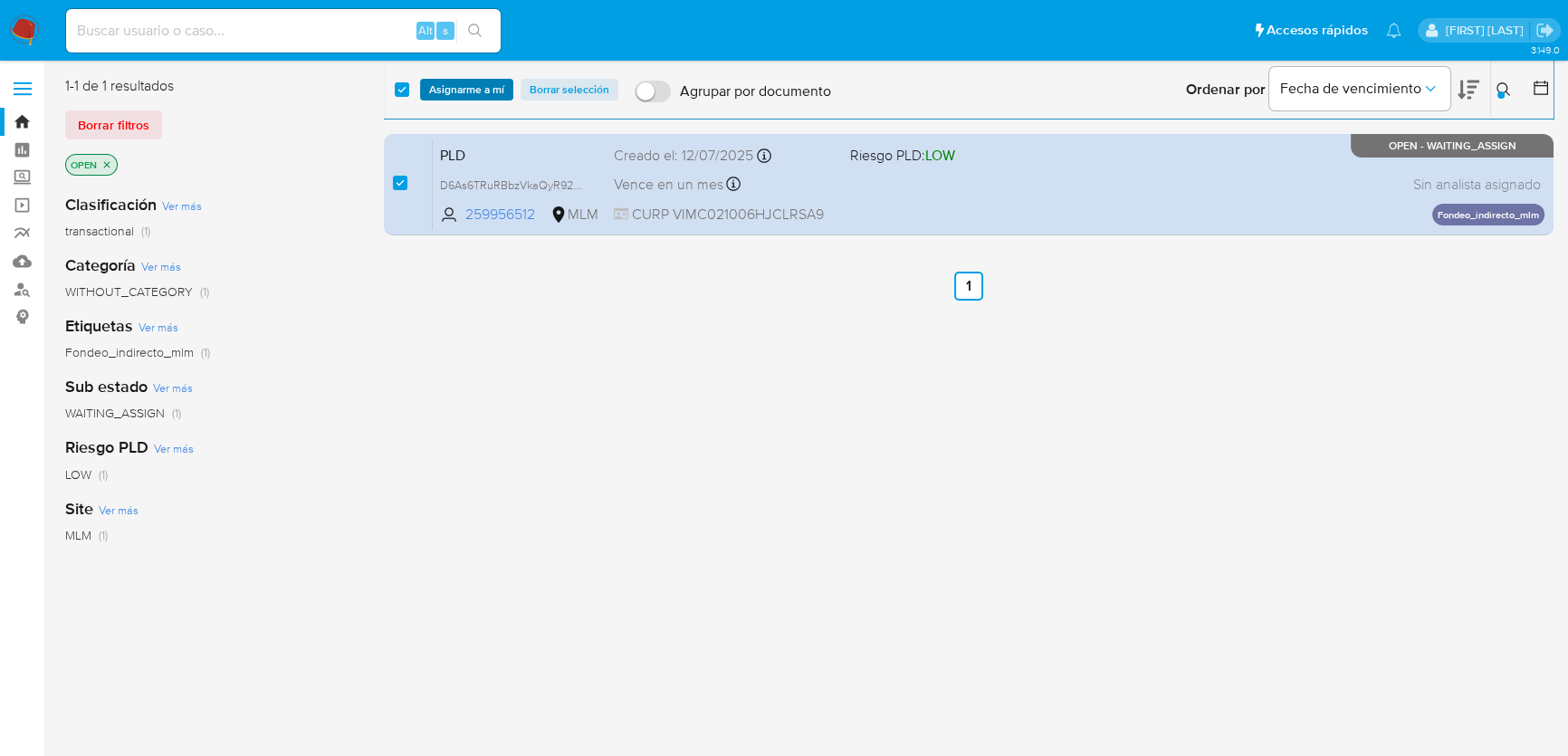 click on "Asignarme a mí" at bounding box center [466, 90] 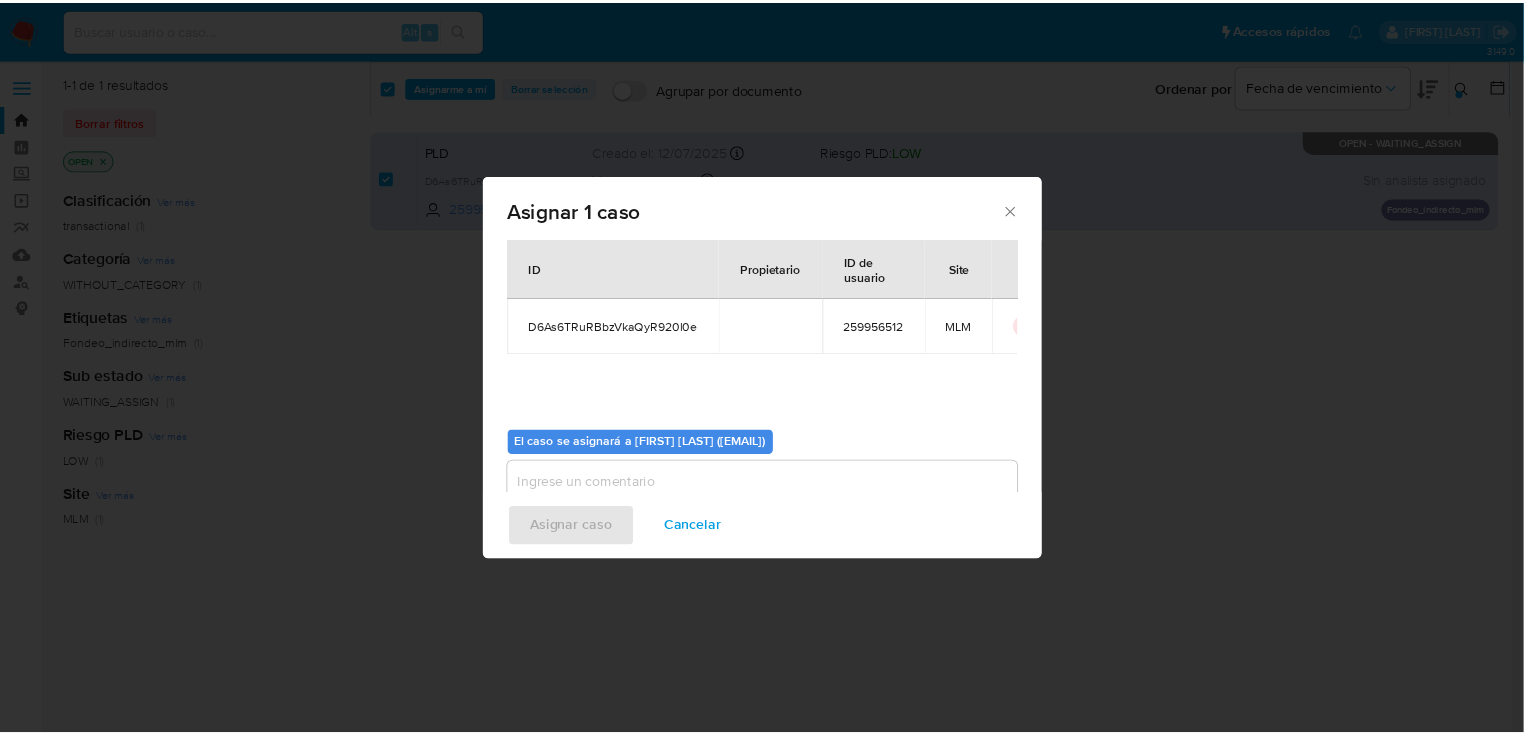 scroll, scrollTop: 102, scrollLeft: 0, axis: vertical 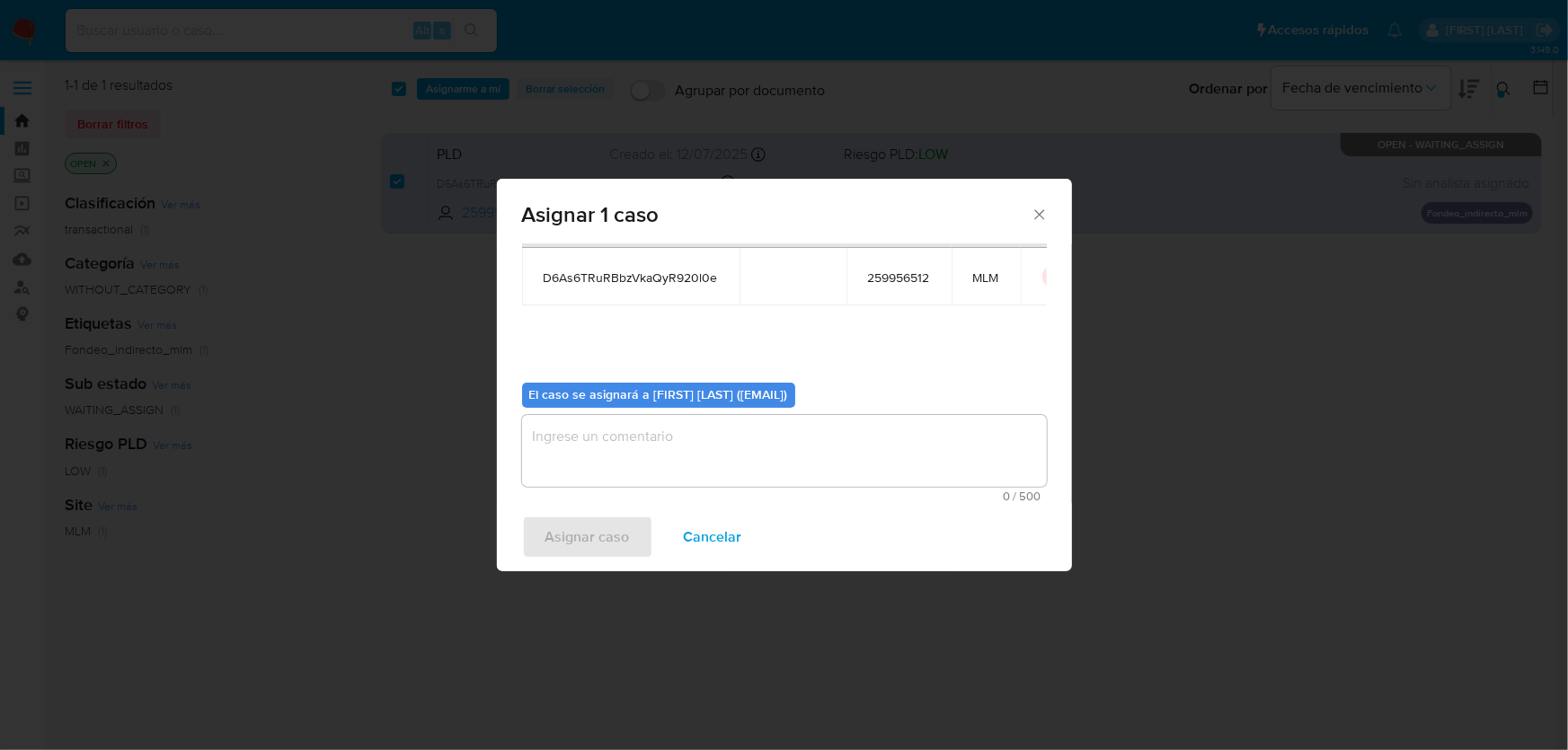 click at bounding box center [784, 451] 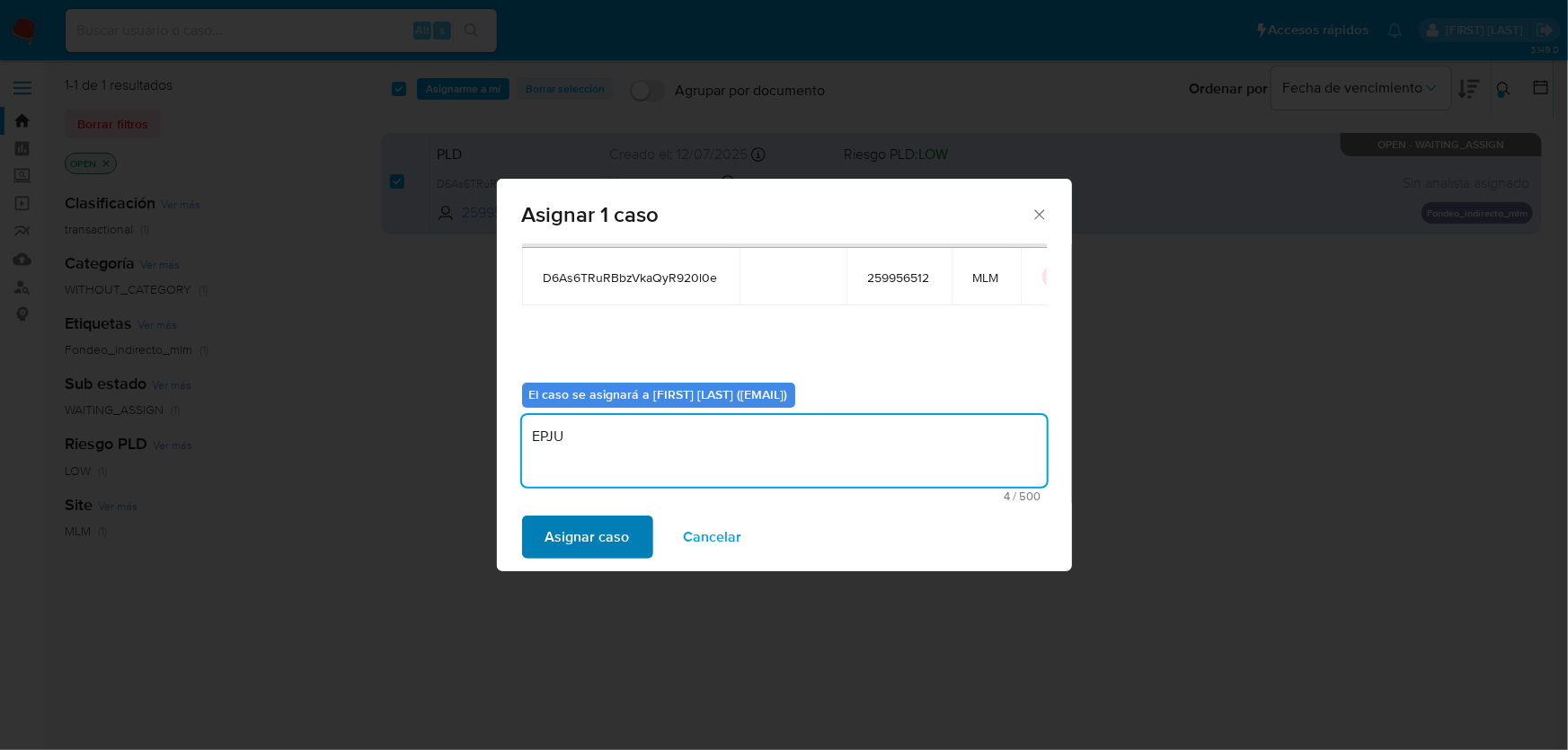 type on "EPJU" 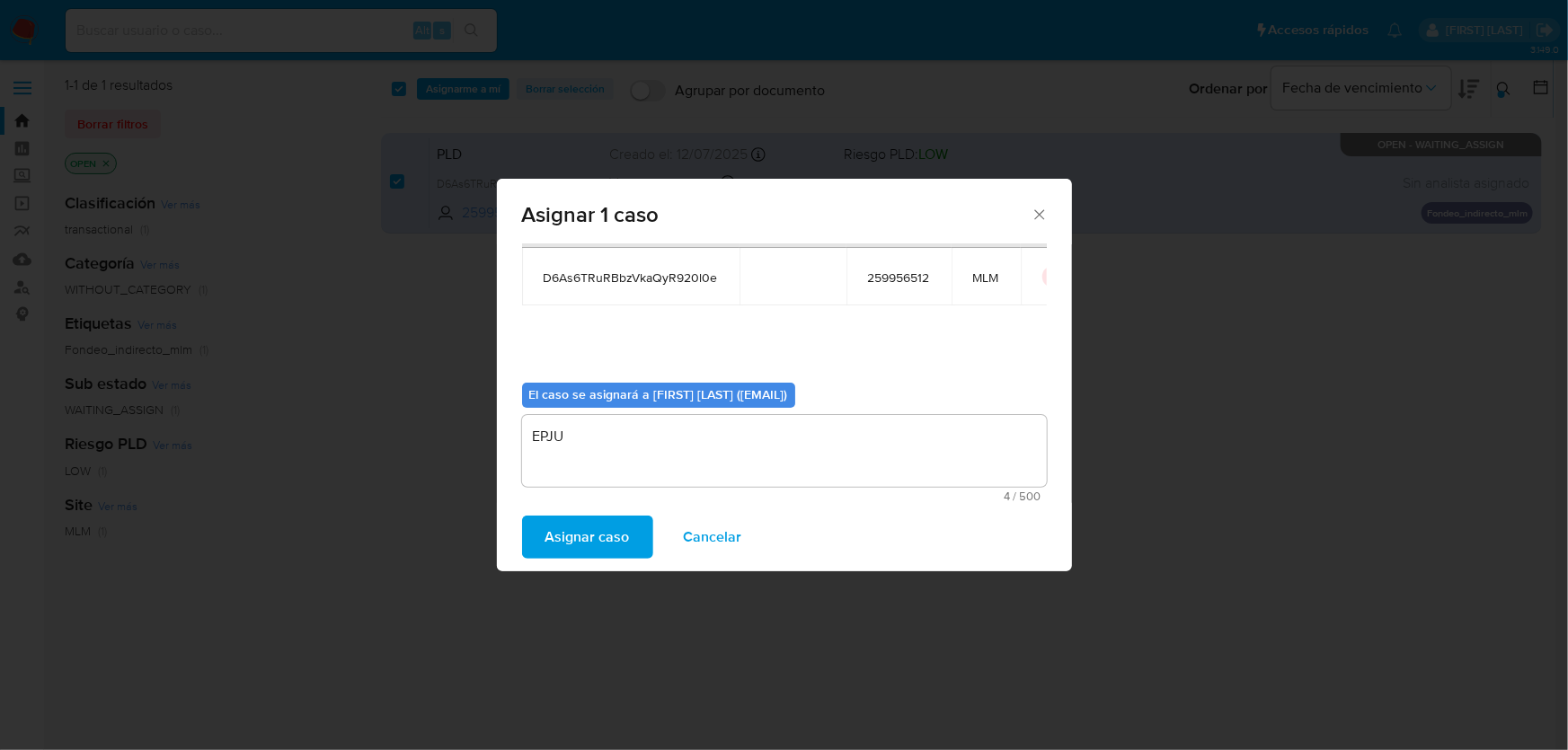 drag, startPoint x: 565, startPoint y: 539, endPoint x: 70, endPoint y: 547, distance: 495.0646 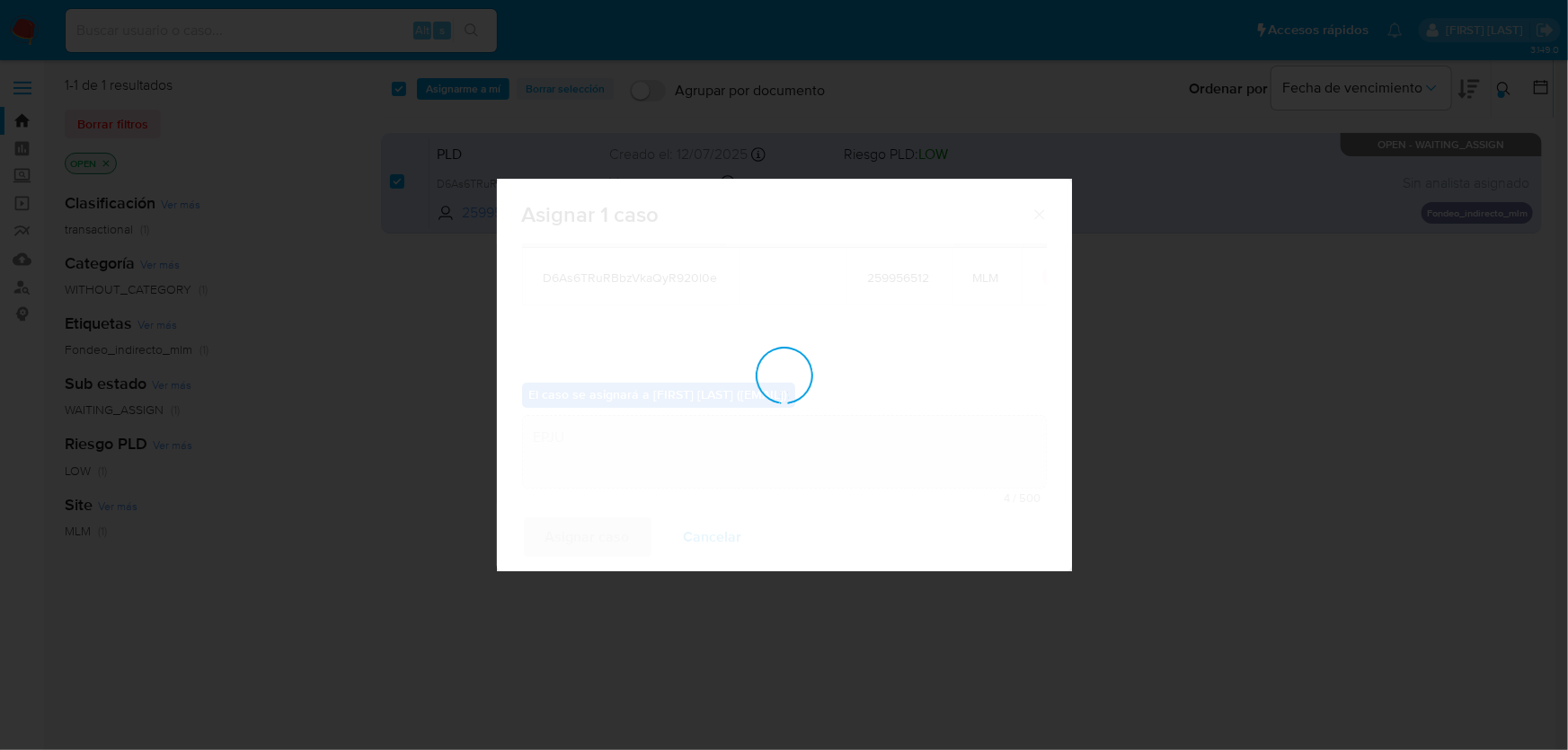 type 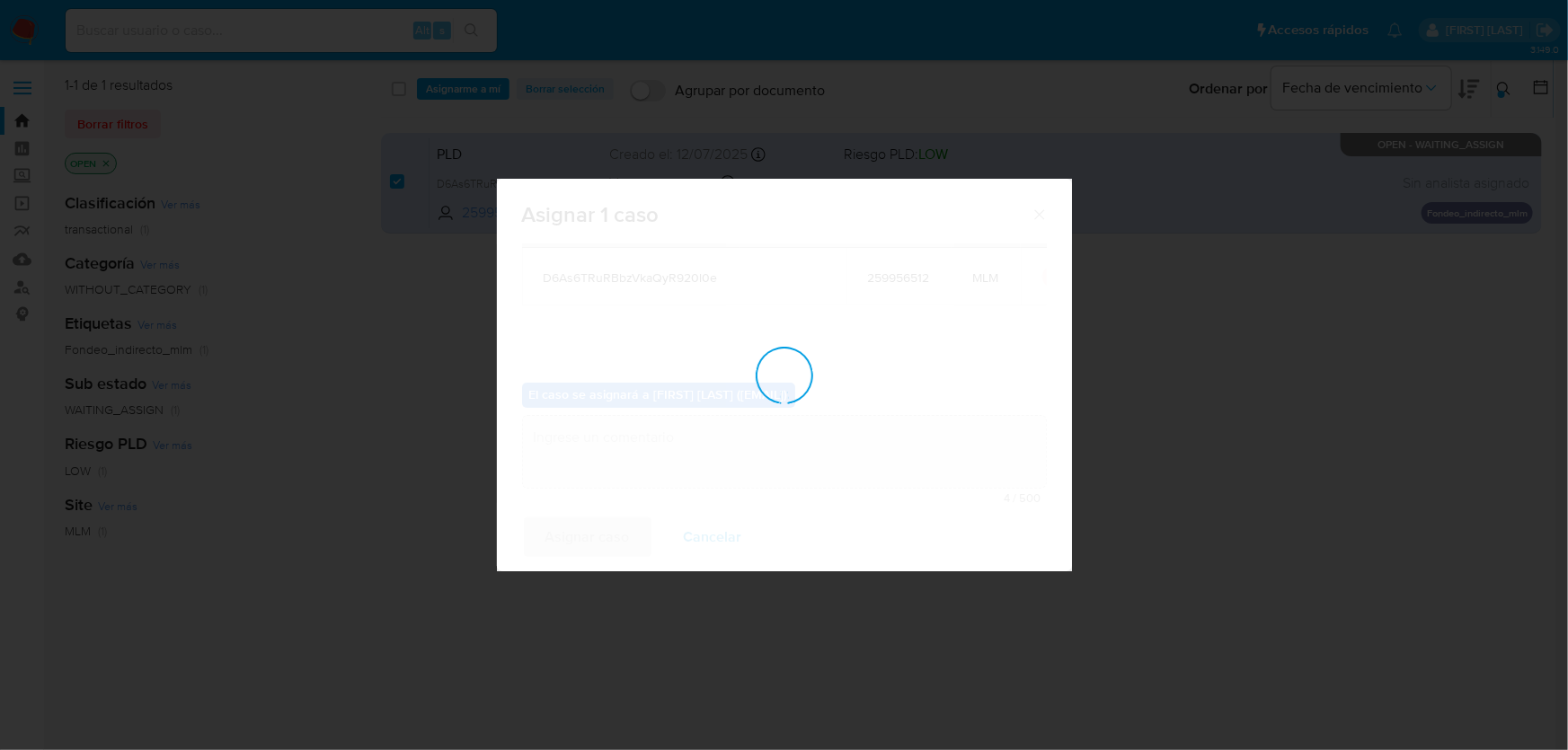checkbox on "false" 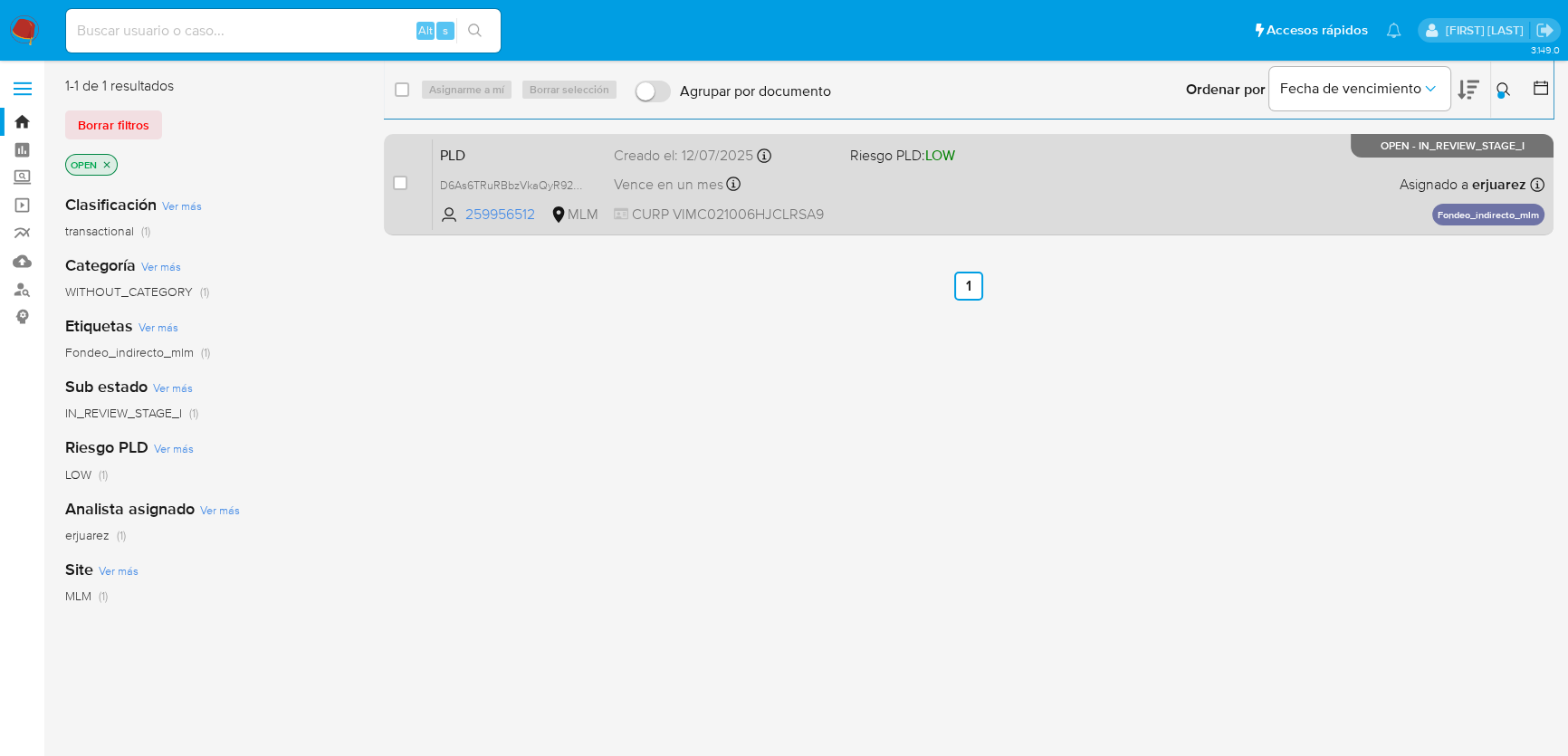 click on "PLD D6As6TRuRBbzVkaQyR920l0e 259956512 MLM Riesgo PLD:  LOW Creado el: [DATE]   Creado el: [DATE] [TIME] Vence en un mes   Vence el [DATE] [TIME] CURP   VIMC021006HJCLRSA9 Asignado a   [EMAIL]   Asignado el: [DATE] [TIME] Fondeo_indirecto_mlm OPEN - IN_REVIEW_STAGE_I" at bounding box center (989, 184) 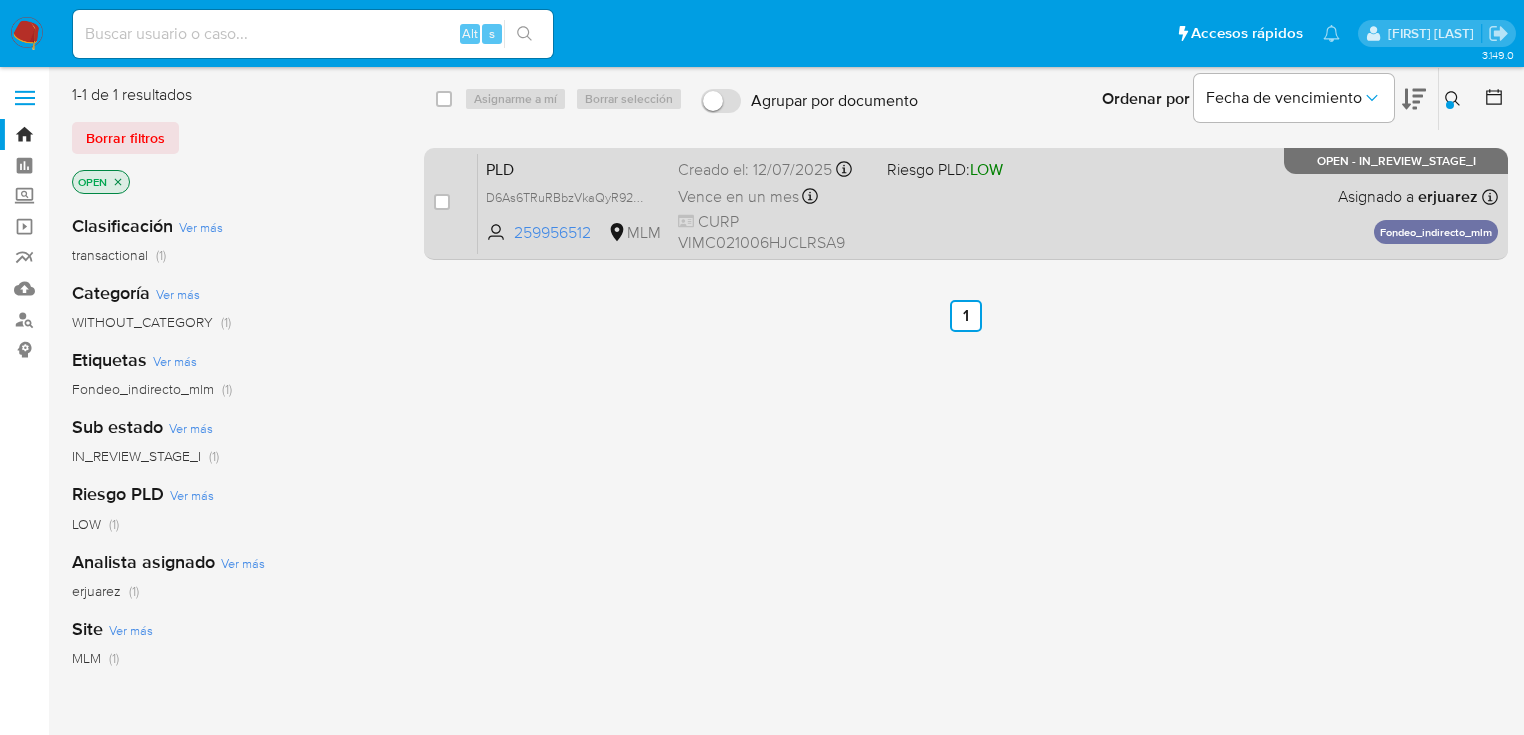 click on "Vence en un mes" at bounding box center (738, 197) 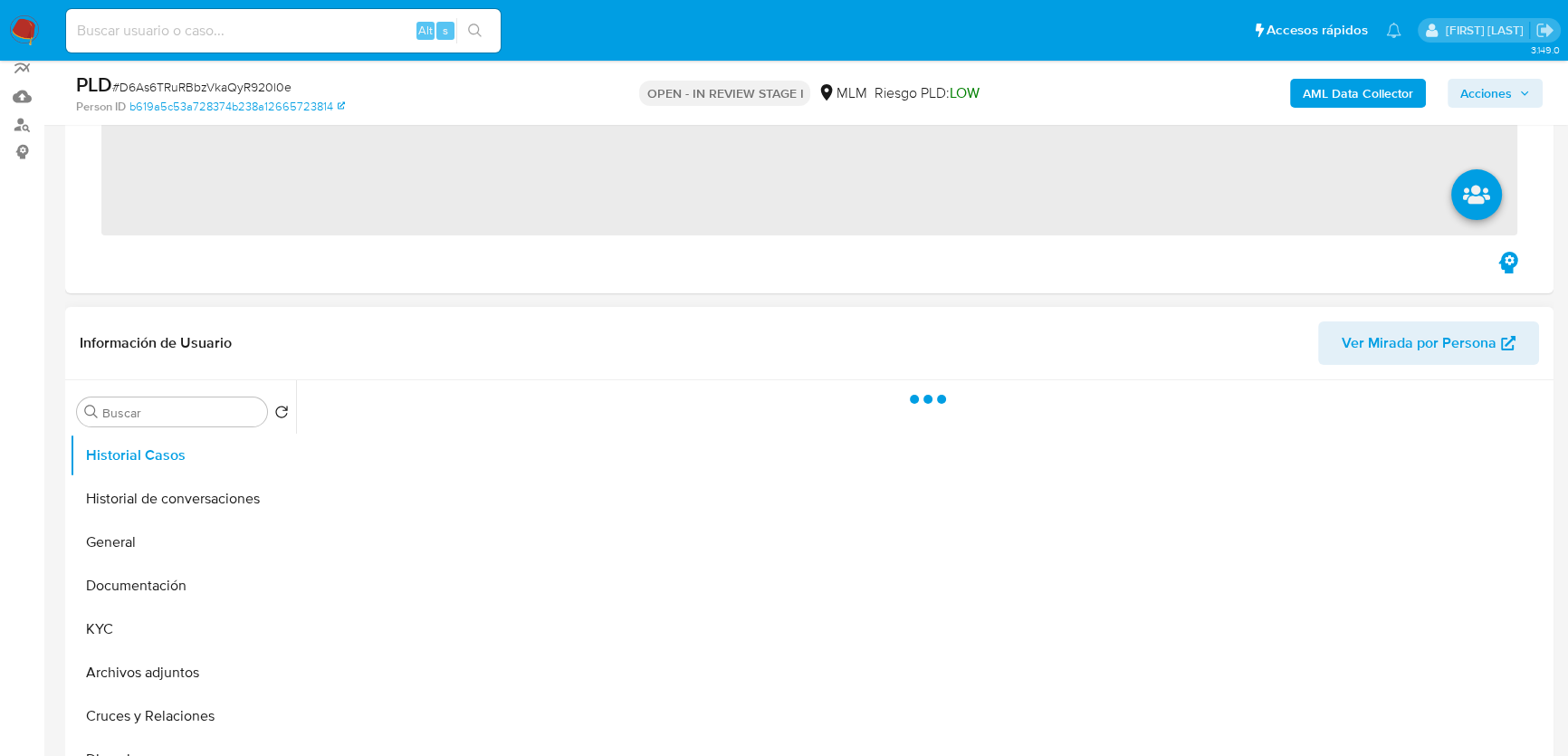 scroll, scrollTop: 329, scrollLeft: 0, axis: vertical 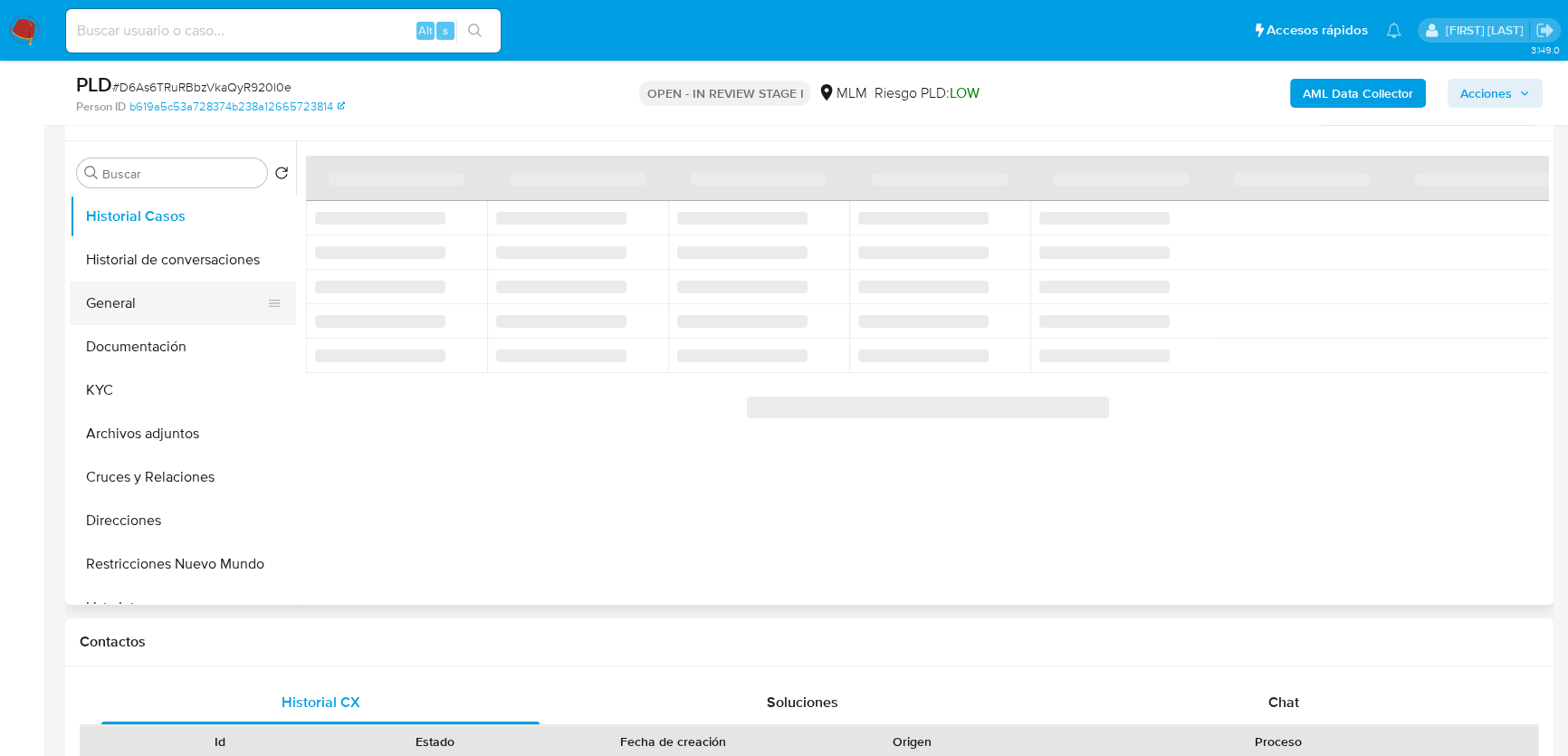 click on "General" at bounding box center (176, 303) 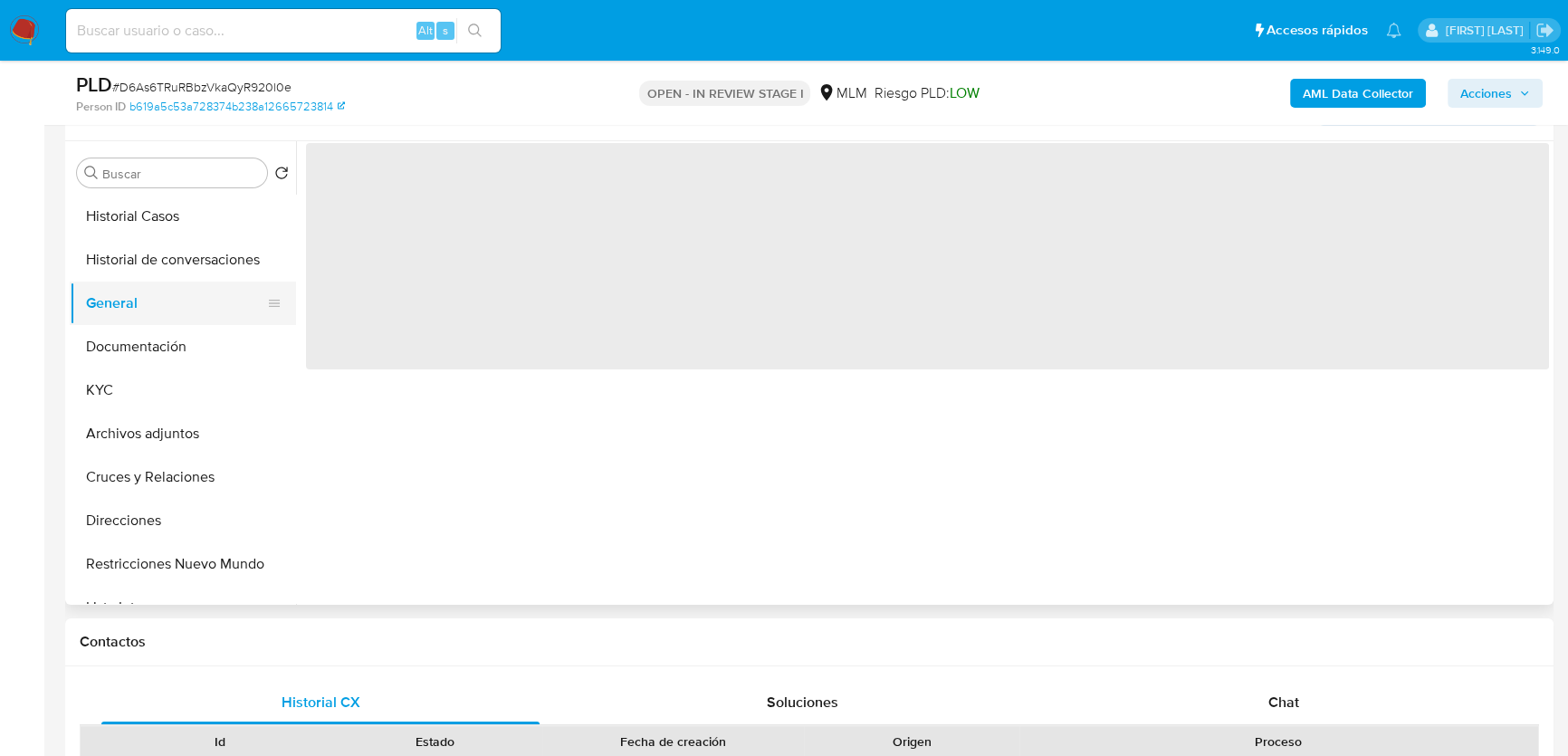 select on "10" 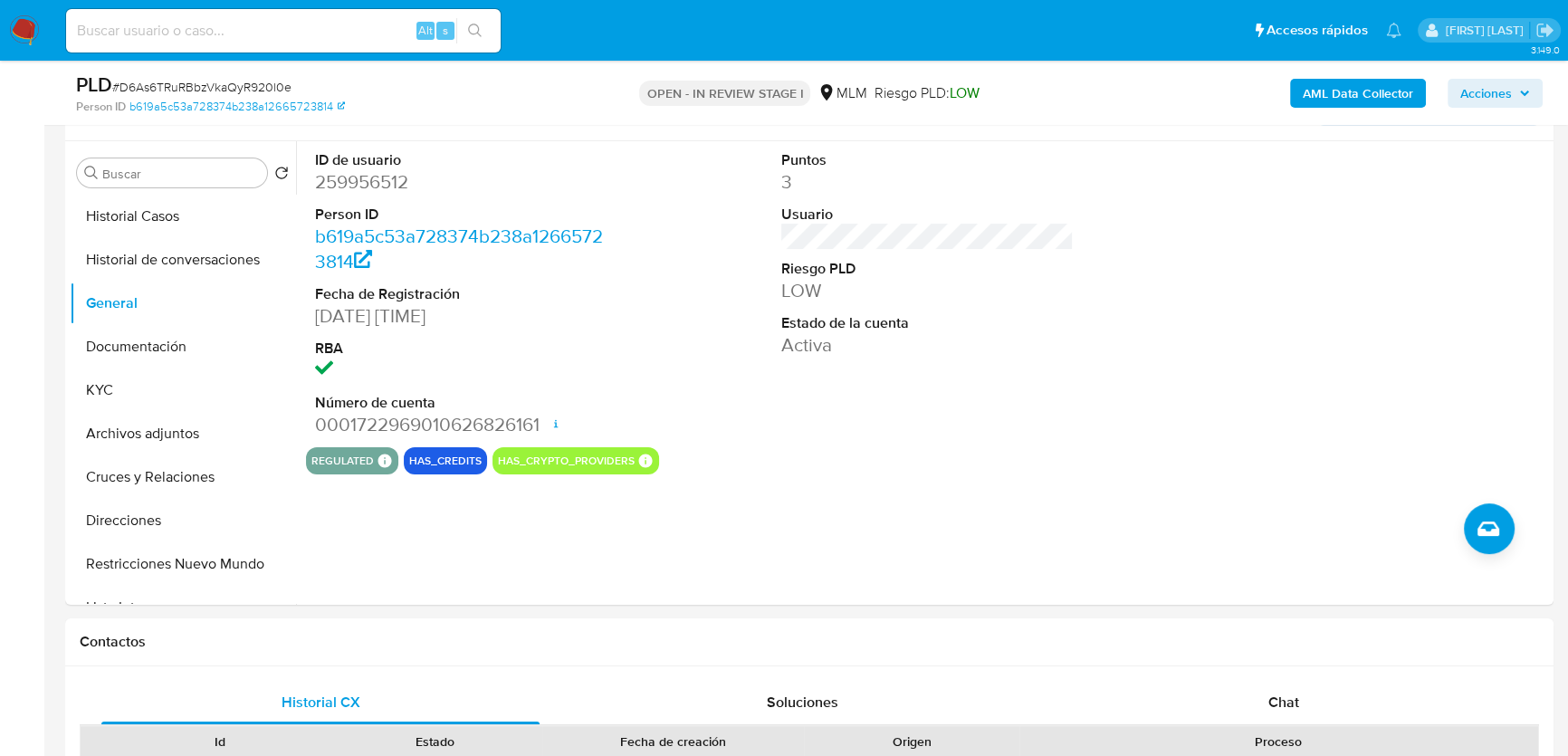 drag, startPoint x: 161, startPoint y: 215, endPoint x: 26, endPoint y: 207, distance: 135.23683 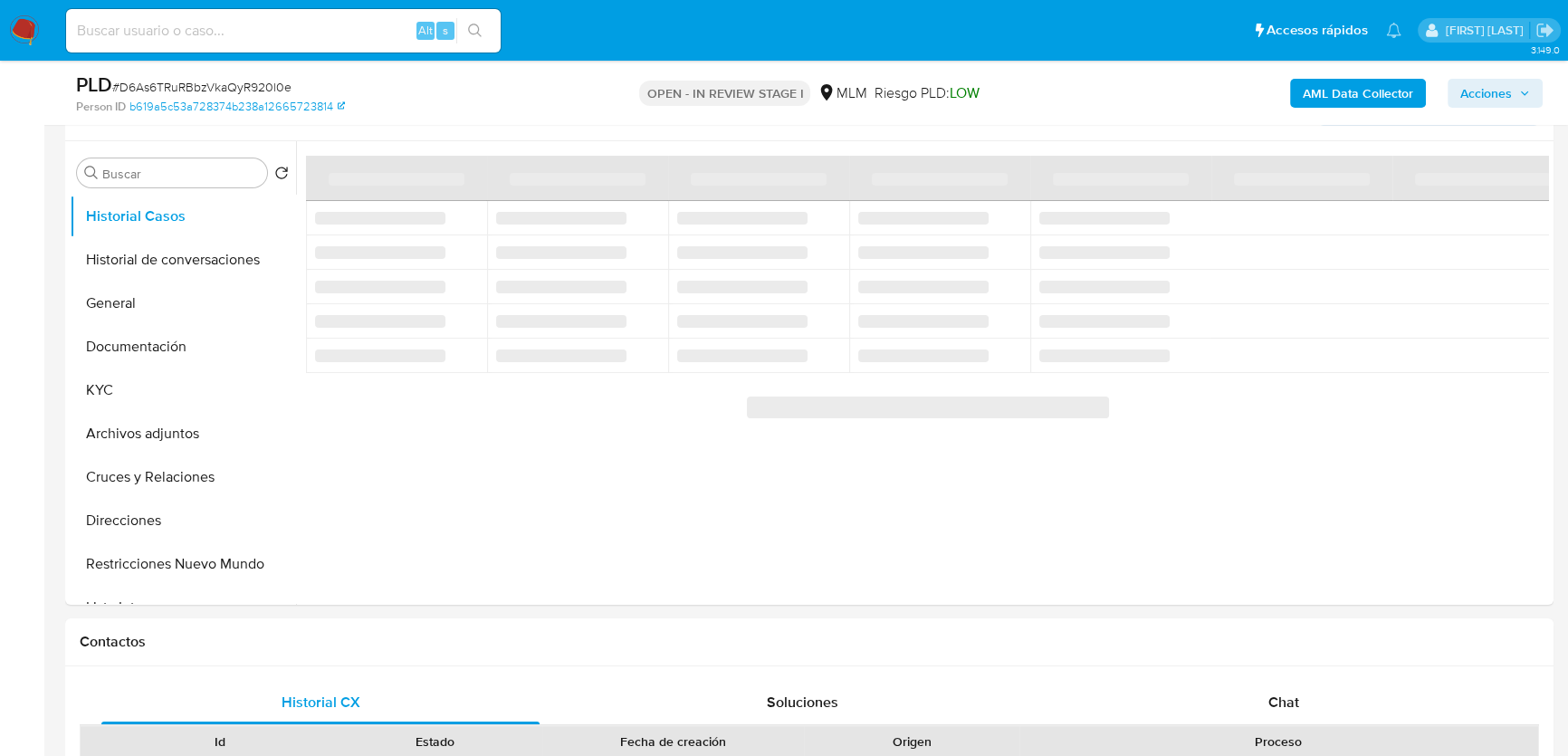 type 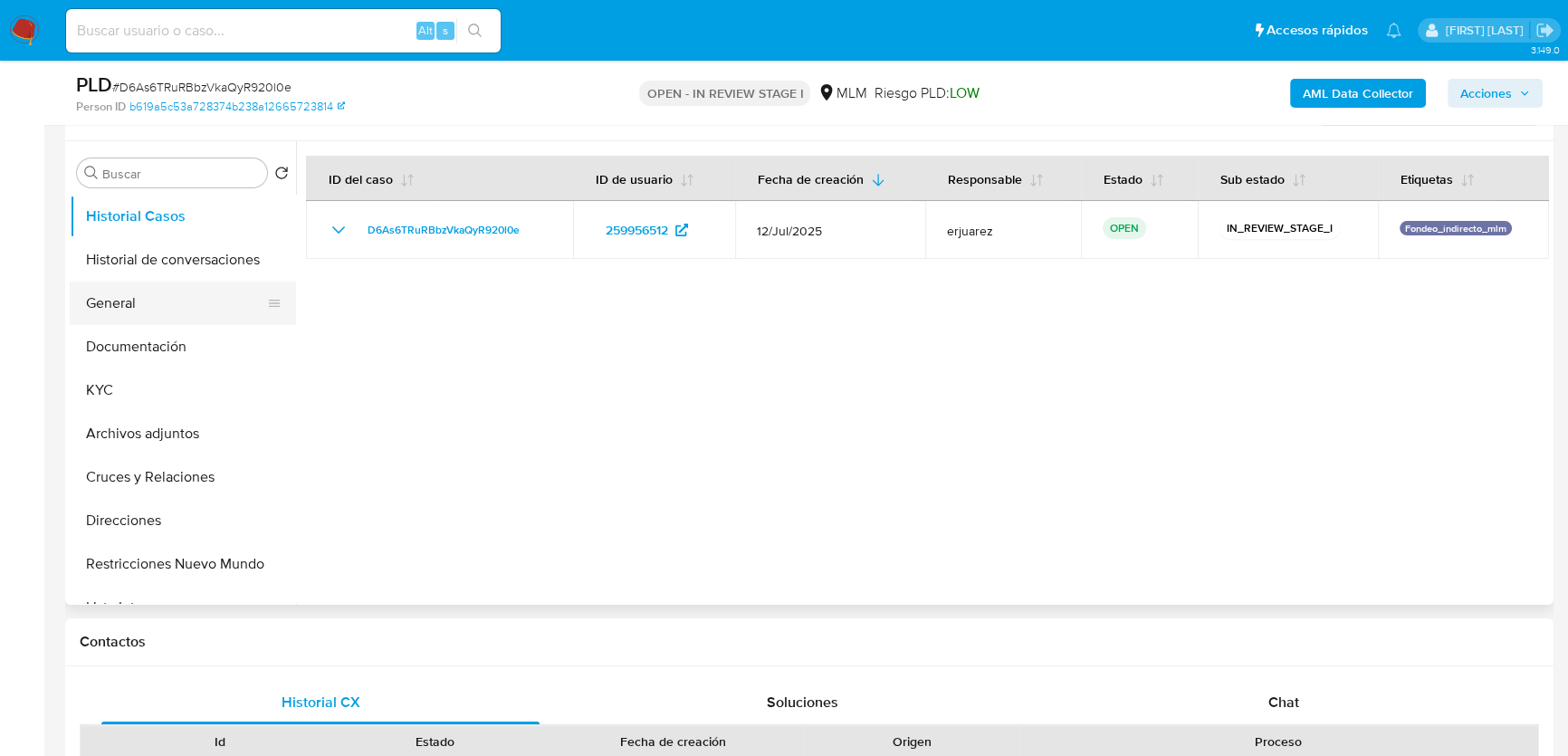 click on "General" at bounding box center [176, 303] 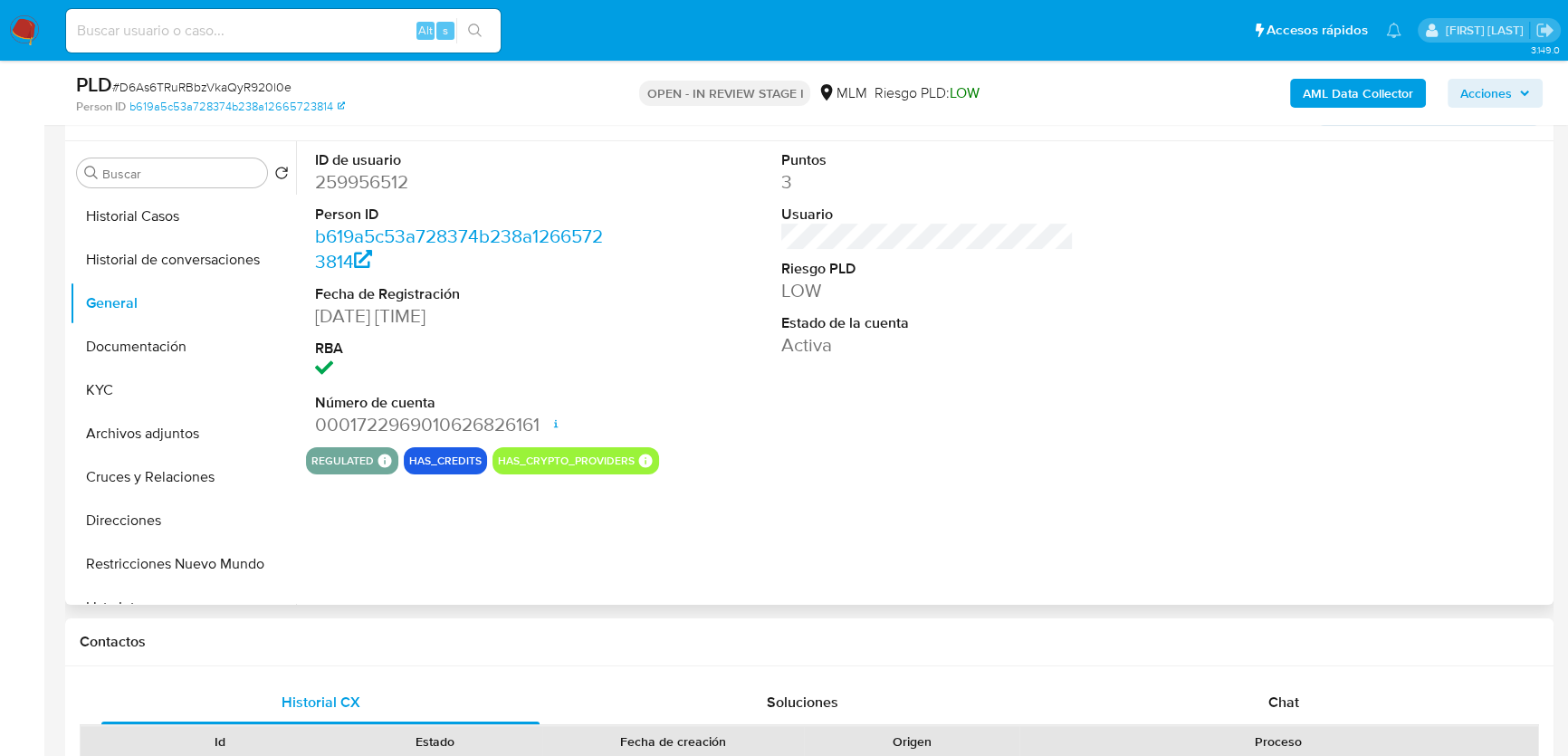 type 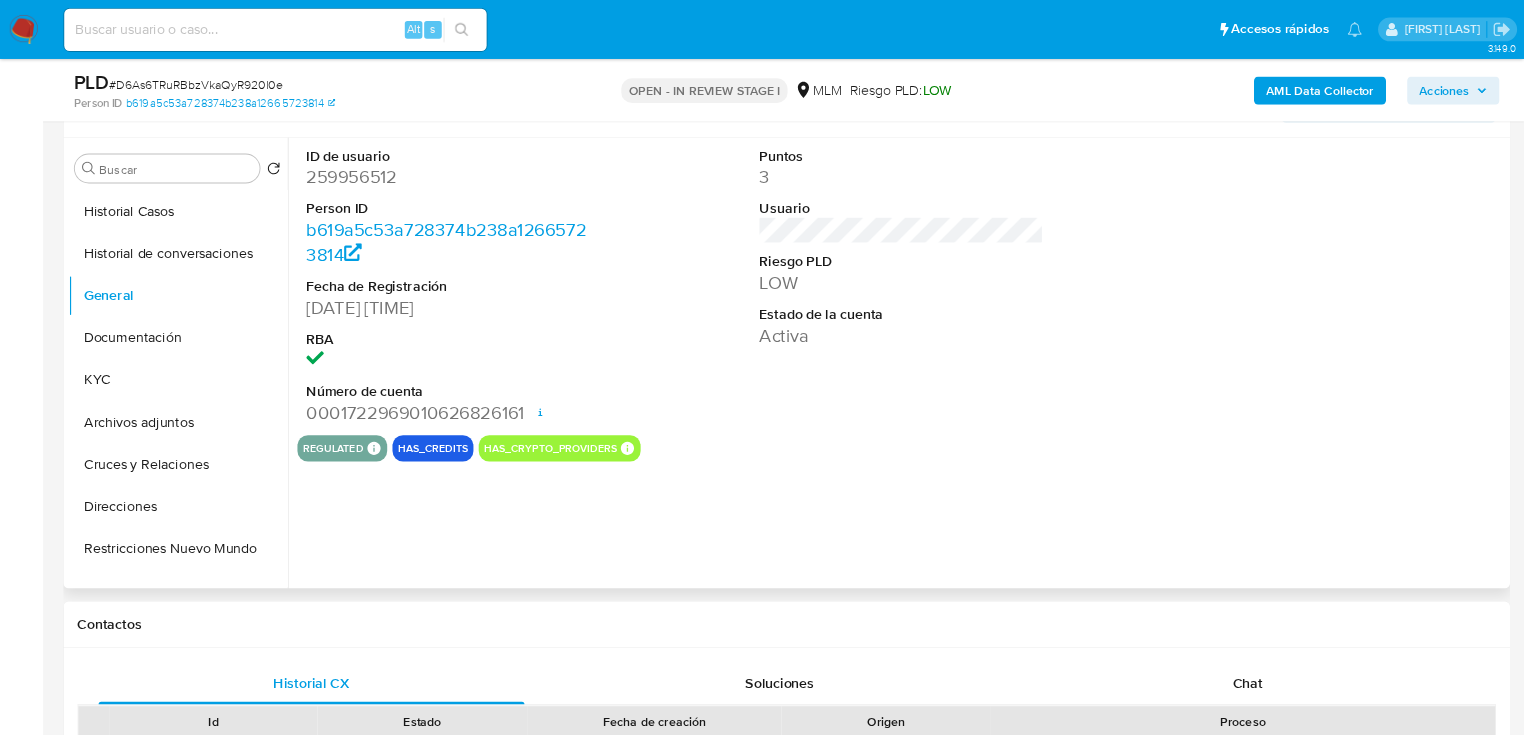 scroll, scrollTop: 364, scrollLeft: 0, axis: vertical 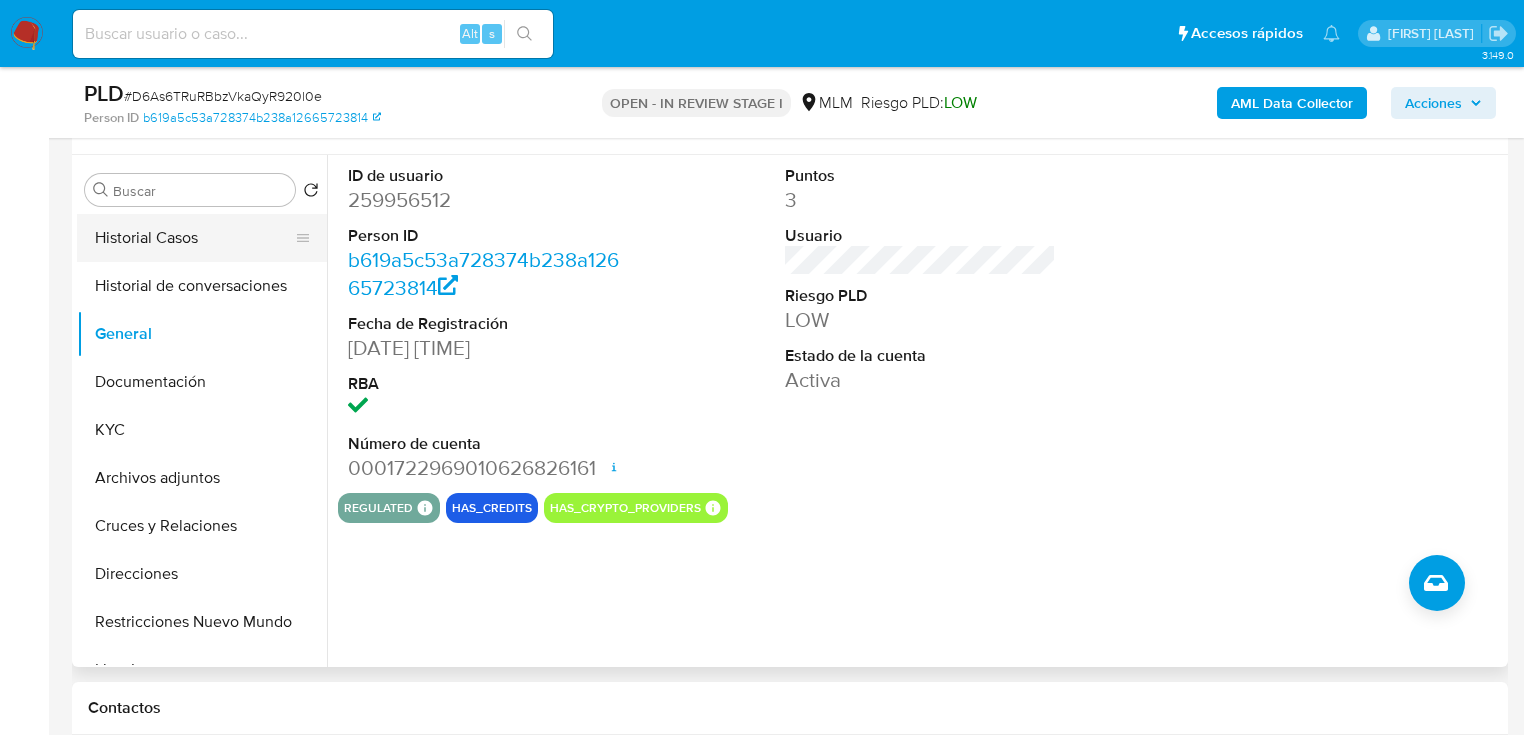 drag, startPoint x: 137, startPoint y: 247, endPoint x: 182, endPoint y: 248, distance: 45.01111 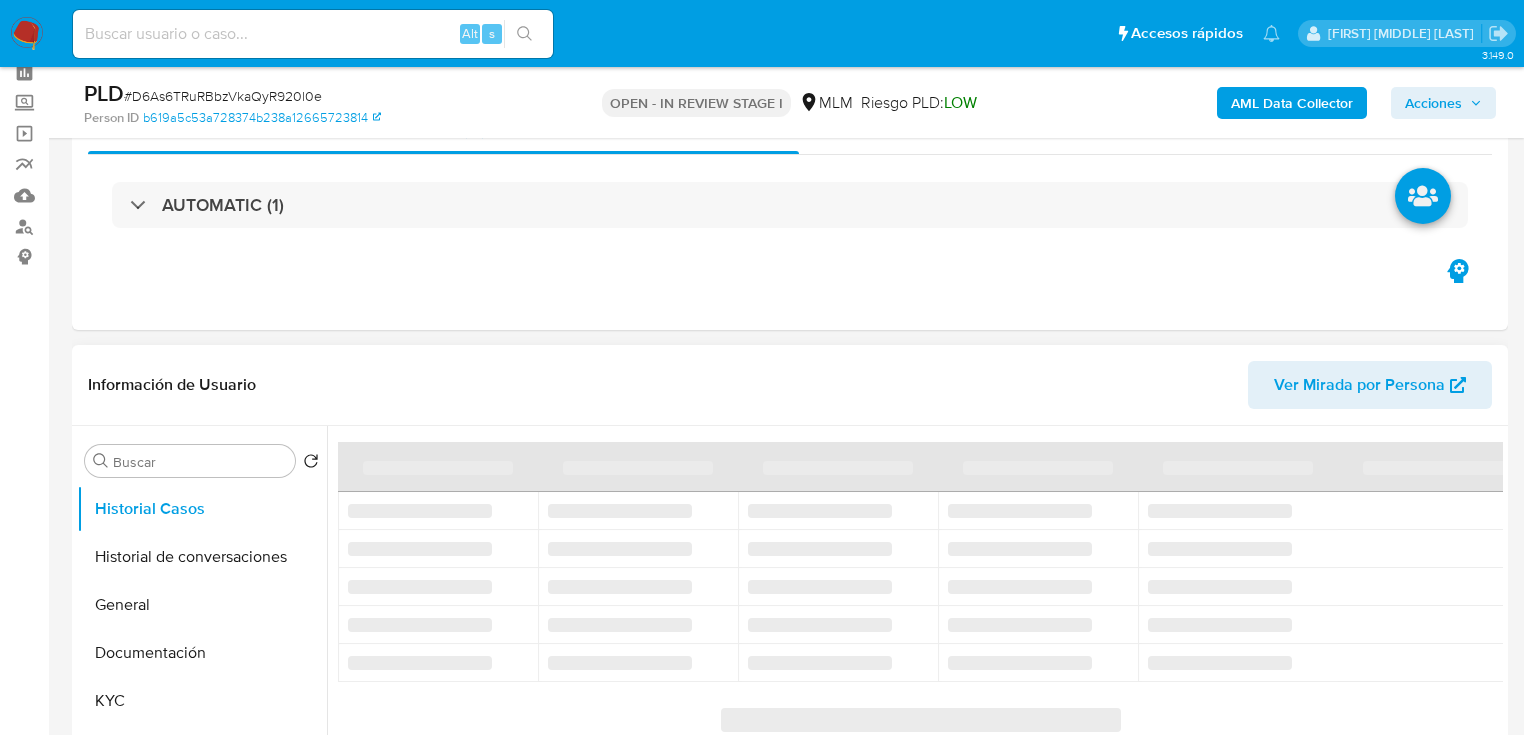 scroll, scrollTop: 240, scrollLeft: 0, axis: vertical 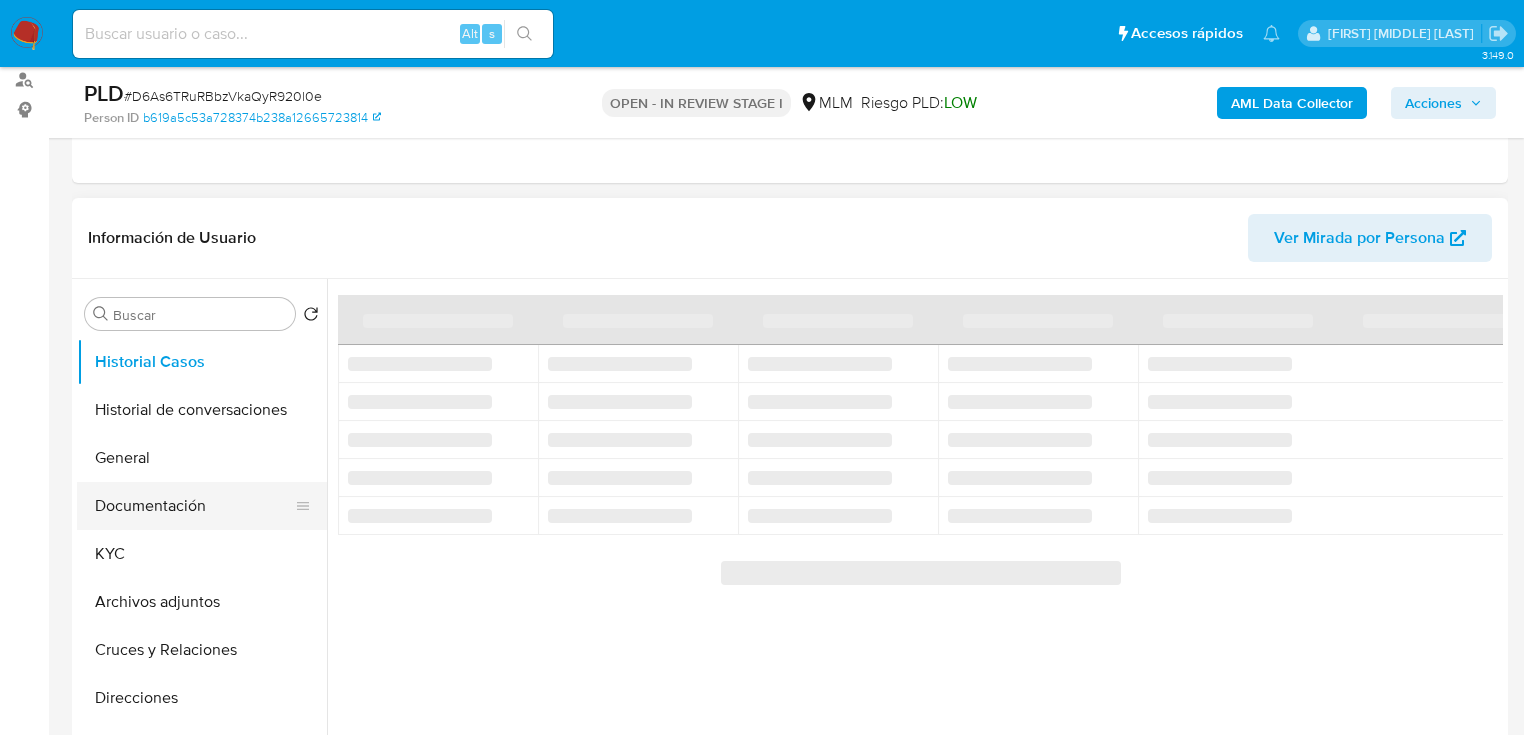 select on "10" 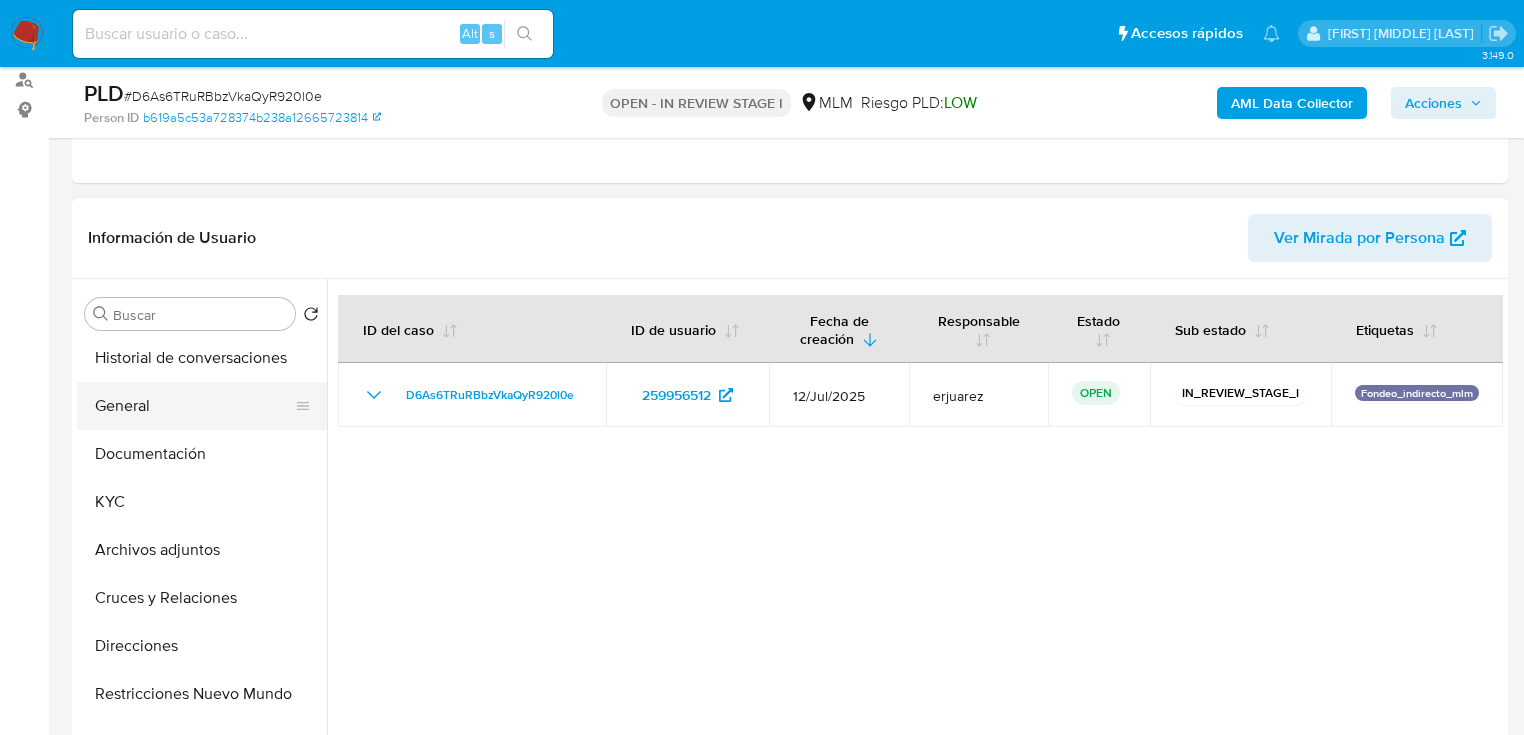 scroll, scrollTop: 80, scrollLeft: 0, axis: vertical 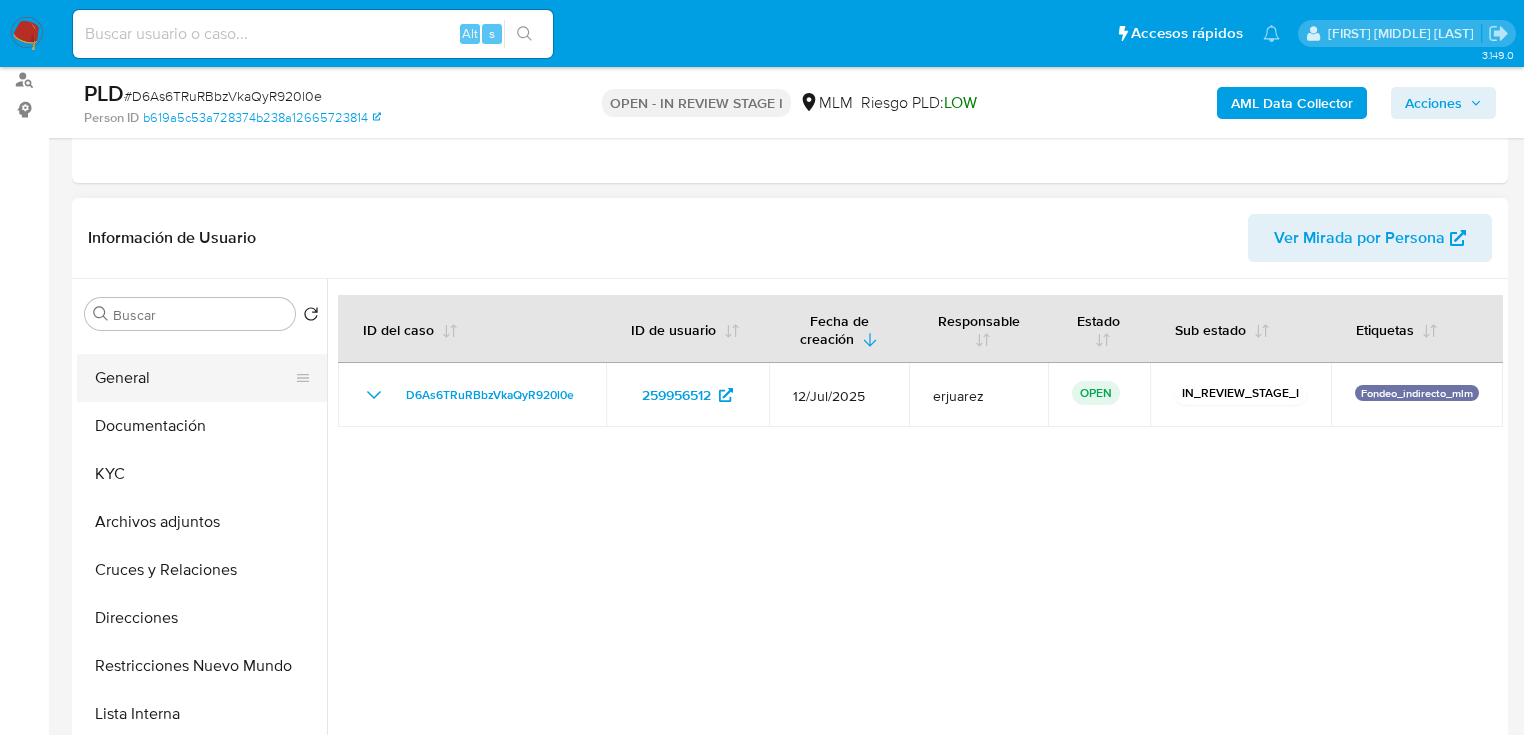 click on "General" at bounding box center [194, 378] 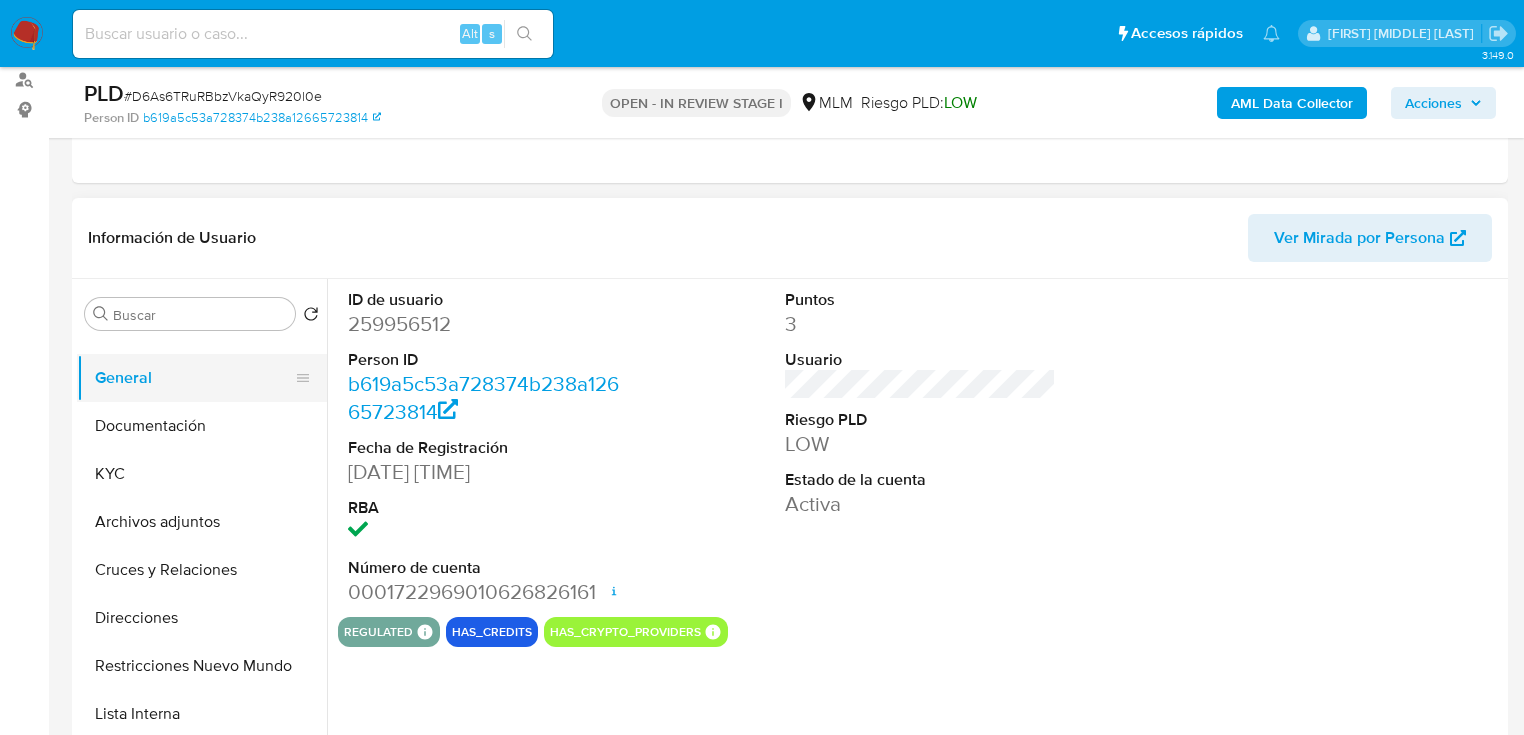 scroll, scrollTop: 0, scrollLeft: 0, axis: both 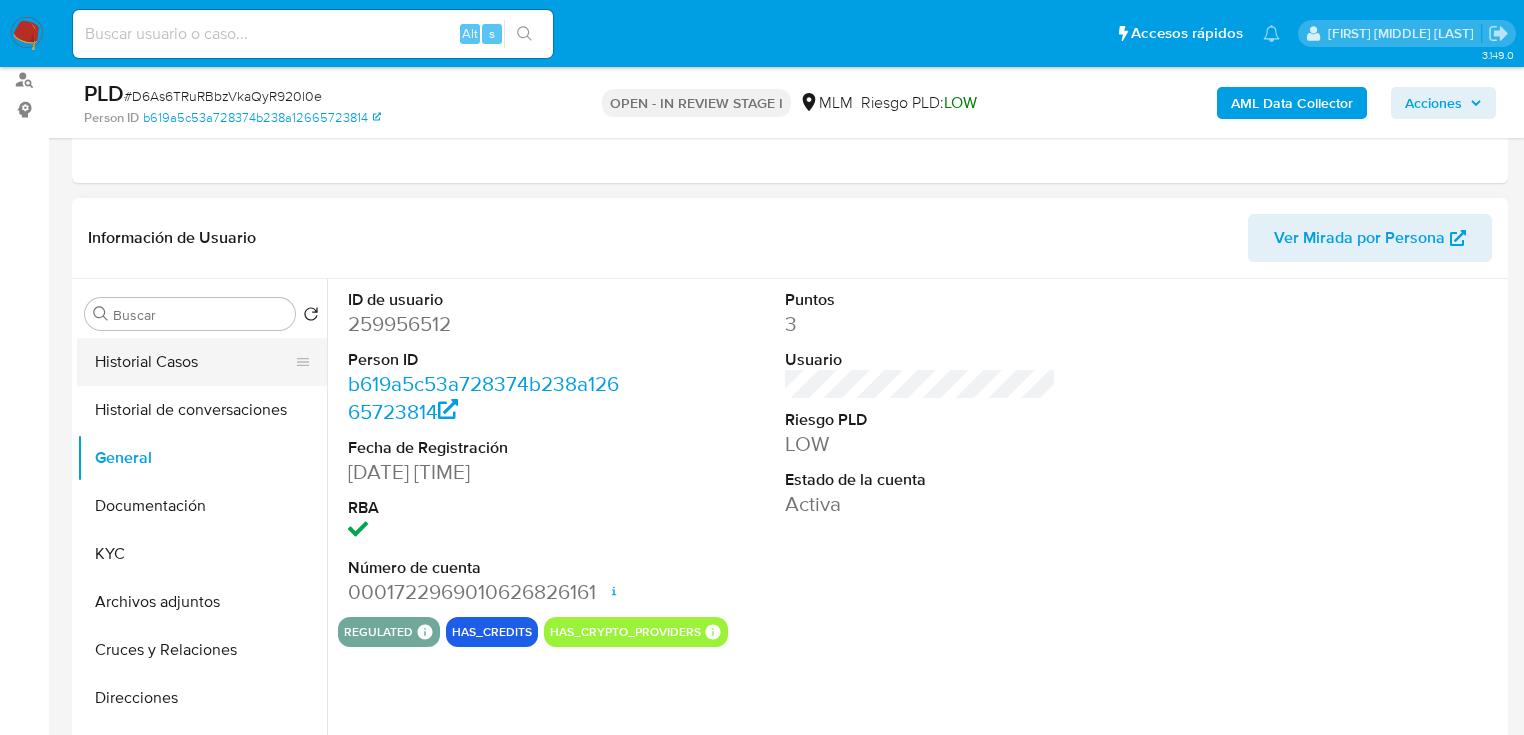 drag, startPoint x: 160, startPoint y: 419, endPoint x: 280, endPoint y: 377, distance: 127.13772 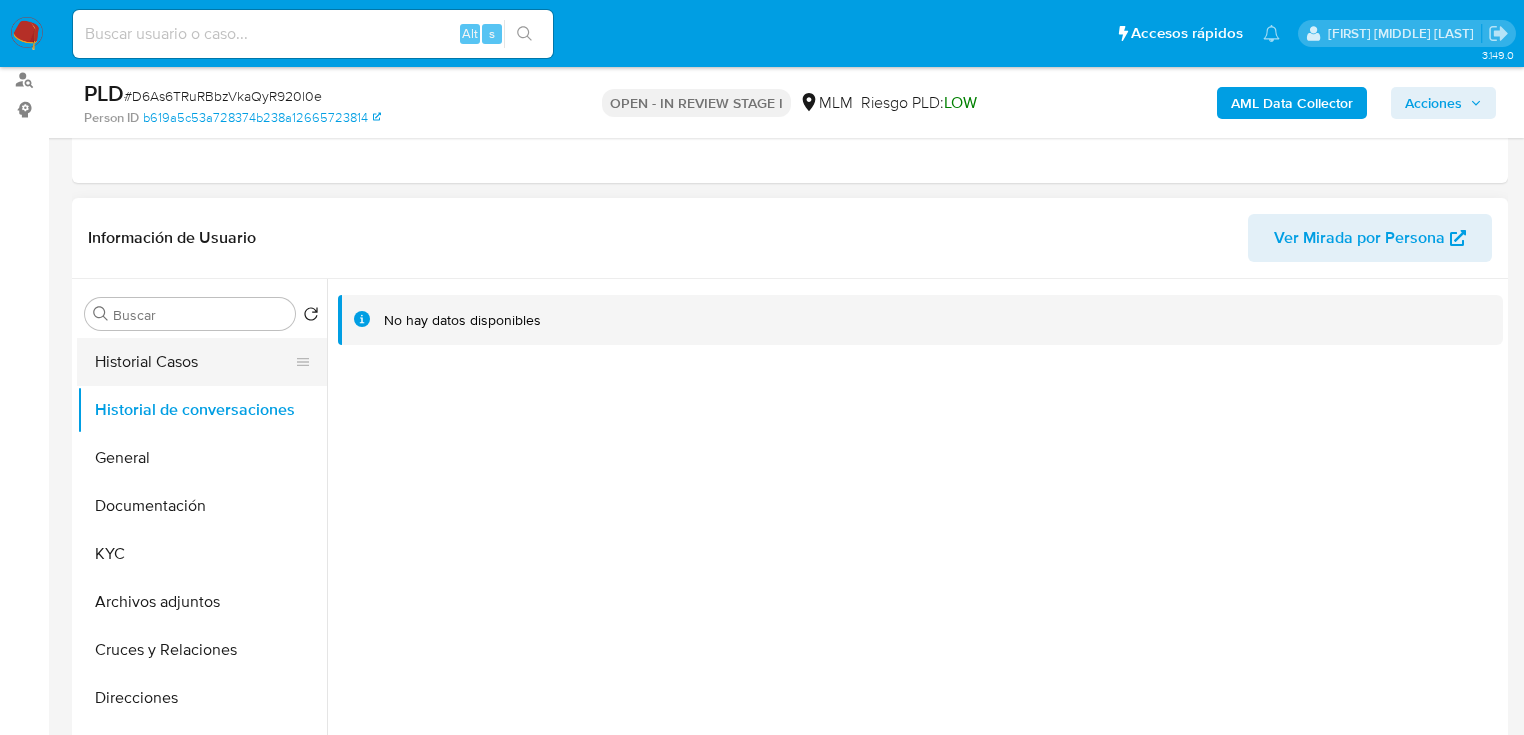 drag, startPoint x: 224, startPoint y: 364, endPoint x: 272, endPoint y: 376, distance: 49.47727 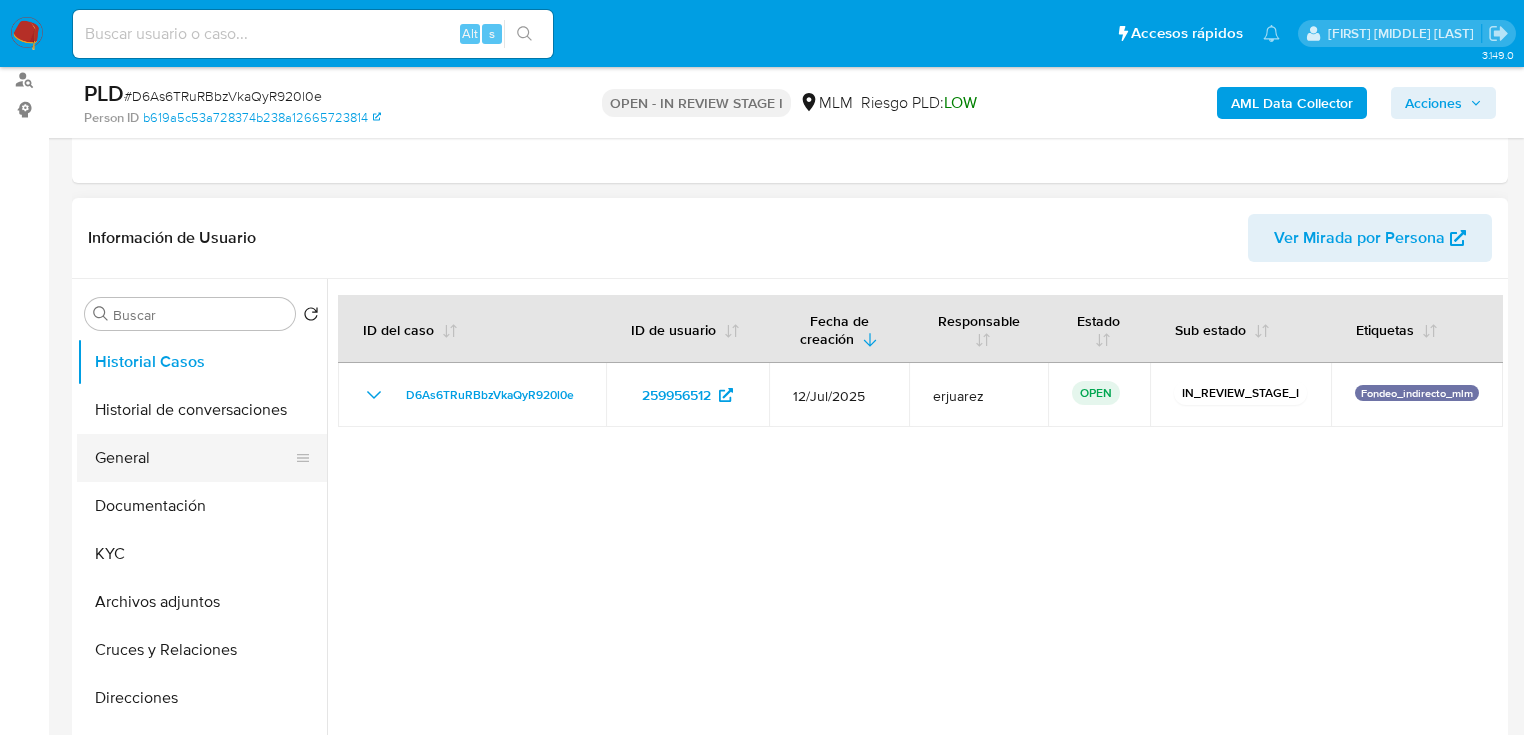 click on "General" at bounding box center [194, 458] 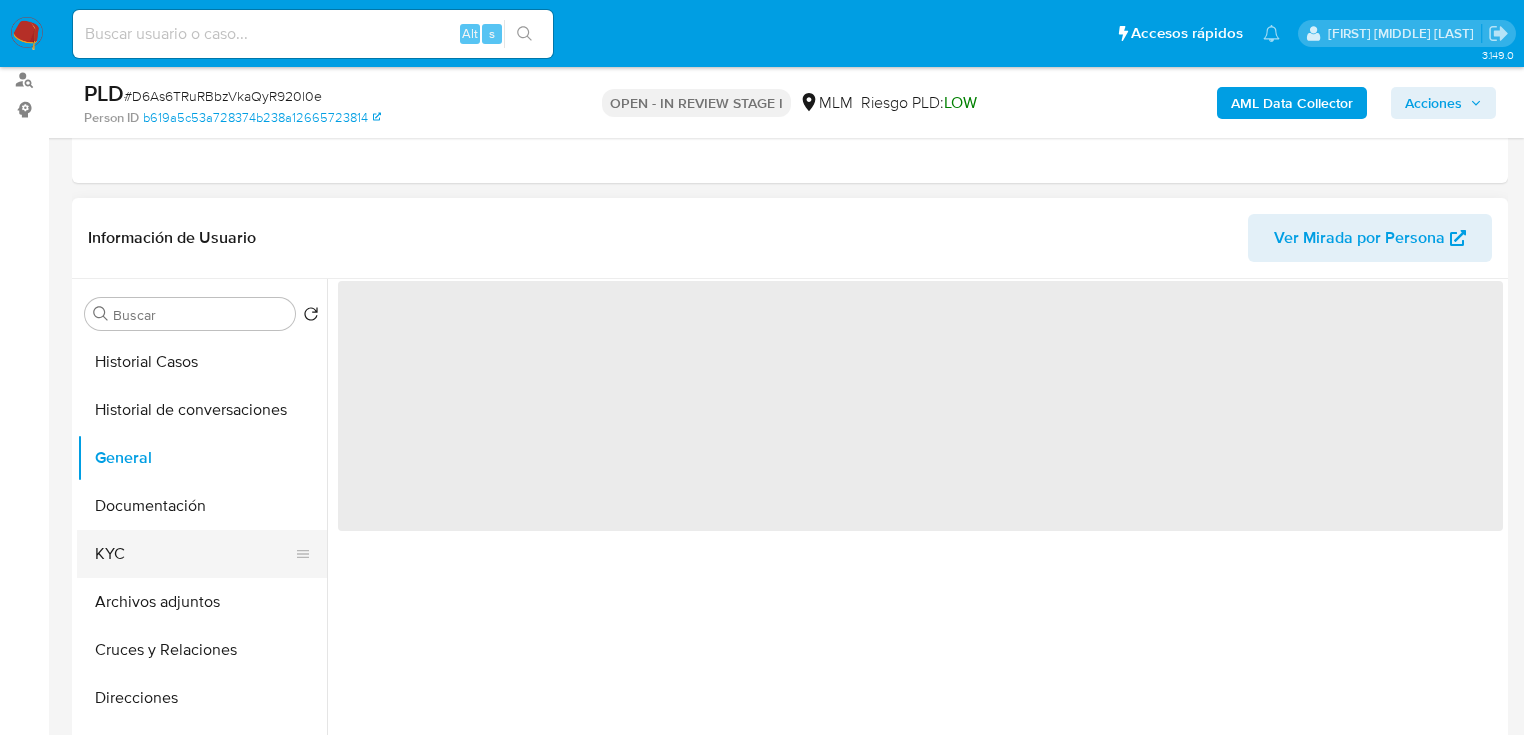 click on "KYC" at bounding box center [194, 554] 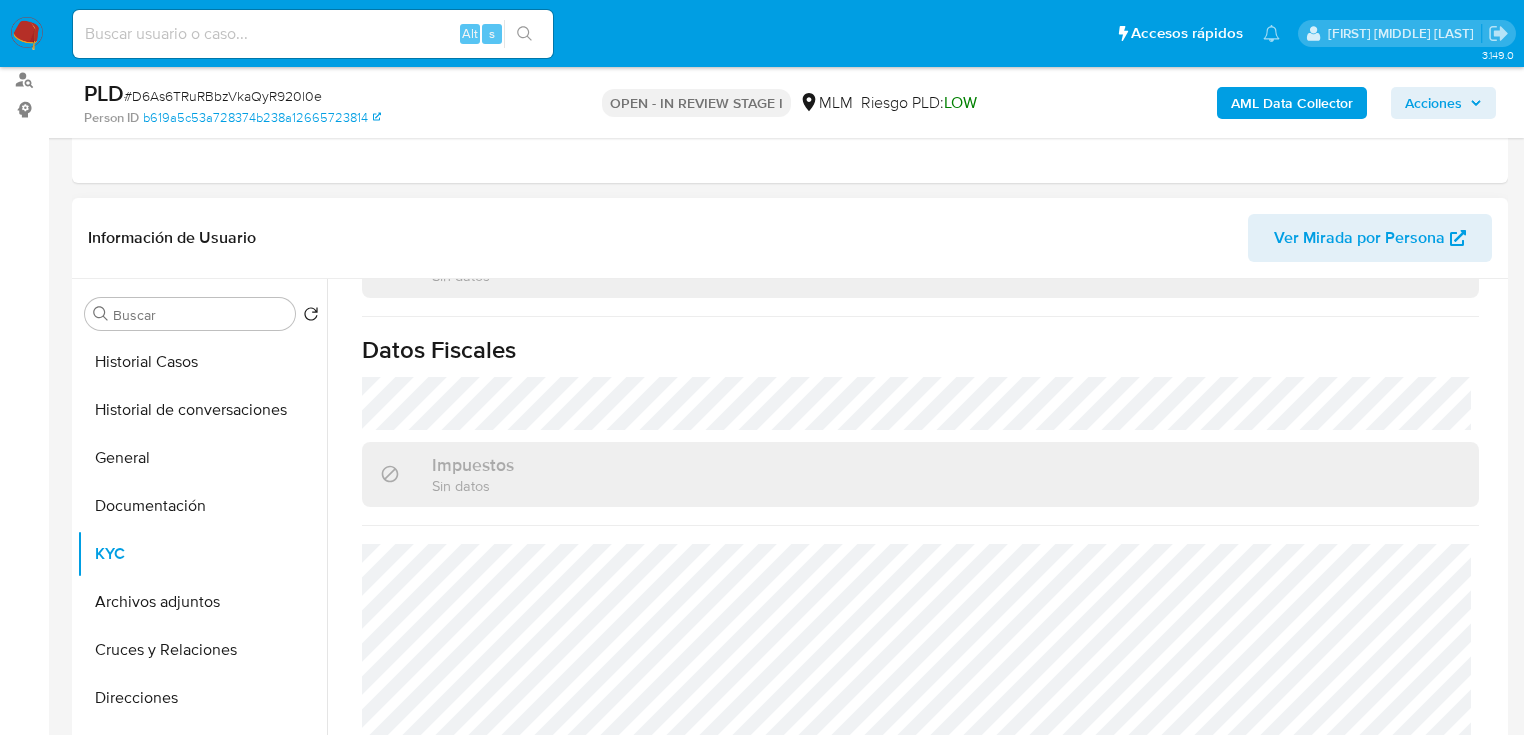 scroll, scrollTop: 1268, scrollLeft: 0, axis: vertical 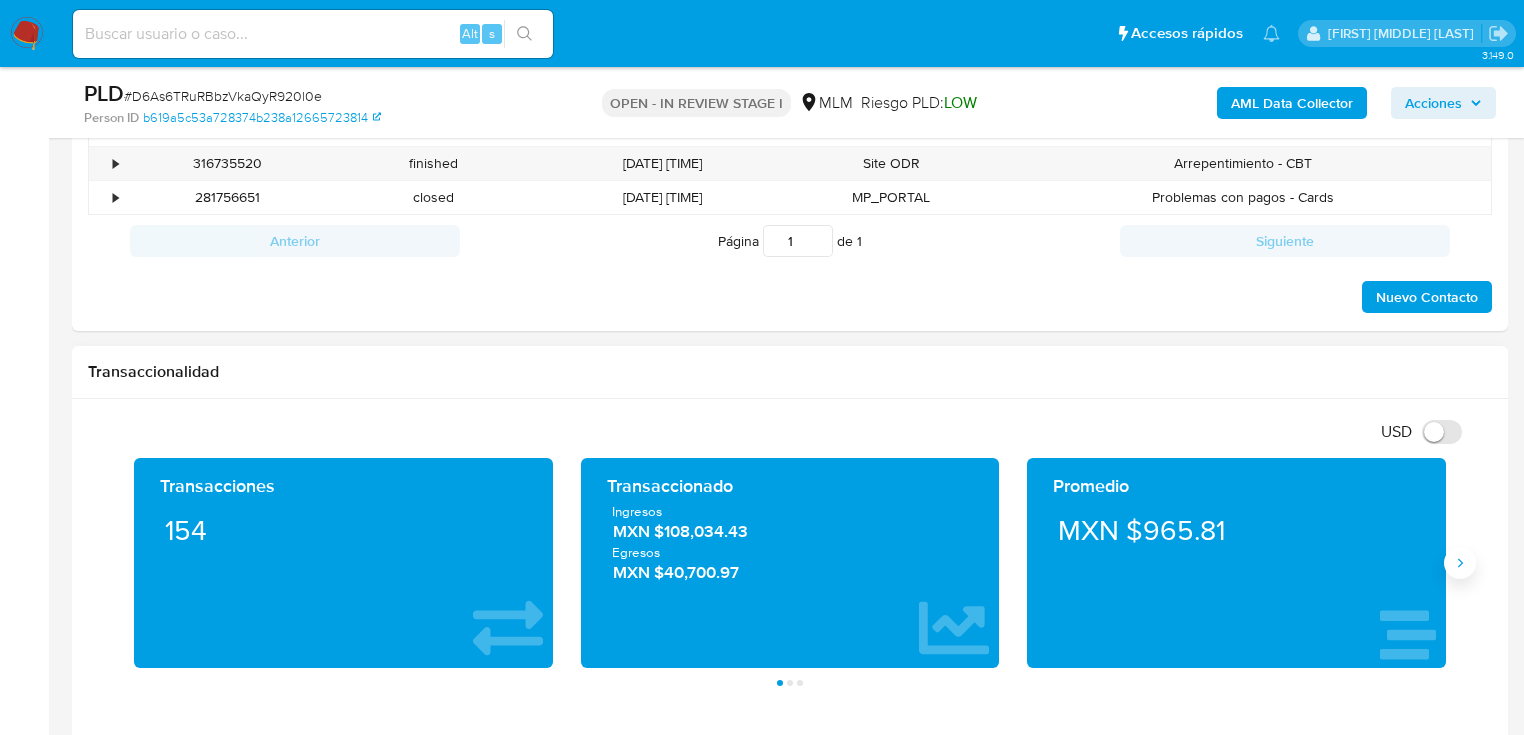 click 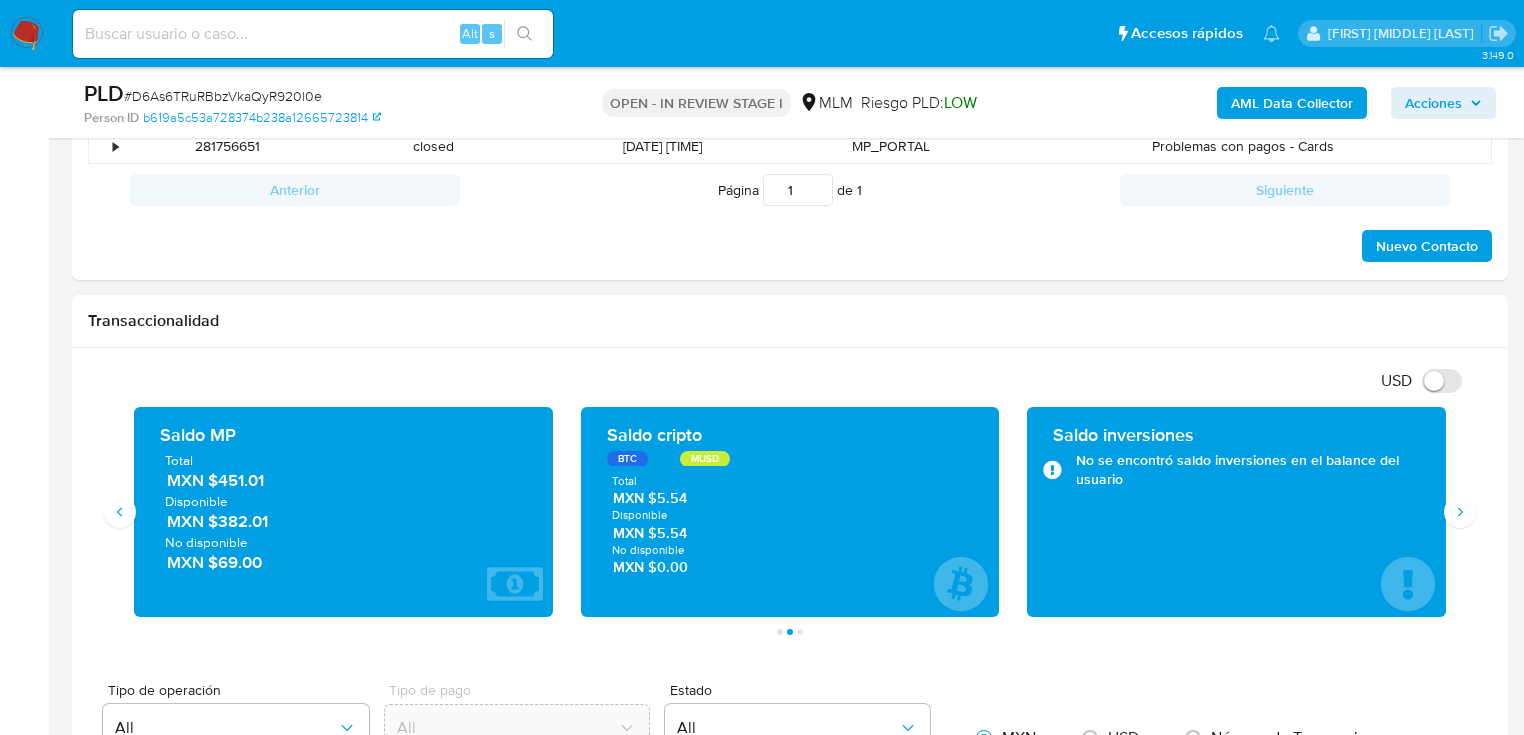 scroll, scrollTop: 1200, scrollLeft: 0, axis: vertical 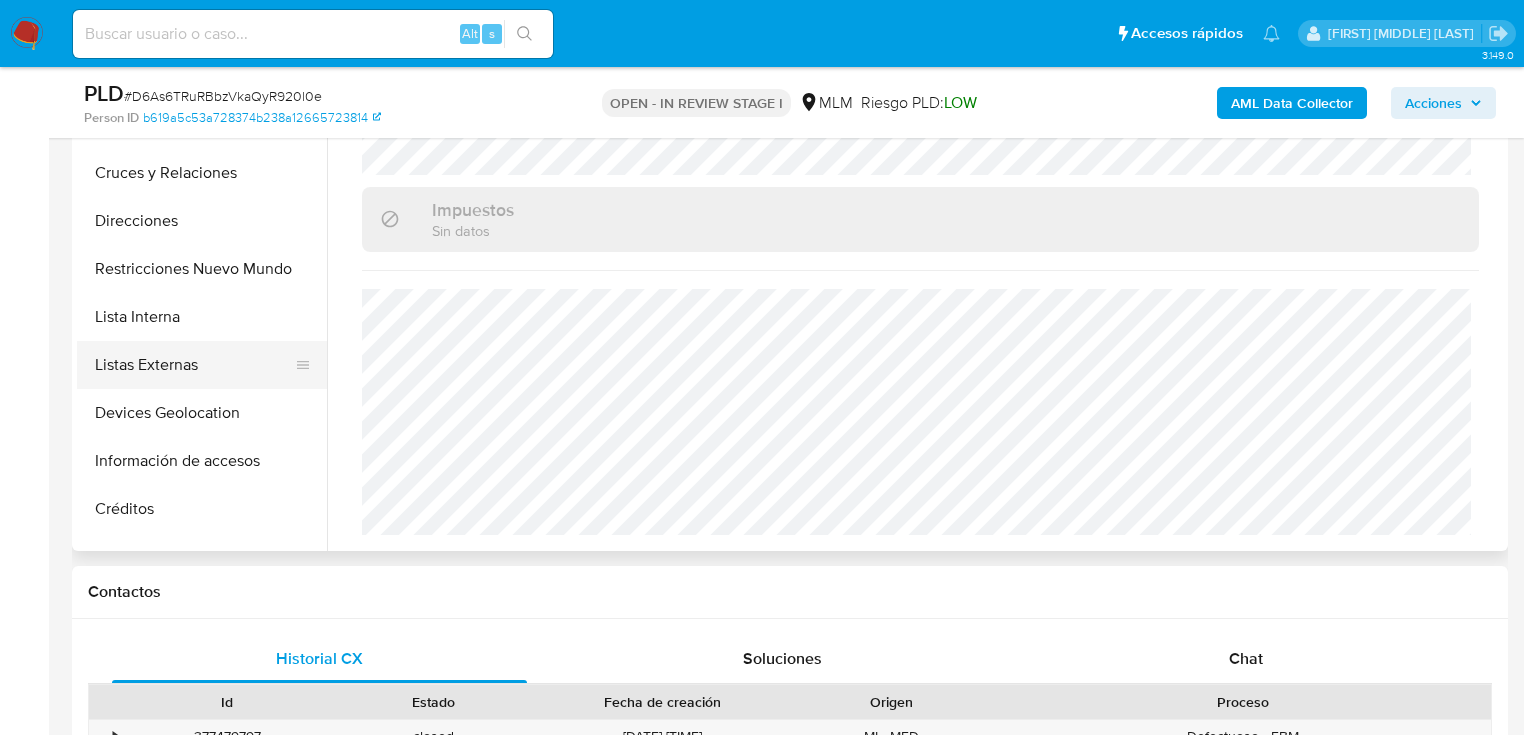 click on "Listas Externas" at bounding box center [194, 365] 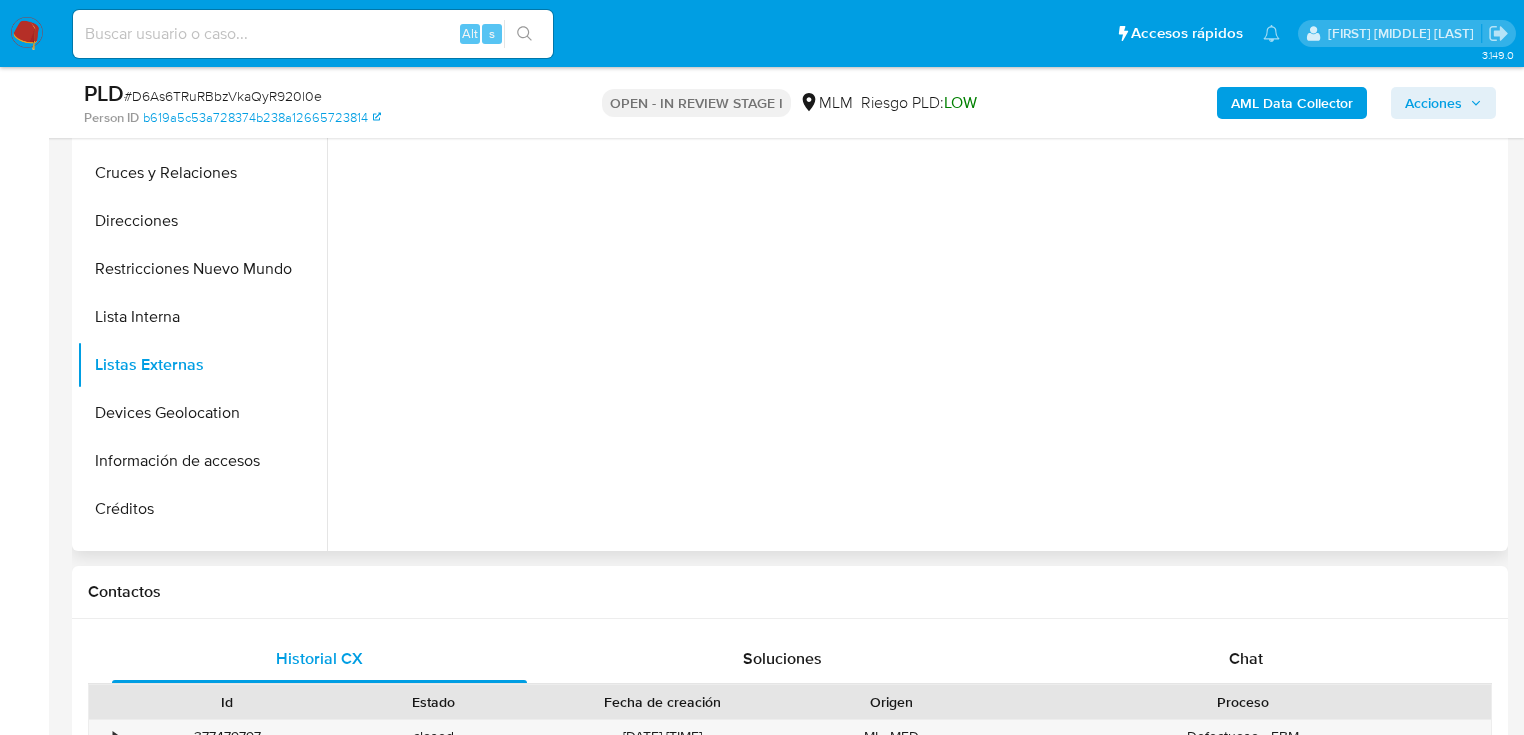 scroll, scrollTop: 0, scrollLeft: 0, axis: both 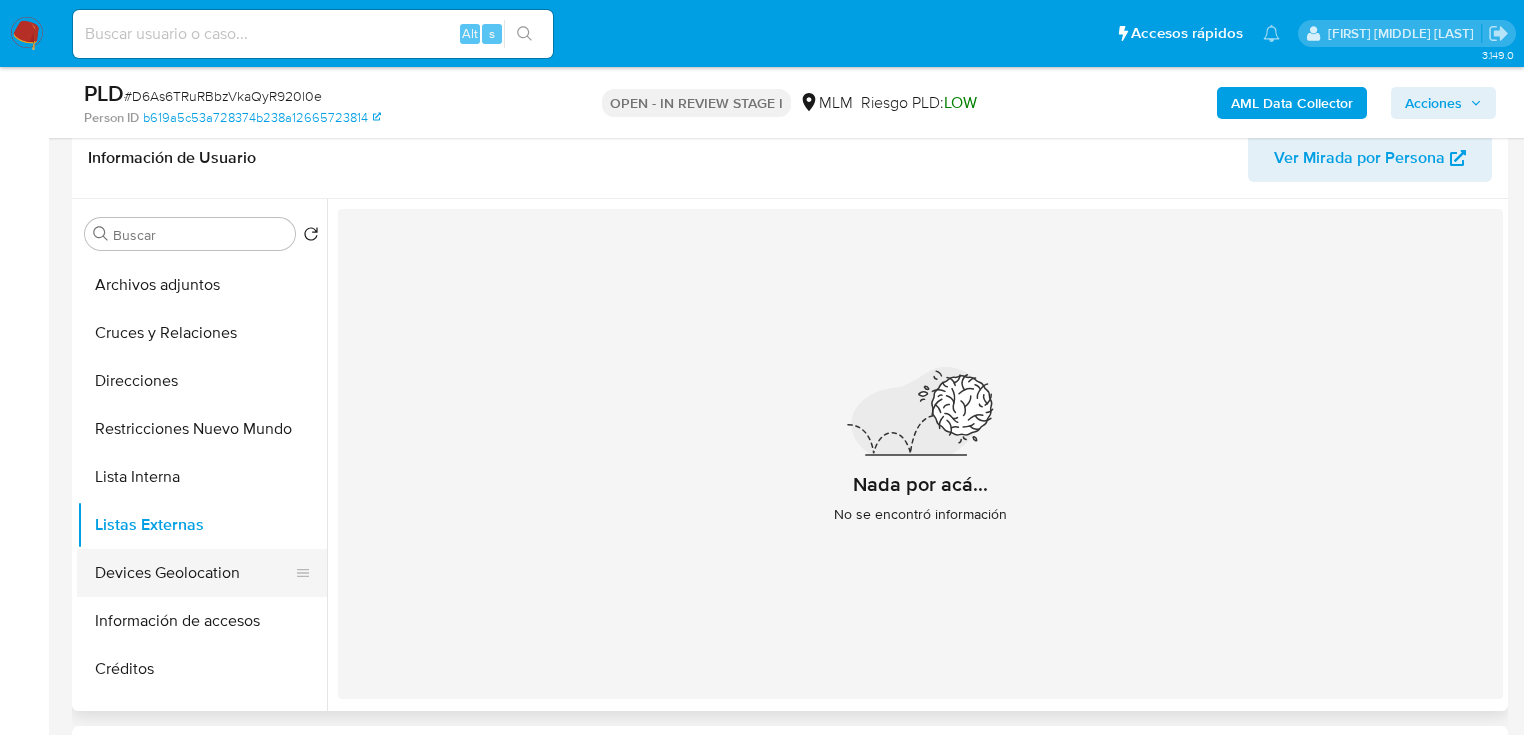 click on "Devices Geolocation" at bounding box center [194, 573] 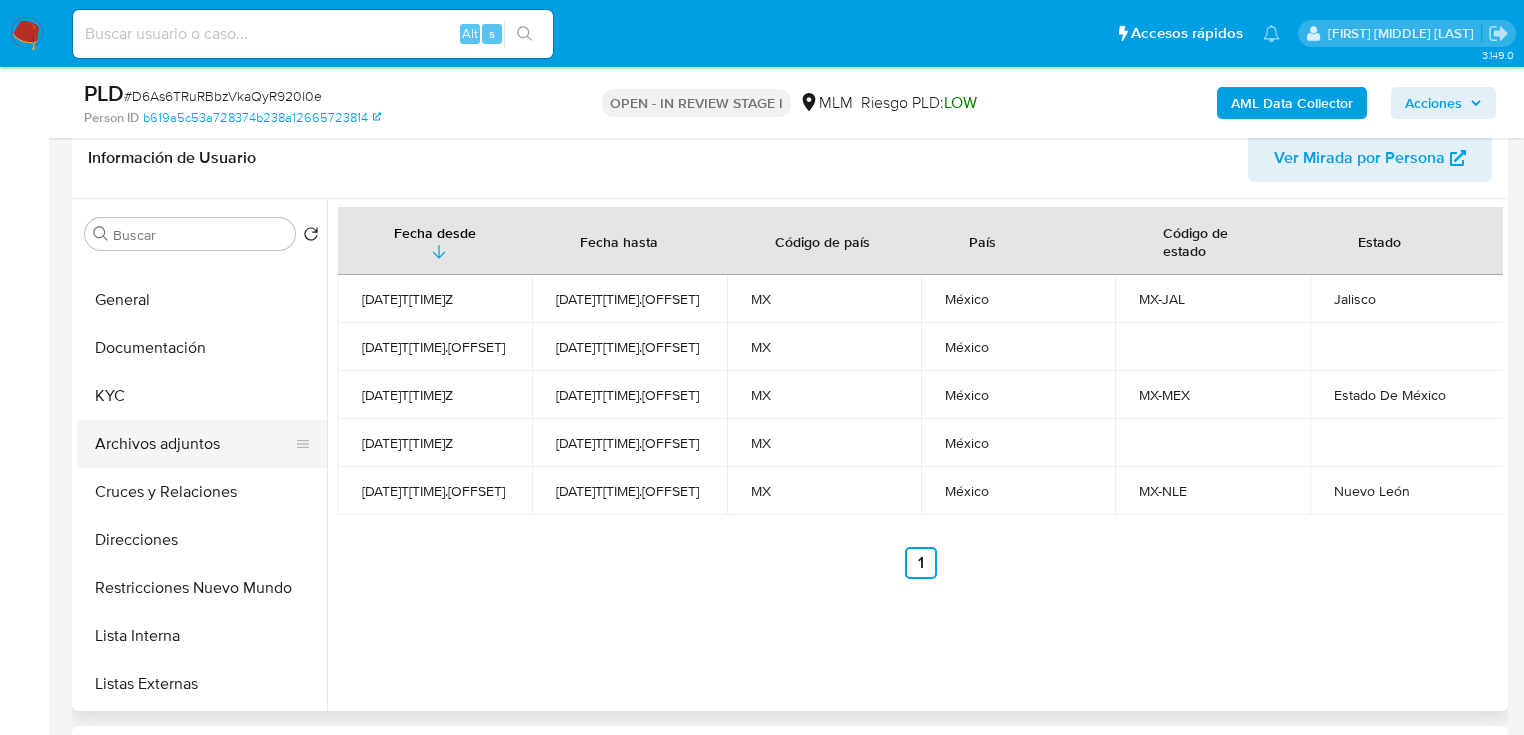 scroll, scrollTop: 77, scrollLeft: 0, axis: vertical 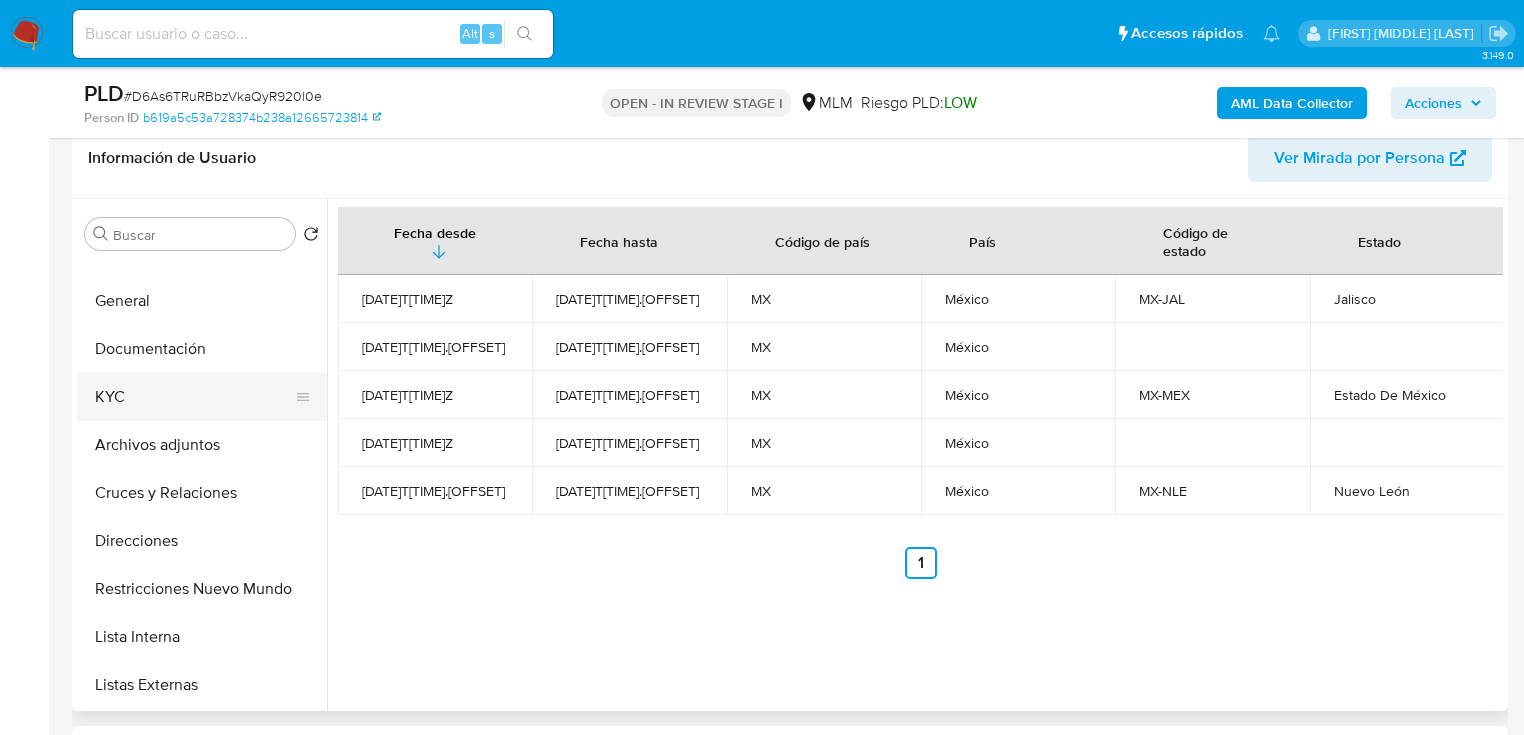 click on "KYC" at bounding box center [194, 397] 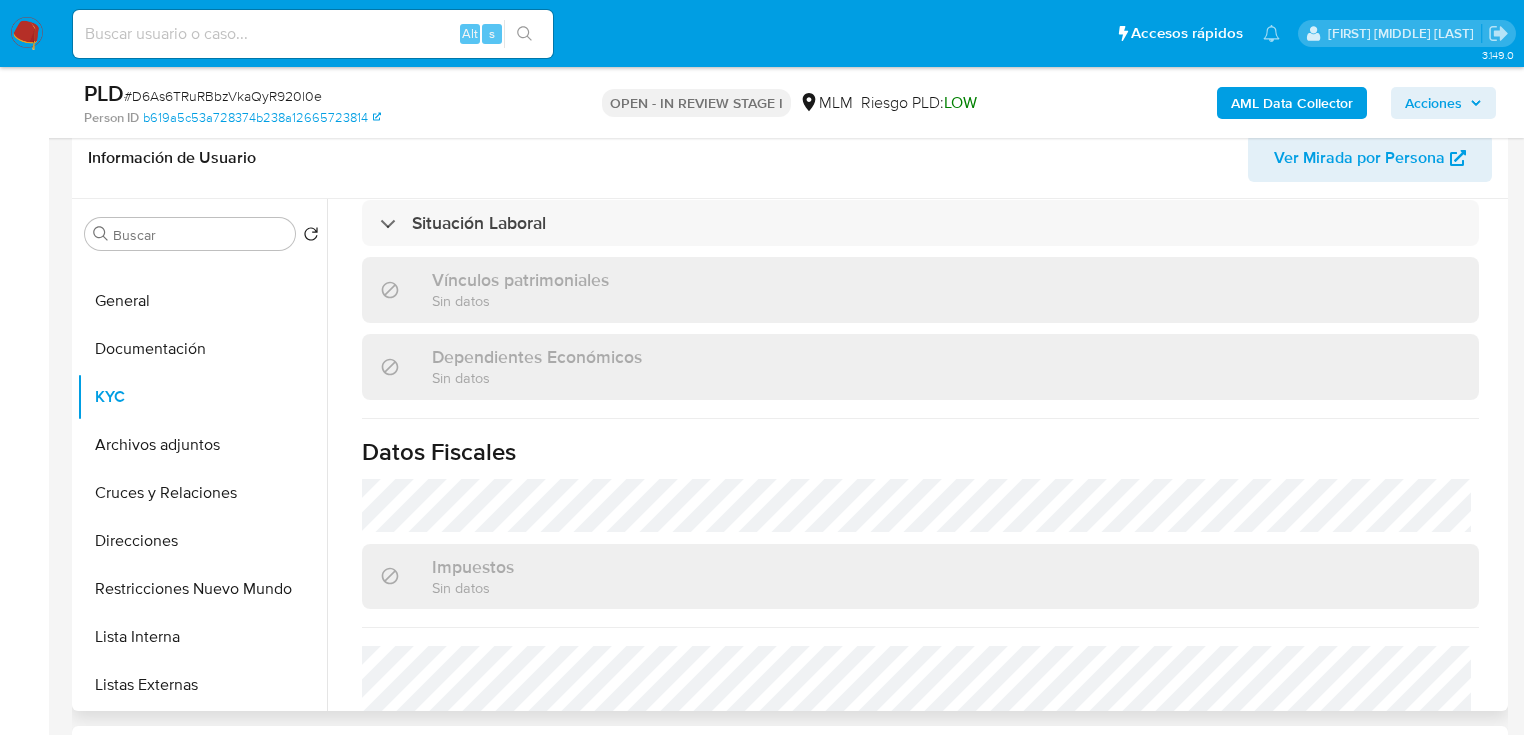 scroll, scrollTop: 1268, scrollLeft: 0, axis: vertical 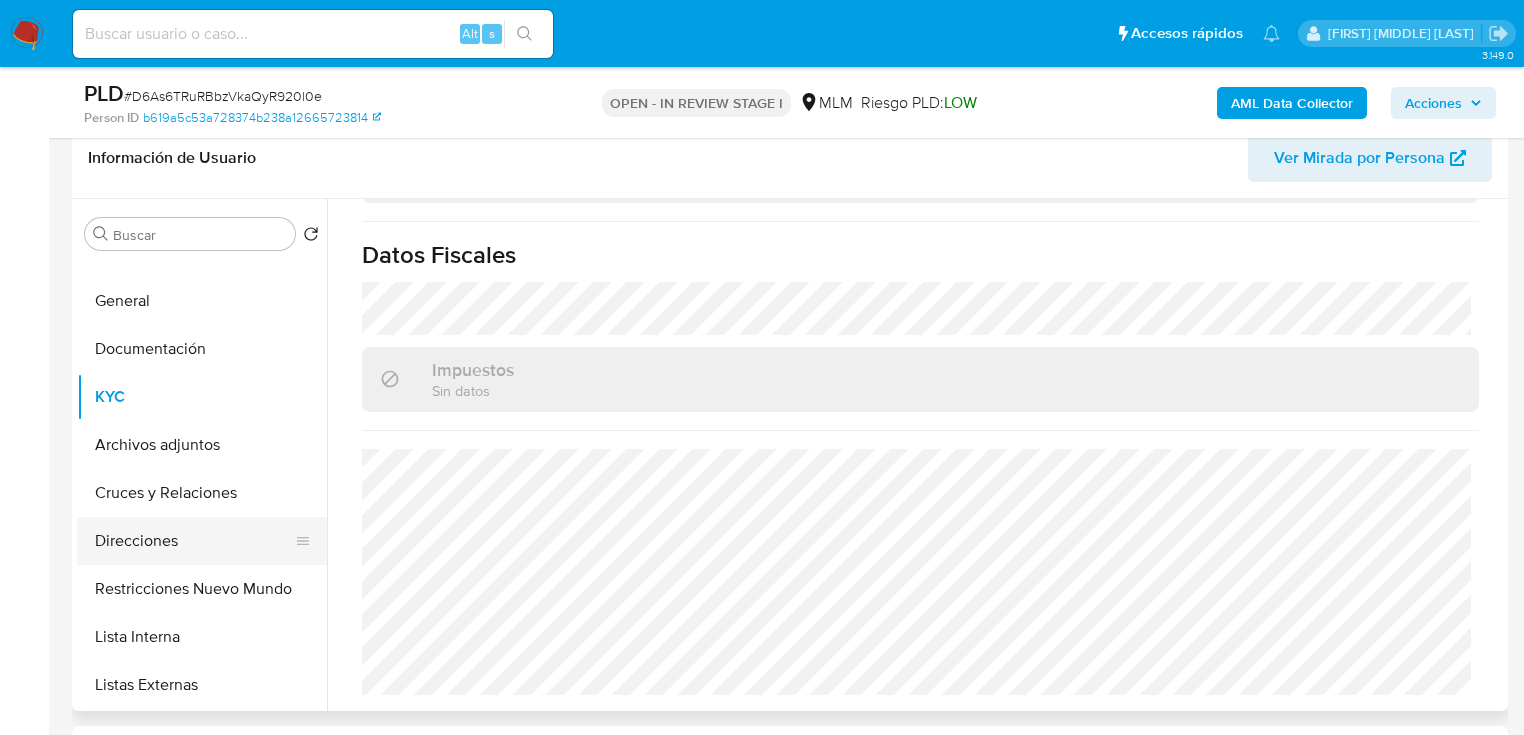 click on "Direcciones" at bounding box center [194, 541] 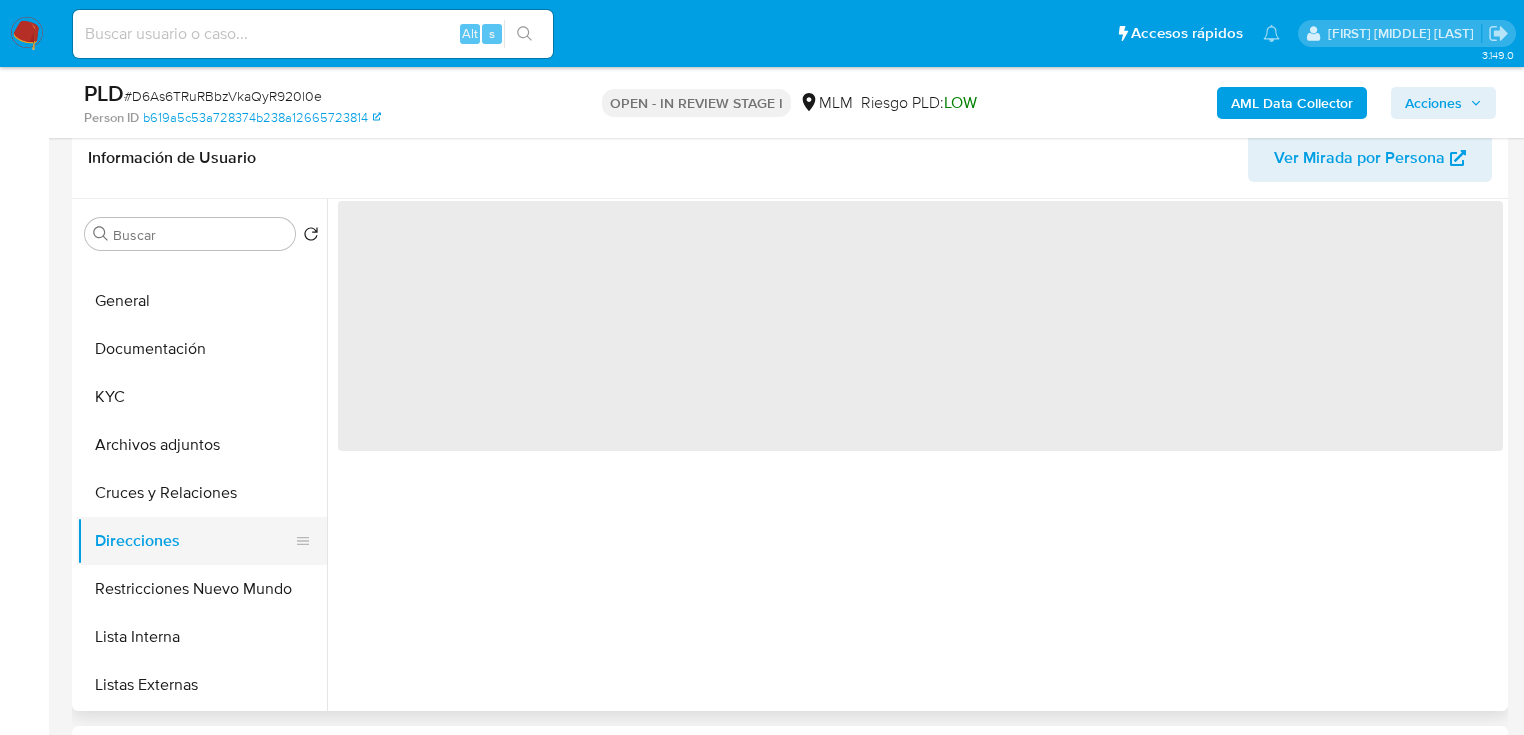 scroll, scrollTop: 0, scrollLeft: 0, axis: both 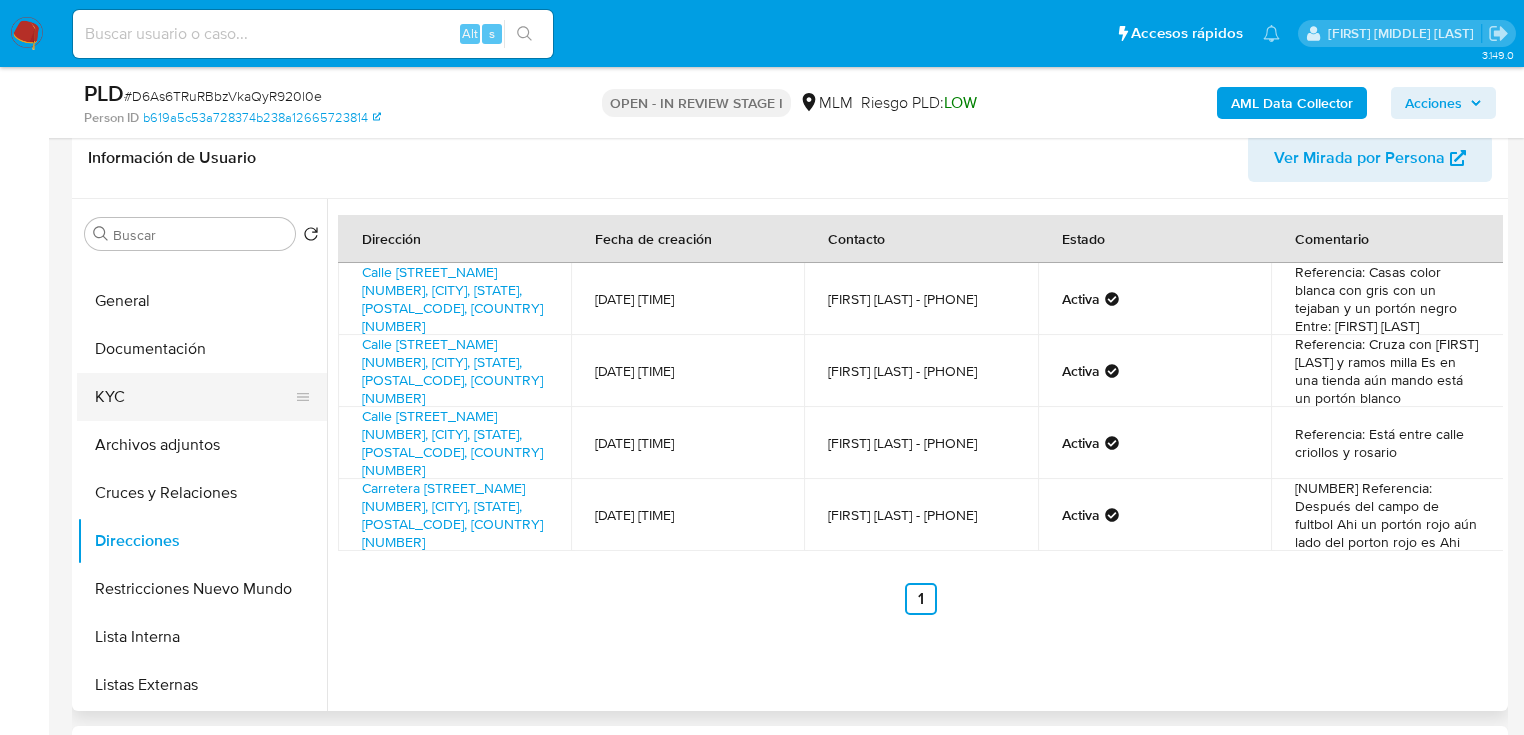 click on "KYC" at bounding box center [194, 397] 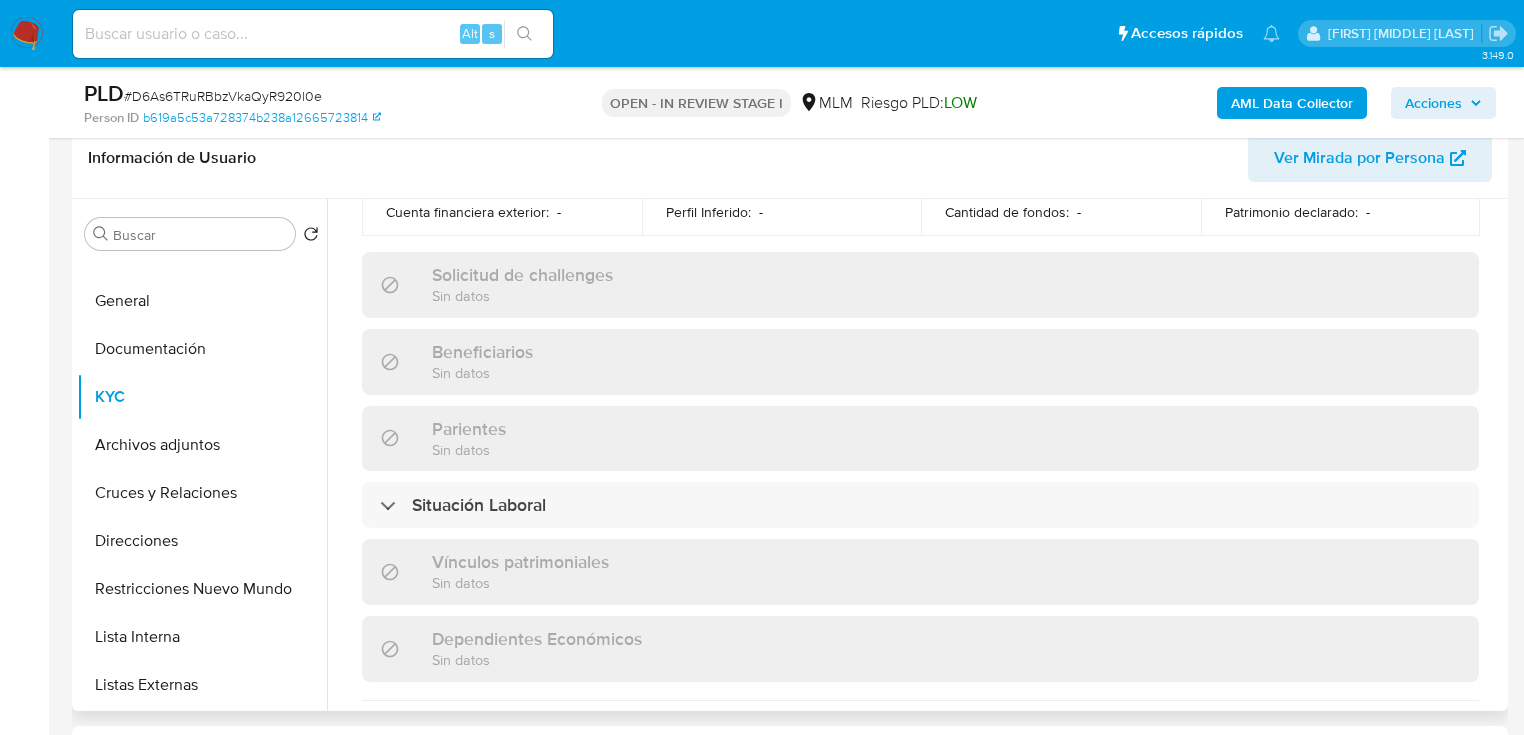 scroll, scrollTop: 1268, scrollLeft: 0, axis: vertical 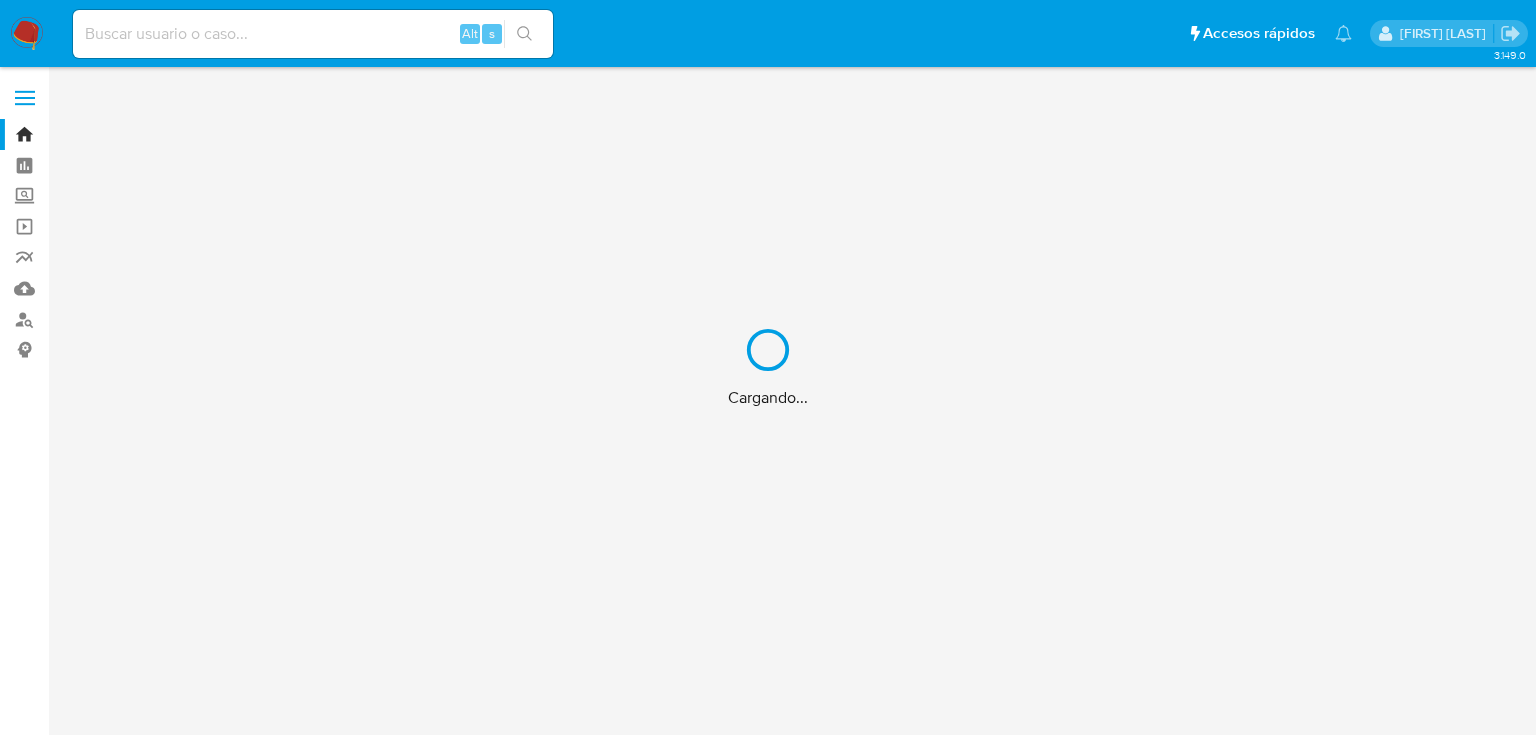 click on "Cargando..." at bounding box center [768, 367] 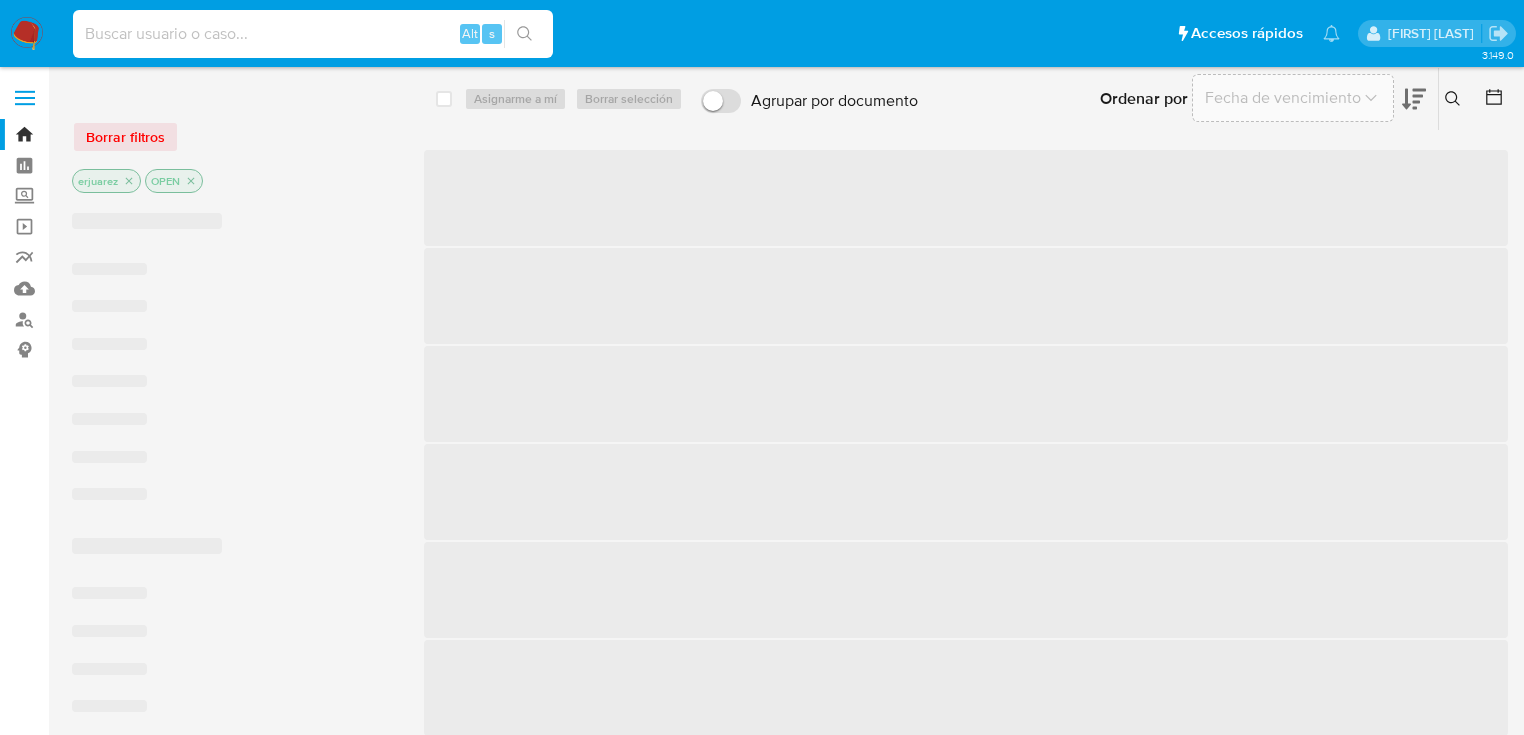 click at bounding box center (313, 34) 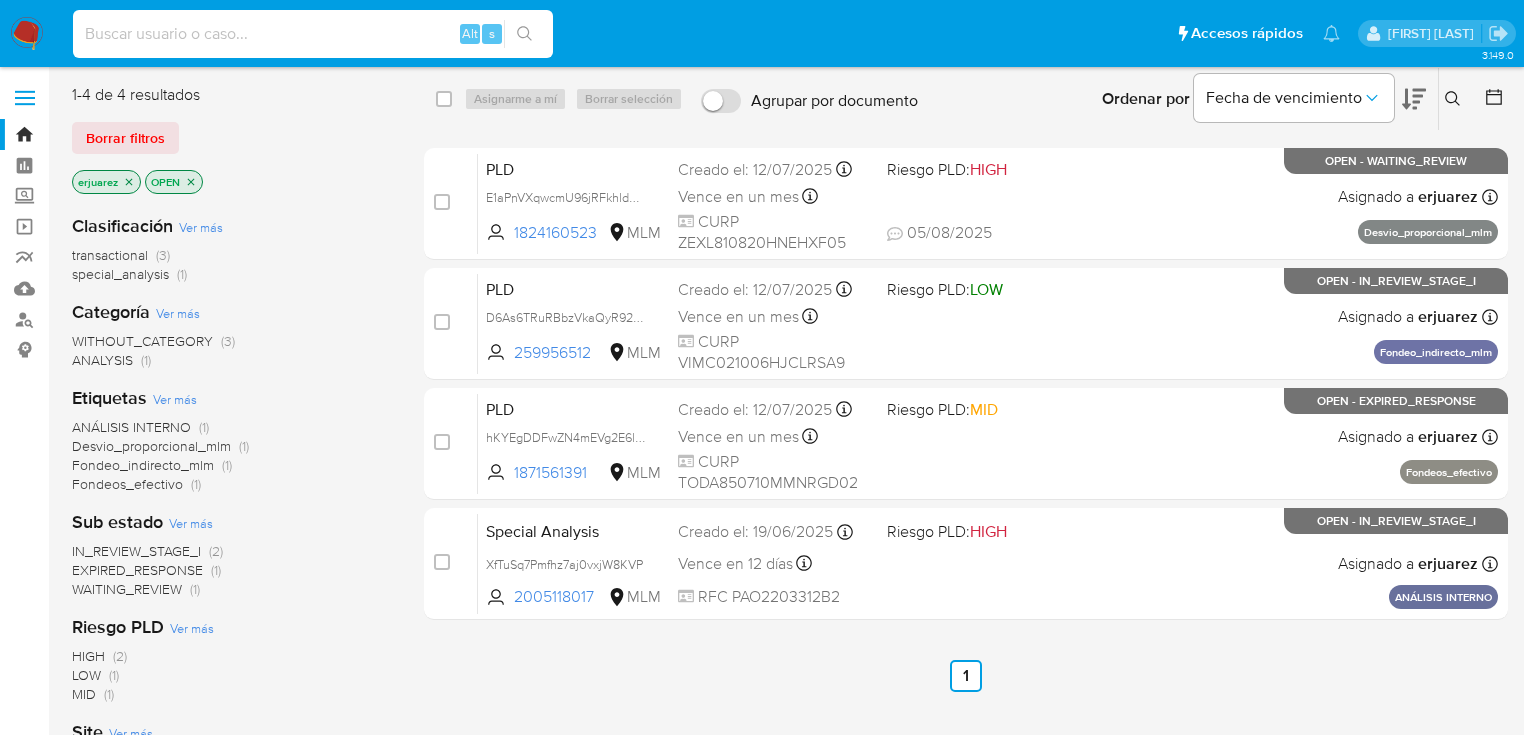 paste on "[NUMBER]" 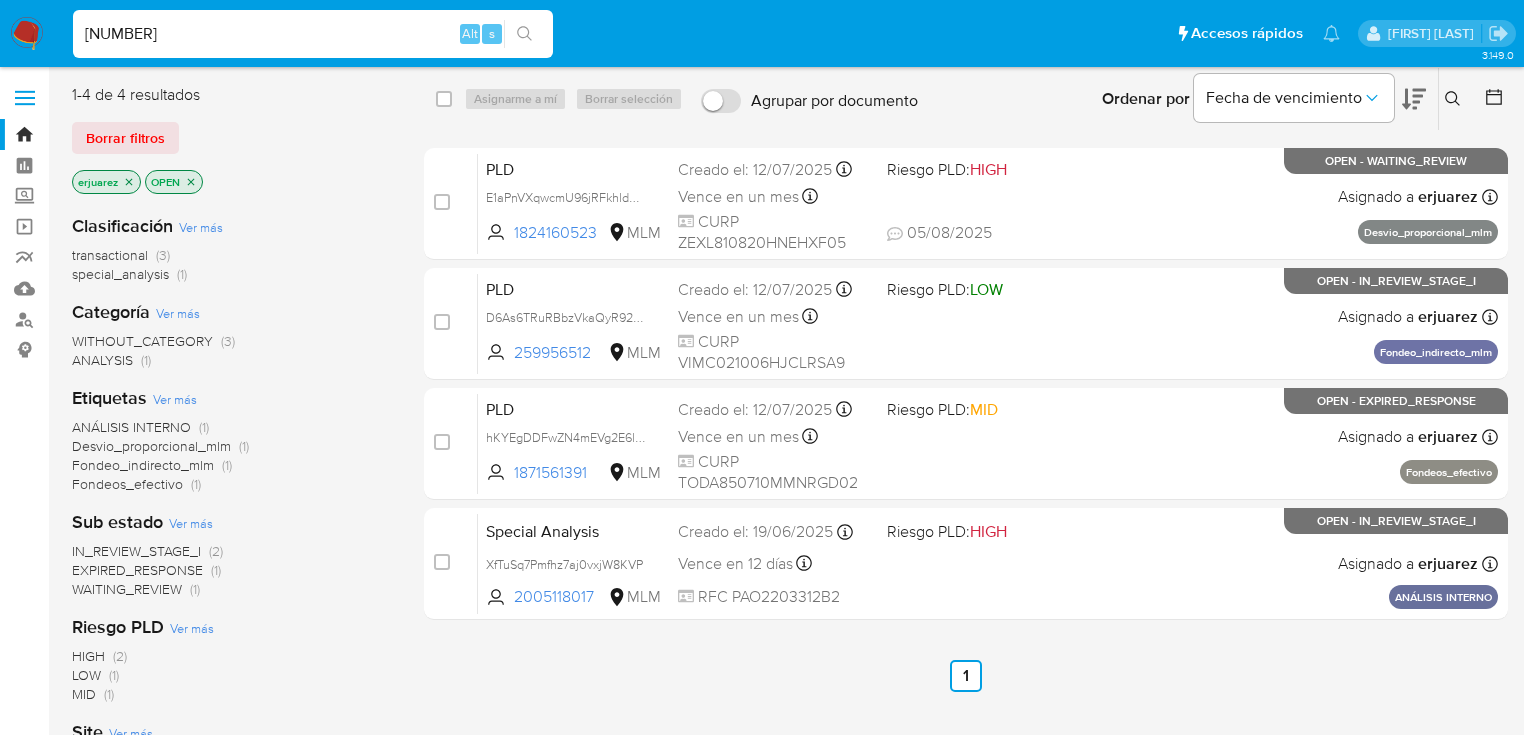 click on "[NUMBER]" at bounding box center [313, 34] 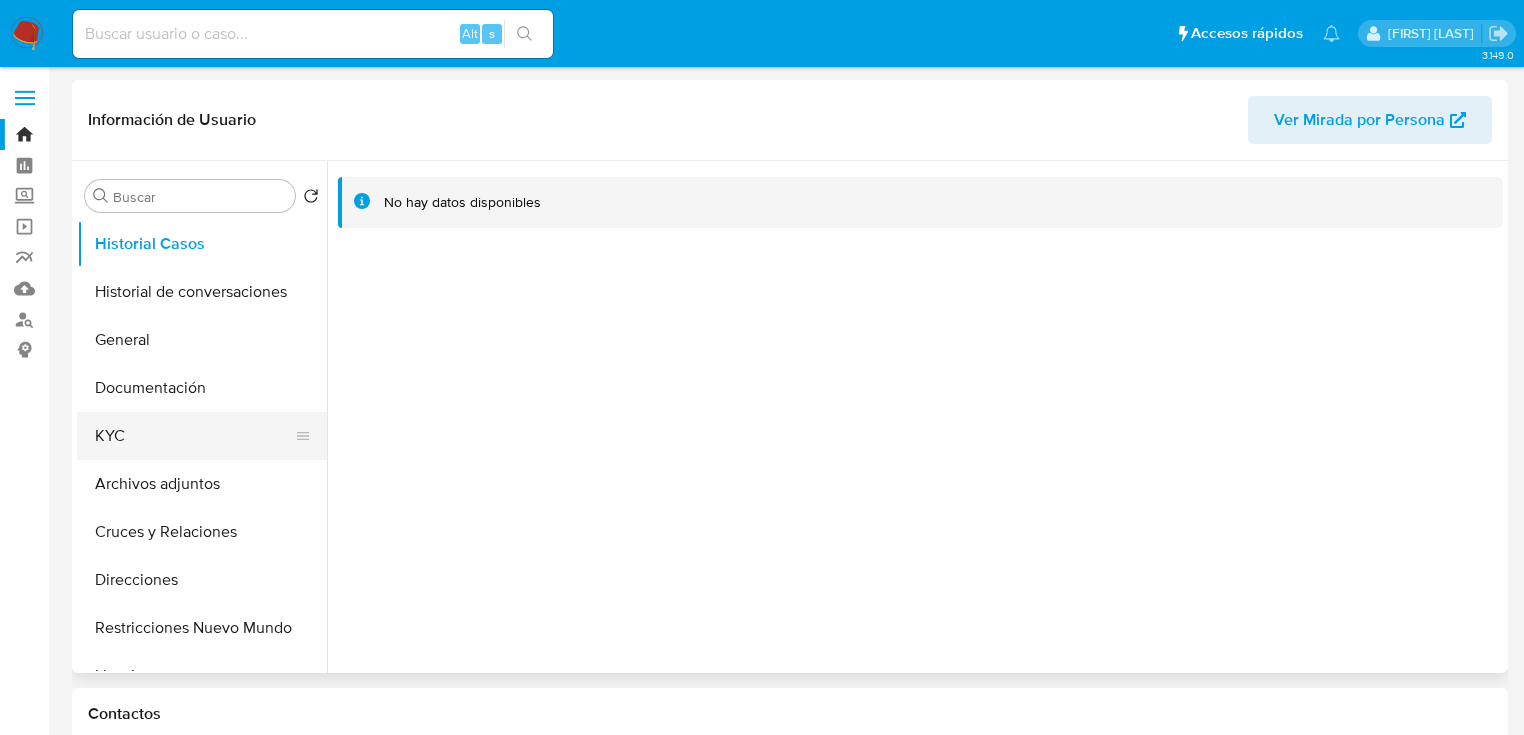 drag, startPoint x: 136, startPoint y: 444, endPoint x: 253, endPoint y: 431, distance: 117.72001 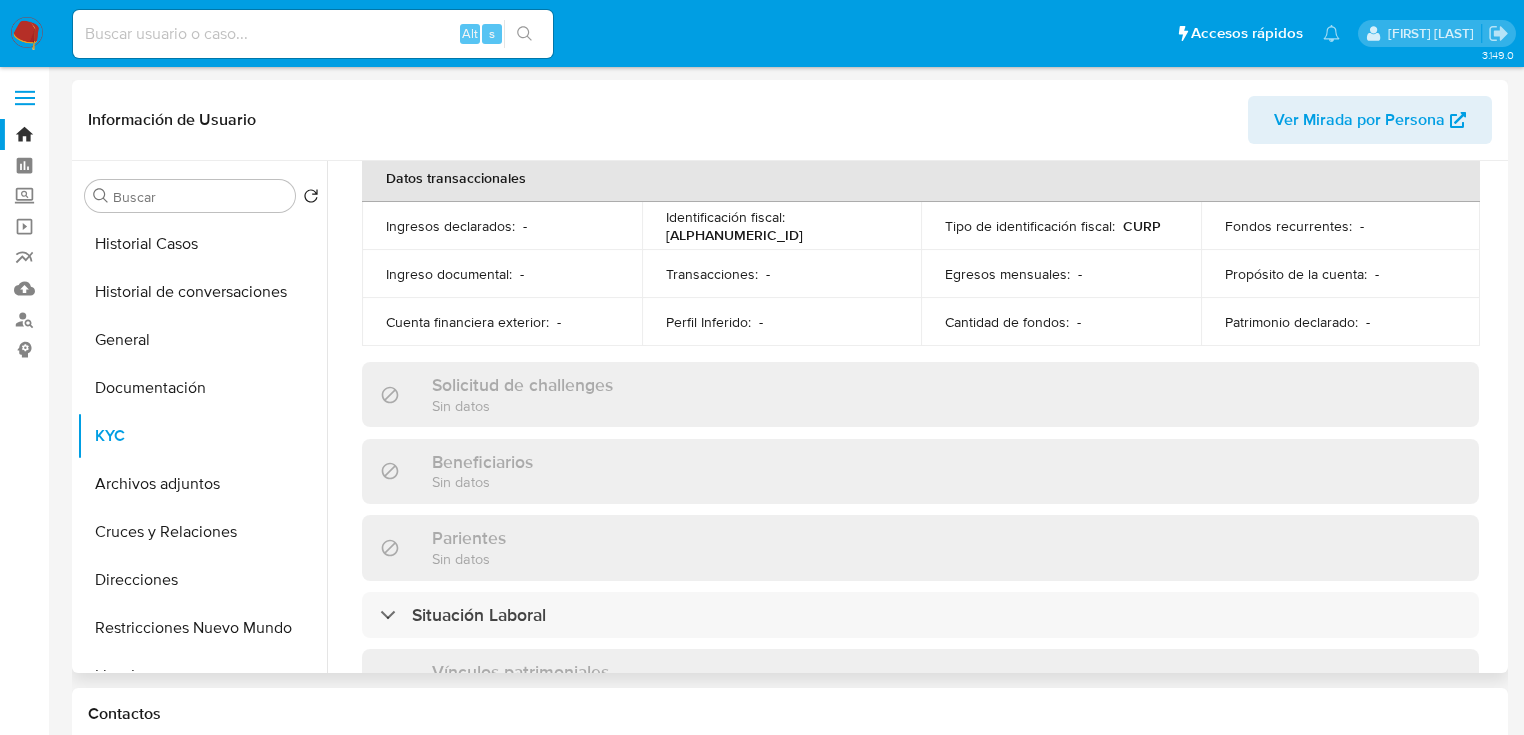 scroll, scrollTop: 157, scrollLeft: 0, axis: vertical 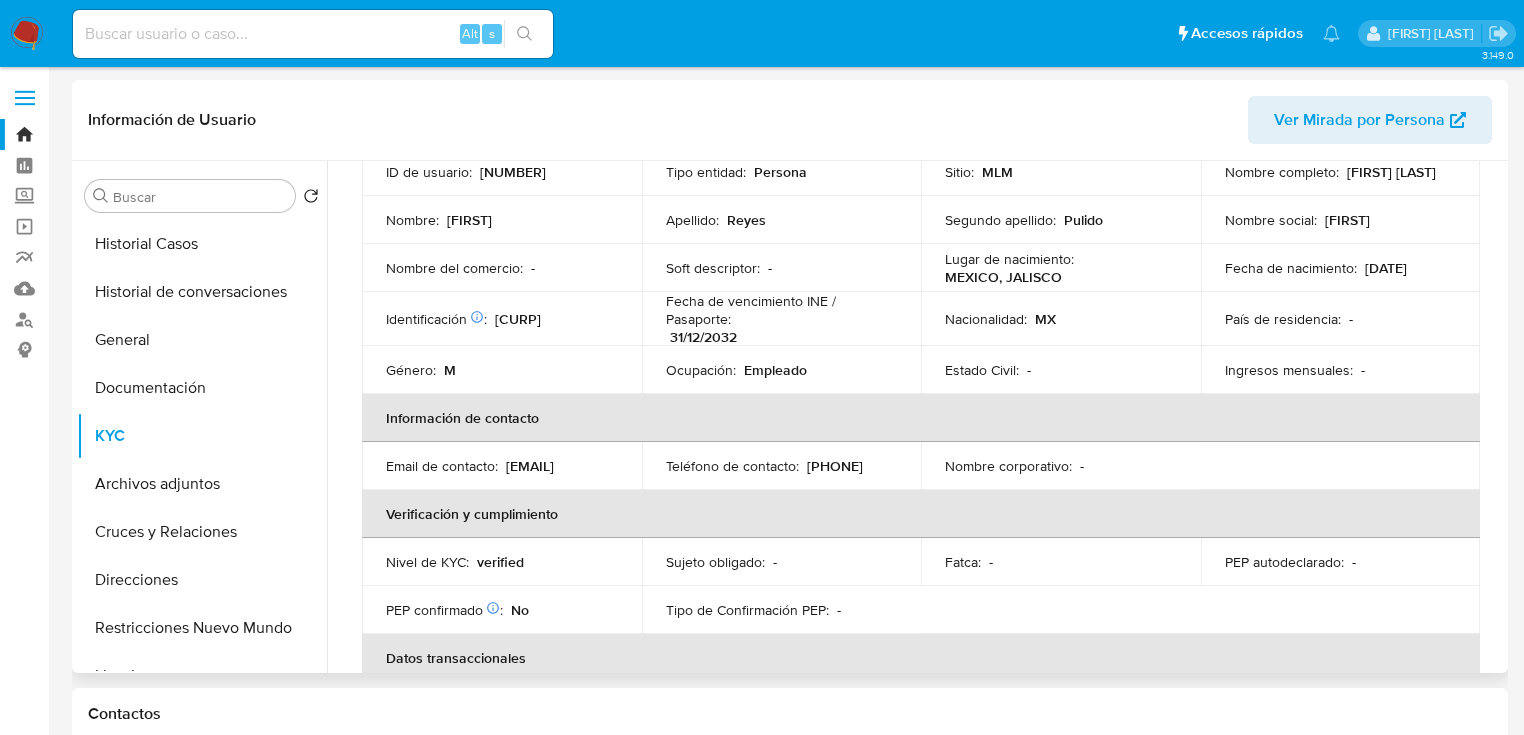 drag, startPoint x: 1144, startPoint y: 504, endPoint x: 1149, endPoint y: 585, distance: 81.154175 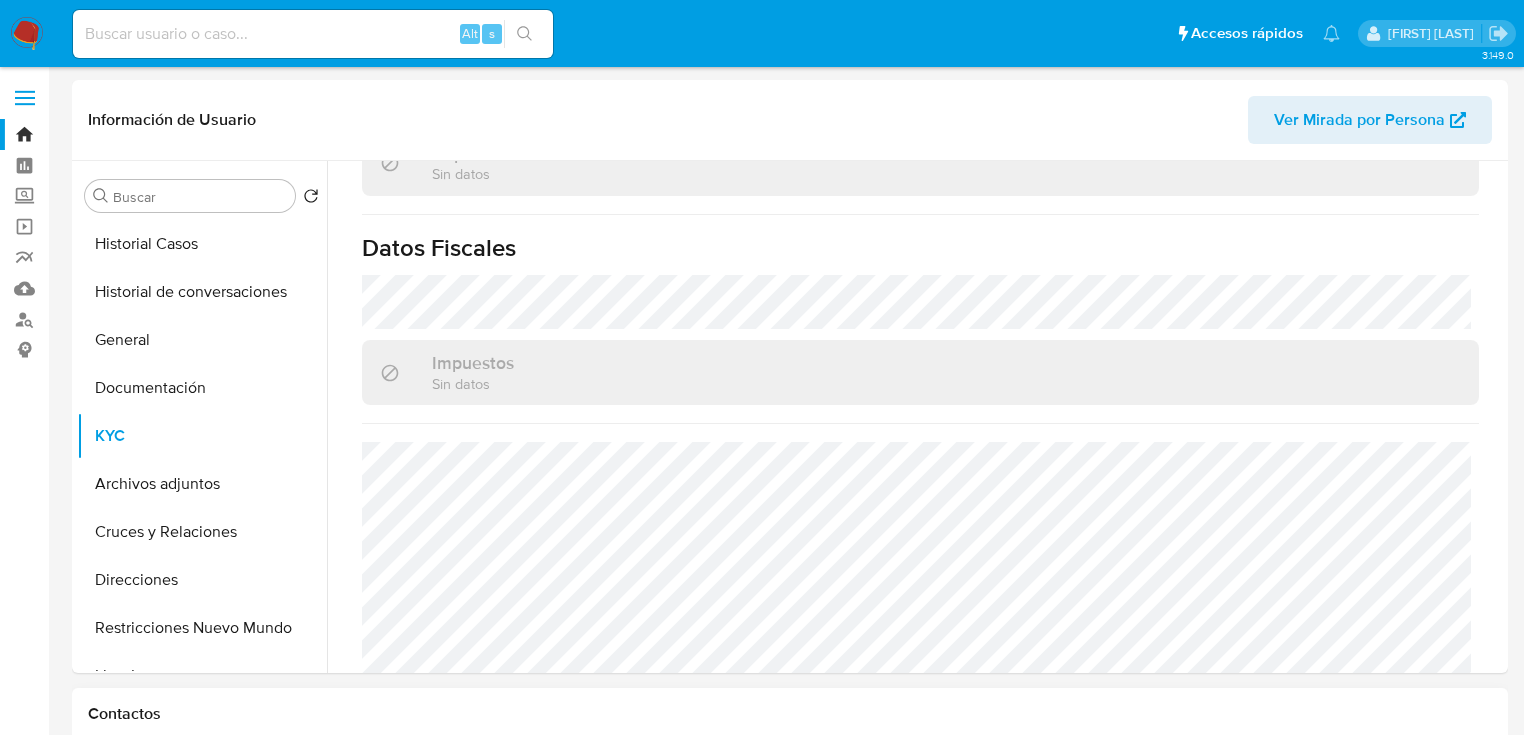 scroll, scrollTop: 1263, scrollLeft: 0, axis: vertical 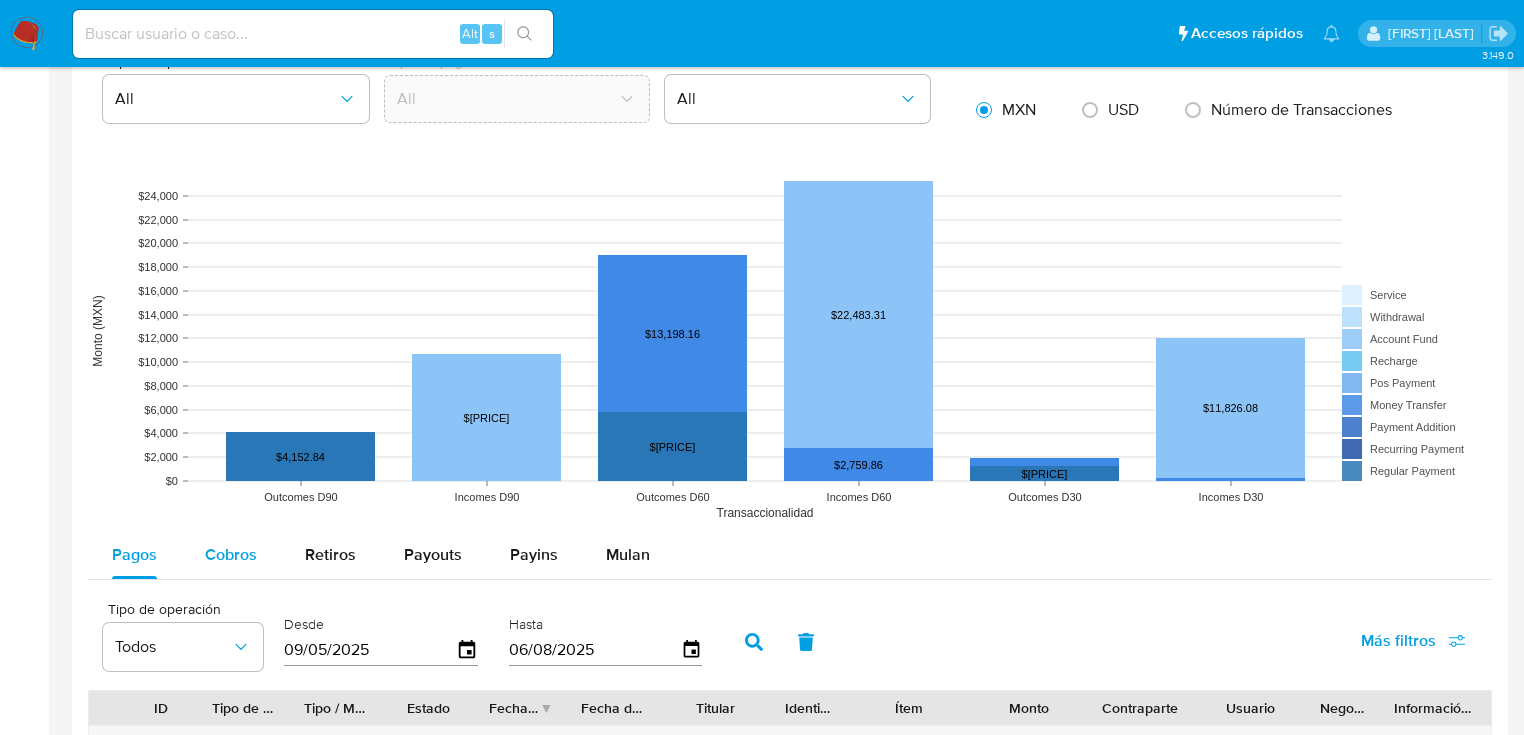 drag, startPoint x: 223, startPoint y: 562, endPoint x: 233, endPoint y: 555, distance: 12.206555 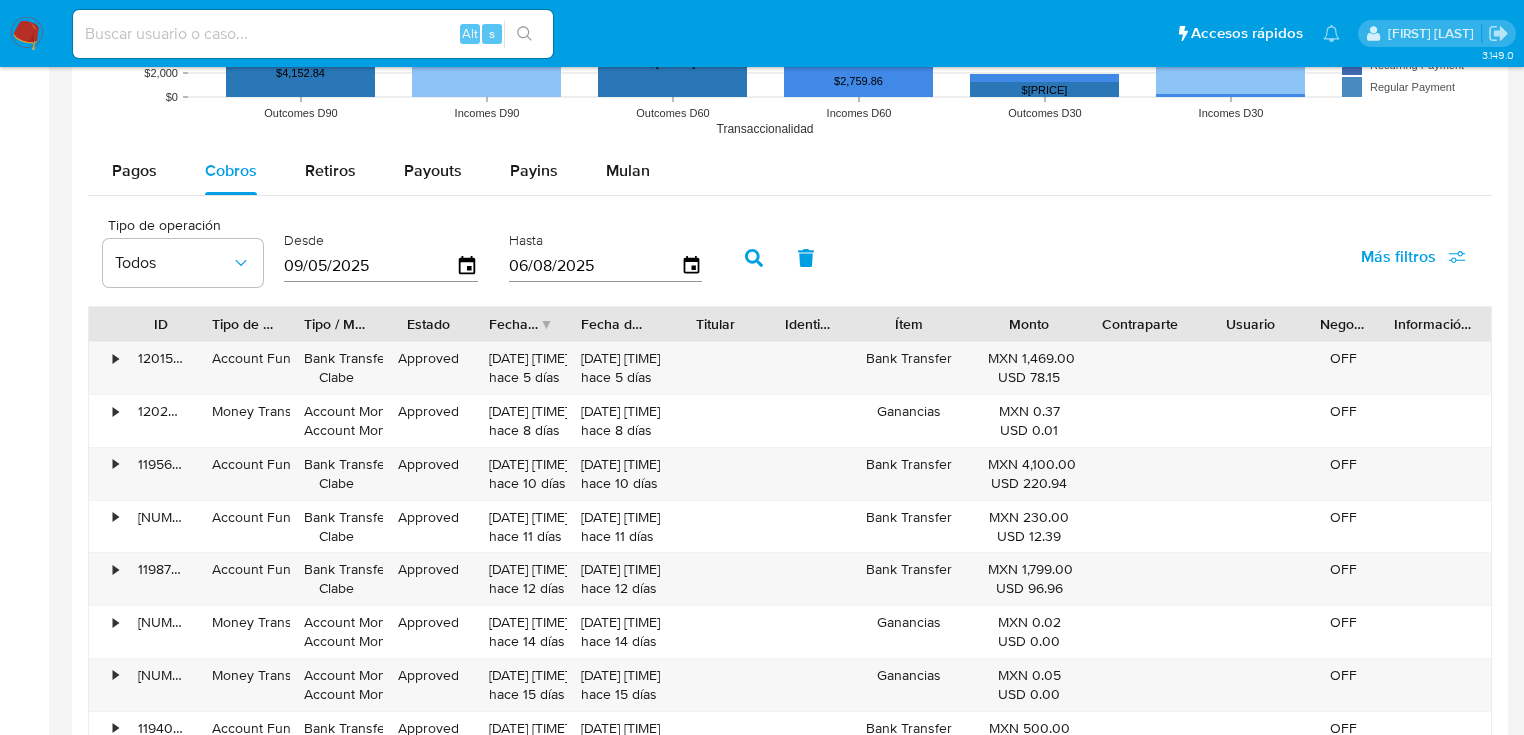 scroll, scrollTop: 1680, scrollLeft: 0, axis: vertical 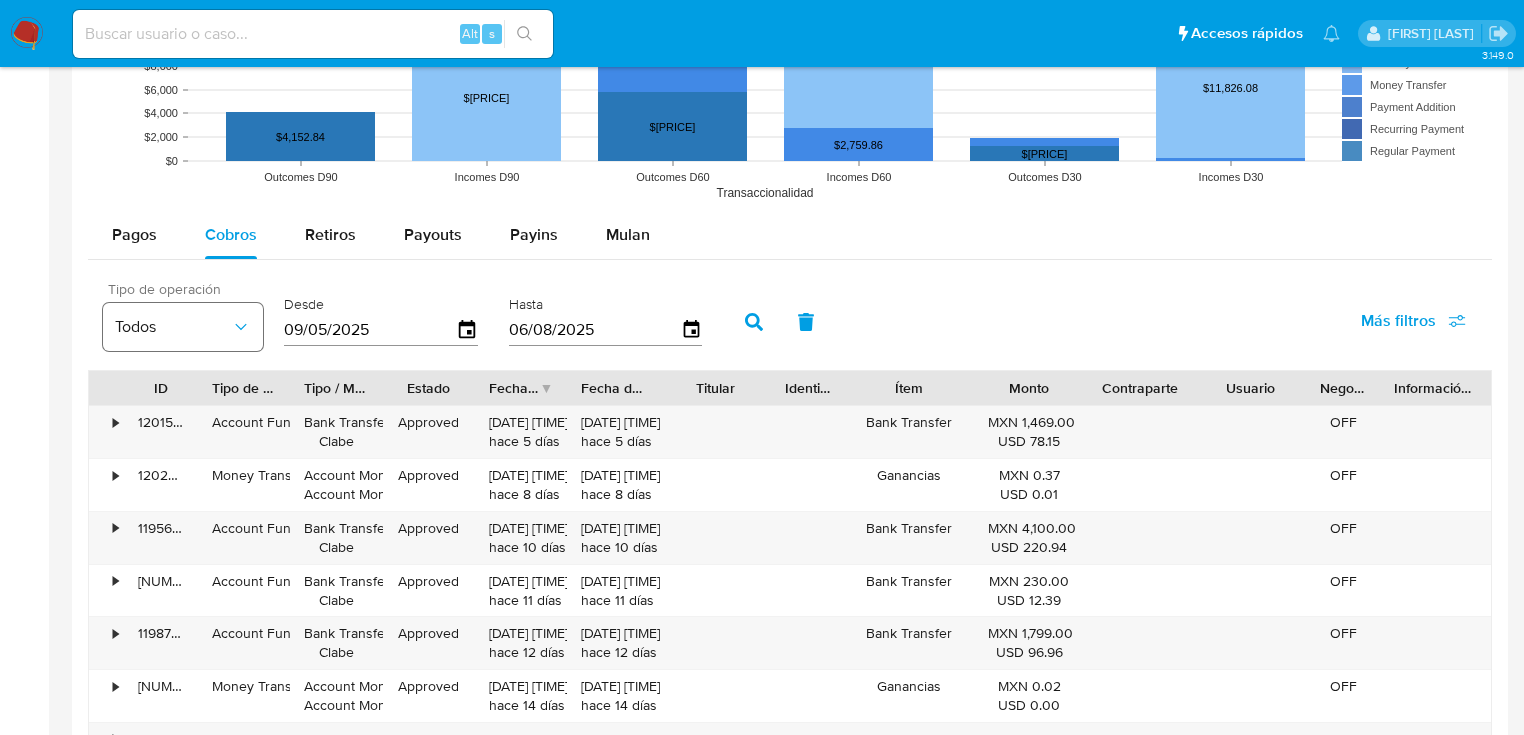 drag, startPoint x: 240, startPoint y: 320, endPoint x: 132, endPoint y: 302, distance: 109.48972 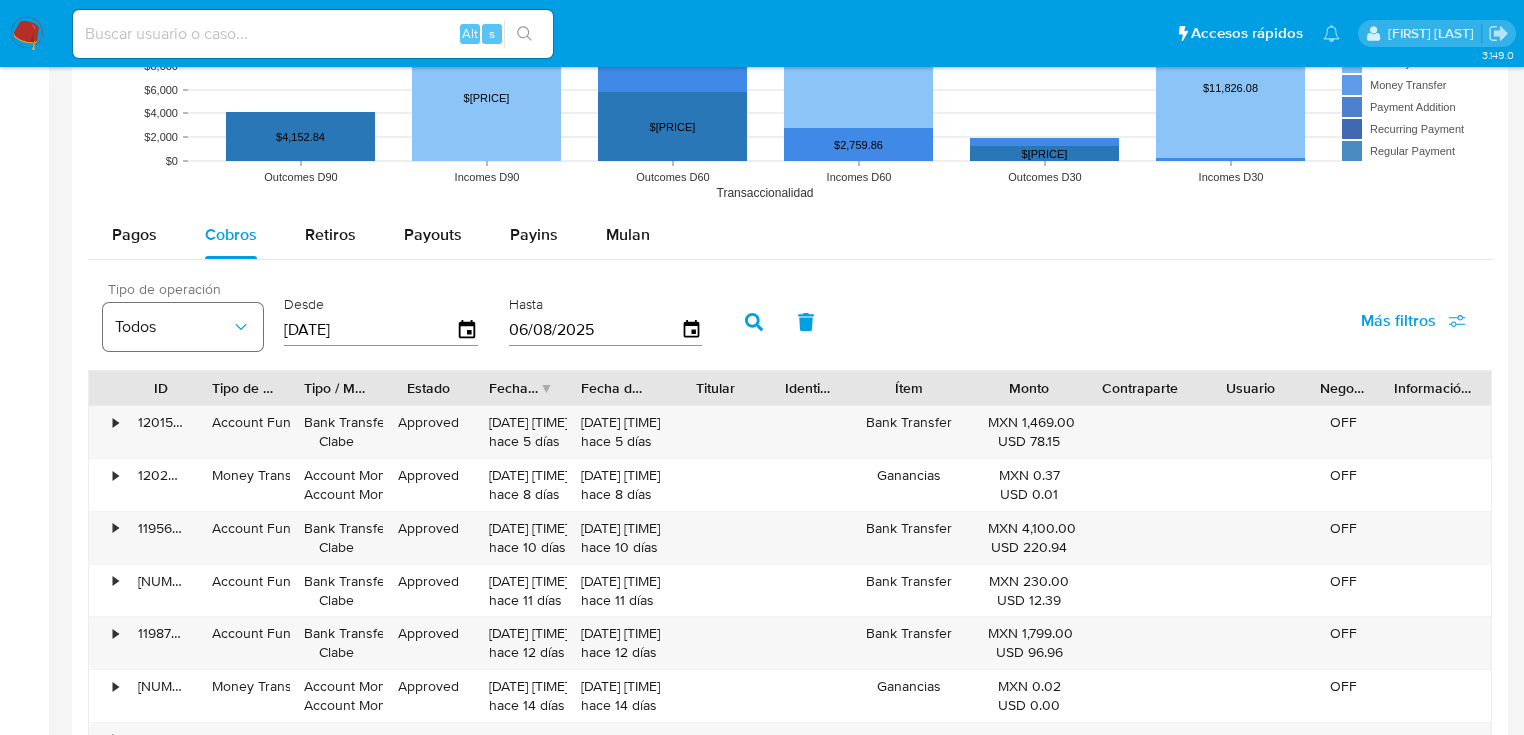 type on "1_/__/____" 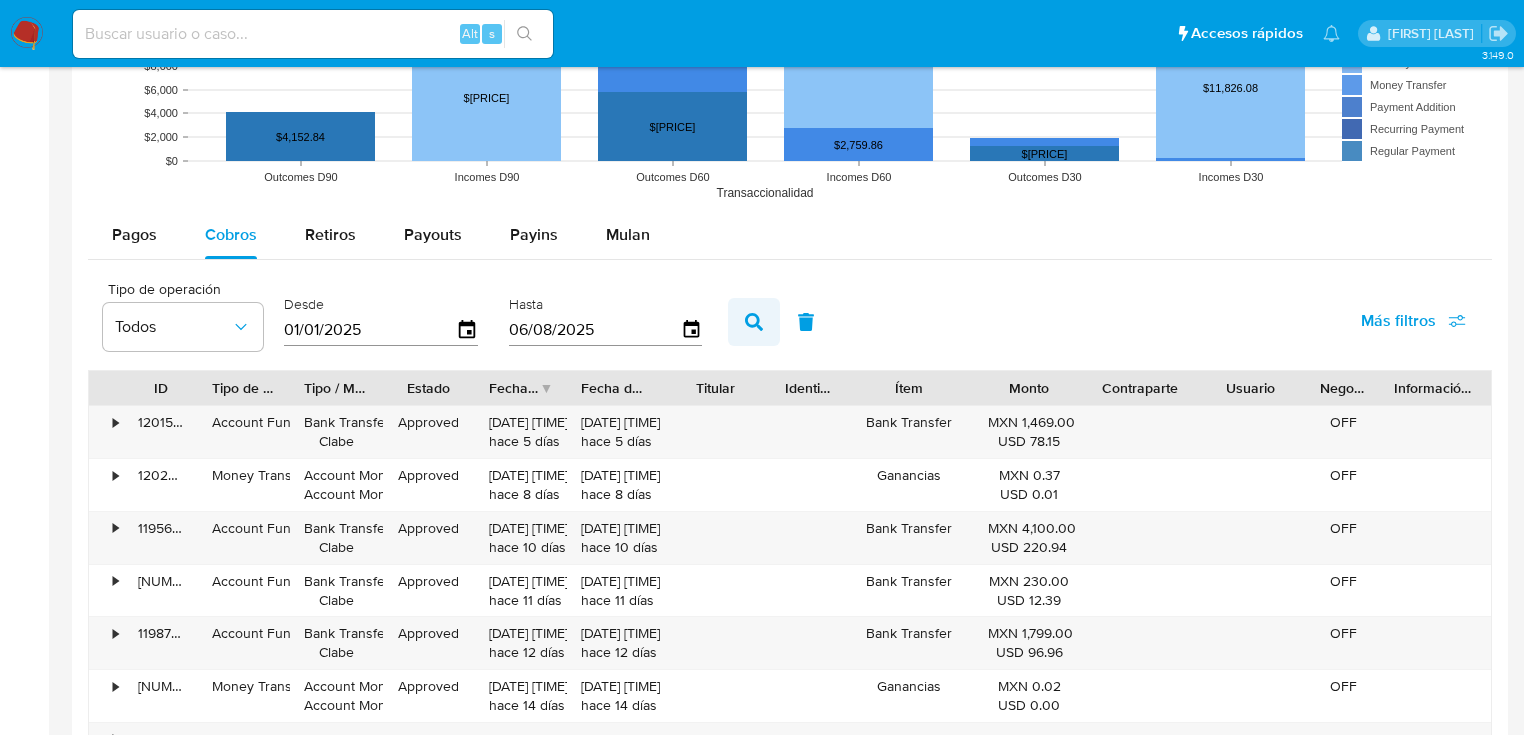 type on "01/01/2025" 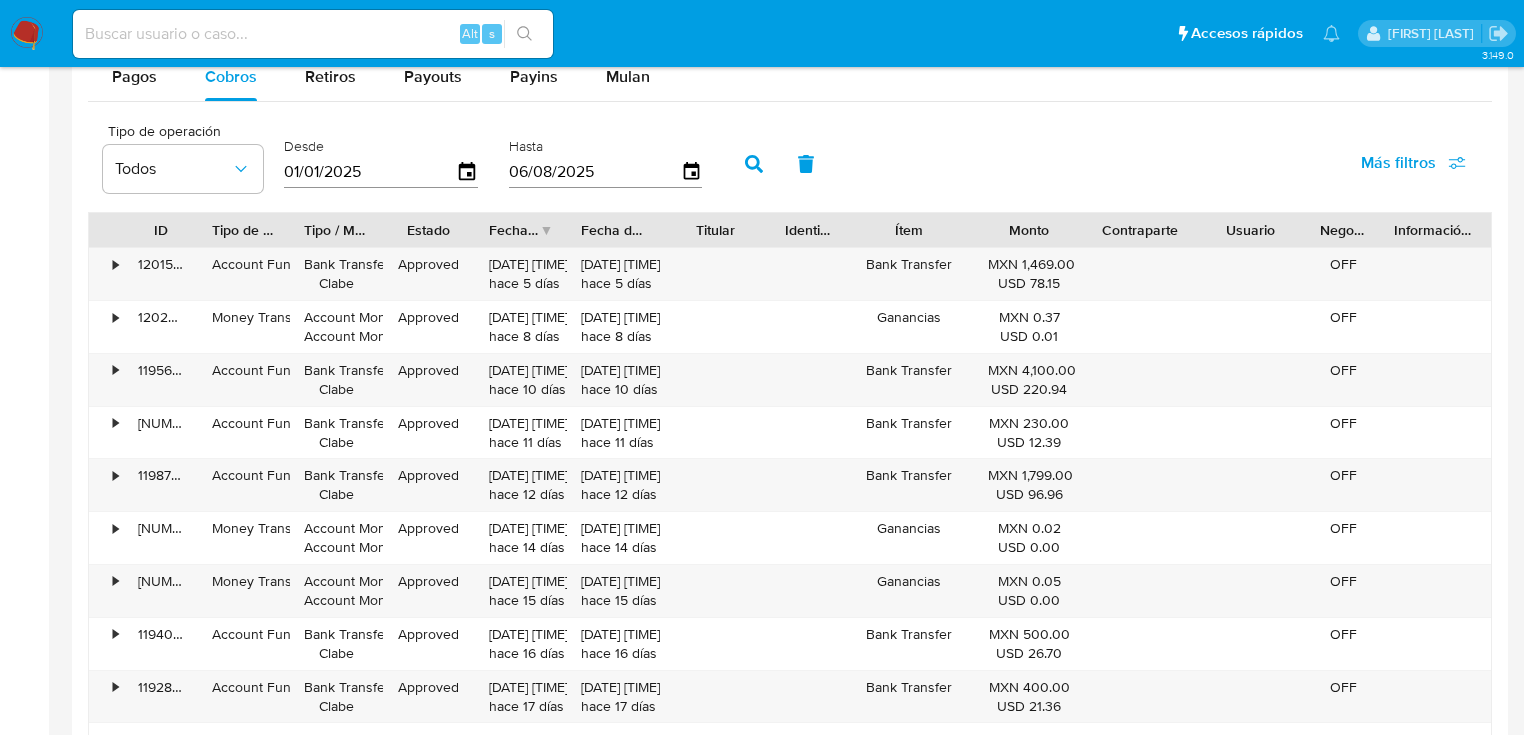 scroll, scrollTop: 1840, scrollLeft: 0, axis: vertical 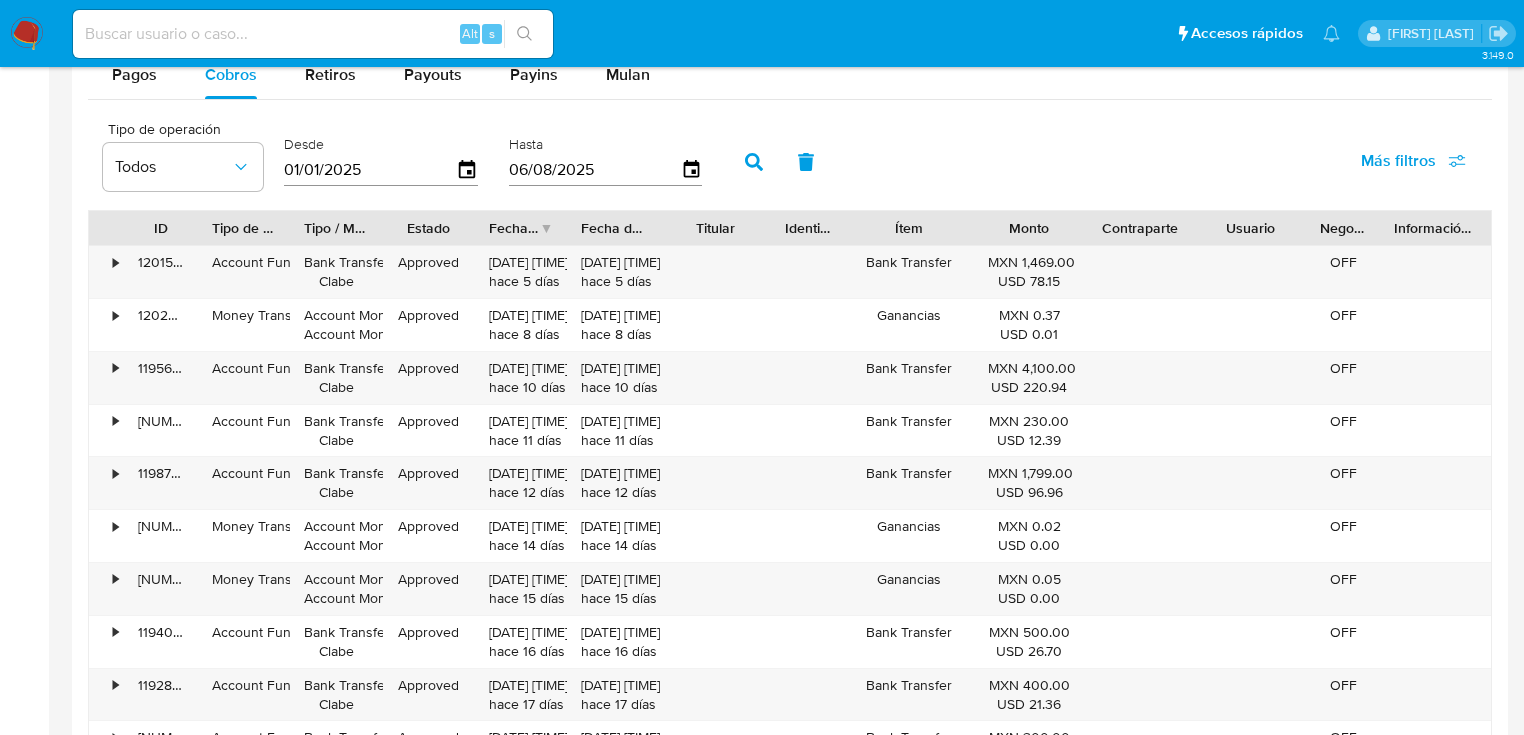 click on "Fecha de creación" at bounding box center [514, 228] 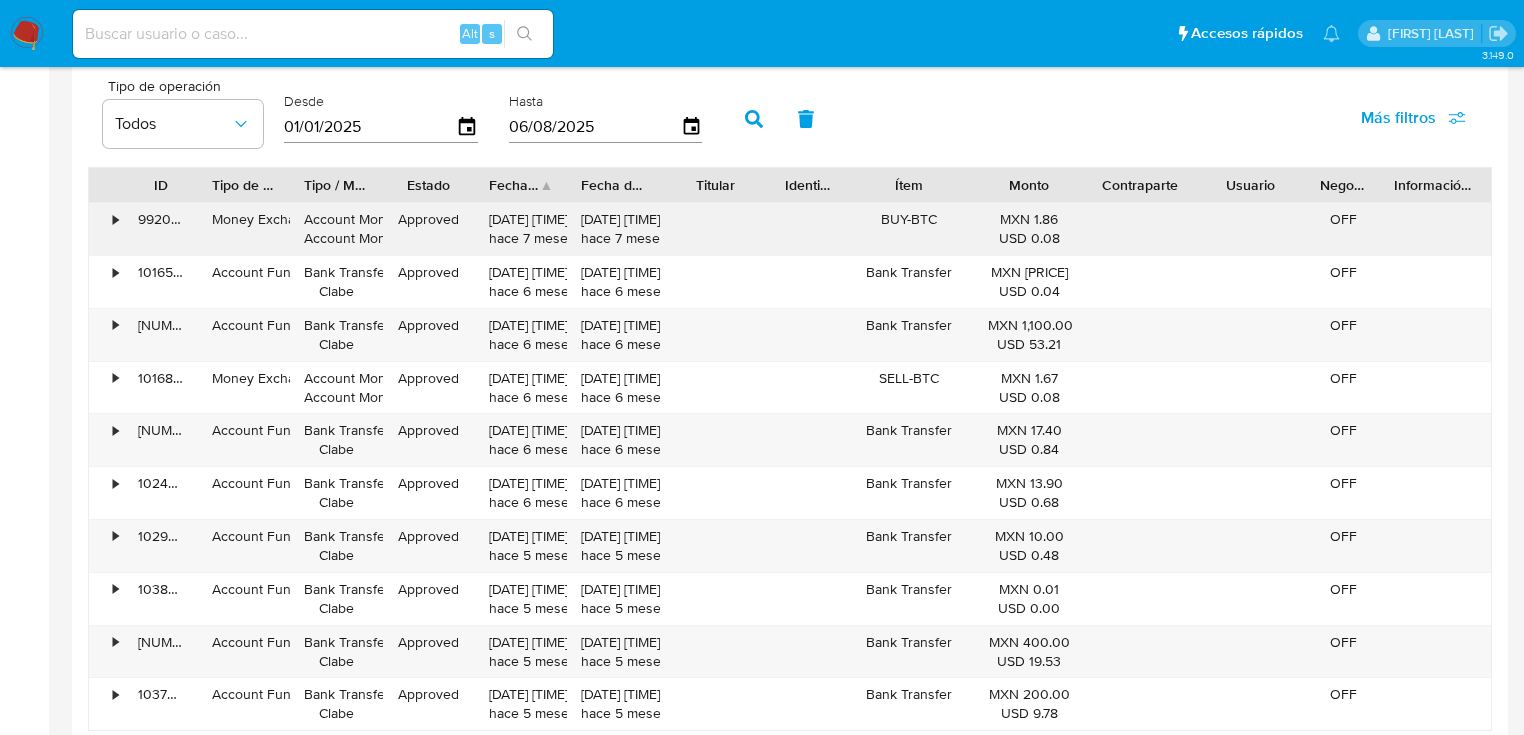 scroll, scrollTop: 1920, scrollLeft: 0, axis: vertical 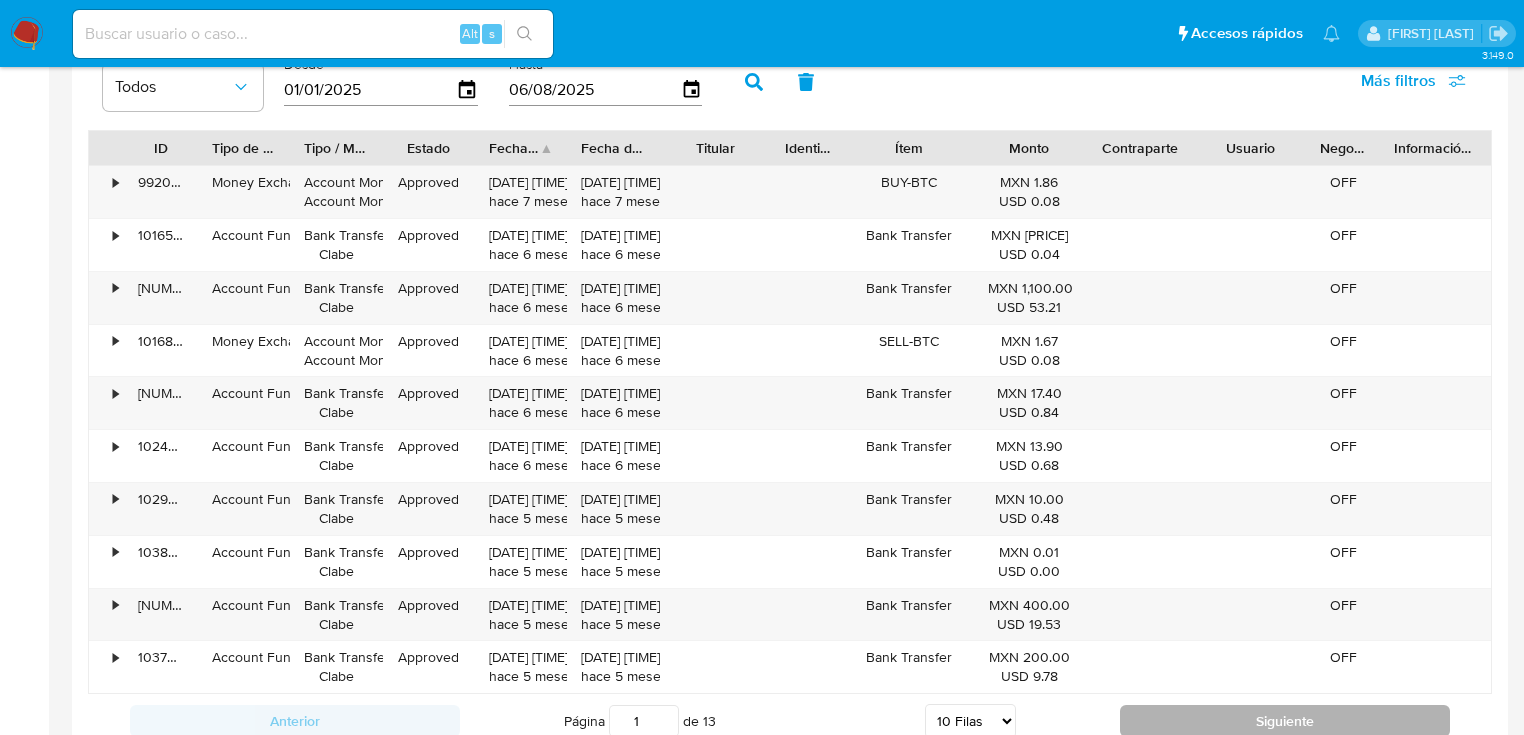click on "Siguiente" at bounding box center (1285, 721) 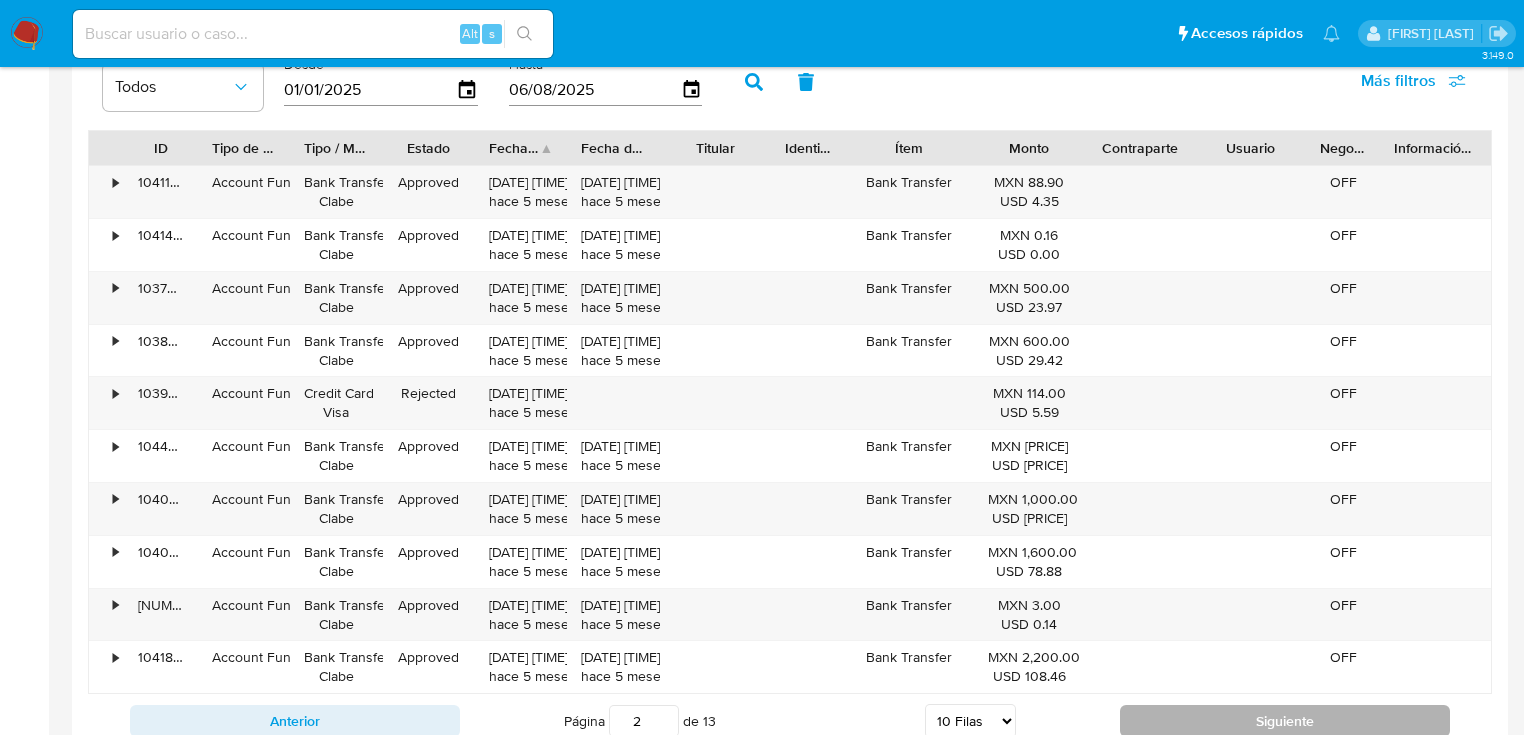 click on "Siguiente" at bounding box center [1285, 721] 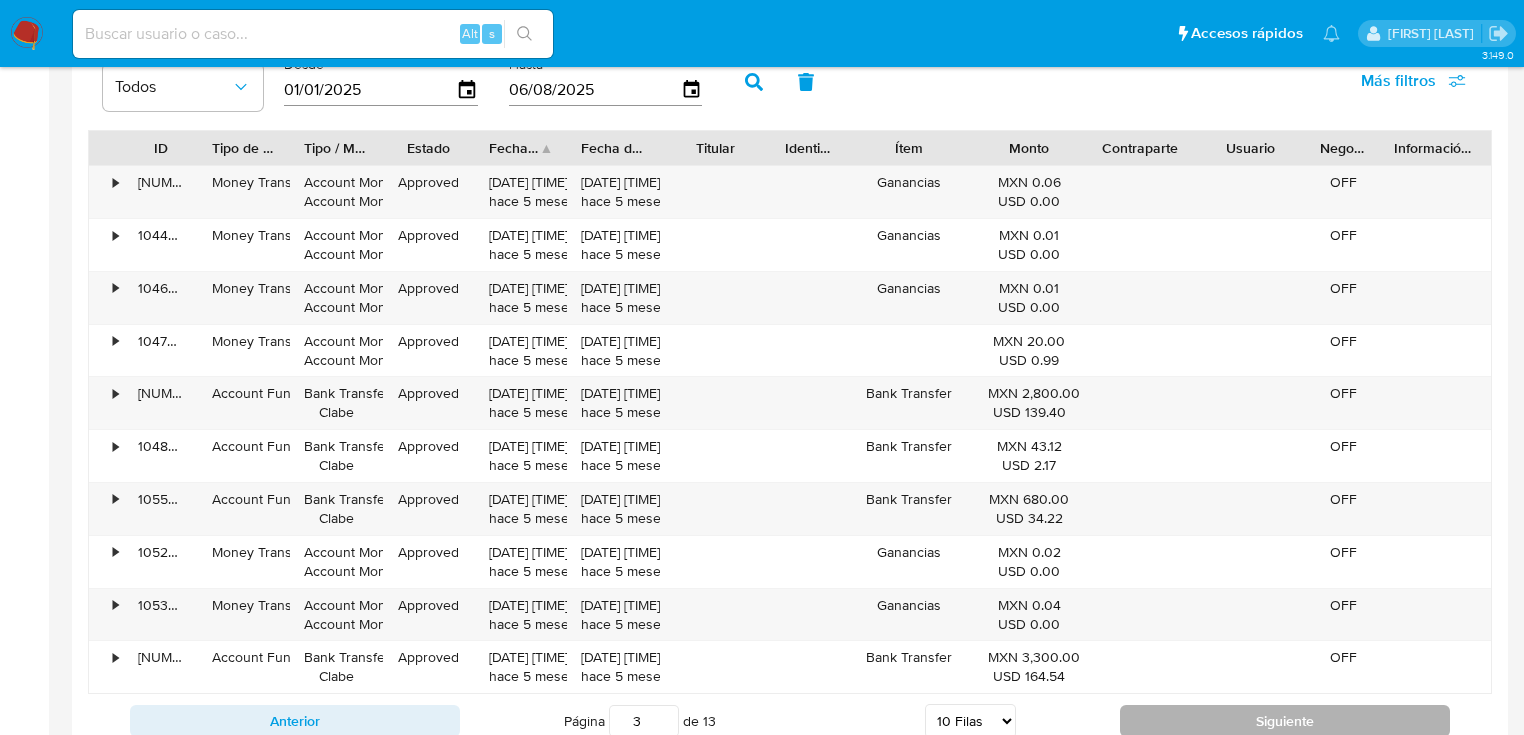 click on "Siguiente" at bounding box center [1285, 721] 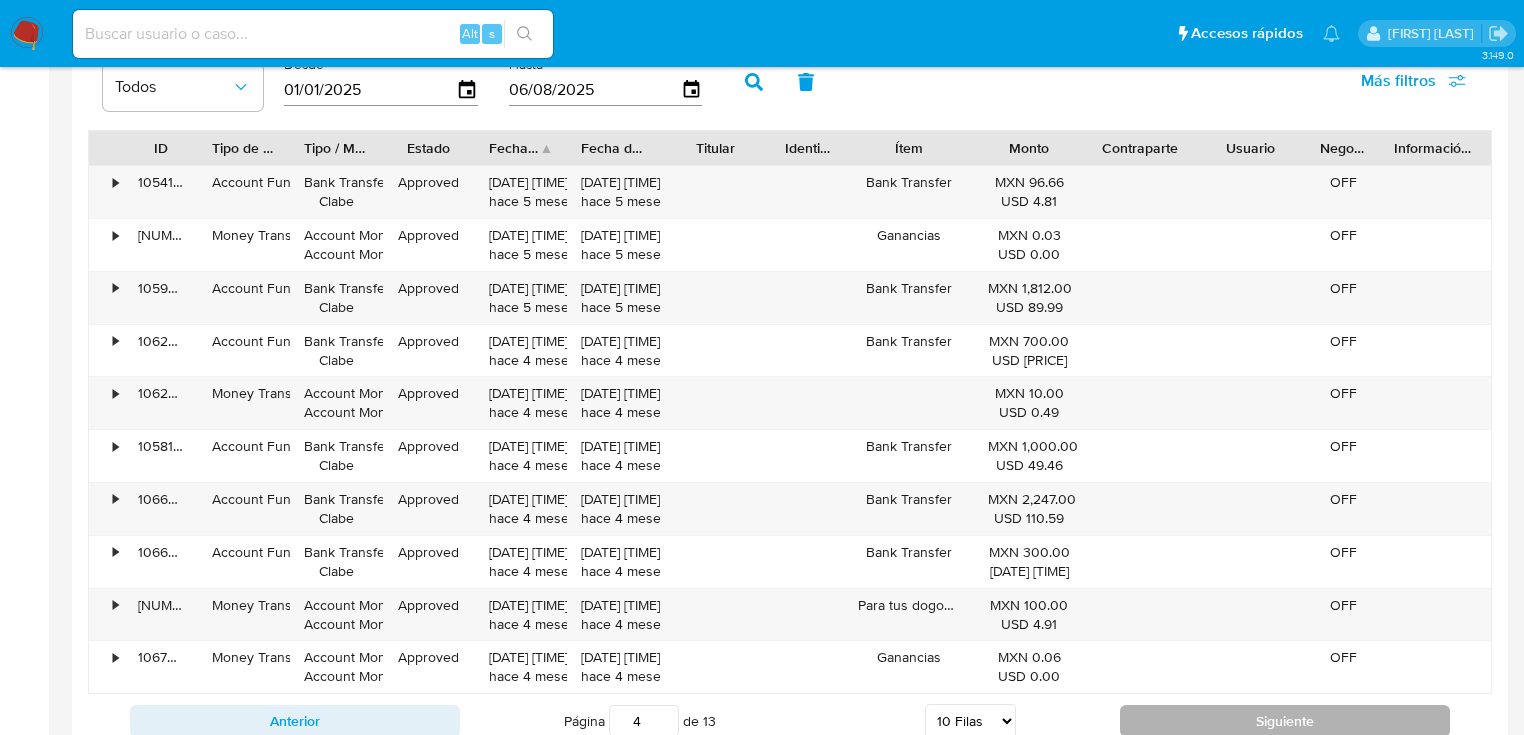 click on "Siguiente" at bounding box center (1285, 721) 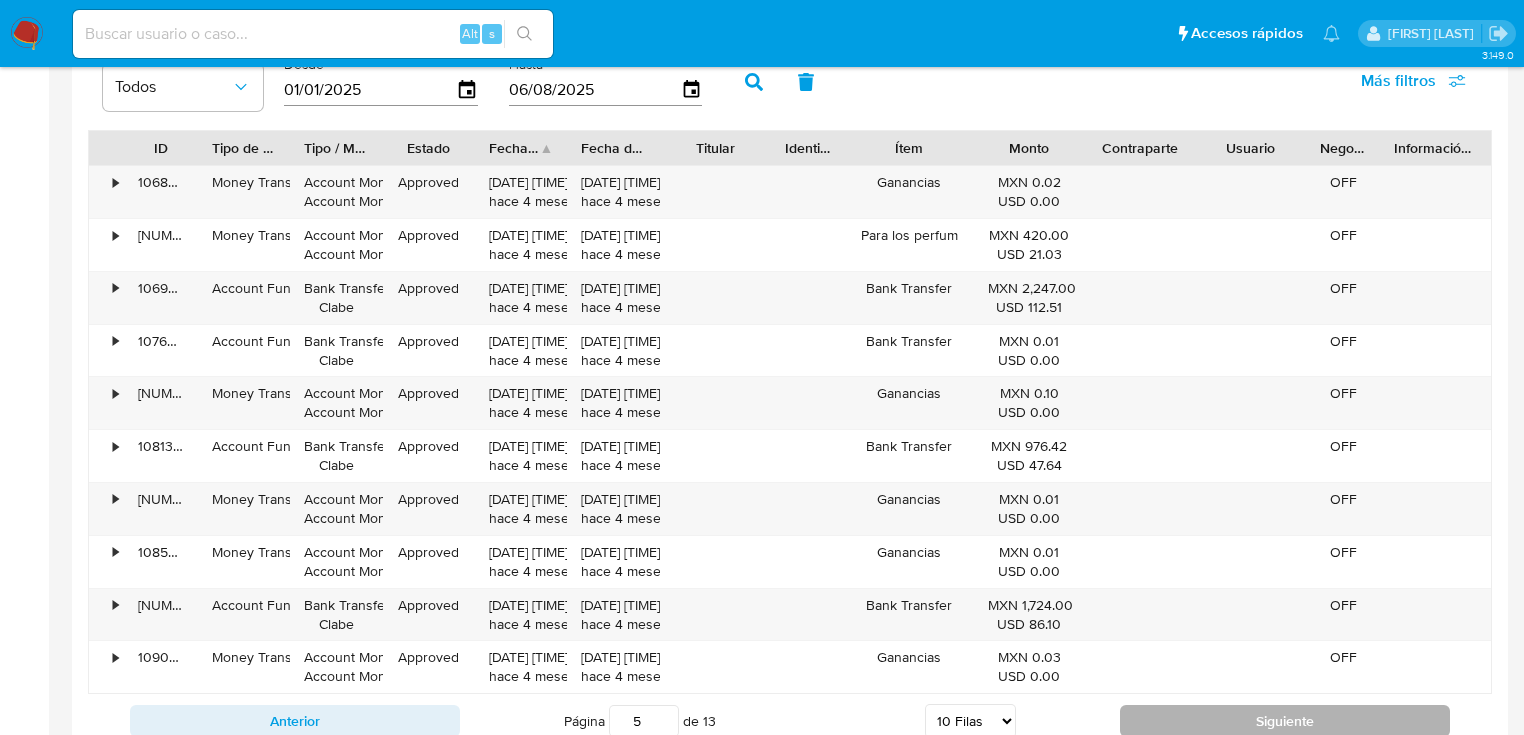 click on "Siguiente" at bounding box center [1285, 721] 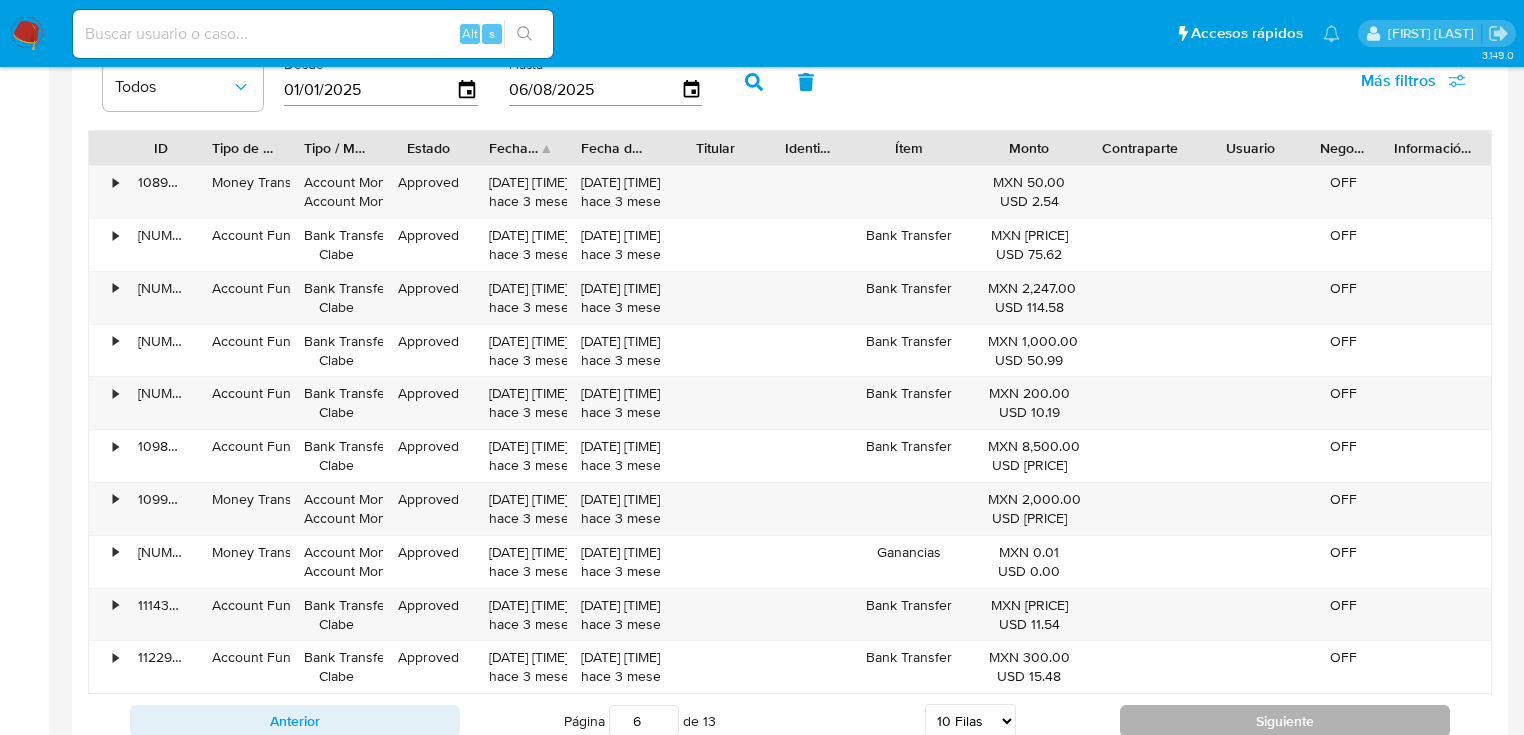 click on "Siguiente" at bounding box center [1285, 721] 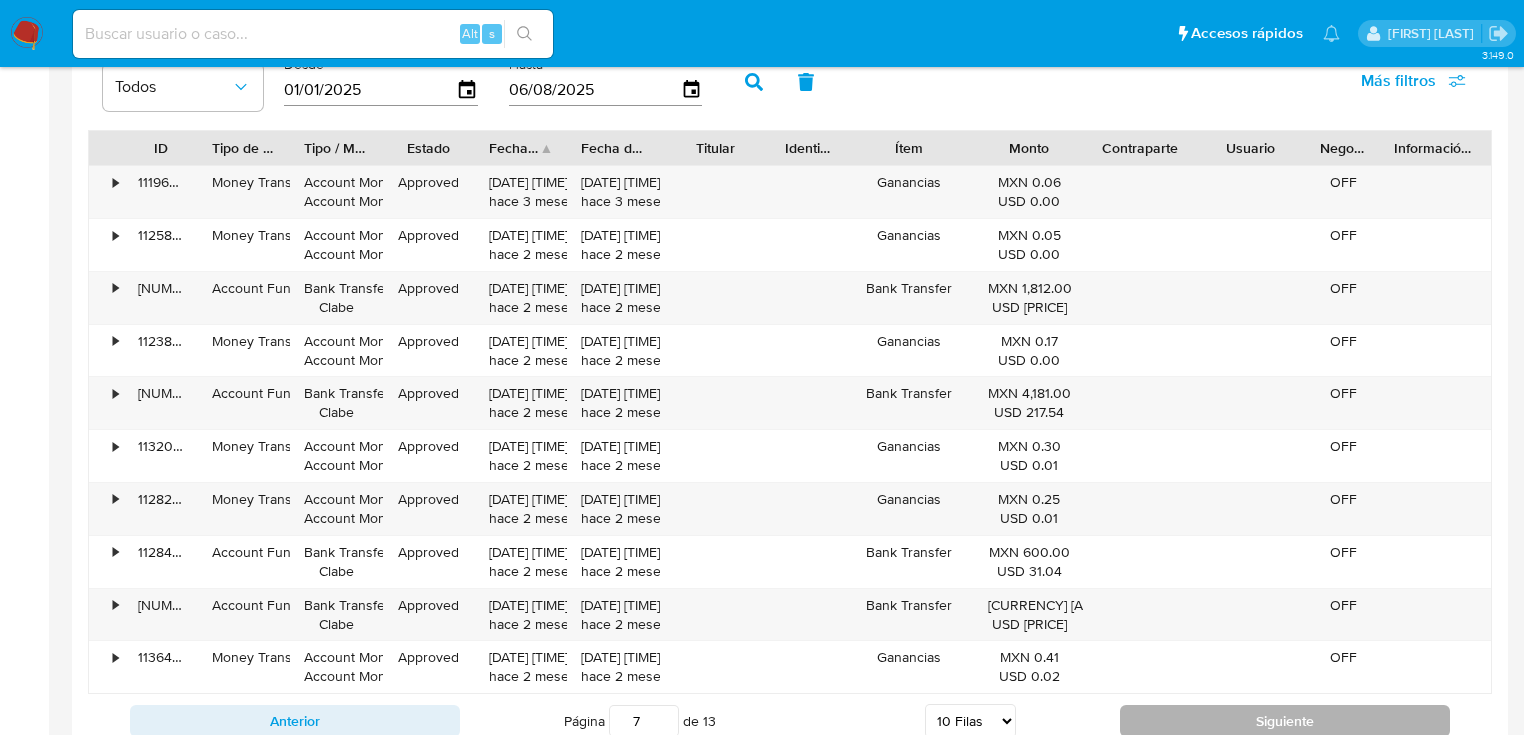 click on "Siguiente" at bounding box center [1285, 721] 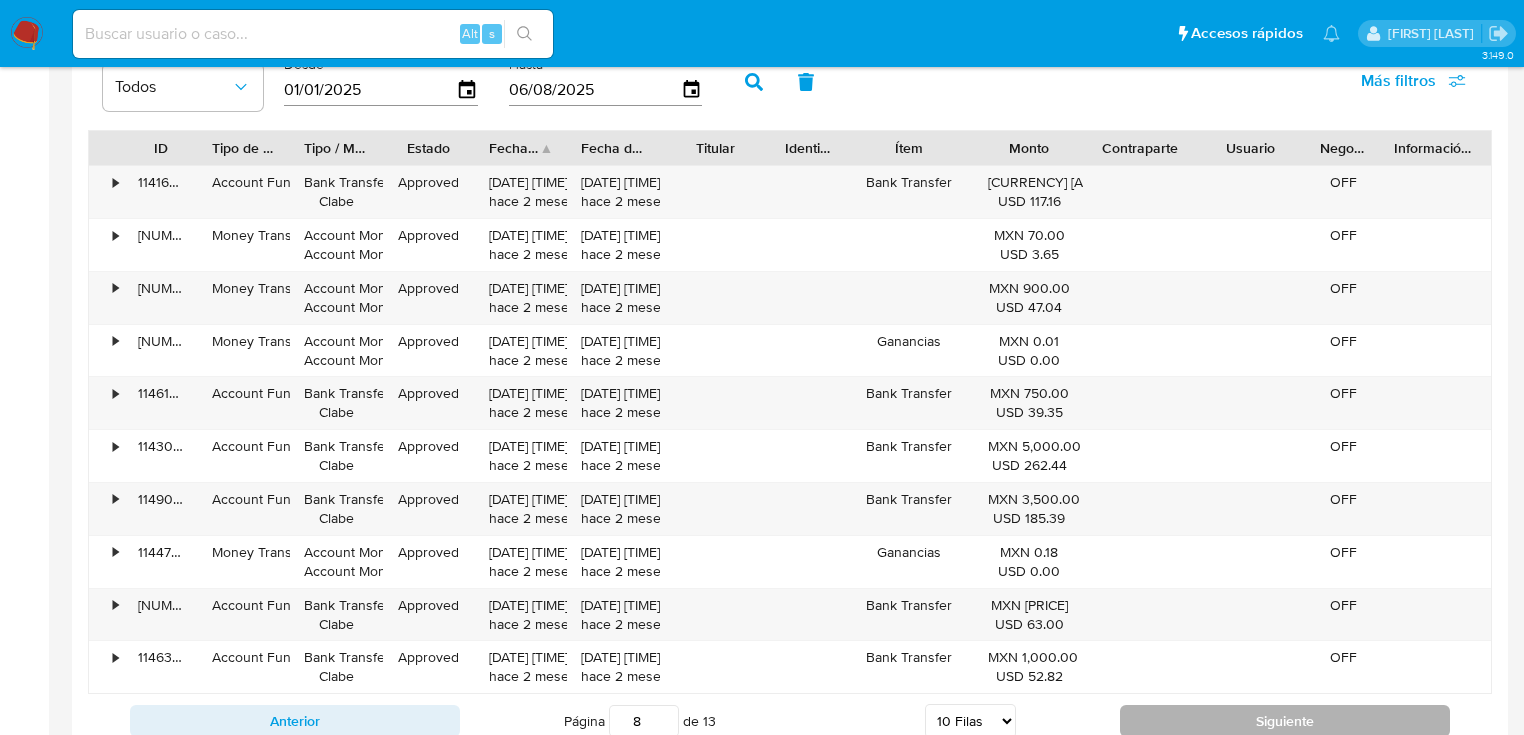 click on "Siguiente" at bounding box center [1285, 721] 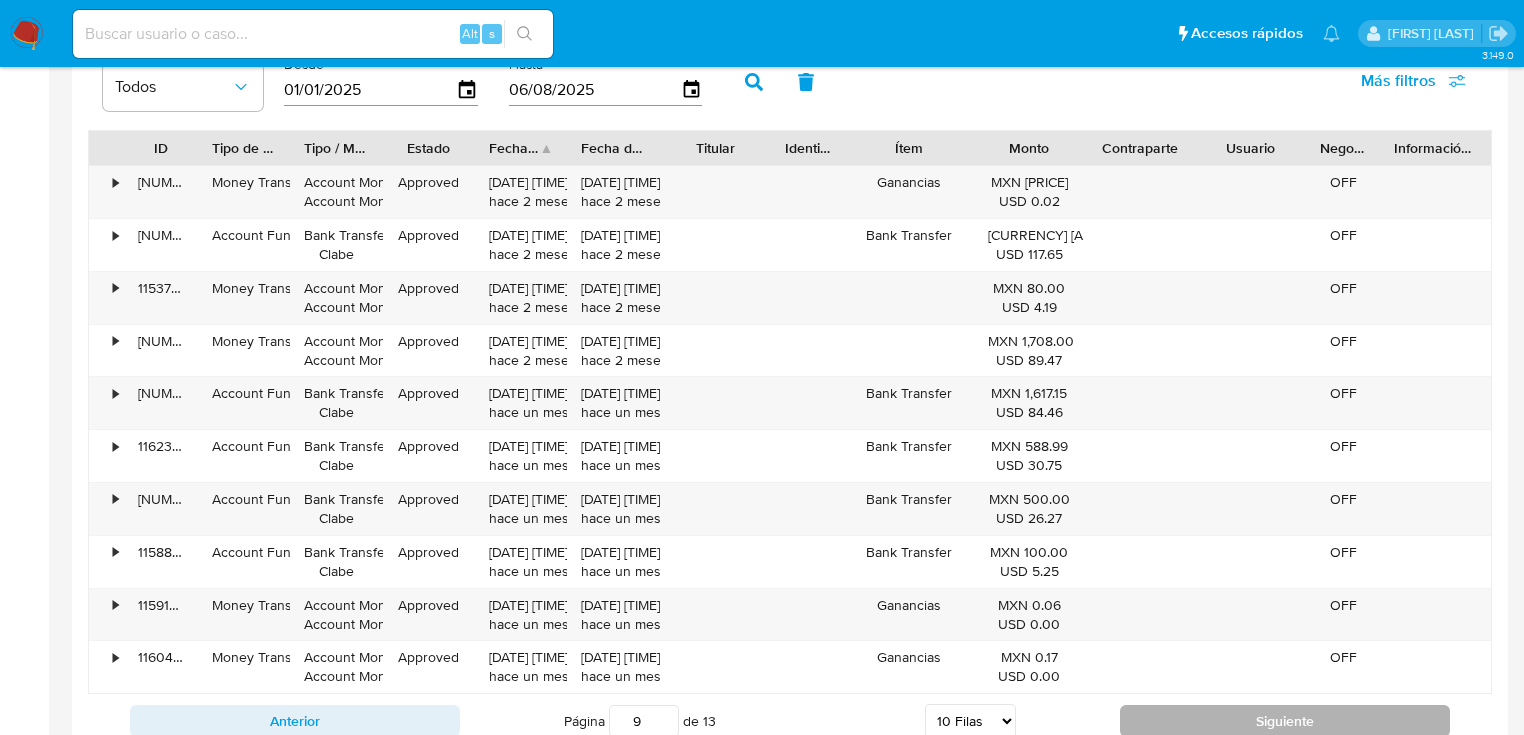 click on "Siguiente" at bounding box center [1285, 721] 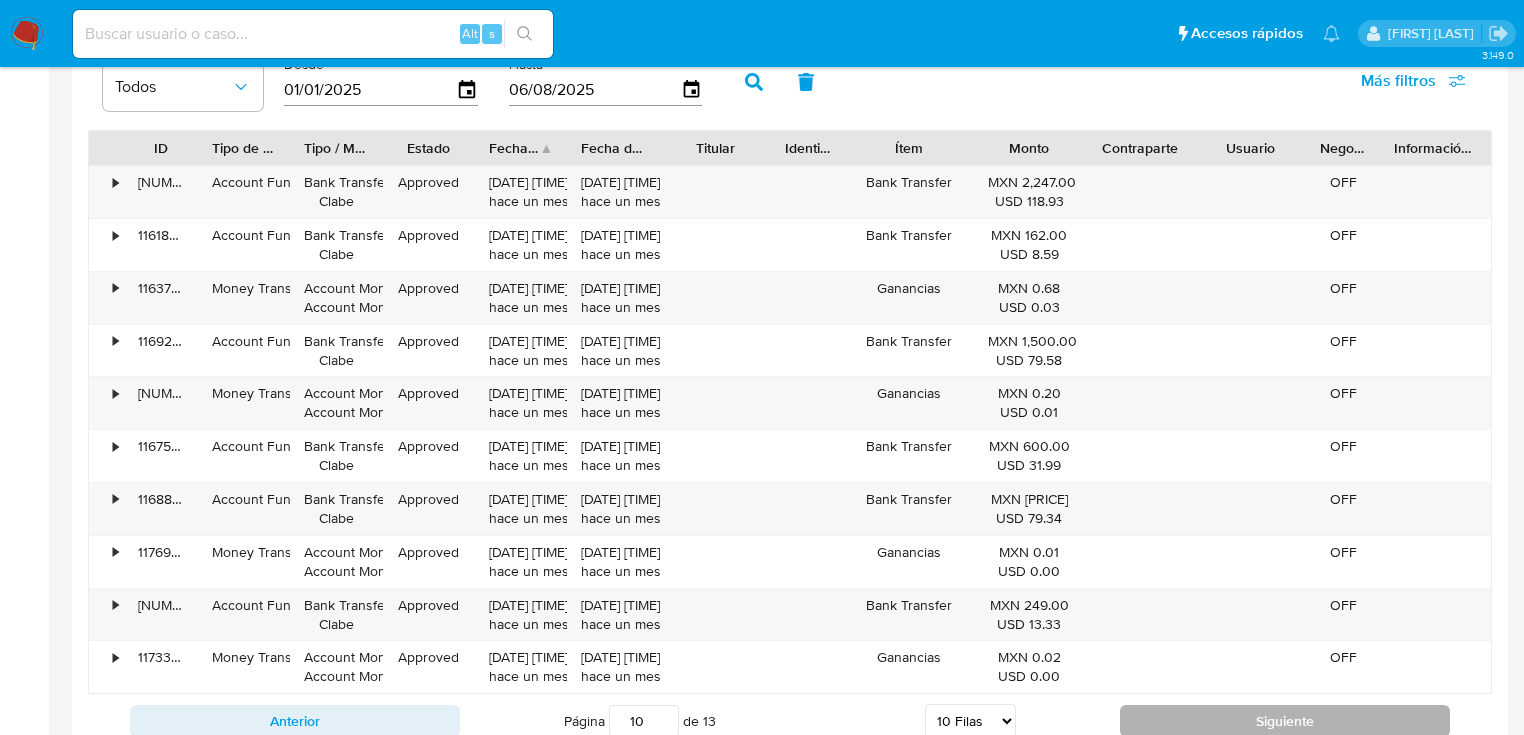 click on "Siguiente" at bounding box center (1285, 721) 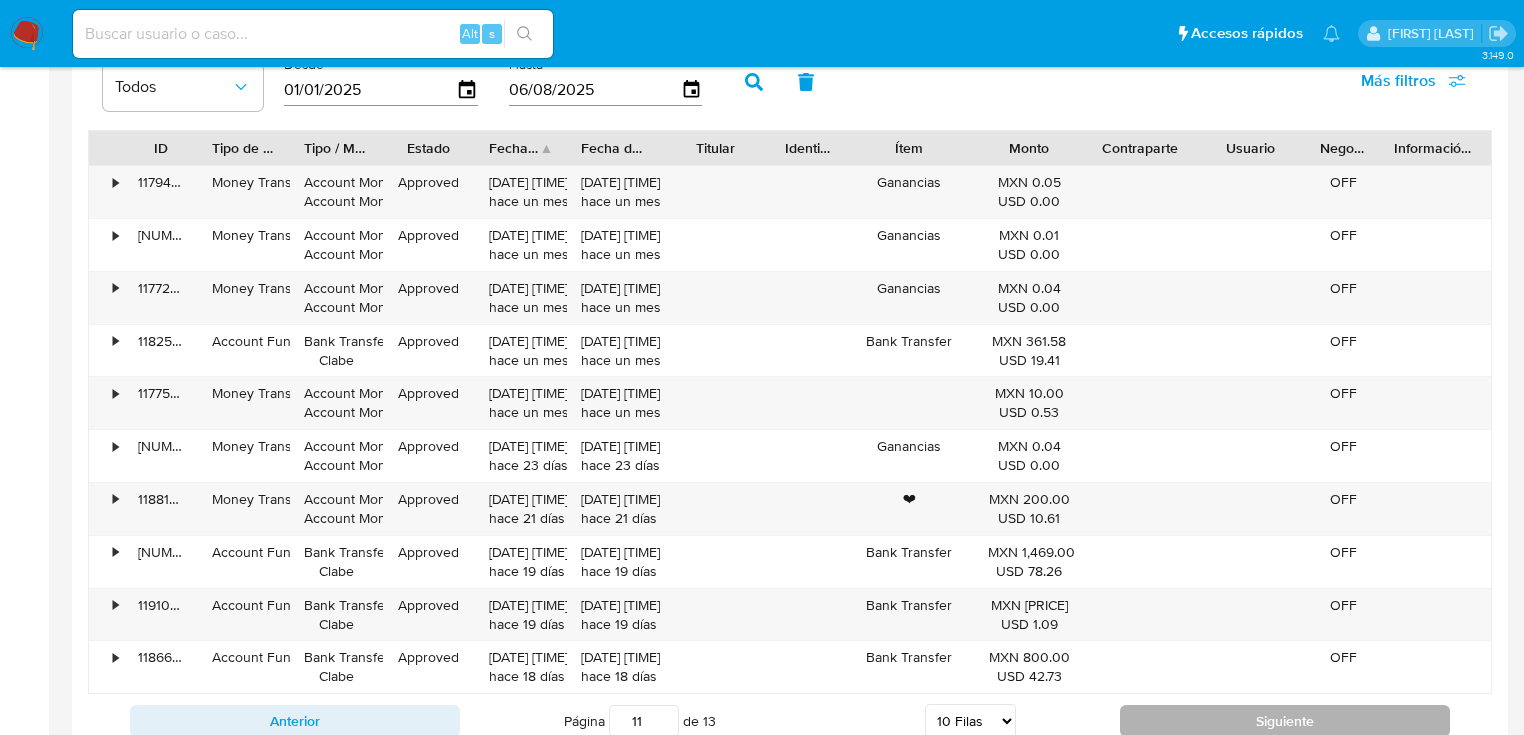 click on "Siguiente" at bounding box center [1285, 721] 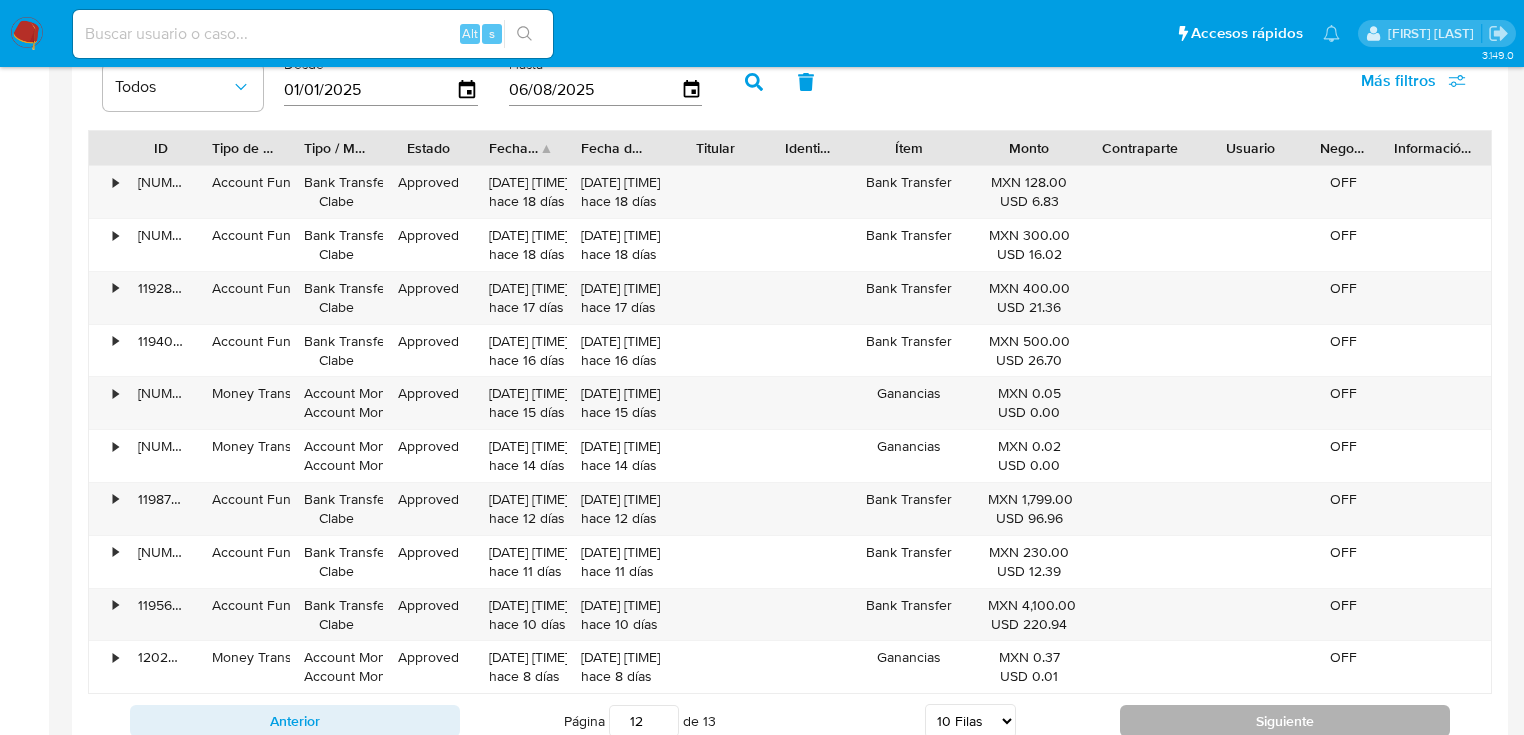 click on "Siguiente" at bounding box center [1285, 721] 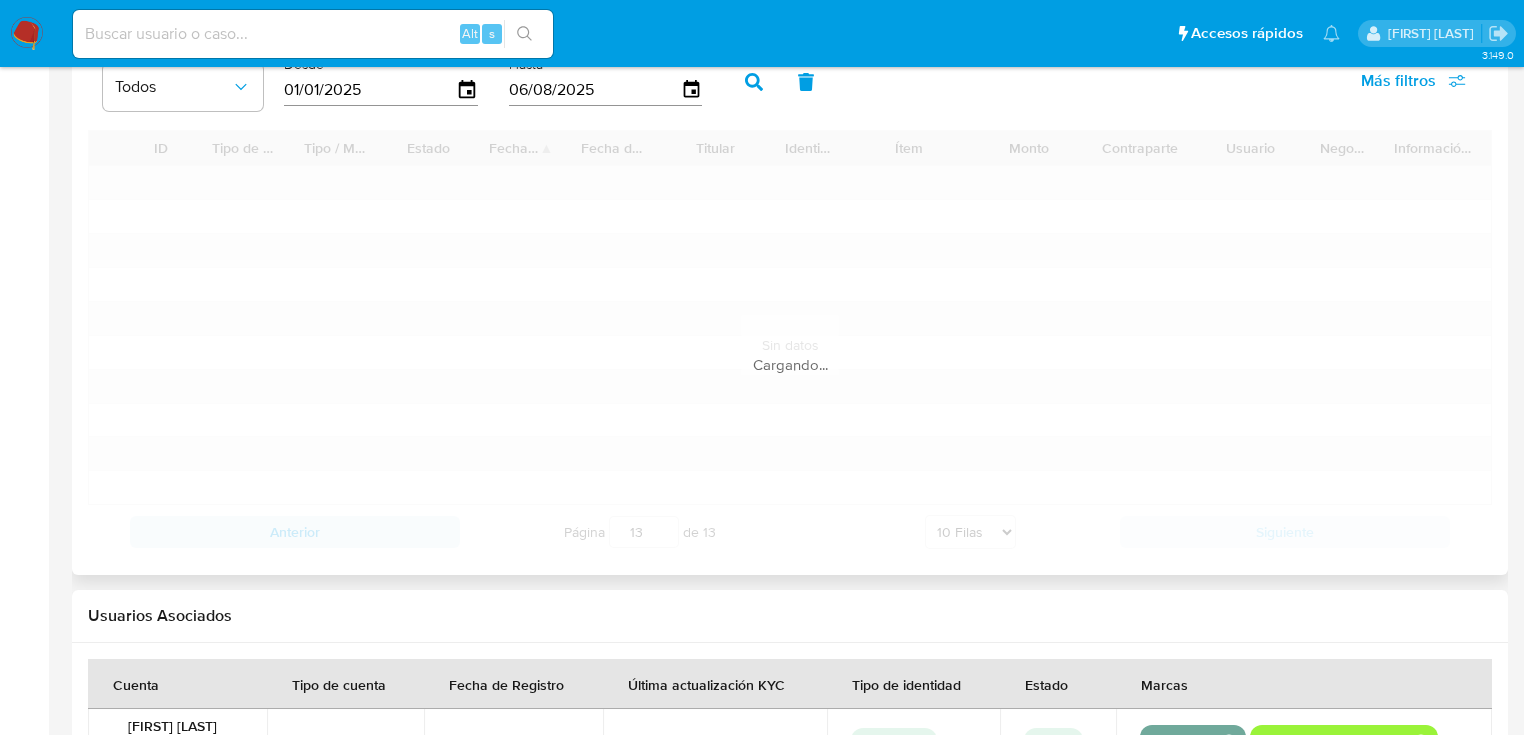 scroll, scrollTop: 1845, scrollLeft: 0, axis: vertical 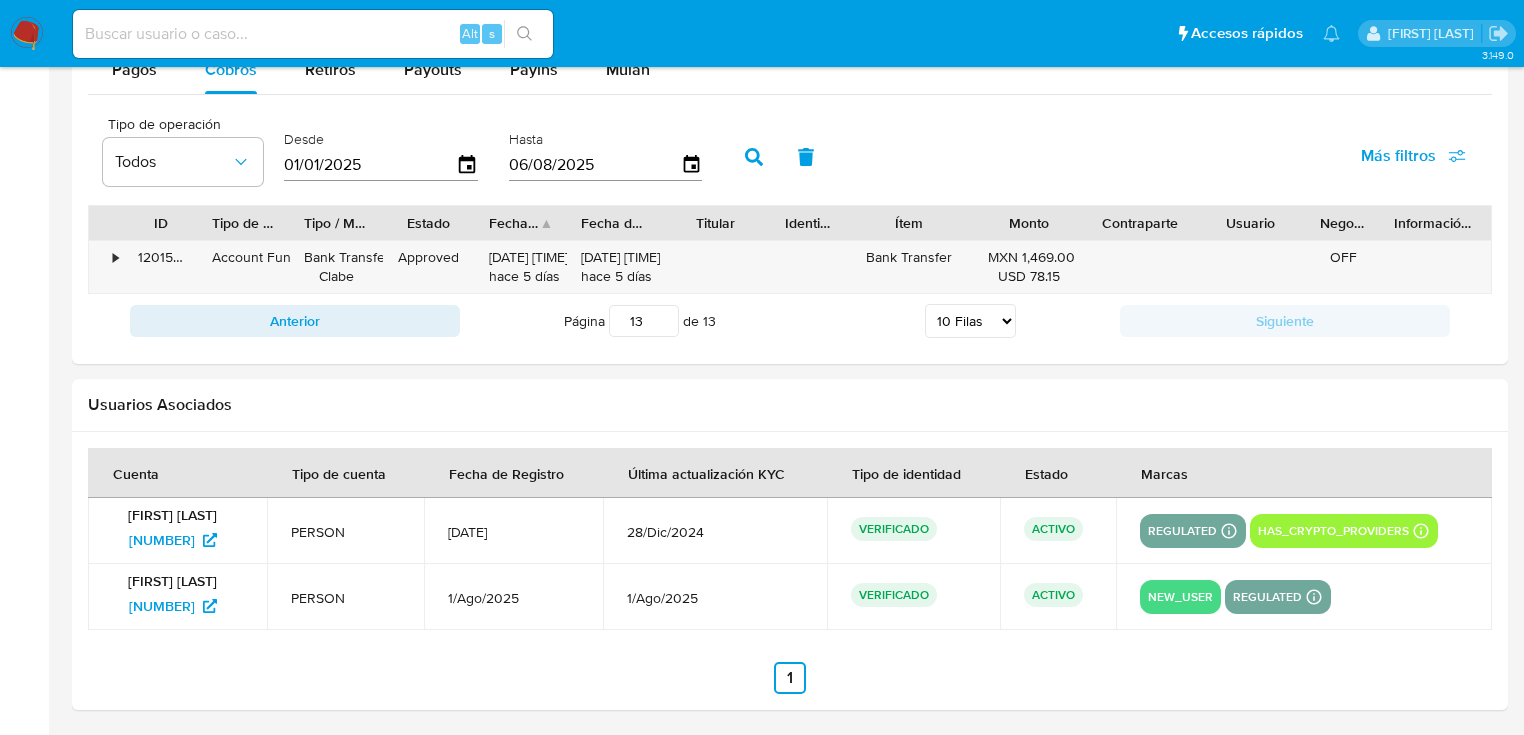 click on "Alt s" at bounding box center (313, 34) 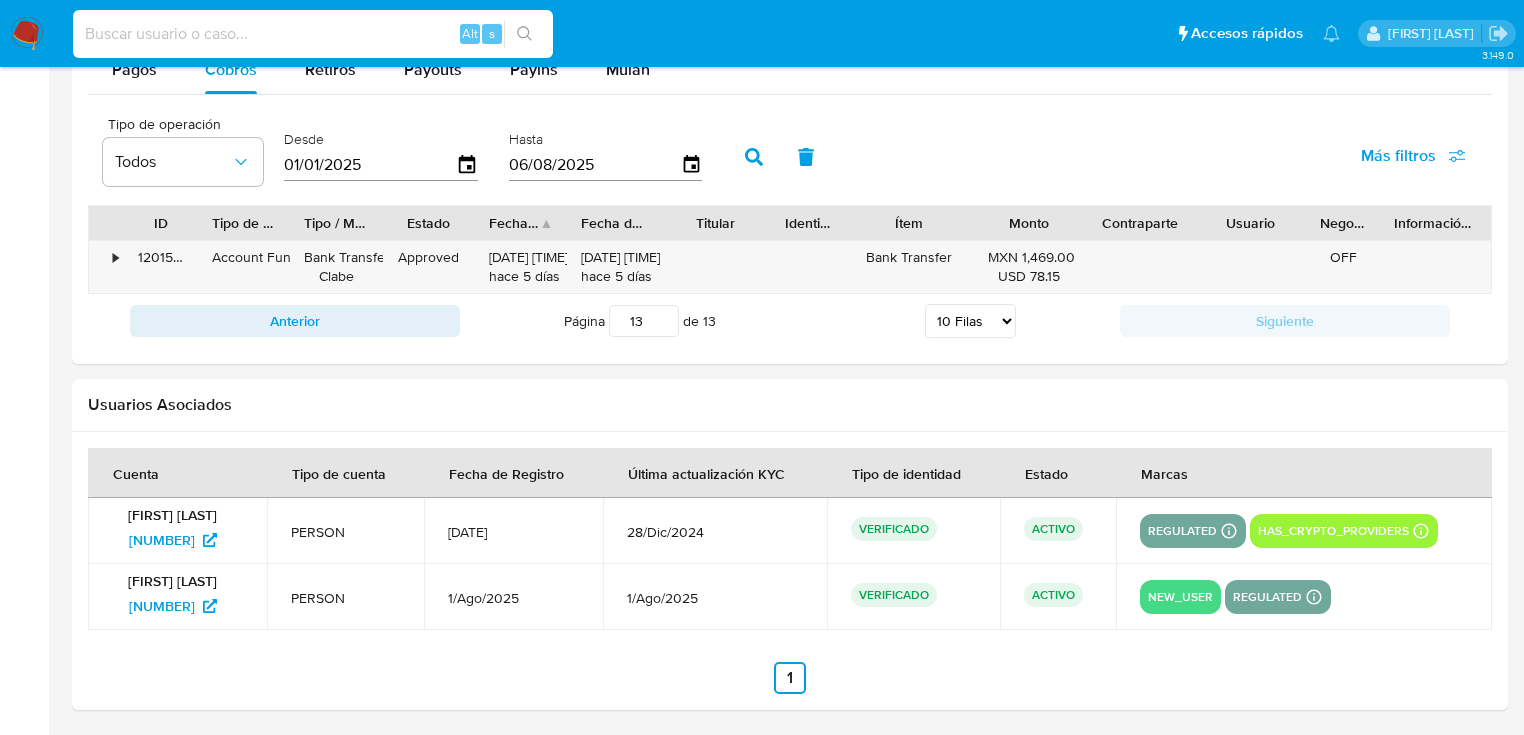 paste on "1319518766" 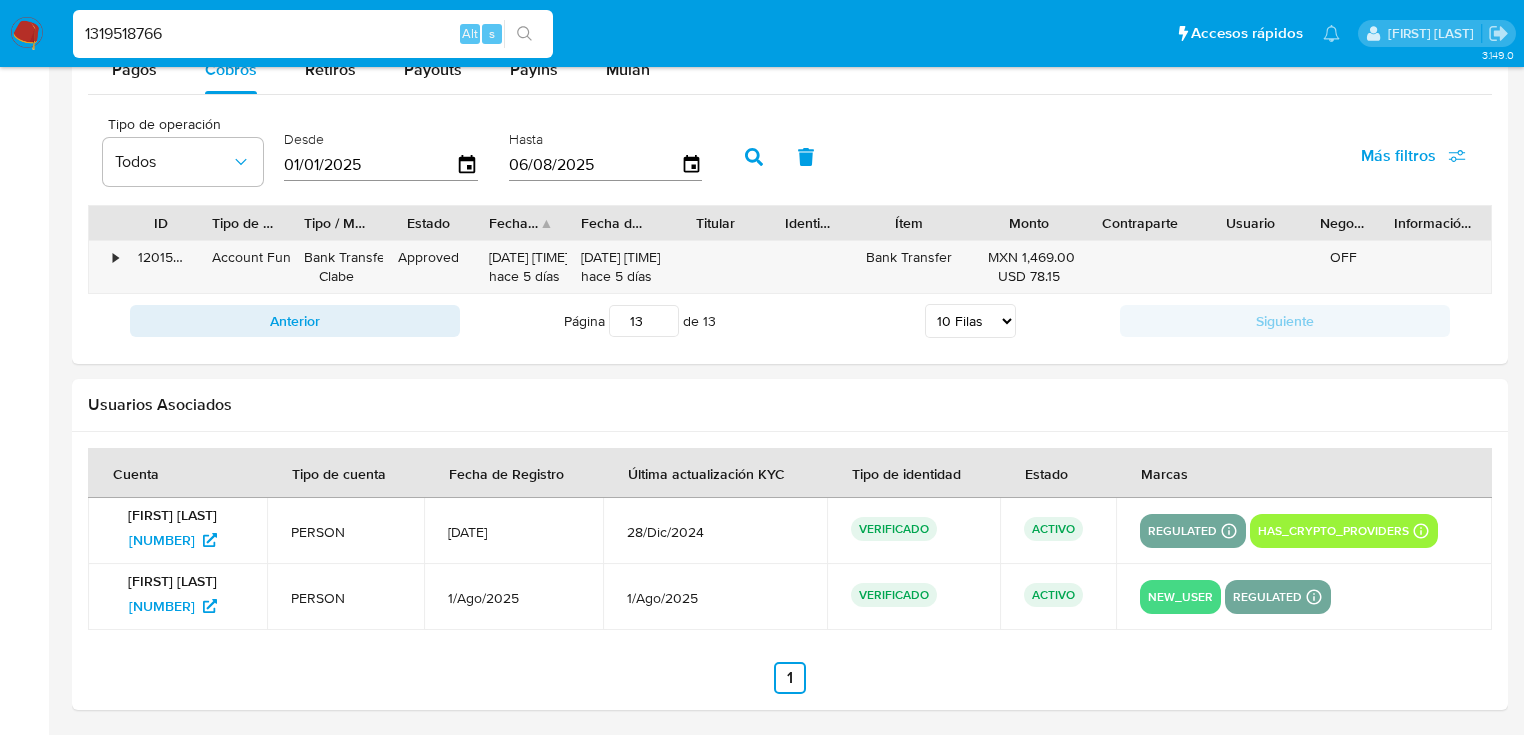 click on "1319518766" at bounding box center (313, 34) 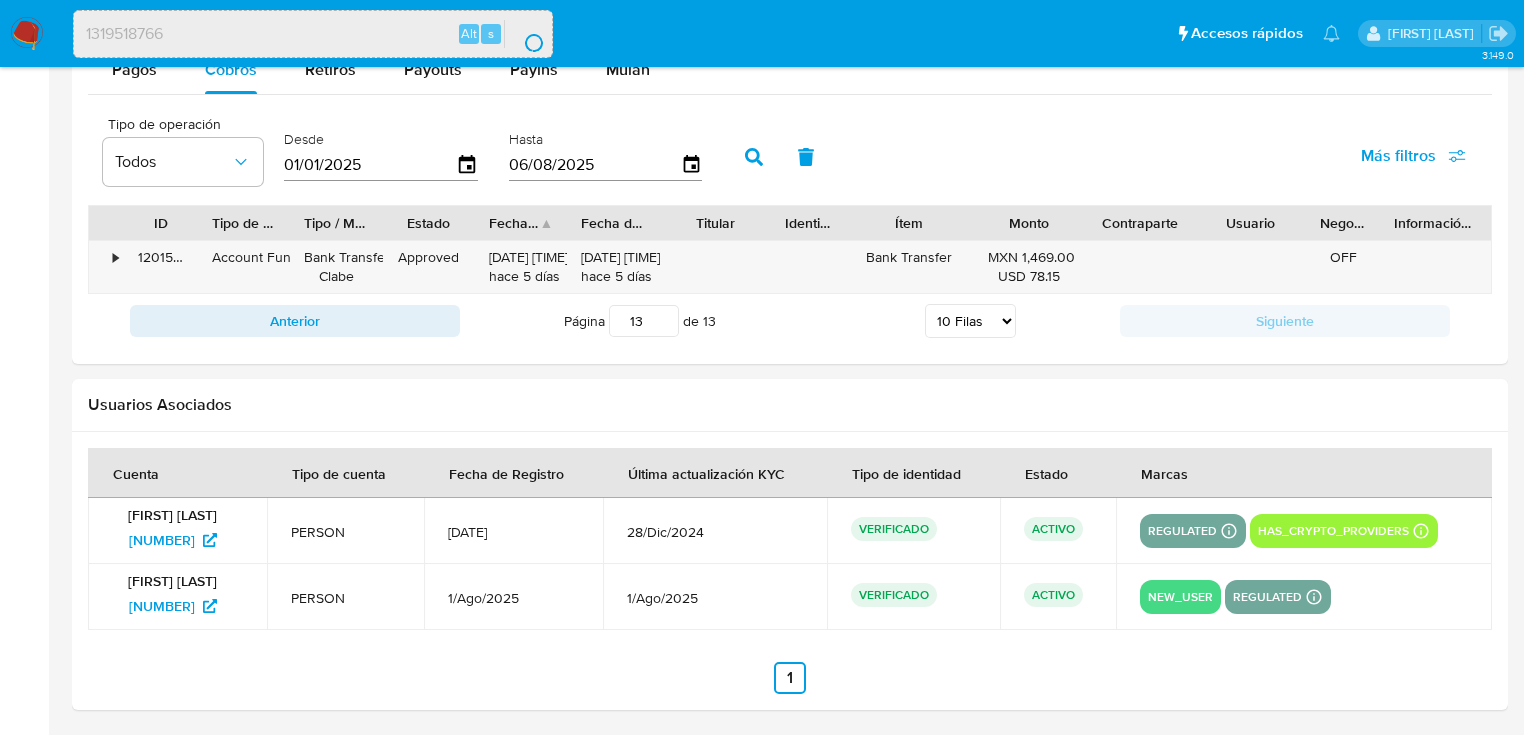 scroll, scrollTop: 0, scrollLeft: 0, axis: both 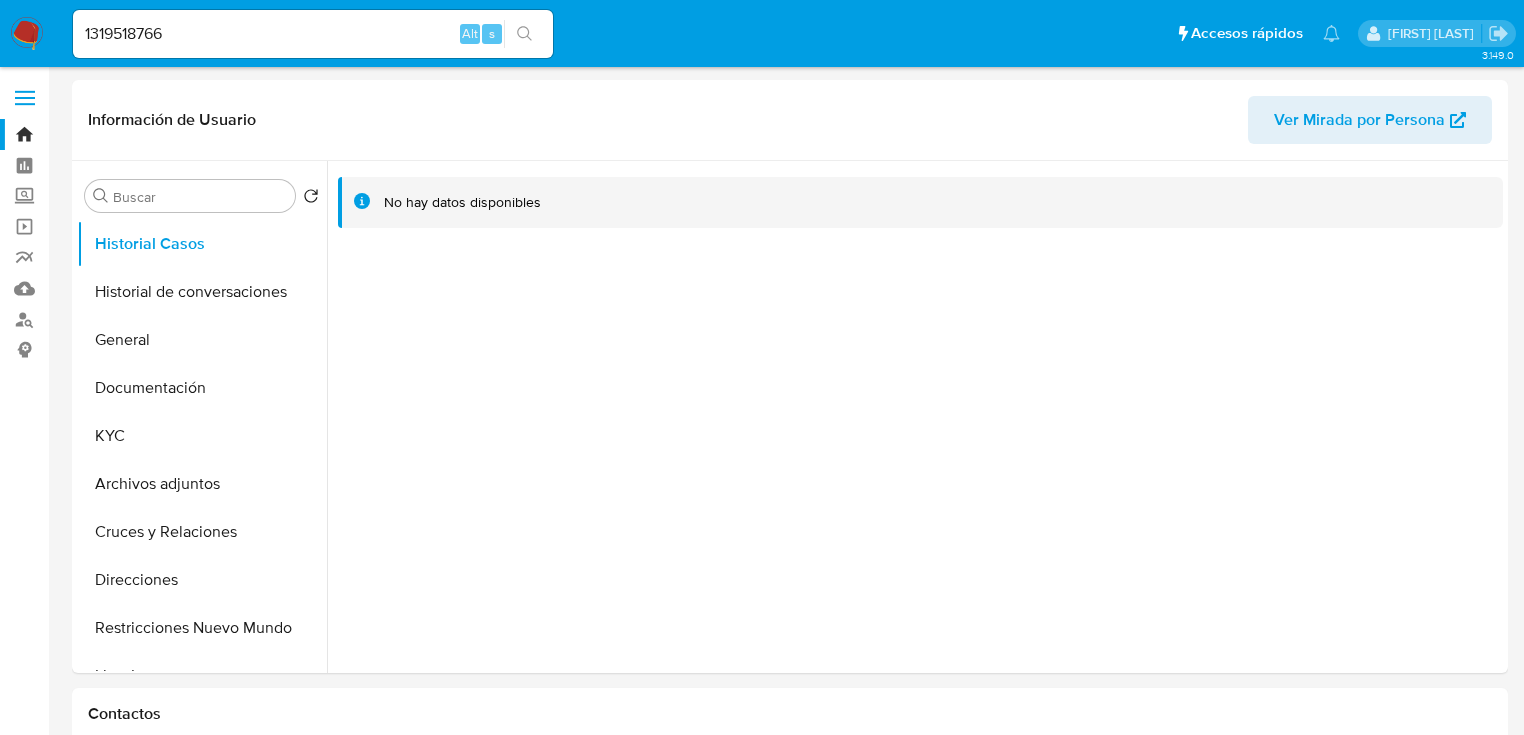 select on "10" 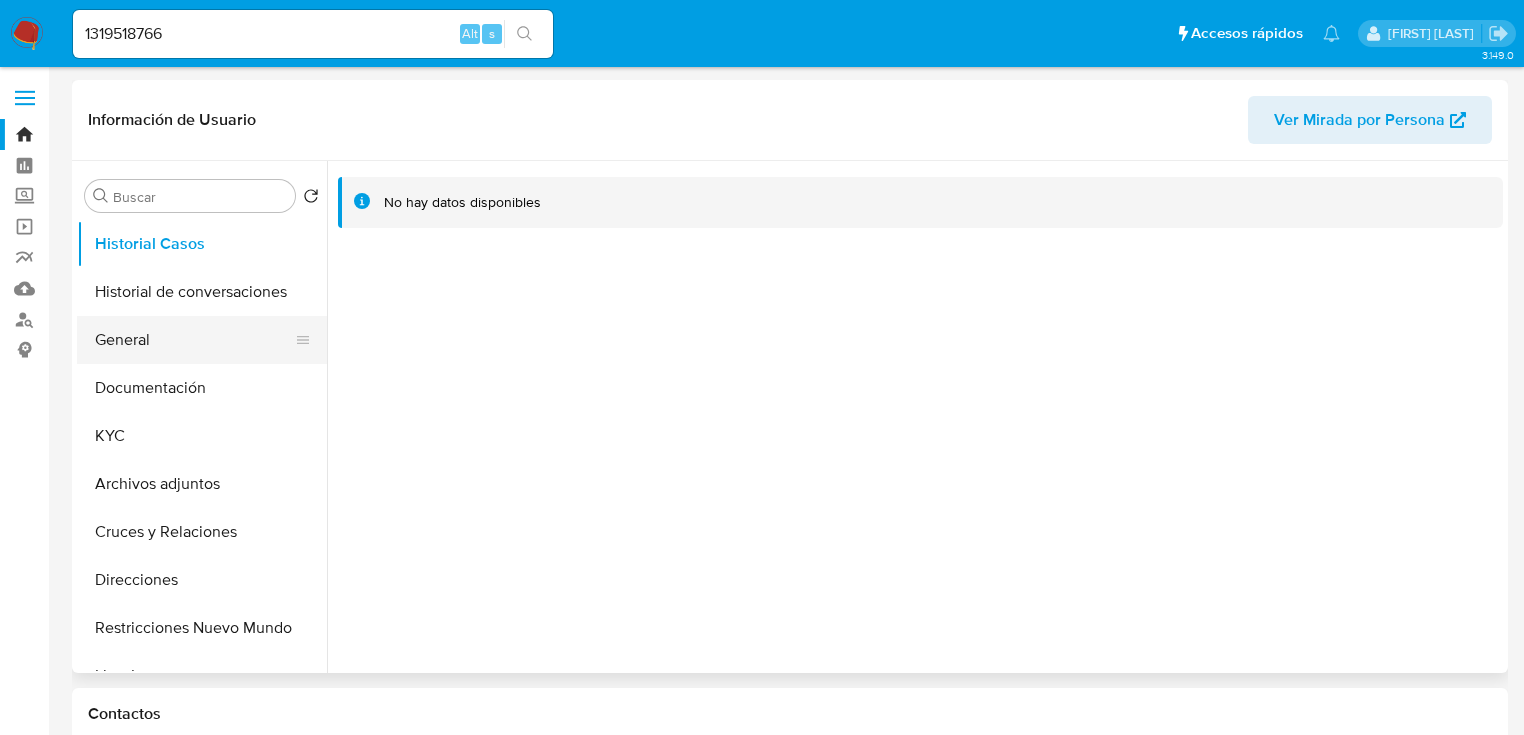 click on "General" at bounding box center (194, 340) 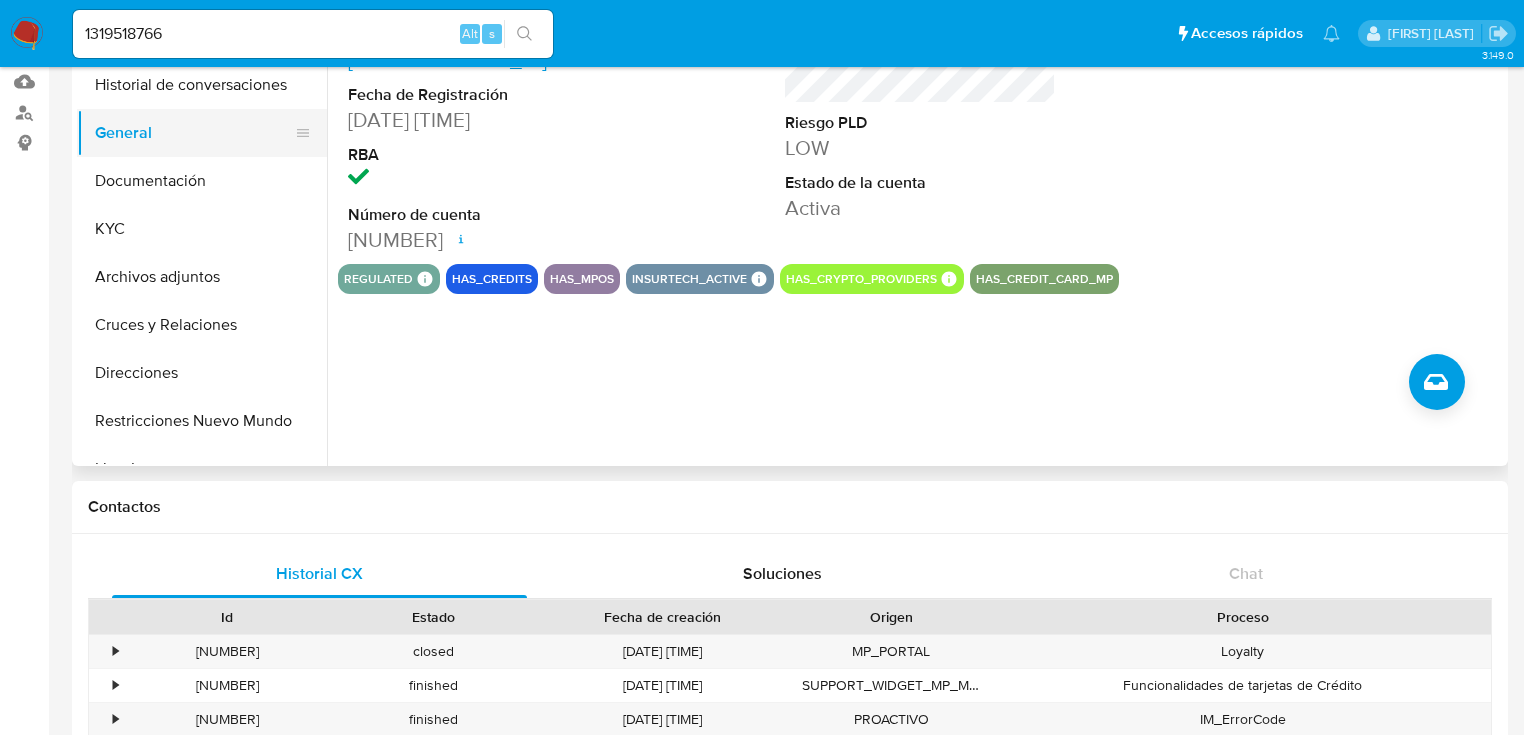 scroll, scrollTop: 0, scrollLeft: 0, axis: both 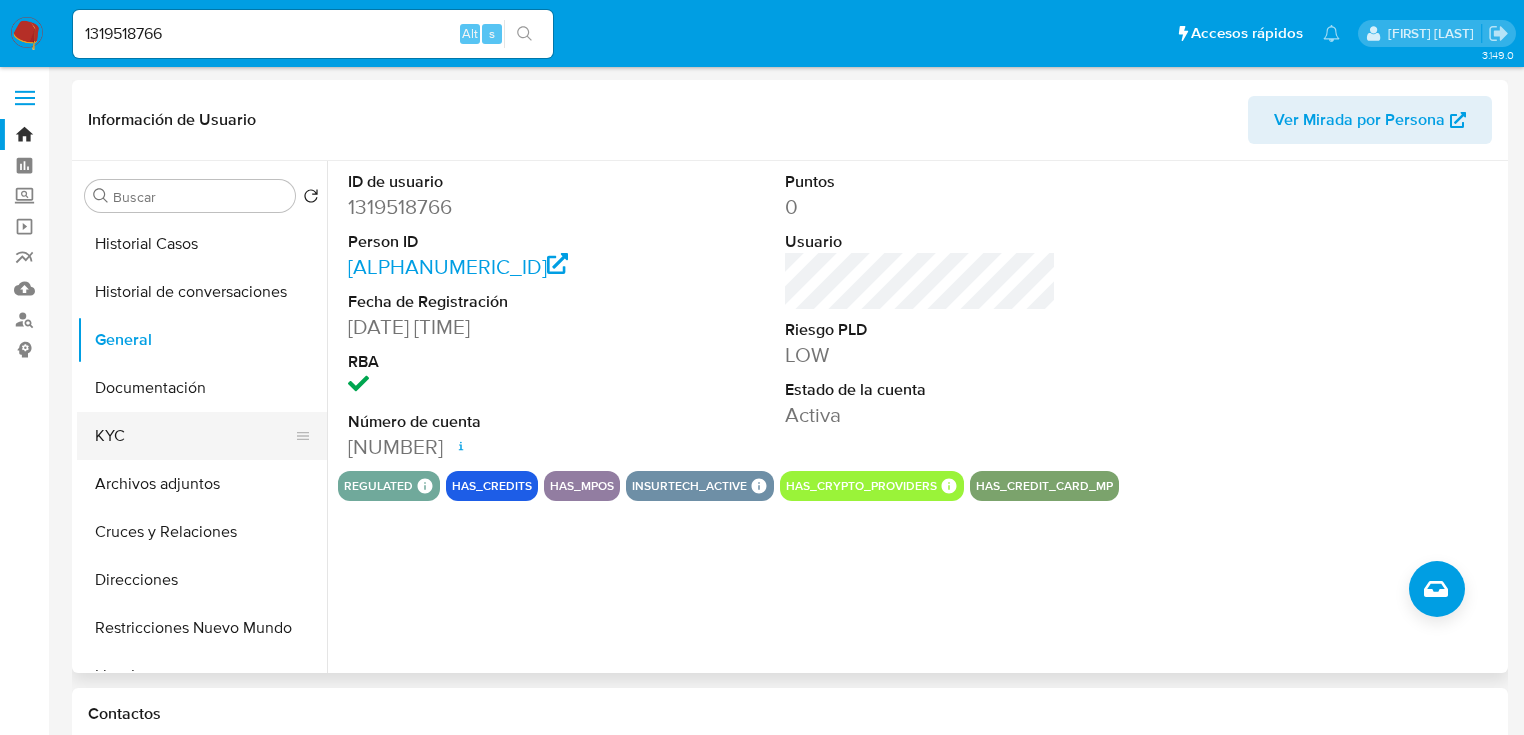 click on "KYC" at bounding box center [194, 436] 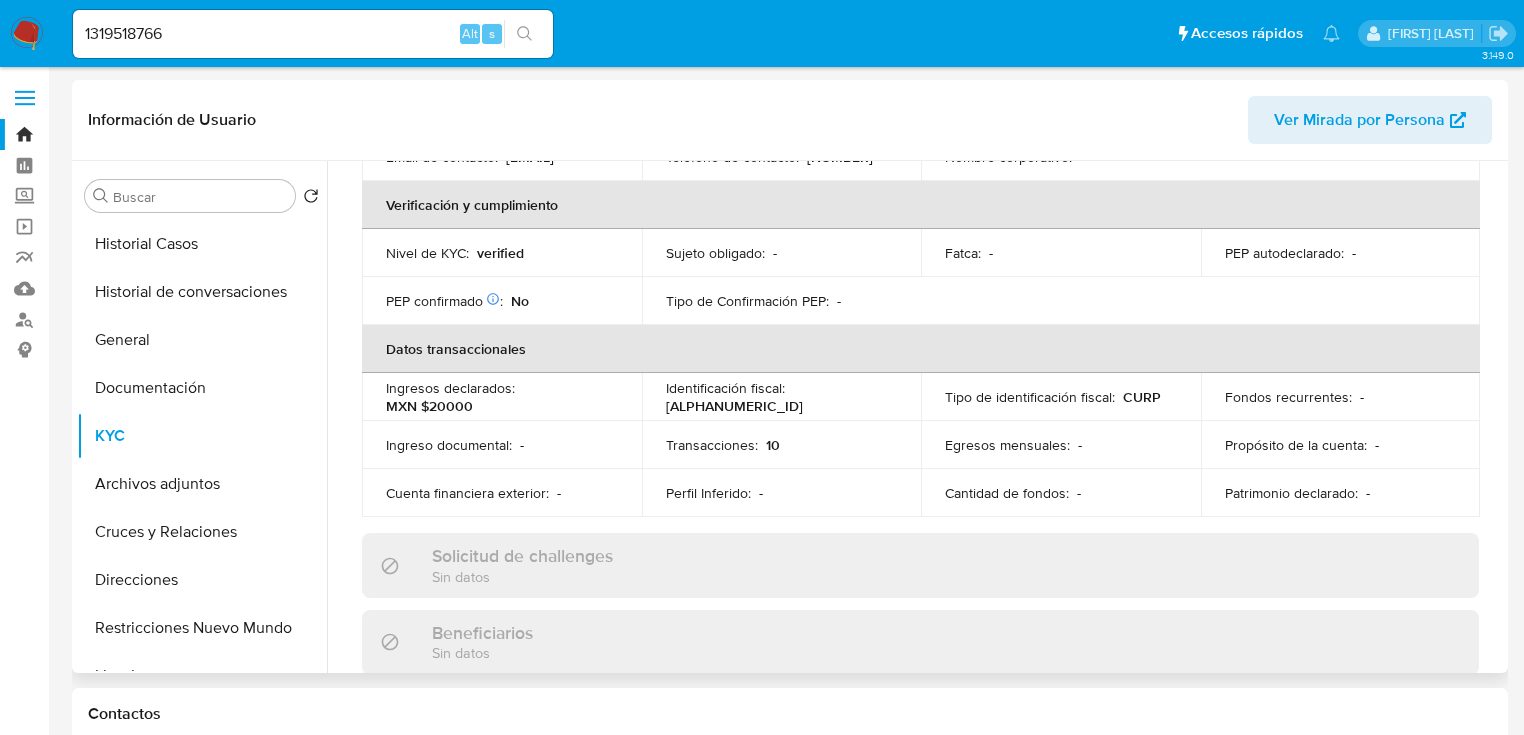 scroll, scrollTop: 143, scrollLeft: 0, axis: vertical 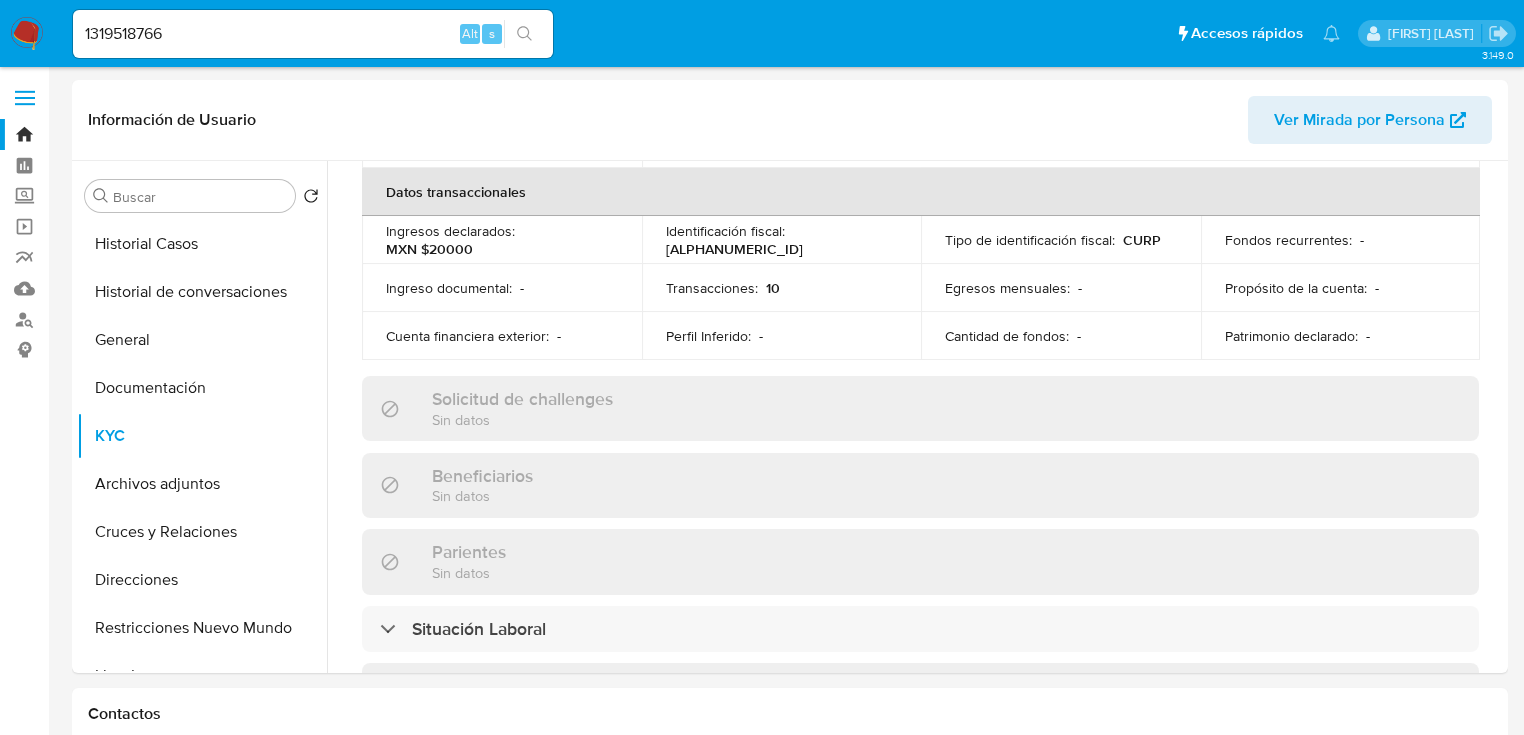 click on "Contactos" at bounding box center [790, 714] 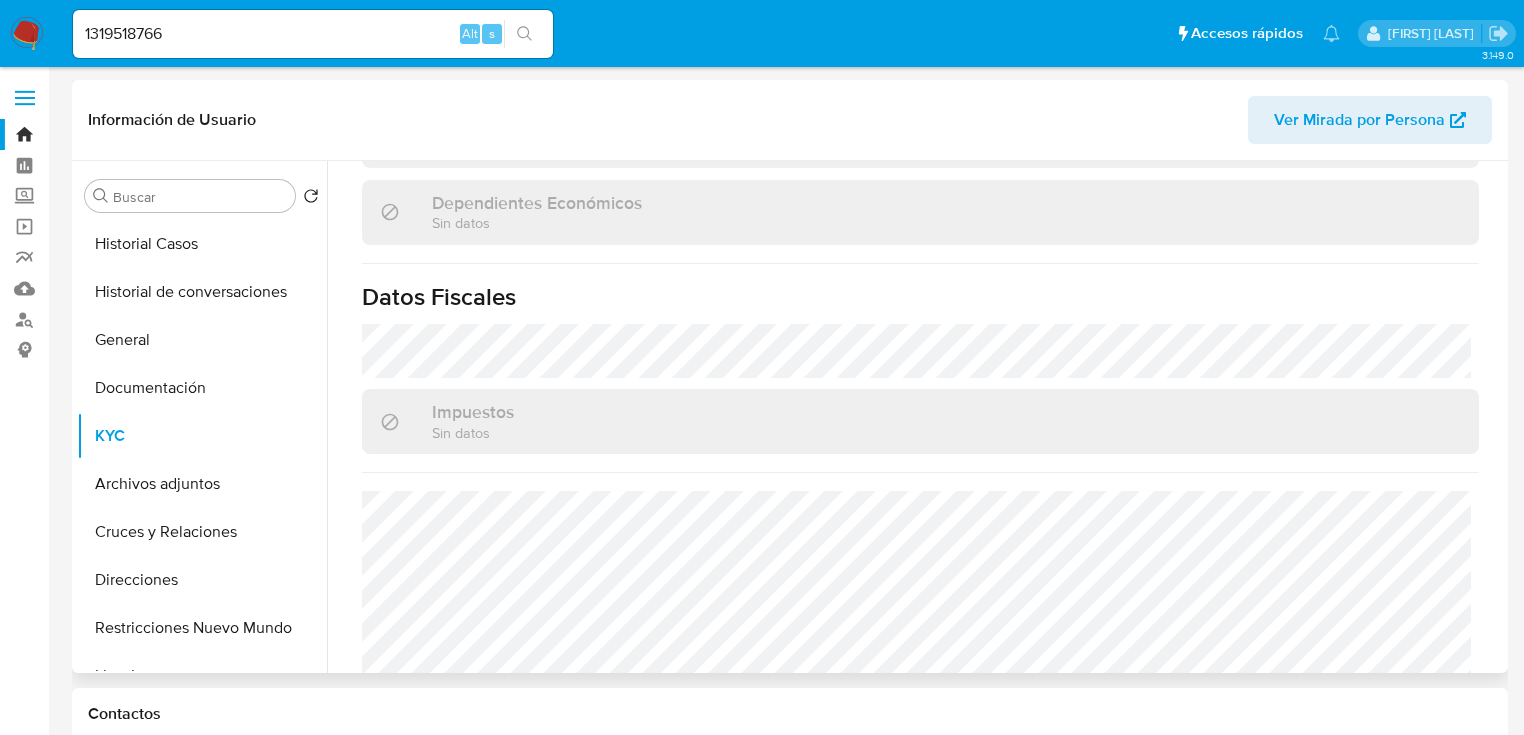 scroll, scrollTop: 1263, scrollLeft: 0, axis: vertical 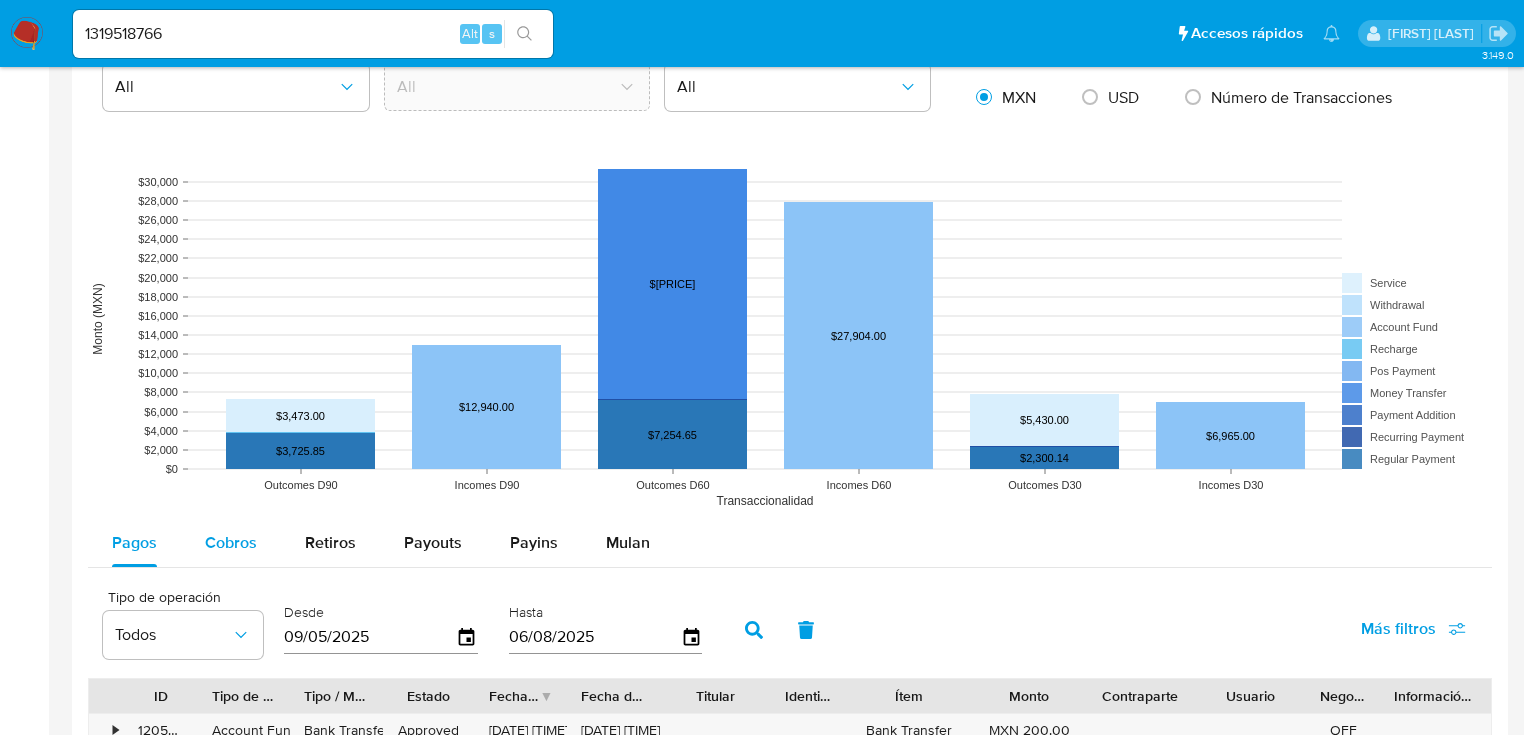 click on "Cobros" at bounding box center (231, 542) 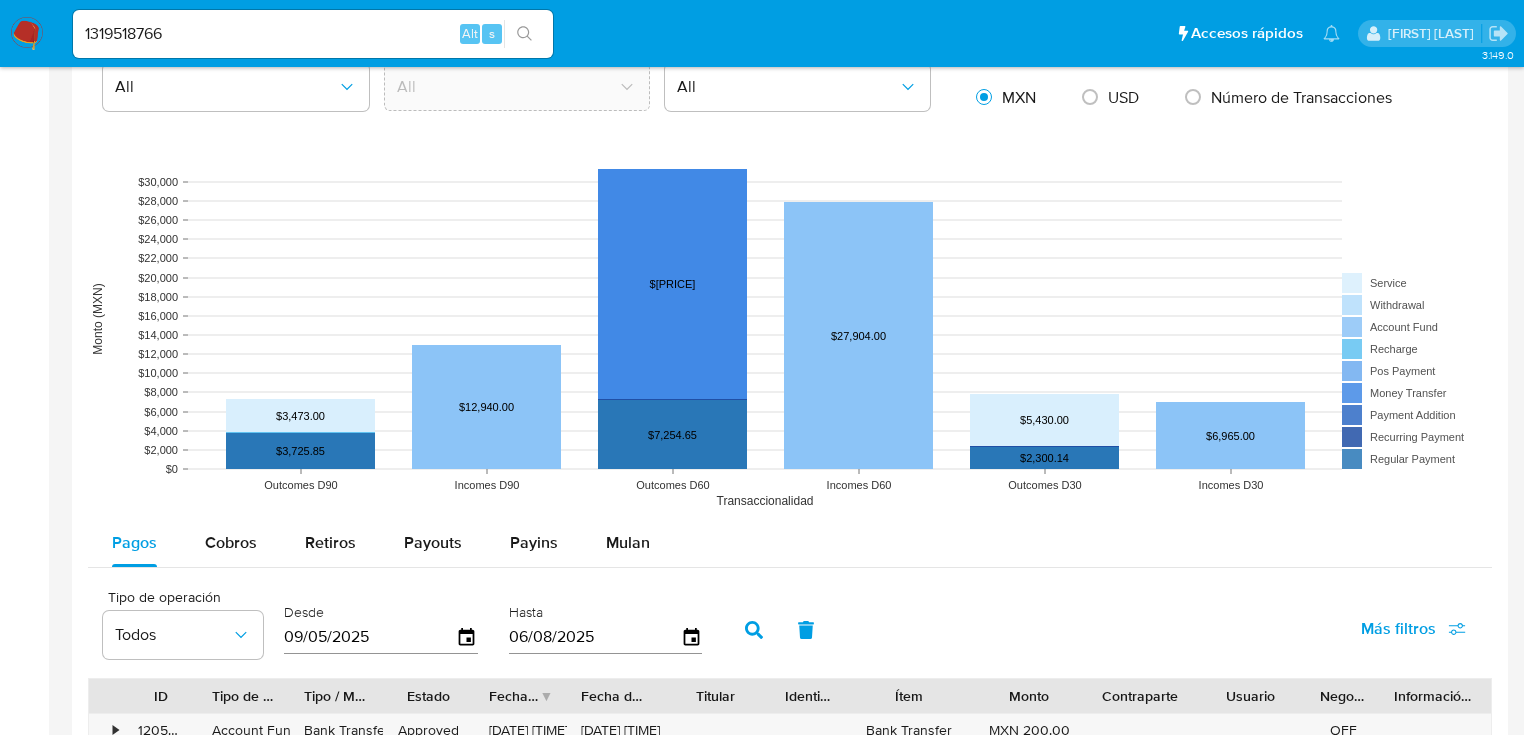 select on "10" 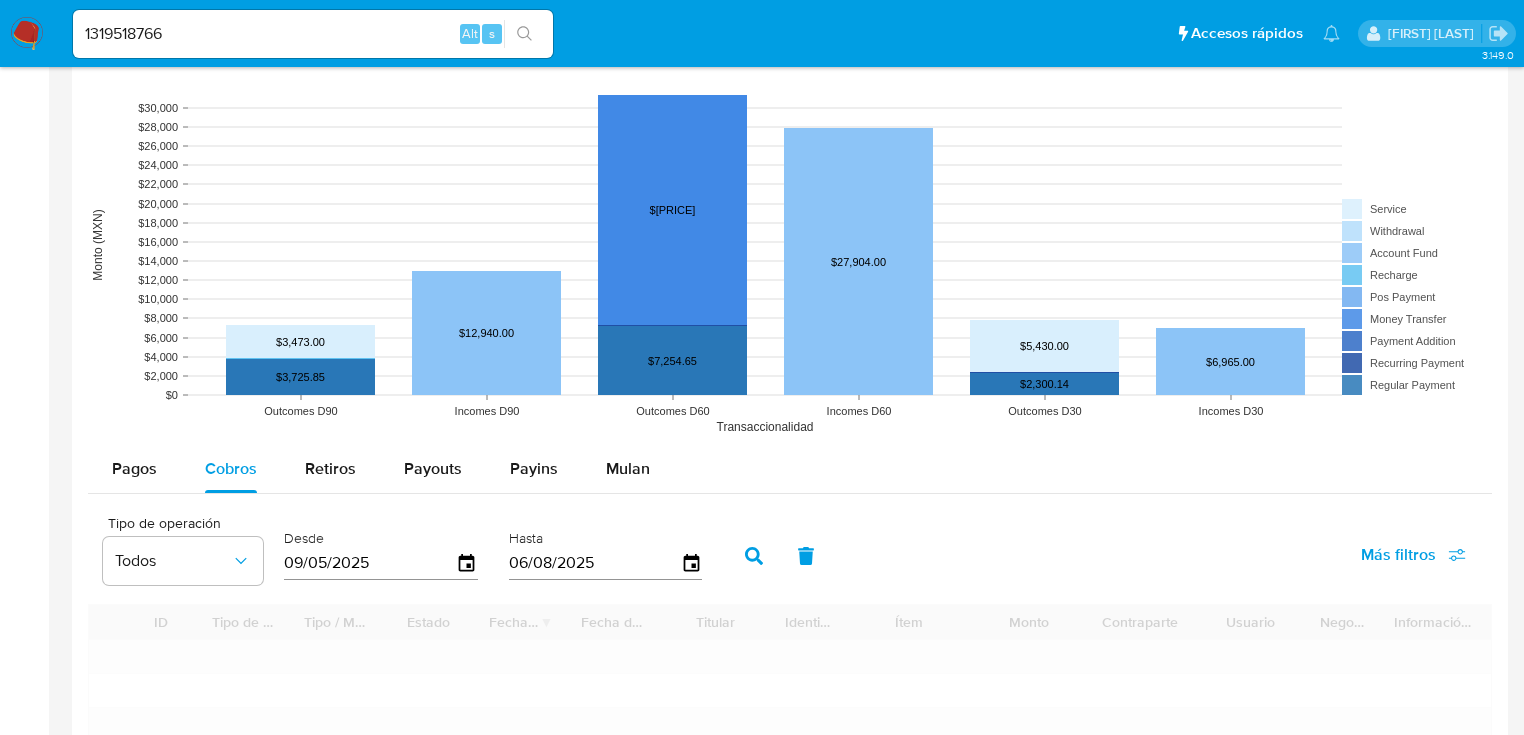 scroll, scrollTop: 1600, scrollLeft: 0, axis: vertical 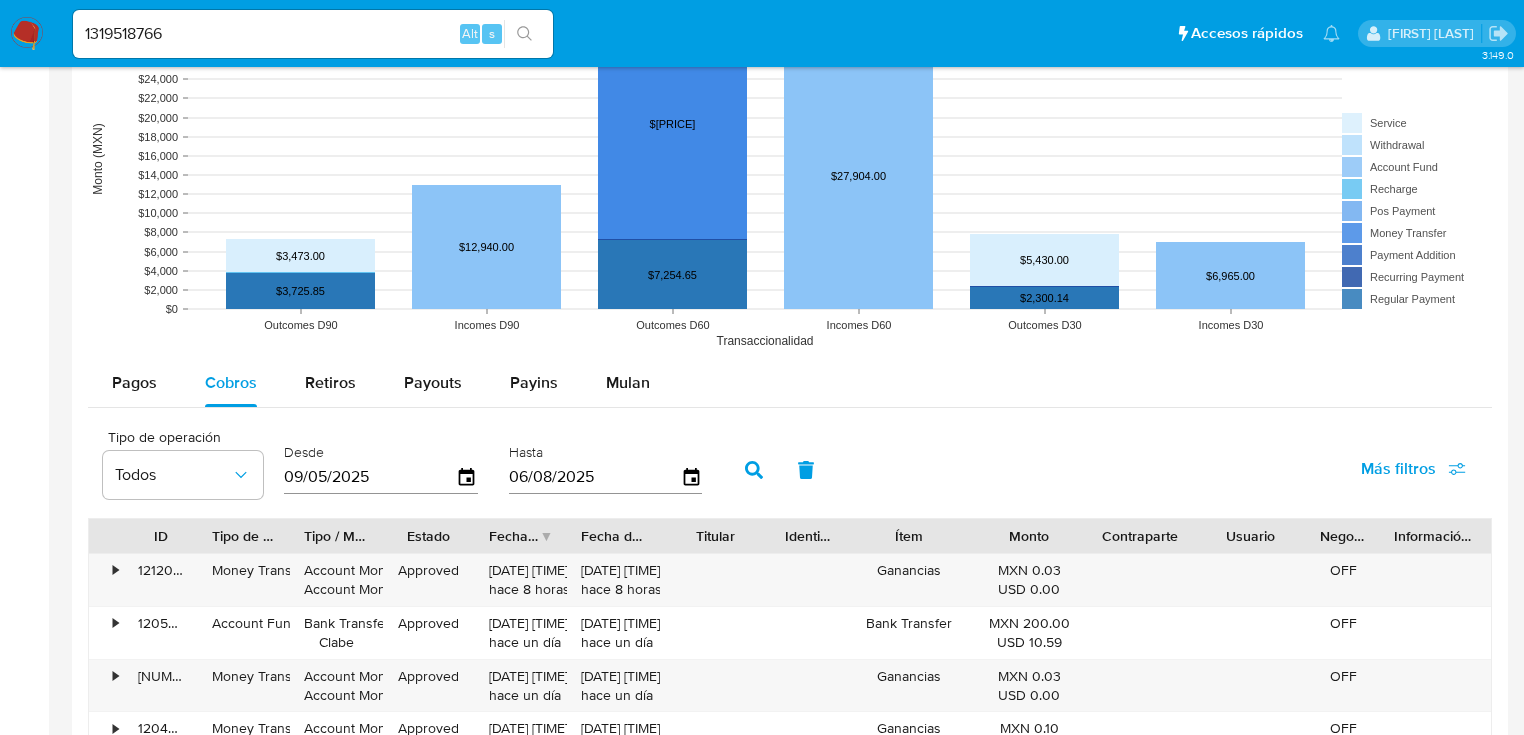click on "1319518766" at bounding box center [313, 34] 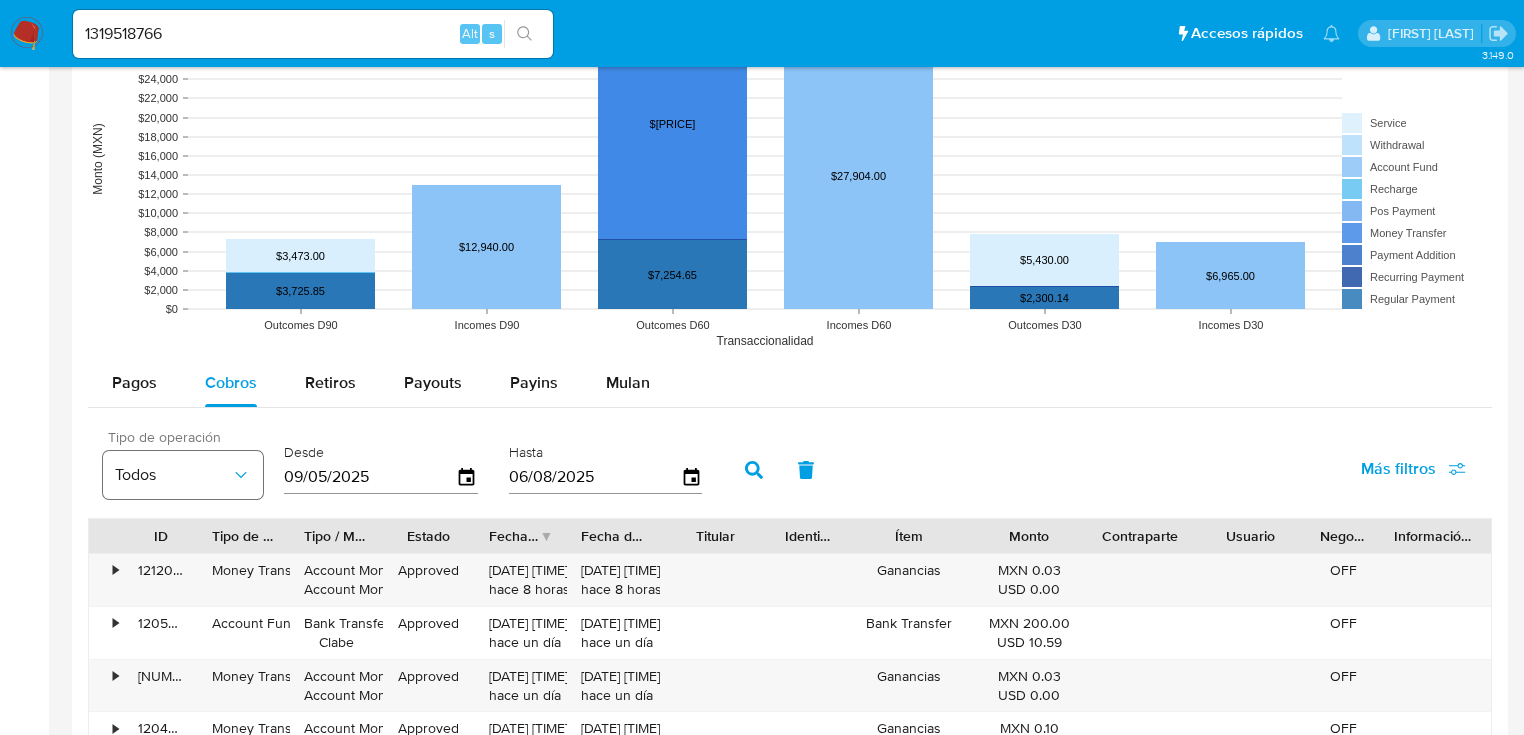 drag, startPoint x: 301, startPoint y: 467, endPoint x: 200, endPoint y: 452, distance: 102.10779 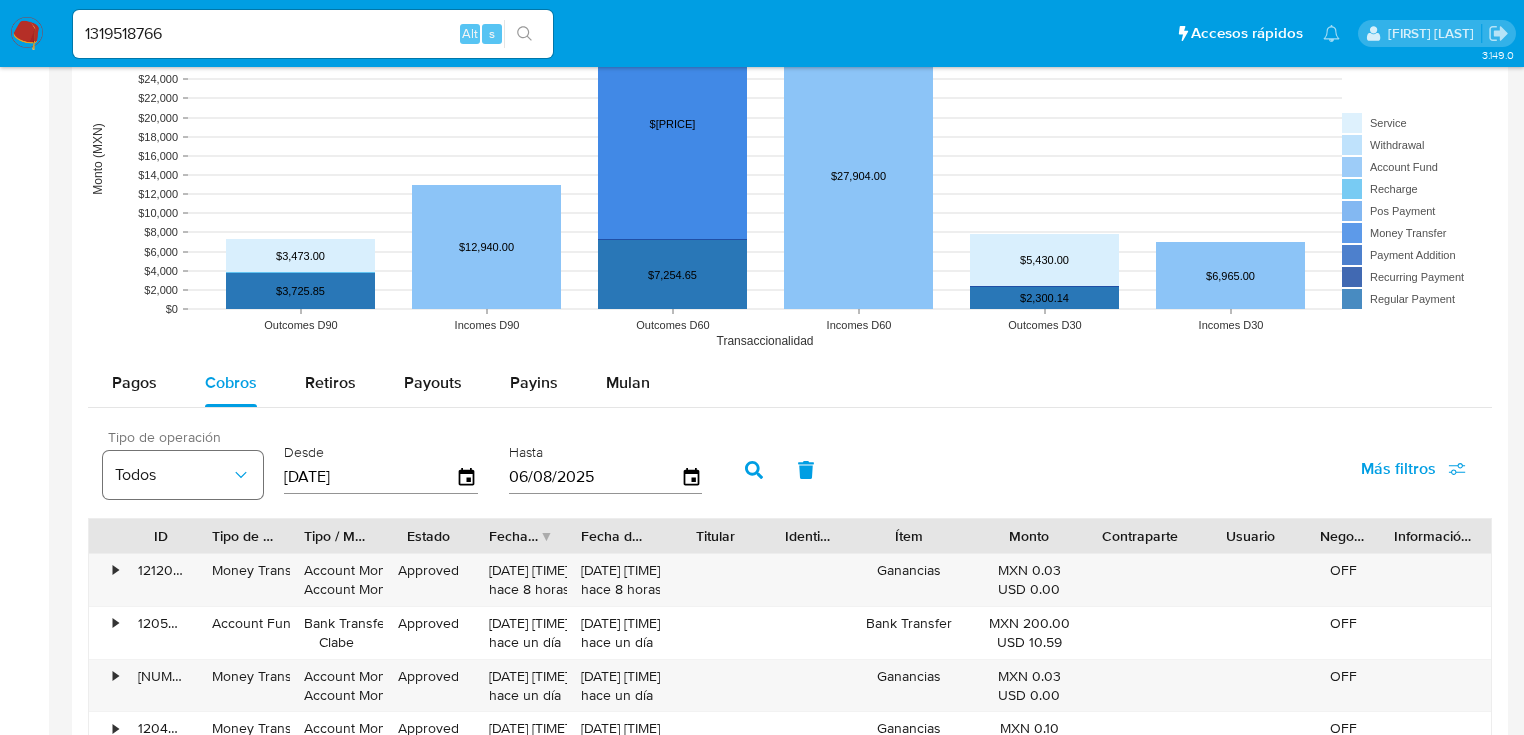 type on "1_/__/____" 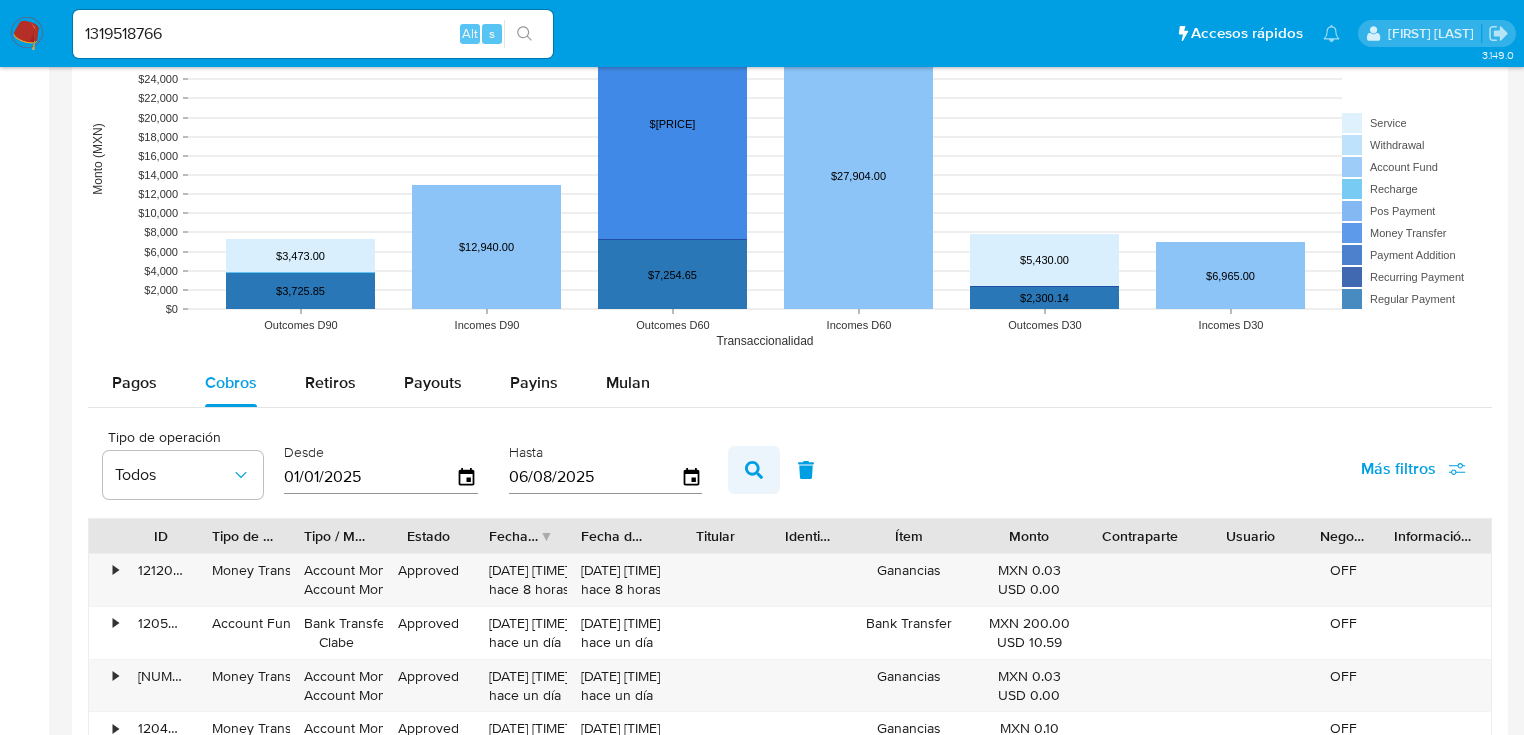 type on "01/01/2025" 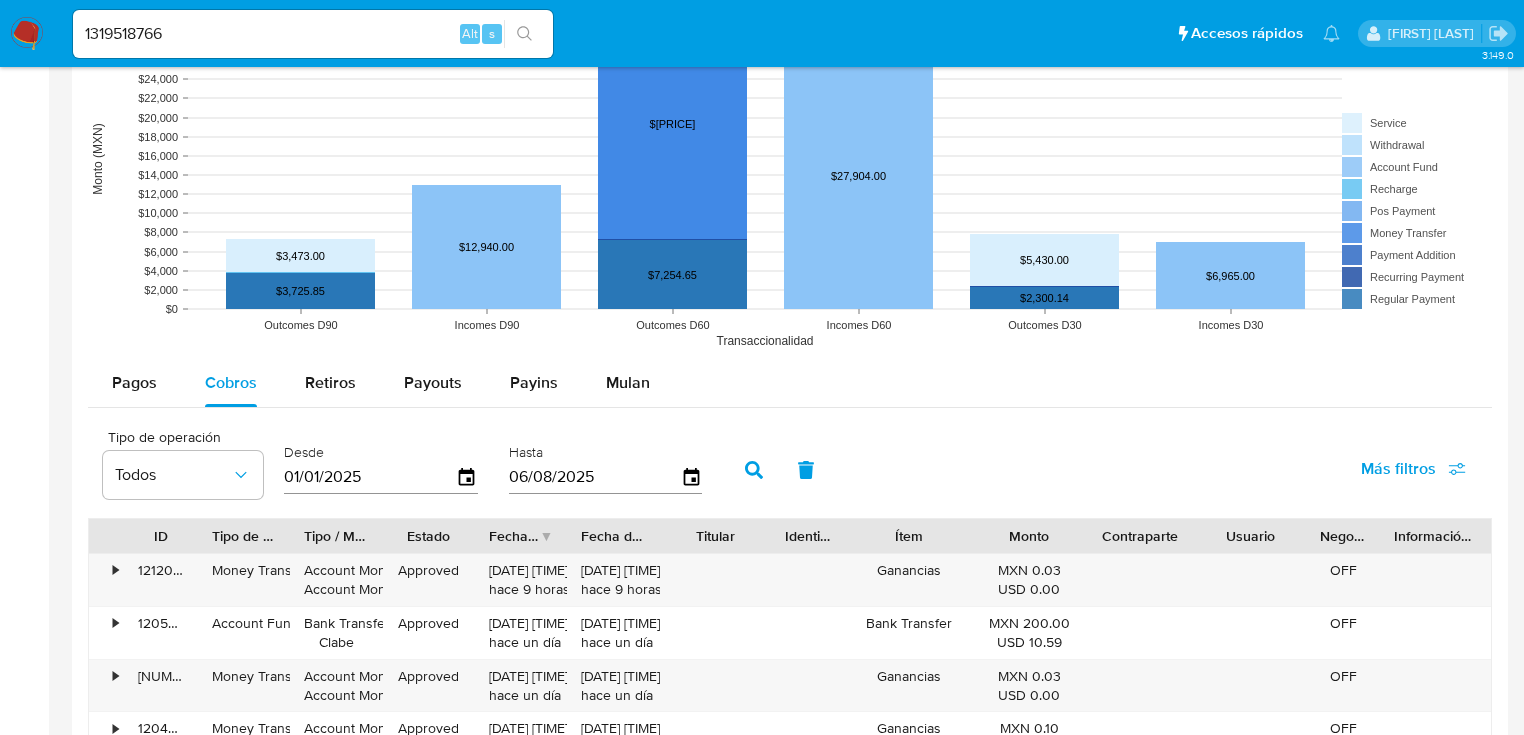 scroll, scrollTop: 1760, scrollLeft: 0, axis: vertical 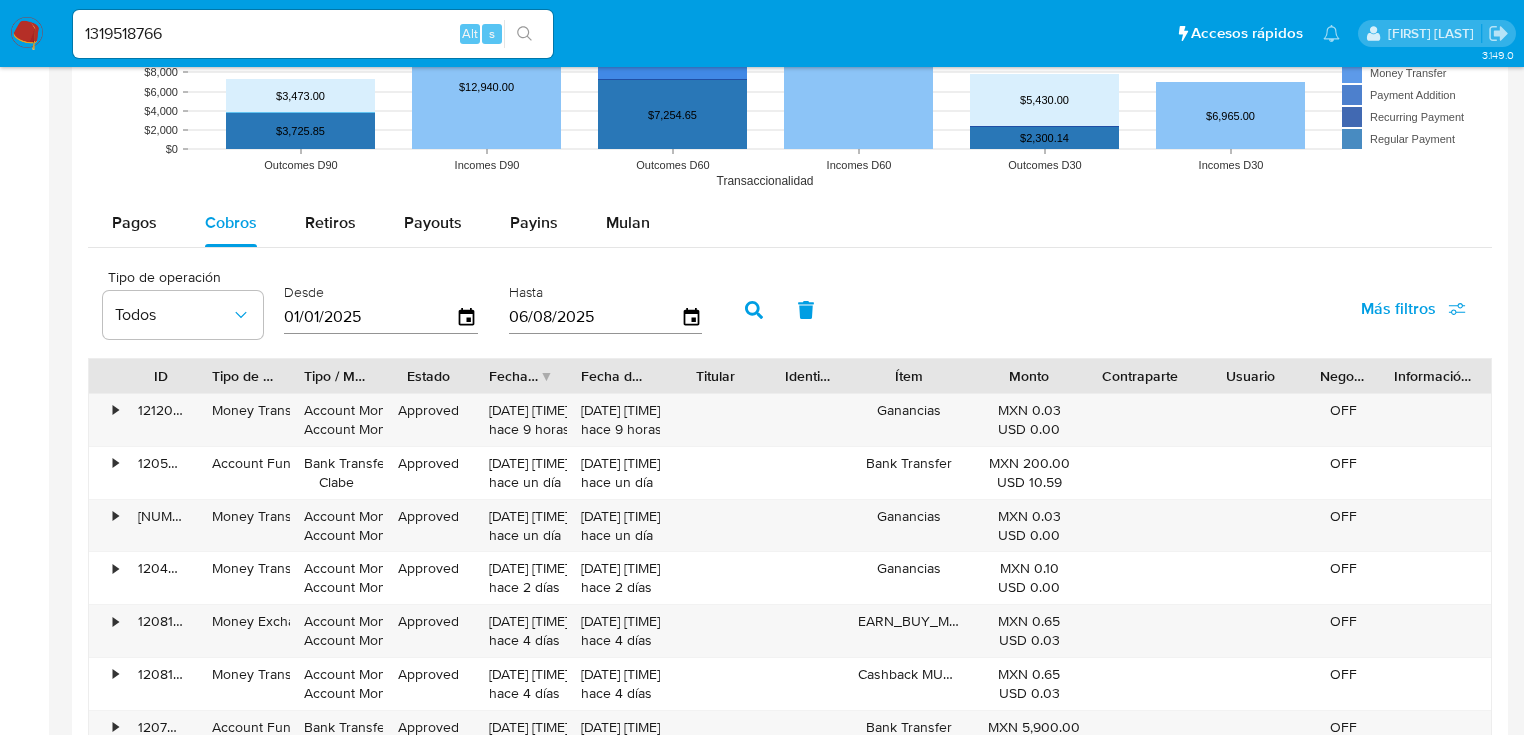 click on "Fecha de creación" at bounding box center [521, 376] 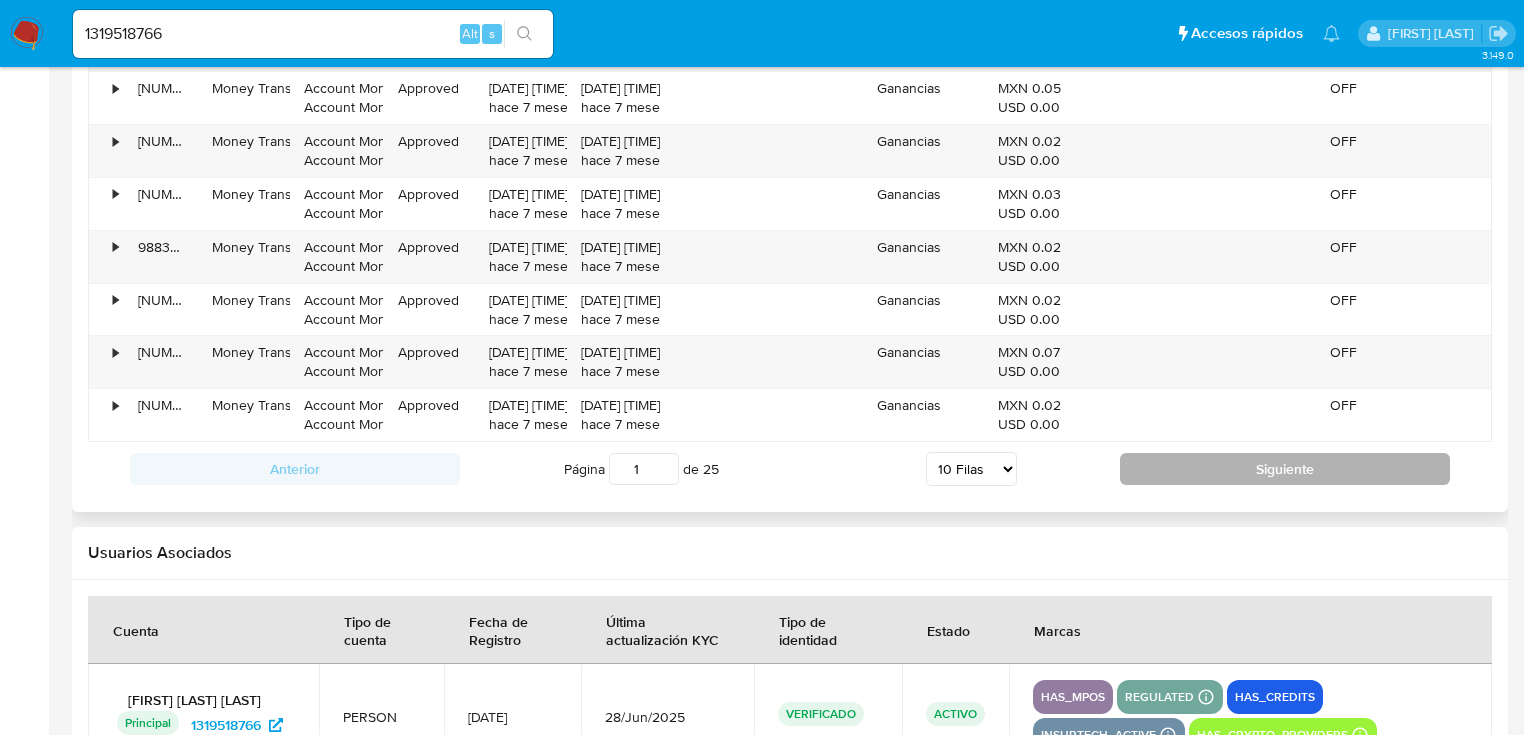 click on "Siguiente" at bounding box center (1285, 469) 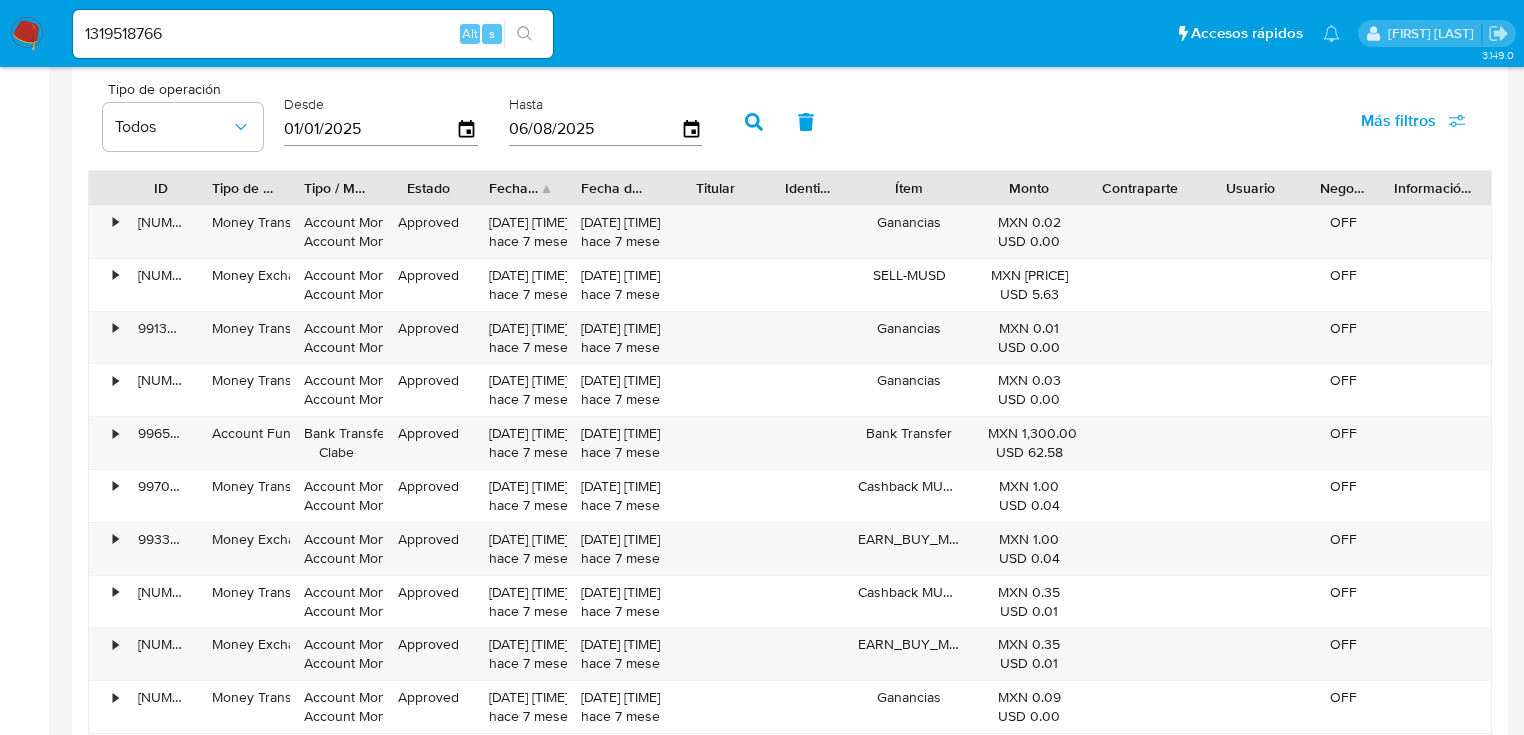 scroll, scrollTop: 2188, scrollLeft: 0, axis: vertical 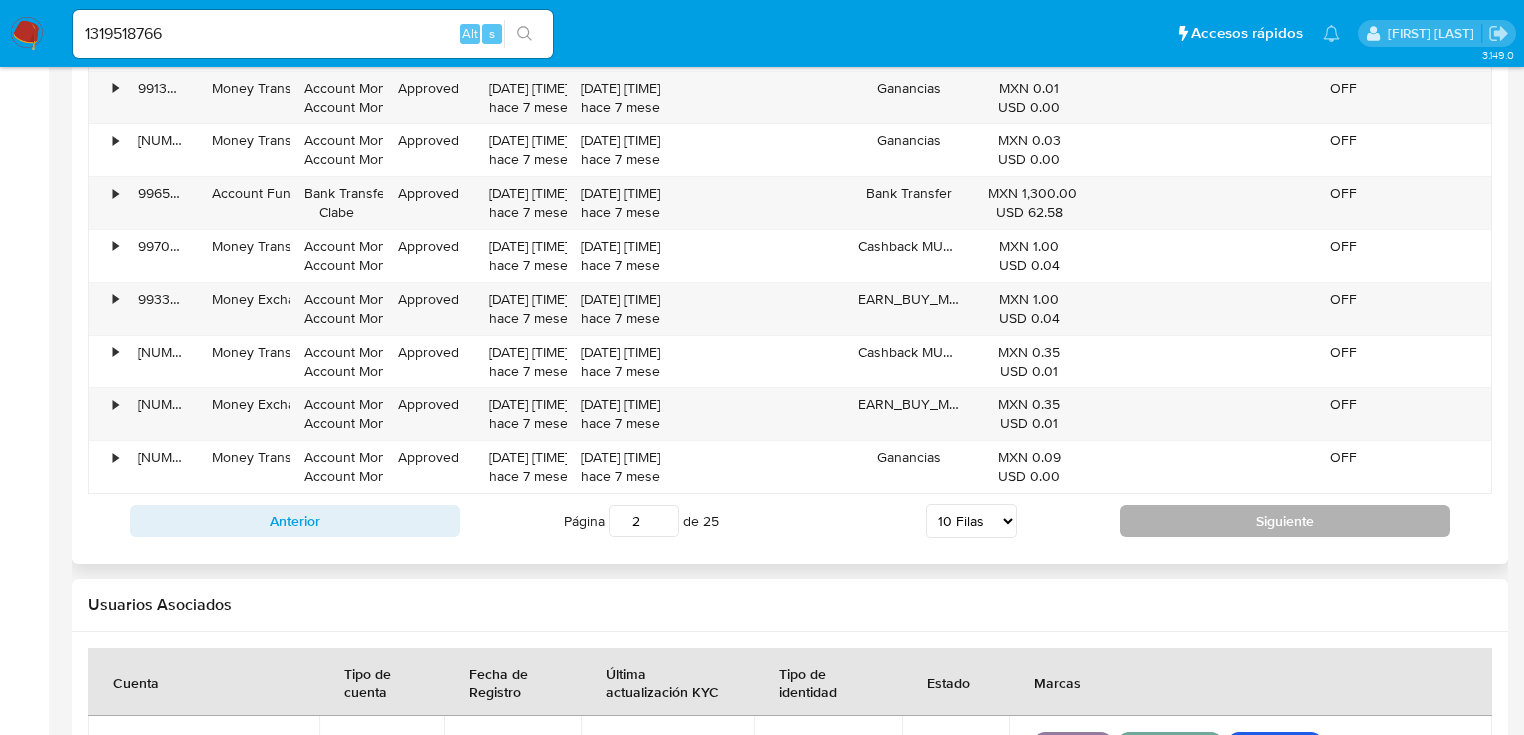 click on "Siguiente" at bounding box center [1285, 521] 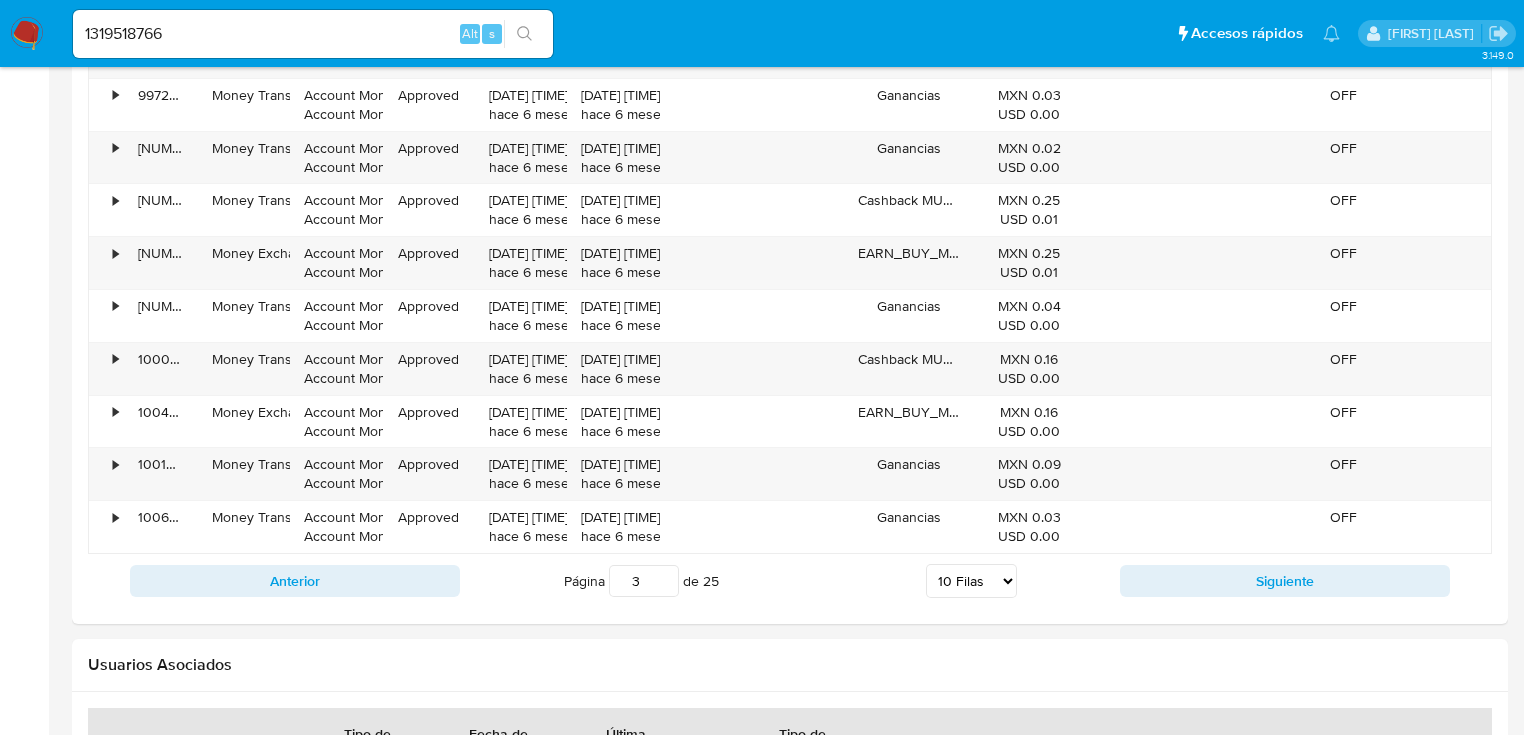 scroll, scrollTop: 2108, scrollLeft: 0, axis: vertical 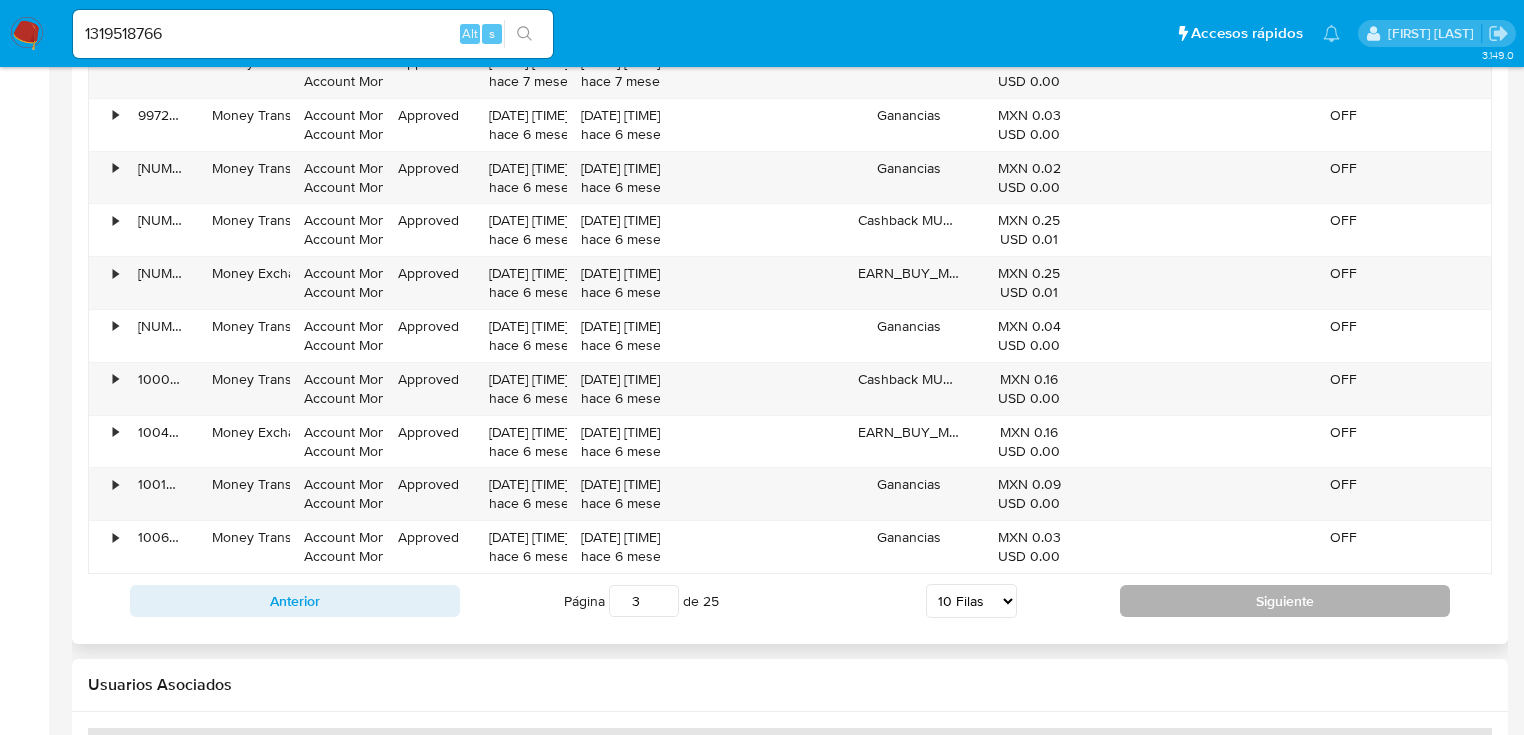 click on "Siguiente" at bounding box center (1285, 601) 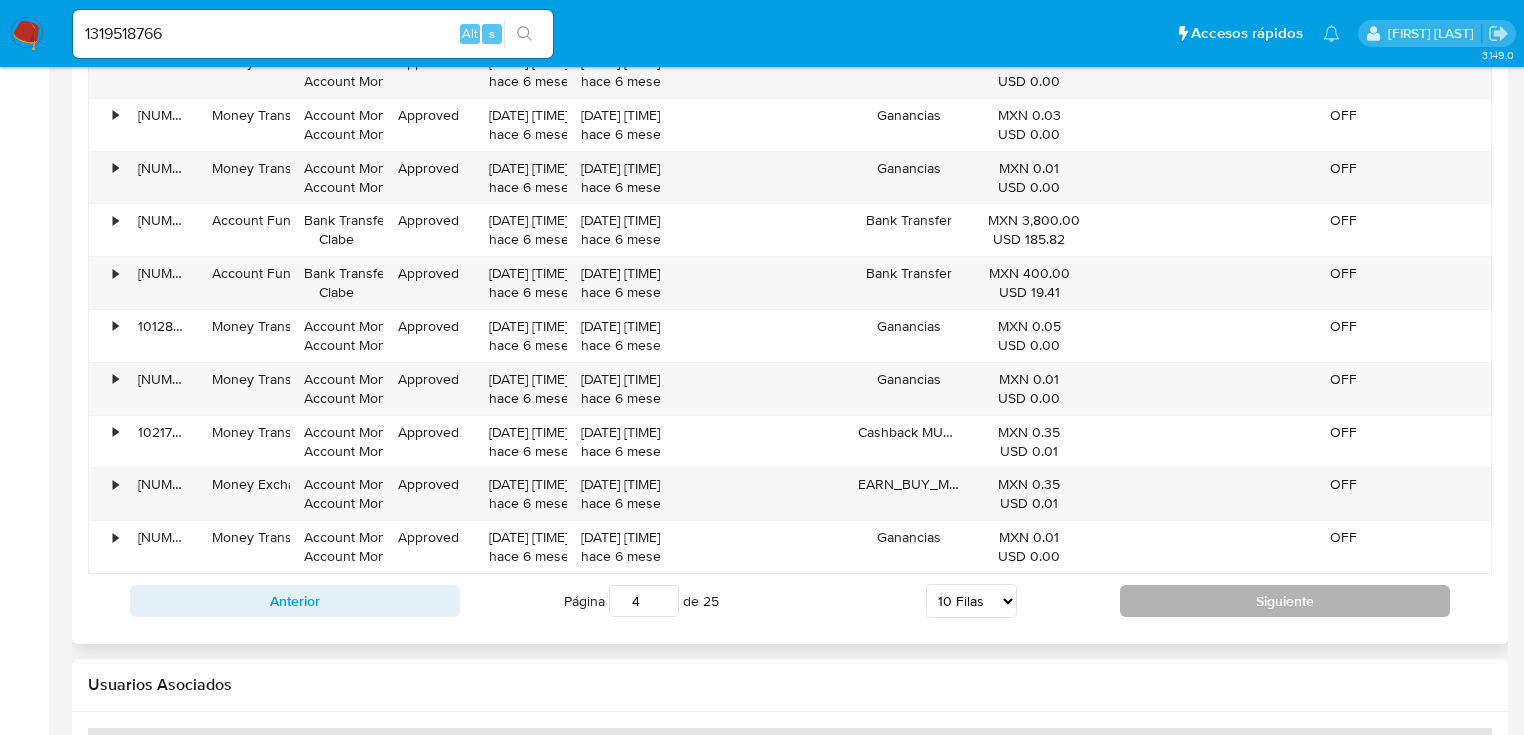 click on "Siguiente" at bounding box center [1285, 601] 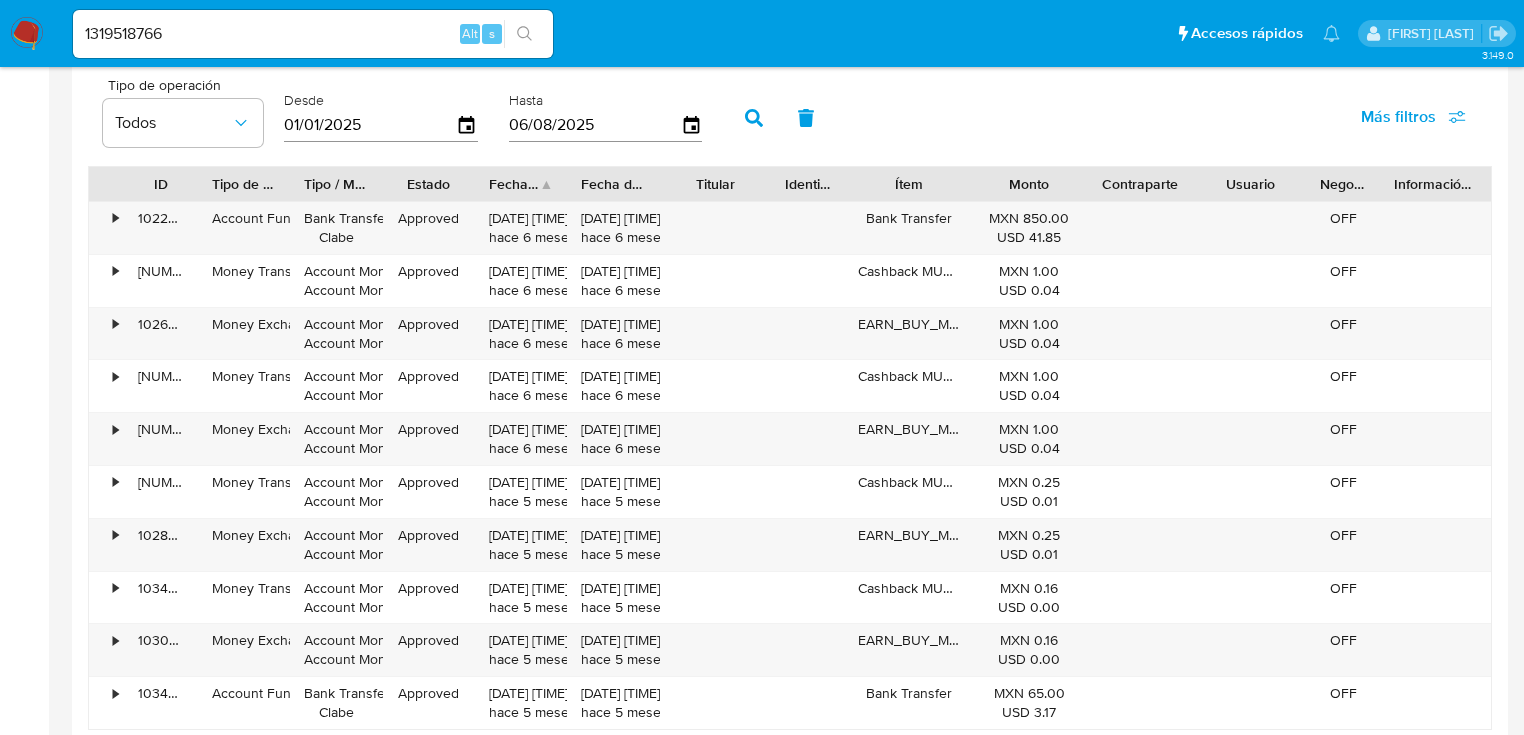 scroll, scrollTop: 2028, scrollLeft: 0, axis: vertical 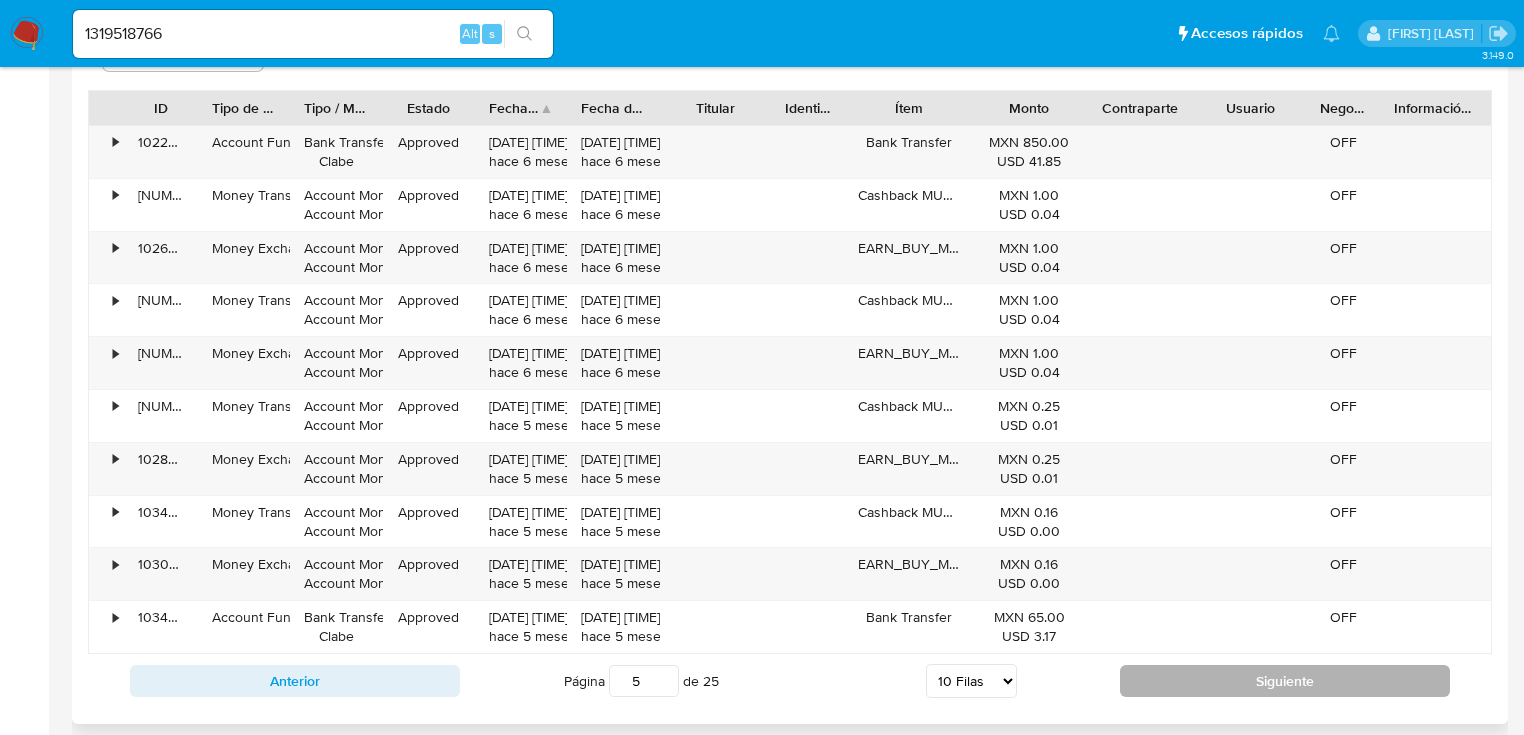 click on "Anterior Página   5   de   25 5   Filas 10   Filas 20   Filas 25   Filas 50   Filas 100   Filas Siguiente" at bounding box center (790, 681) 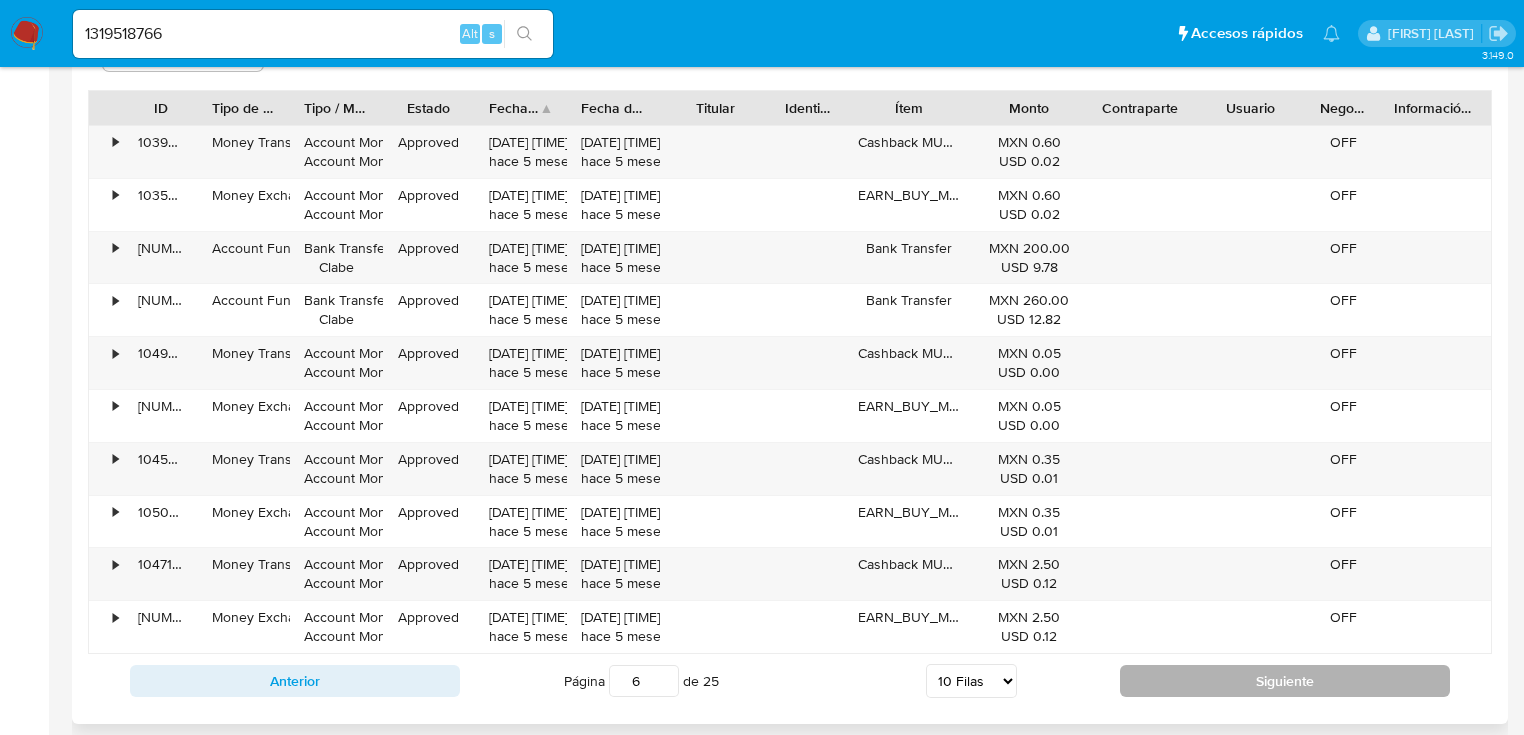click on "Siguiente" at bounding box center (1285, 681) 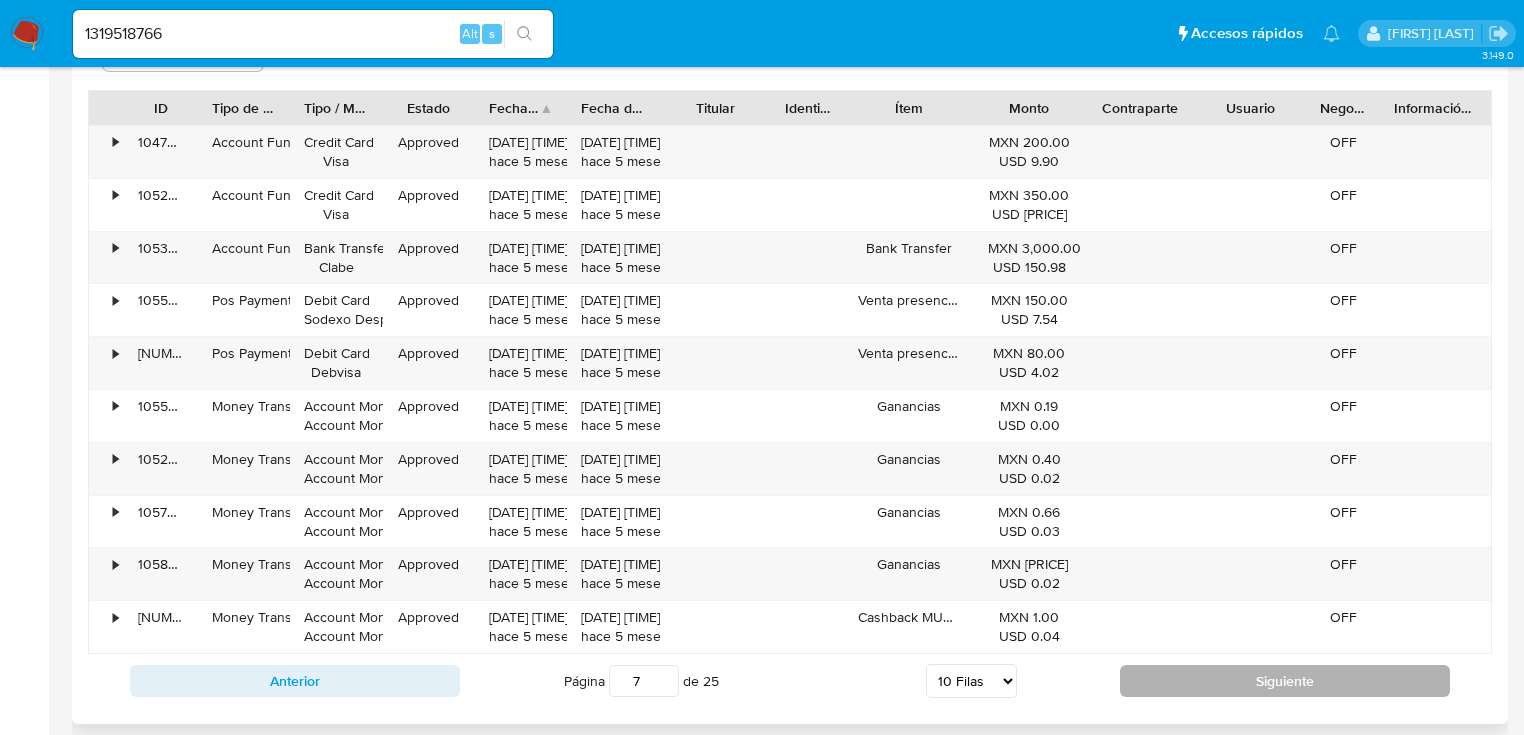 click on "Siguiente" at bounding box center (1285, 681) 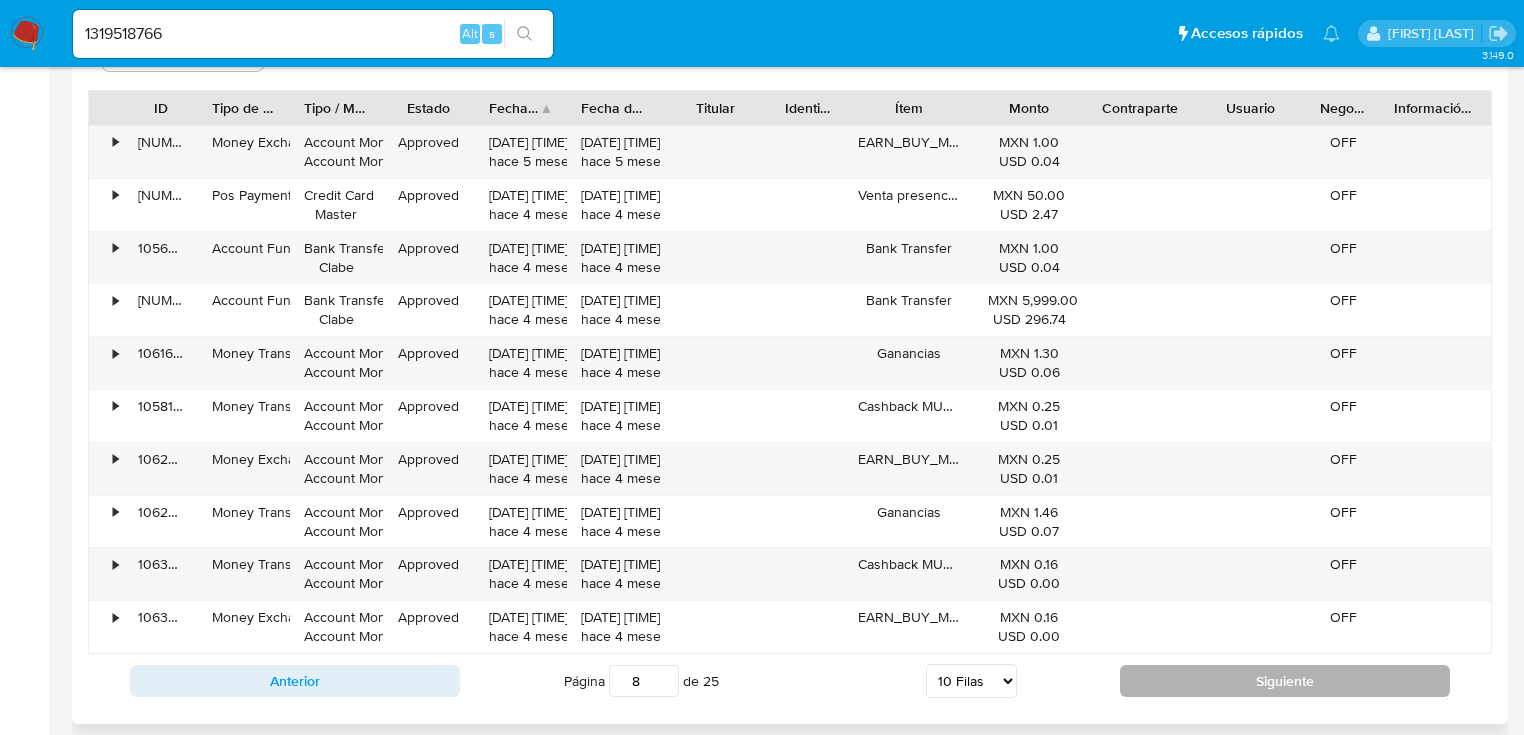 click on "Siguiente" at bounding box center [1285, 681] 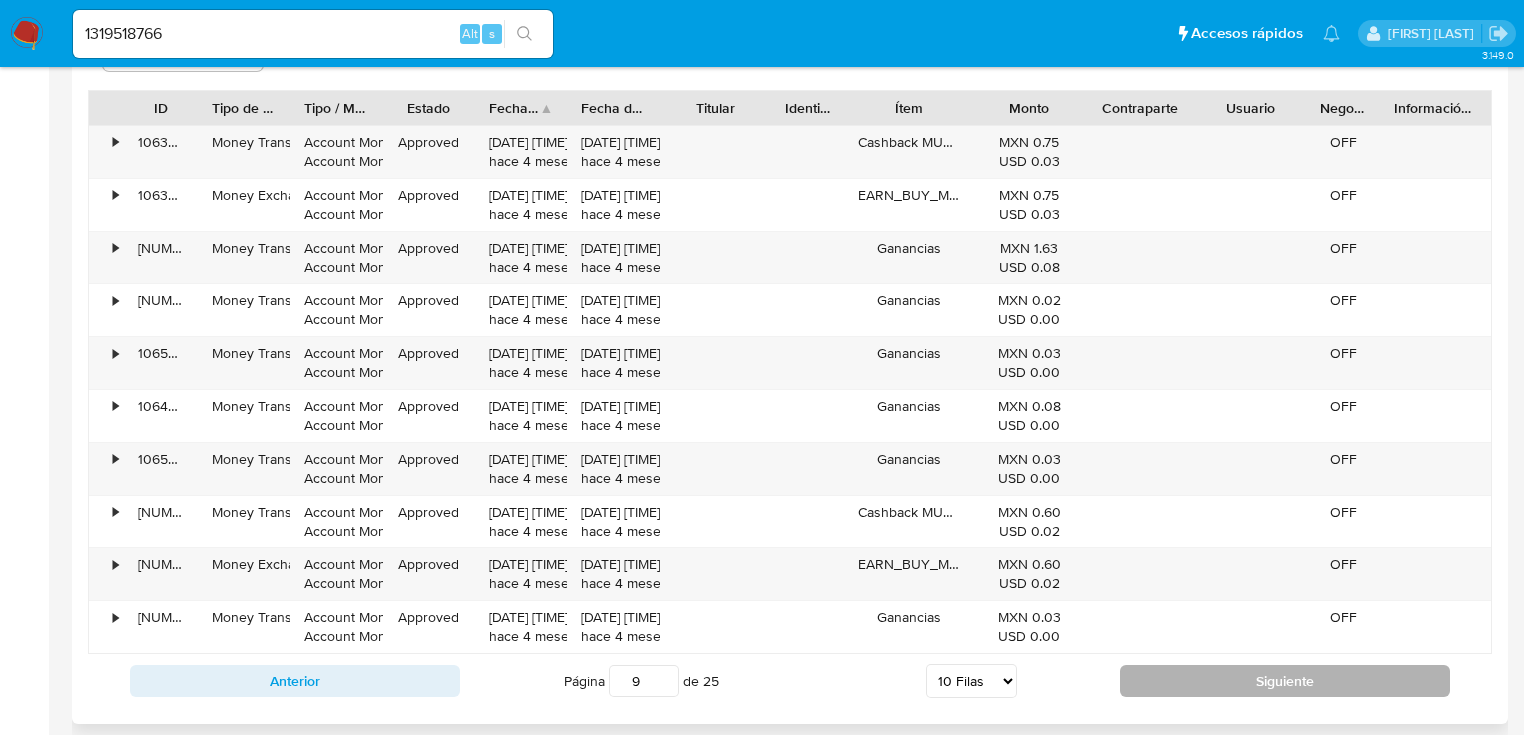 click on "Siguiente" at bounding box center (1285, 681) 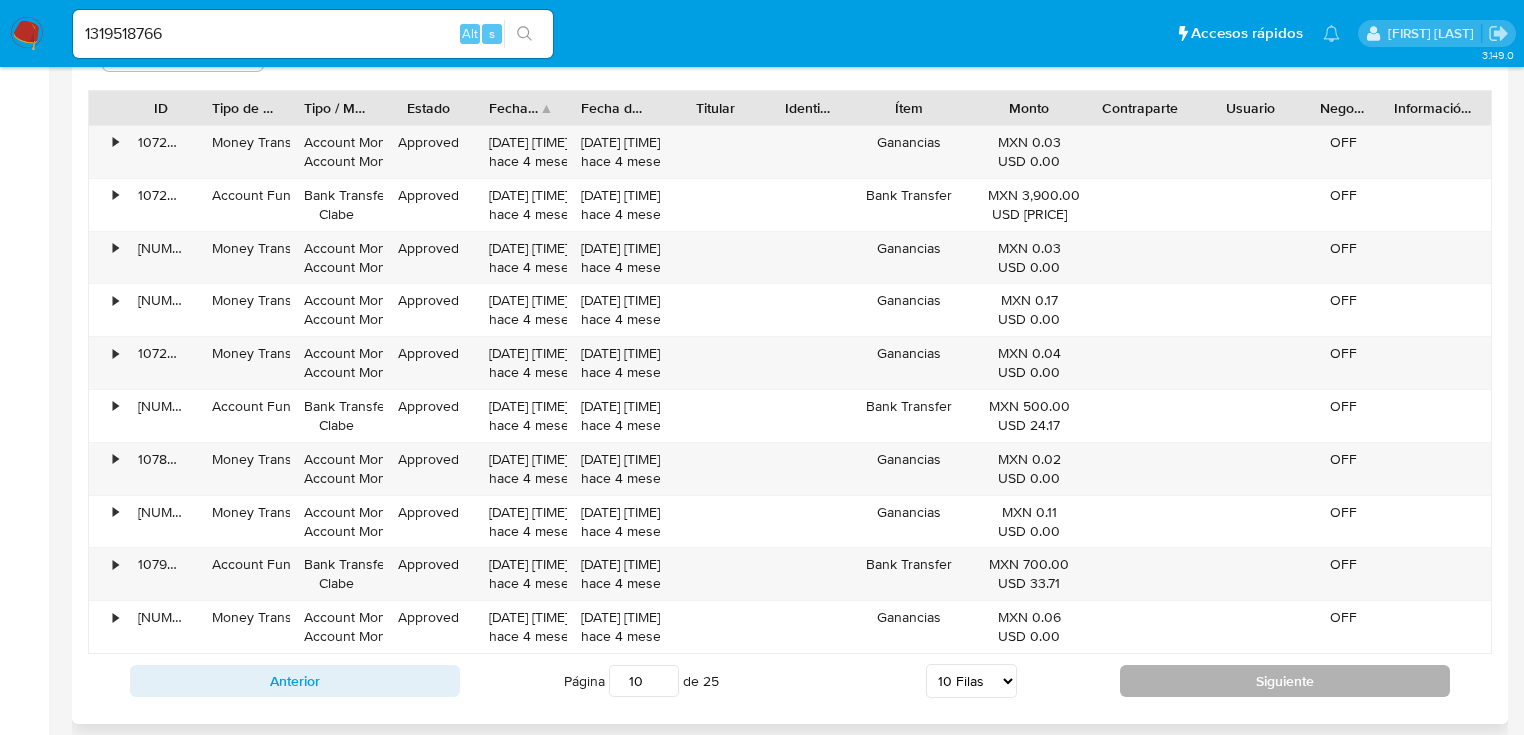 click on "Siguiente" at bounding box center [1285, 681] 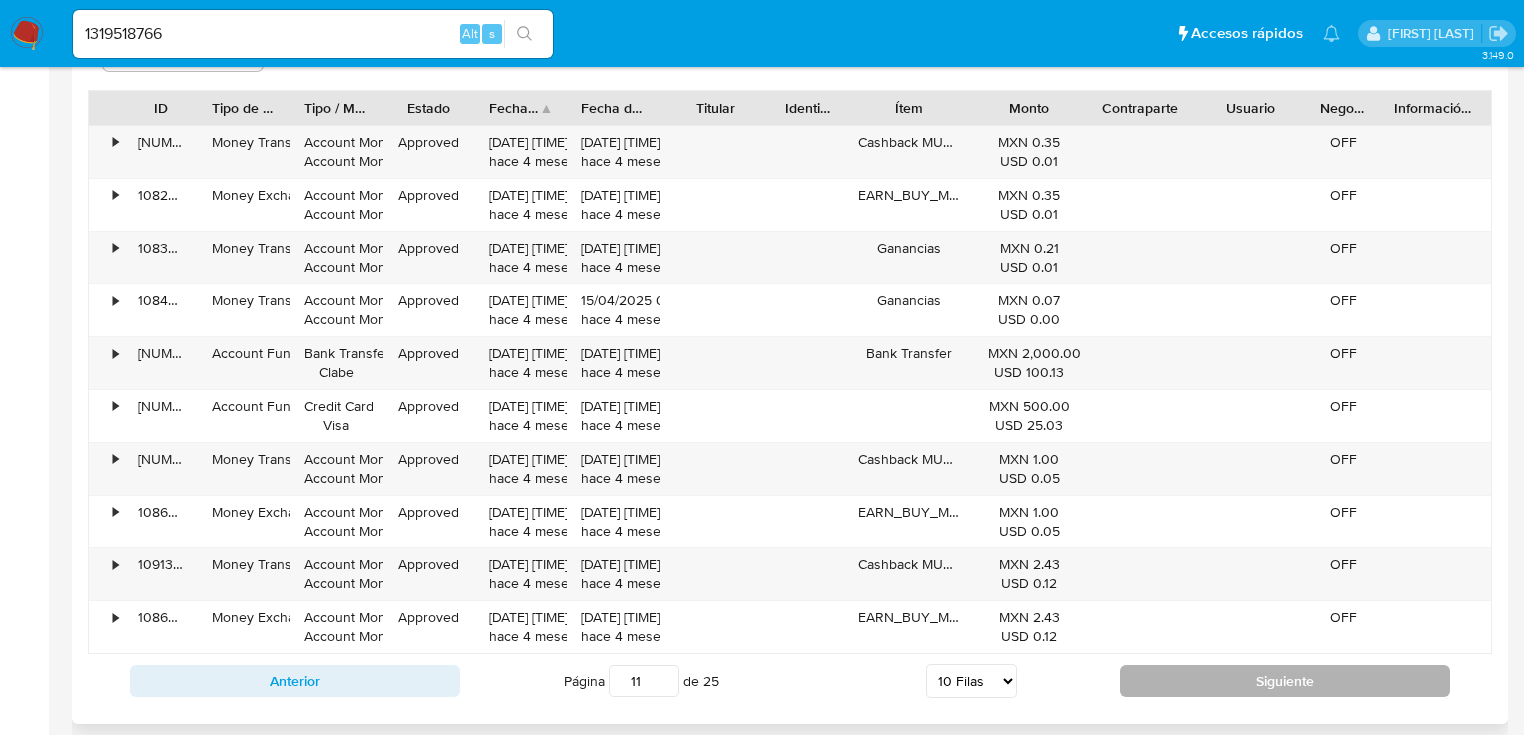 click on "Siguiente" at bounding box center [1285, 681] 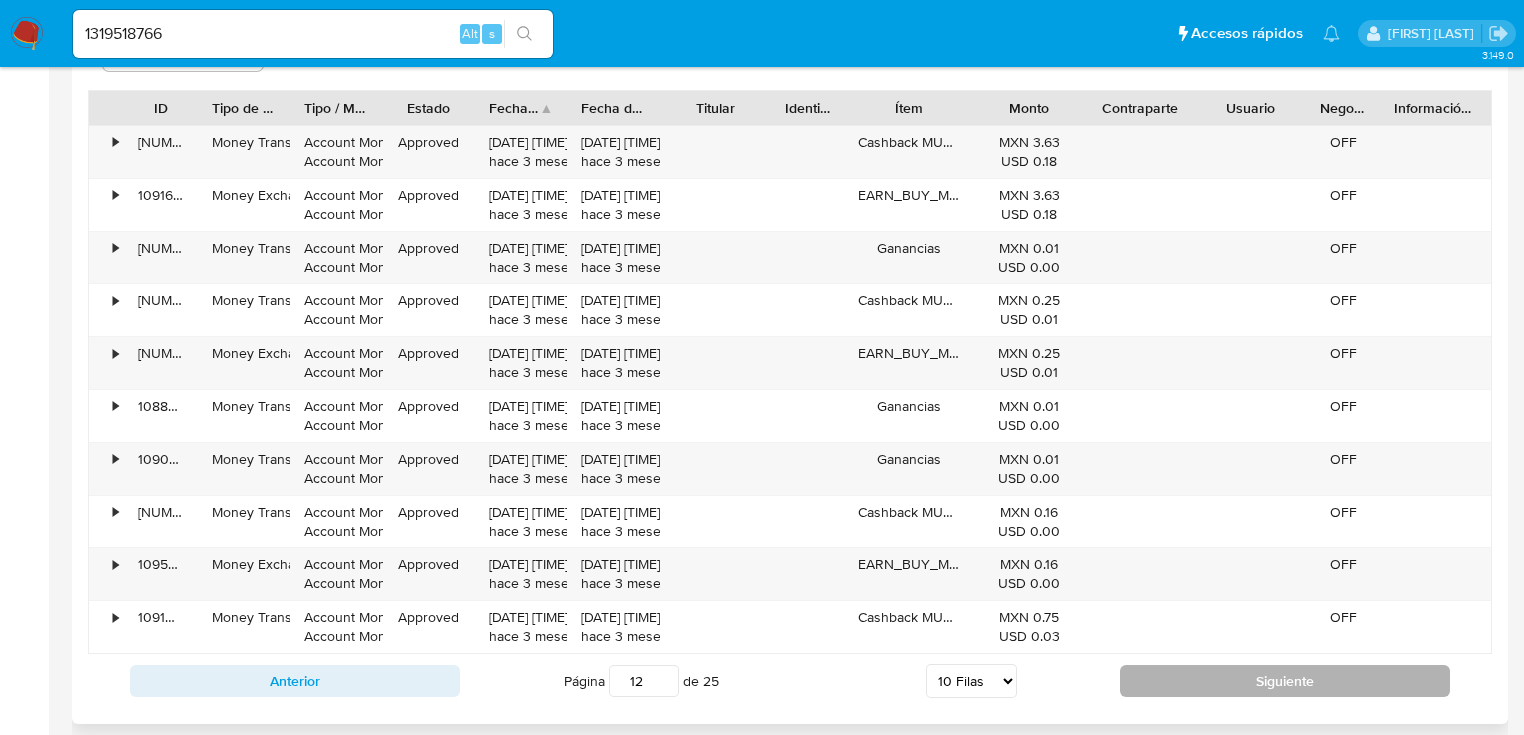 click on "Siguiente" at bounding box center (1285, 681) 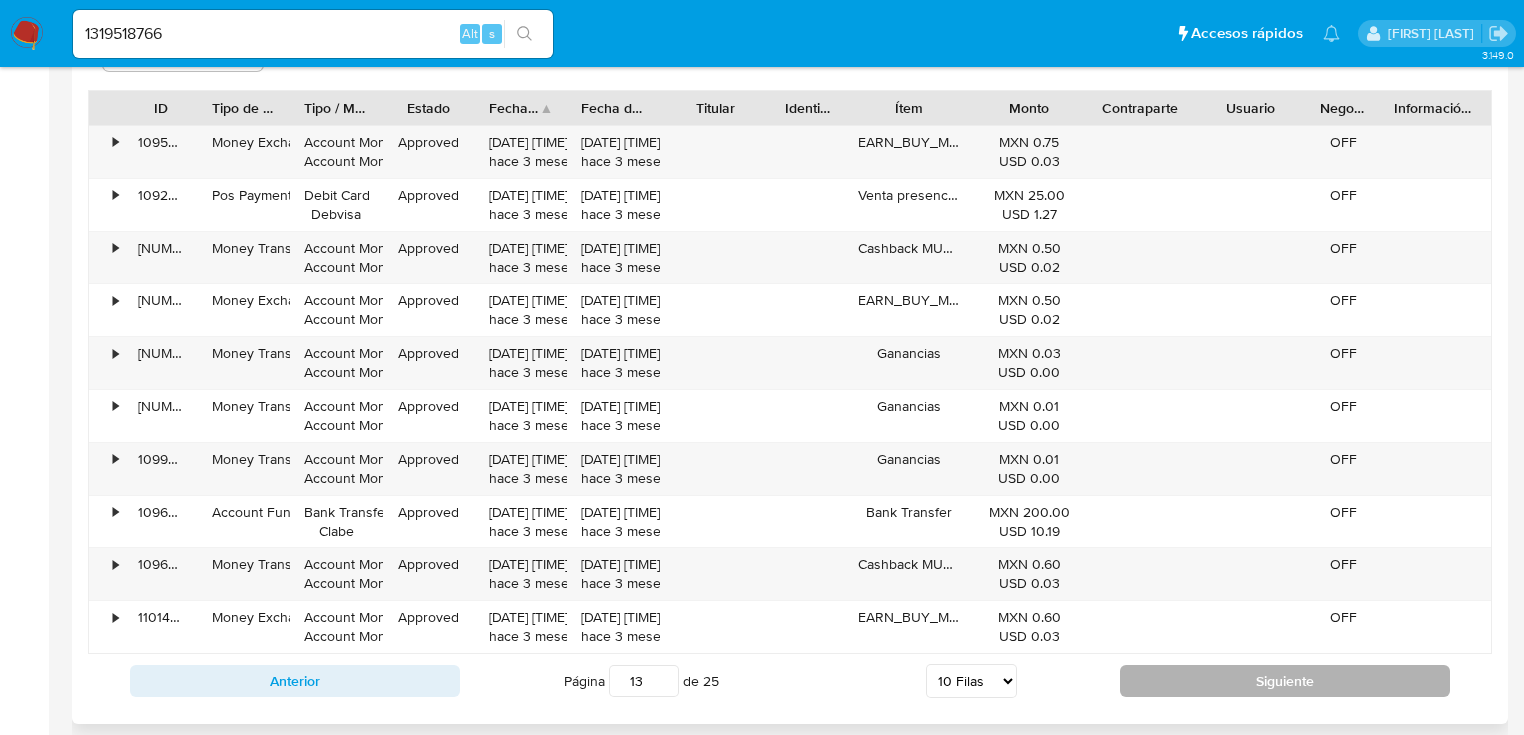 click on "Siguiente" at bounding box center (1285, 681) 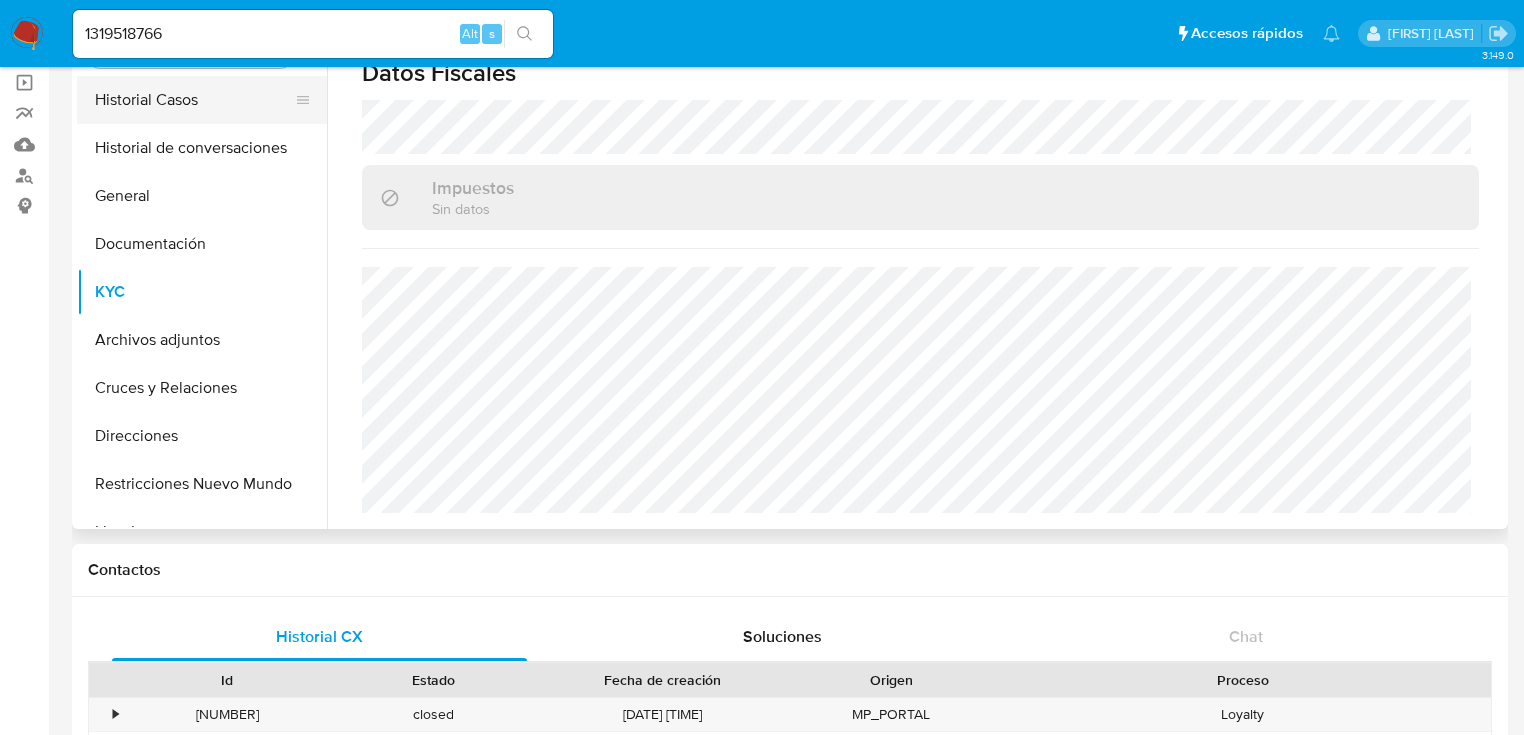 scroll, scrollTop: 0, scrollLeft: 0, axis: both 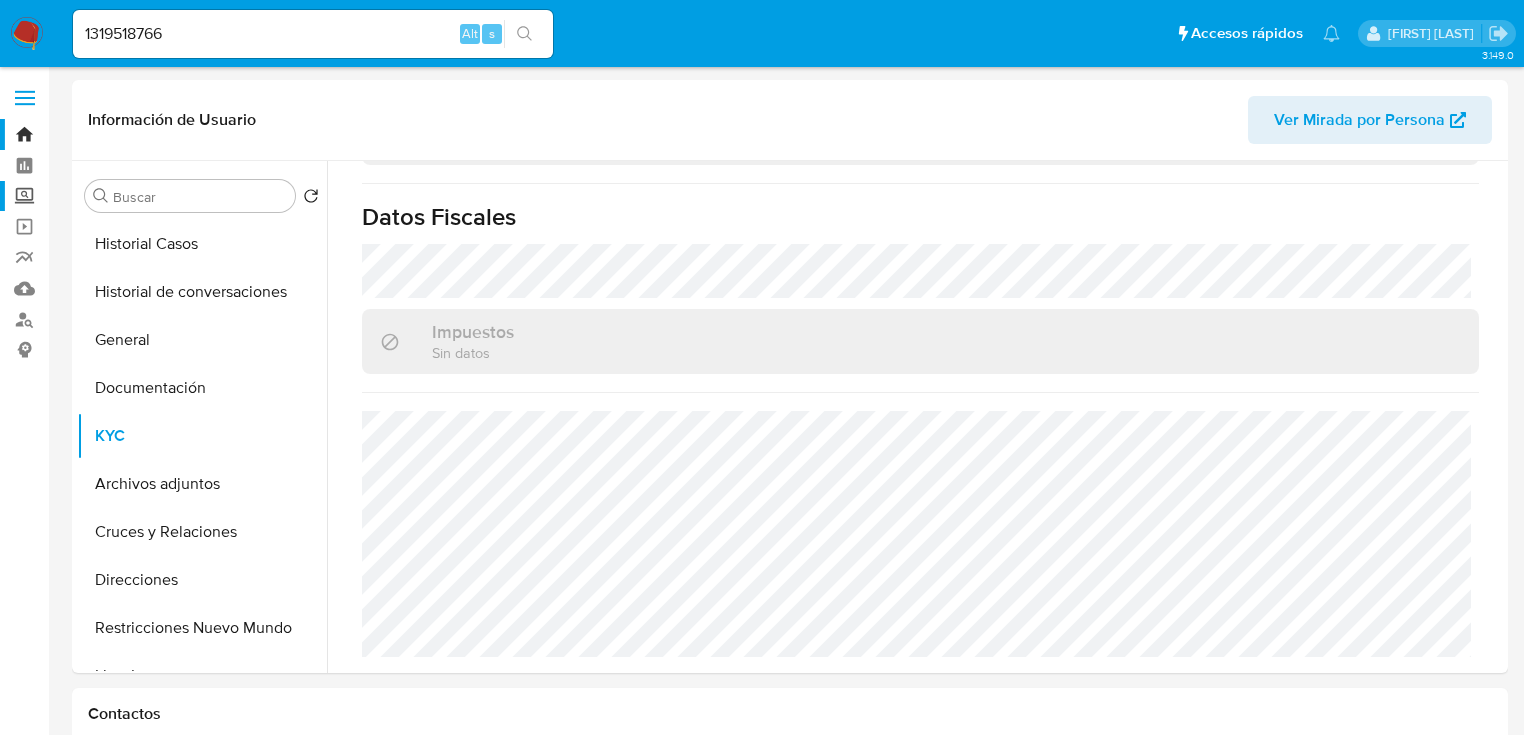 click on "Screening" at bounding box center (119, 196) 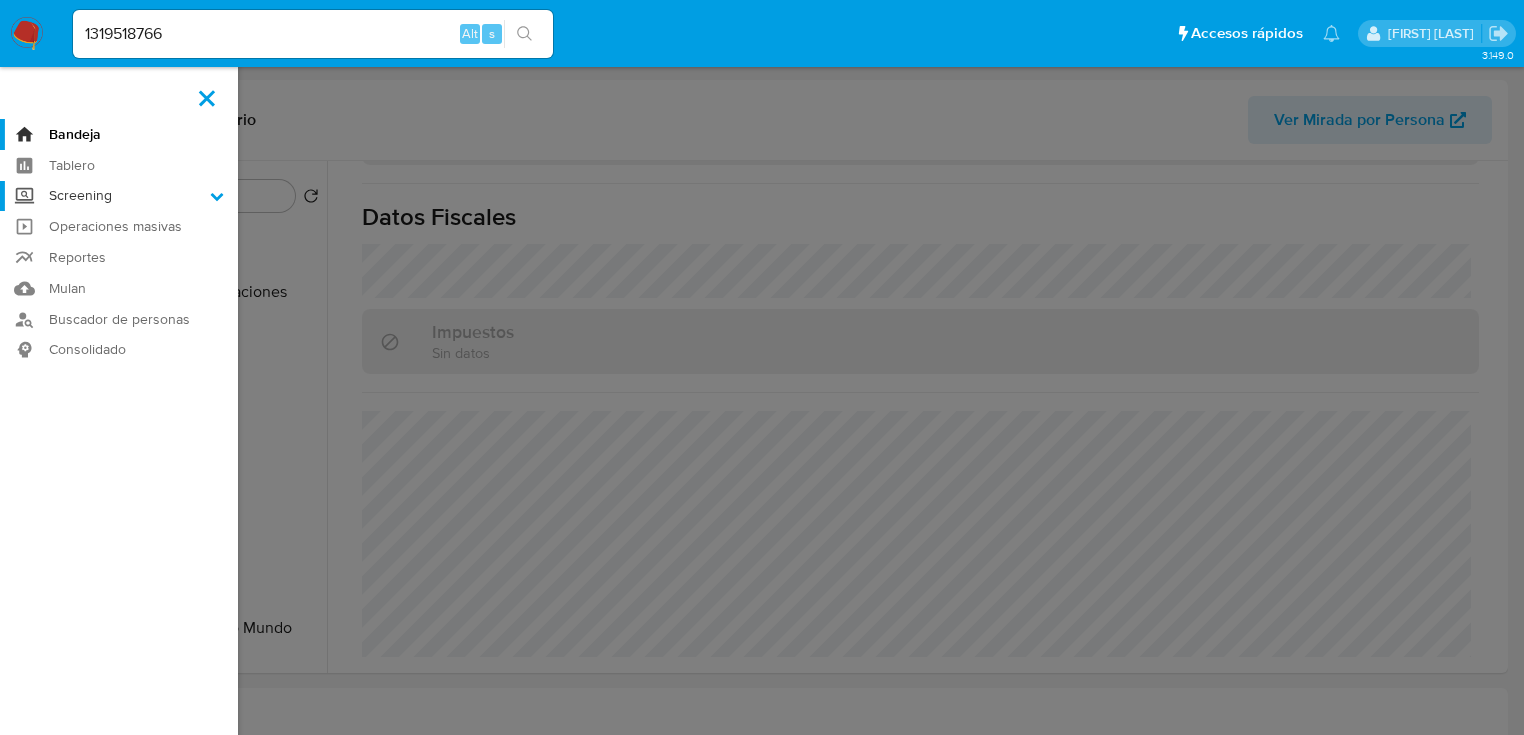 click on "Screening" at bounding box center (0, 0) 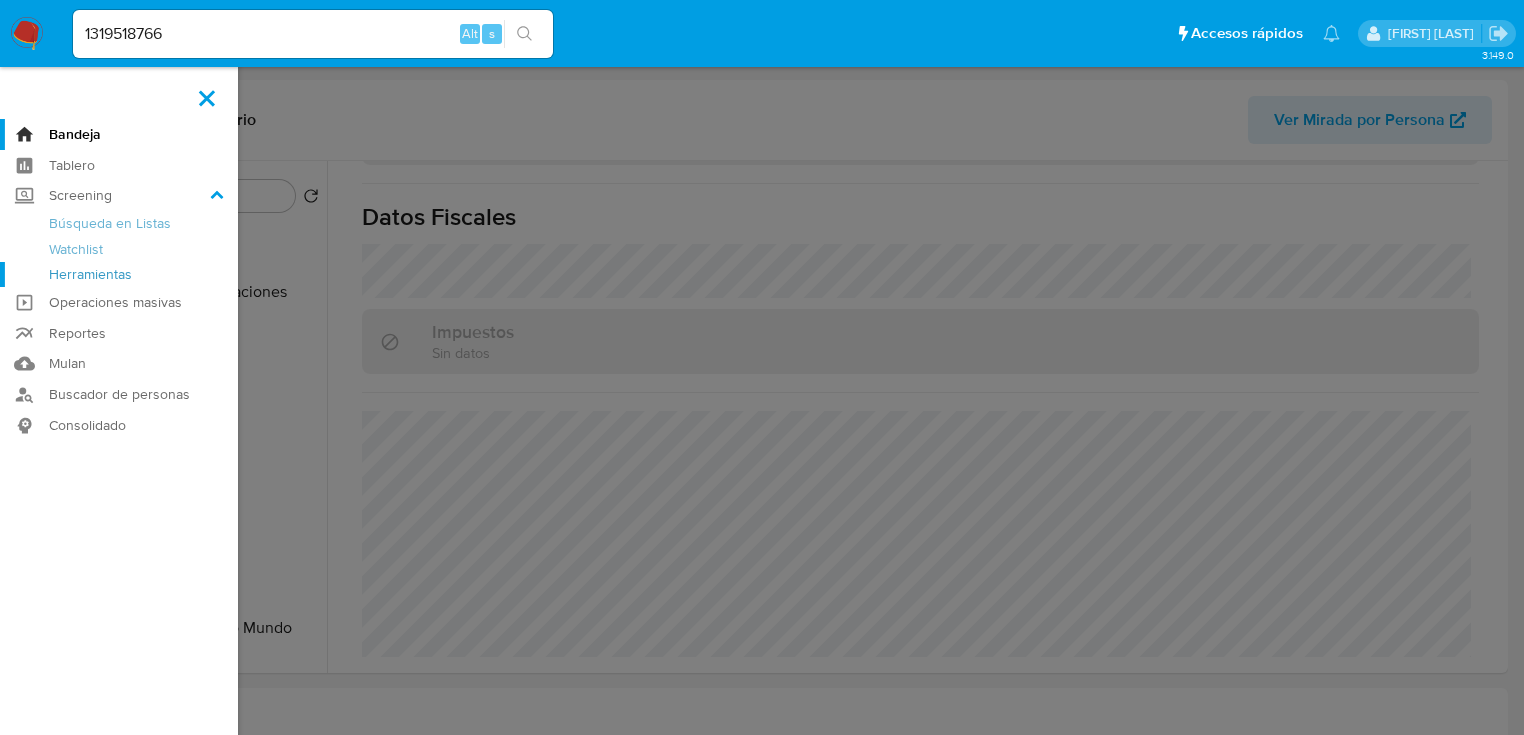 click on "Herramientas" at bounding box center (119, 274) 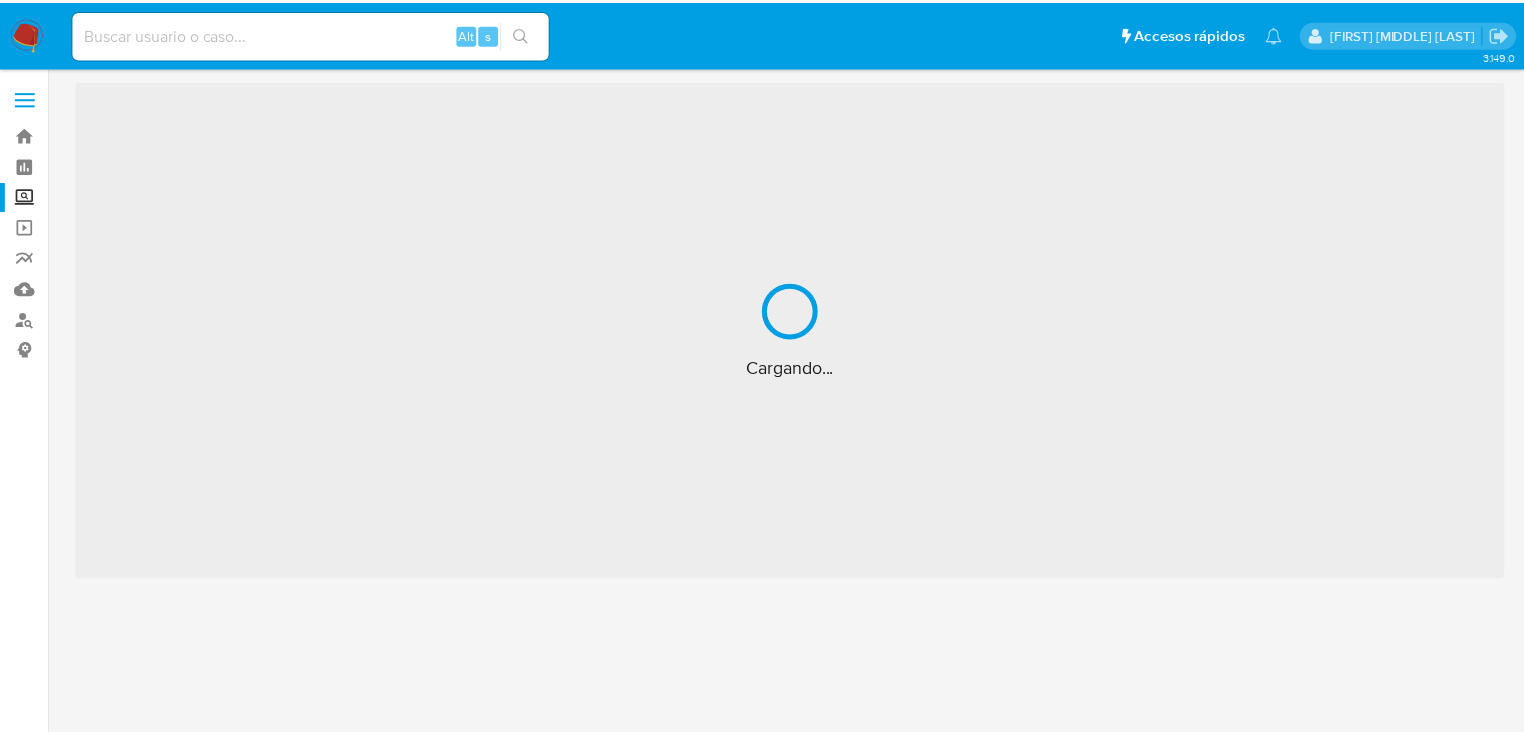 scroll, scrollTop: 0, scrollLeft: 0, axis: both 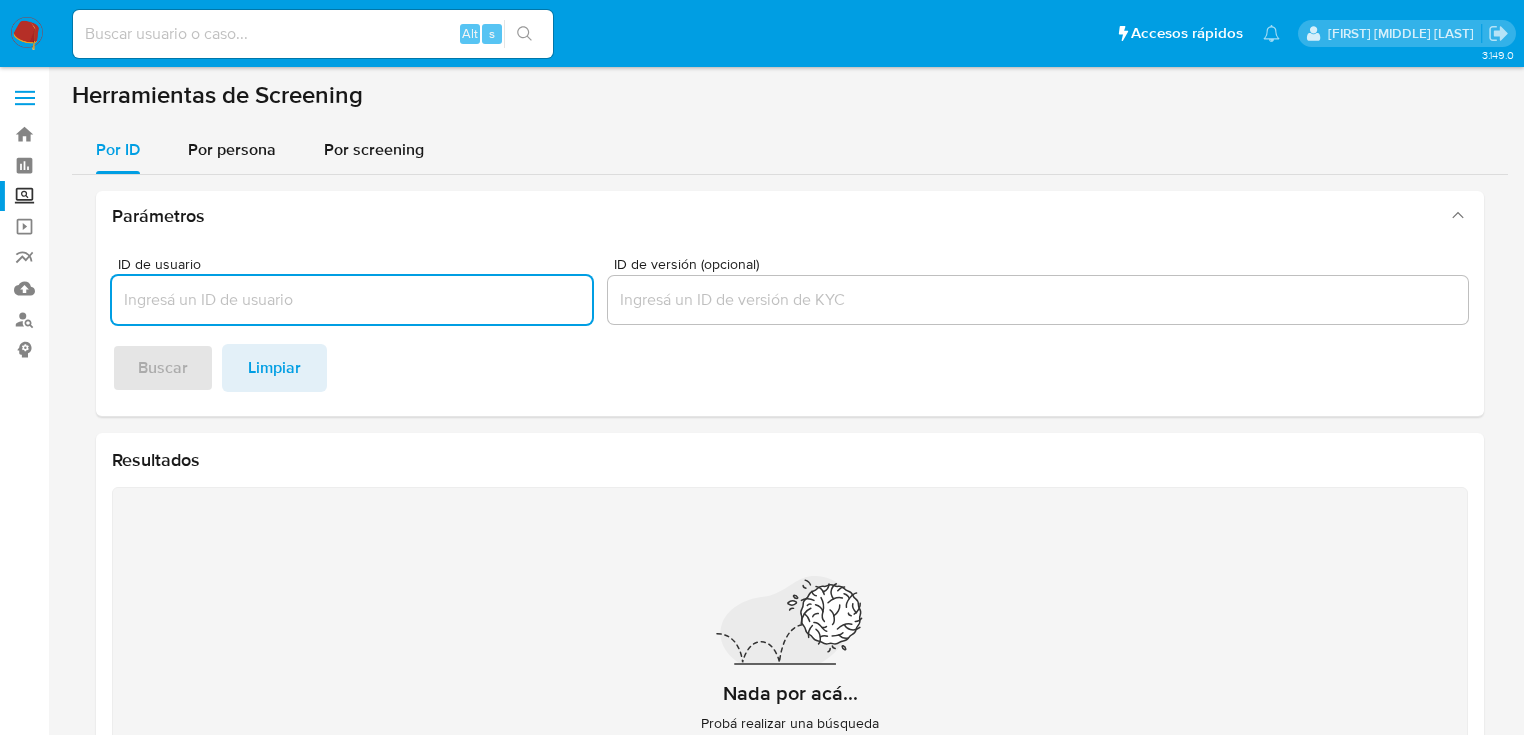 click on "Por persona" at bounding box center (232, 150) 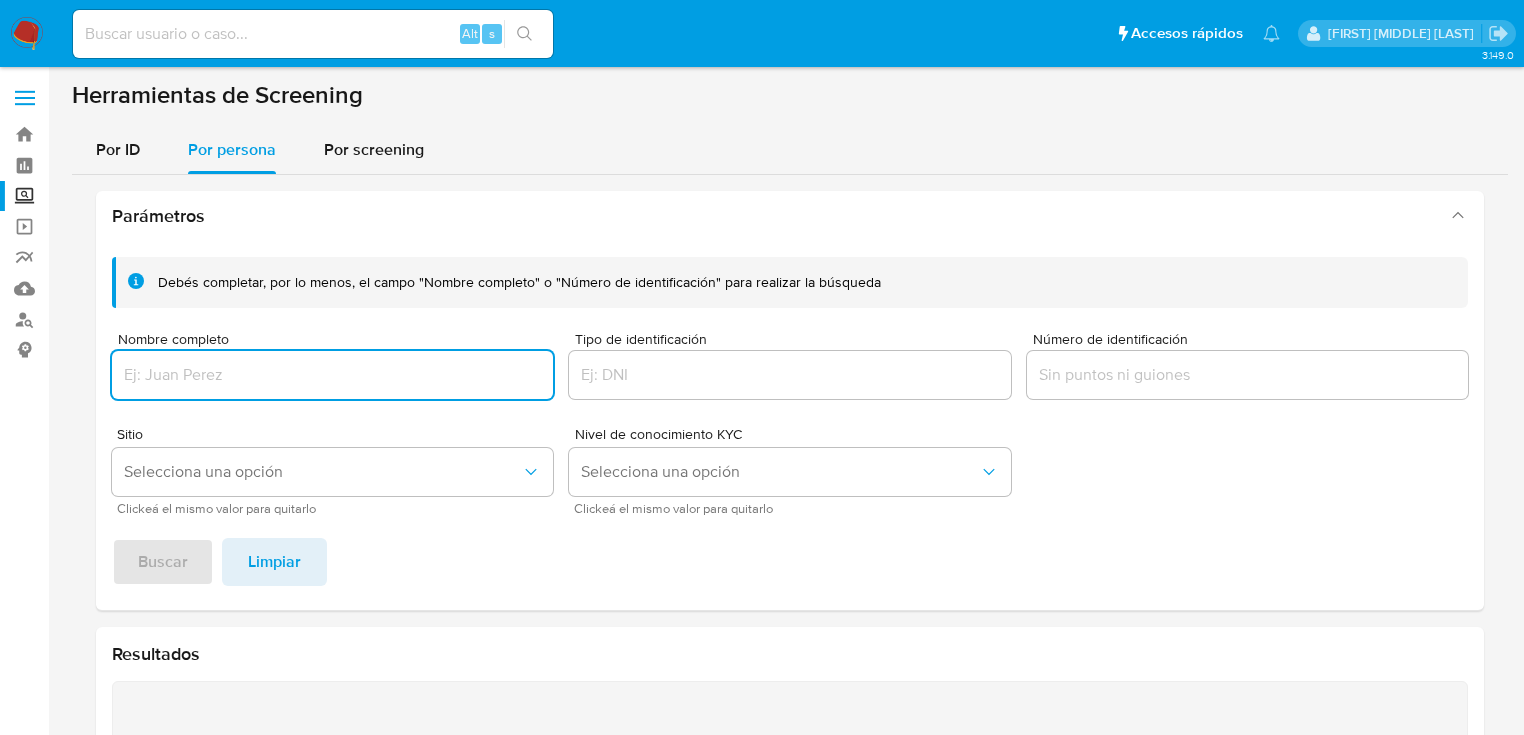 drag, startPoint x: 189, startPoint y: 364, endPoint x: 188, endPoint y: 392, distance: 28.01785 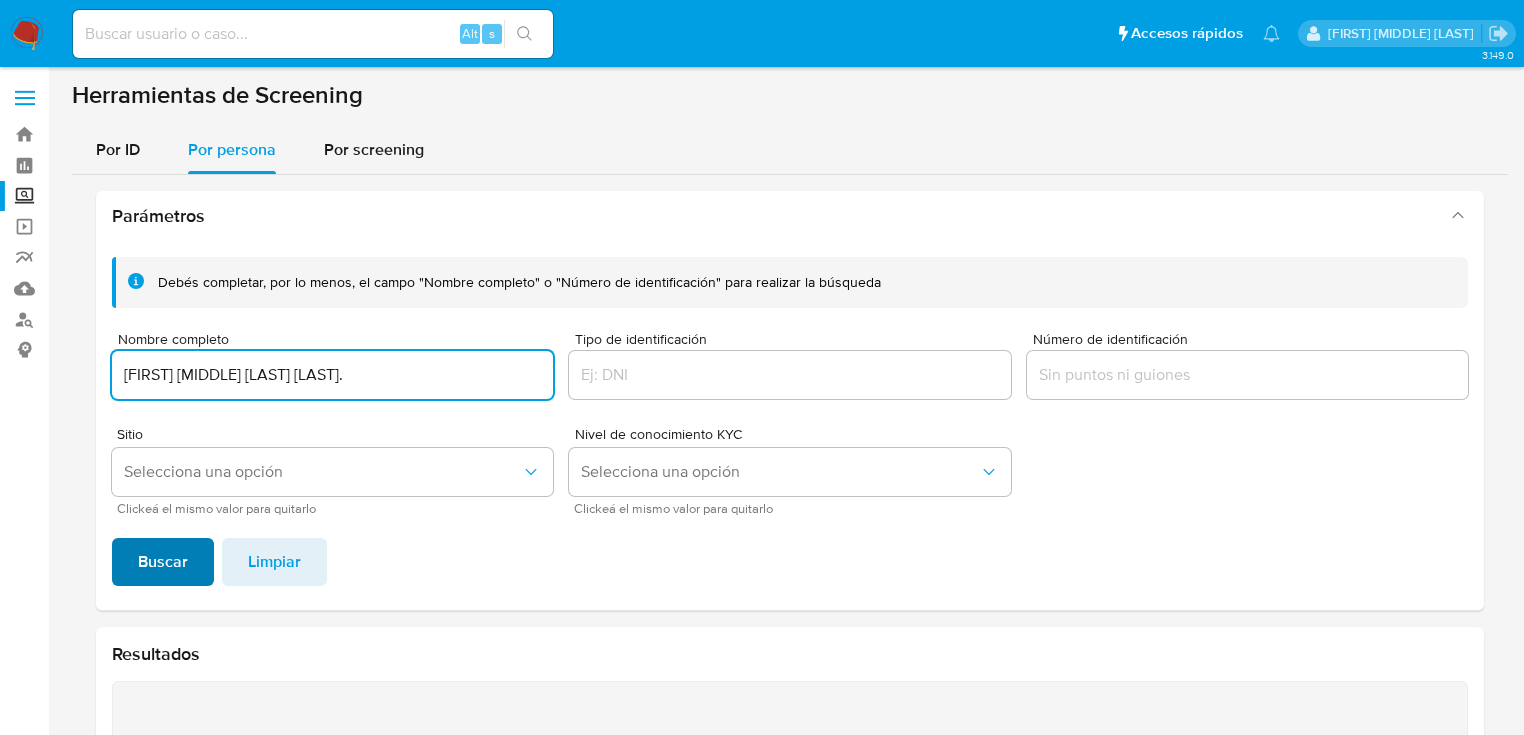 type on "[FIRST] [MIDDLE] [LAST] [LAST]." 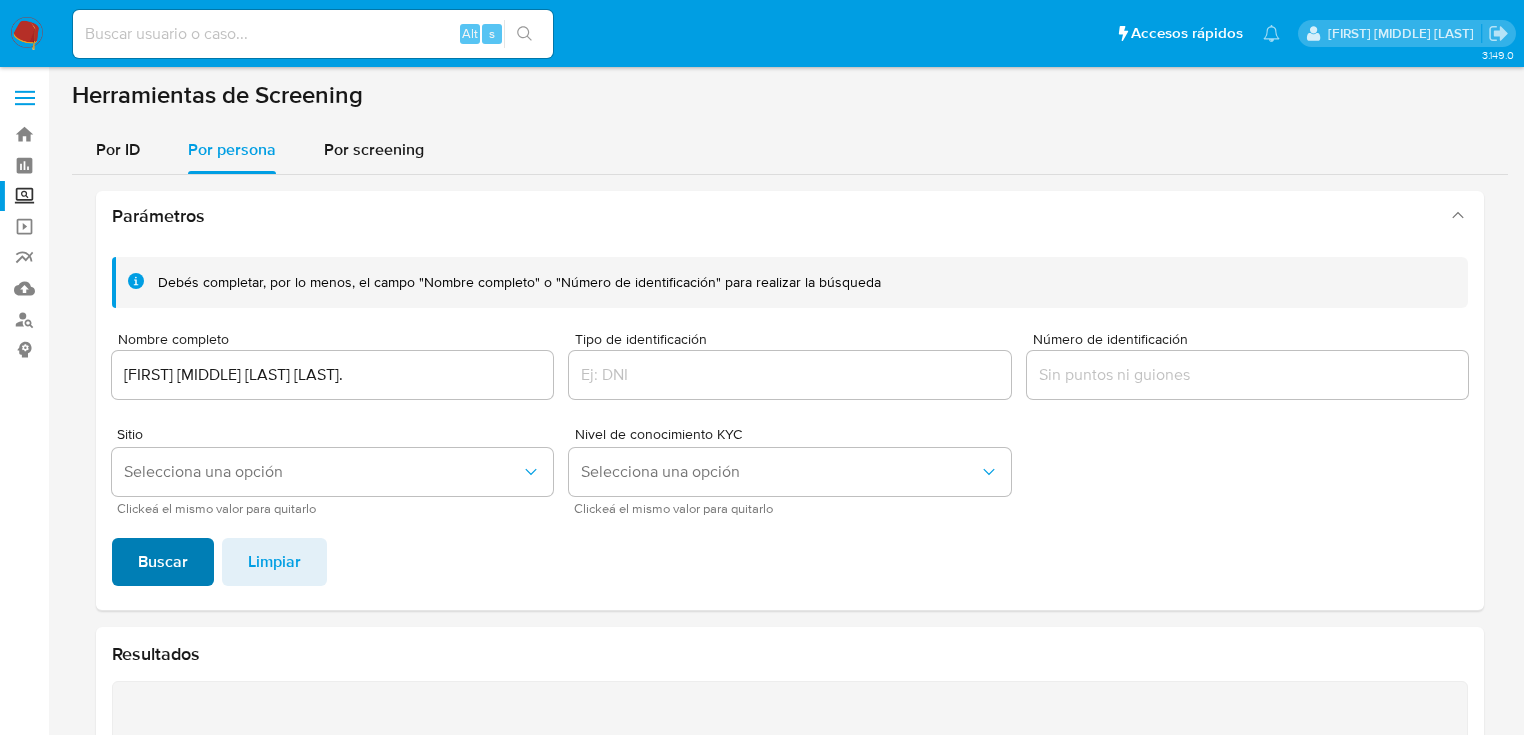 scroll, scrollTop: 340, scrollLeft: 0, axis: vertical 